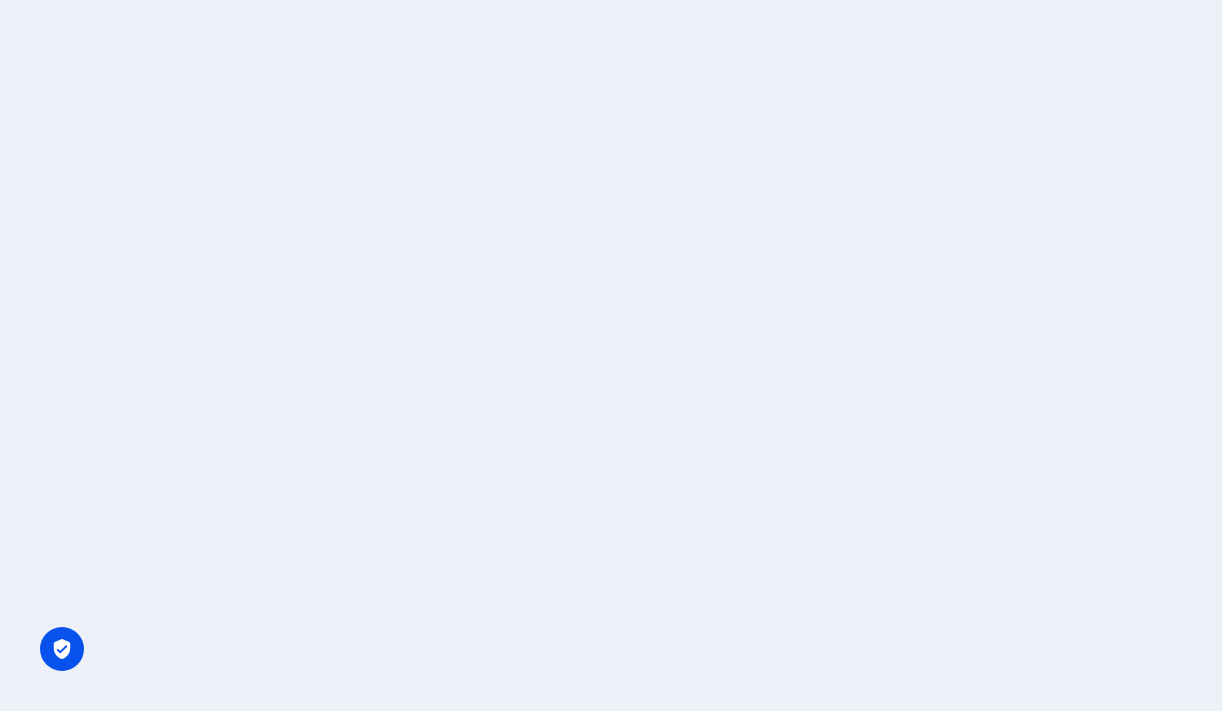 scroll, scrollTop: 0, scrollLeft: 0, axis: both 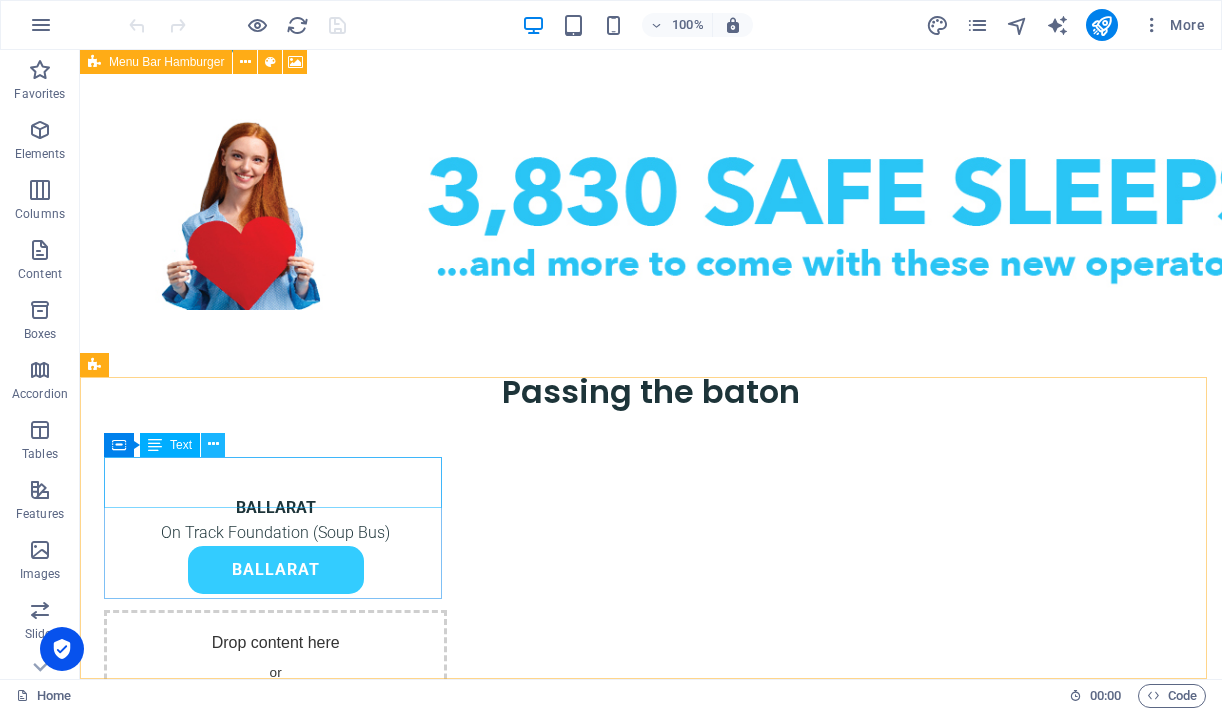 click at bounding box center (213, 444) 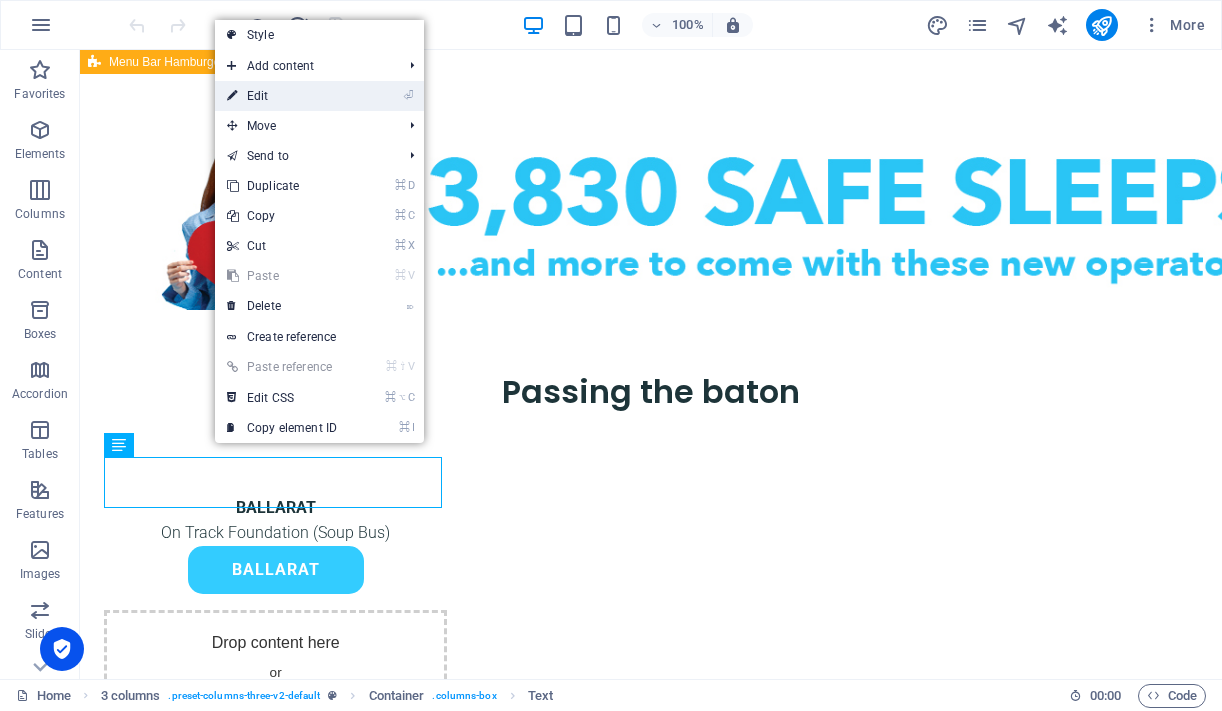 click on "⏎  Edit" at bounding box center (282, 96) 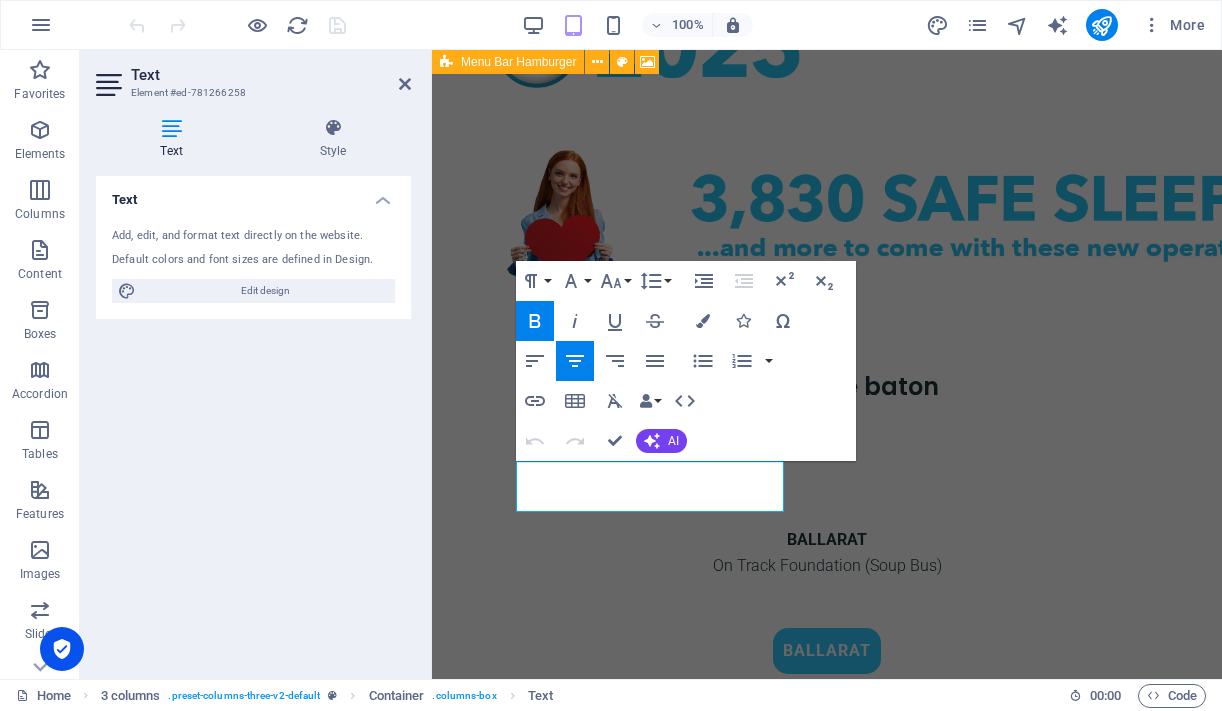 scroll, scrollTop: 1031, scrollLeft: 0, axis: vertical 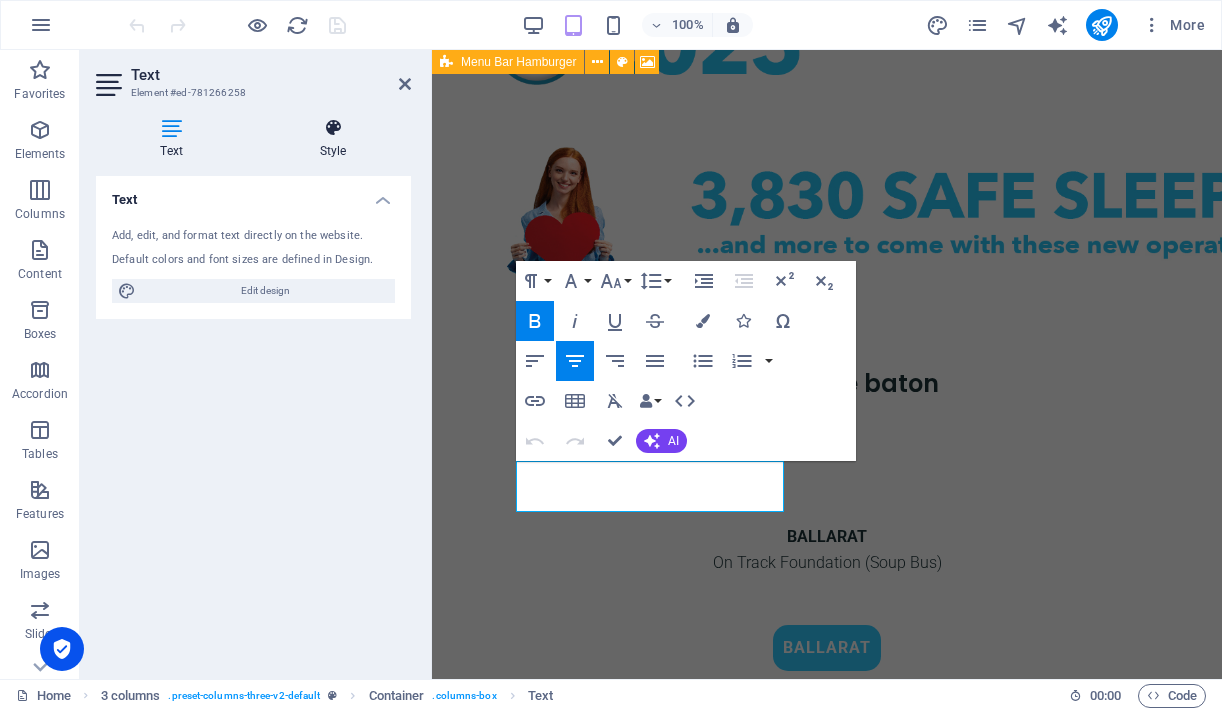 click on "Style" at bounding box center (333, 139) 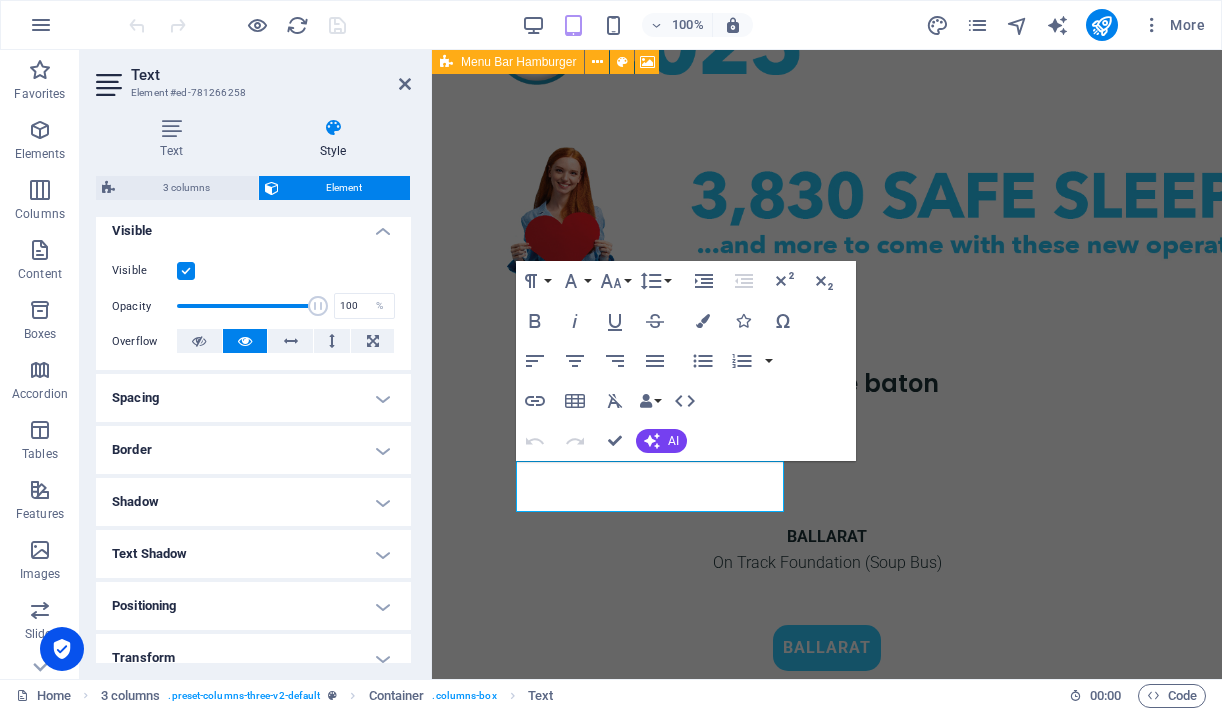 scroll, scrollTop: 250, scrollLeft: 0, axis: vertical 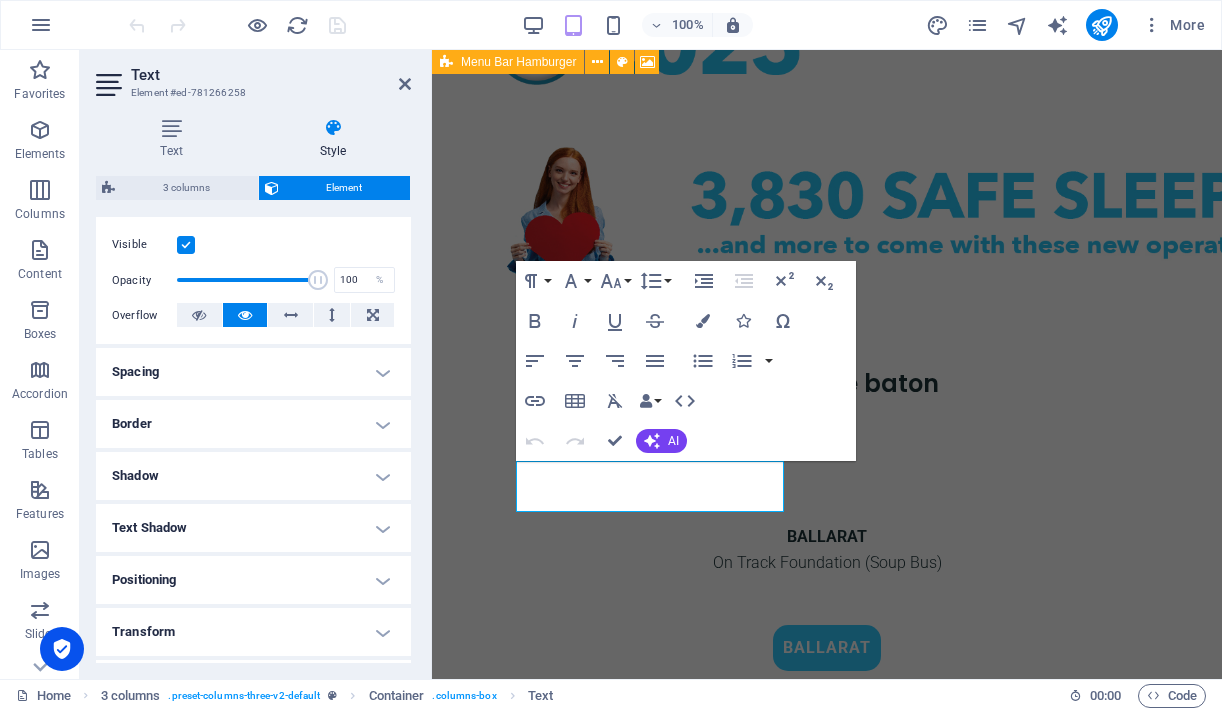 click on "Spacing" at bounding box center [253, 372] 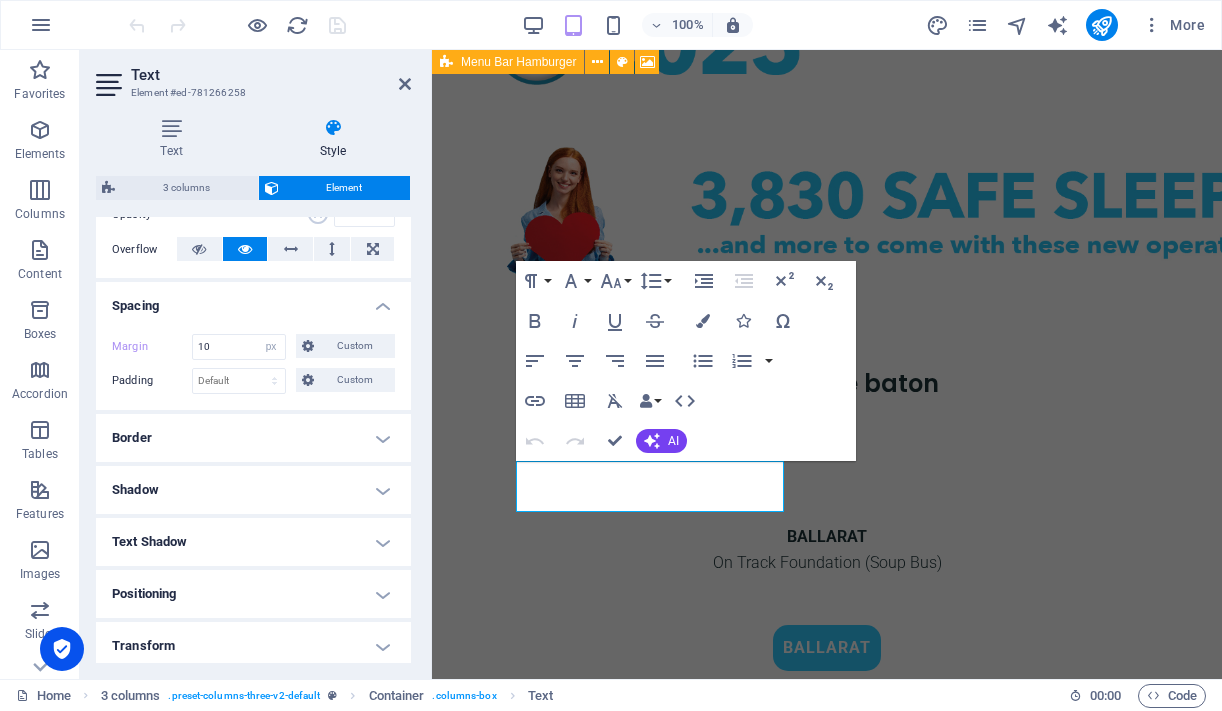 scroll, scrollTop: 325, scrollLeft: 0, axis: vertical 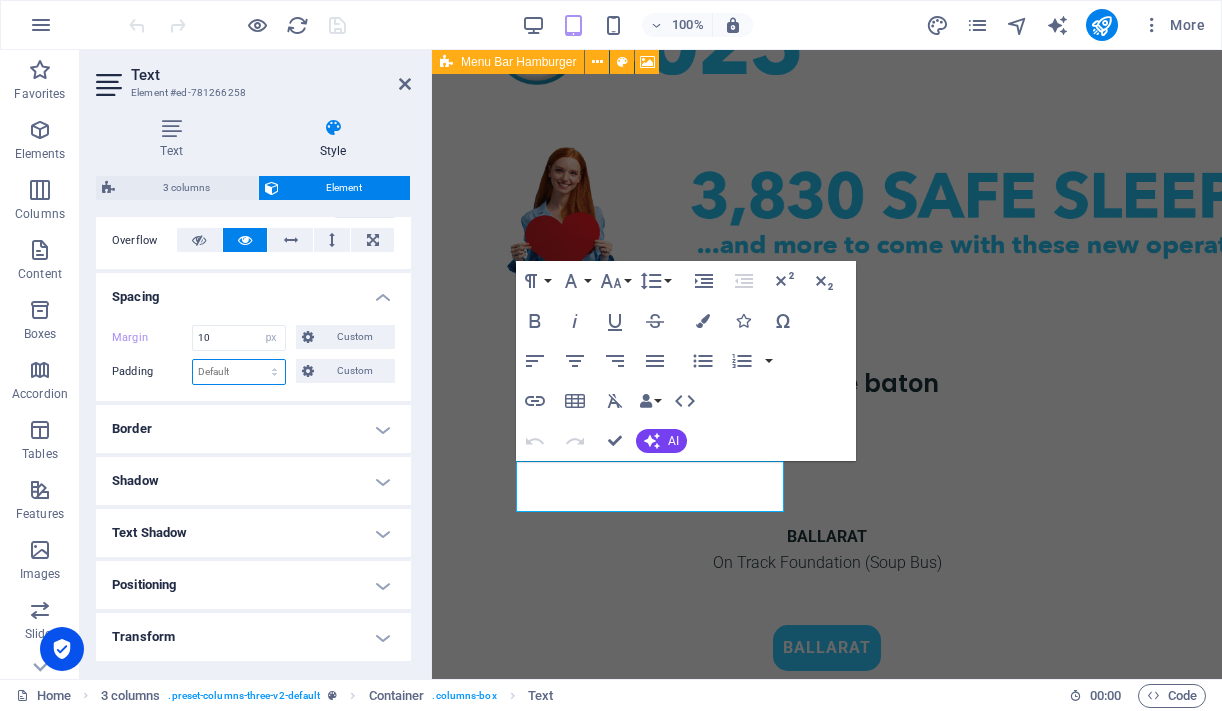 click on "Default px rem % vh vw Custom" at bounding box center (239, 372) 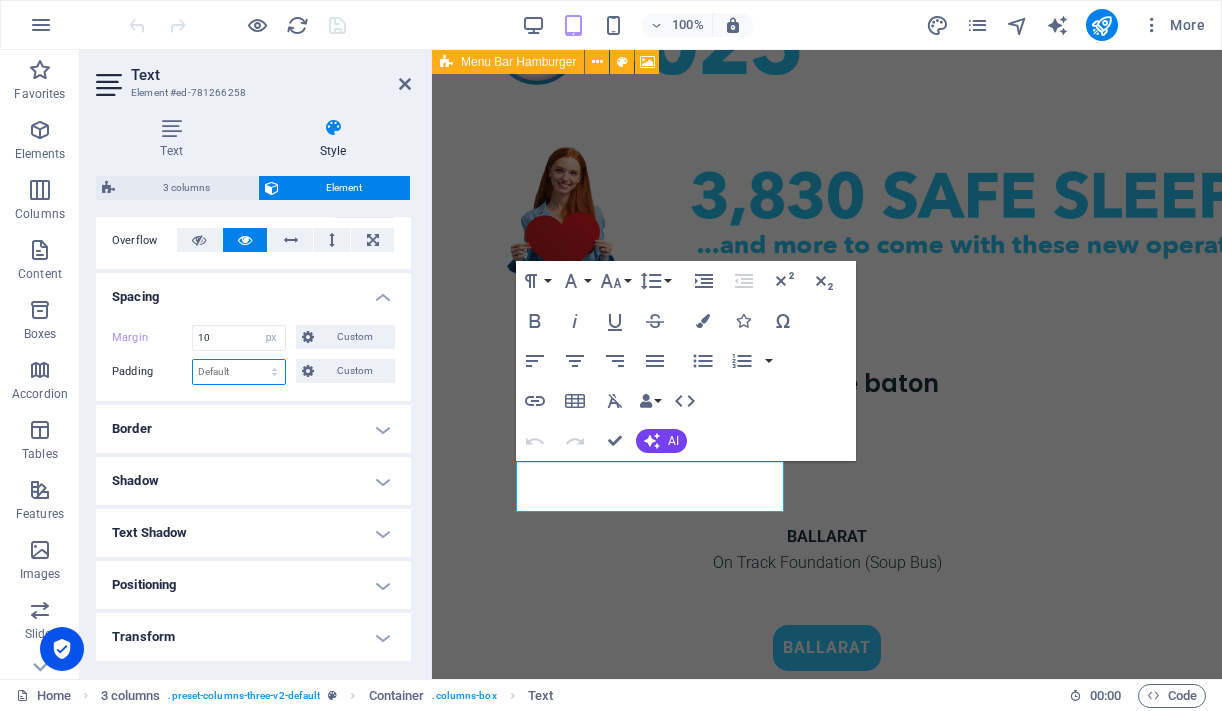 select on "px" 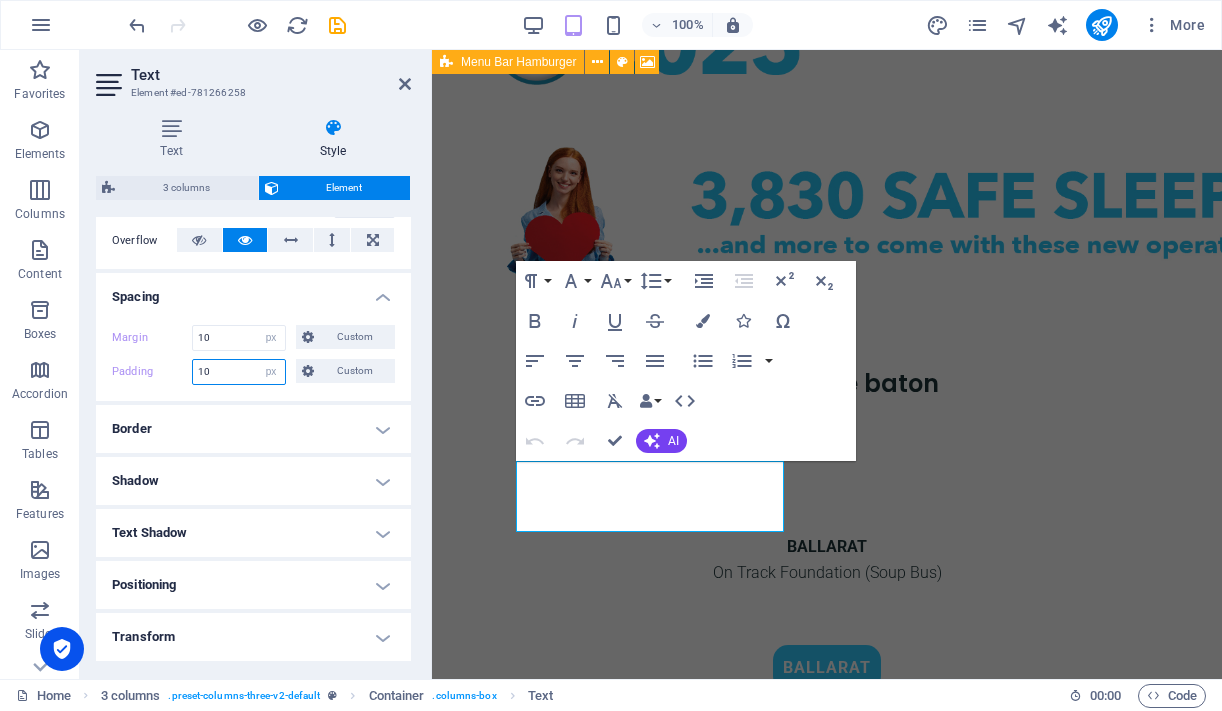 type on "10" 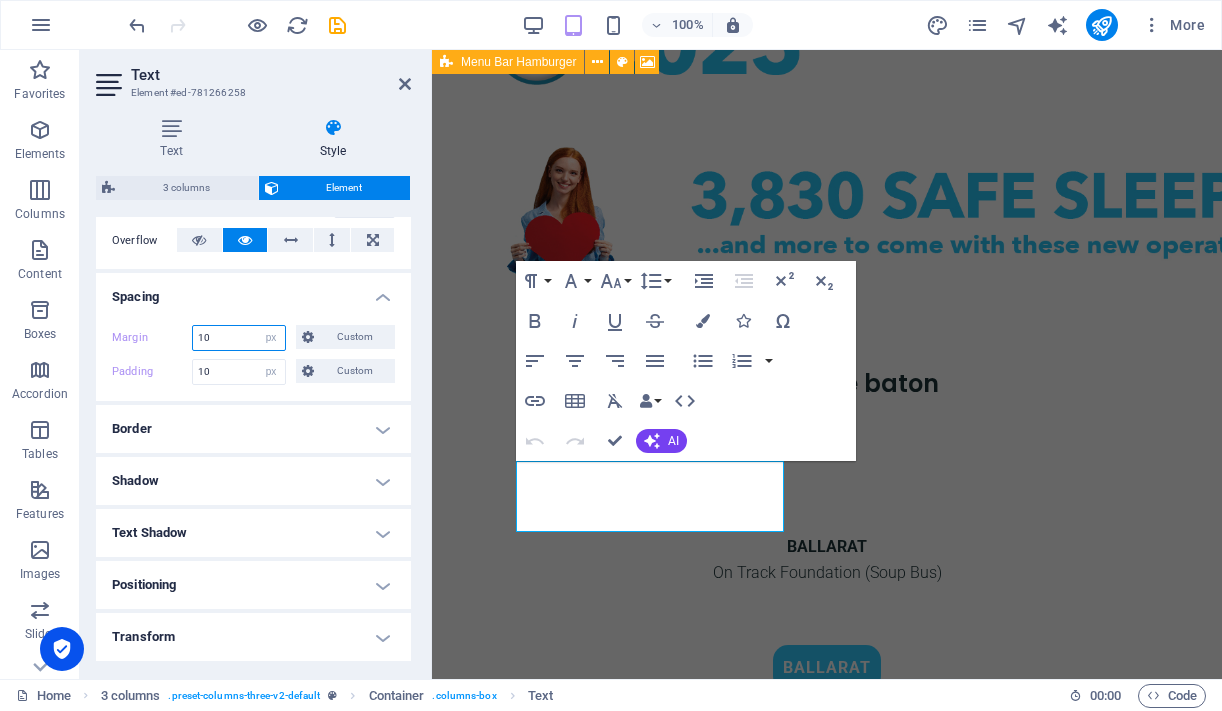 click on "10" at bounding box center [239, 338] 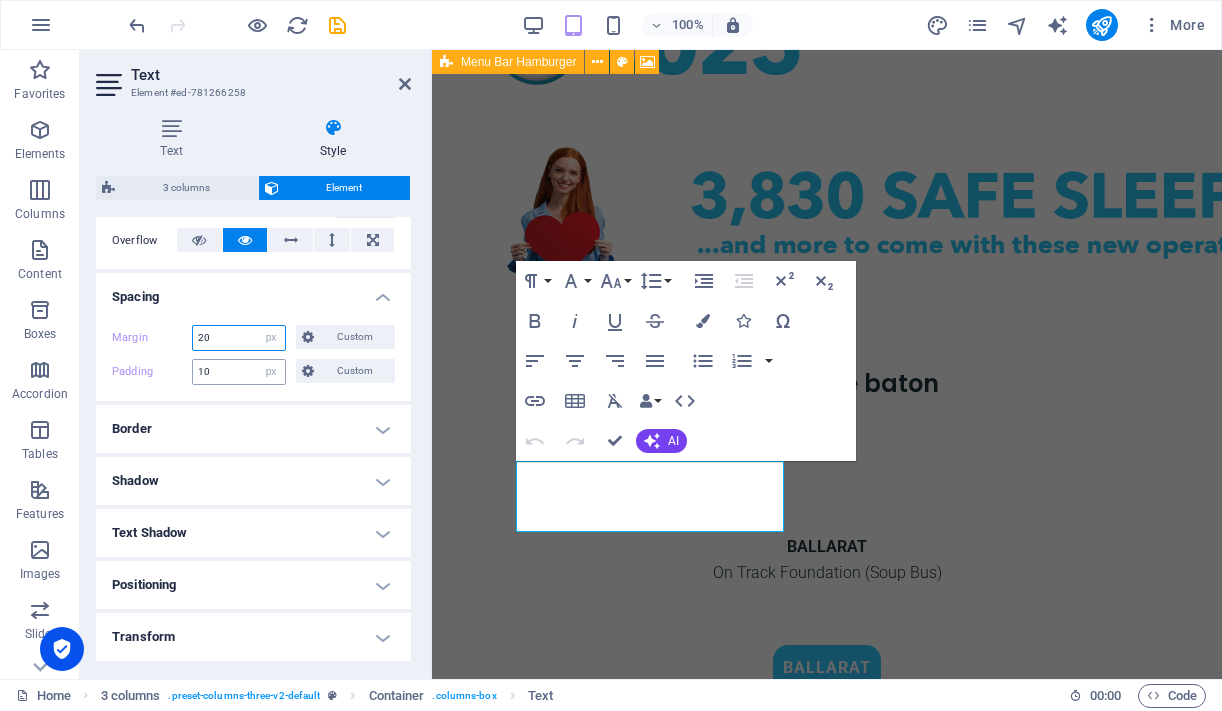 type on "20" 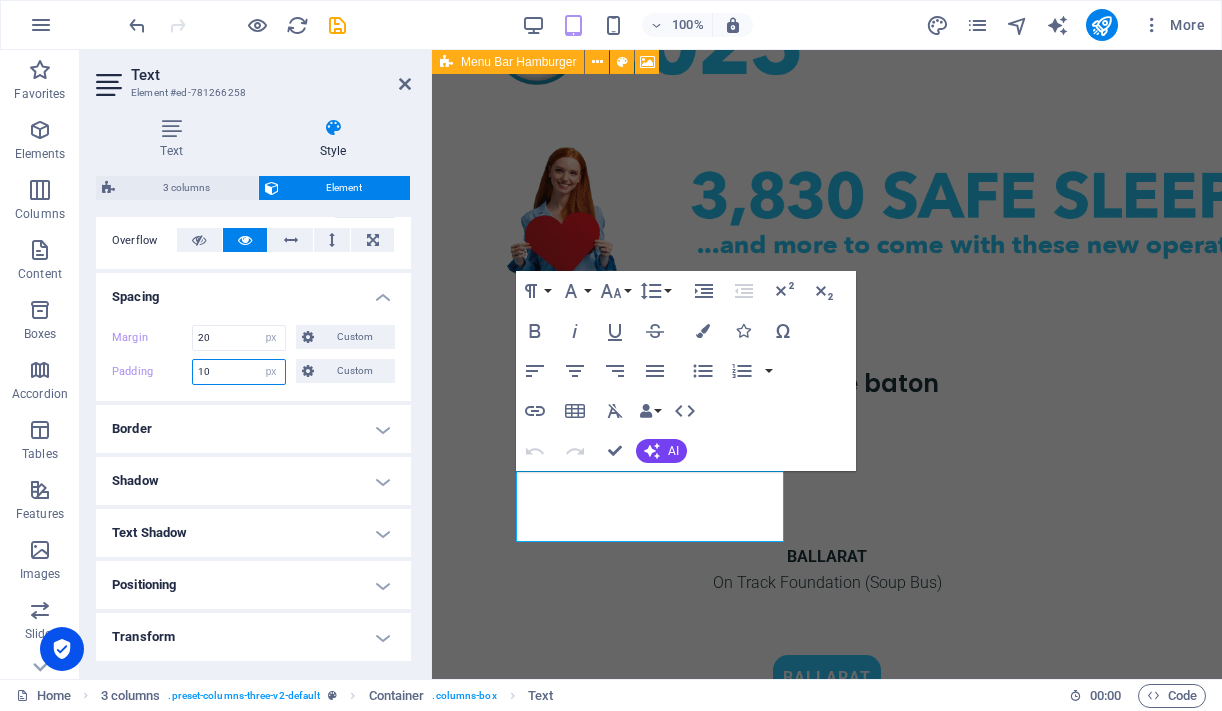 drag, startPoint x: 204, startPoint y: 374, endPoint x: 188, endPoint y: 375, distance: 16.03122 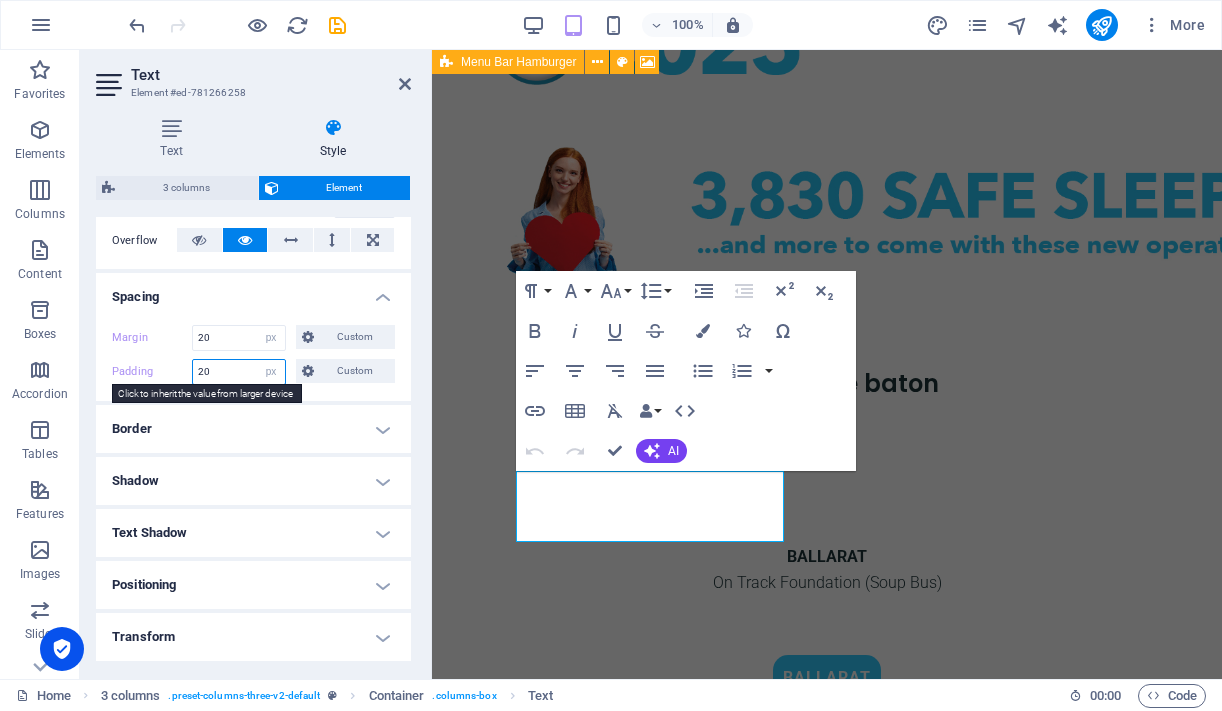 type on "20" 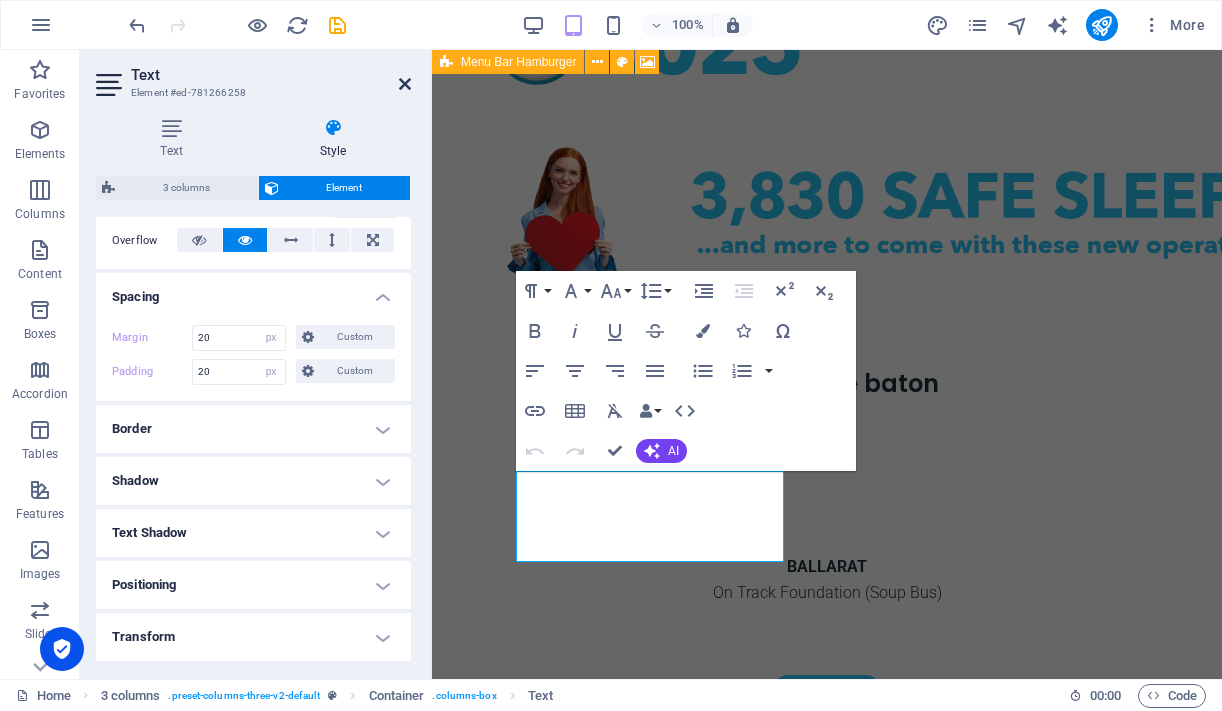 click at bounding box center [405, 84] 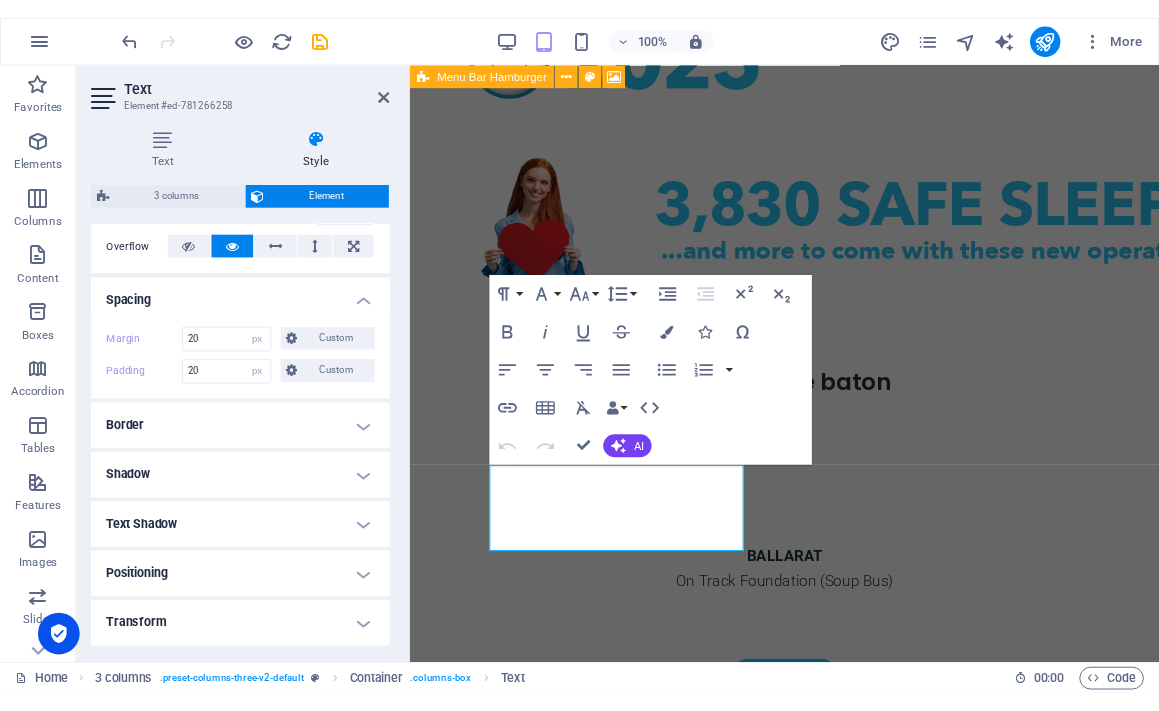 scroll, scrollTop: 1028, scrollLeft: 0, axis: vertical 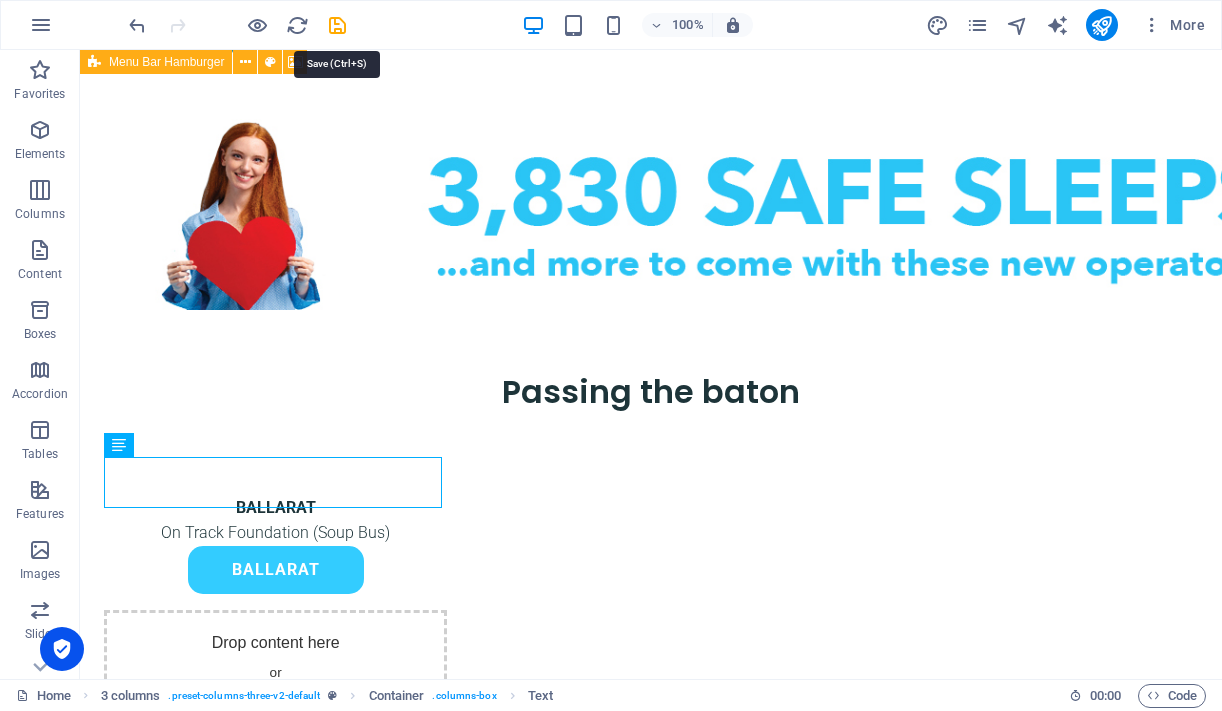 drag, startPoint x: 336, startPoint y: 23, endPoint x: 346, endPoint y: 47, distance: 26 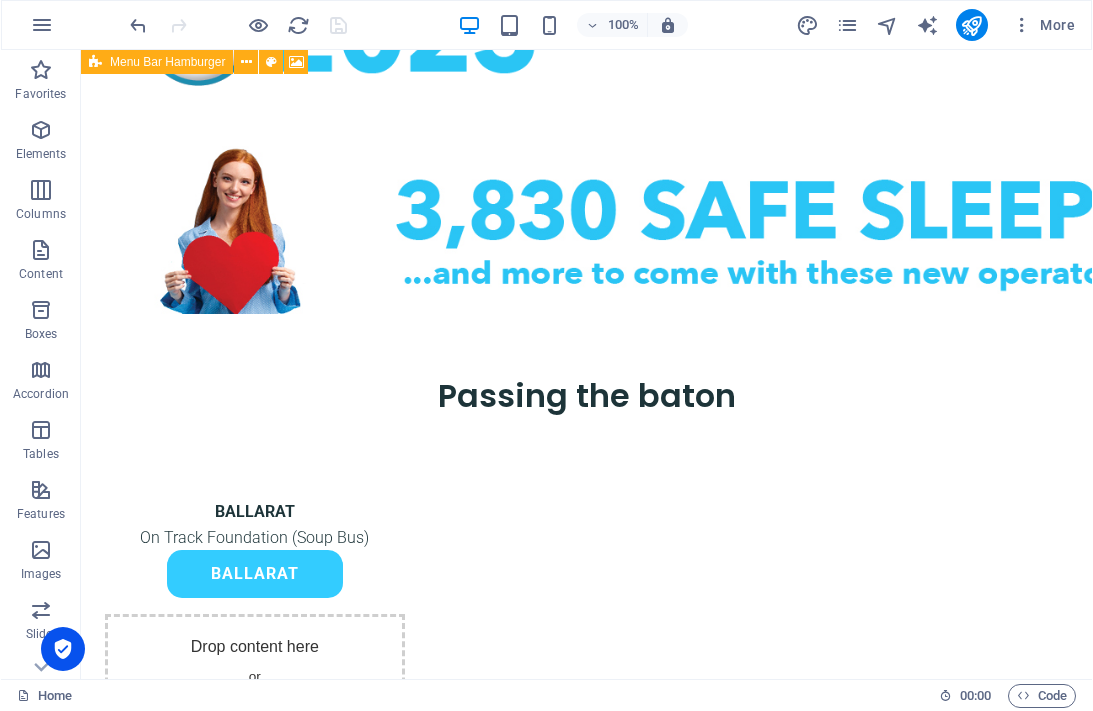 scroll, scrollTop: 1014, scrollLeft: 0, axis: vertical 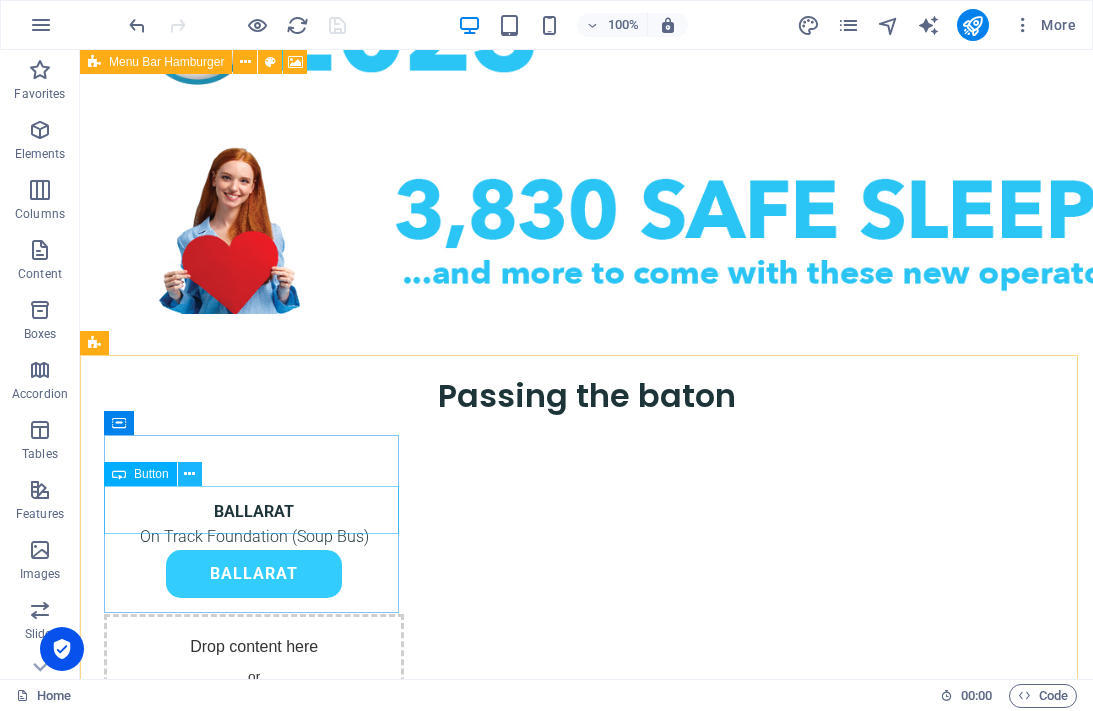 click at bounding box center [189, 474] 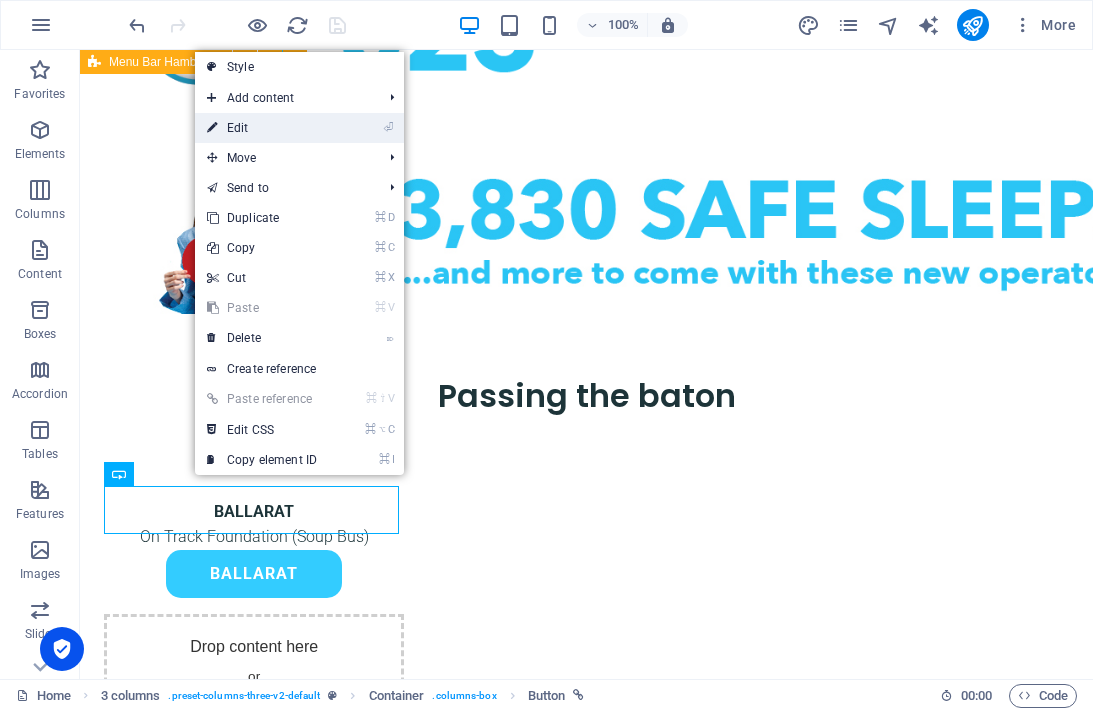 click on "⏎  Edit" at bounding box center [262, 128] 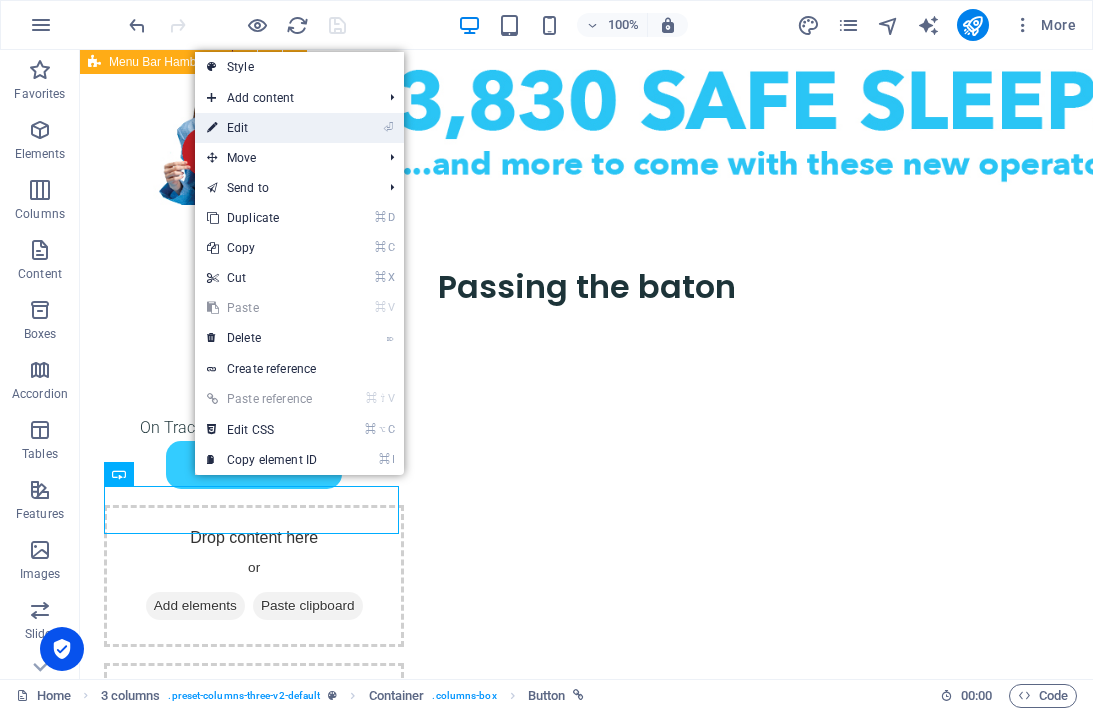 select on "px" 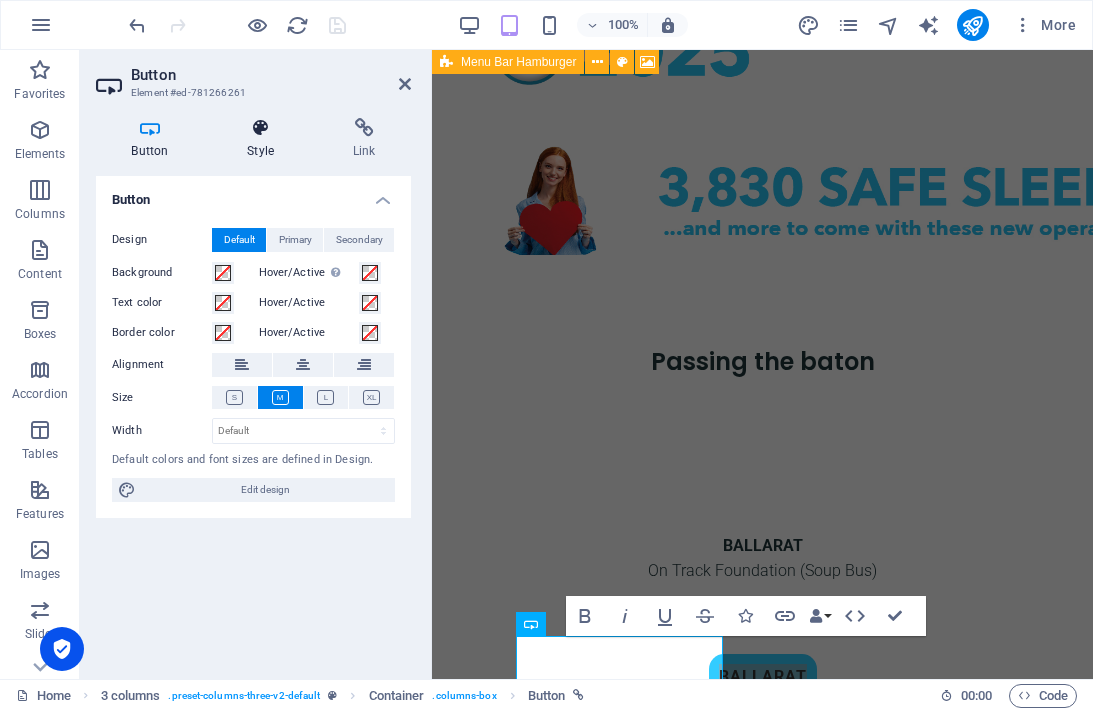 click at bounding box center (261, 128) 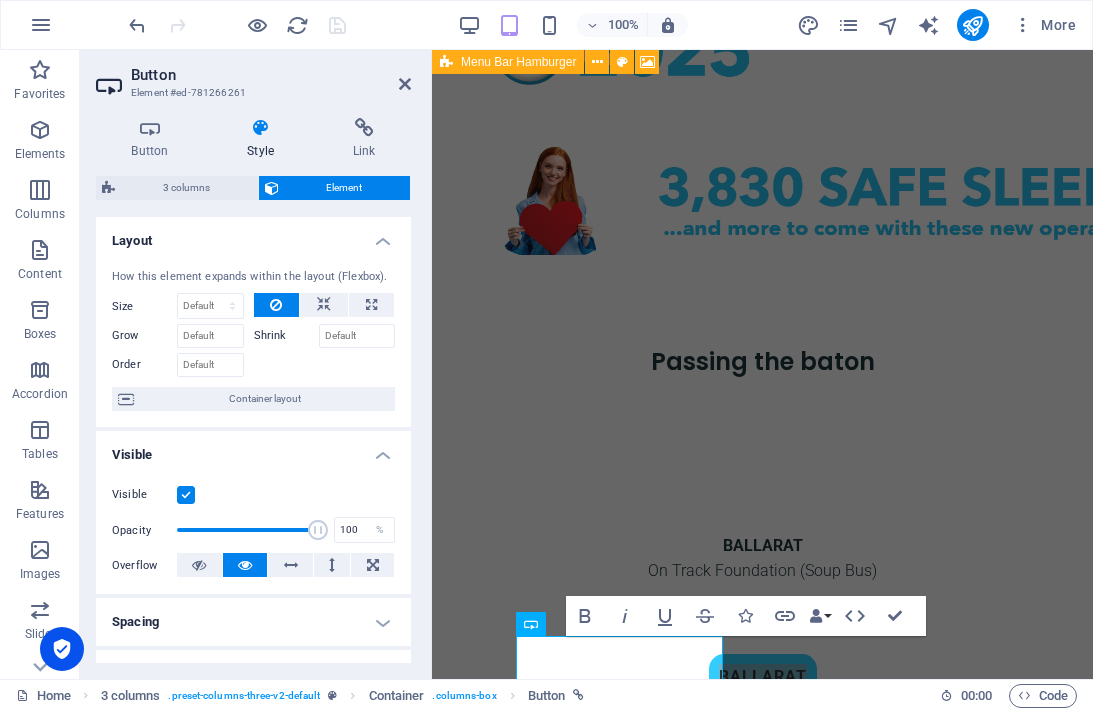 scroll, scrollTop: 83, scrollLeft: 0, axis: vertical 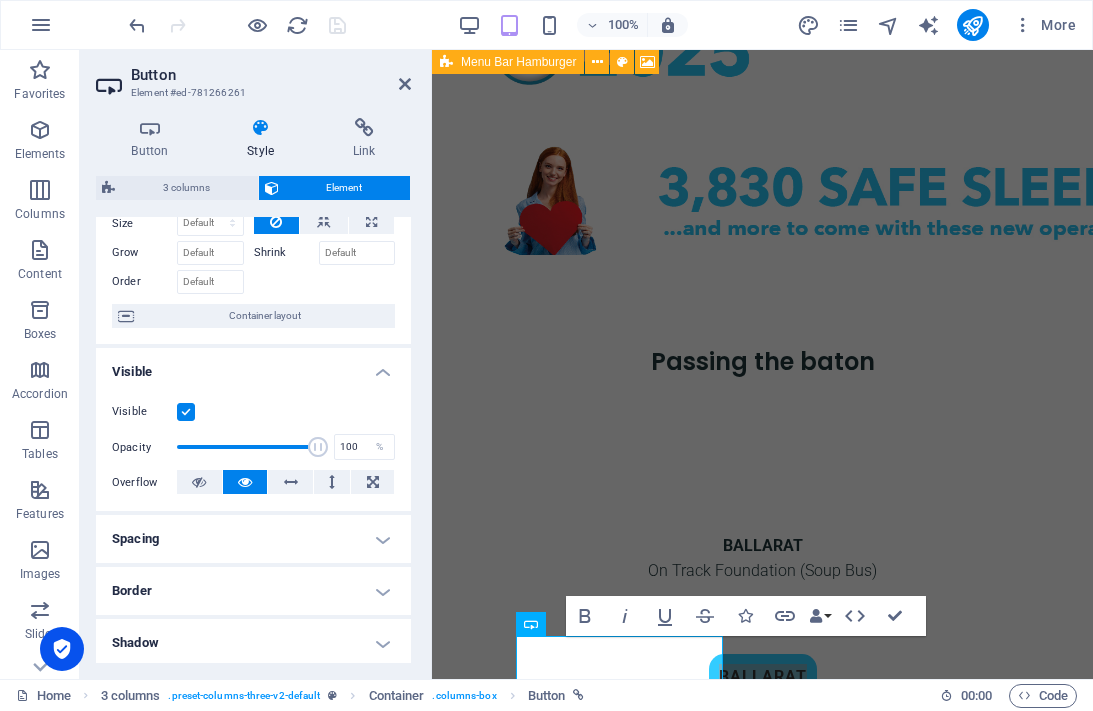 click on "Spacing" at bounding box center (253, 539) 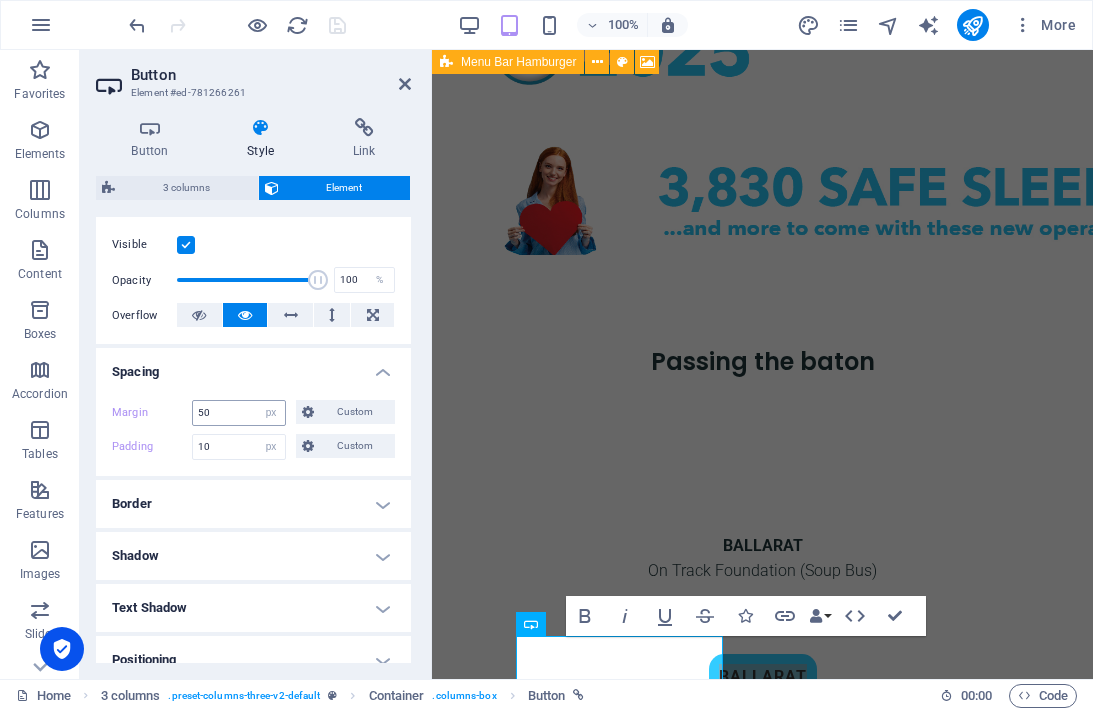 scroll, scrollTop: 252, scrollLeft: 0, axis: vertical 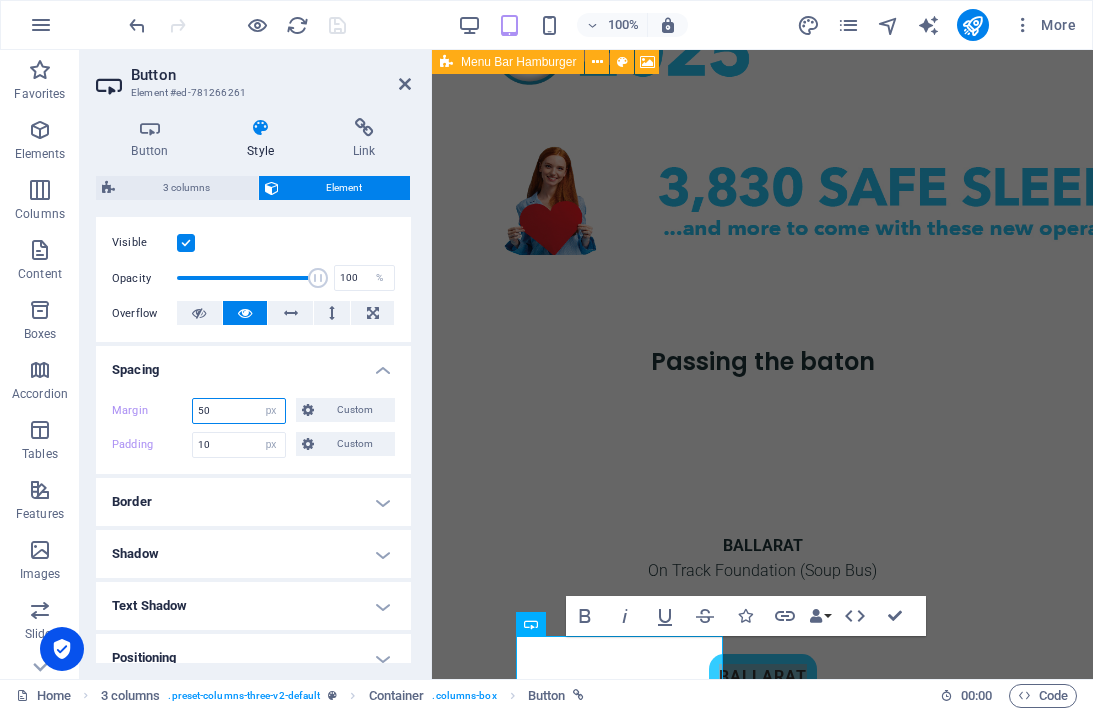 click on "50" at bounding box center (239, 411) 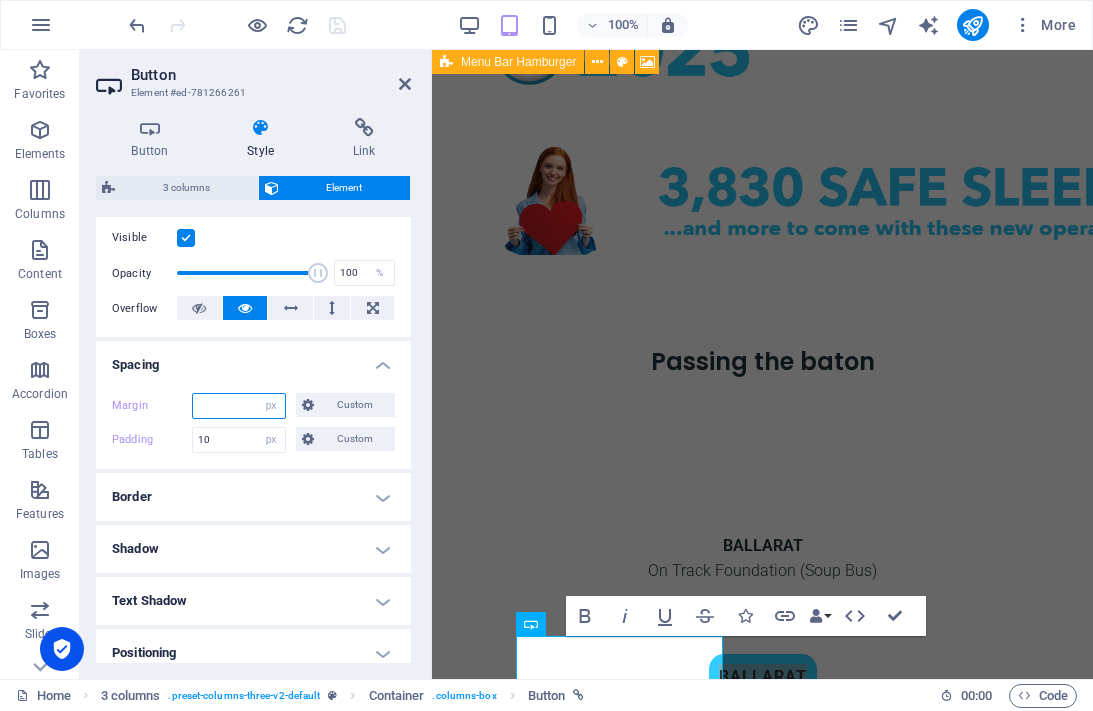 type 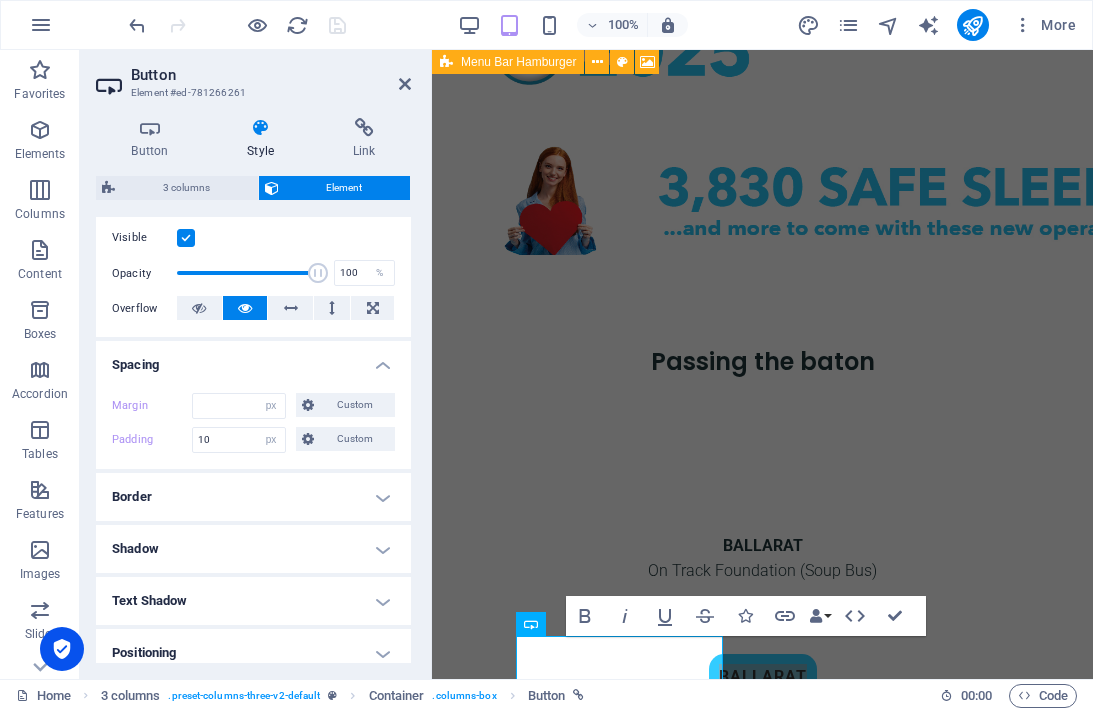 click on "Spacing" at bounding box center [253, 359] 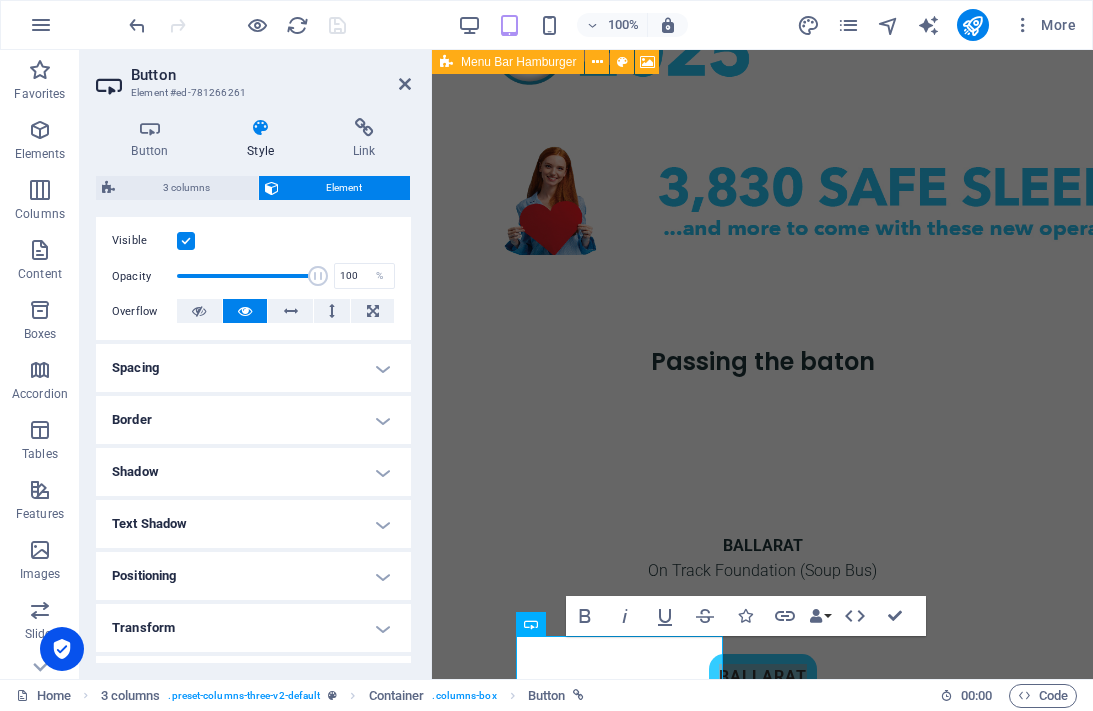 scroll, scrollTop: 256, scrollLeft: 0, axis: vertical 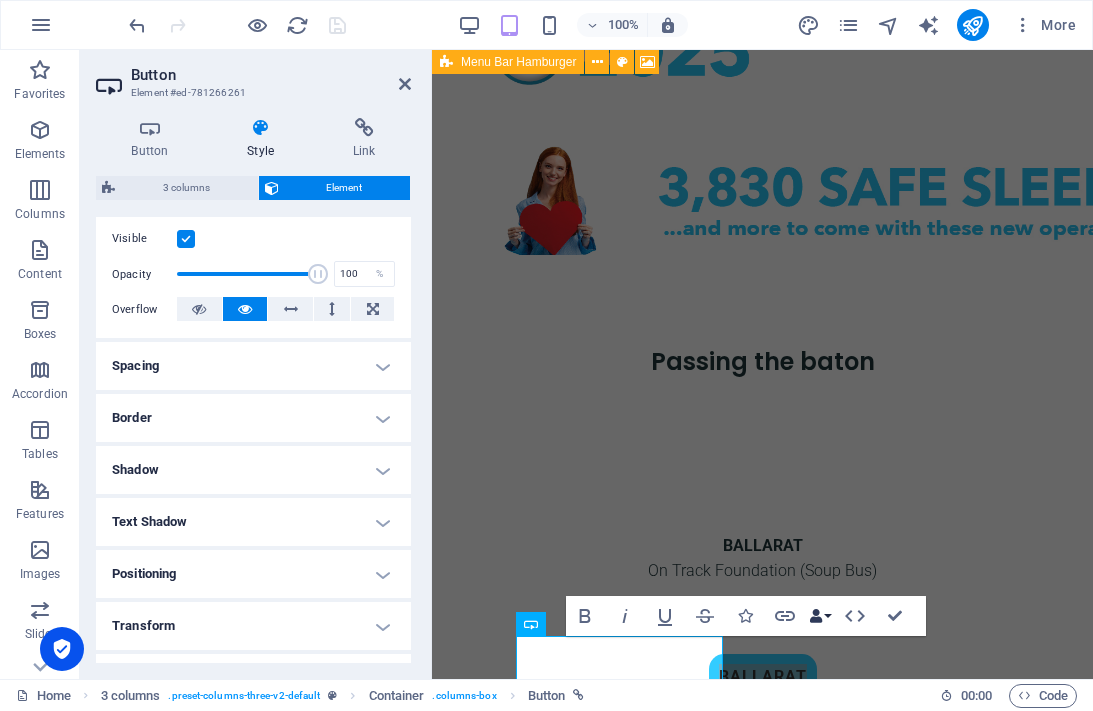 click on "Data Bindings" at bounding box center (820, 616) 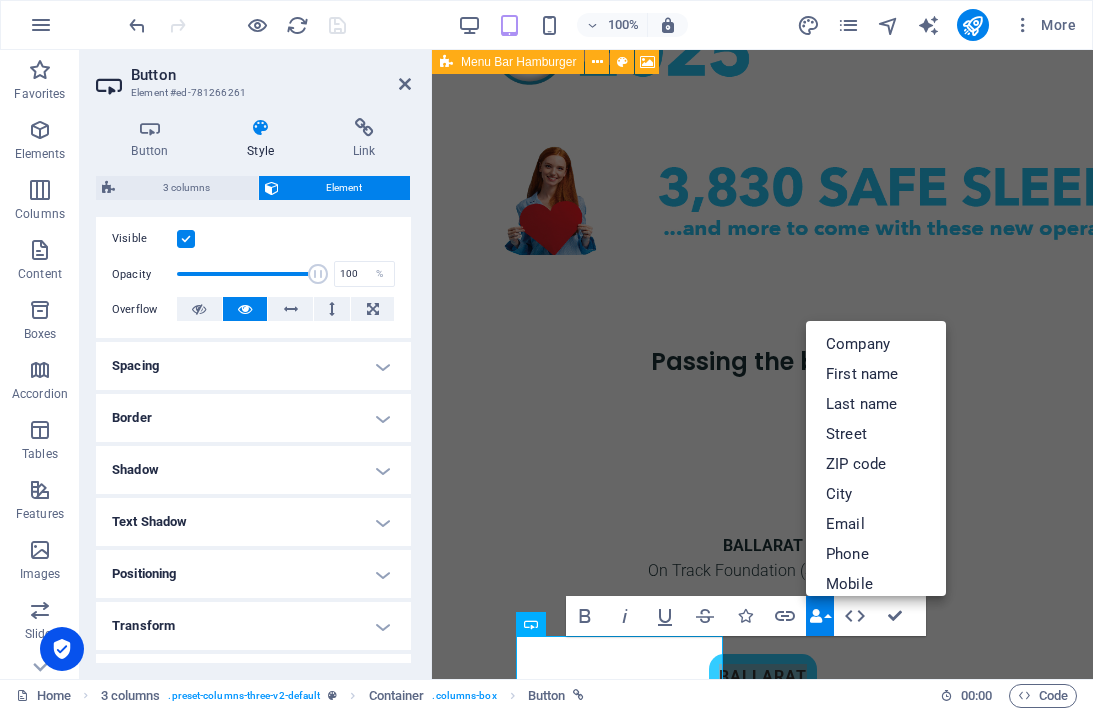 click on "Data Bindings" at bounding box center [820, 616] 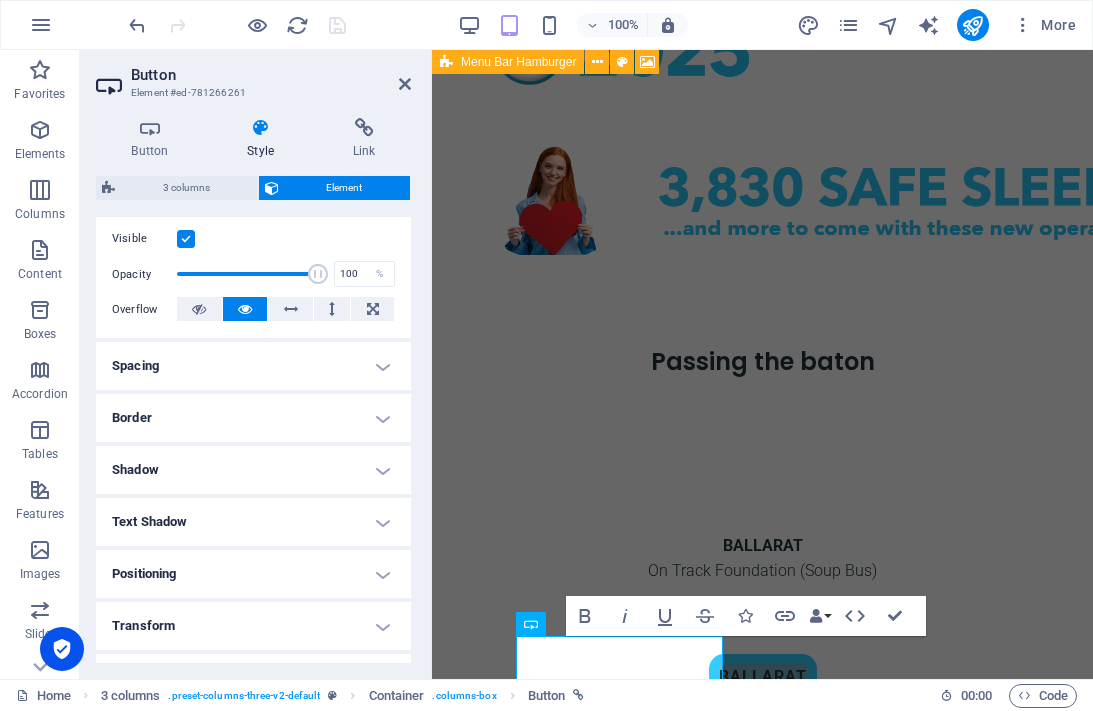 click on "Spacing" at bounding box center [253, 366] 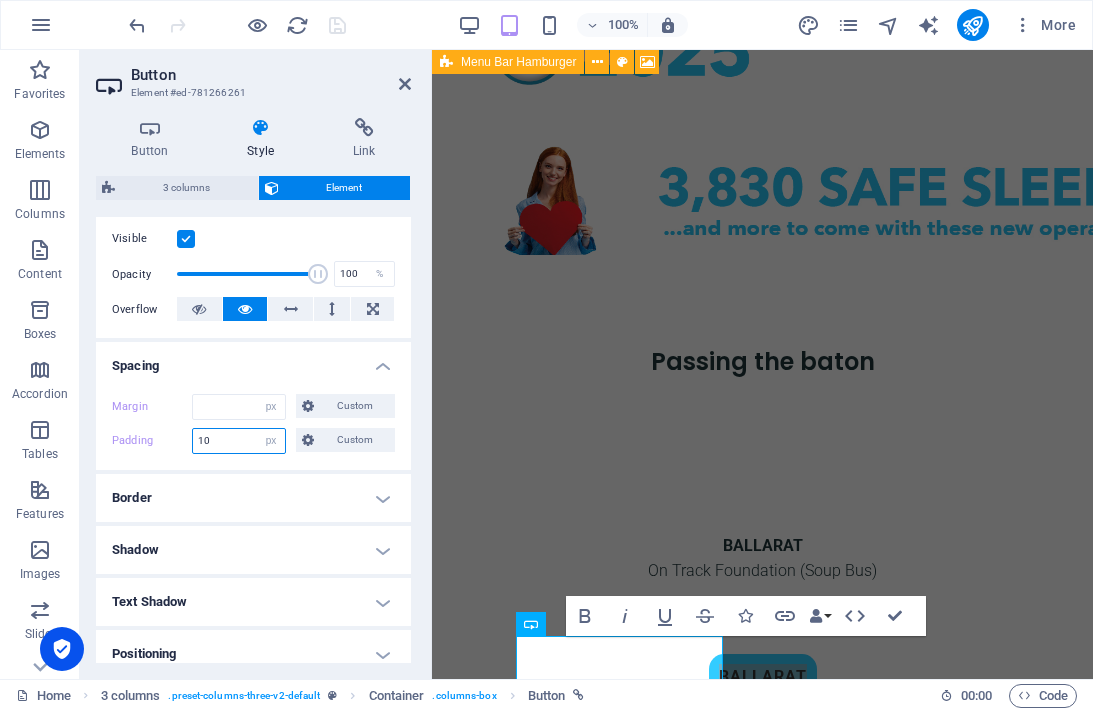 click on "10" at bounding box center (239, 441) 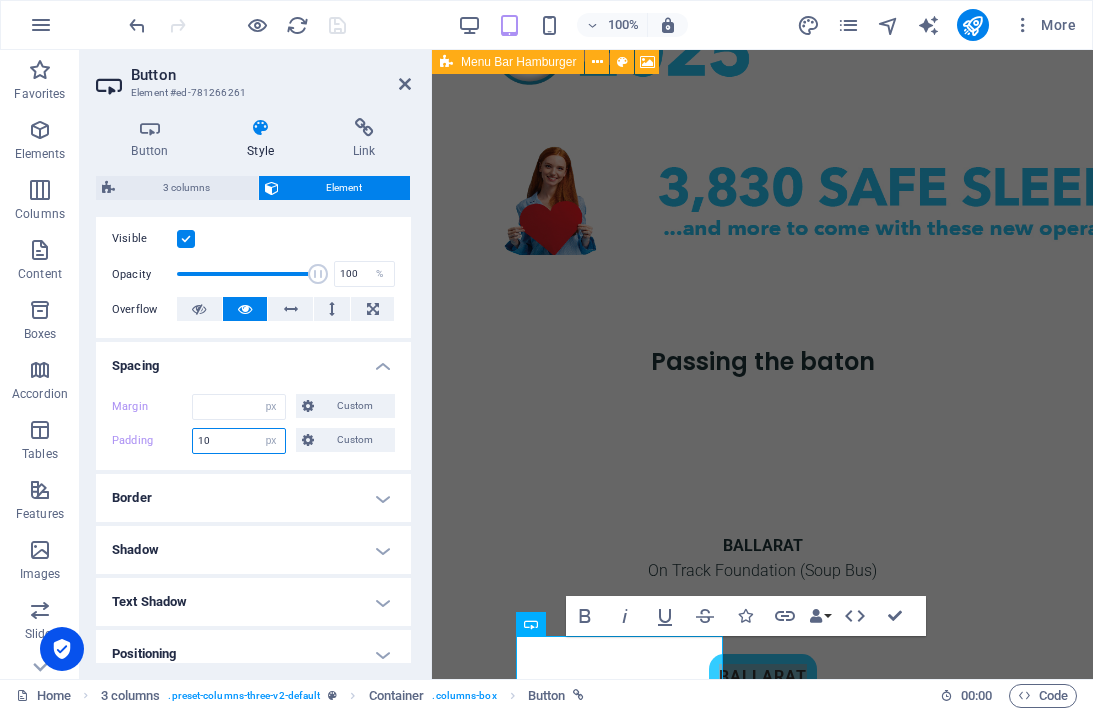 click on "10" at bounding box center (239, 441) 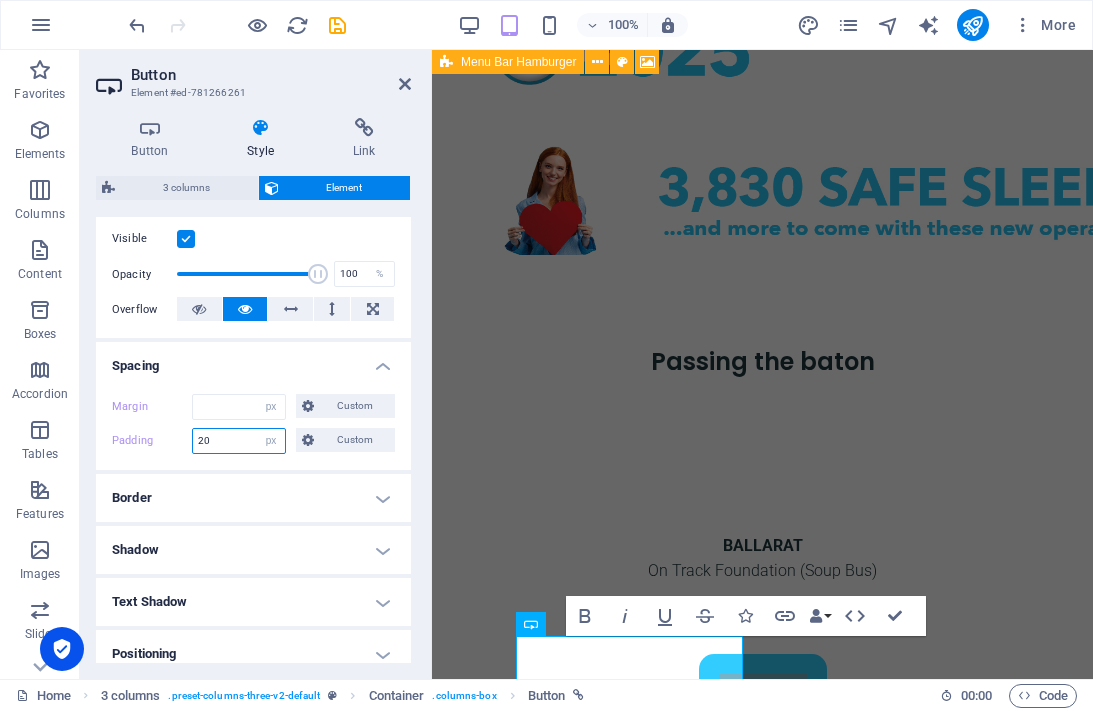 drag, startPoint x: 199, startPoint y: 444, endPoint x: 184, endPoint y: 443, distance: 15.033297 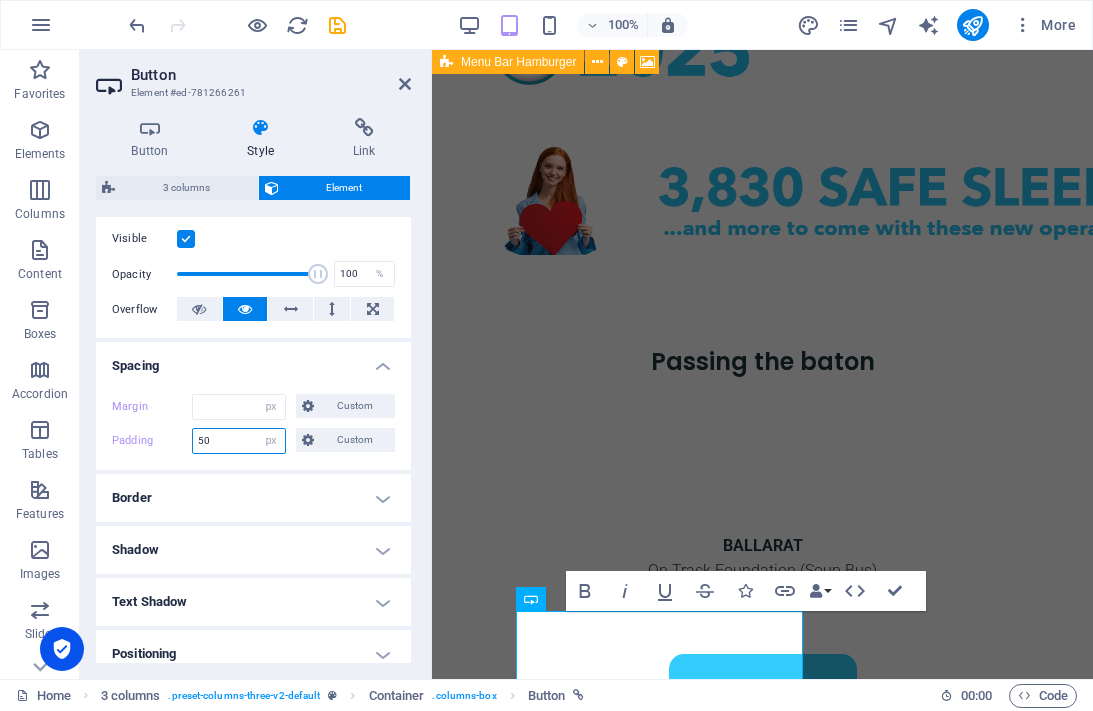 click on "Padding 50 Default px rem % vh vw Custom Custom" at bounding box center [253, 441] 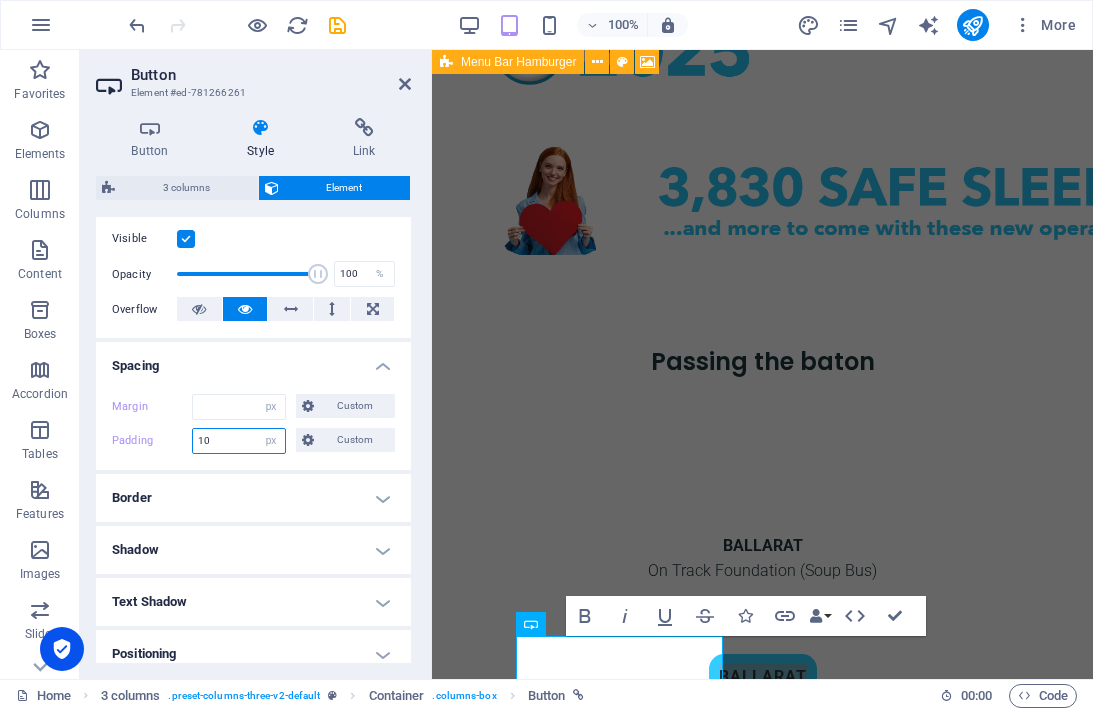 drag, startPoint x: 205, startPoint y: 442, endPoint x: 182, endPoint y: 441, distance: 23.021729 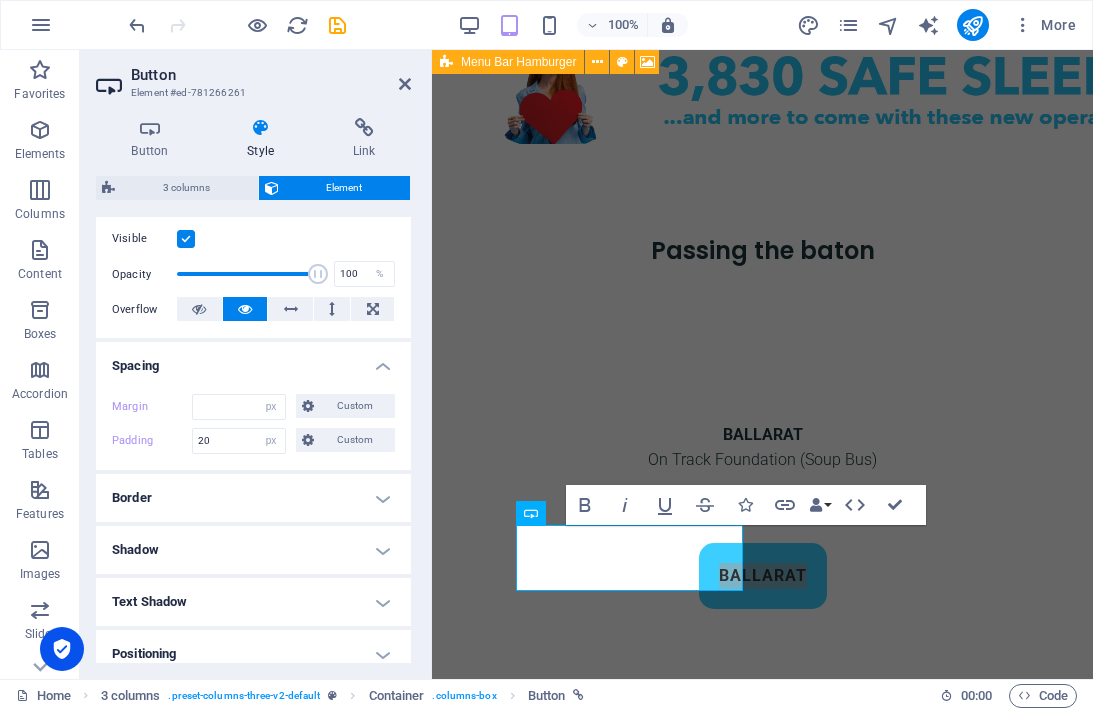 scroll, scrollTop: 1259, scrollLeft: 0, axis: vertical 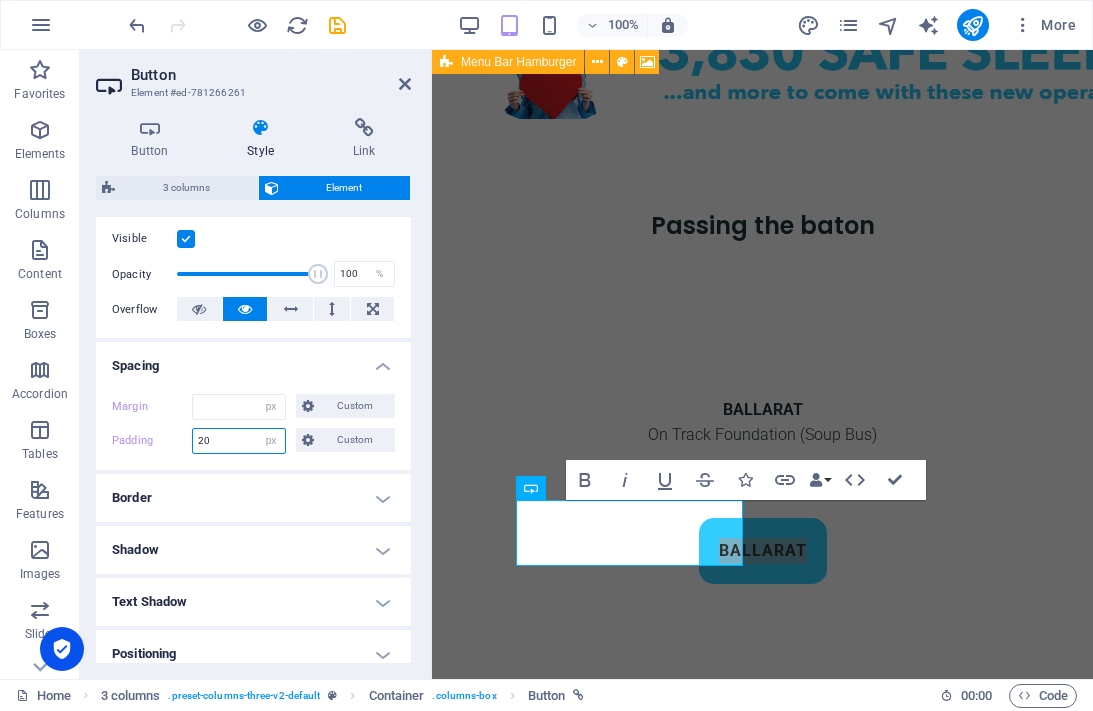 drag, startPoint x: 217, startPoint y: 445, endPoint x: 172, endPoint y: 441, distance: 45.17743 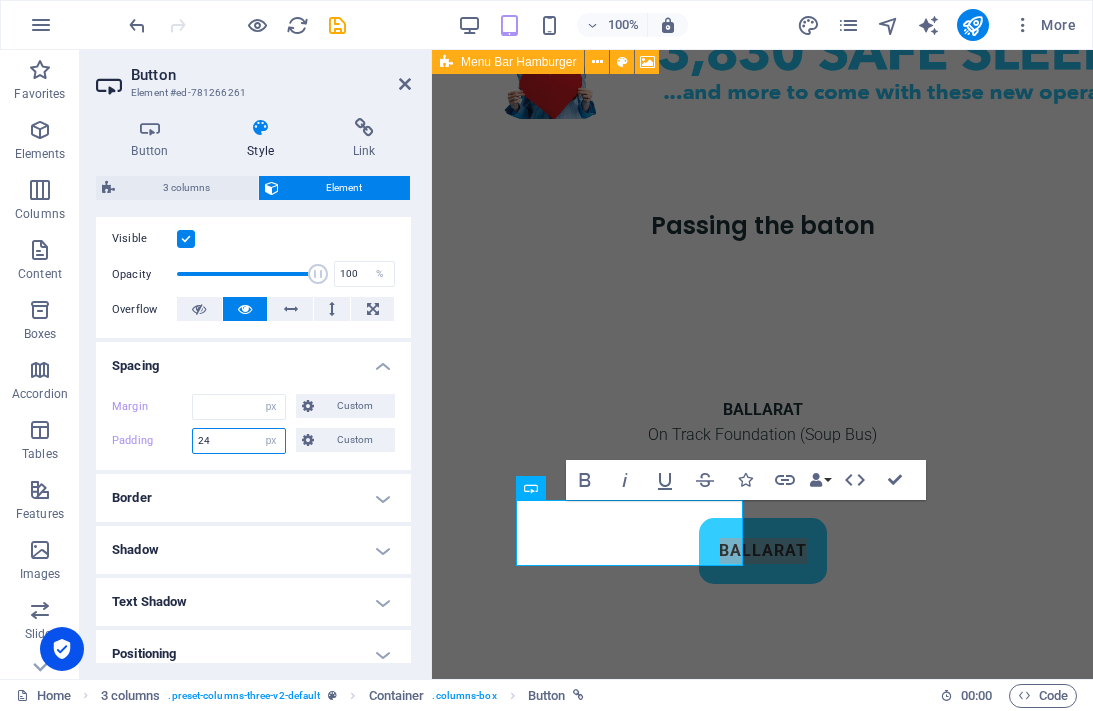 drag, startPoint x: 214, startPoint y: 437, endPoint x: 167, endPoint y: 437, distance: 47 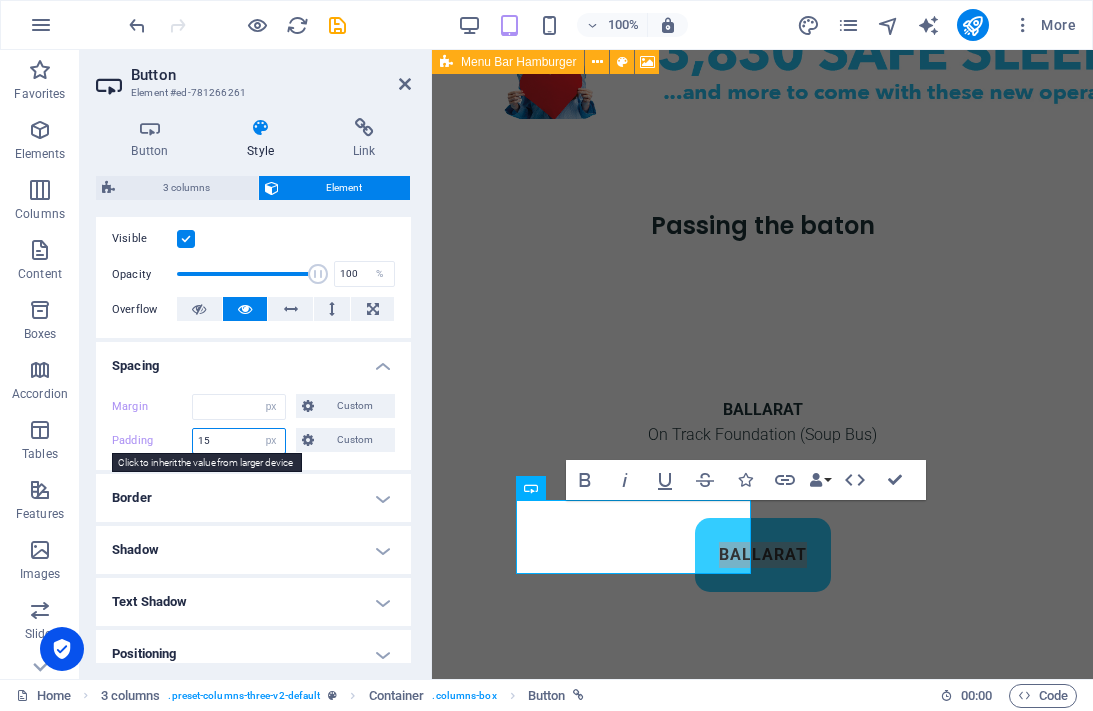 type on "15" 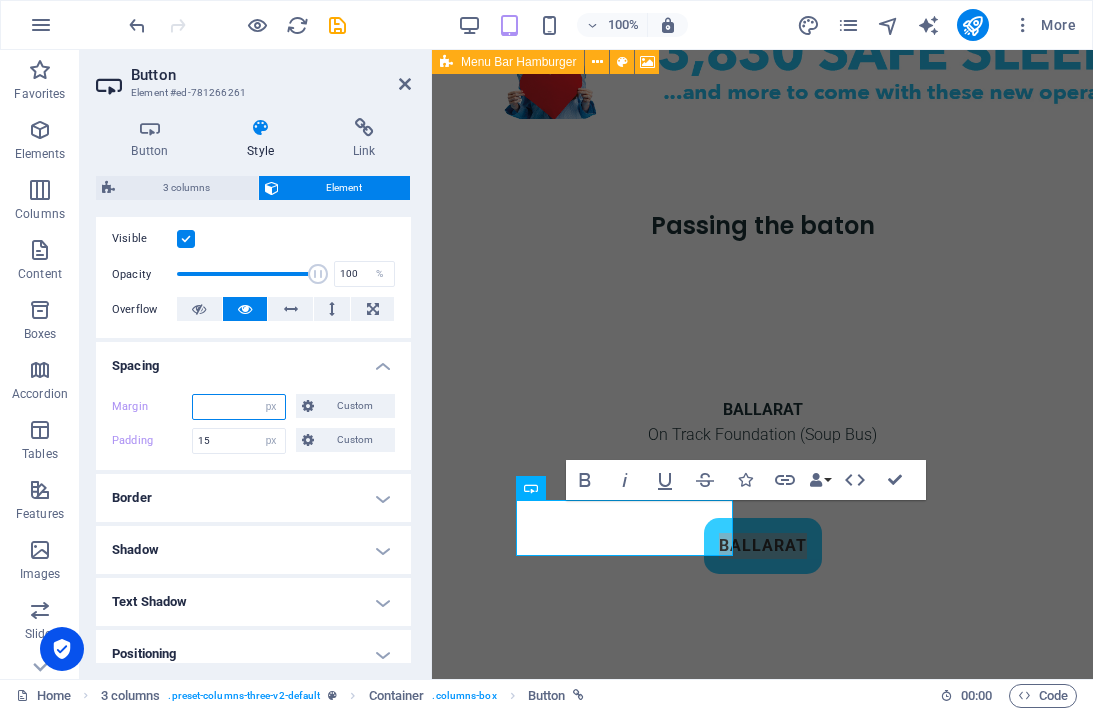 click at bounding box center [239, 407] 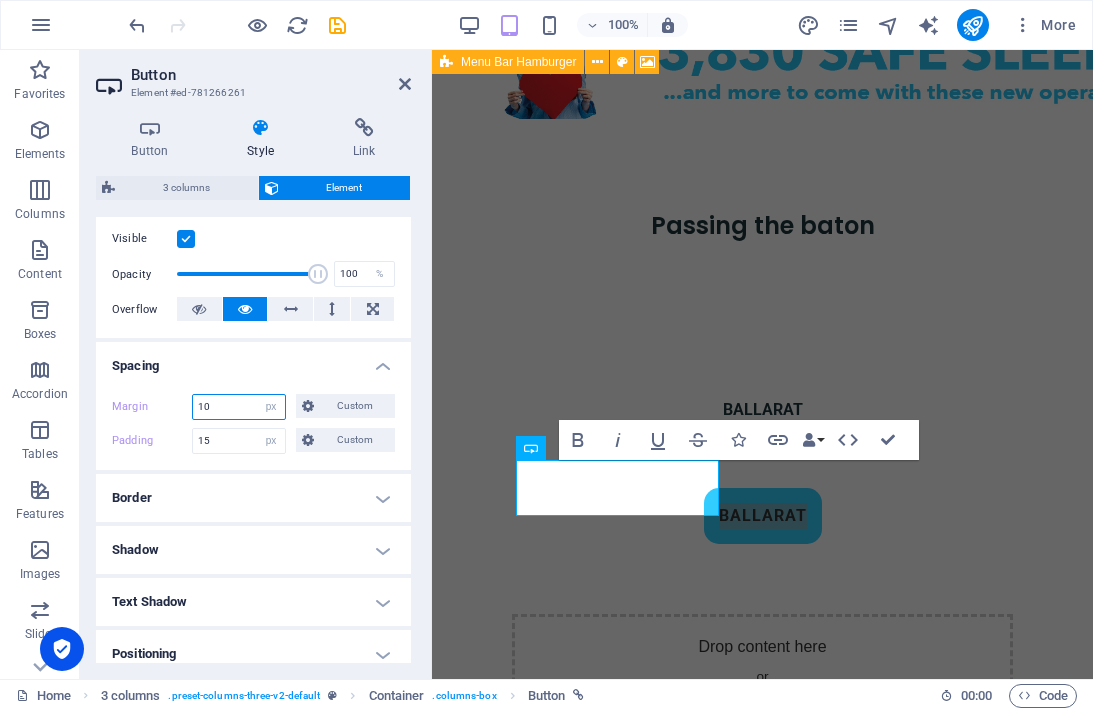 type on "10" 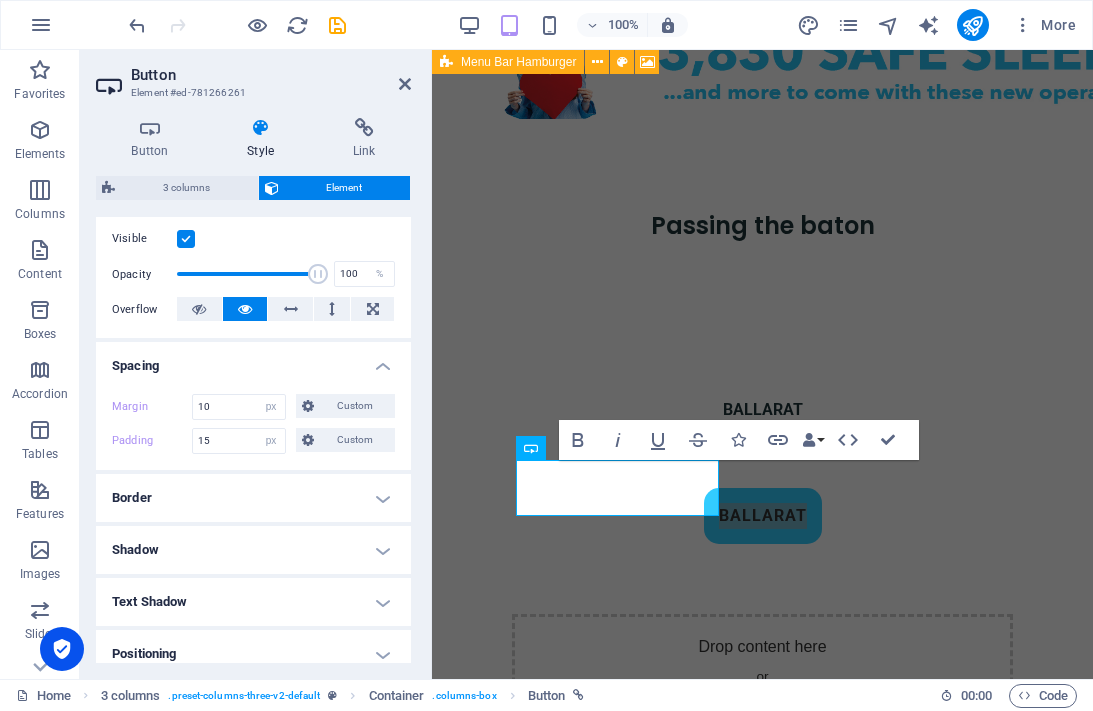 click on "Border" at bounding box center (253, 498) 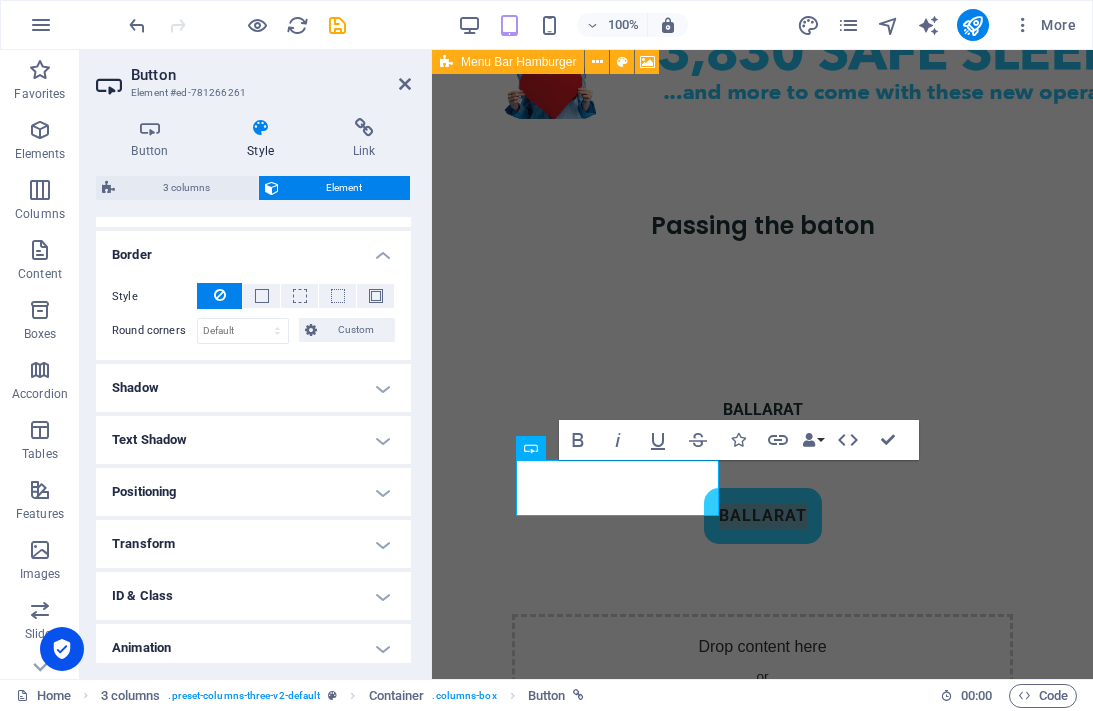 scroll, scrollTop: 513, scrollLeft: 0, axis: vertical 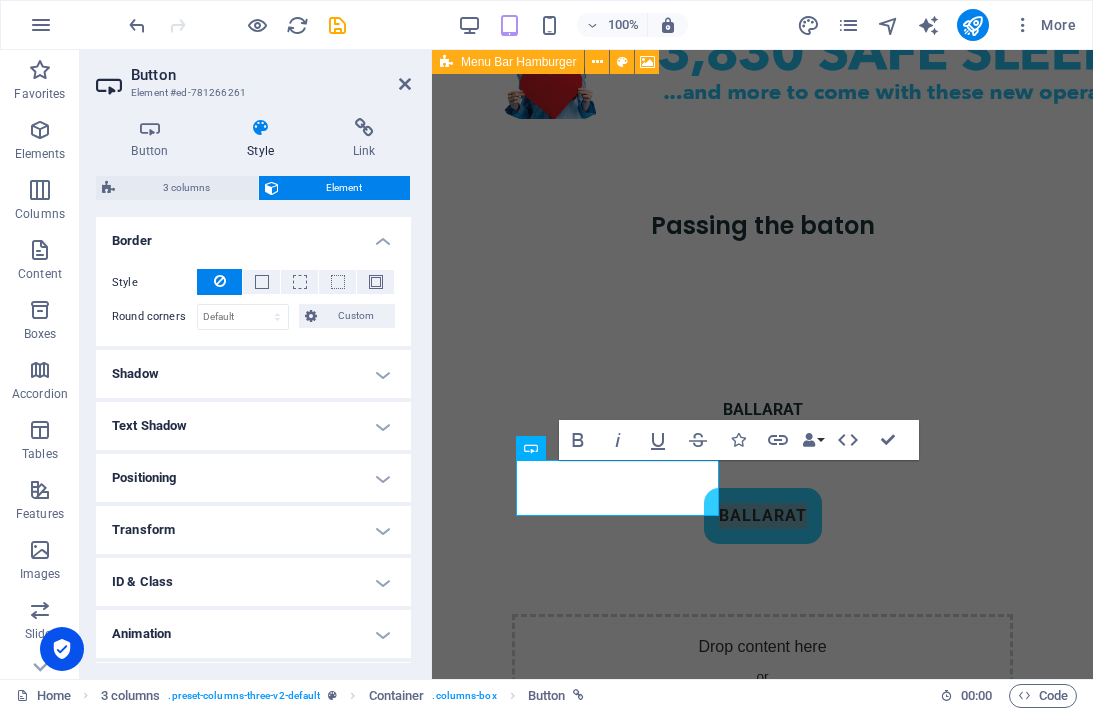click on "Positioning" at bounding box center [253, 478] 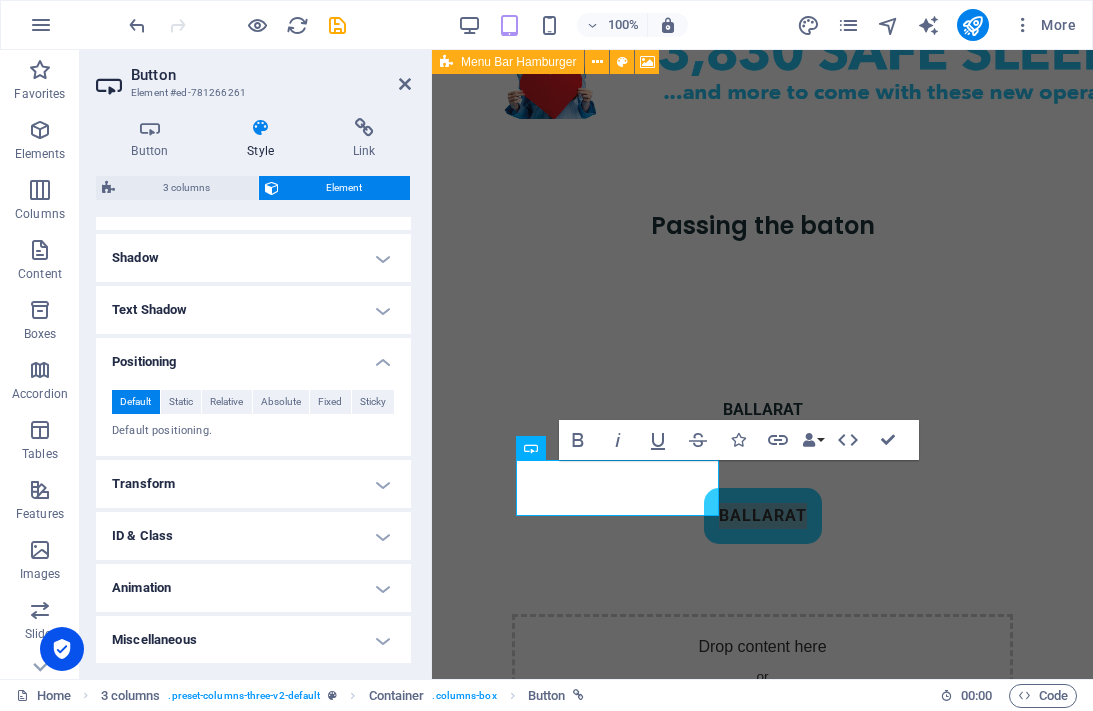 scroll, scrollTop: 627, scrollLeft: 0, axis: vertical 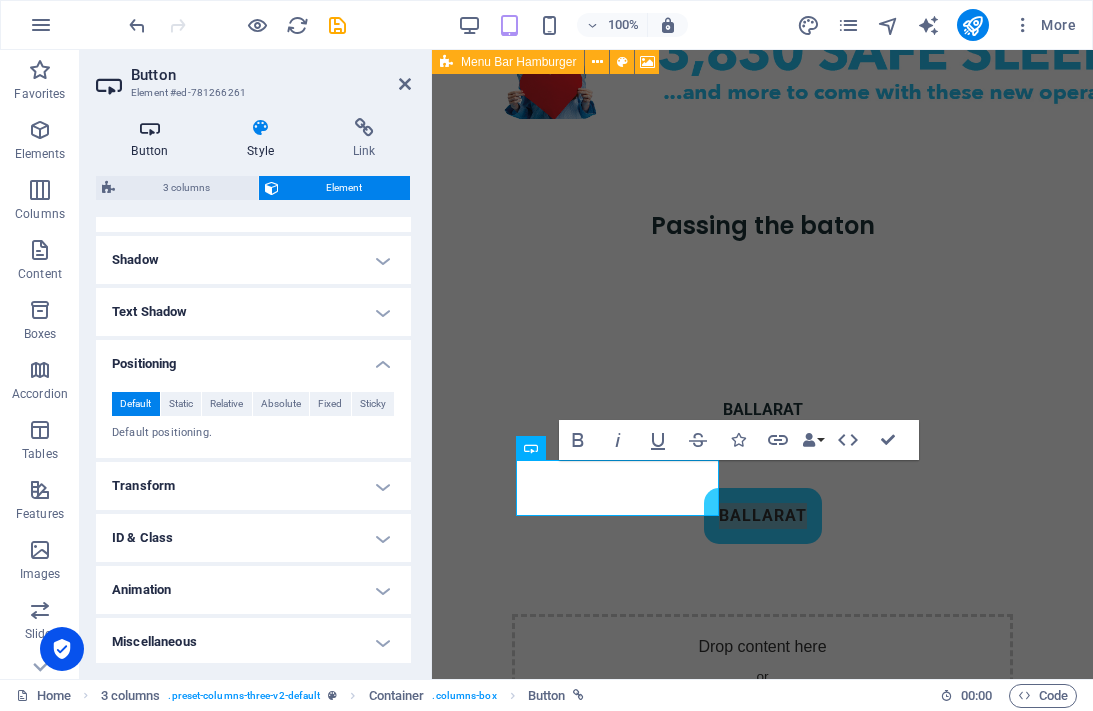 click at bounding box center [150, 128] 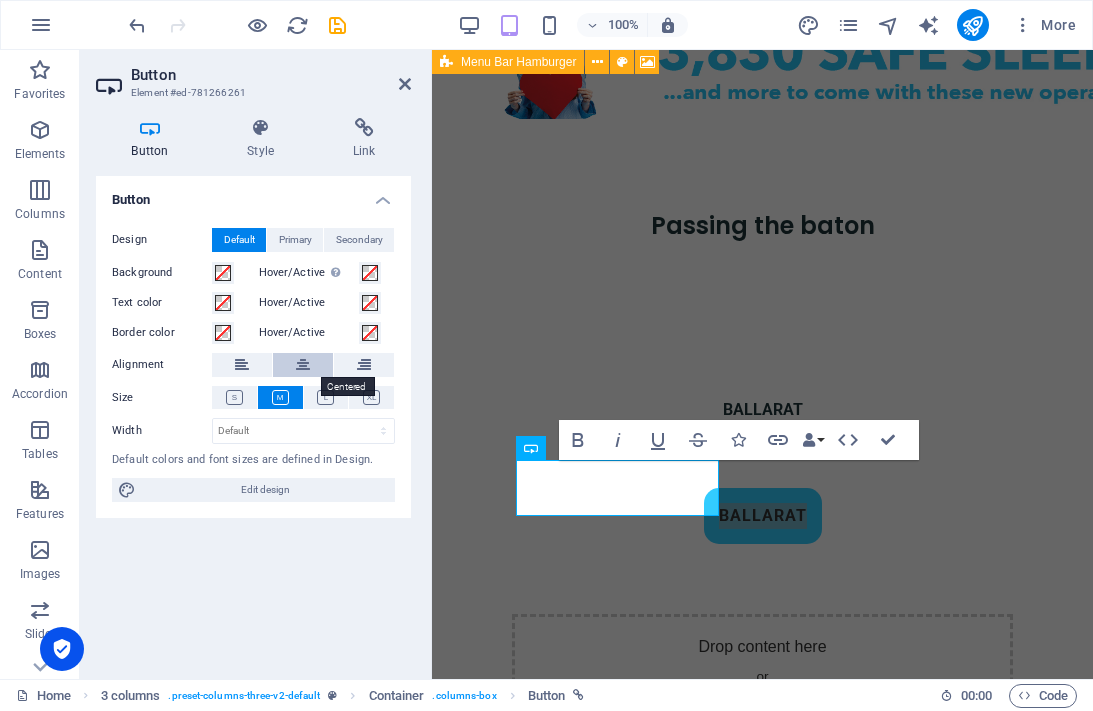 click at bounding box center [303, 365] 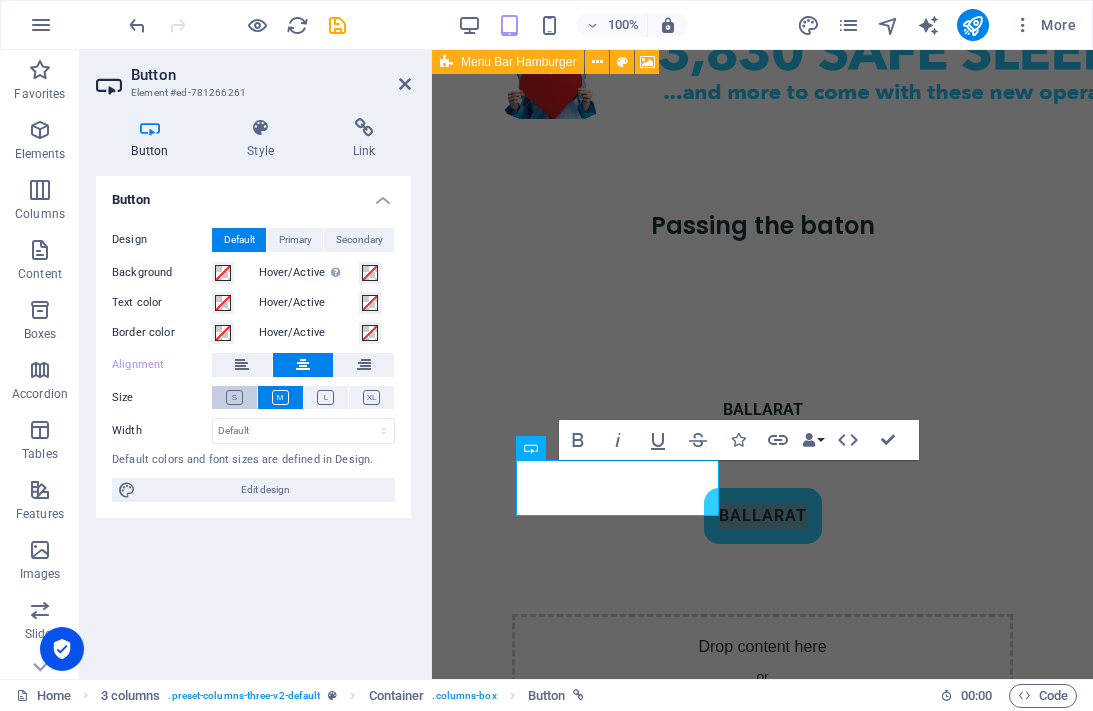 click at bounding box center (234, 397) 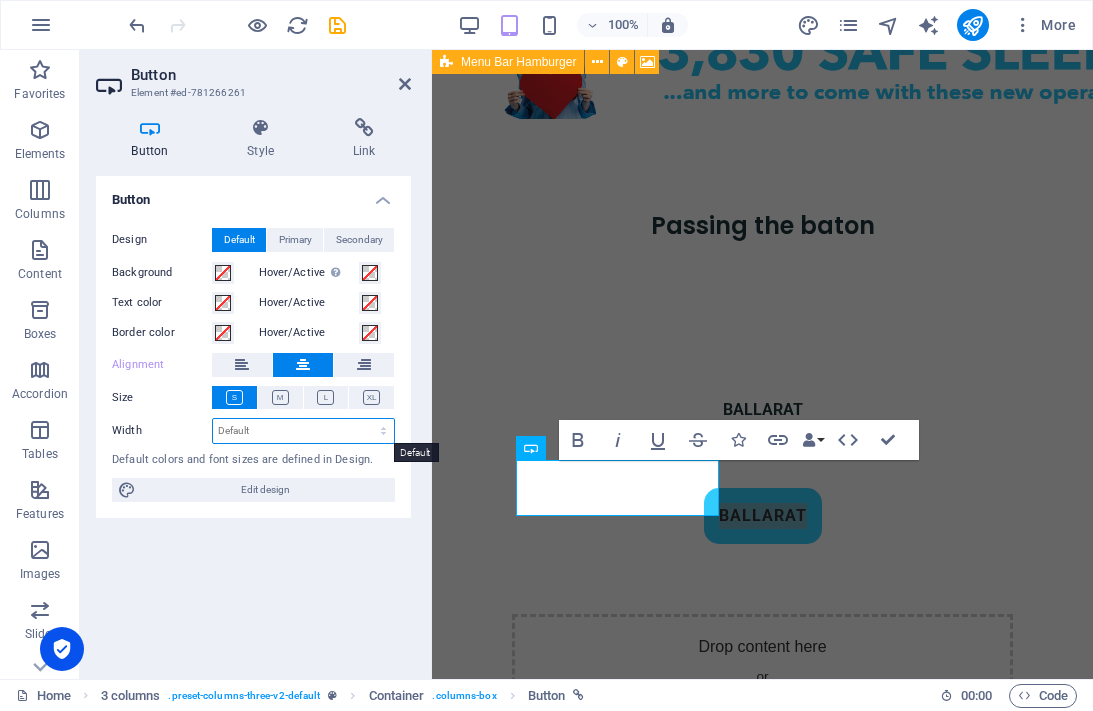 click on "Default px rem % em vh vw" at bounding box center [303, 431] 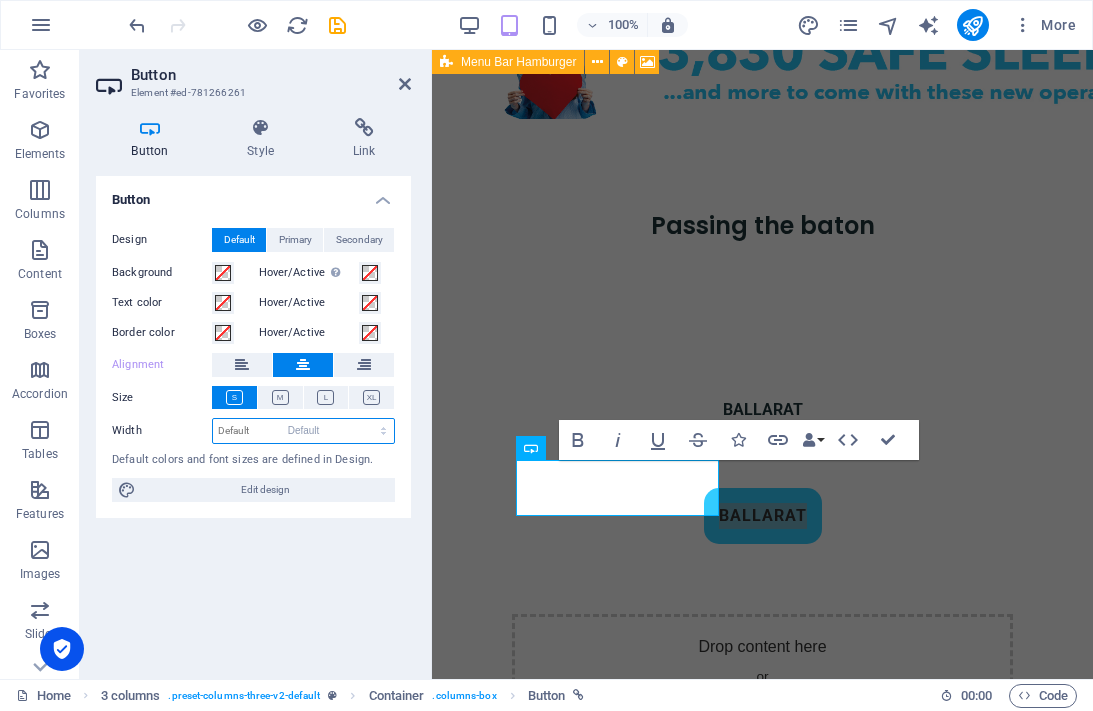 select on "DISABLED_OPTION_VALUE" 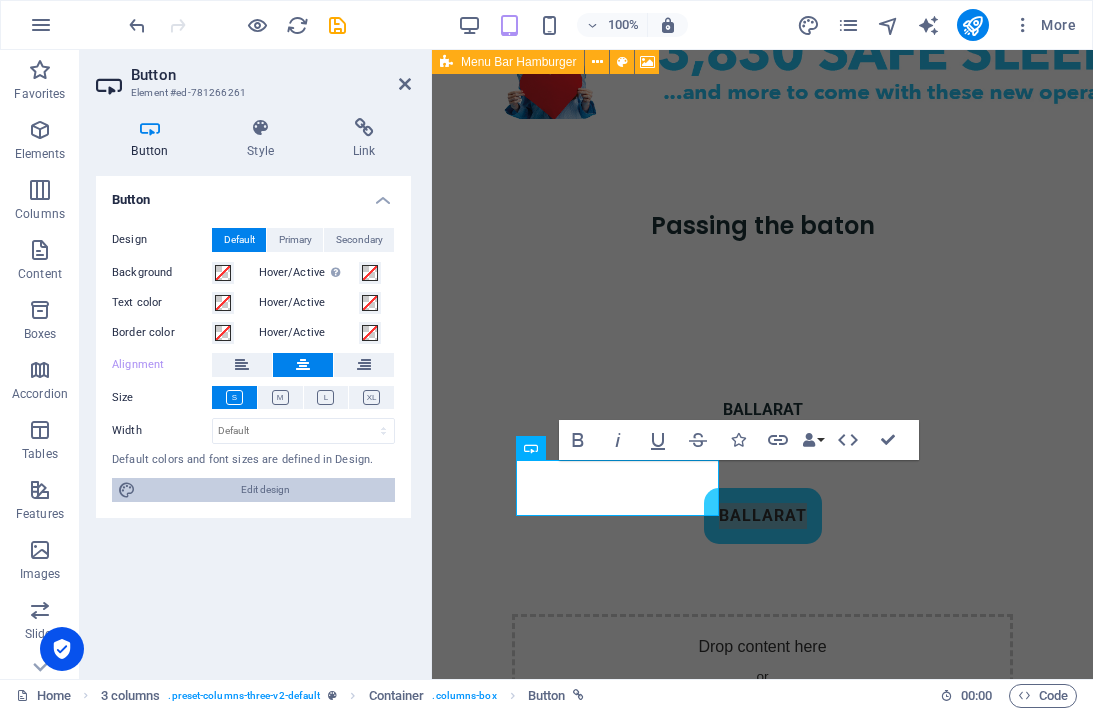 click on "Edit design" at bounding box center (265, 490) 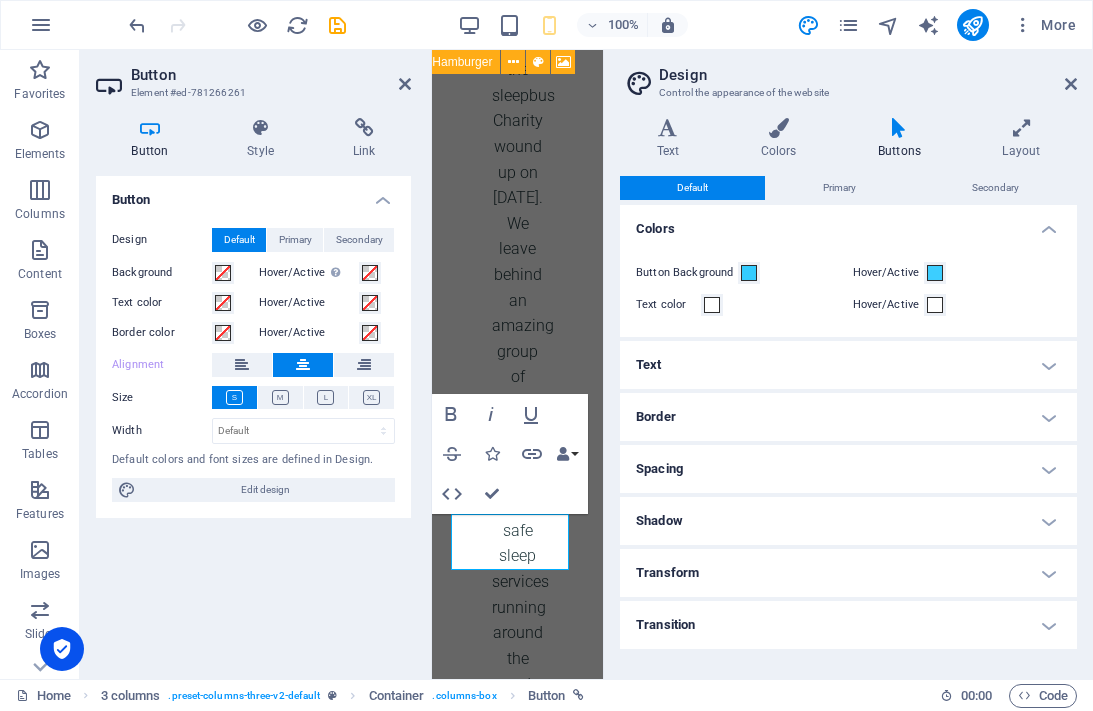 scroll, scrollTop: 3761, scrollLeft: 0, axis: vertical 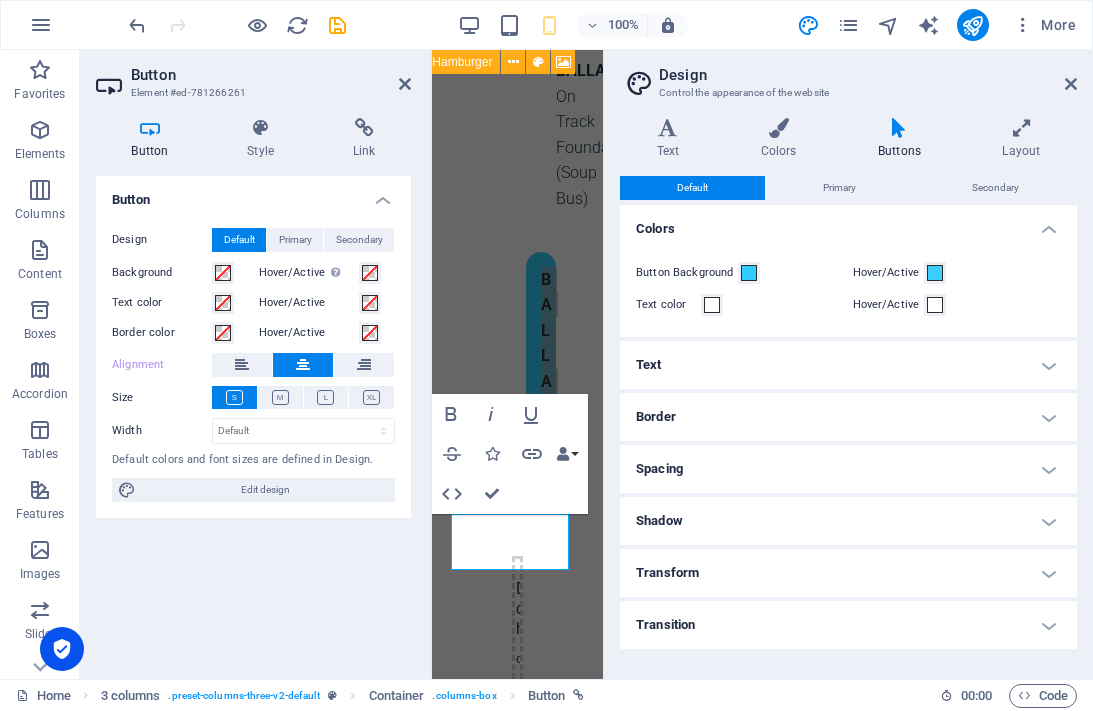 click on "Spacing" at bounding box center [848, 469] 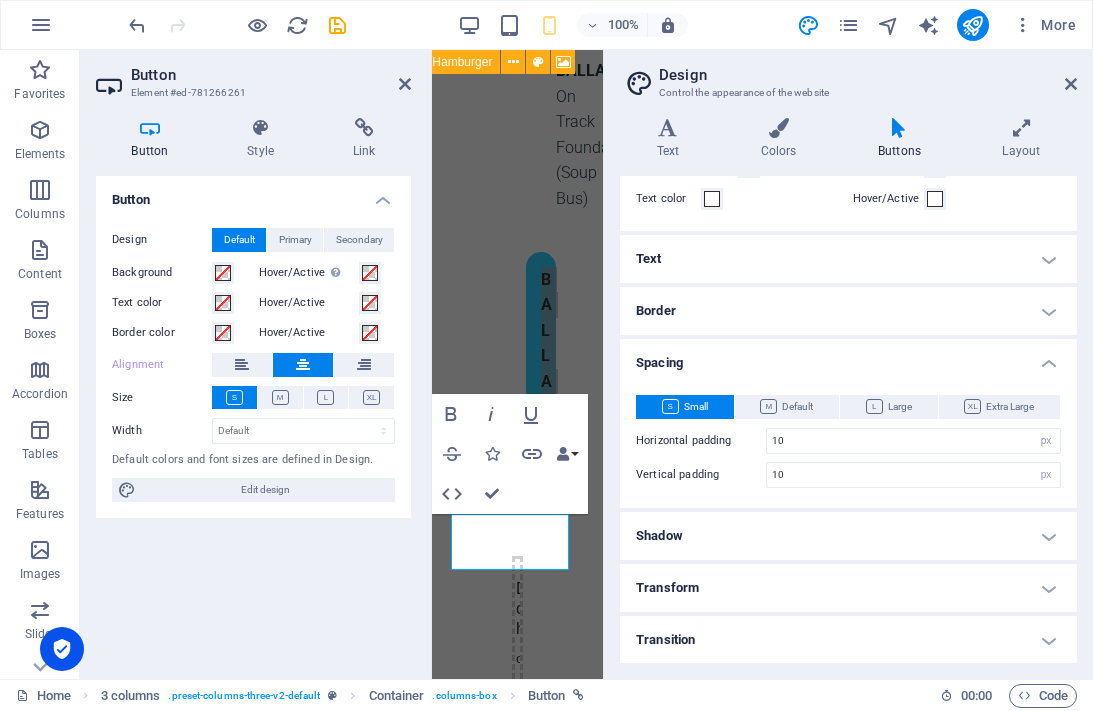 scroll, scrollTop: 105, scrollLeft: 0, axis: vertical 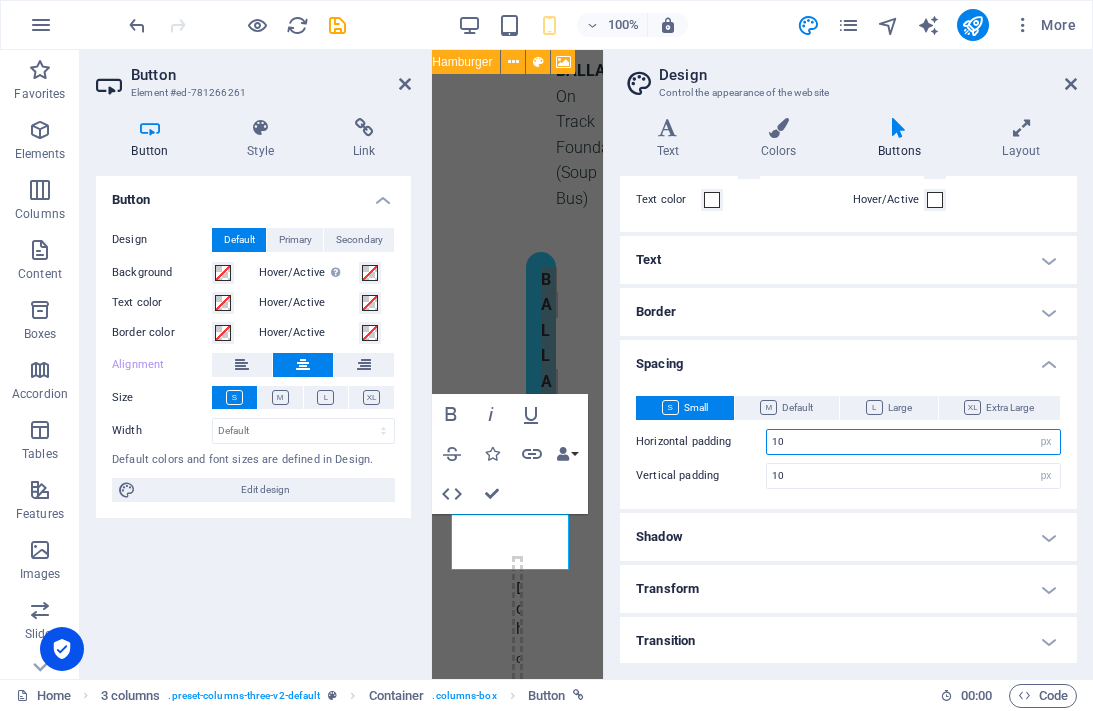 drag, startPoint x: 776, startPoint y: 440, endPoint x: 763, endPoint y: 439, distance: 13.038404 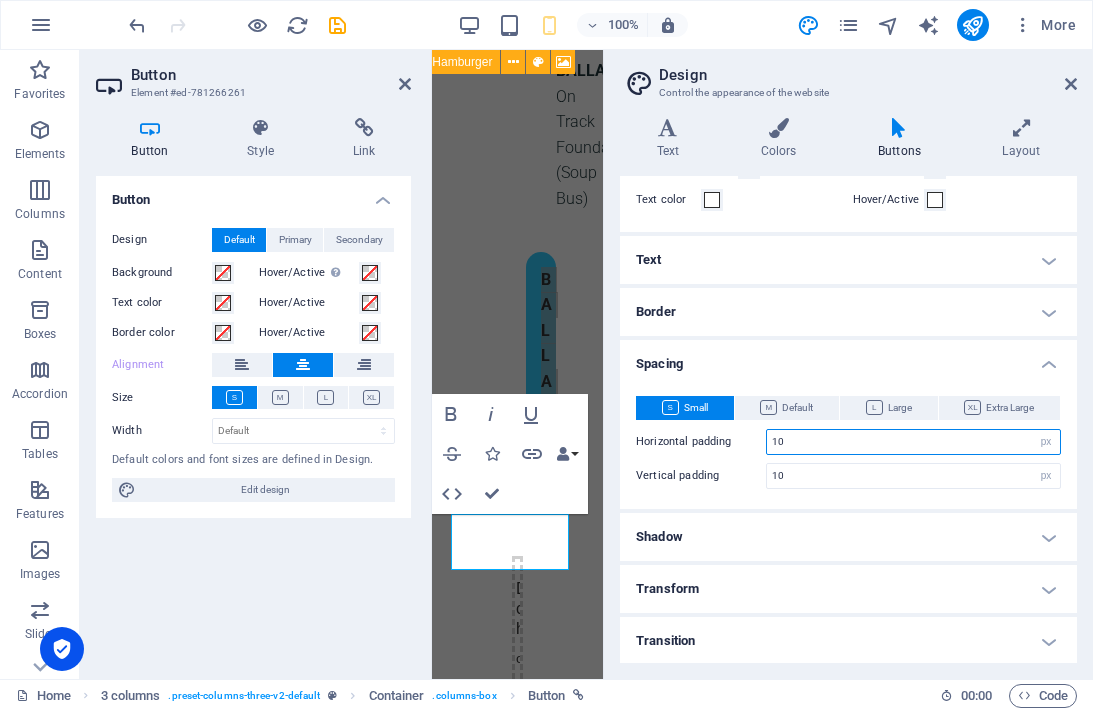 click on "Horizontal padding 10 rem px" at bounding box center [848, 442] 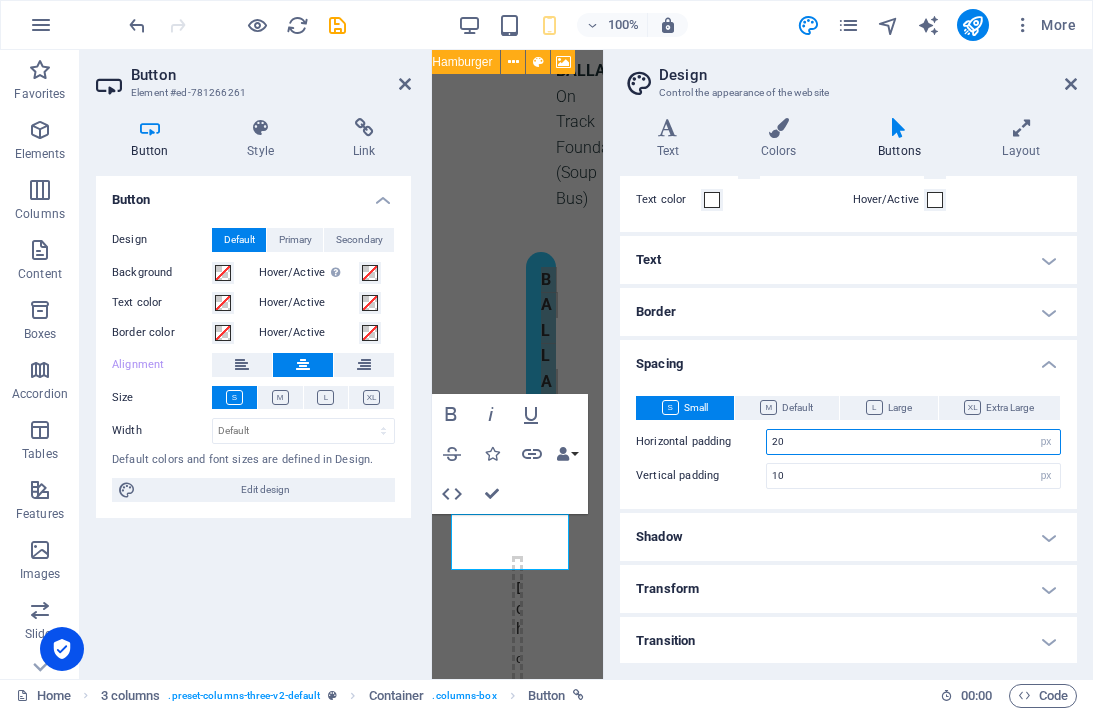 type on "20" 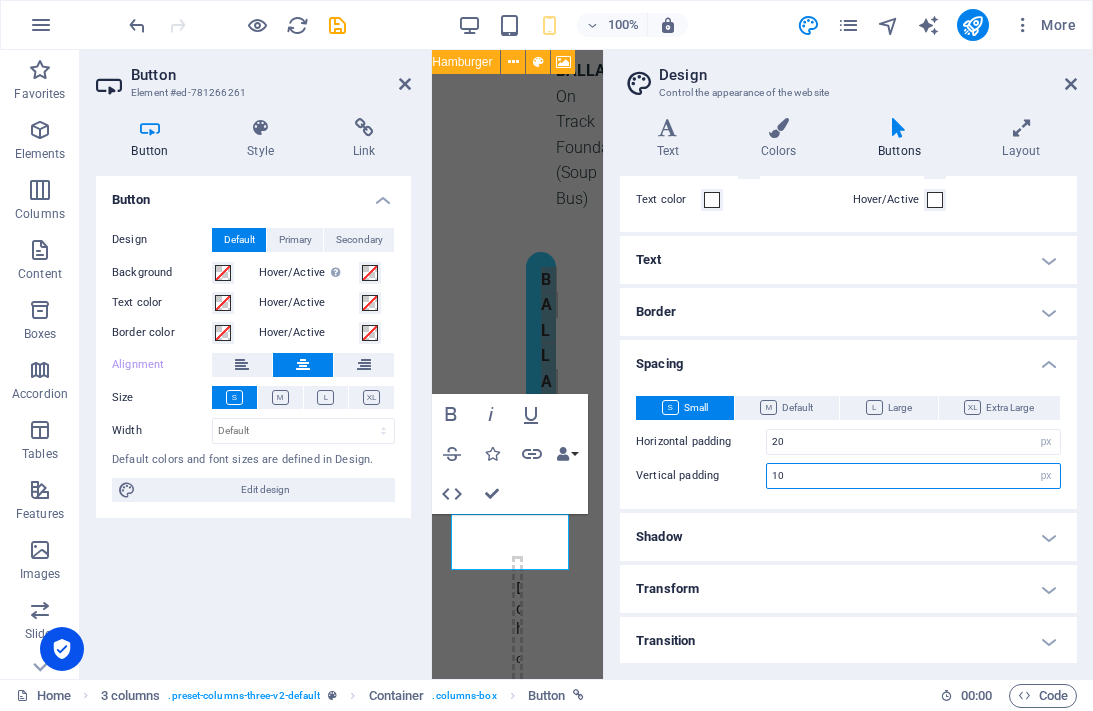 click on "10" at bounding box center [913, 476] 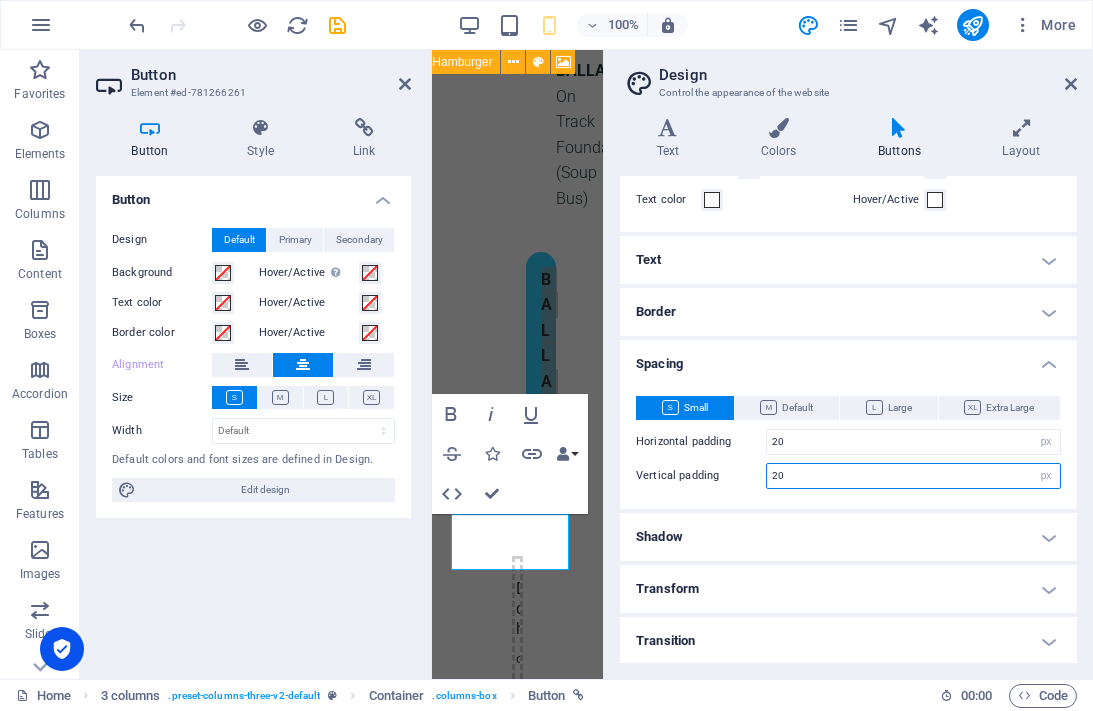 type on "20" 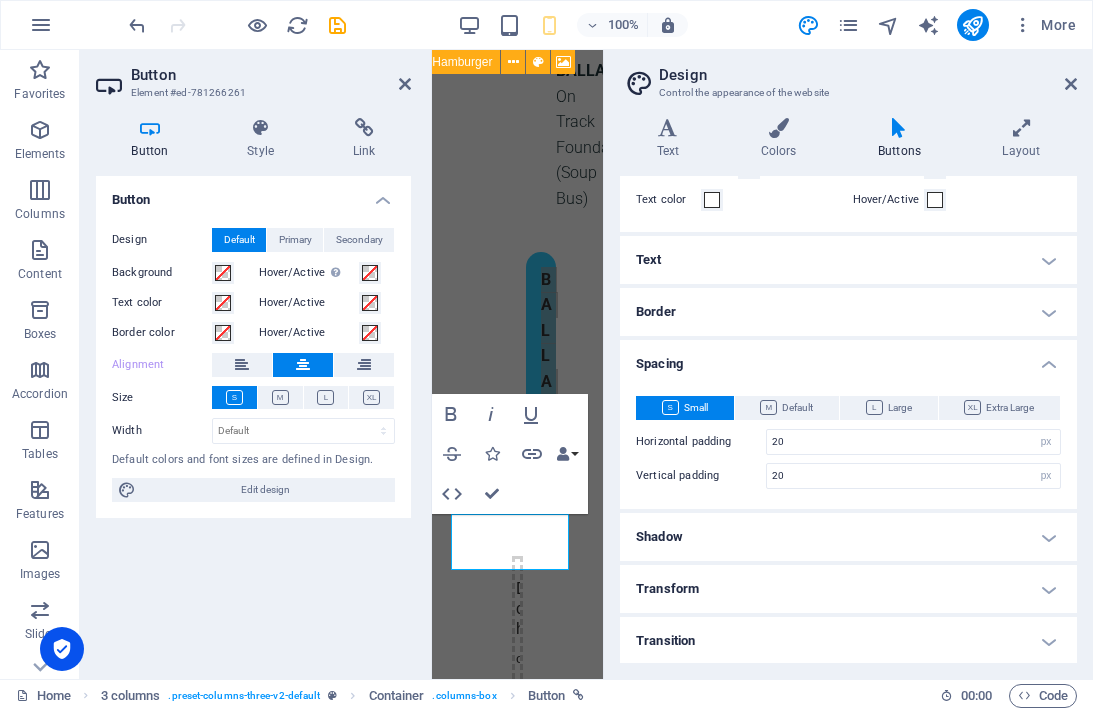 click on "Spacing" at bounding box center [848, 358] 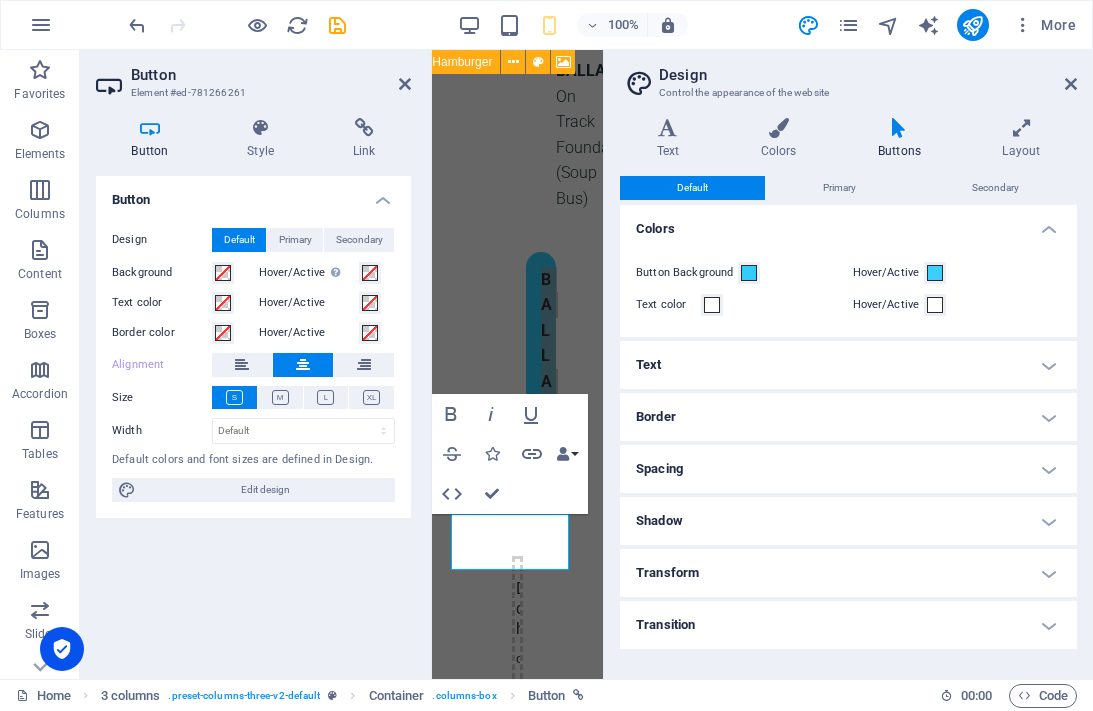 scroll, scrollTop: 0, scrollLeft: 0, axis: both 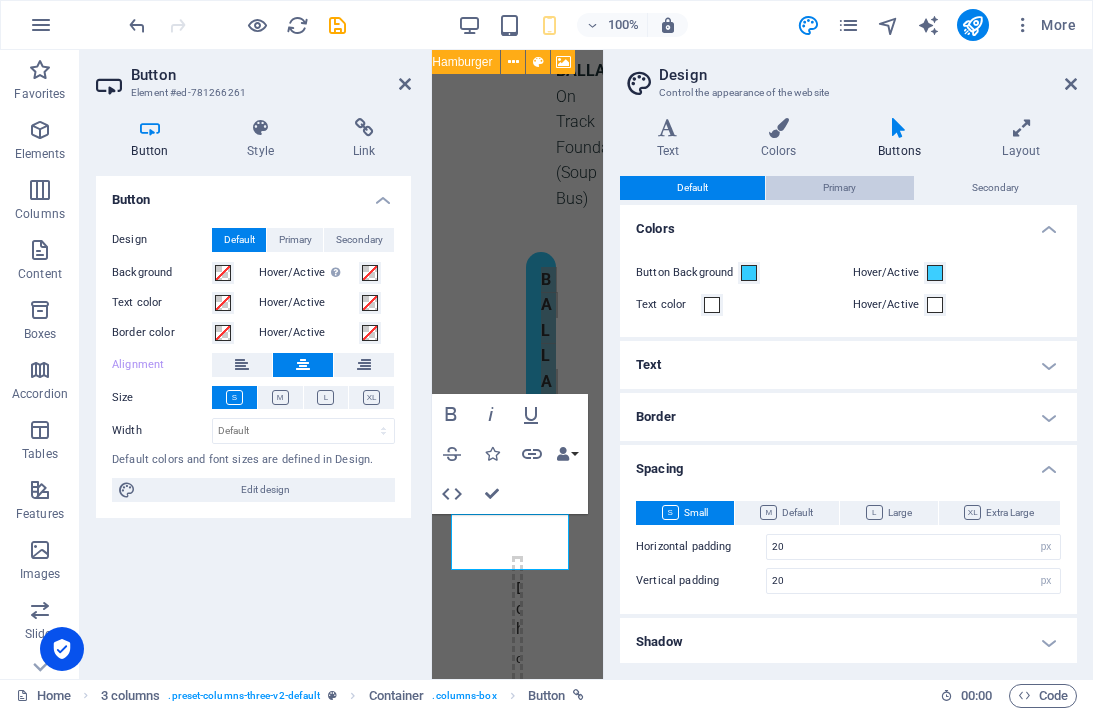 click on "Primary" at bounding box center (839, 188) 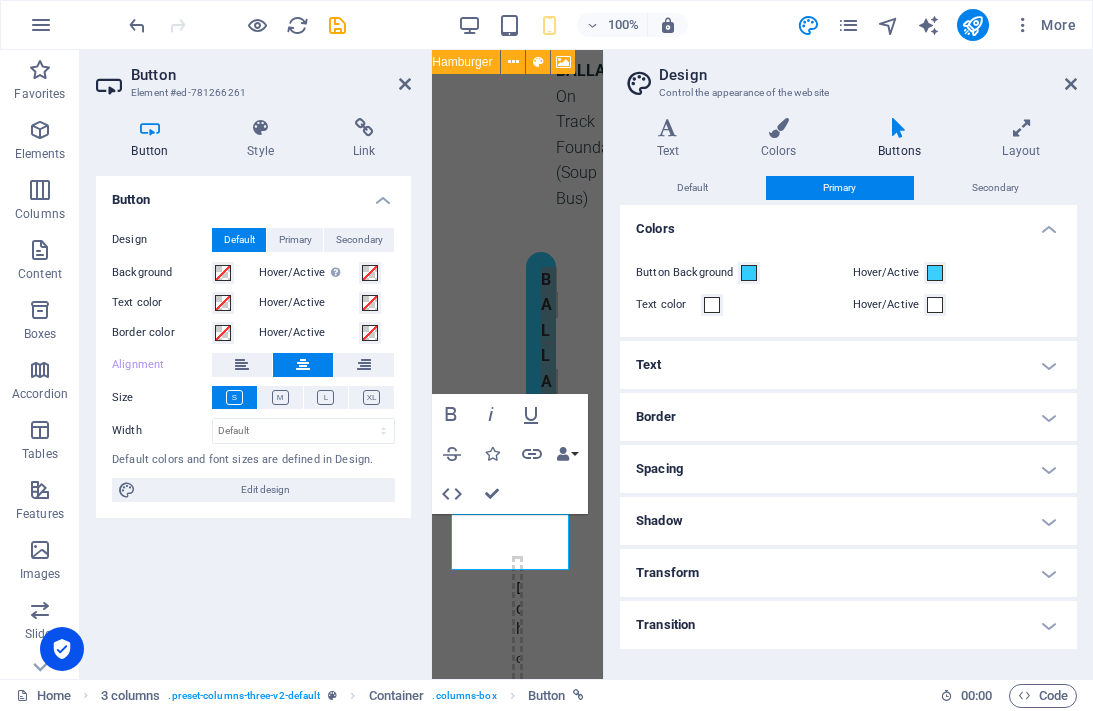 click on "Spacing" at bounding box center (848, 469) 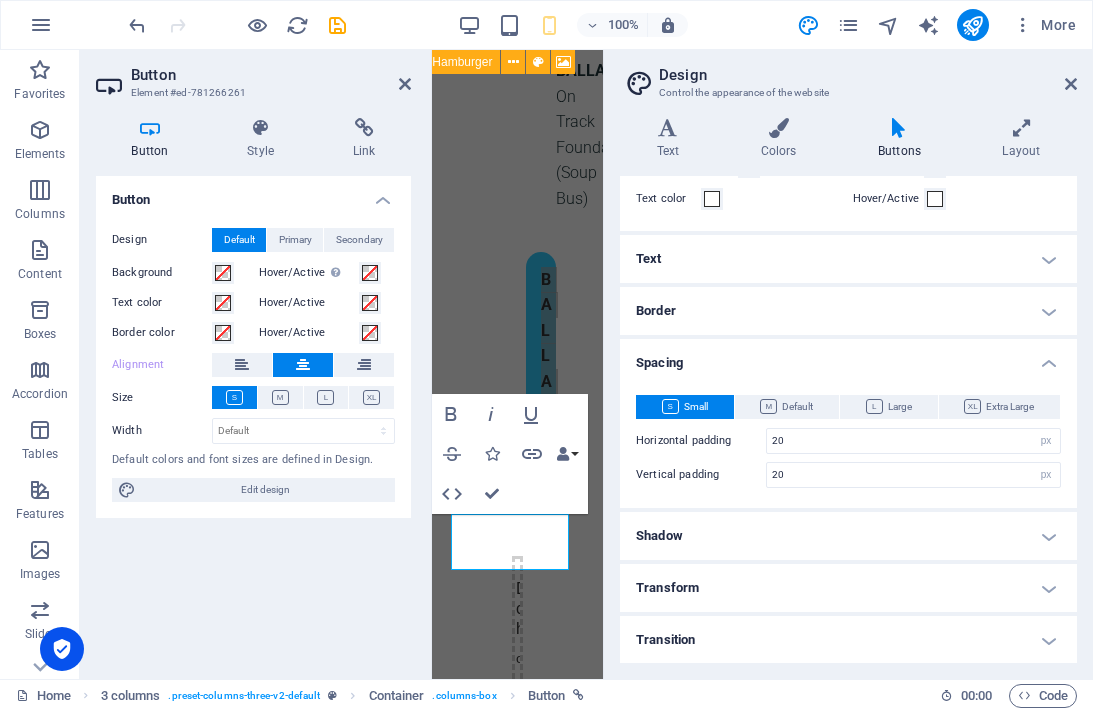 scroll, scrollTop: 0, scrollLeft: 0, axis: both 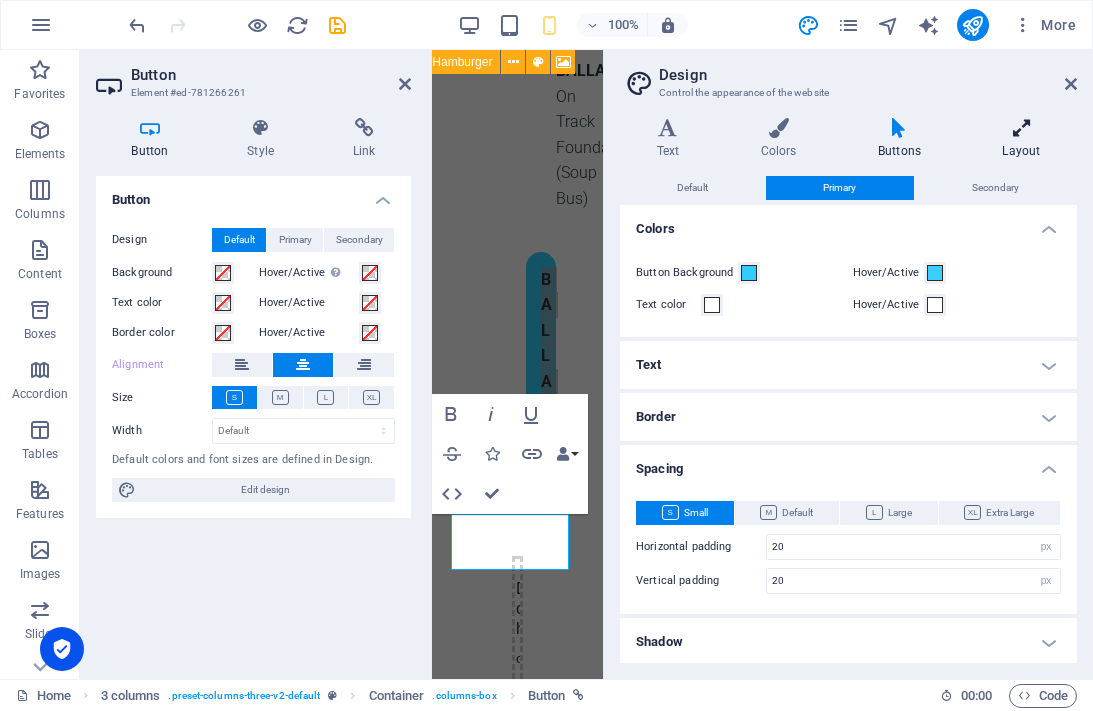 click at bounding box center (1021, 128) 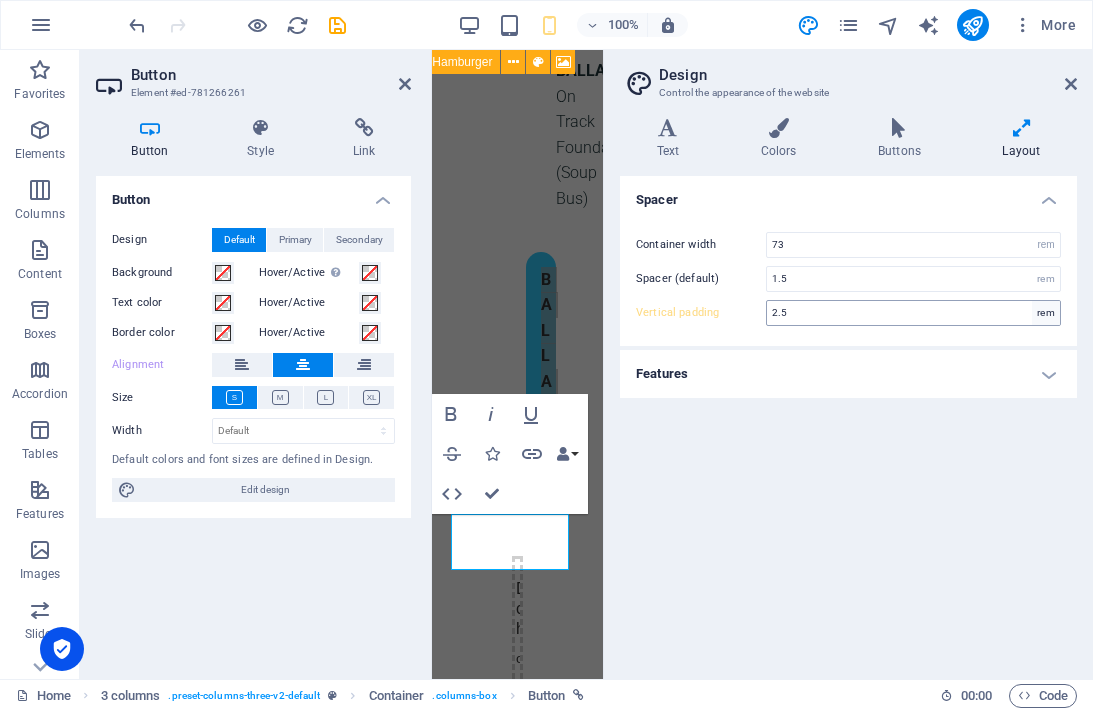 click on "rem" at bounding box center (1046, 313) 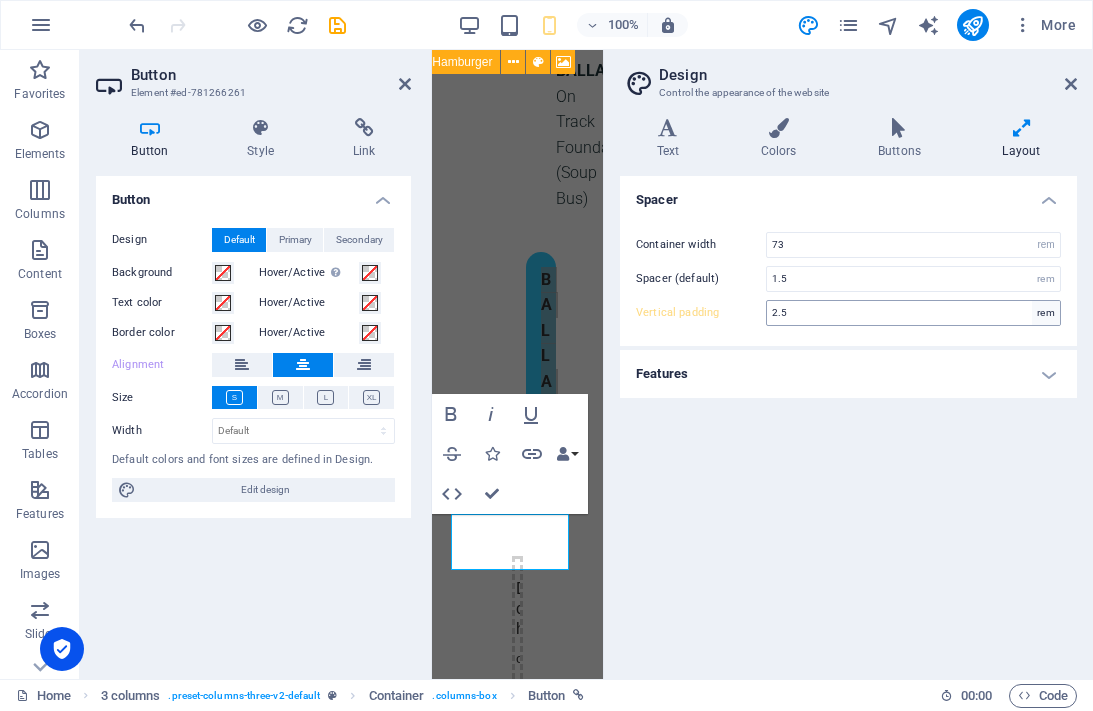 click on "rem" at bounding box center (1046, 313) 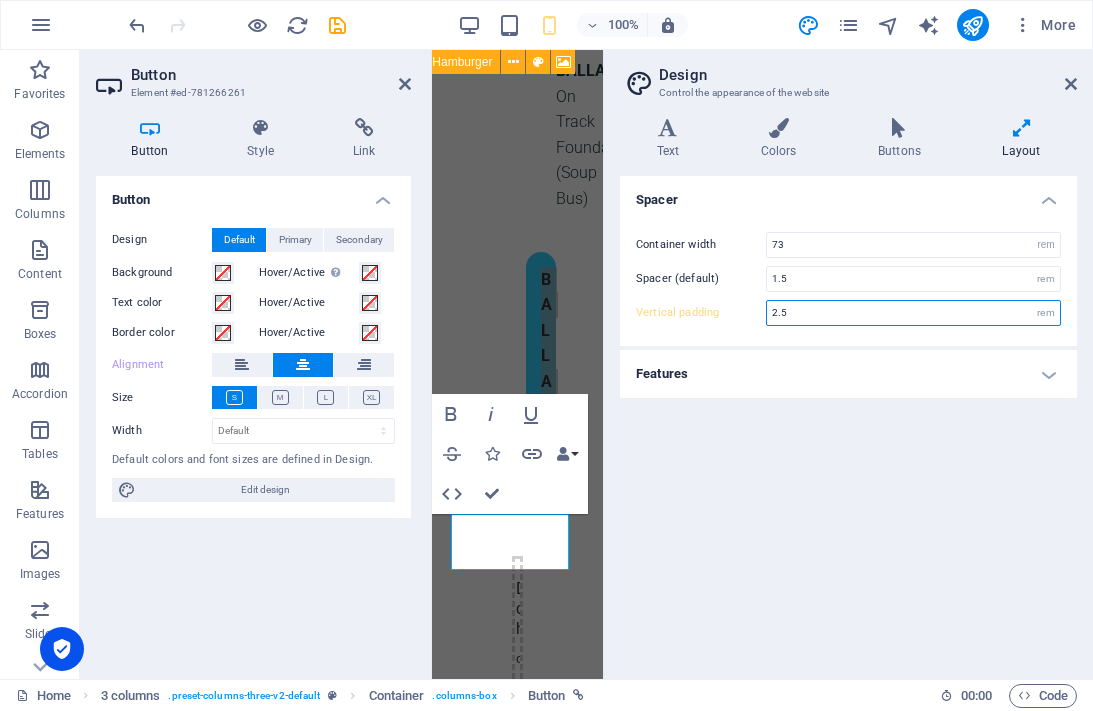 click on "2.5" at bounding box center (913, 313) 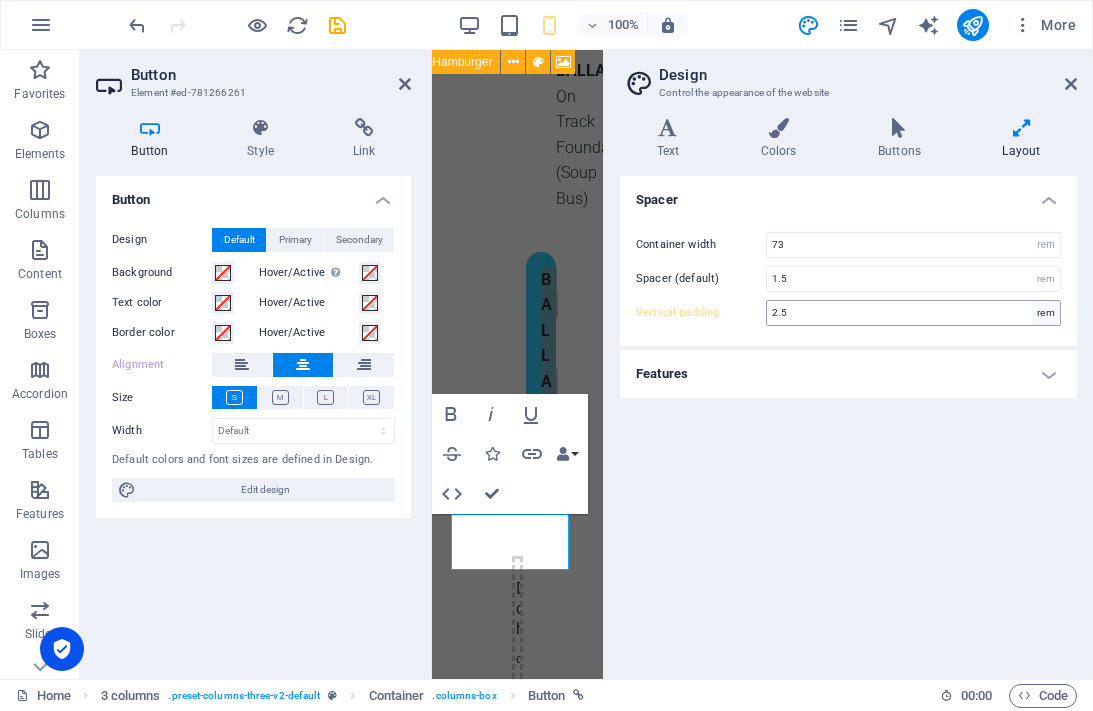 click on "rem" at bounding box center (1046, 313) 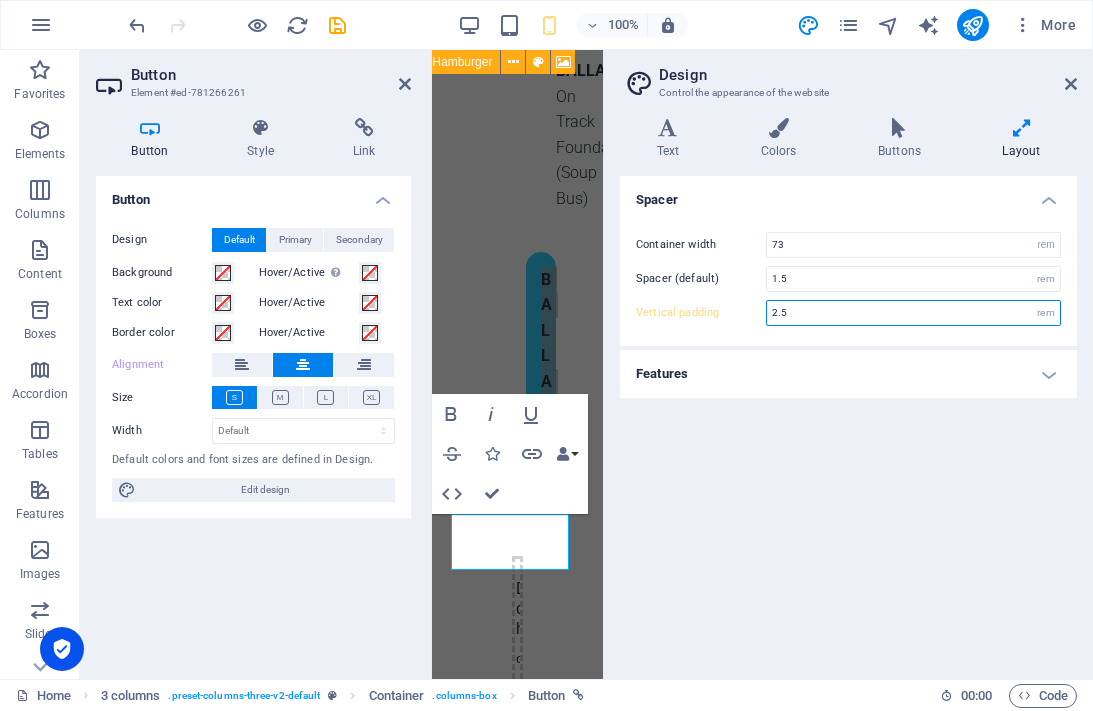 drag, startPoint x: 926, startPoint y: 314, endPoint x: 735, endPoint y: 304, distance: 191.2616 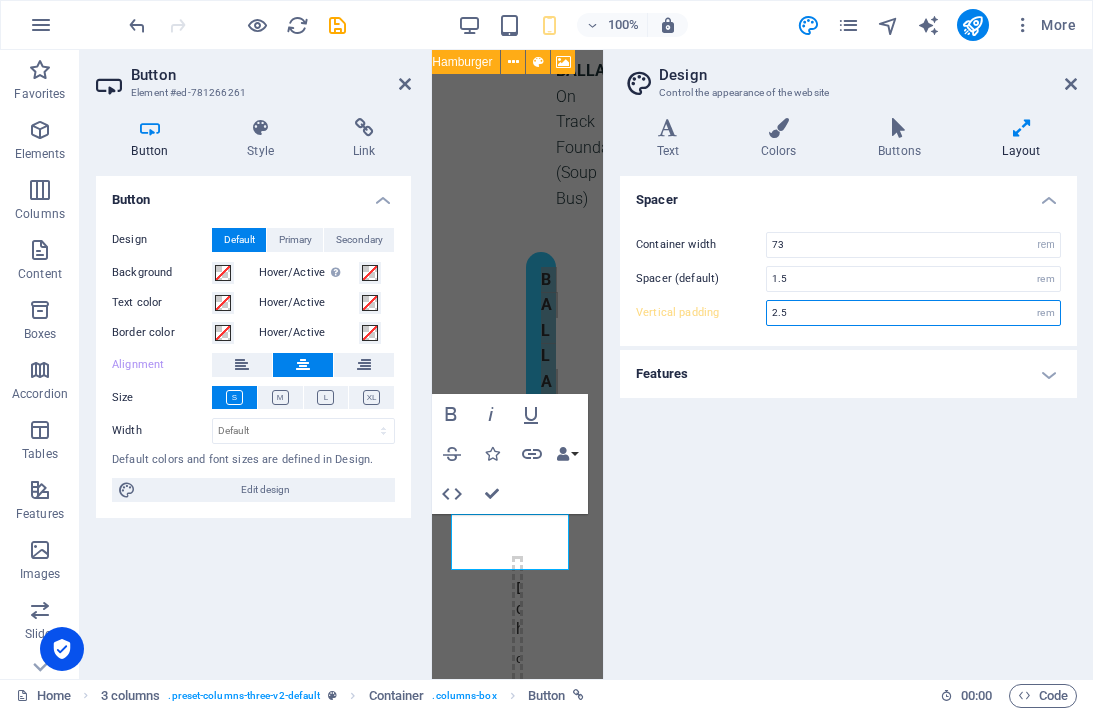 drag, startPoint x: 839, startPoint y: 316, endPoint x: 824, endPoint y: 316, distance: 15 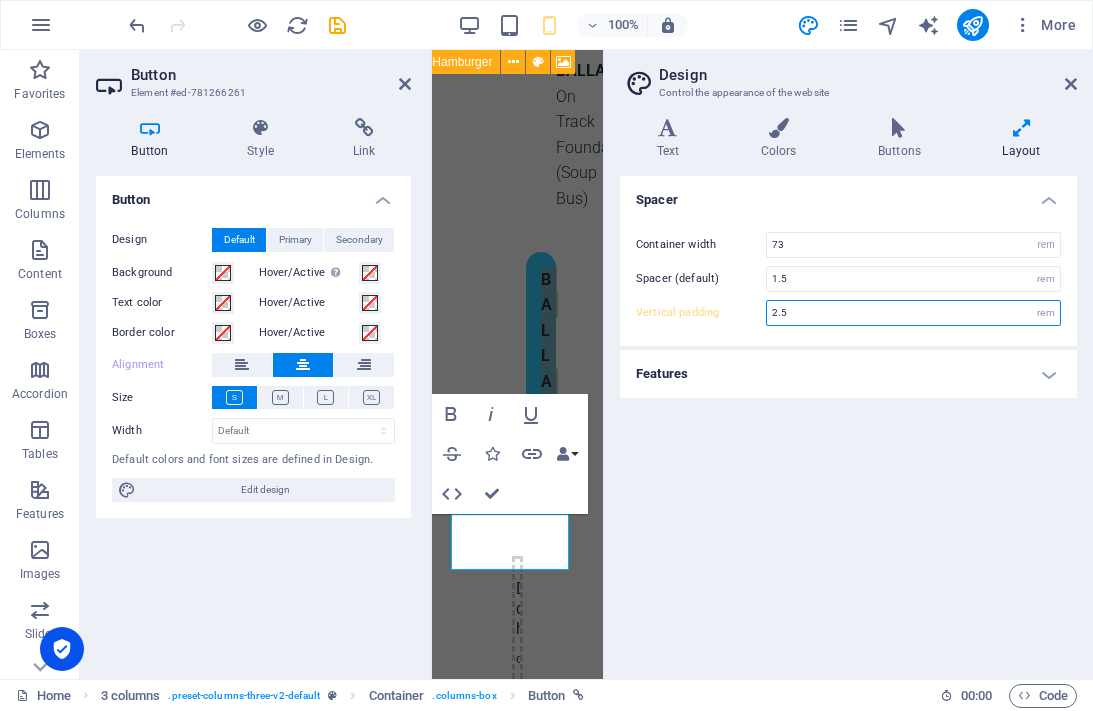 click on "2.5" at bounding box center (913, 313) 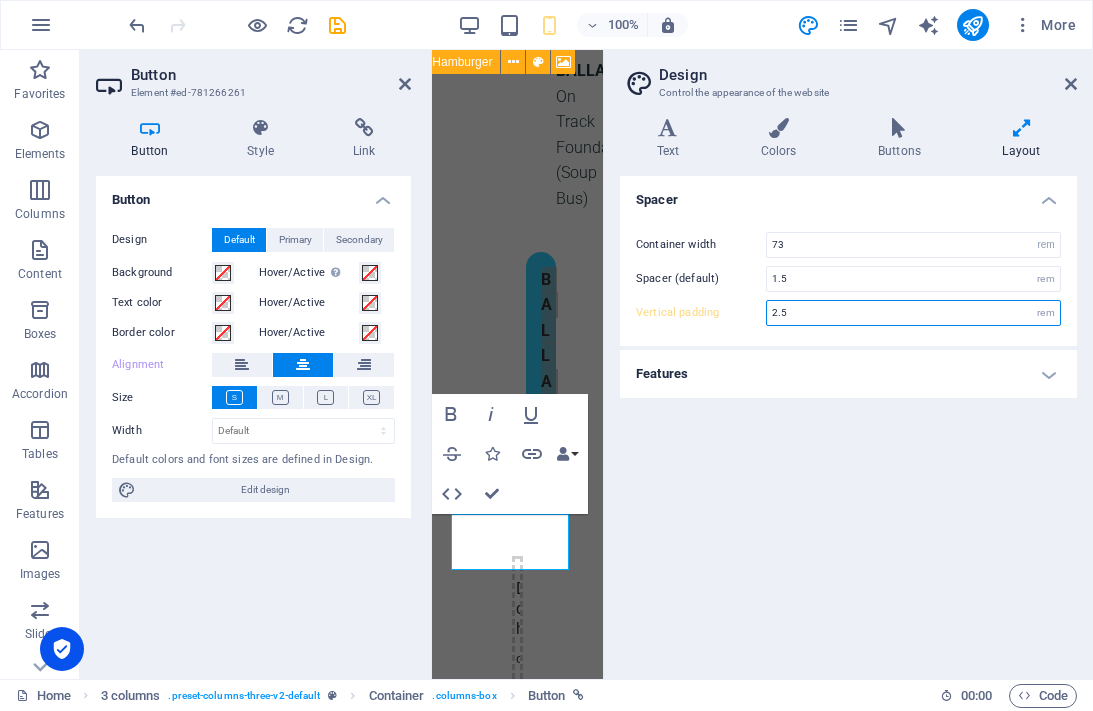 drag, startPoint x: 777, startPoint y: 311, endPoint x: 763, endPoint y: 311, distance: 14 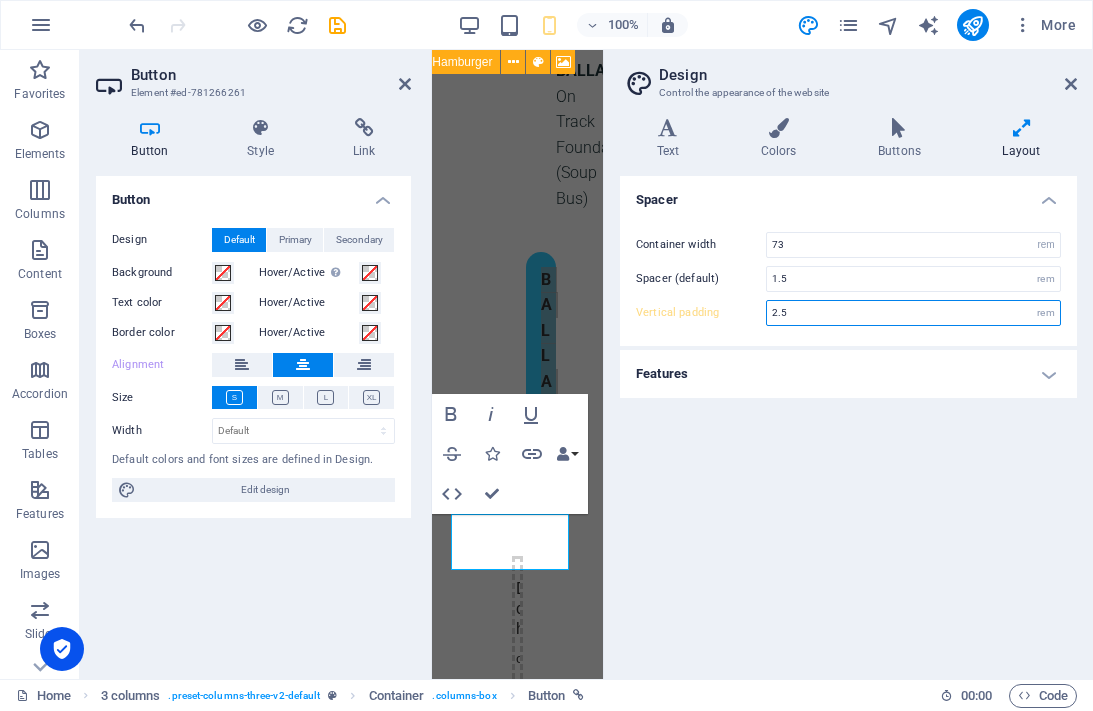 click on "Vertical padding 2.5 rem" at bounding box center (848, 313) 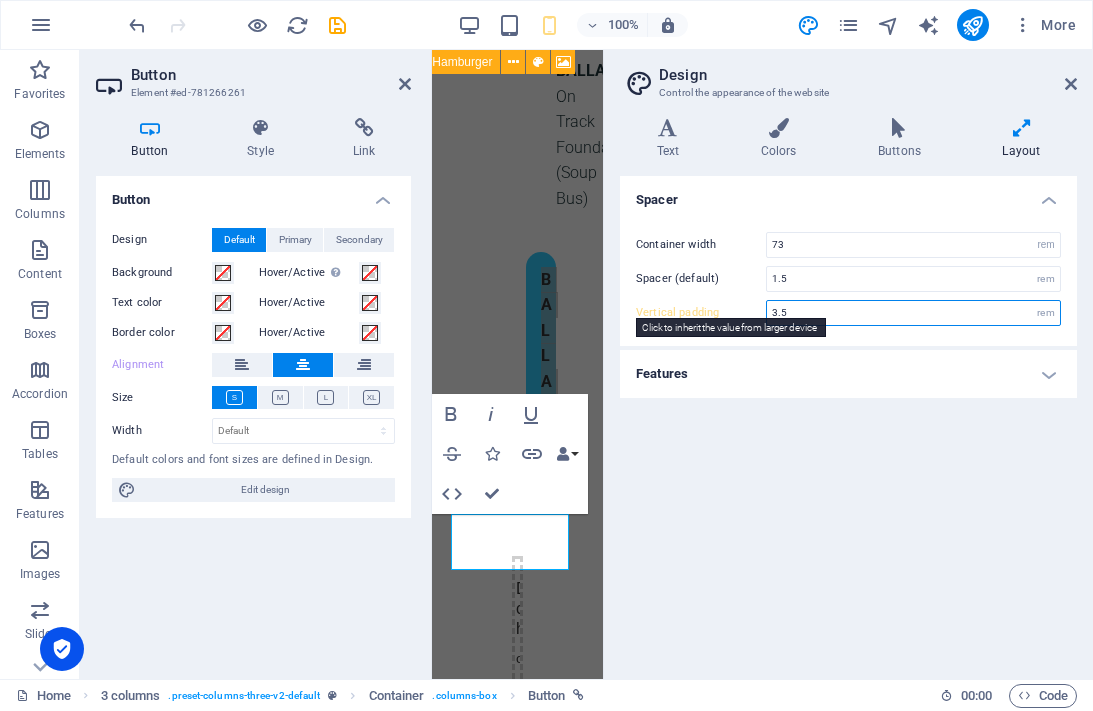 type on "3.5" 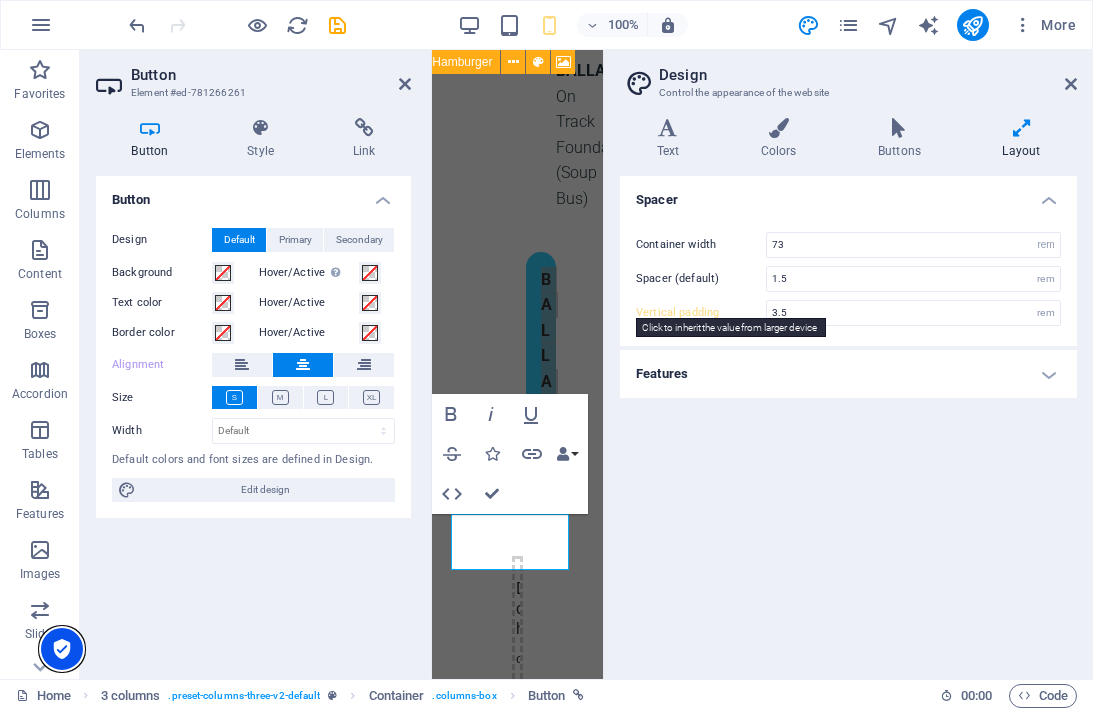 type 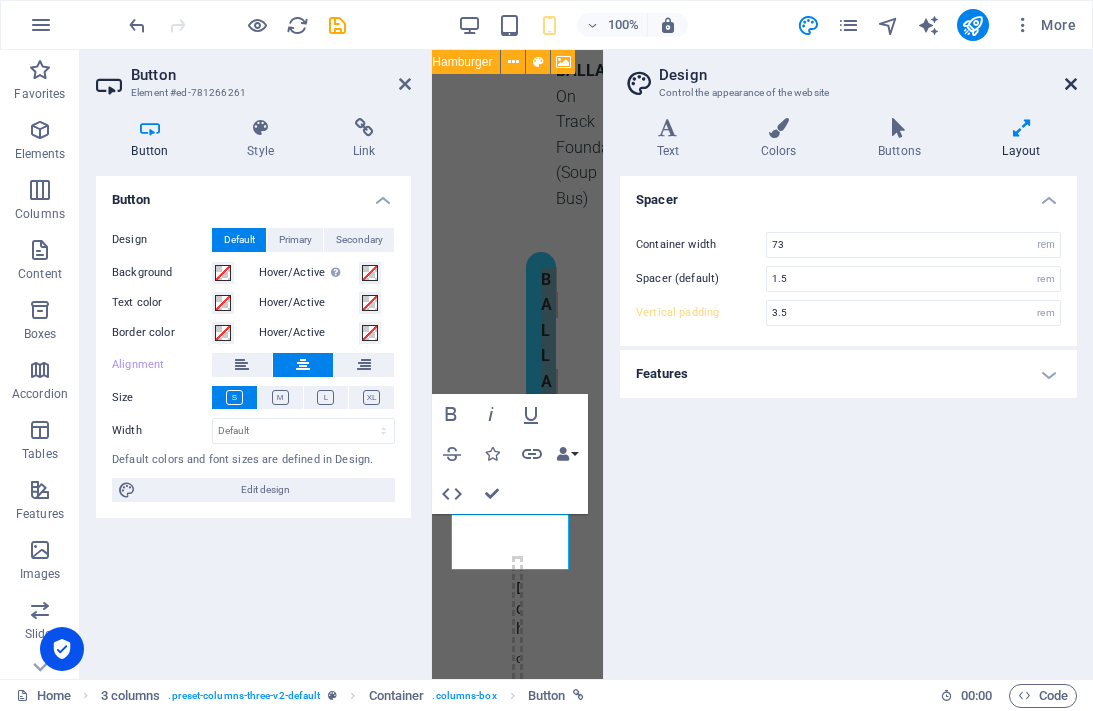click at bounding box center [1071, 84] 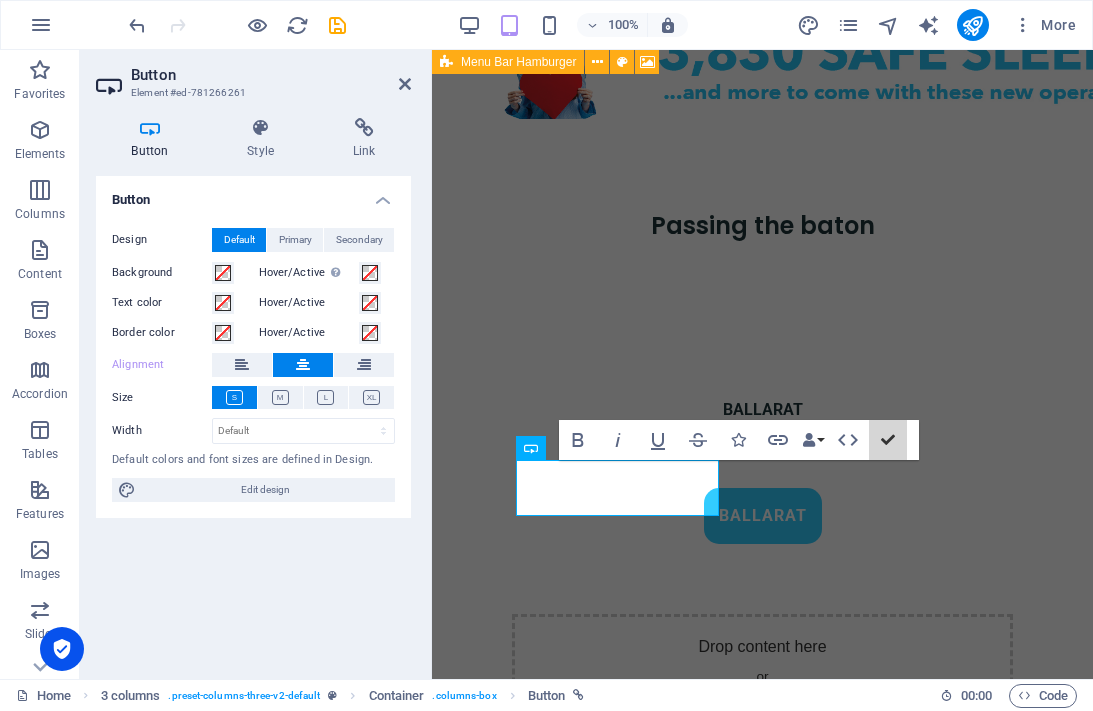 scroll, scrollTop: 1028, scrollLeft: 0, axis: vertical 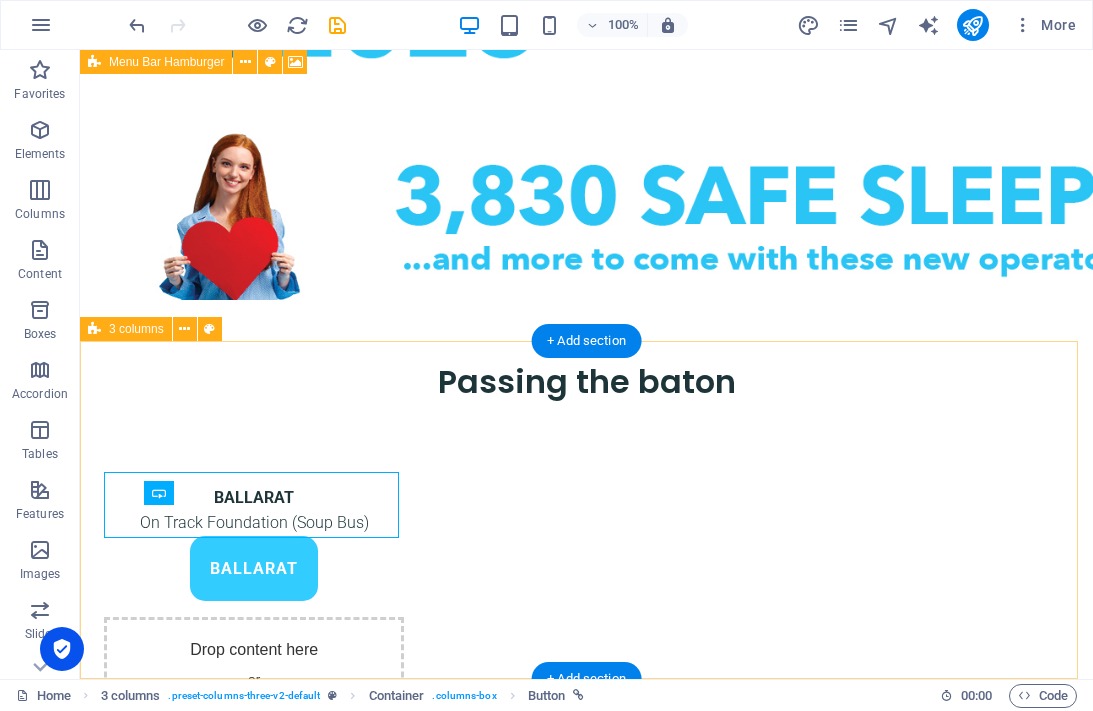click on "BALLARAT On Track Foundation (Soup Bus) BALLARAT Drop content here or  Add elements  Paste clipboard Drop content here or  Add elements  Paste clipboard" at bounding box center [586, 701] 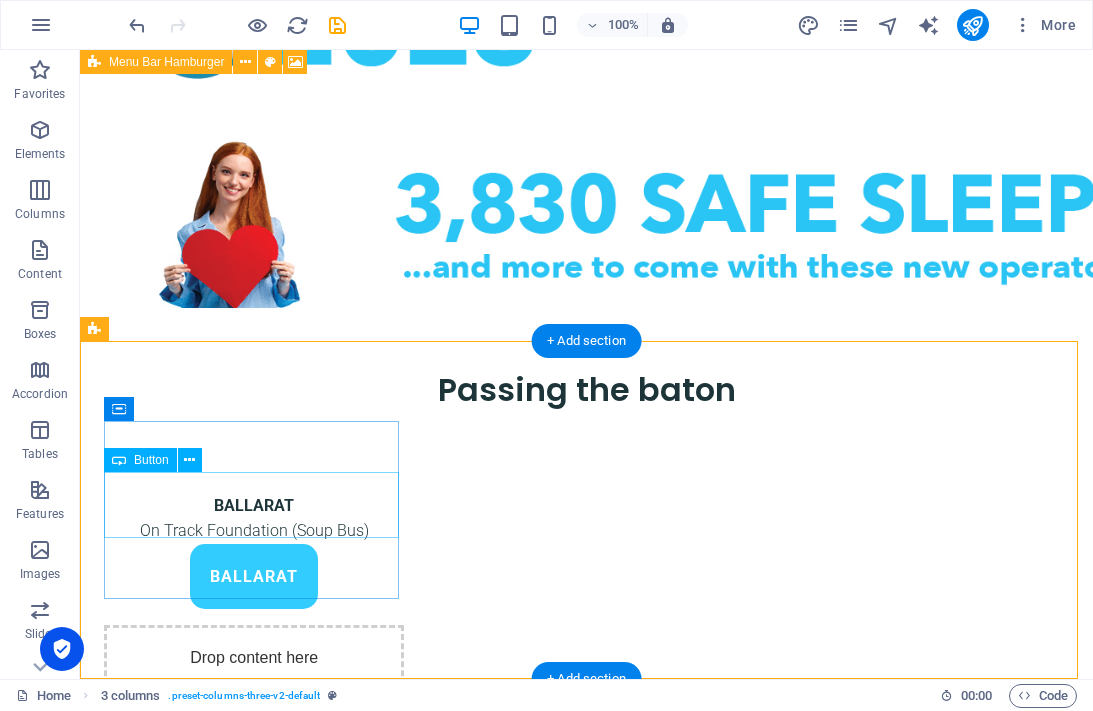 scroll, scrollTop: 1020, scrollLeft: 0, axis: vertical 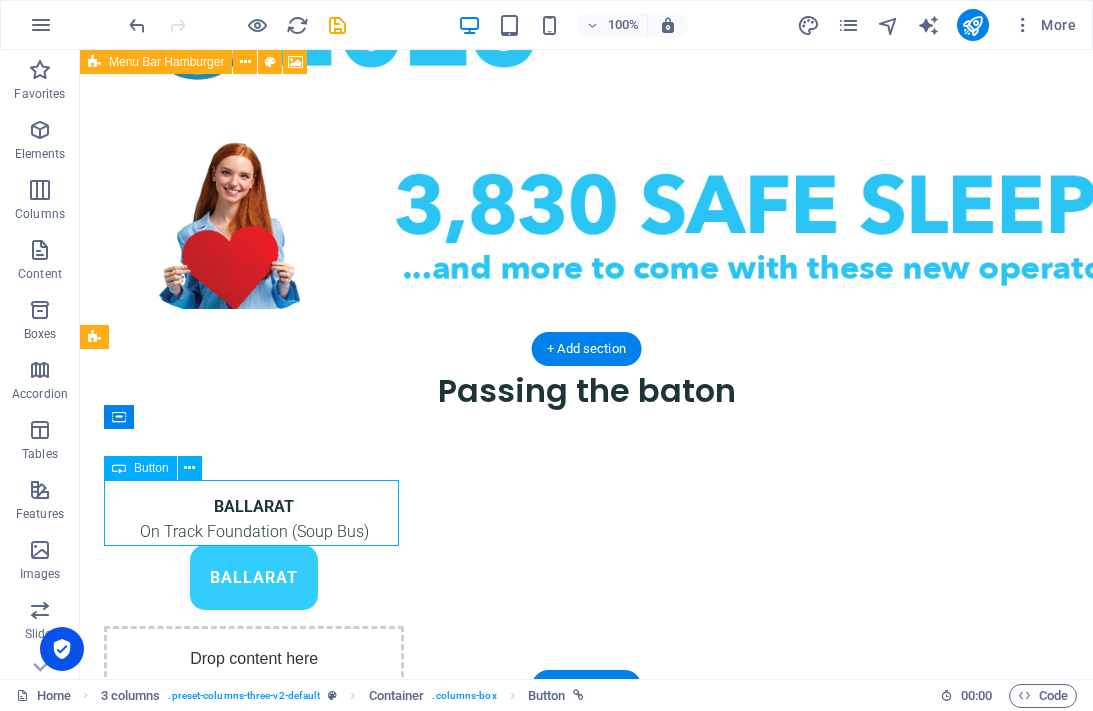 click on "BALLARAT" at bounding box center (254, 578) 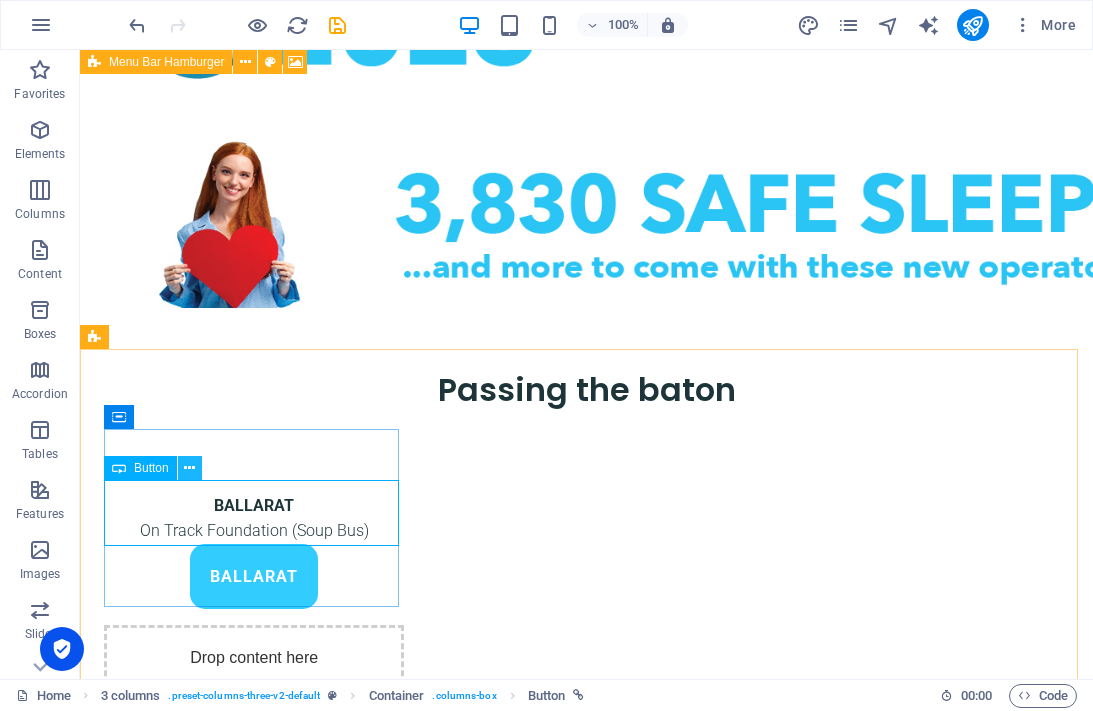 click at bounding box center [189, 468] 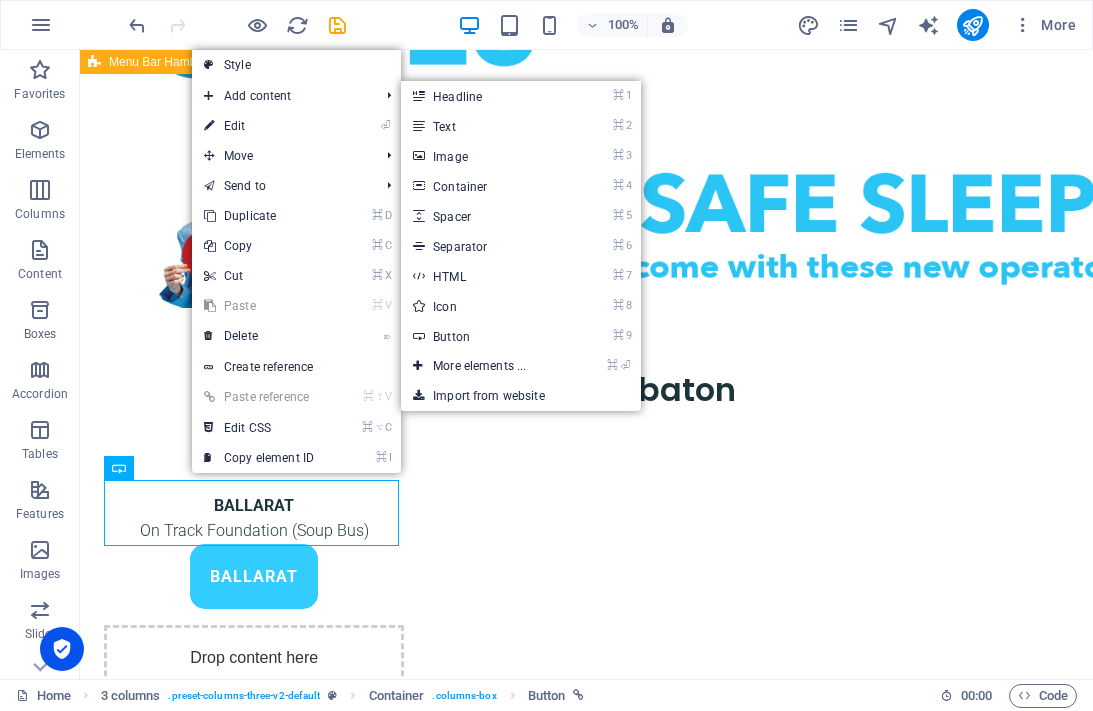 click on "Style" at bounding box center [296, 65] 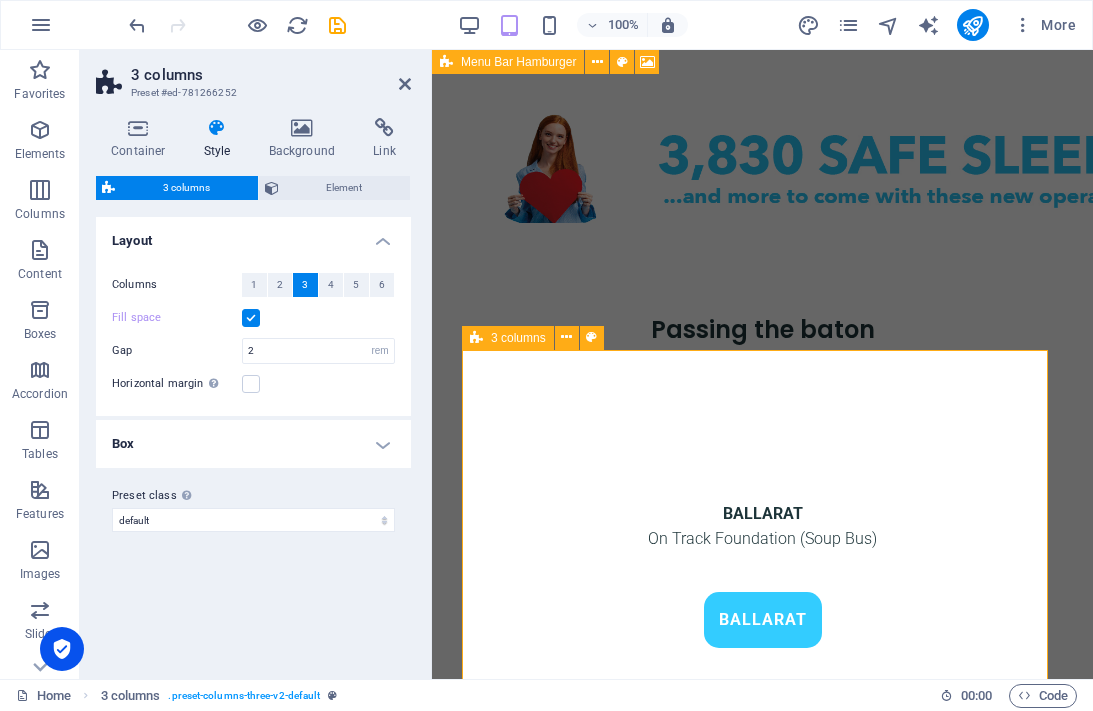 scroll, scrollTop: 1160, scrollLeft: 0, axis: vertical 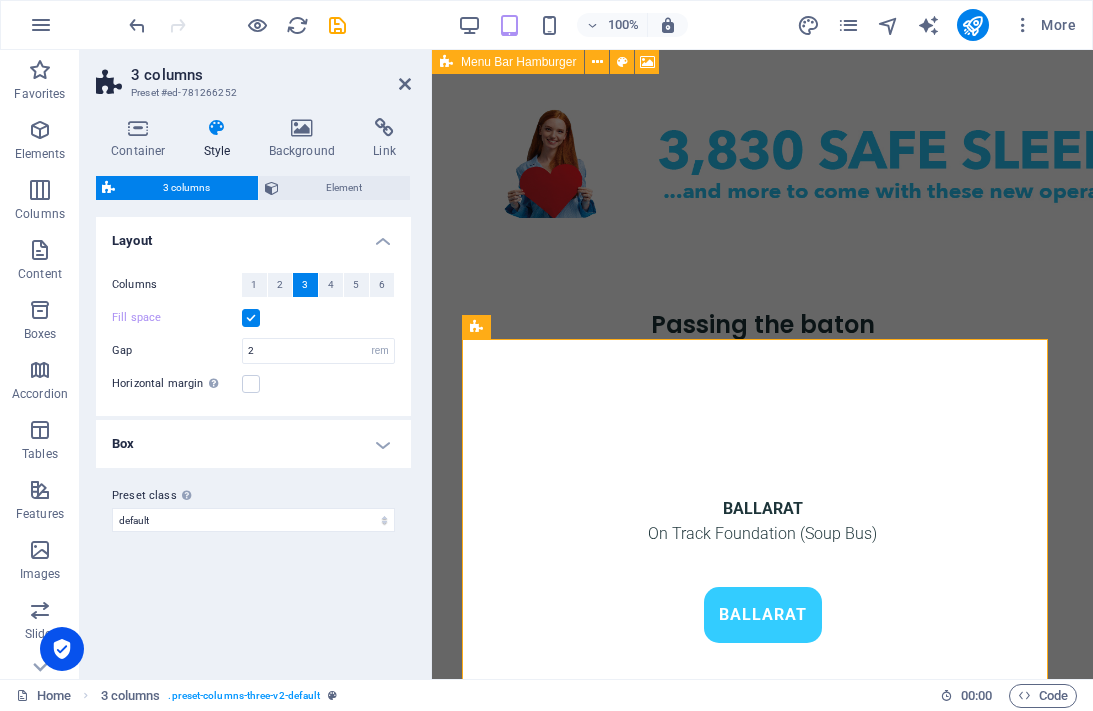 click at bounding box center [251, 318] 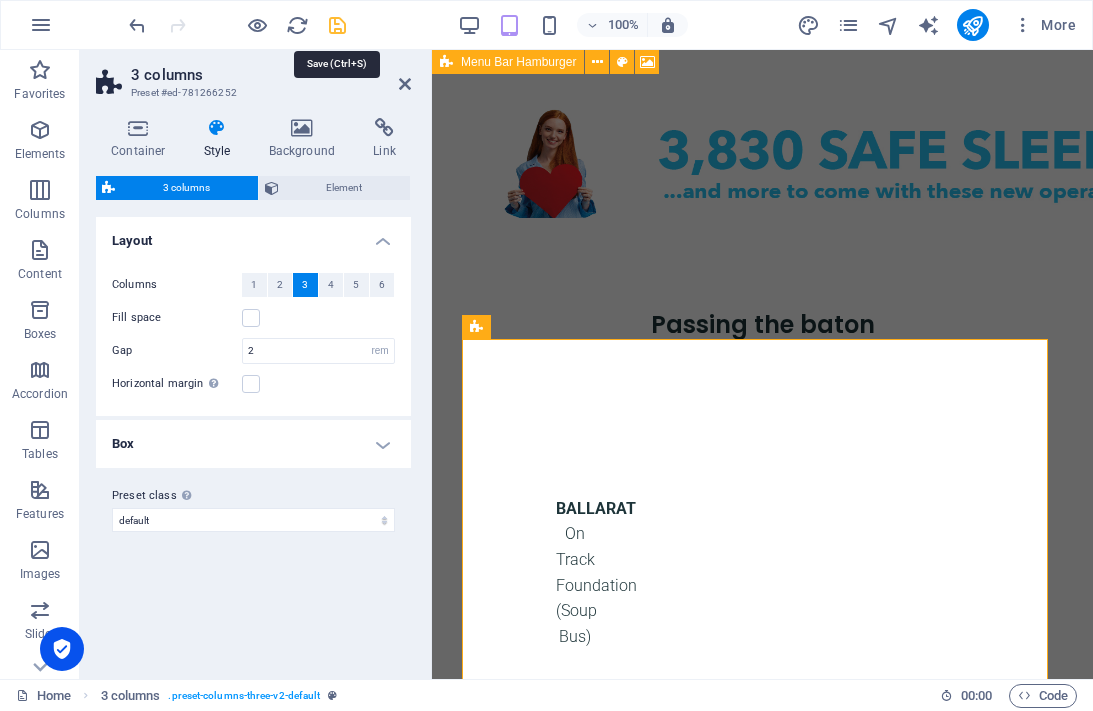 click at bounding box center (337, 25) 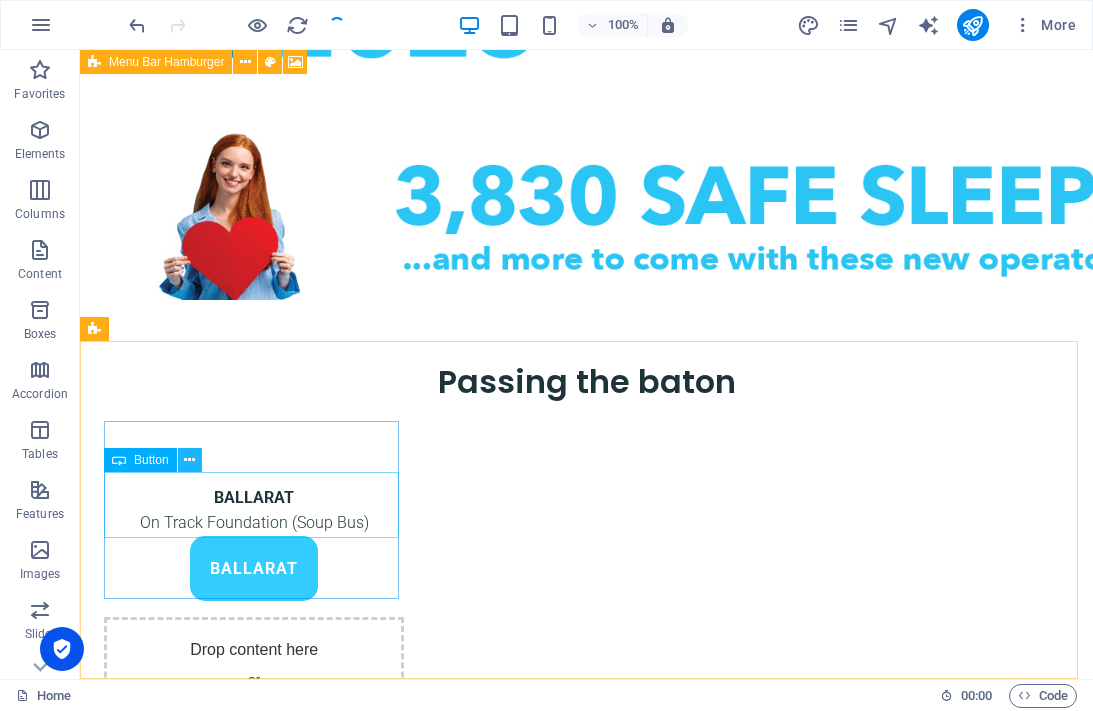 click at bounding box center [190, 460] 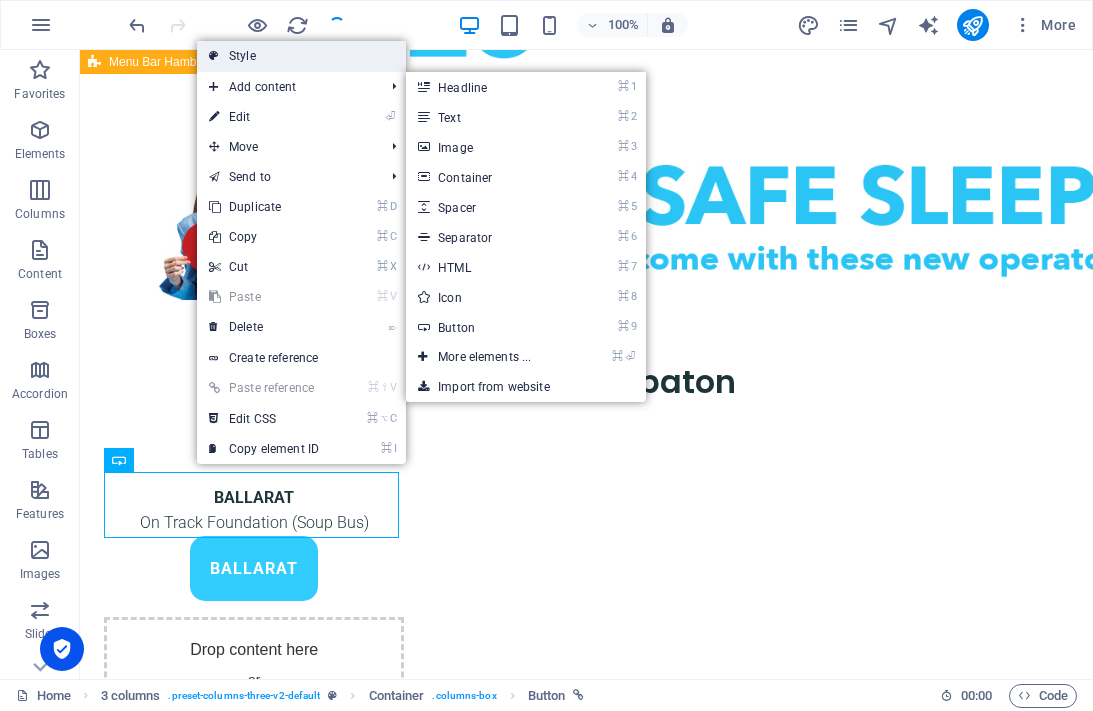 click on "Style" at bounding box center [301, 56] 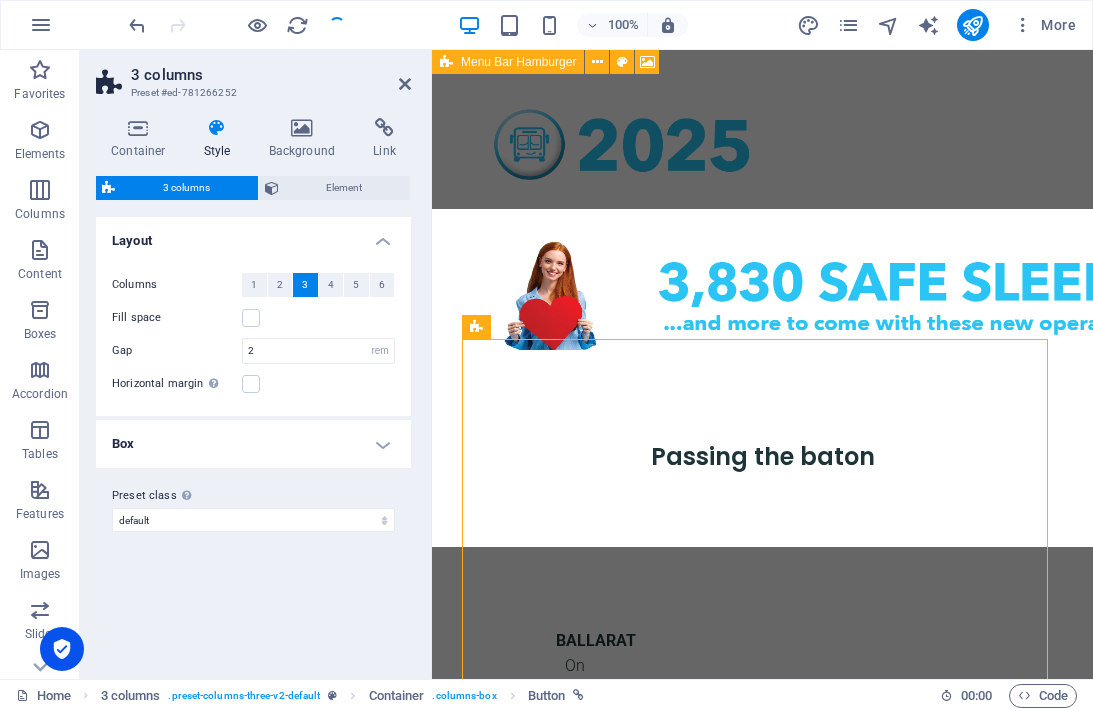scroll, scrollTop: 1160, scrollLeft: 0, axis: vertical 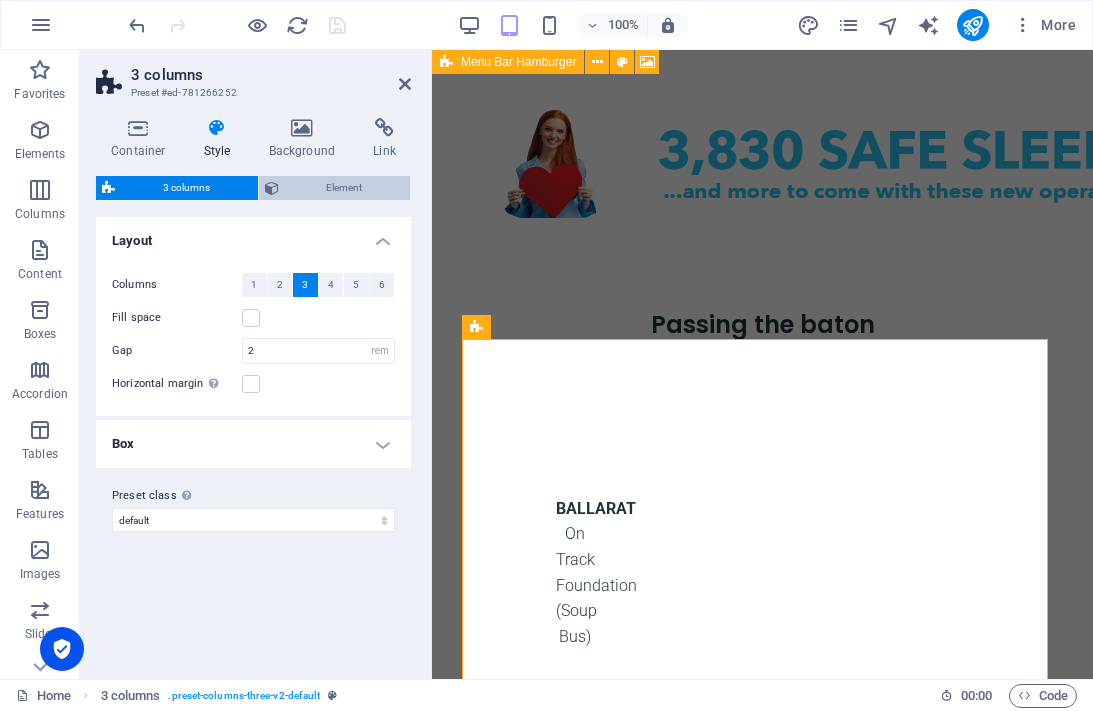 click on "Element" at bounding box center [345, 188] 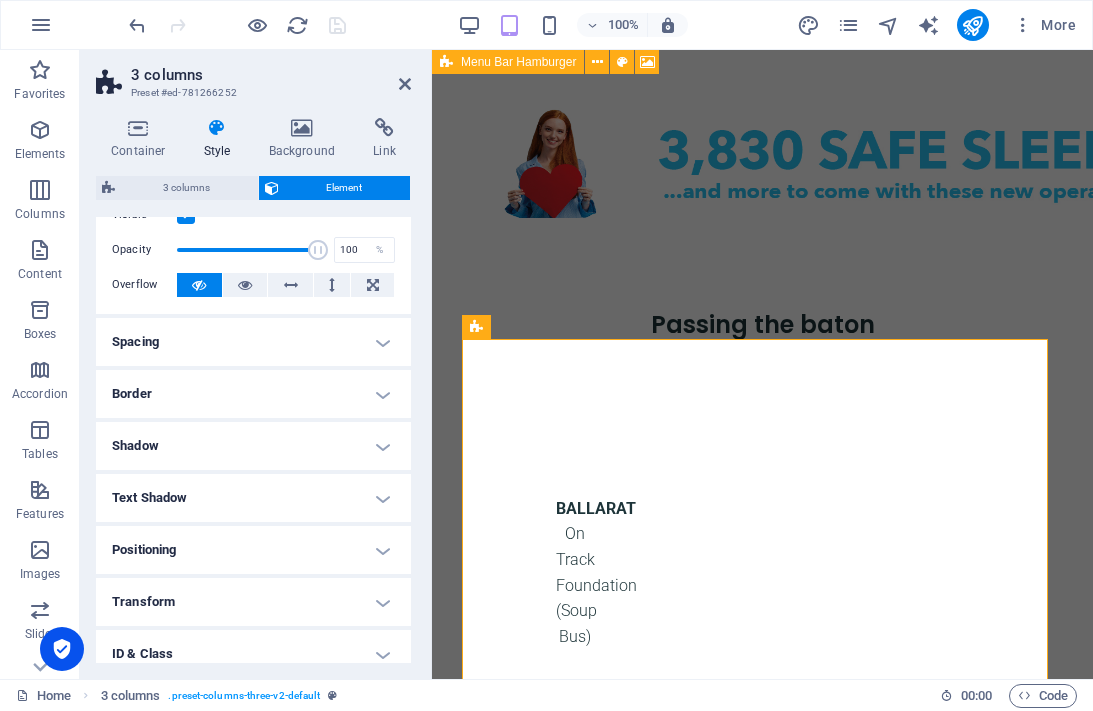 scroll, scrollTop: 80, scrollLeft: 0, axis: vertical 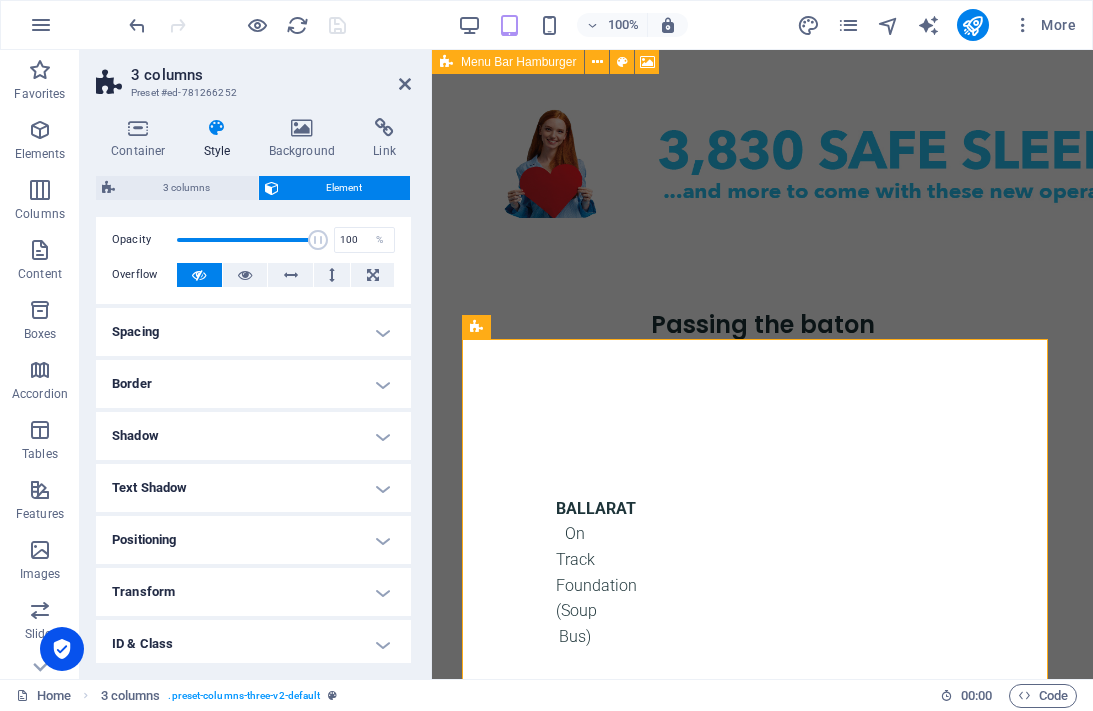 click on "Spacing" at bounding box center (253, 332) 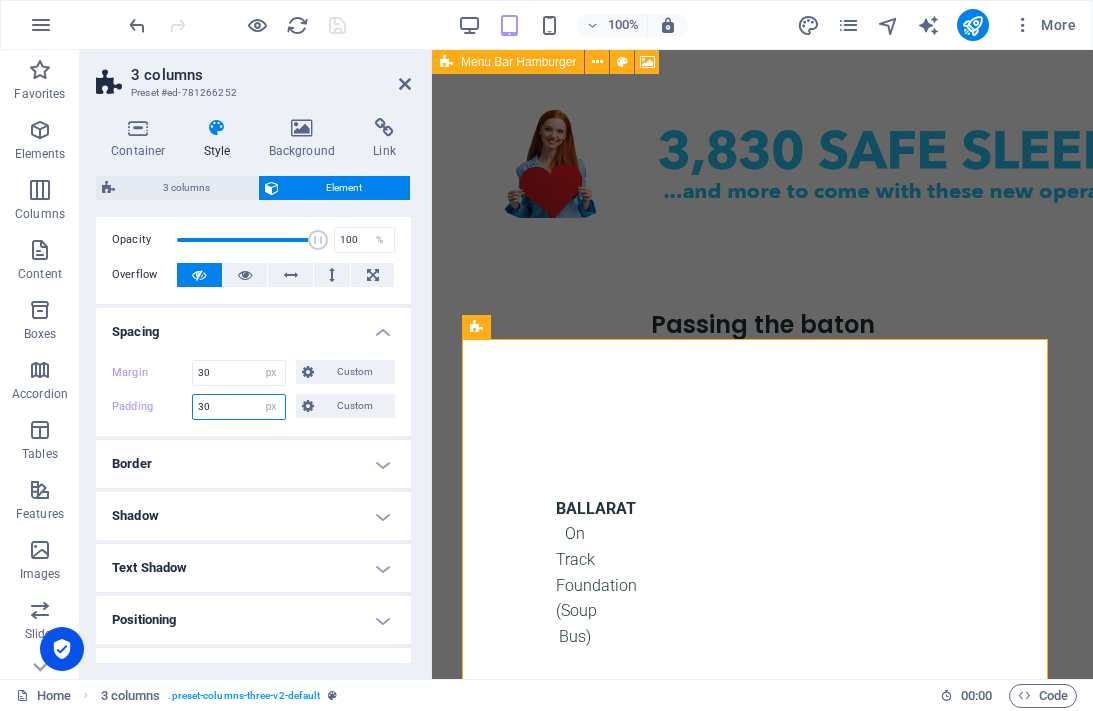 drag, startPoint x: 201, startPoint y: 406, endPoint x: 171, endPoint y: 408, distance: 30.066593 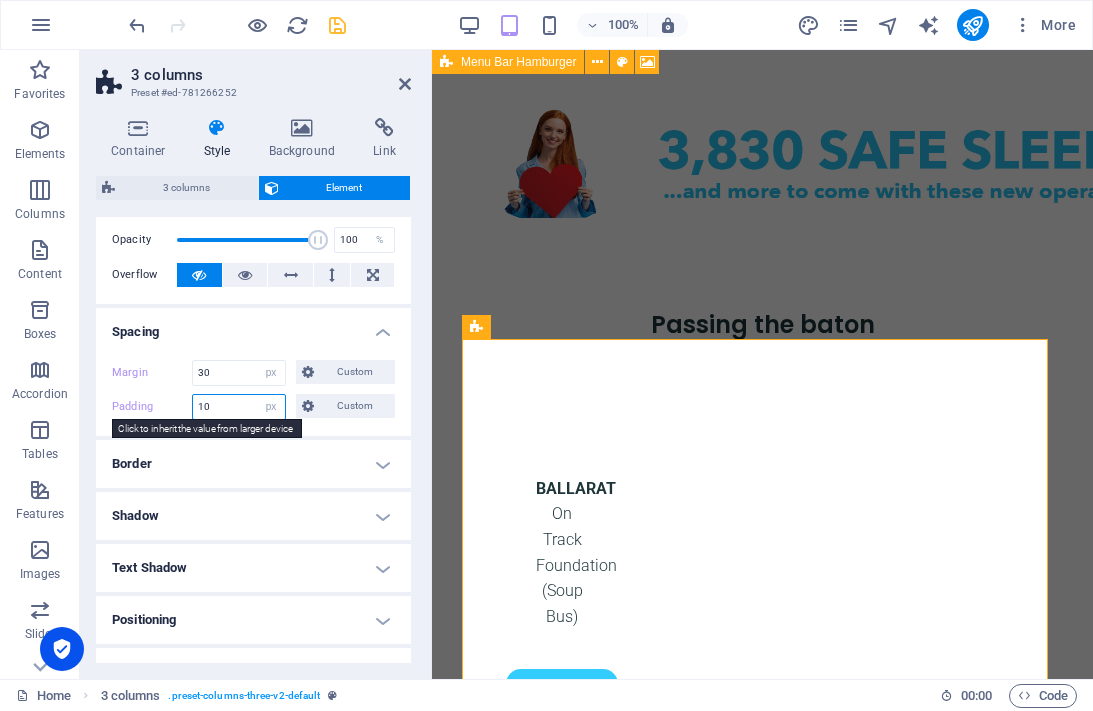 type on "10" 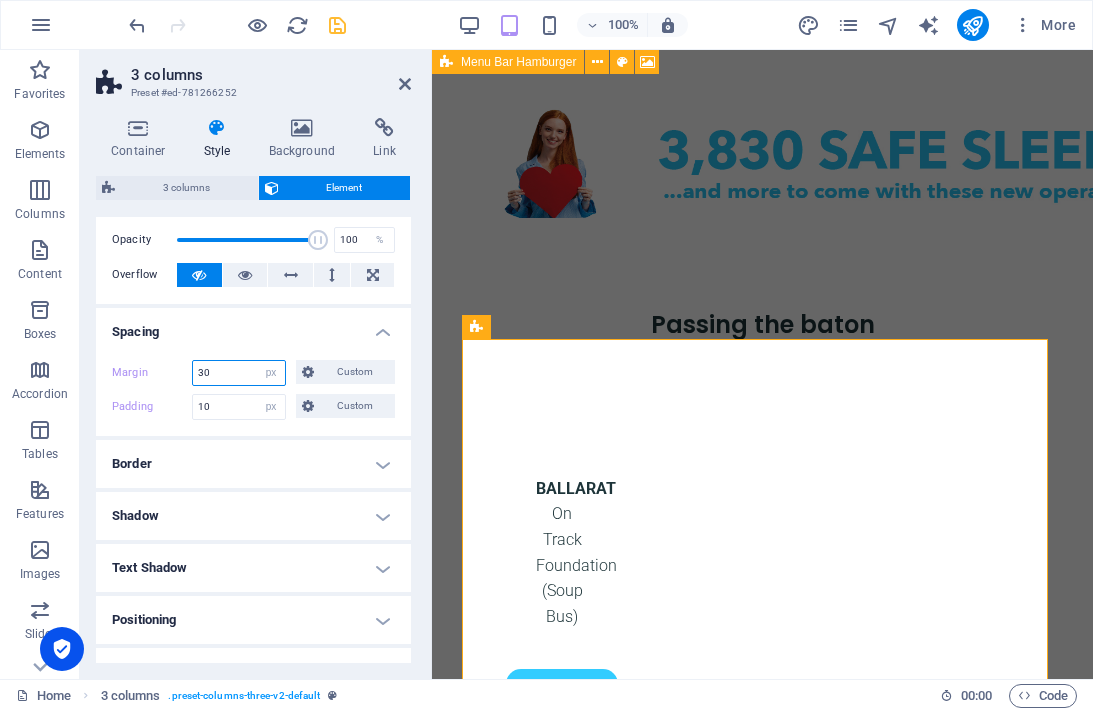 click on "30" at bounding box center [239, 373] 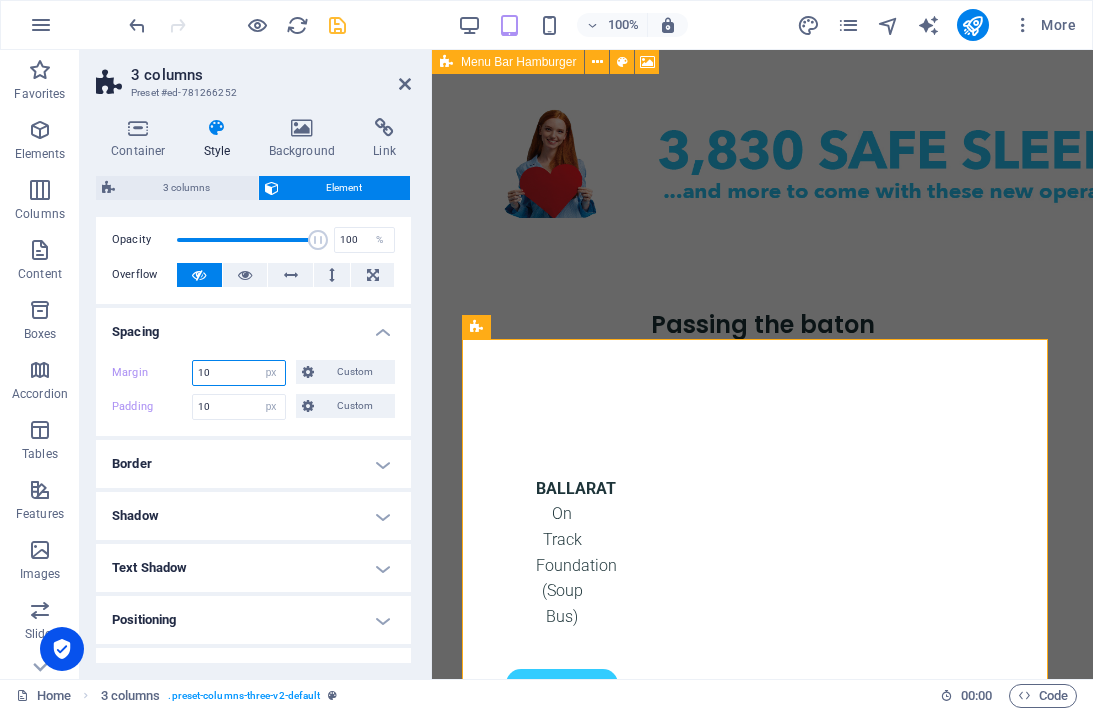 type on "10" 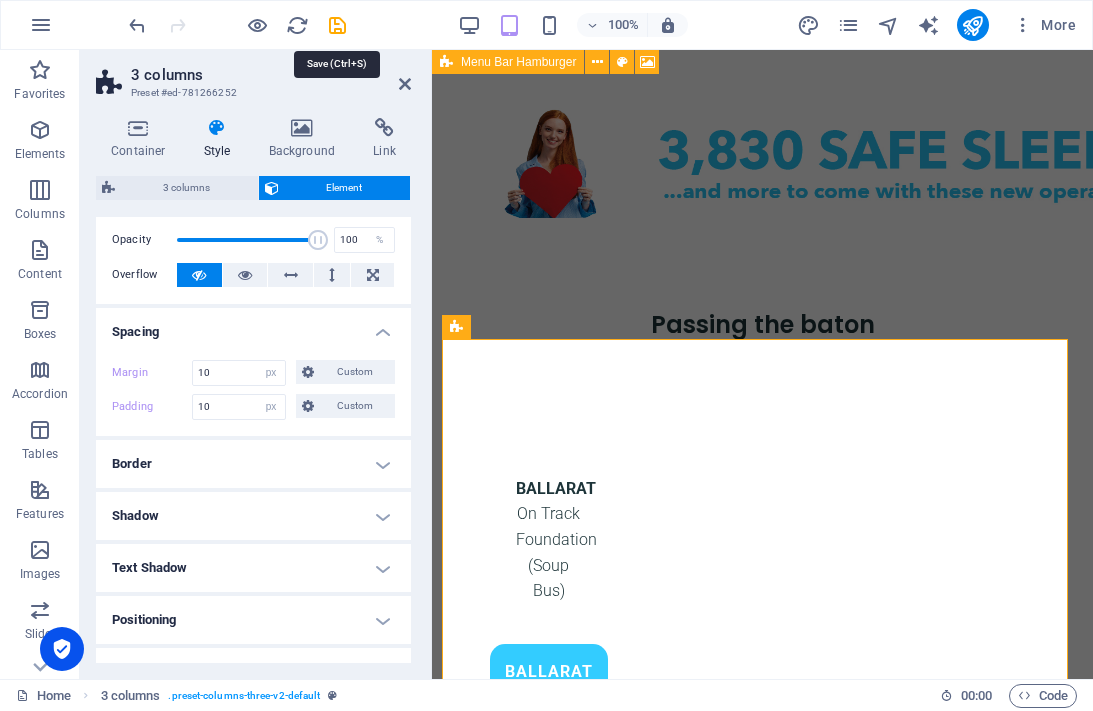click at bounding box center (337, 25) 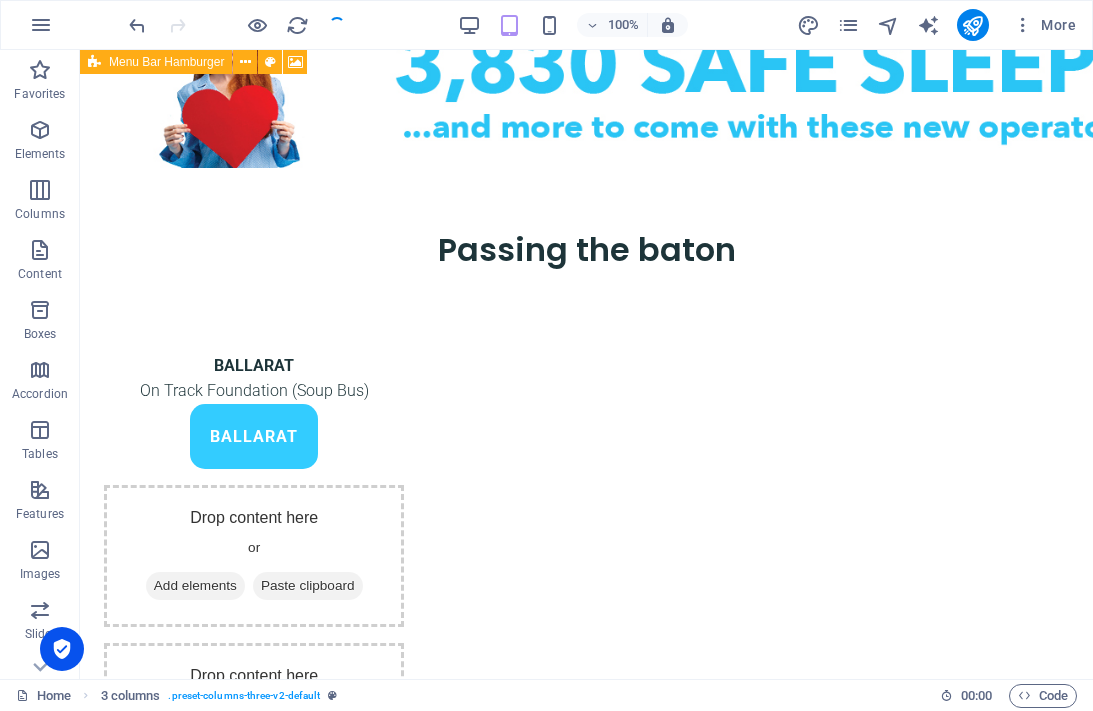 scroll, scrollTop: 1028, scrollLeft: 0, axis: vertical 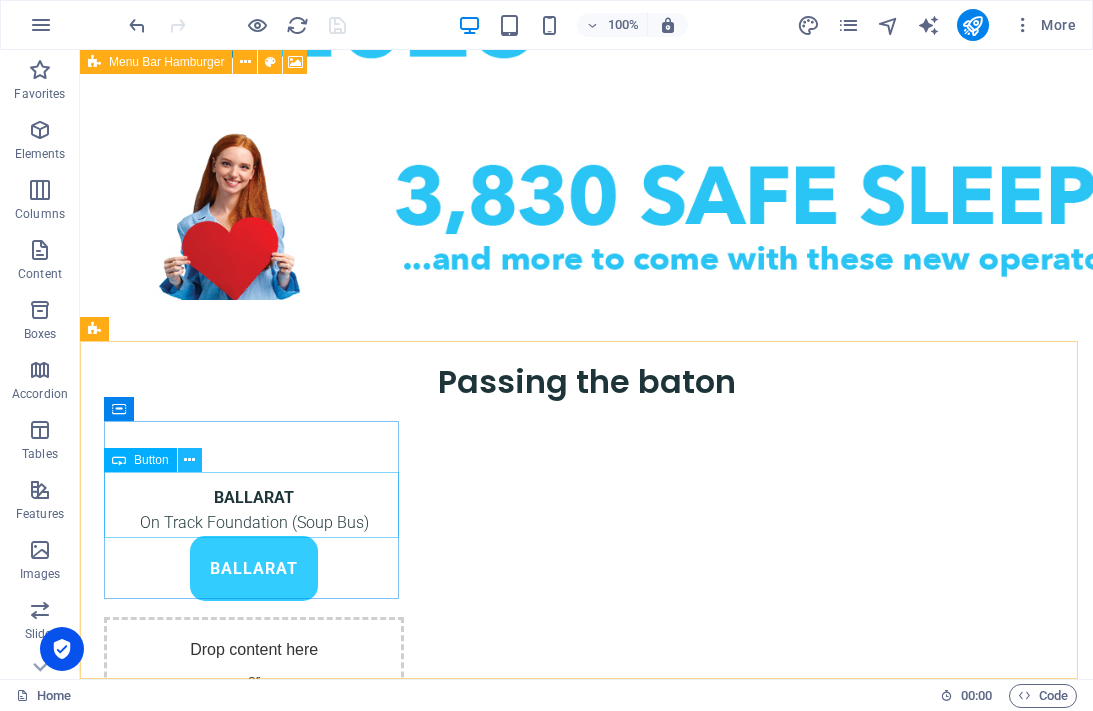 click at bounding box center (189, 460) 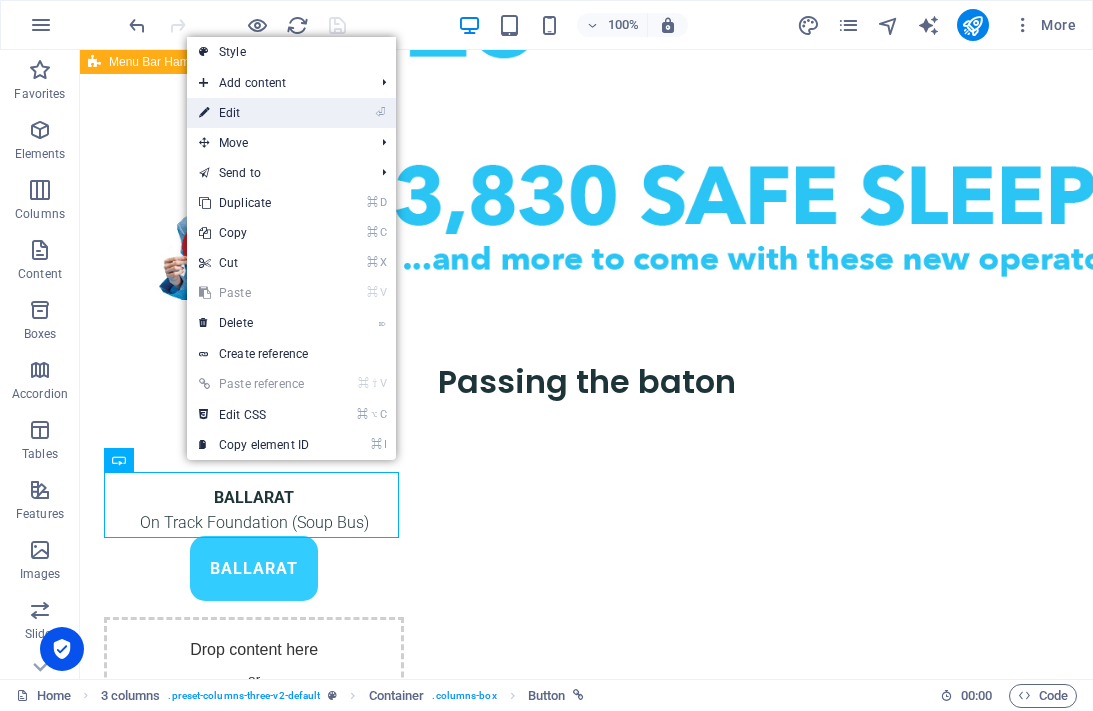 click on "⏎  Edit" at bounding box center (254, 113) 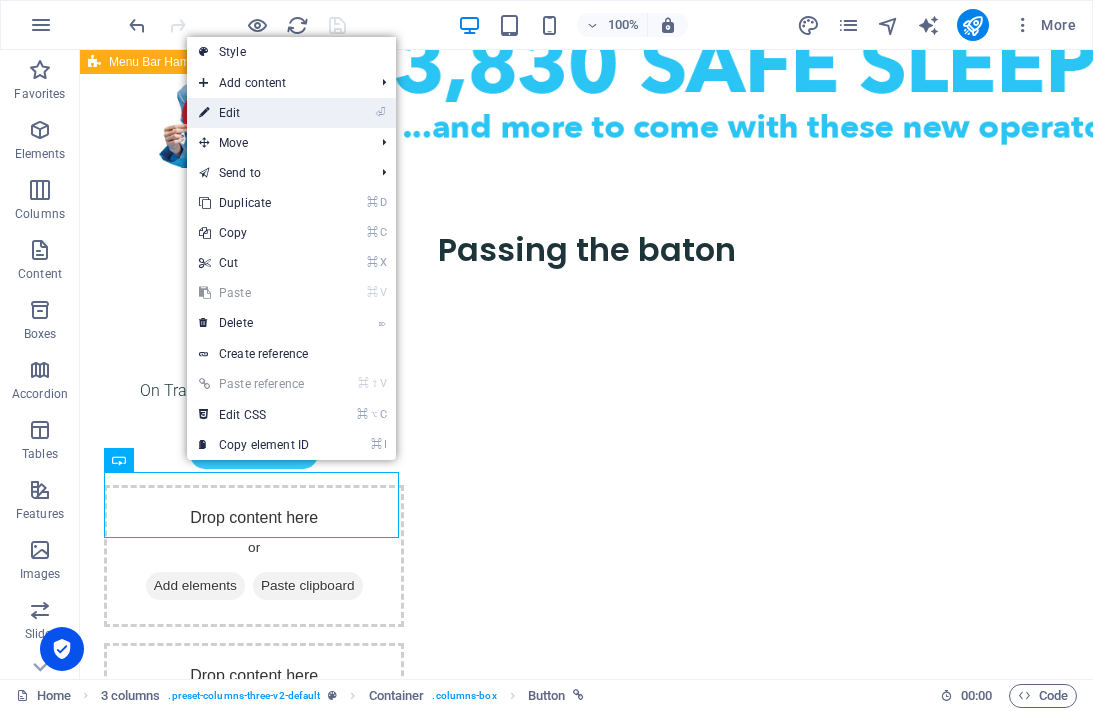 select on "px" 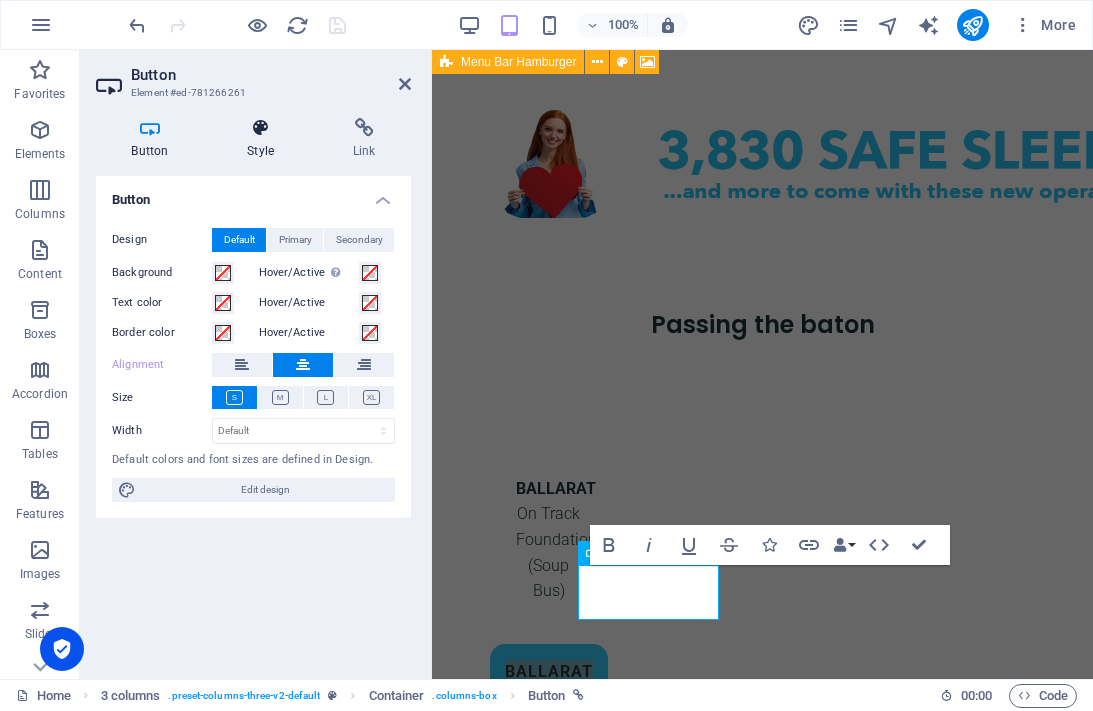 click at bounding box center (261, 128) 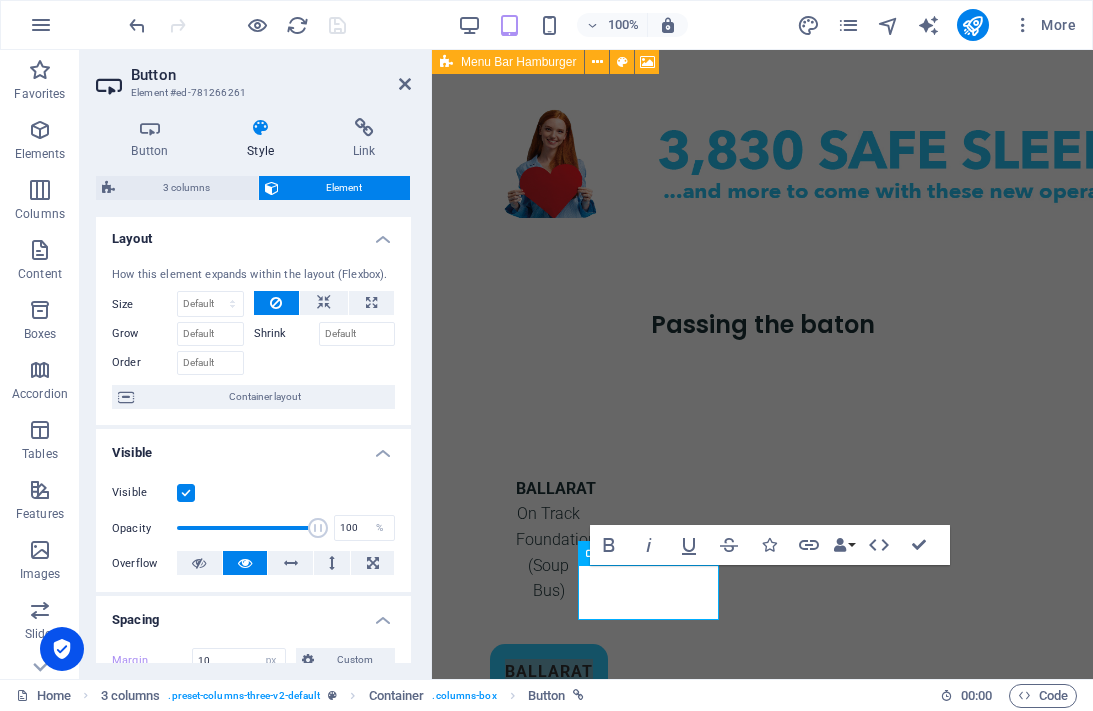 scroll, scrollTop: 0, scrollLeft: 0, axis: both 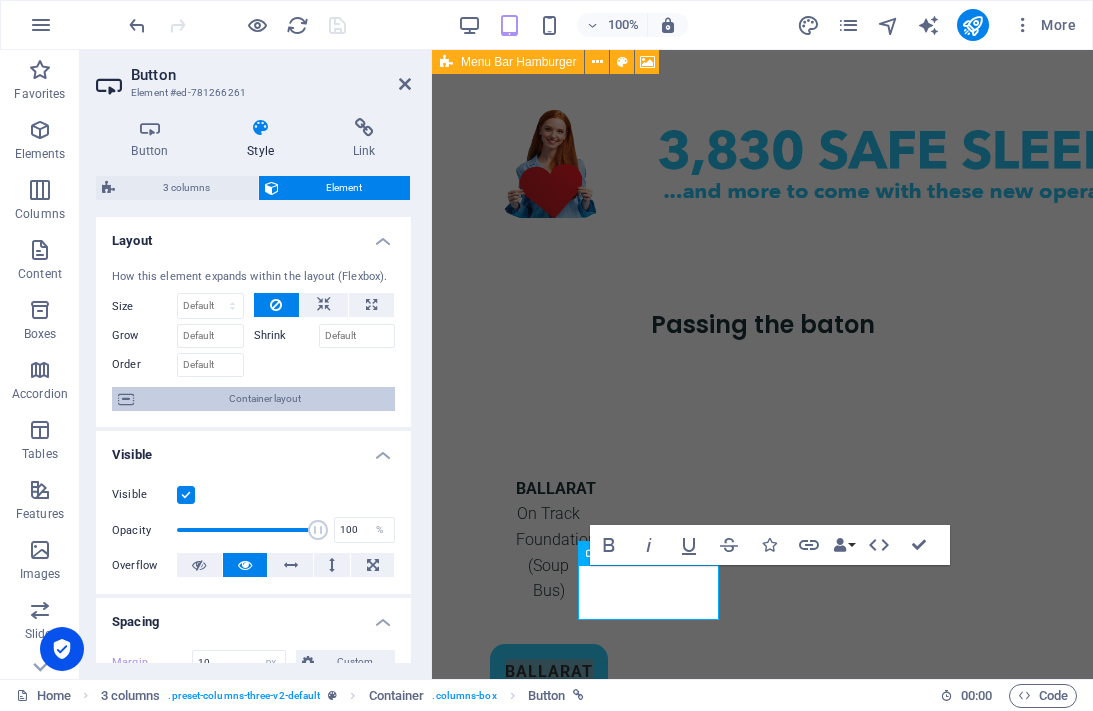 click on "Container layout" at bounding box center (264, 399) 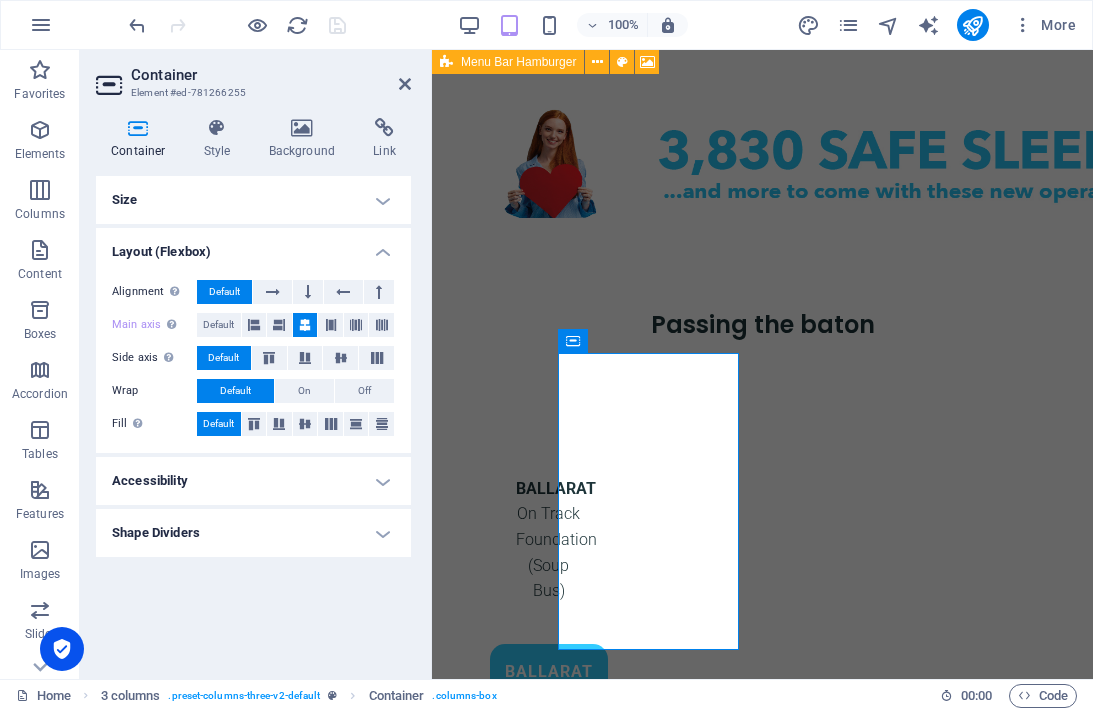 click on "Size" at bounding box center [253, 200] 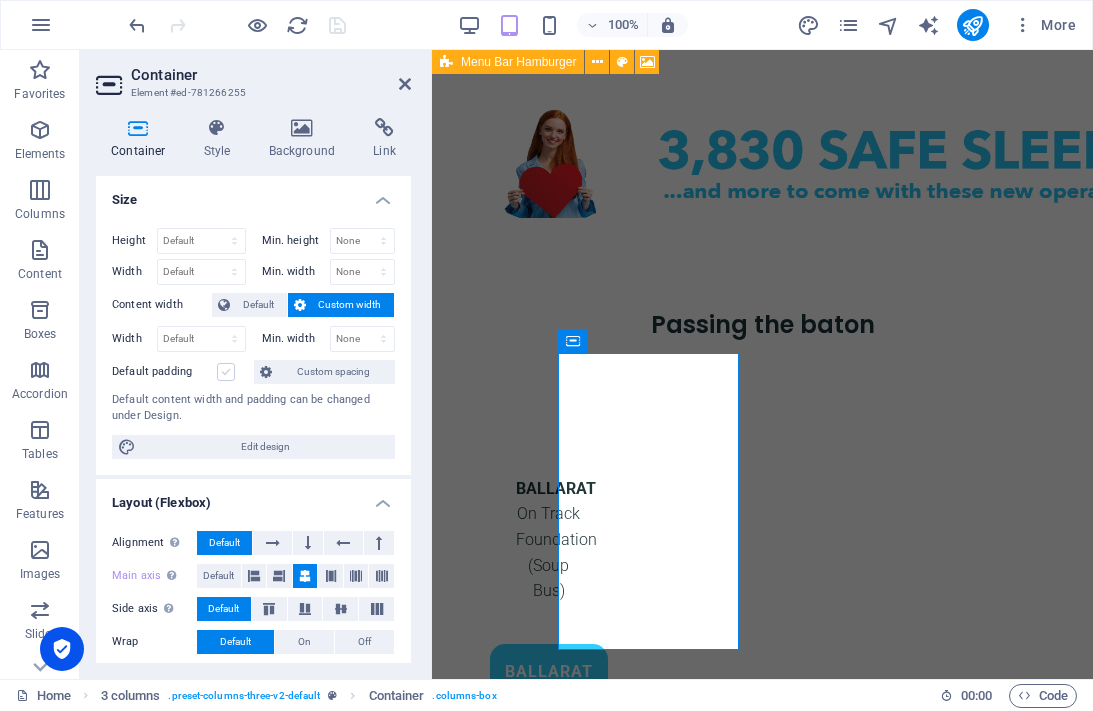 click at bounding box center [226, 372] 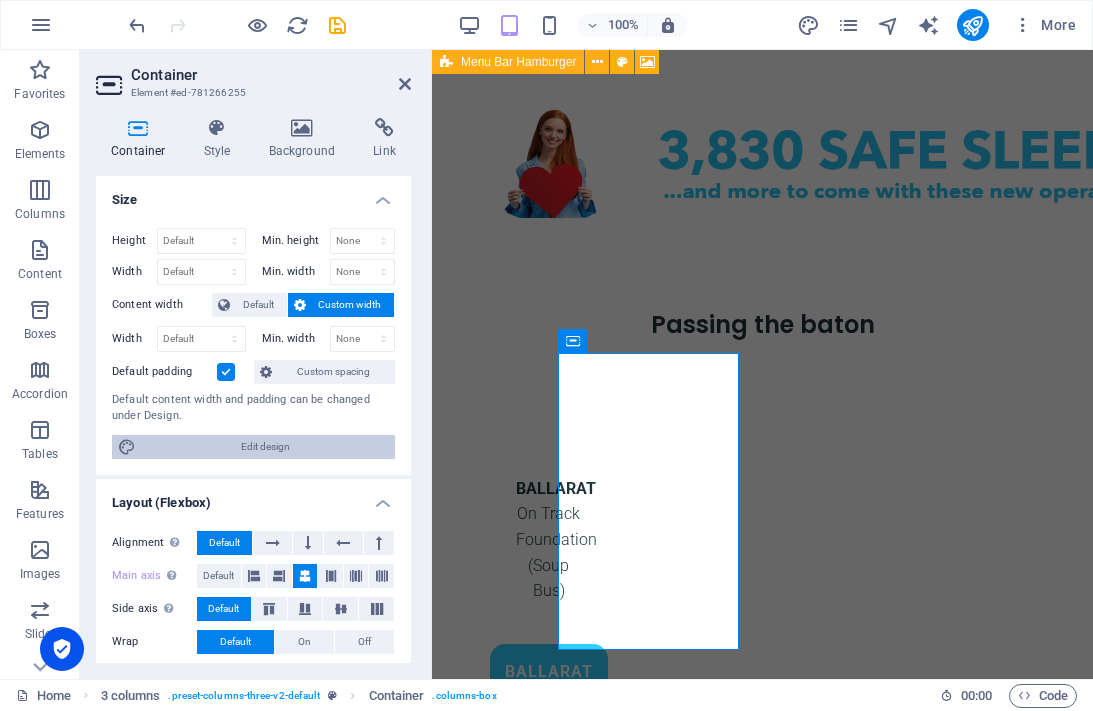 click on "Edit design" at bounding box center [265, 447] 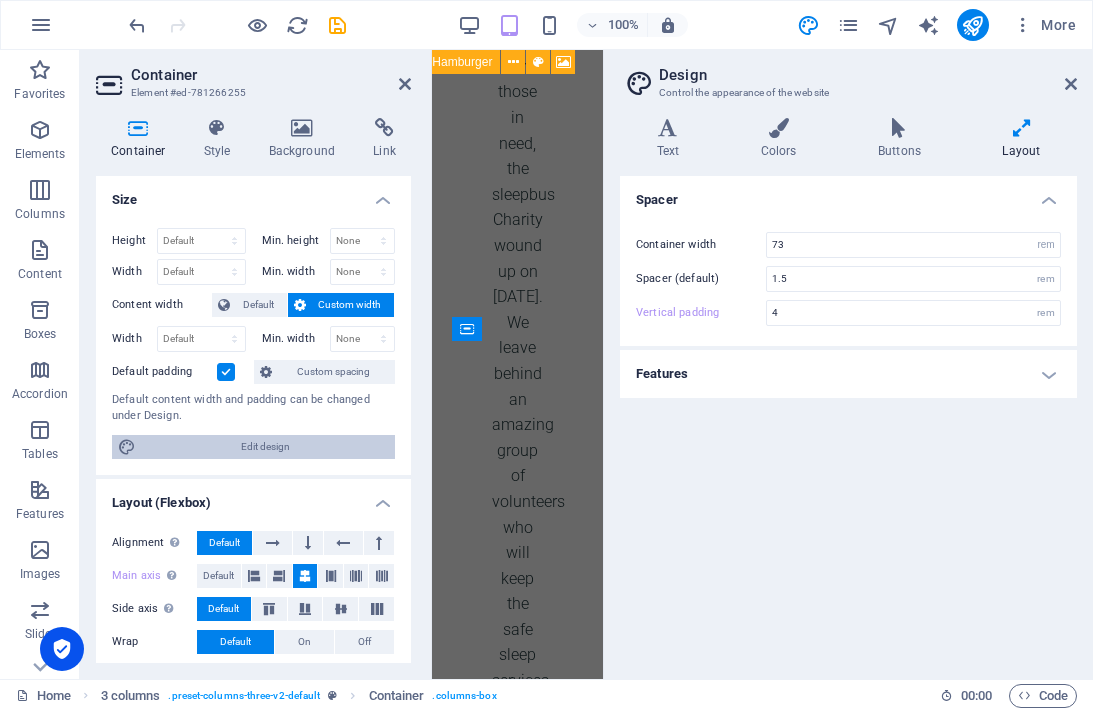scroll, scrollTop: 3651, scrollLeft: 0, axis: vertical 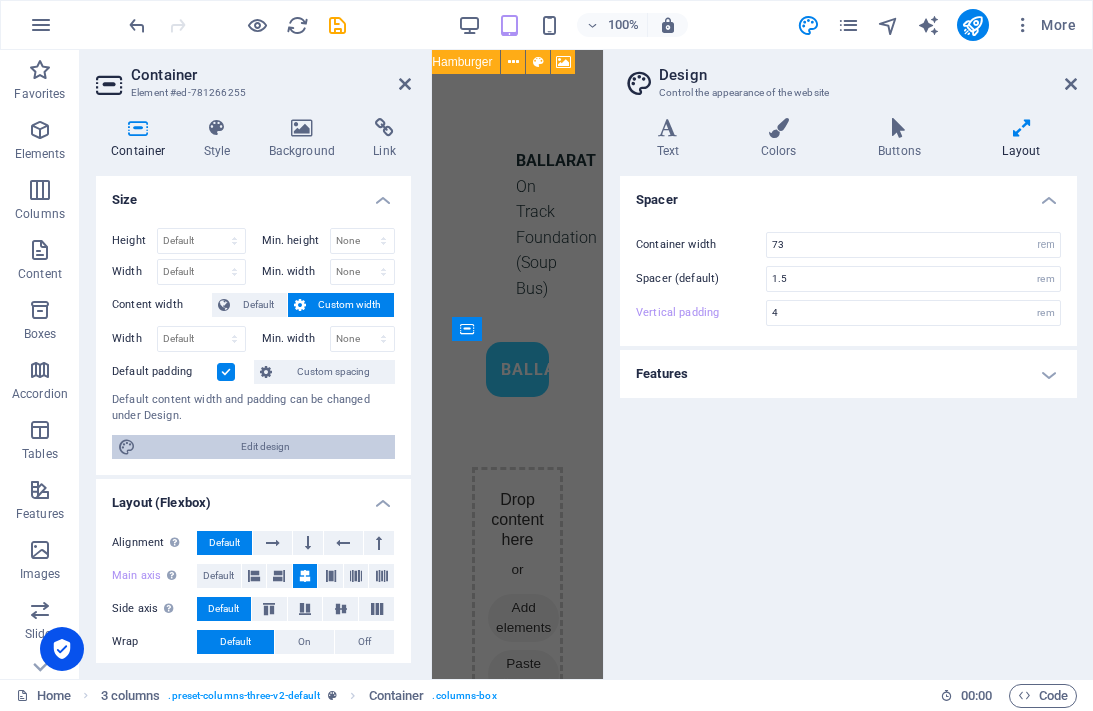 type on "3.5" 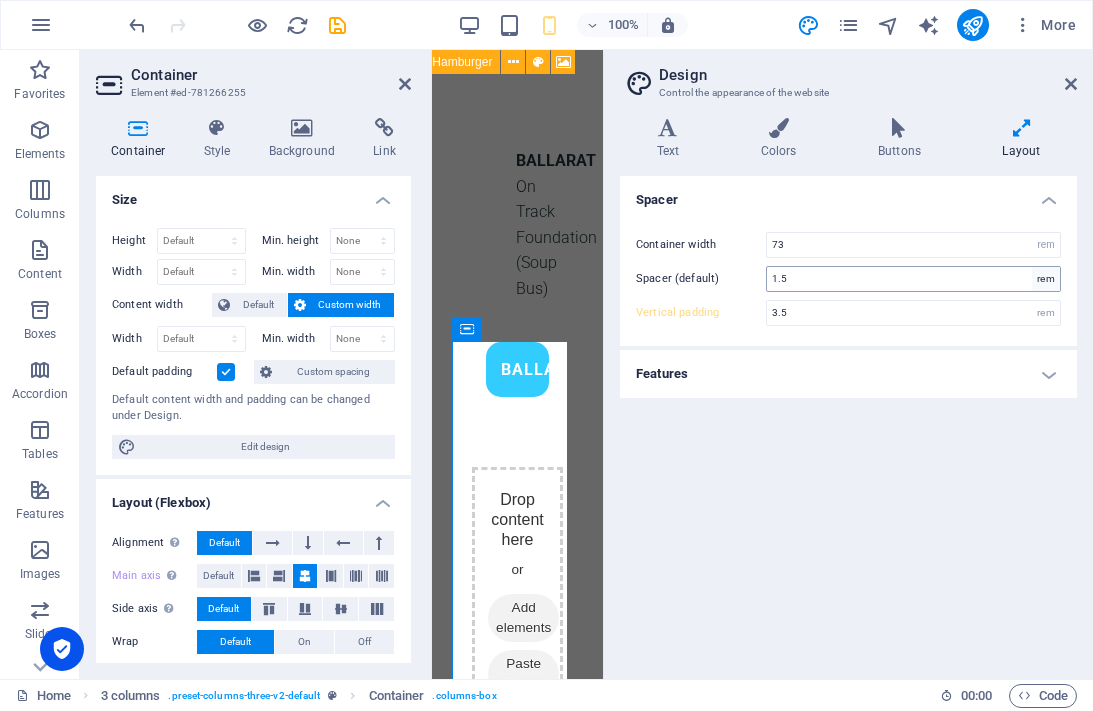 click on "rem" at bounding box center (1046, 279) 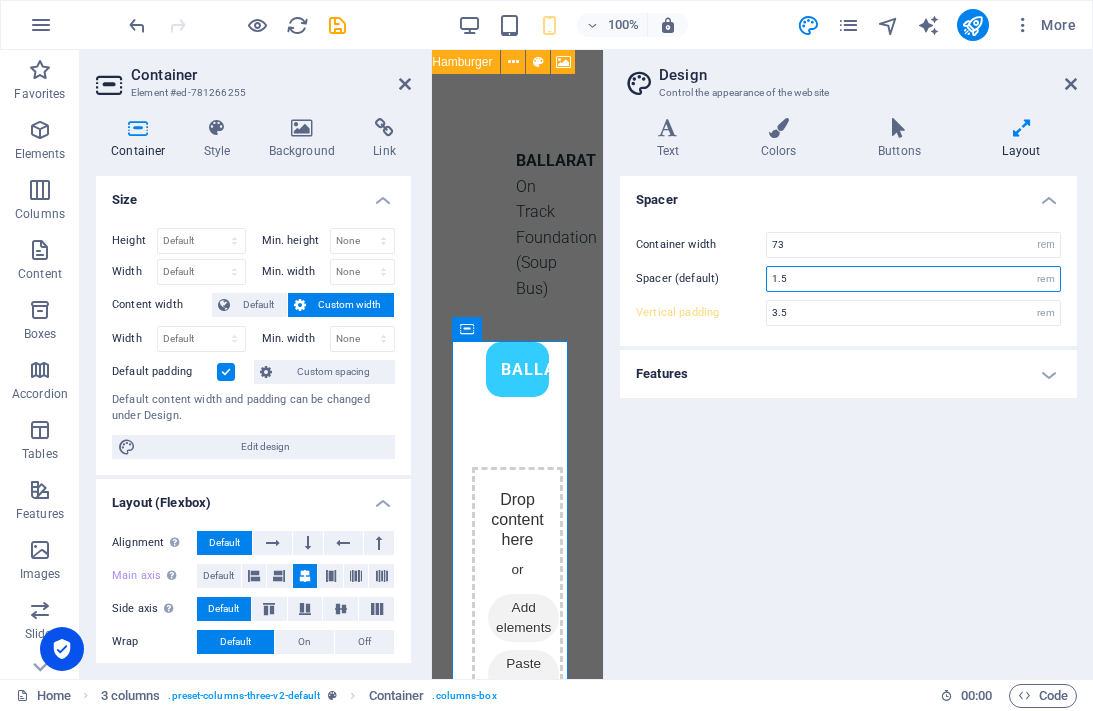 drag, startPoint x: 776, startPoint y: 278, endPoint x: 755, endPoint y: 277, distance: 21.023796 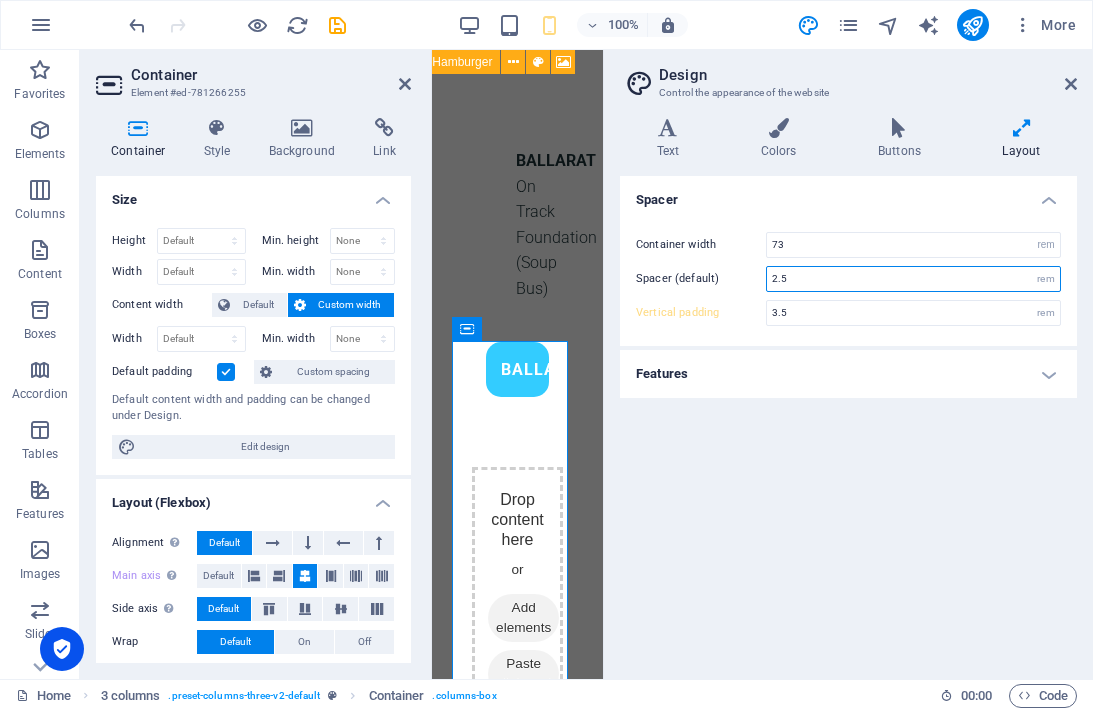 type on "2.5" 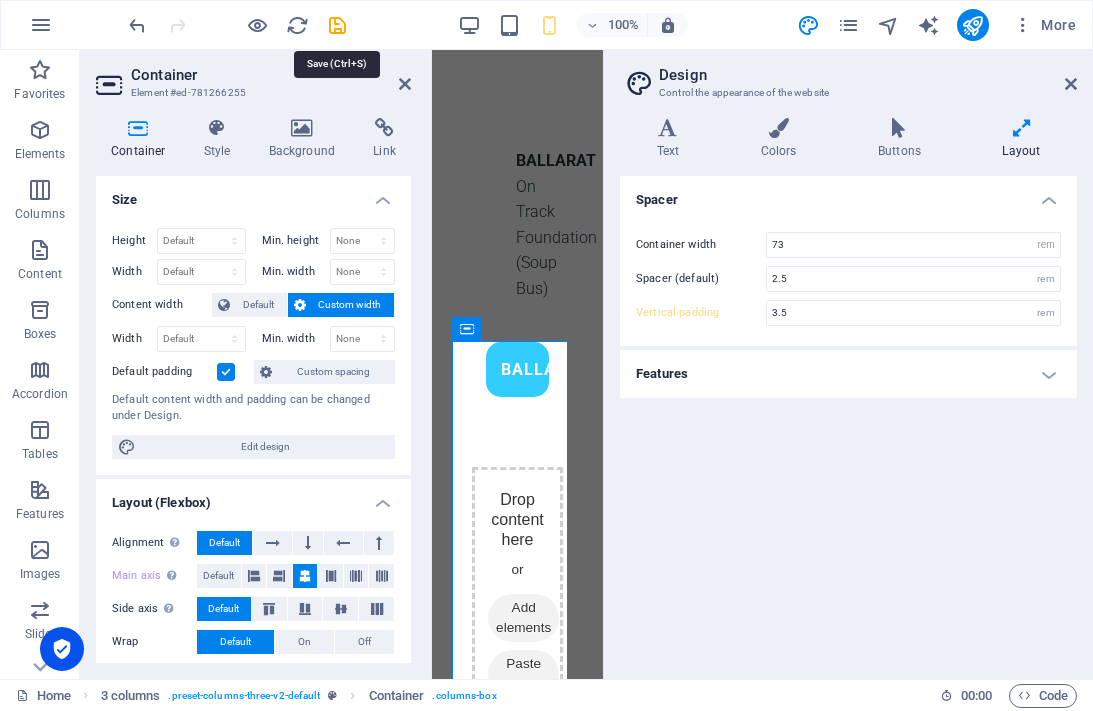 click at bounding box center (337, 25) 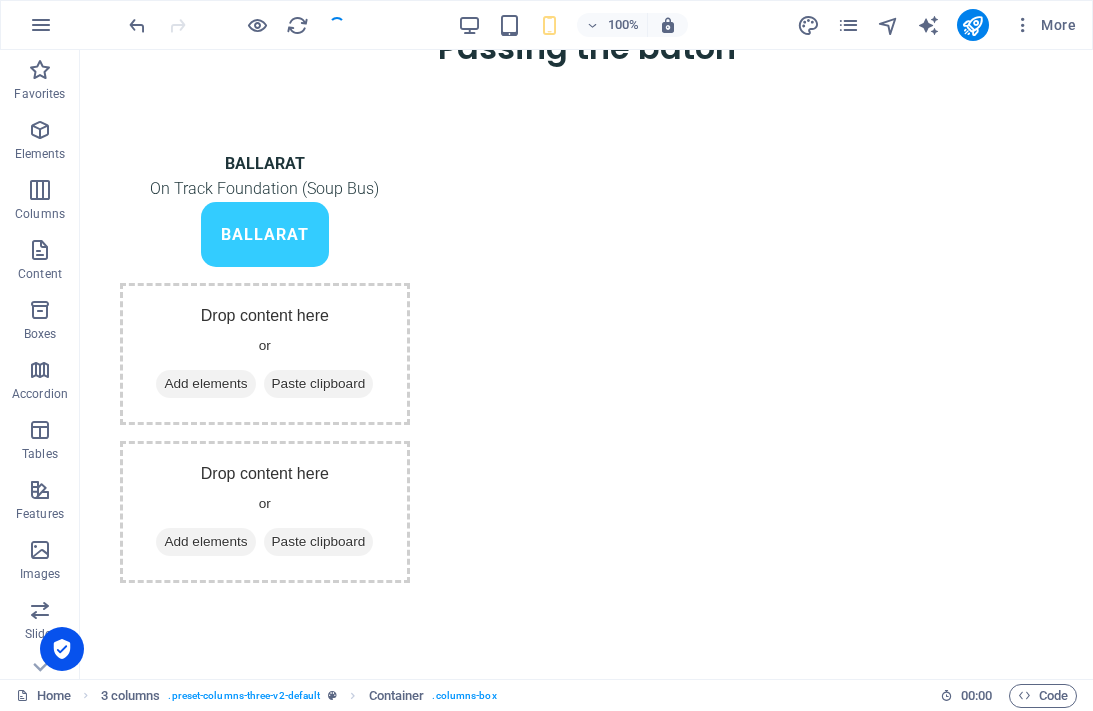 scroll, scrollTop: 1028, scrollLeft: 0, axis: vertical 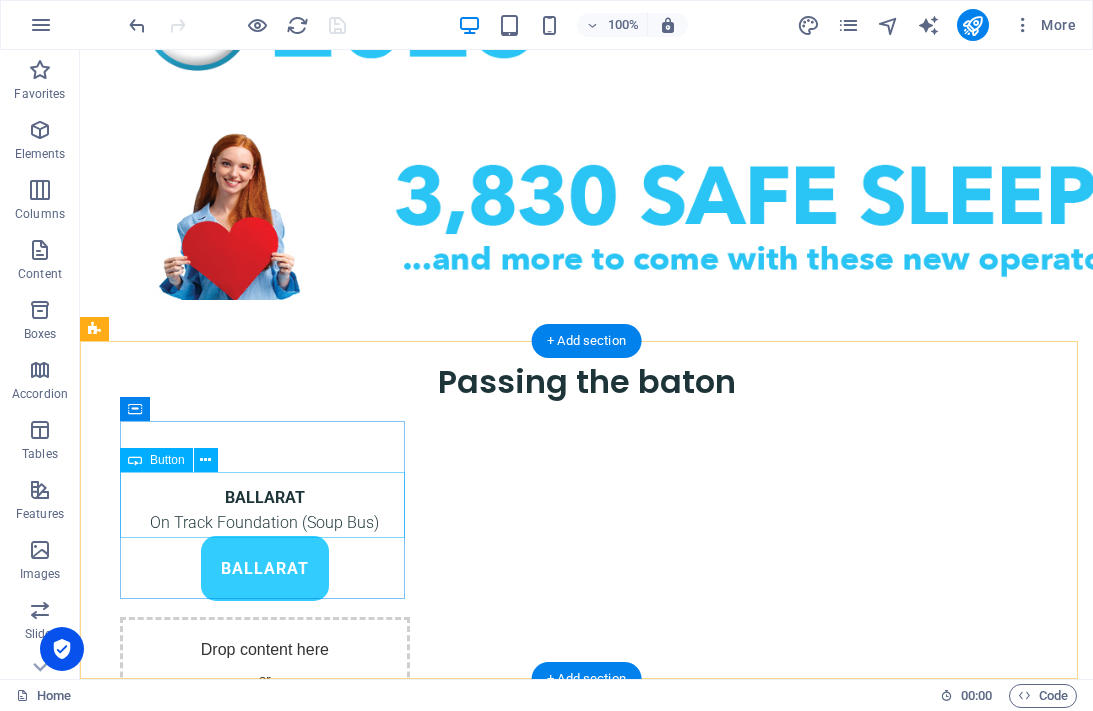 click on "BALLARAT" at bounding box center (265, 569) 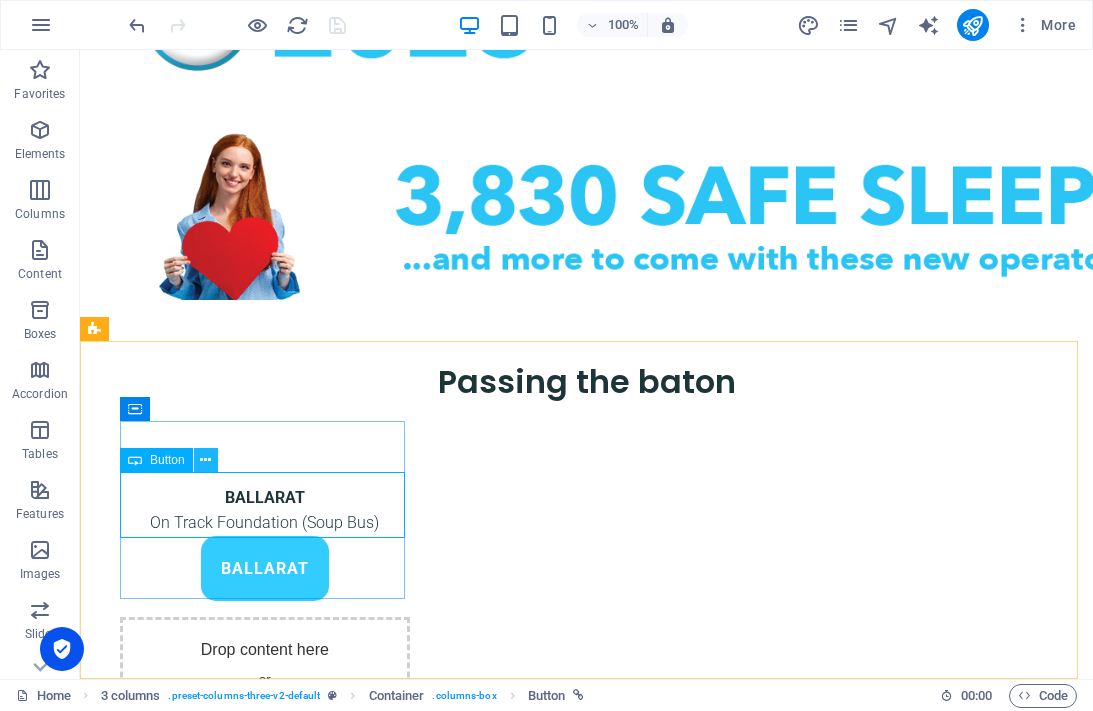 click at bounding box center [206, 460] 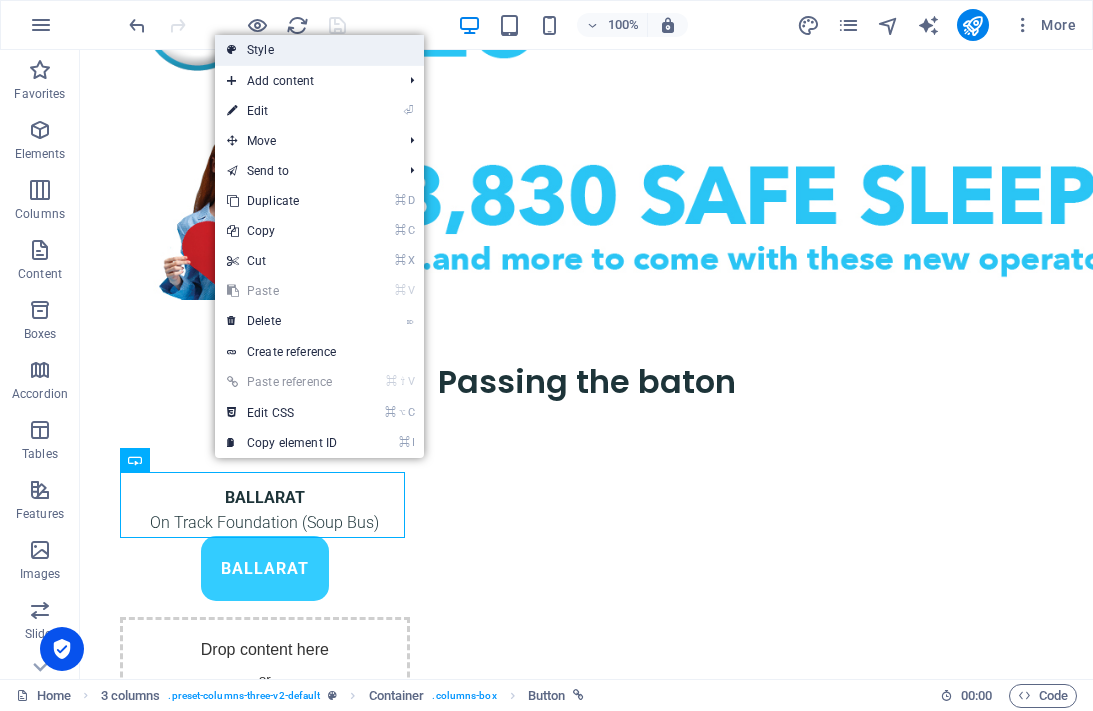 click on "Style" at bounding box center (319, 50) 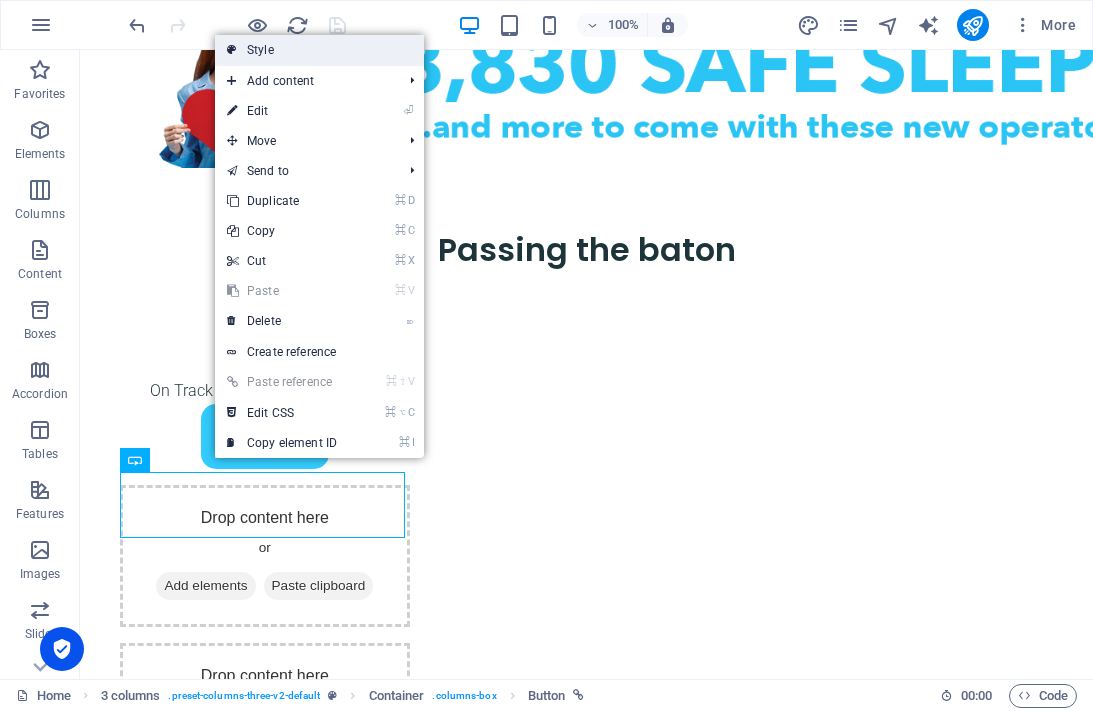 select on "rem" 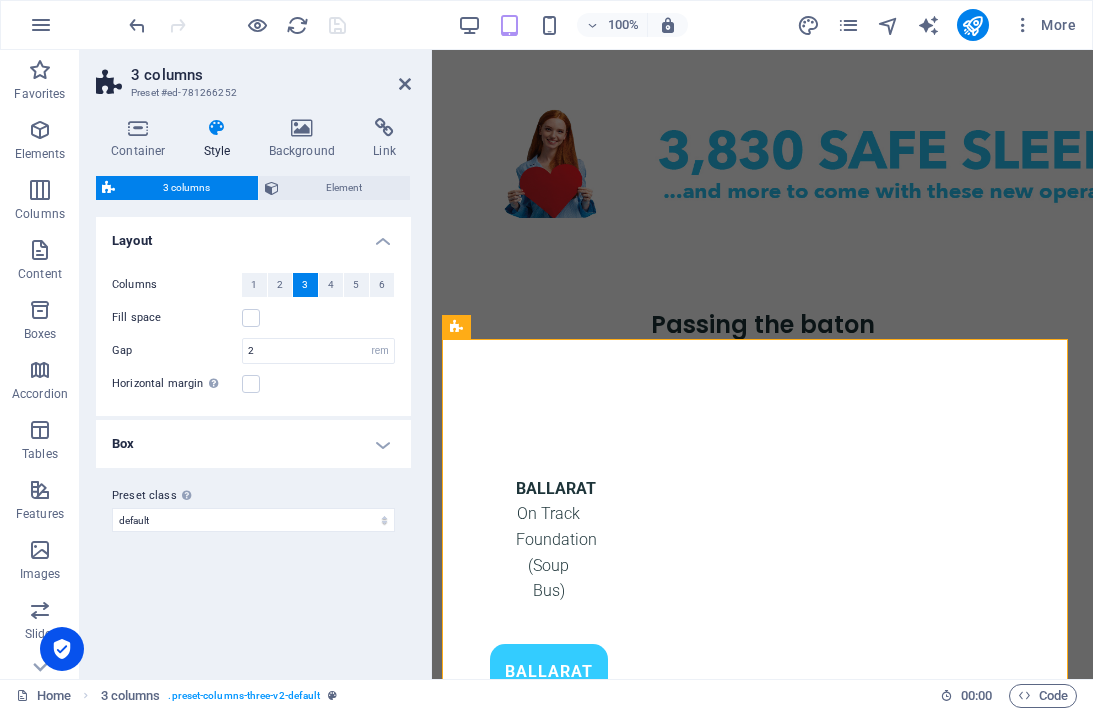 click on "Container Style Background Link Size Height Default px rem % vh vw Min. height None px rem % vh vw Width Default px rem % em vh vw Min. width None px rem % vh vw Content width Default Custom width Width Default px rem % em vh vw Min. width None px rem % vh vw Default padding Custom spacing Default content width and padding can be changed under Design. Edit design Layout (Flexbox) Alignment Determines the flex direction. Default Main axis Determine how elements should behave along the main axis inside this container (justify content). Default Side axis Control the vertical direction of the element inside of the container (align items). Default Wrap Default On Off Fill Controls the distances and direction of elements on the y-axis across several lines (align content). Default Accessibility ARIA helps assistive technologies (like screen readers) to understand the role, state, and behavior of web elements Role The ARIA role defines the purpose of an element.  None Header Footer Section Banner Fan" at bounding box center [253, 390] 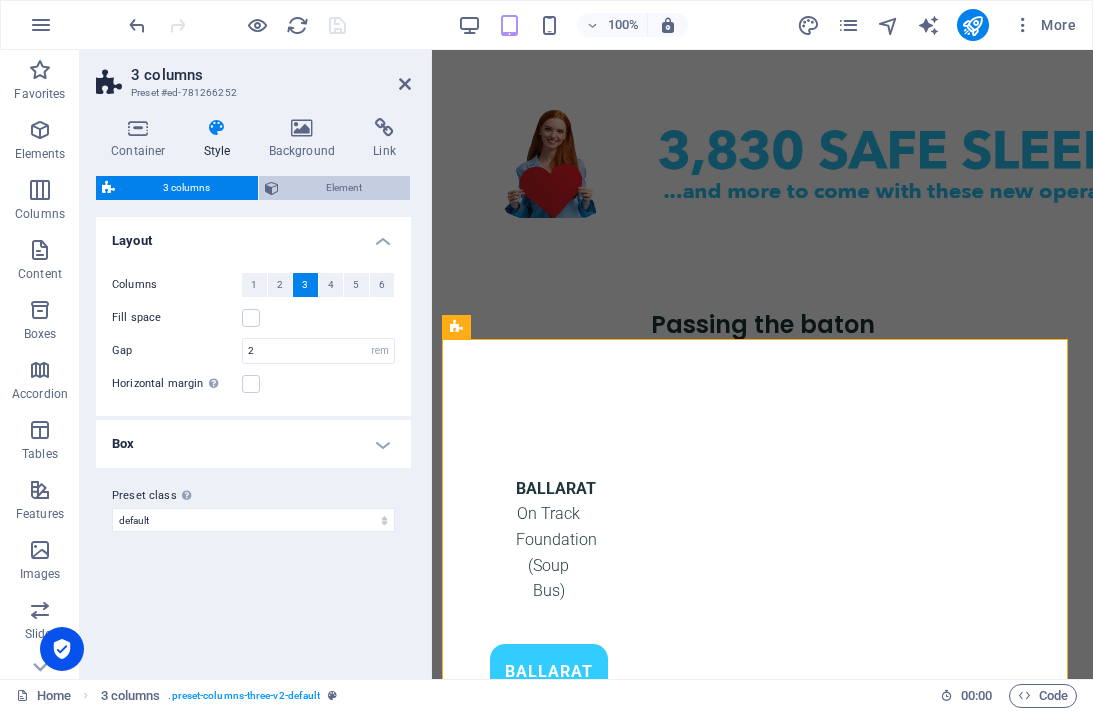 click on "Element" at bounding box center [345, 188] 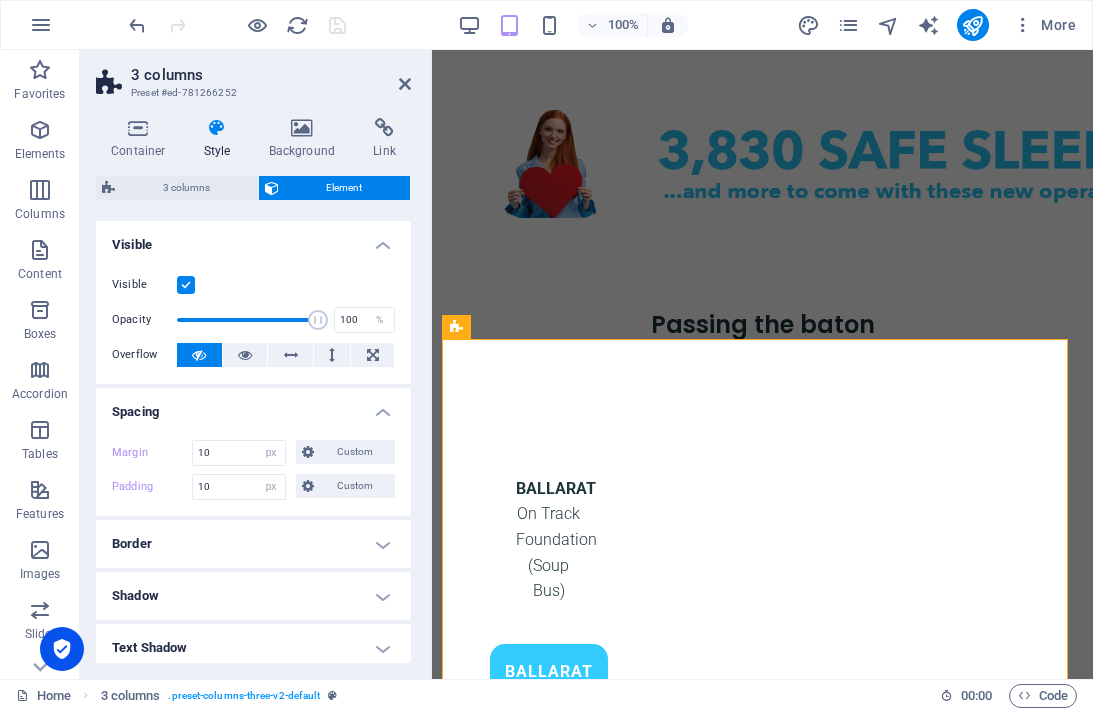 click at bounding box center [217, 128] 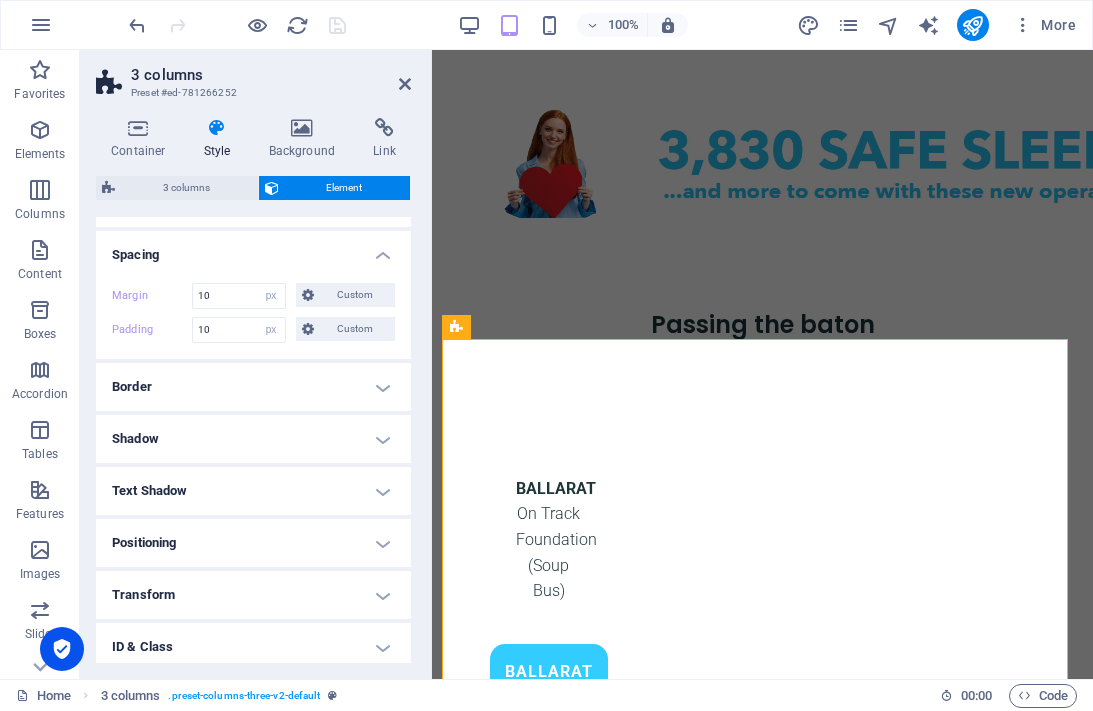 scroll, scrollTop: 0, scrollLeft: 0, axis: both 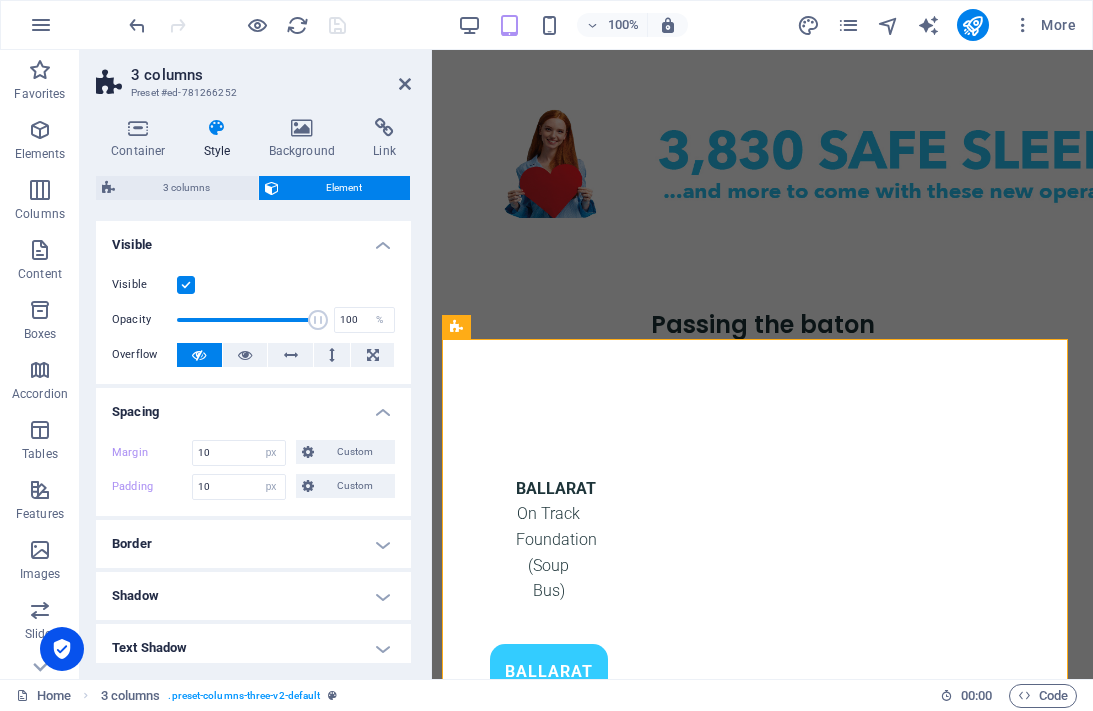 click on "Visible" at bounding box center (253, 239) 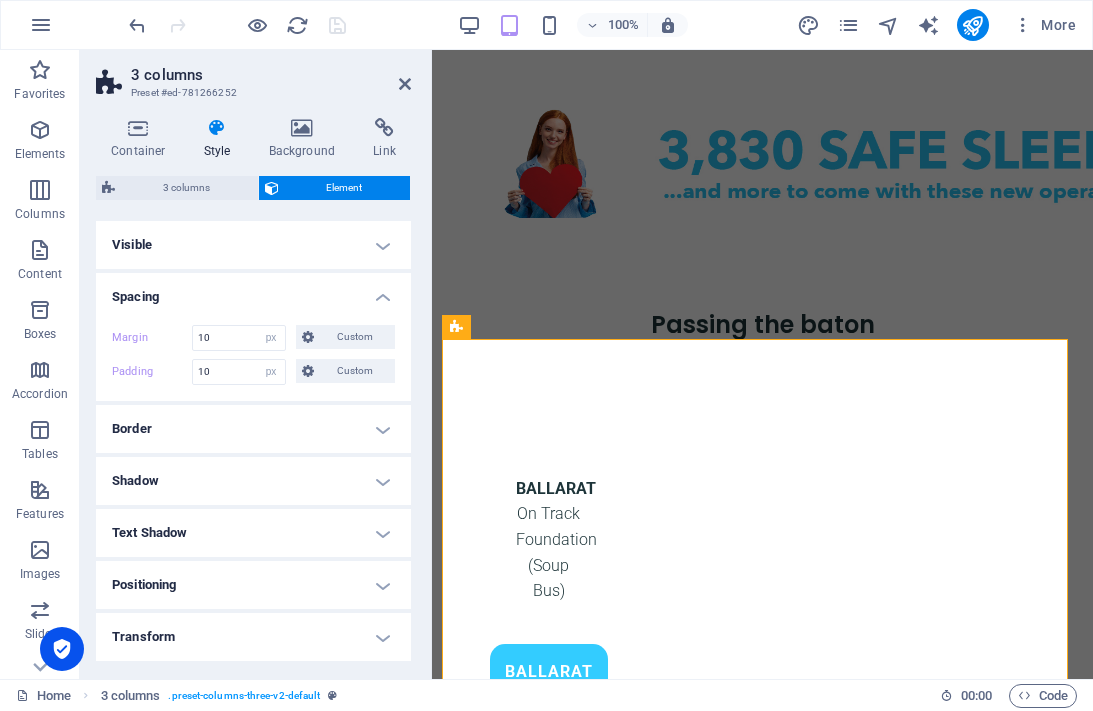 click on "Spacing" at bounding box center (253, 291) 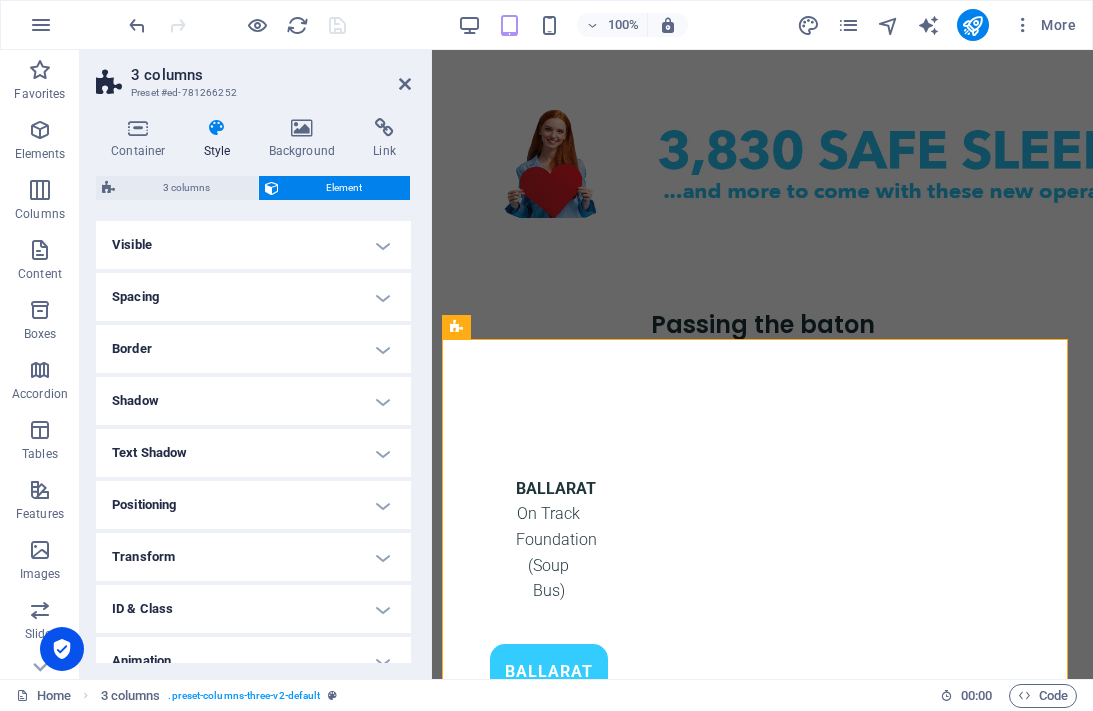 click on "3 columns" at bounding box center (271, 75) 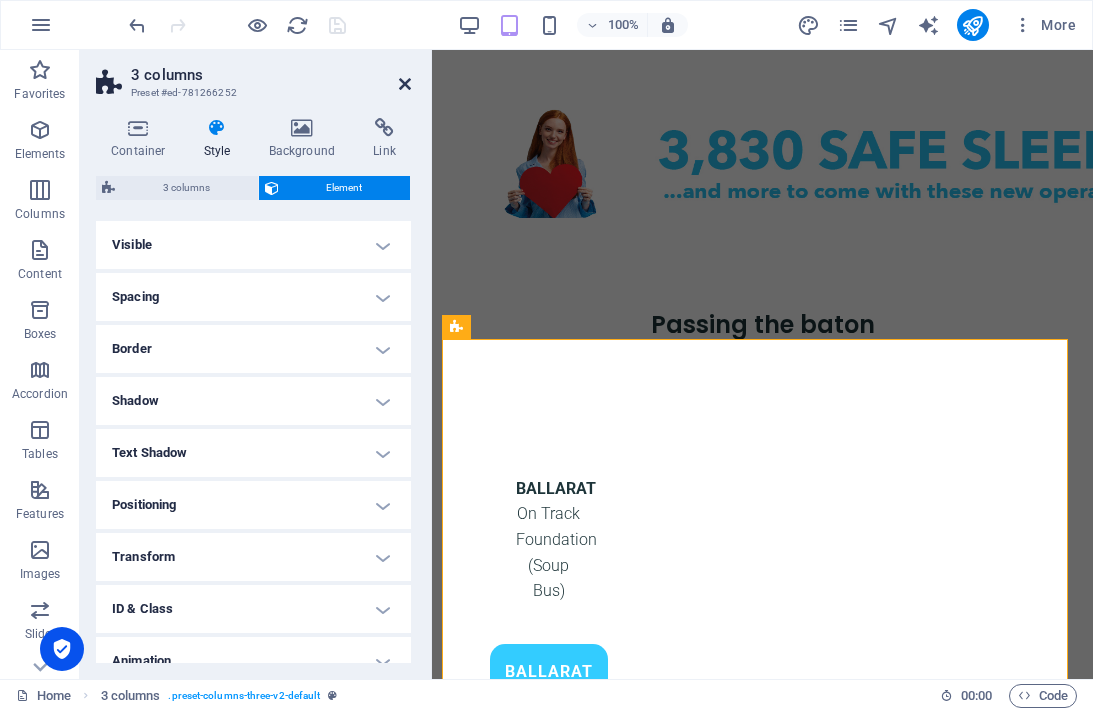 click at bounding box center (405, 84) 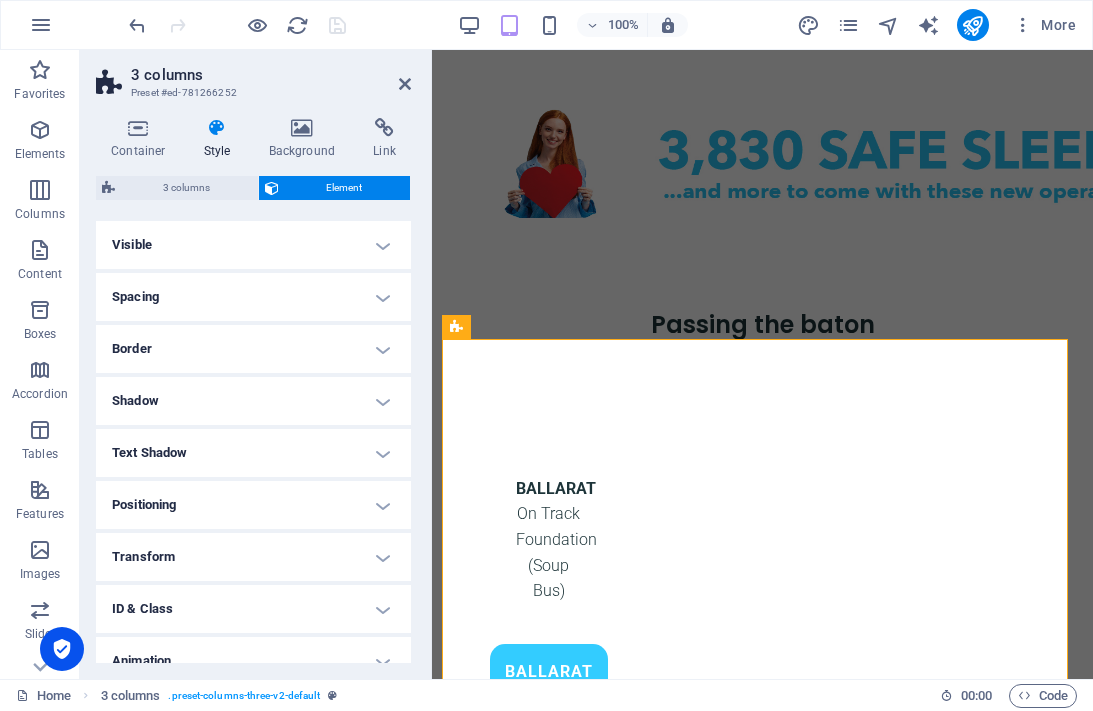 scroll, scrollTop: 1028, scrollLeft: 0, axis: vertical 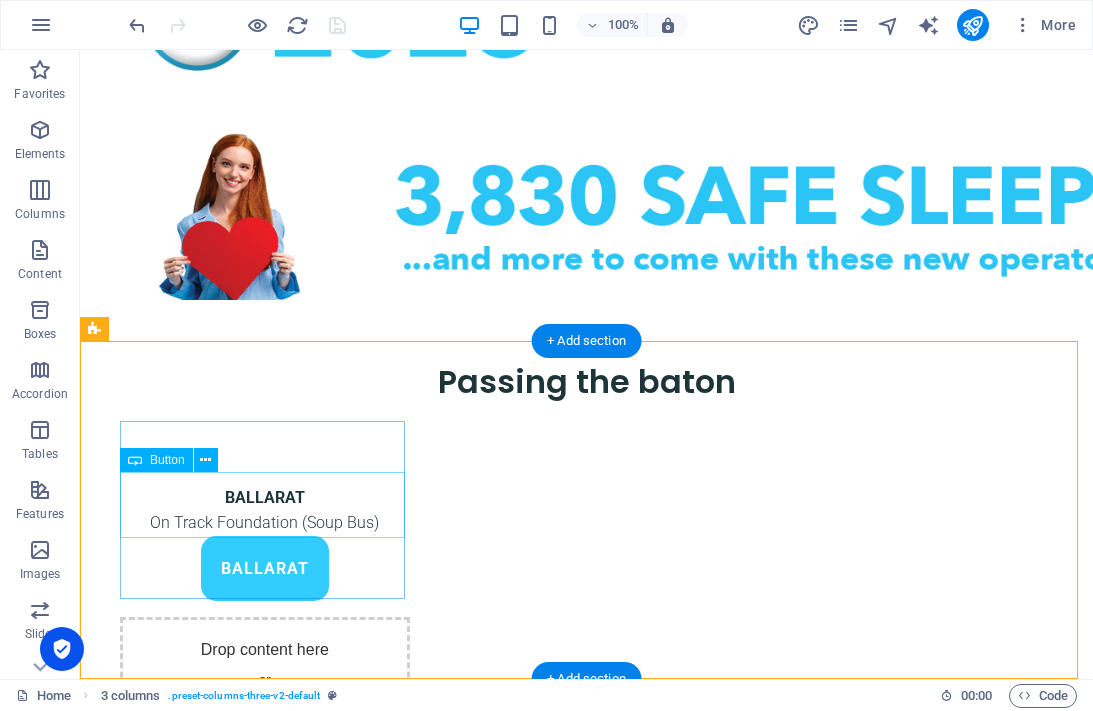 click on "BALLARAT" at bounding box center (265, 569) 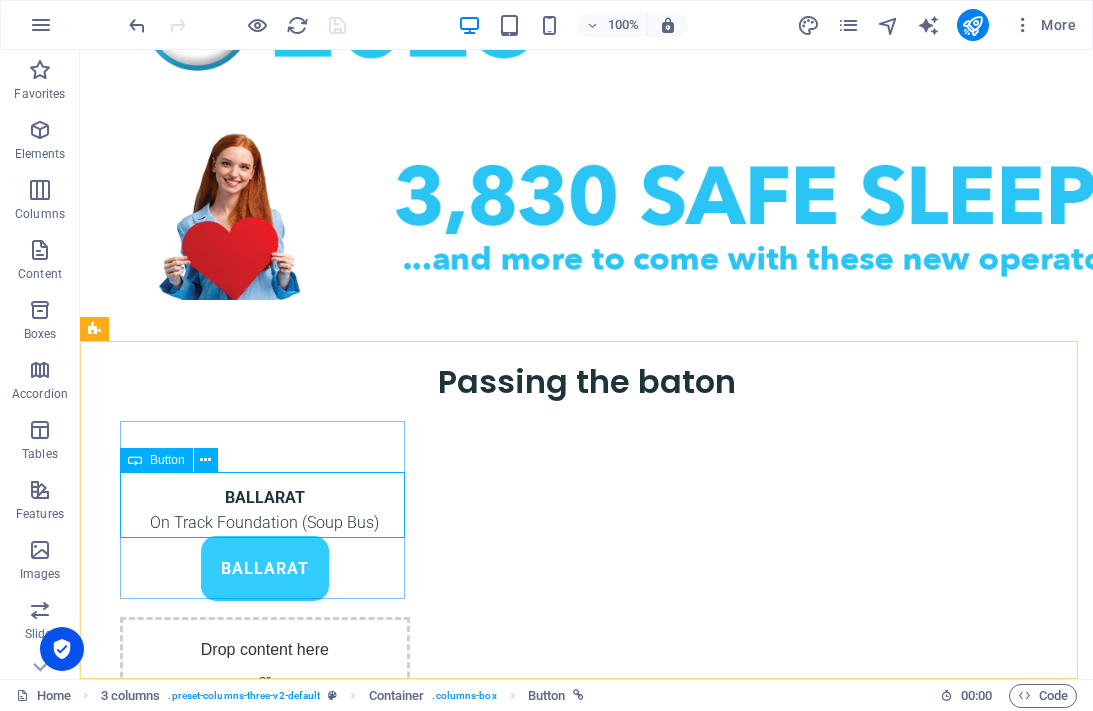 click on "Button" at bounding box center (167, 460) 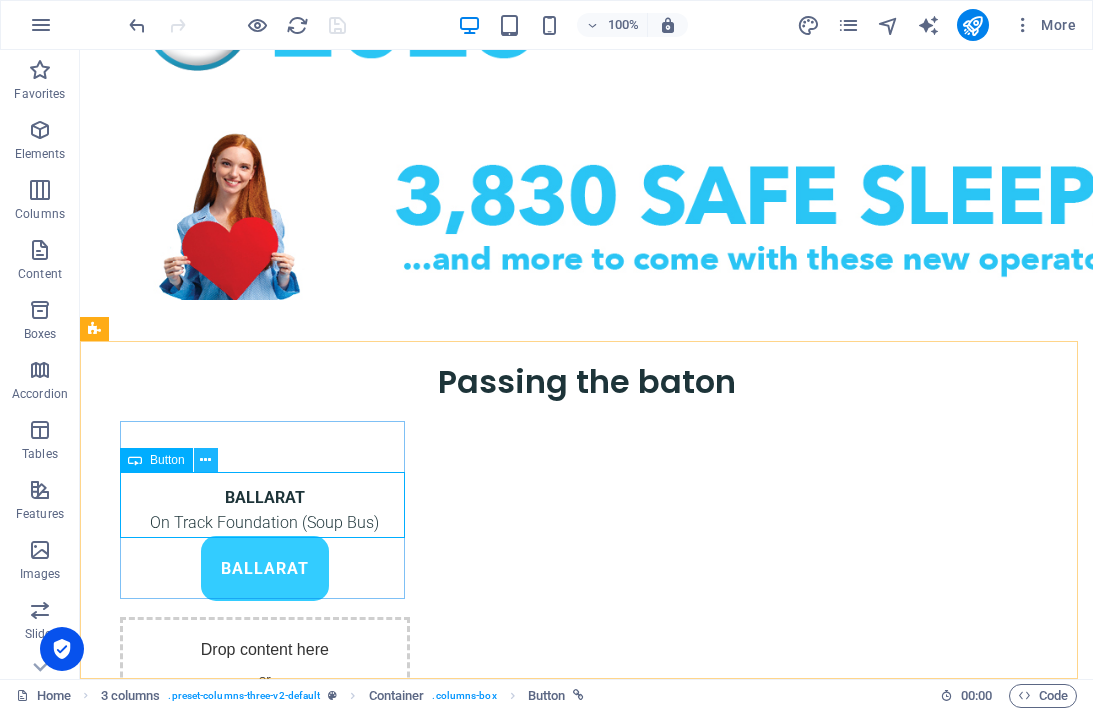 click at bounding box center (205, 460) 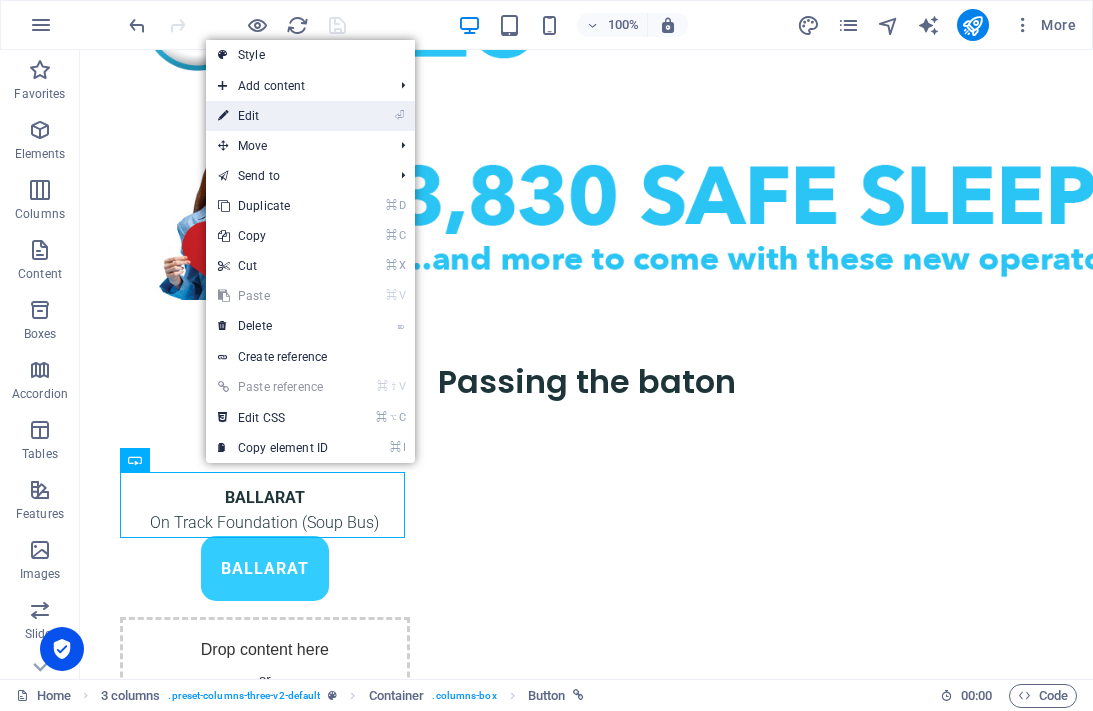 click on "⏎  Edit" at bounding box center [273, 116] 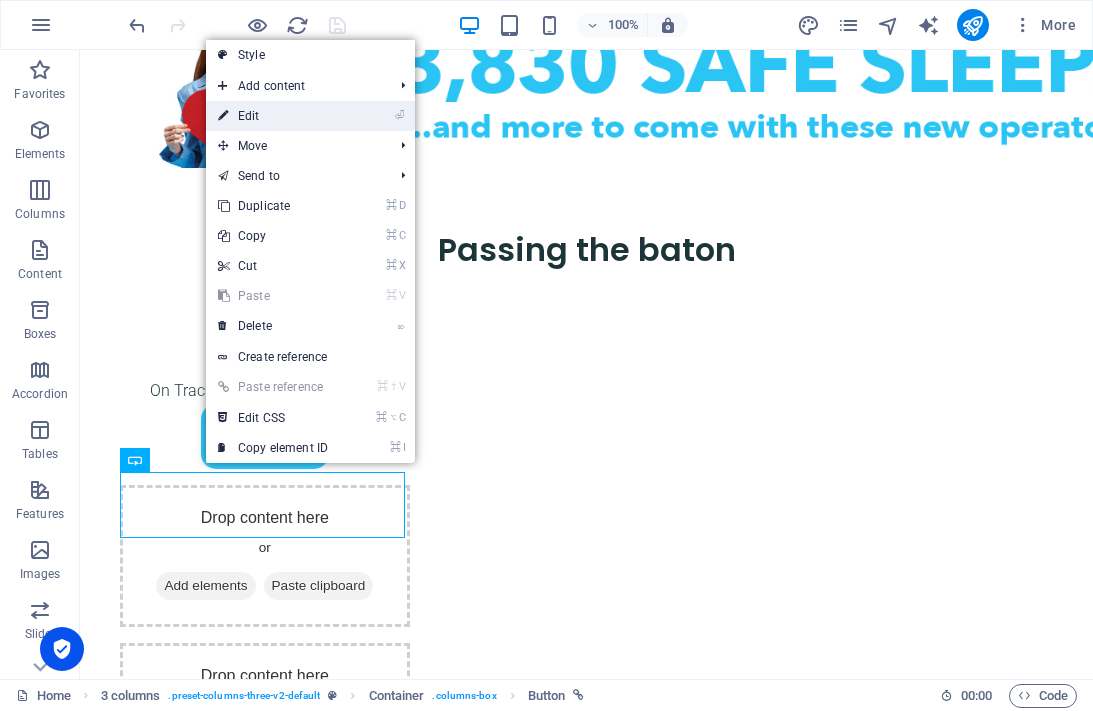 select on "px" 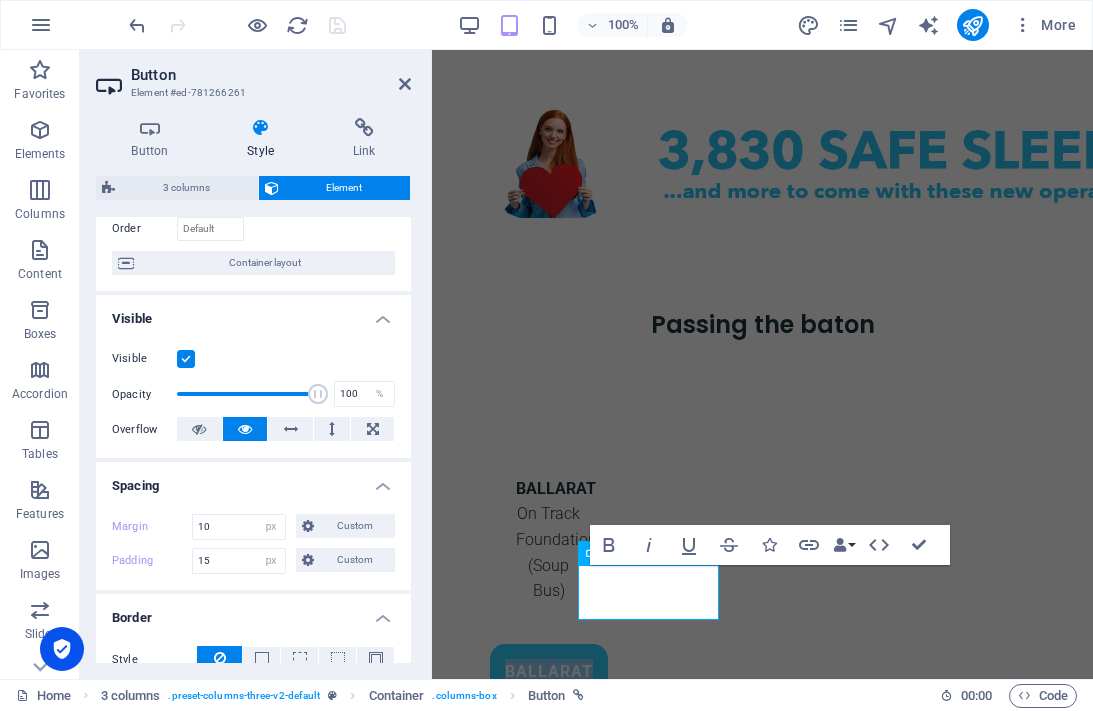 scroll, scrollTop: 74, scrollLeft: 0, axis: vertical 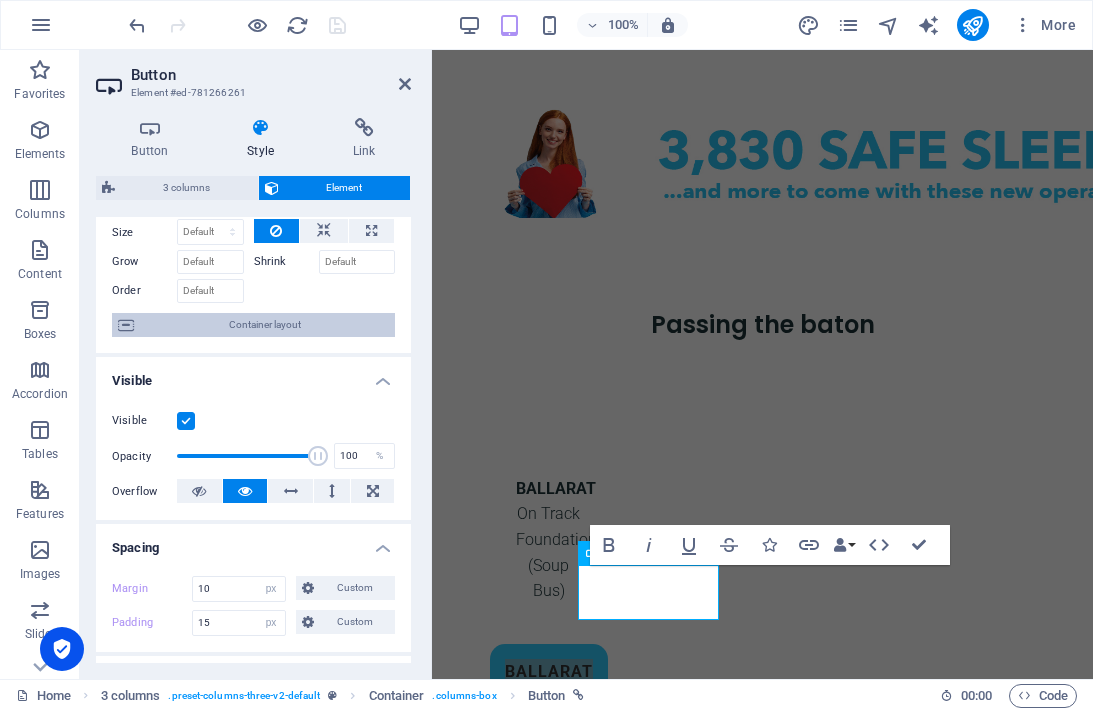 click on "Container layout" at bounding box center [264, 325] 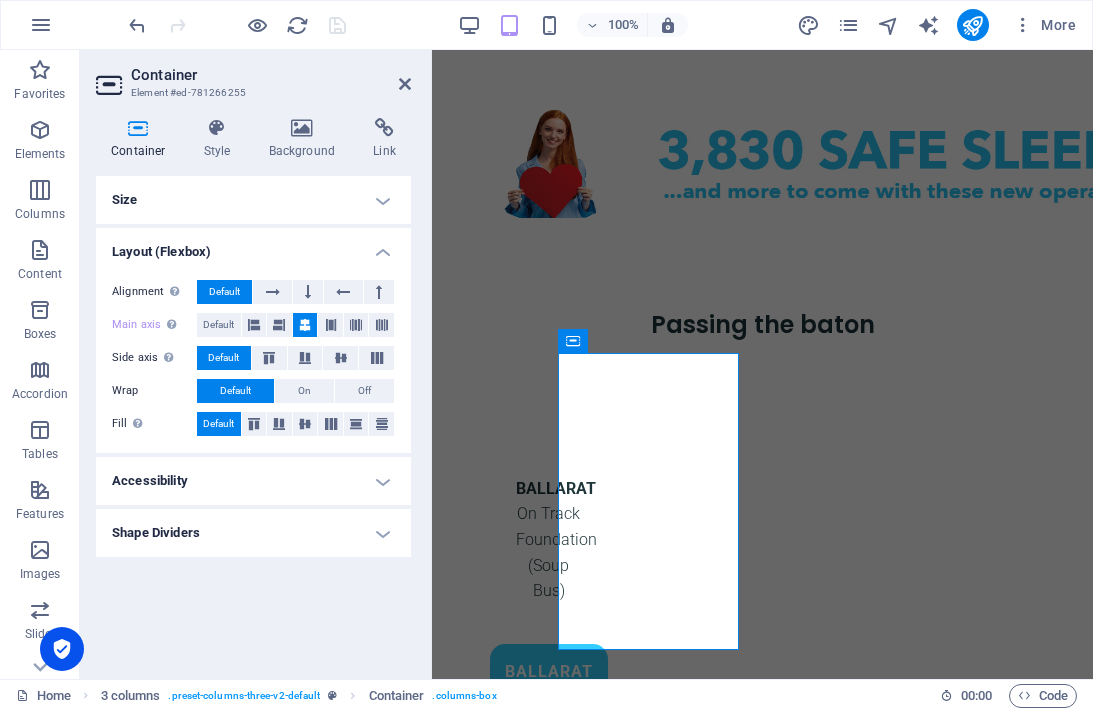 click on "Size" at bounding box center [253, 200] 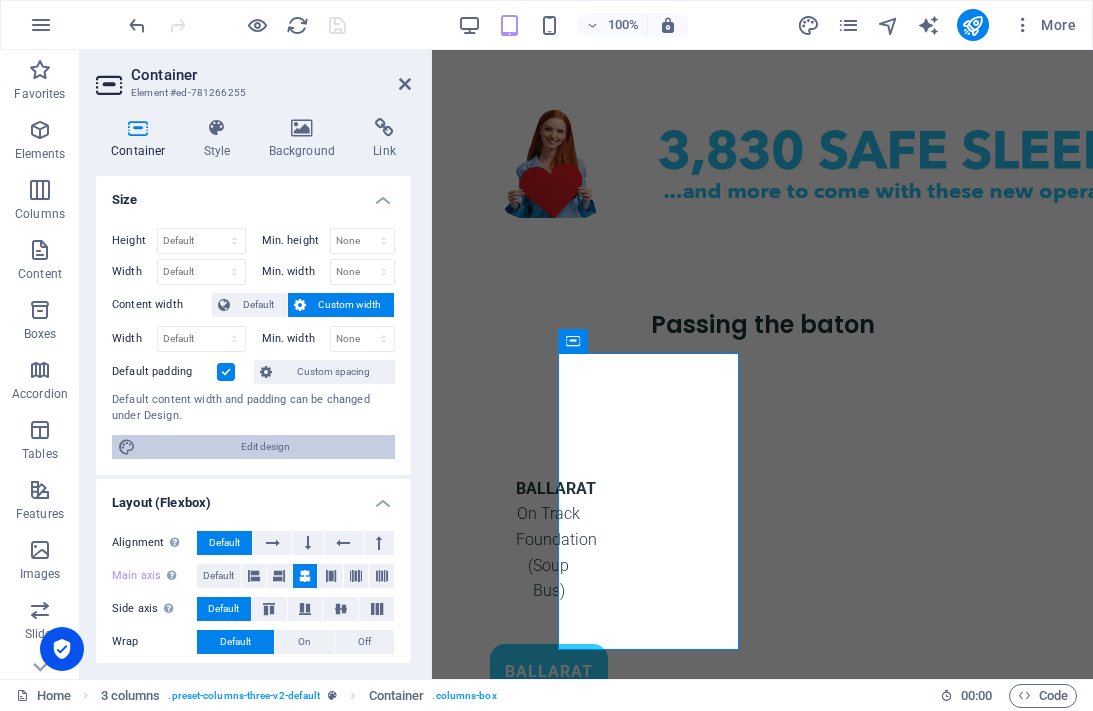 click on "Edit design" at bounding box center [265, 447] 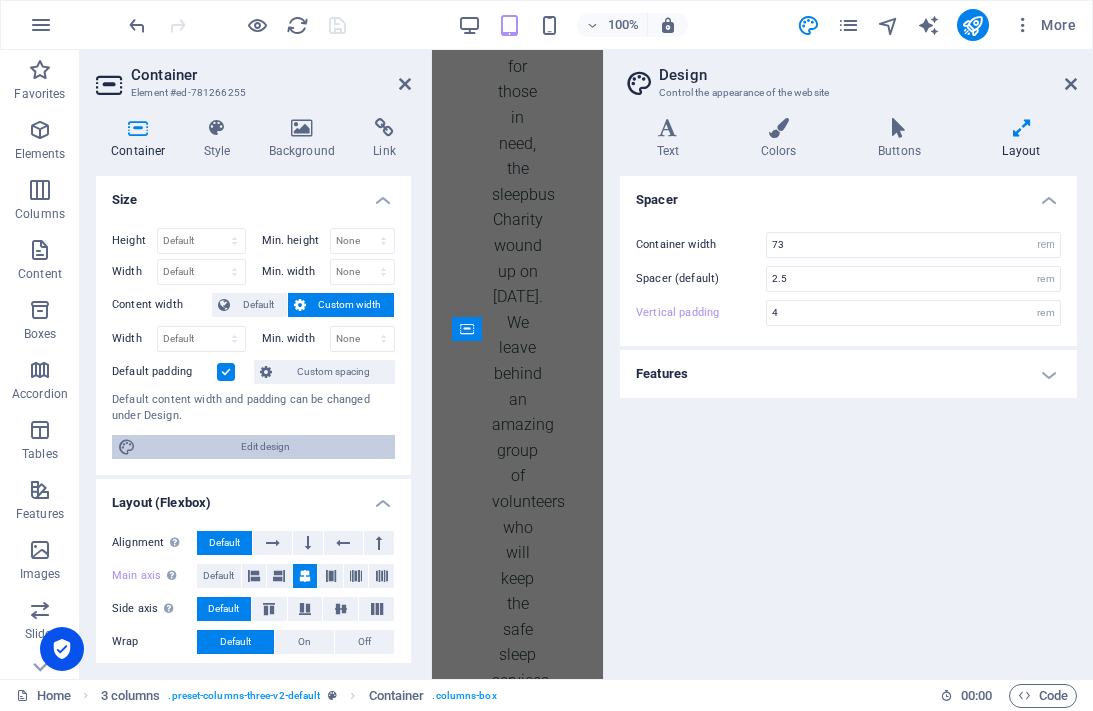 scroll, scrollTop: 3651, scrollLeft: 0, axis: vertical 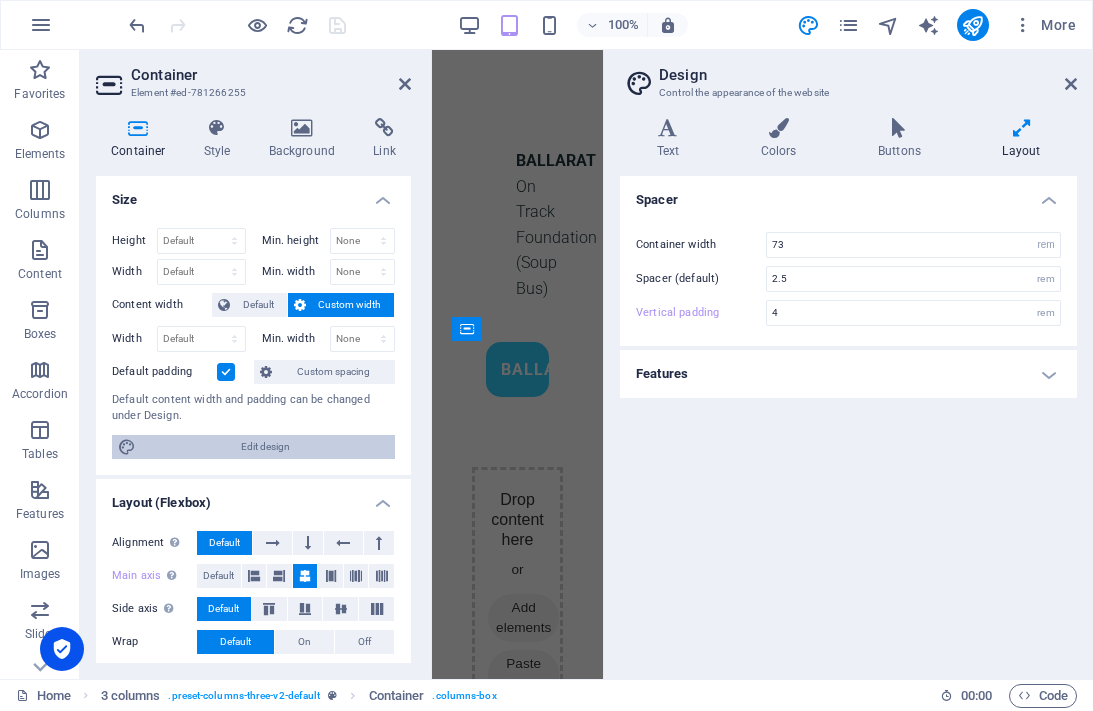 type on "3.5" 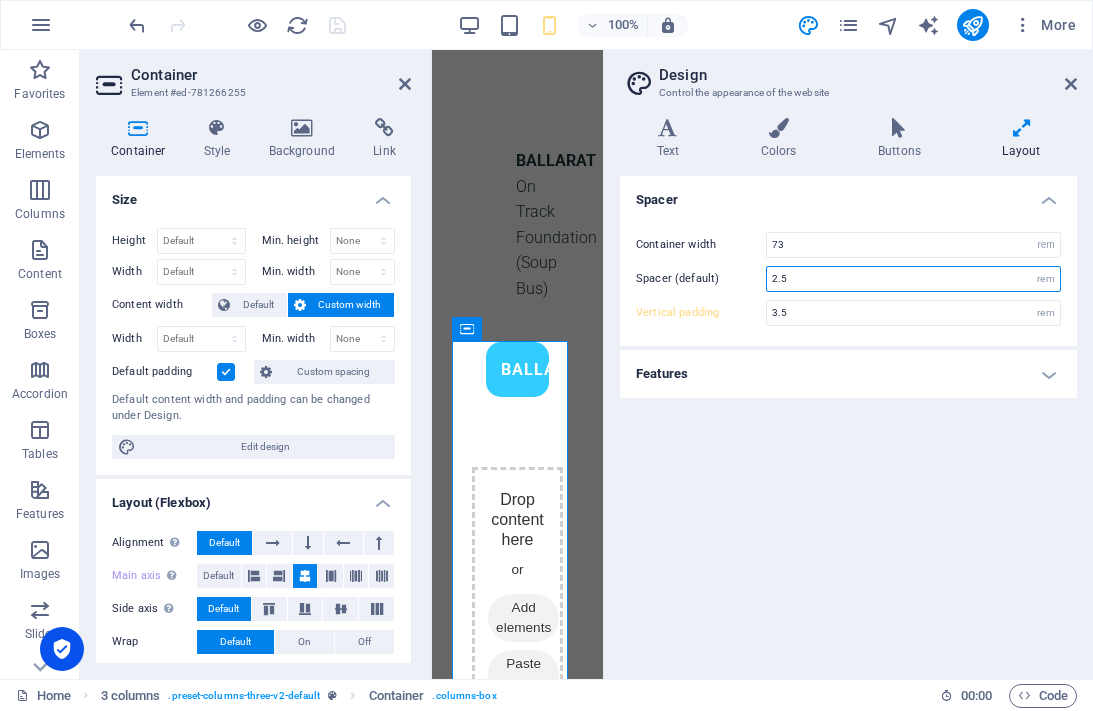 drag, startPoint x: 776, startPoint y: 279, endPoint x: 763, endPoint y: 279, distance: 13 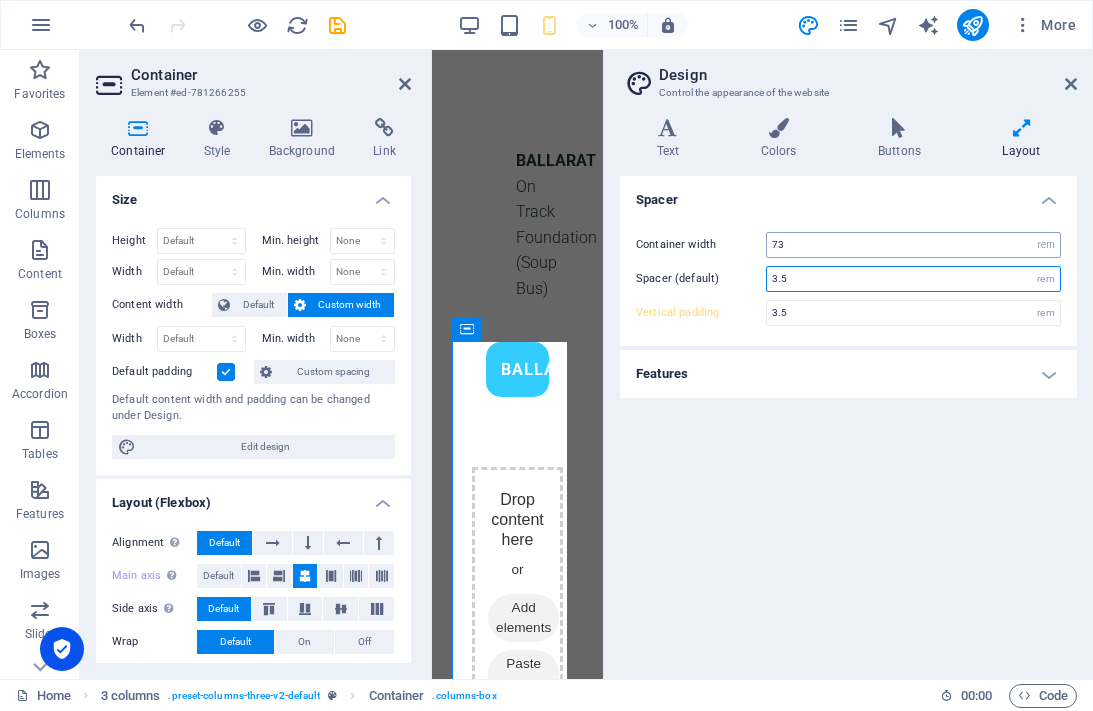 type on "3.5" 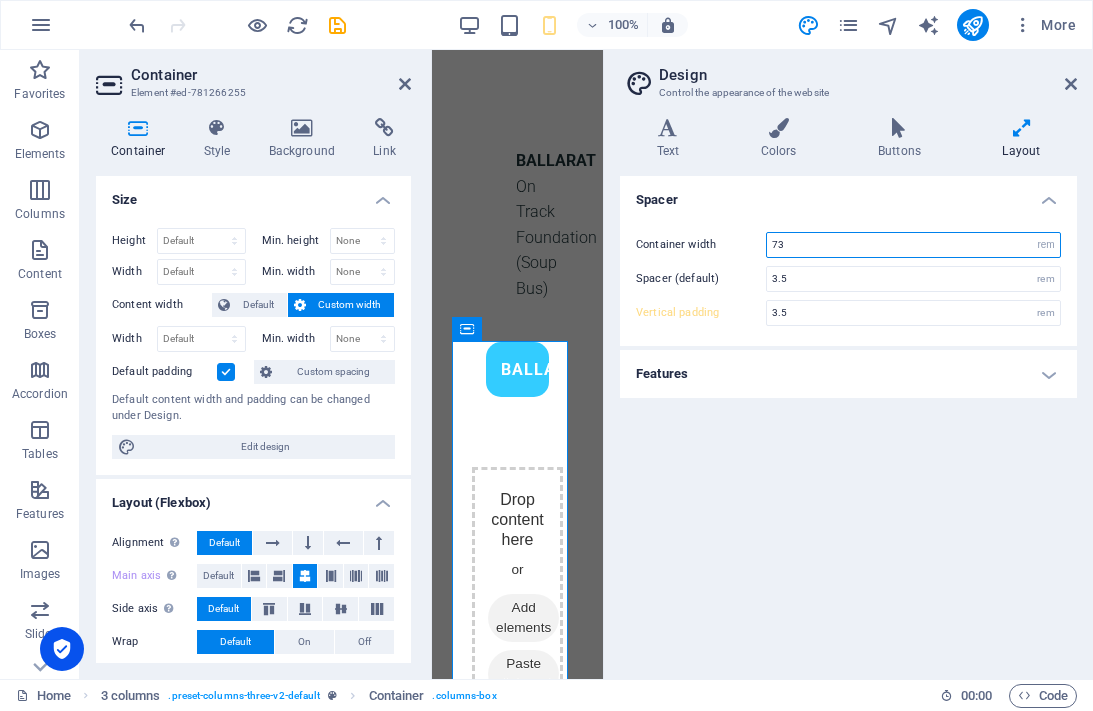 click on "73" at bounding box center (913, 245) 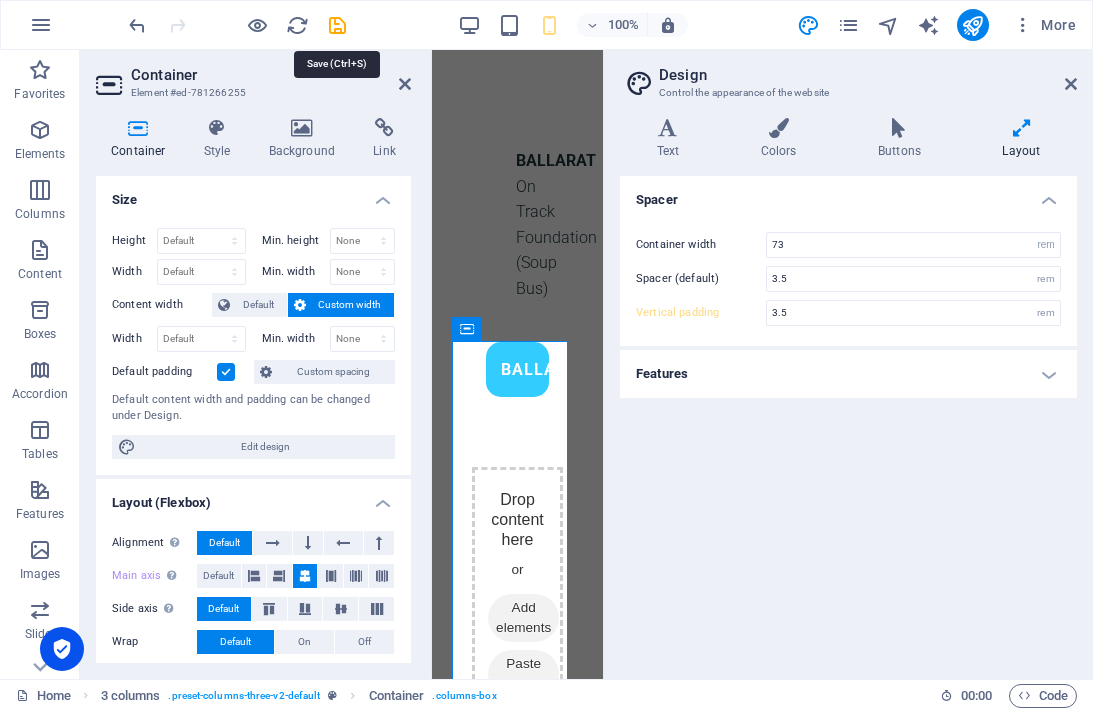 click at bounding box center [337, 25] 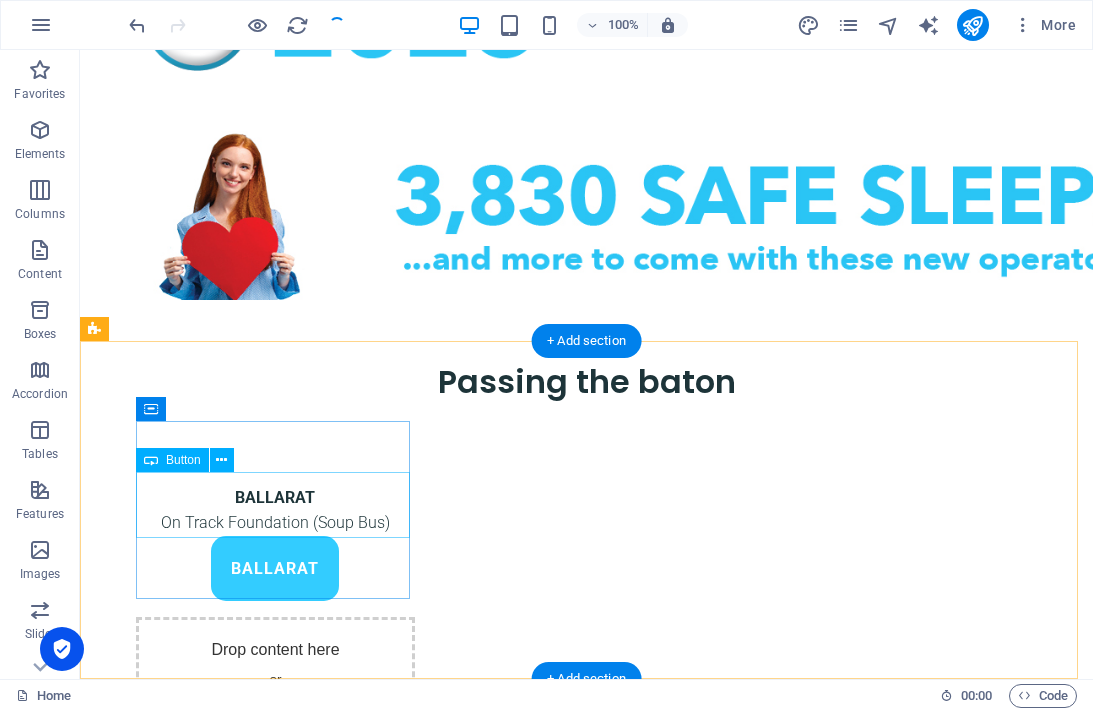 click on "BALLARAT" at bounding box center [275, 569] 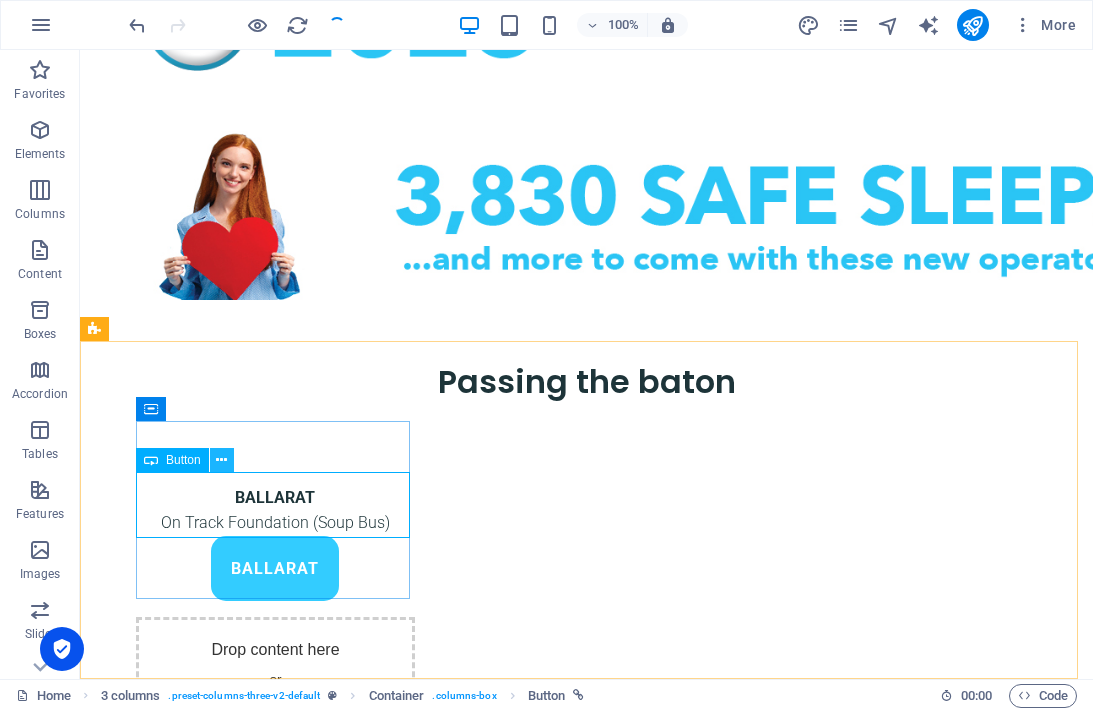click at bounding box center (221, 460) 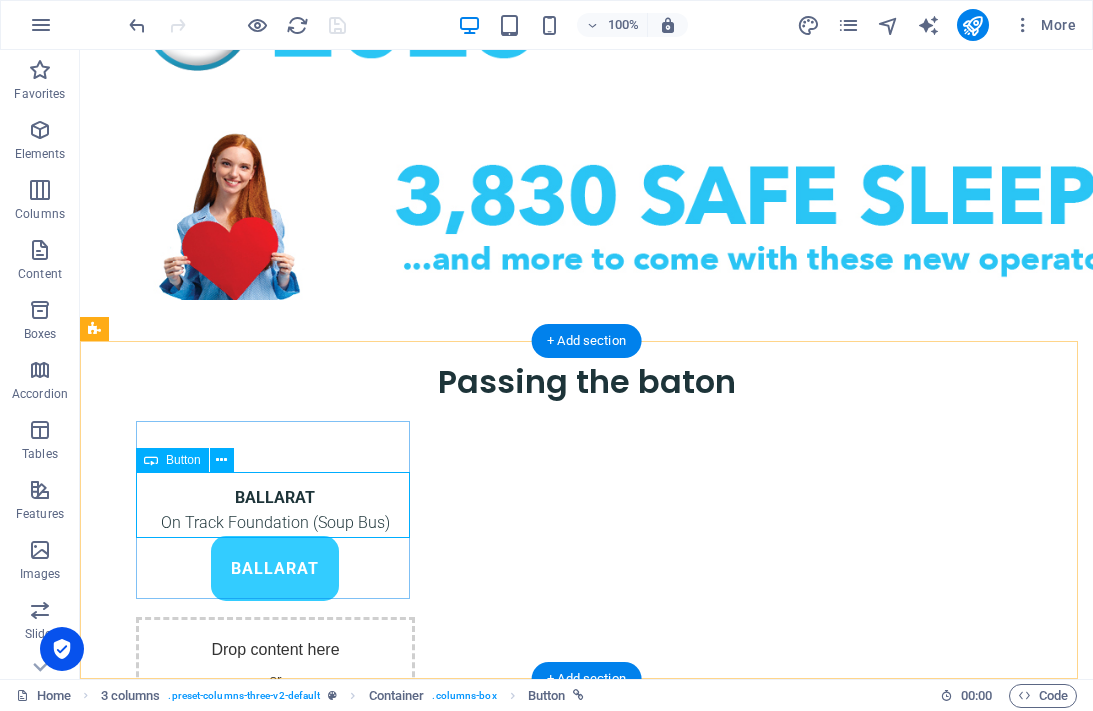 click on "BALLARAT" at bounding box center [275, 569] 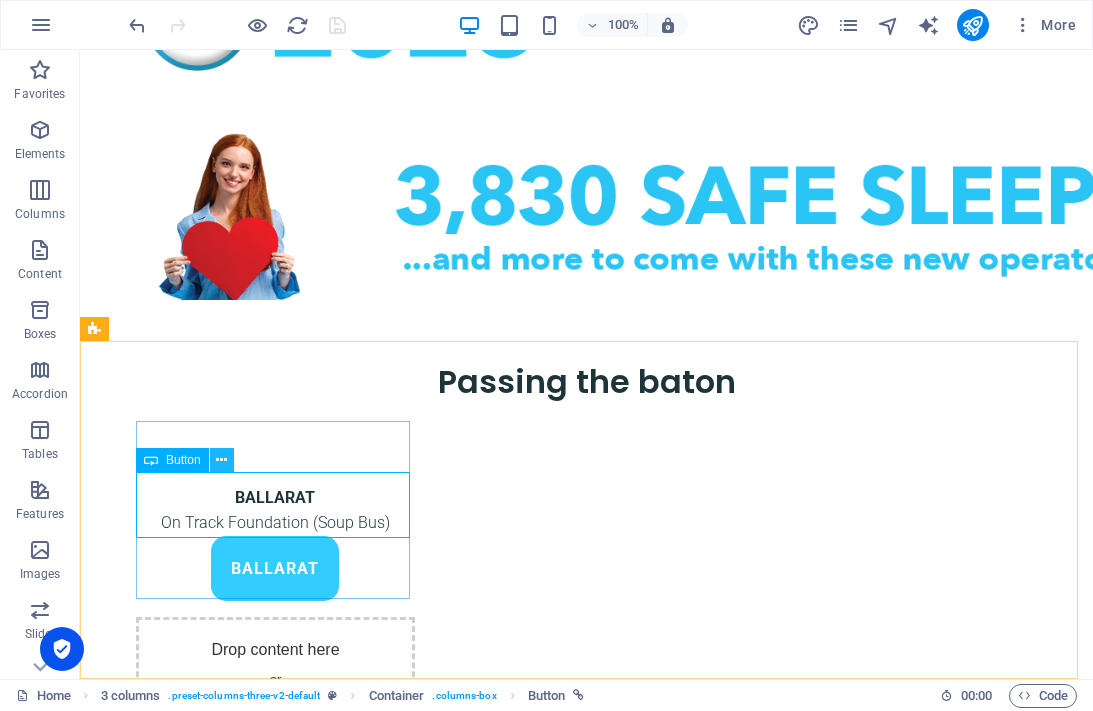 click at bounding box center [221, 460] 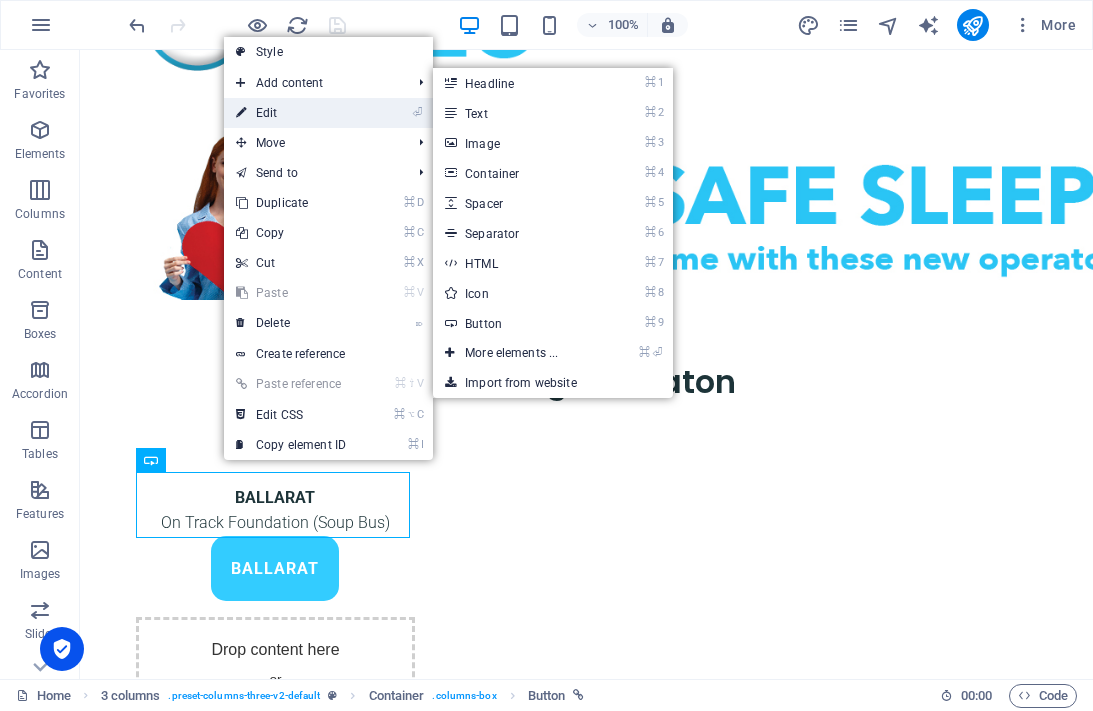 click on "⏎  Edit" at bounding box center (291, 113) 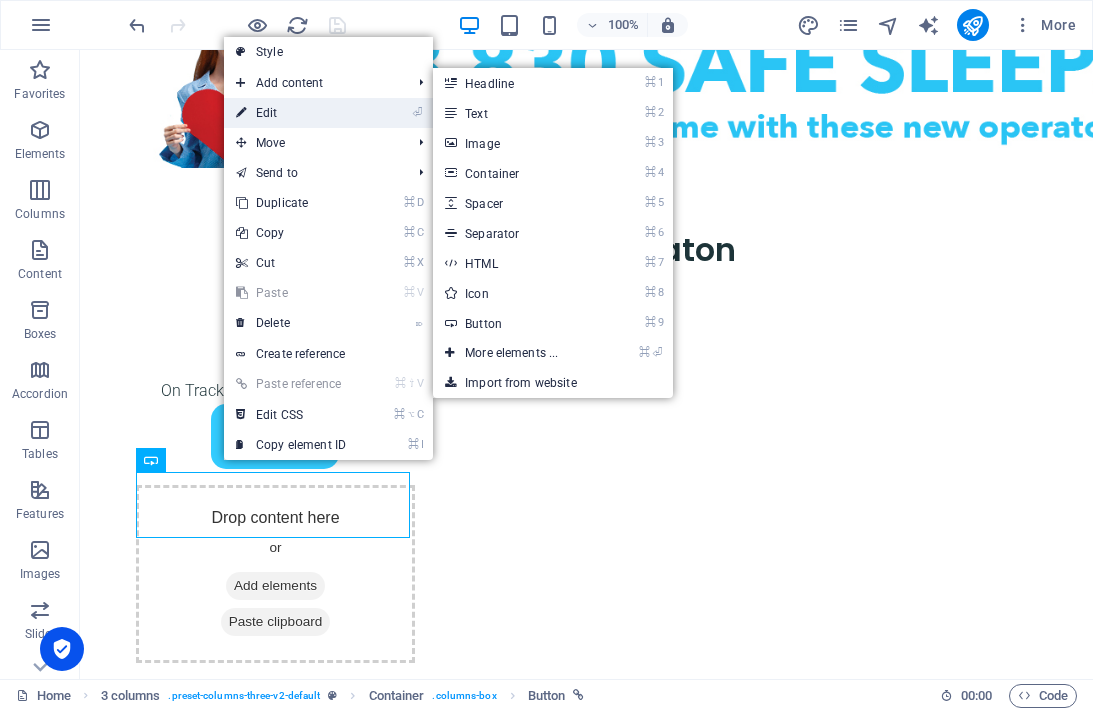 select on "px" 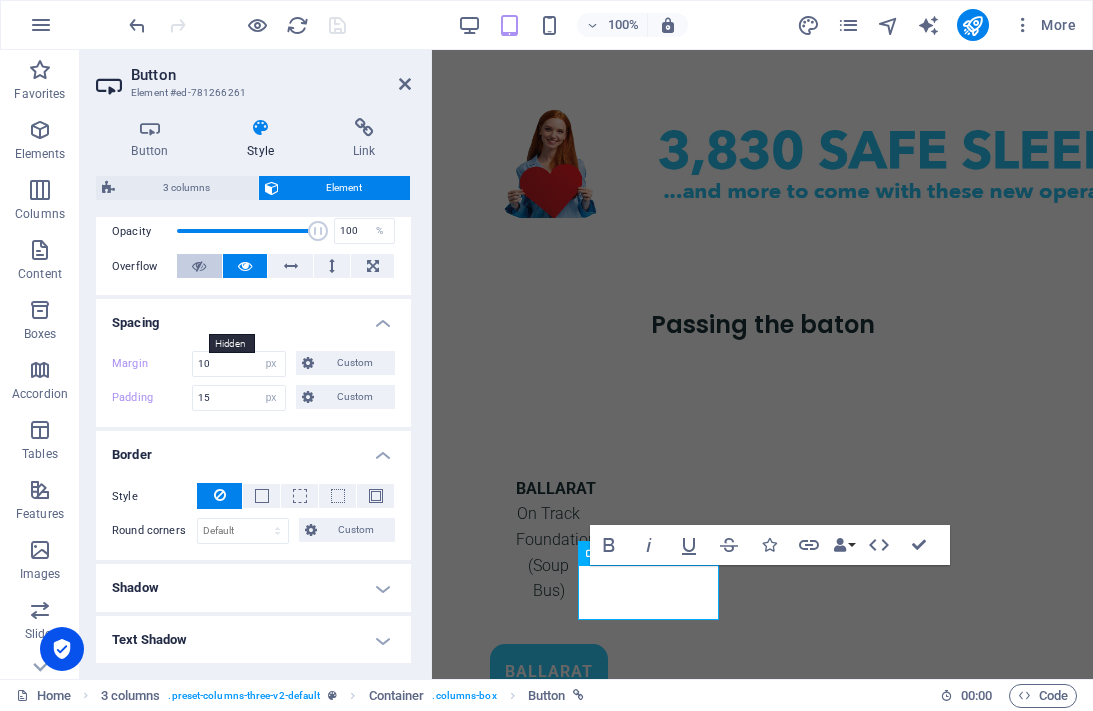 scroll, scrollTop: 312, scrollLeft: 0, axis: vertical 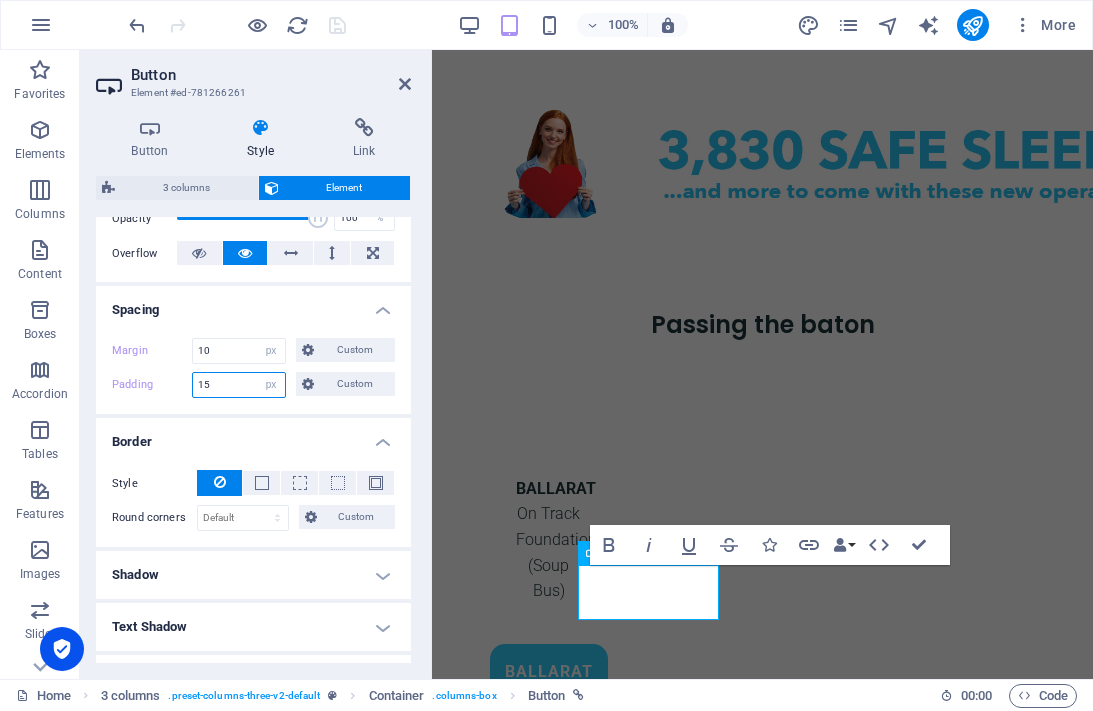 drag, startPoint x: 196, startPoint y: 381, endPoint x: 156, endPoint y: 379, distance: 40.04997 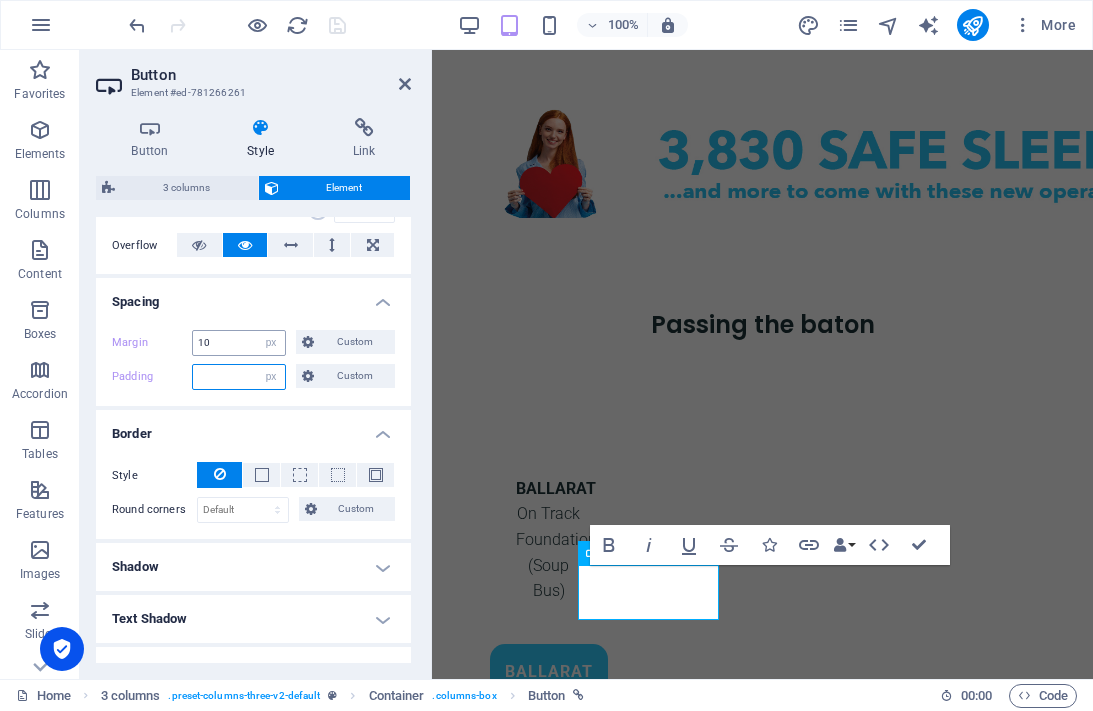 type 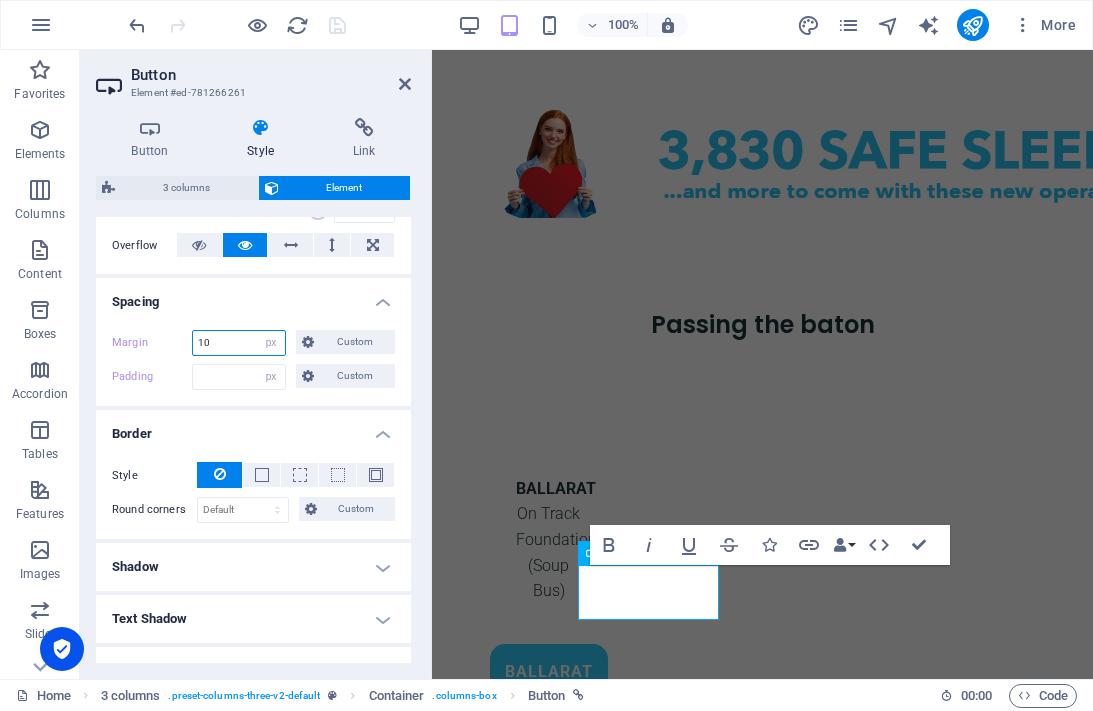 drag, startPoint x: 215, startPoint y: 344, endPoint x: 190, endPoint y: 343, distance: 25.019993 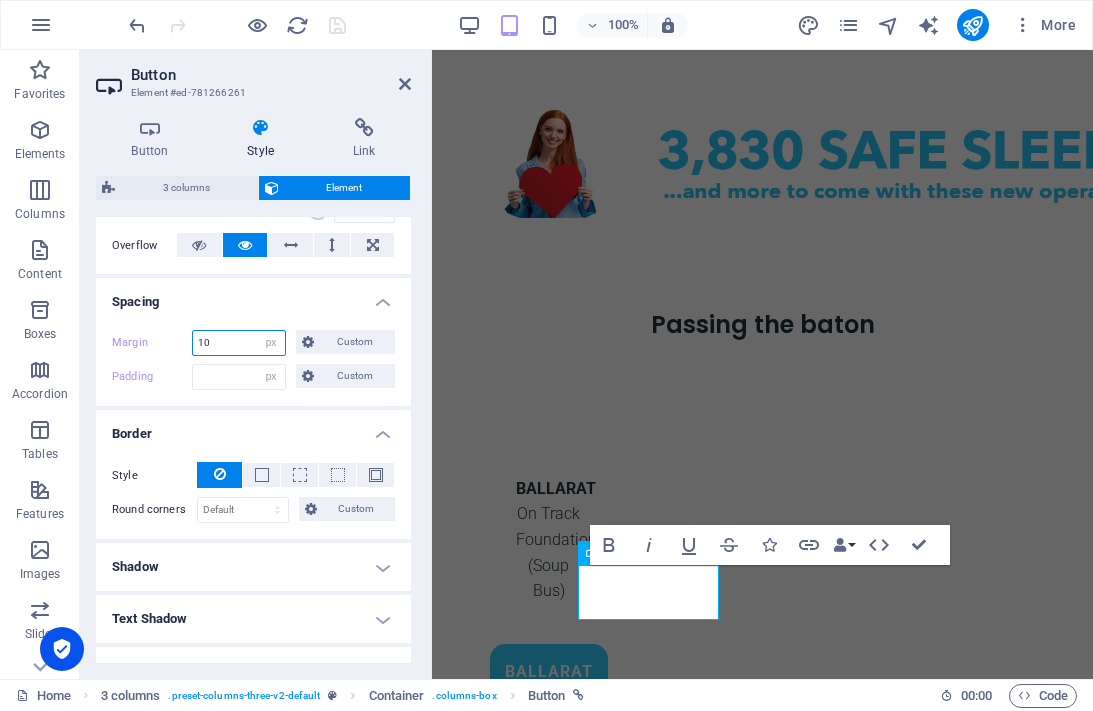 click on "Margin 10 Default auto px % rem vw vh Custom Custom" at bounding box center (253, 343) 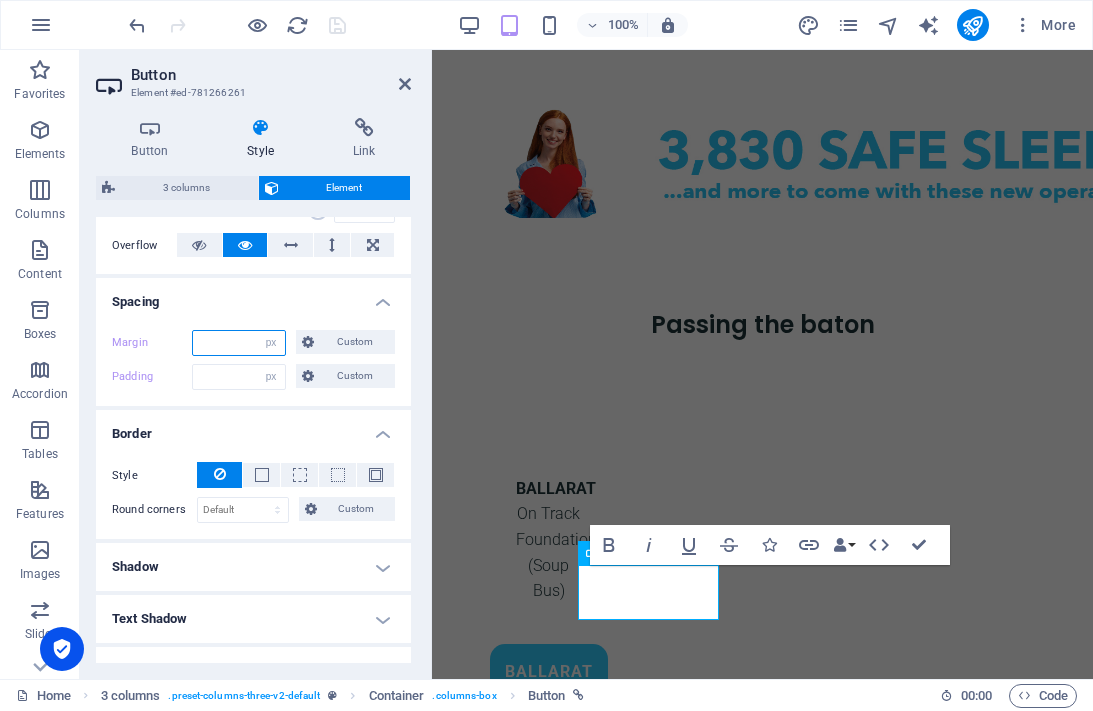 type 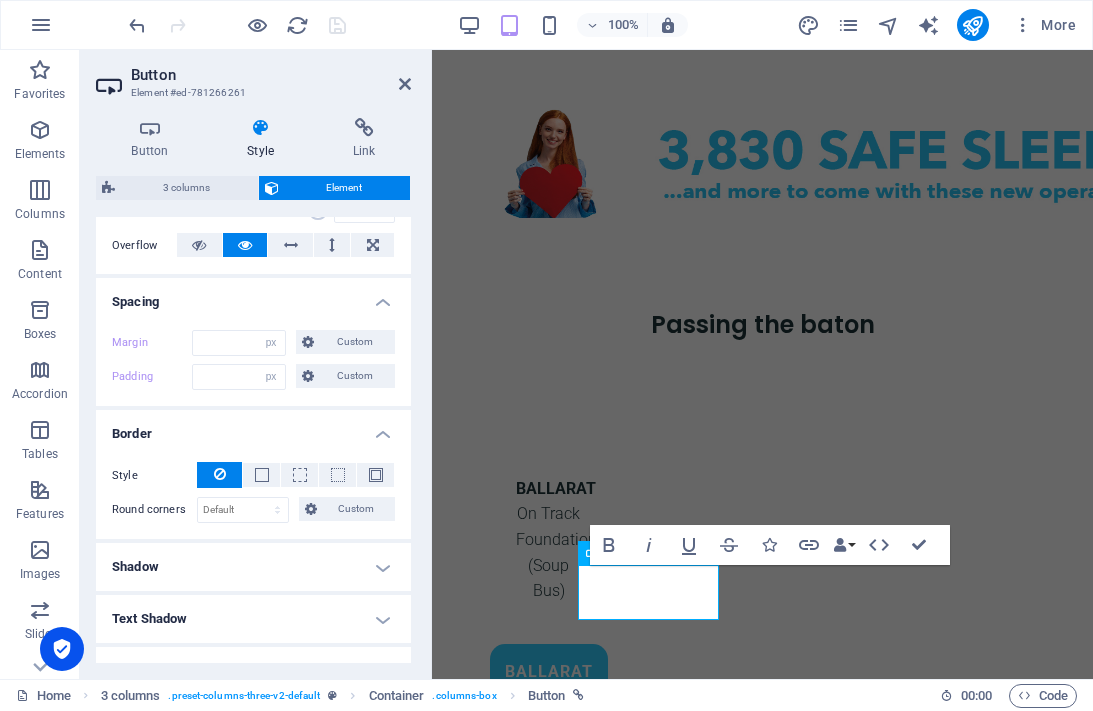 click on "Spacing" at bounding box center (253, 296) 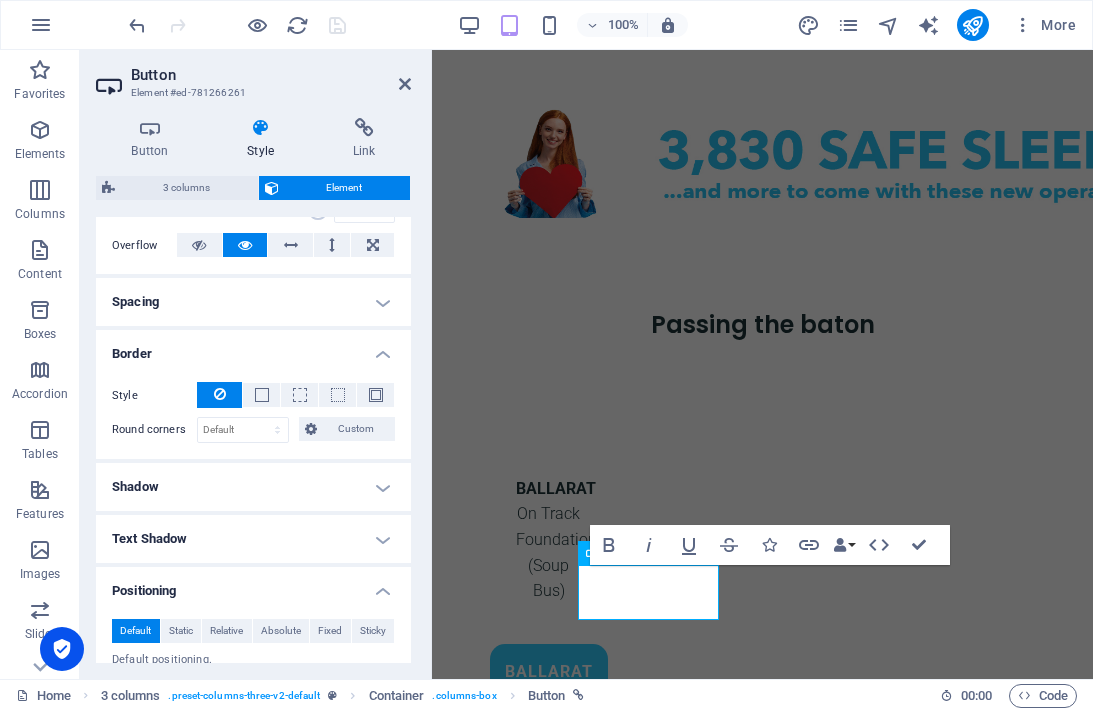 click on "Border" at bounding box center (253, 348) 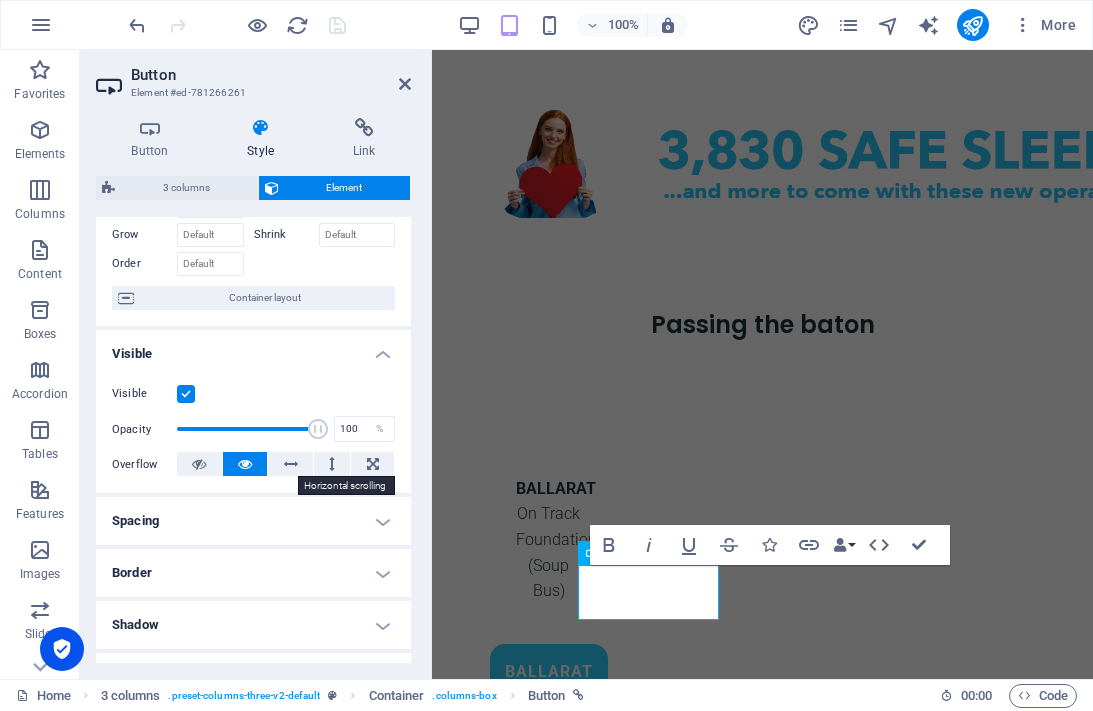 scroll, scrollTop: 0, scrollLeft: 0, axis: both 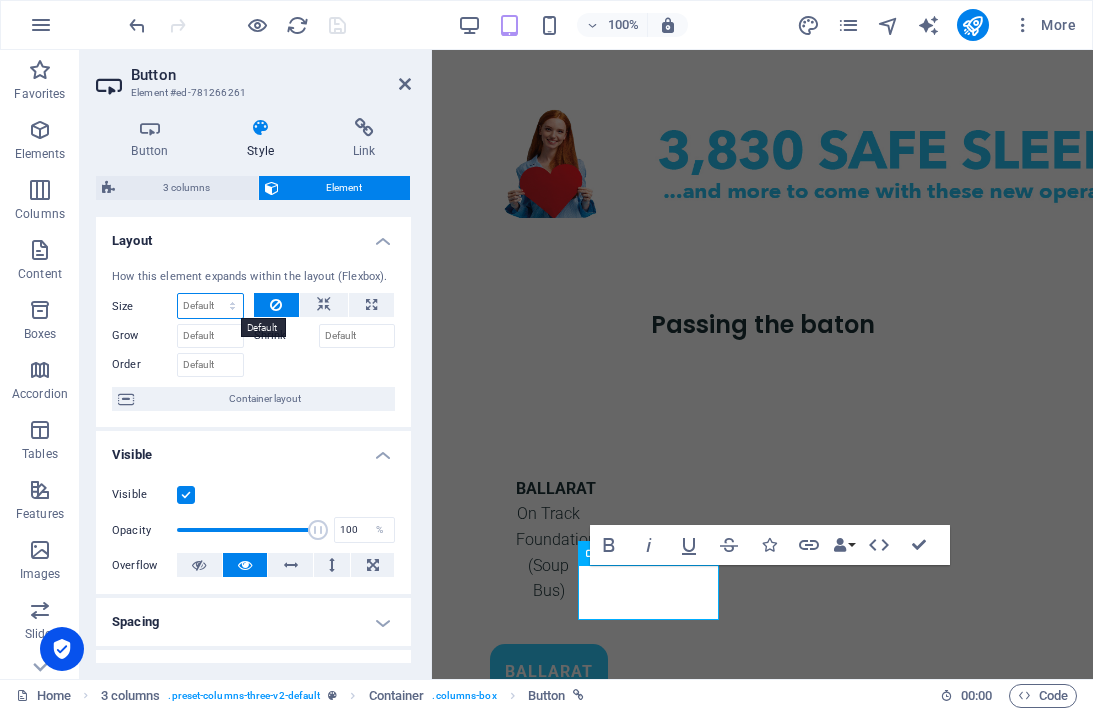 click on "Default auto px % 1/1 1/2 1/3 1/4 1/5 1/6 1/7 1/8 1/9 1/10" at bounding box center (210, 306) 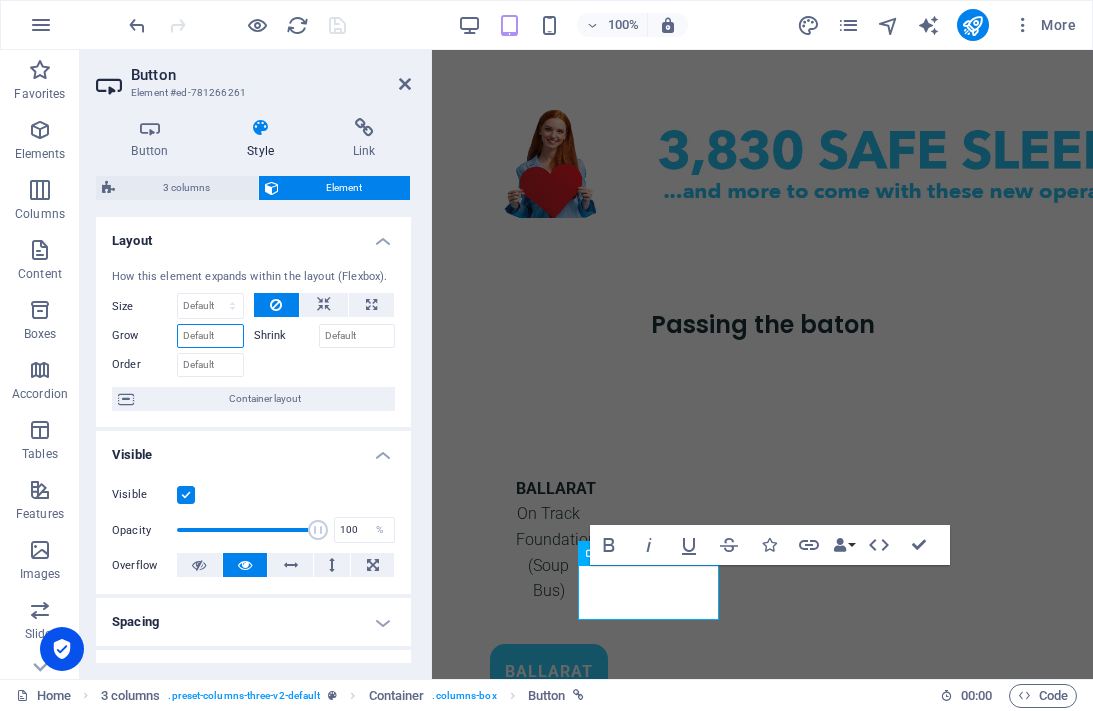 click on "Grow" at bounding box center (210, 336) 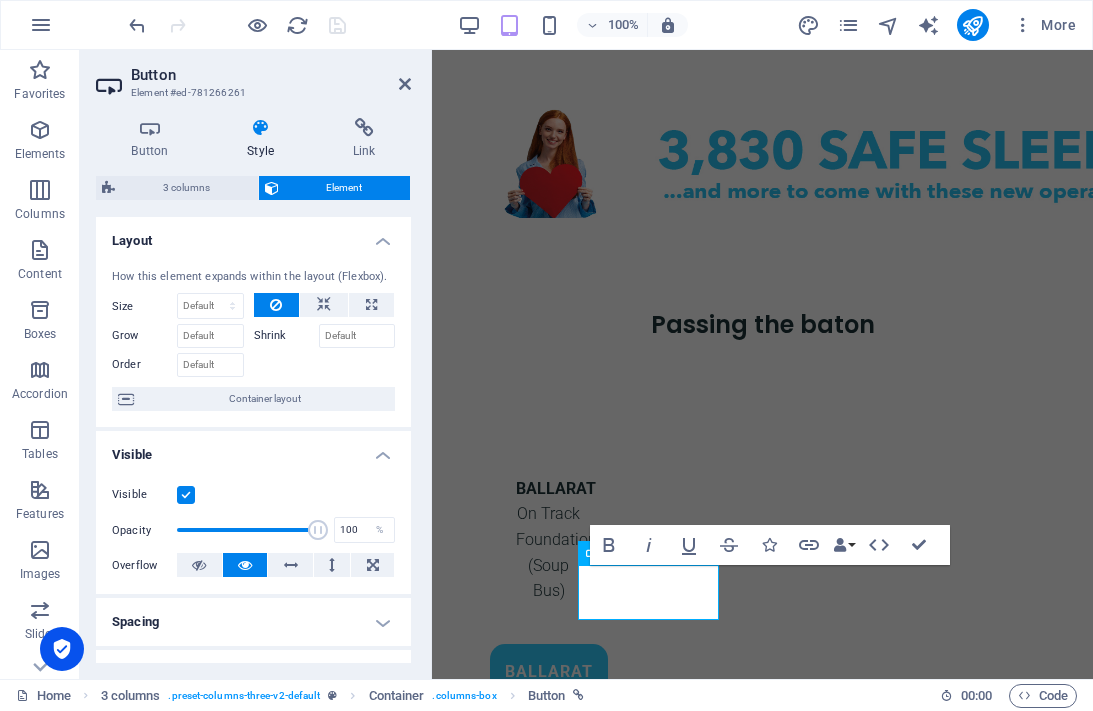 click on "Grow" at bounding box center [144, 336] 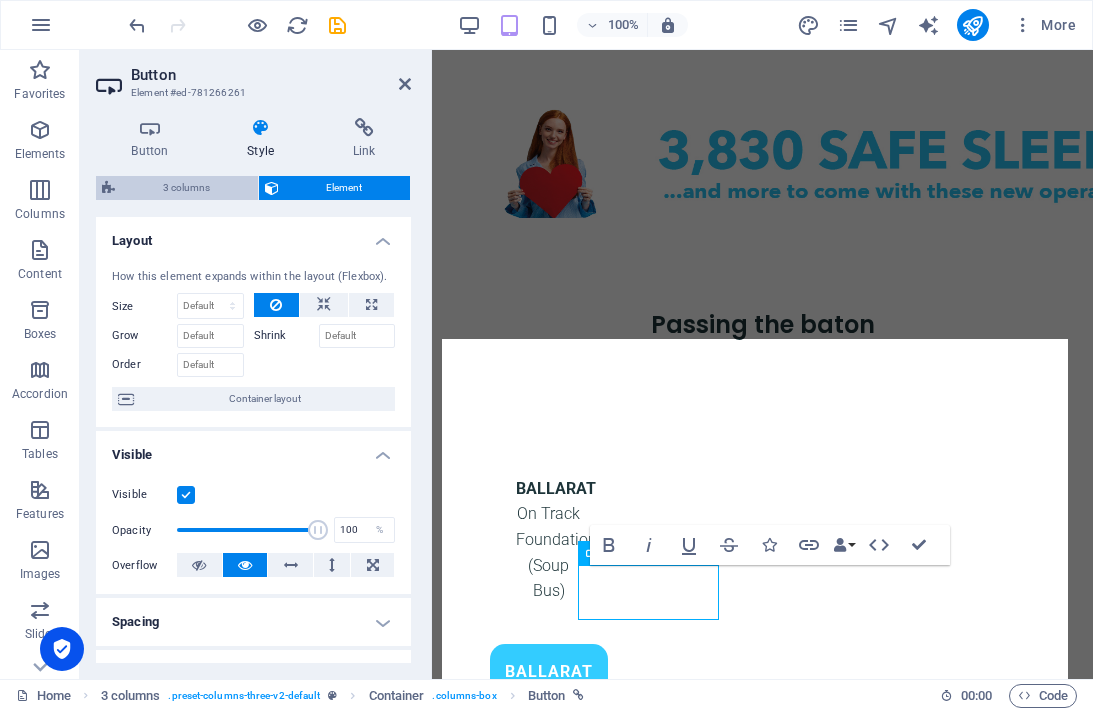 click on "3 columns" at bounding box center (186, 188) 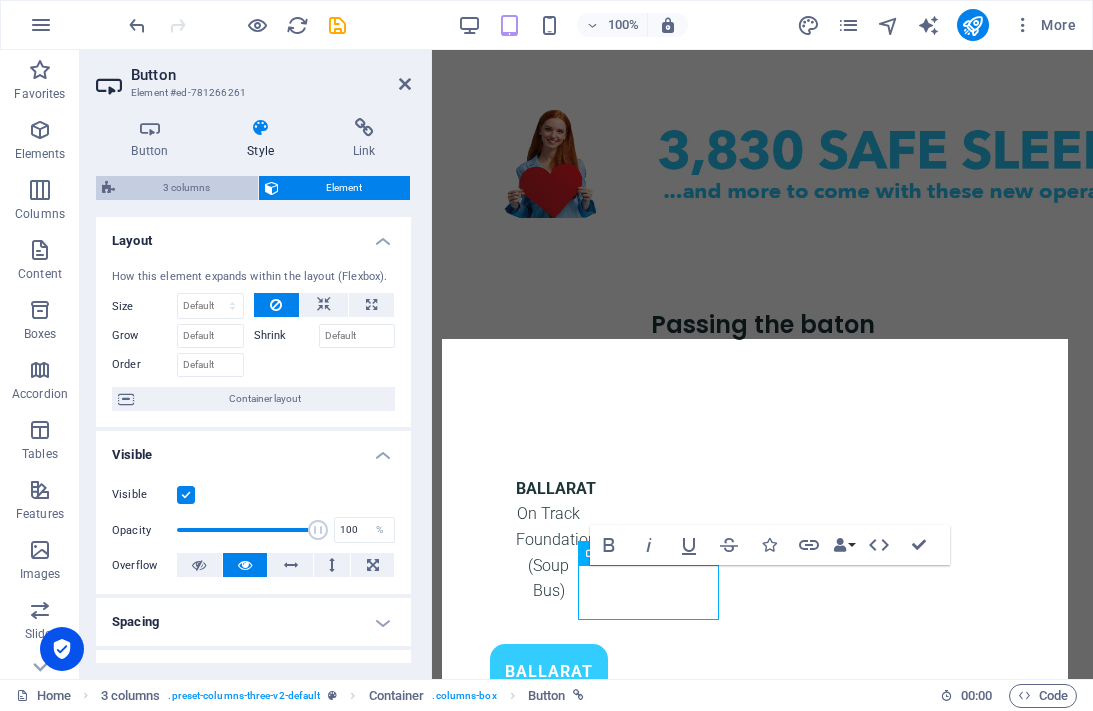 select on "rem" 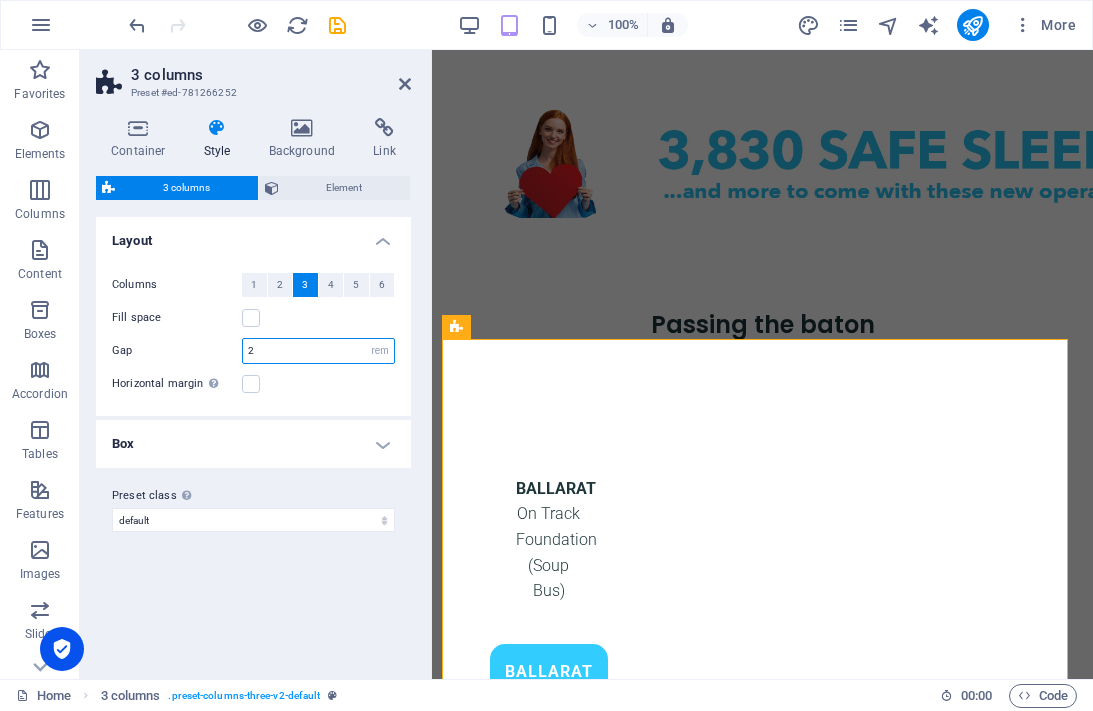 drag, startPoint x: 257, startPoint y: 350, endPoint x: 233, endPoint y: 349, distance: 24.020824 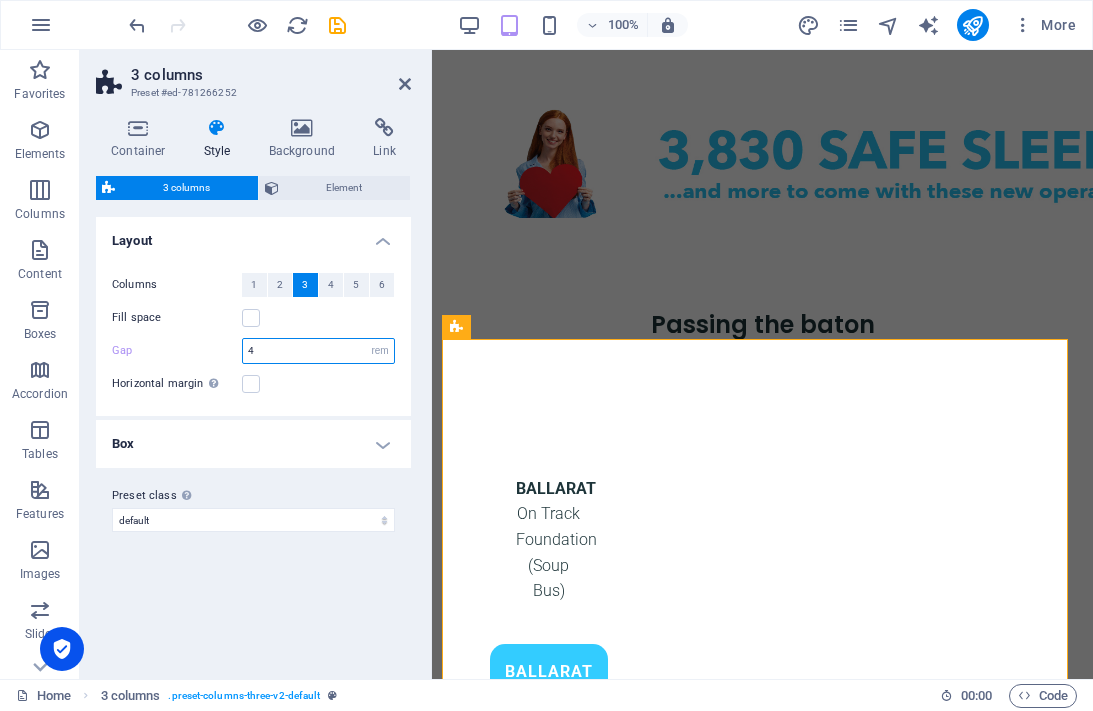 type on "4" 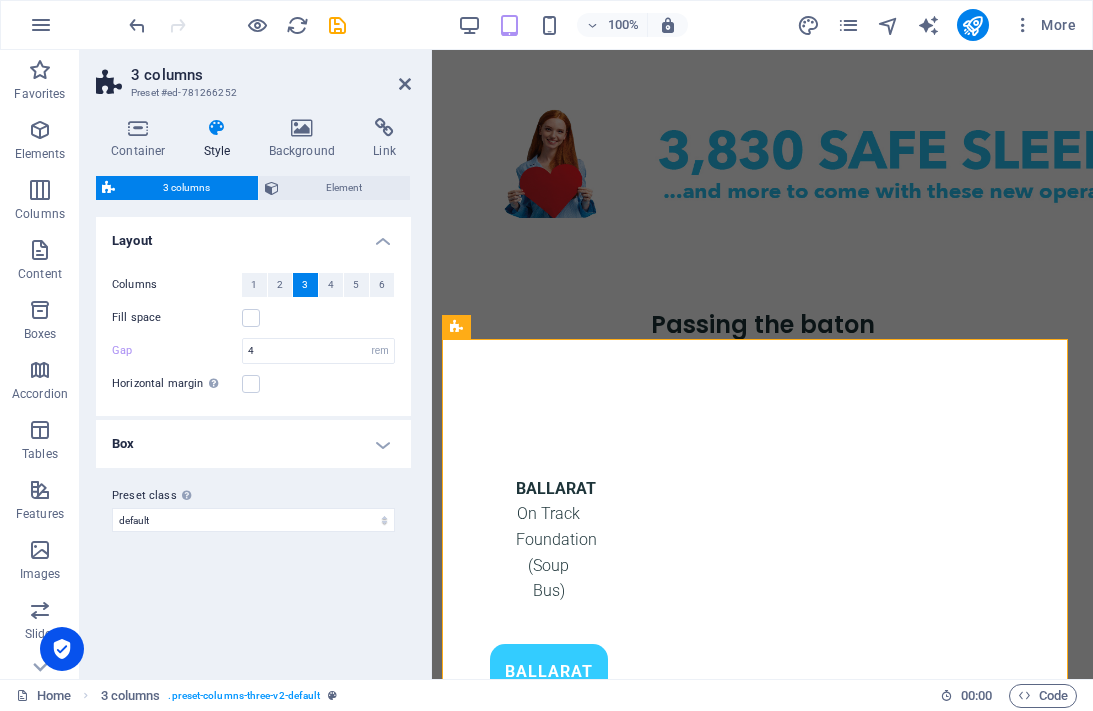 drag, startPoint x: 204, startPoint y: 251, endPoint x: 200, endPoint y: 270, distance: 19.416489 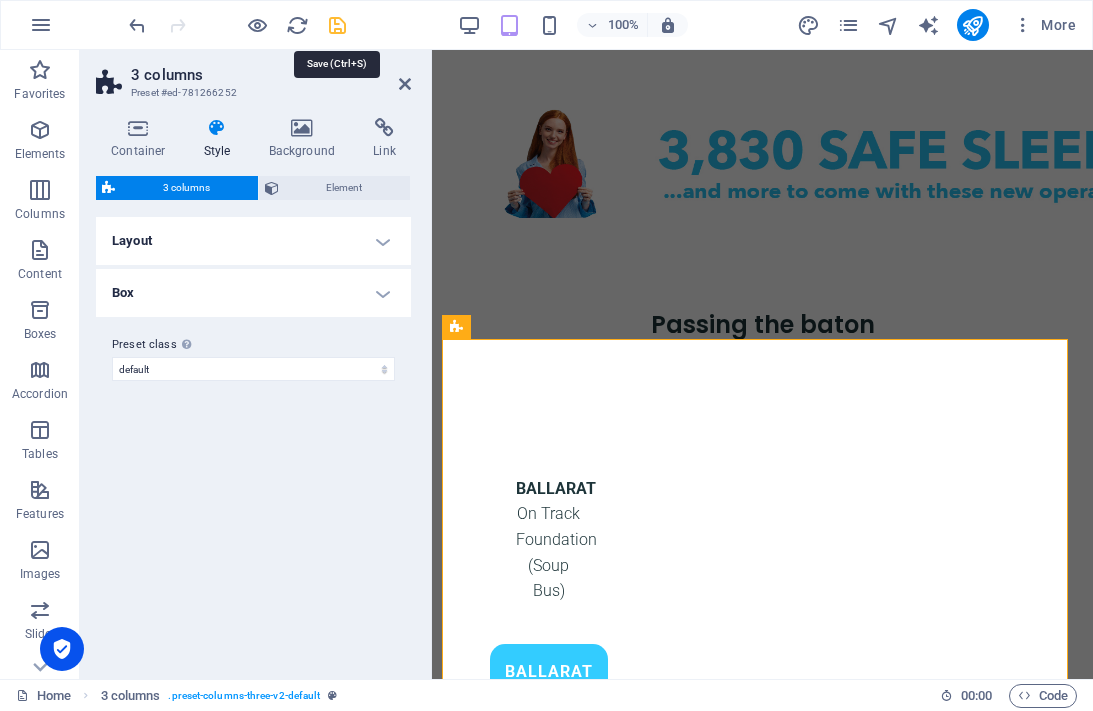 click at bounding box center (337, 25) 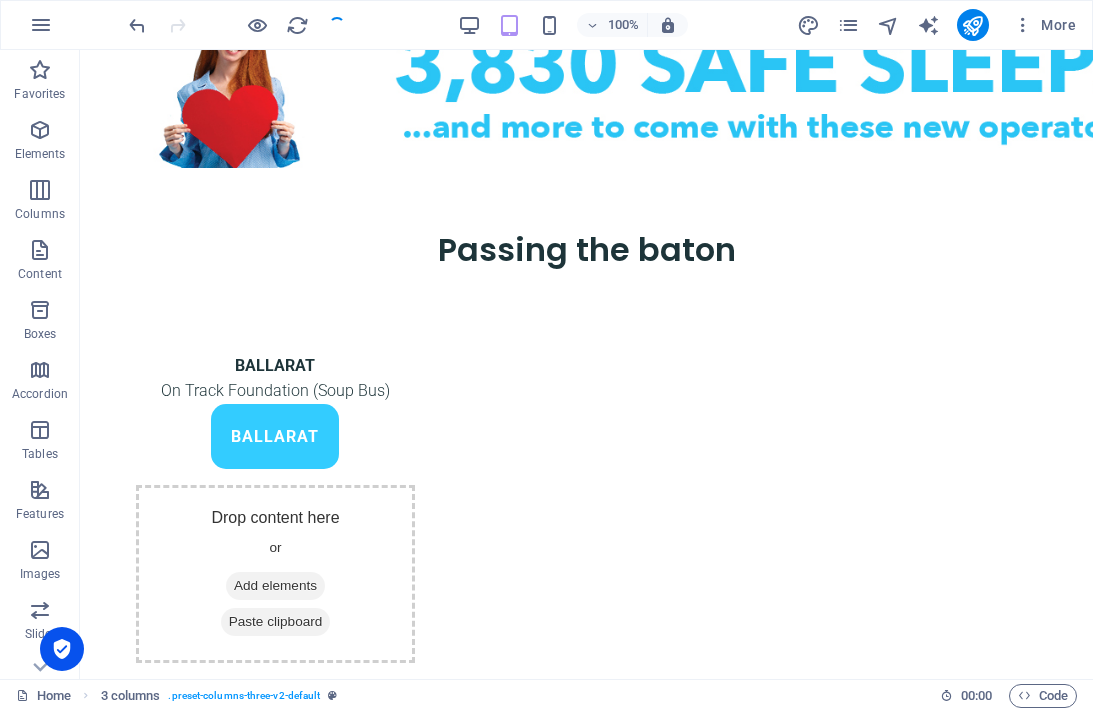 scroll, scrollTop: 1028, scrollLeft: 0, axis: vertical 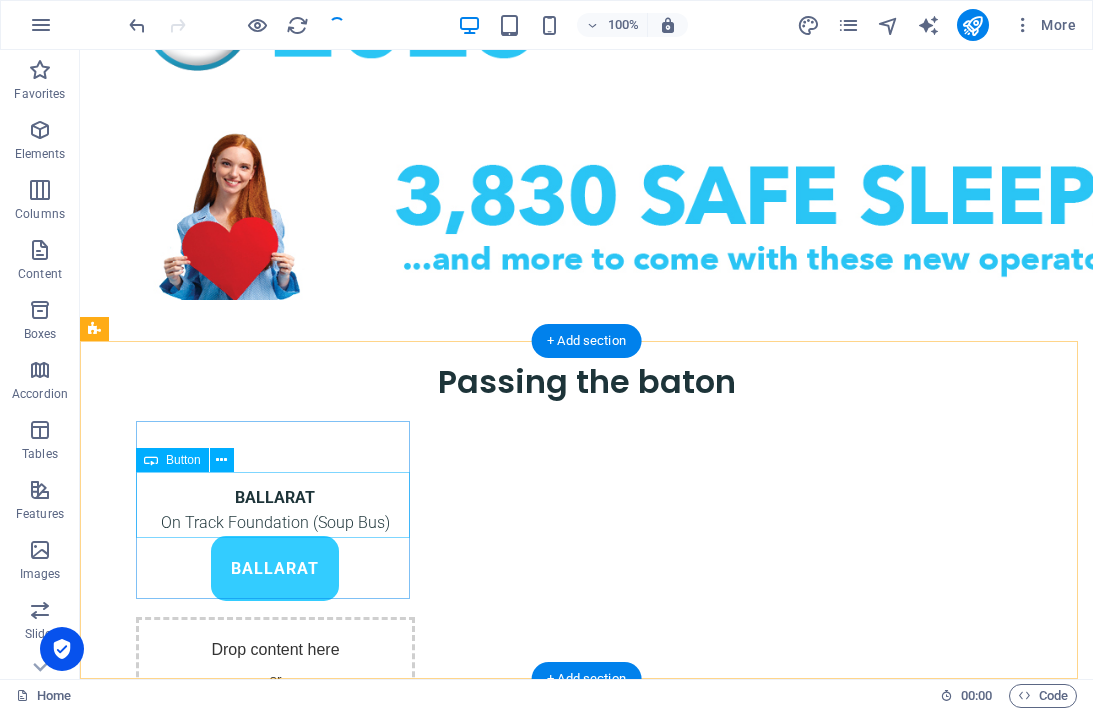 click on "BALLARAT" at bounding box center (275, 569) 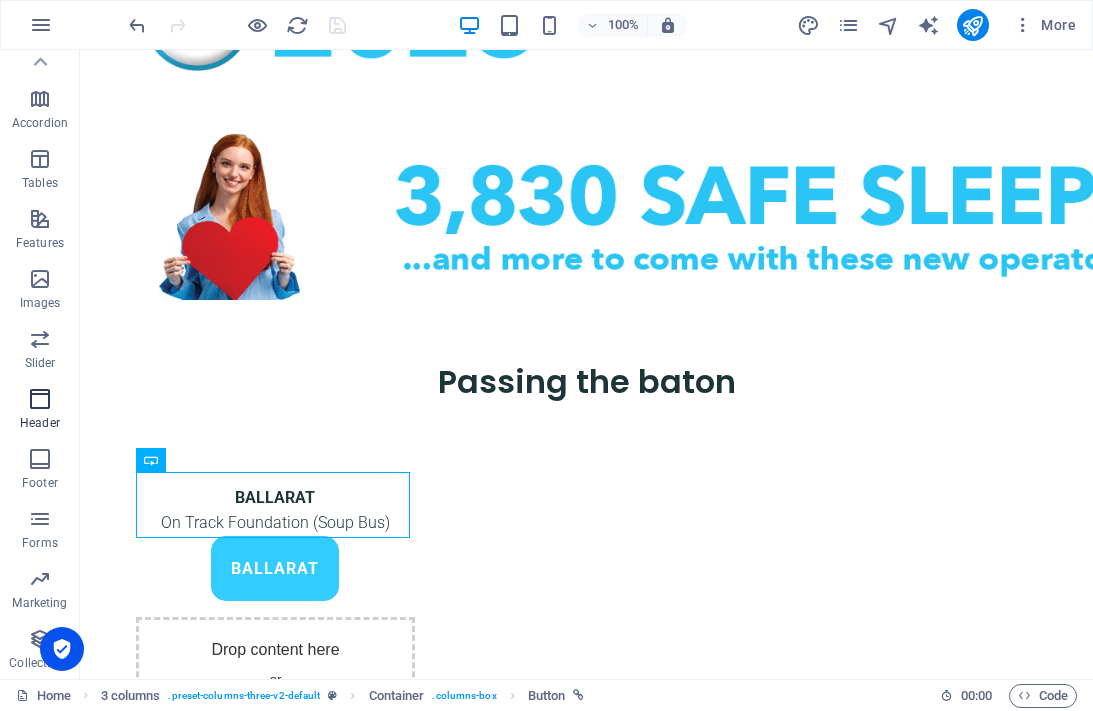 scroll, scrollTop: 0, scrollLeft: 0, axis: both 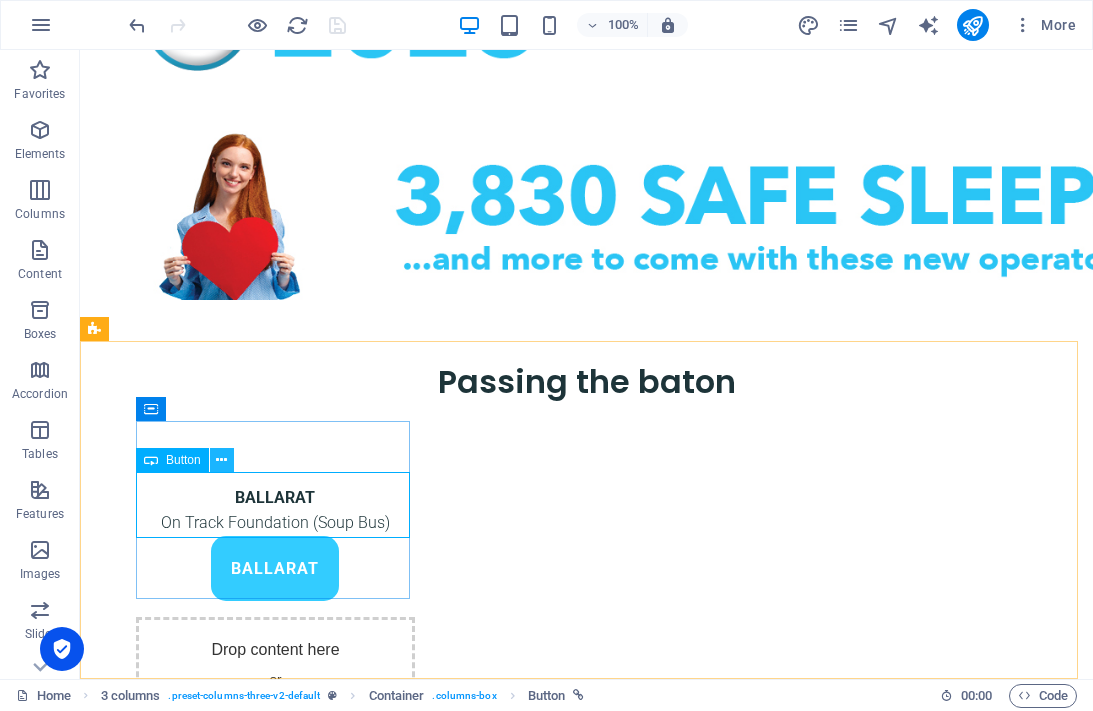 click at bounding box center [221, 460] 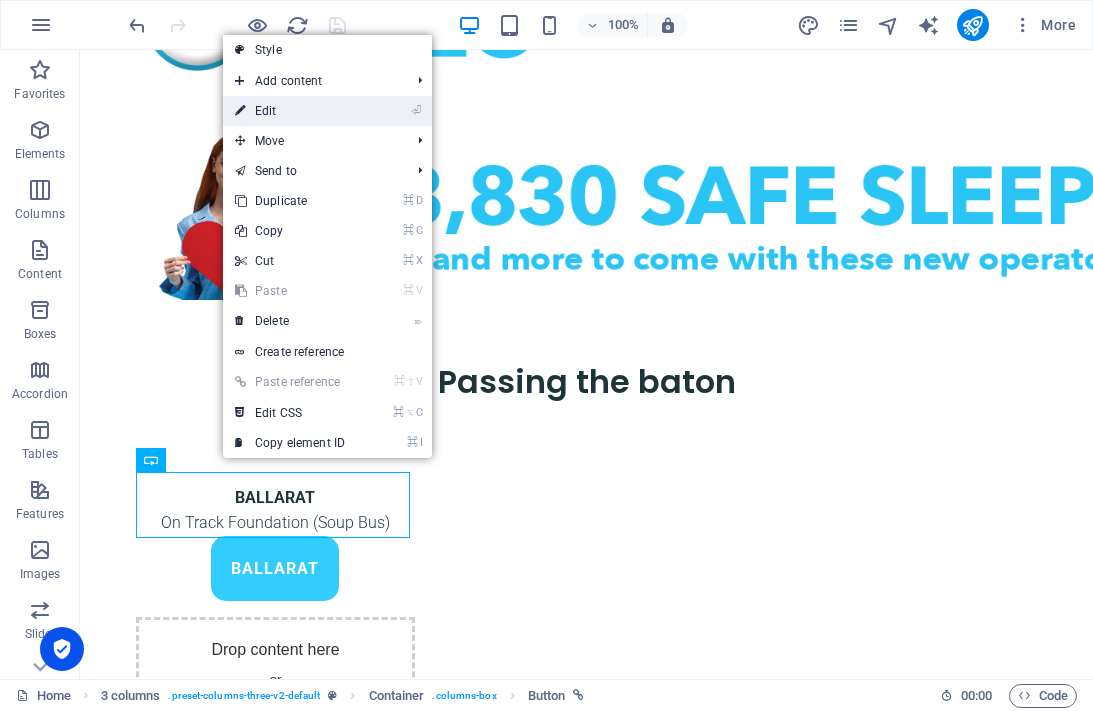 click on "⏎  Edit" at bounding box center (290, 111) 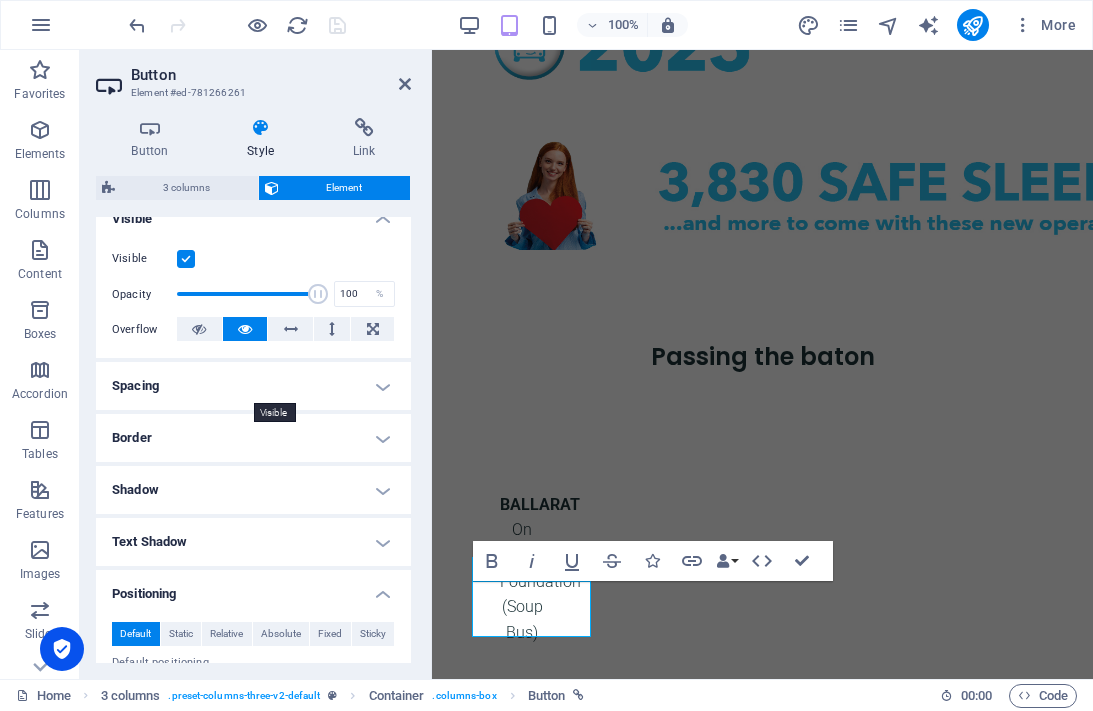 scroll, scrollTop: 276, scrollLeft: 0, axis: vertical 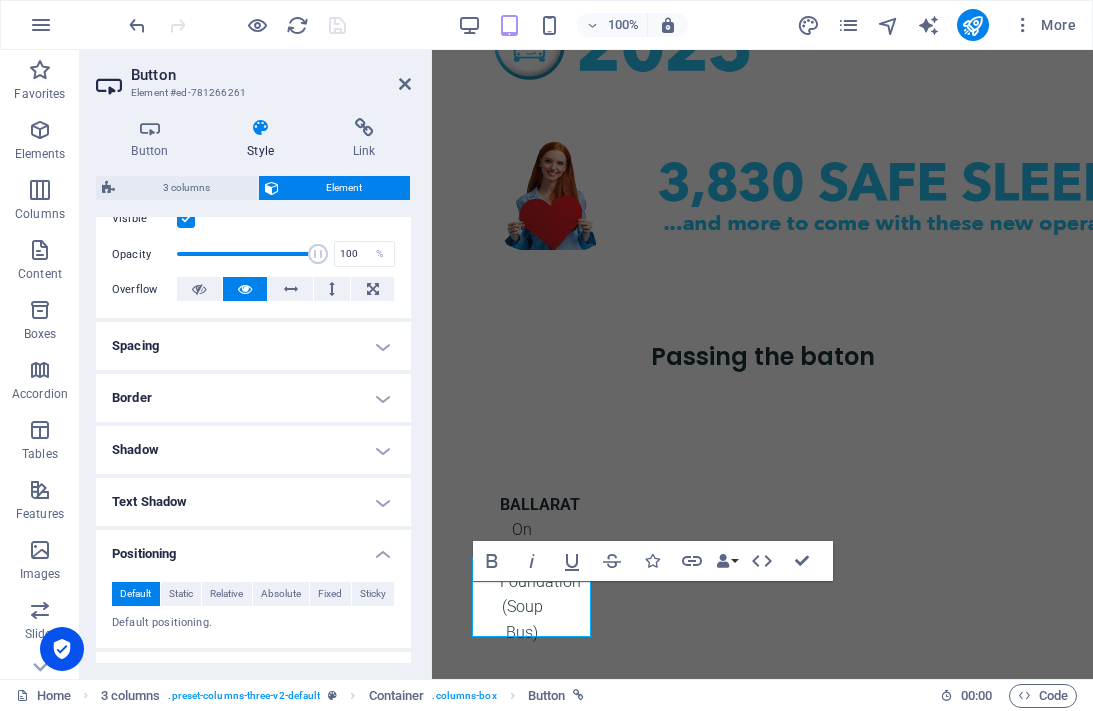 click on "Spacing" at bounding box center [253, 346] 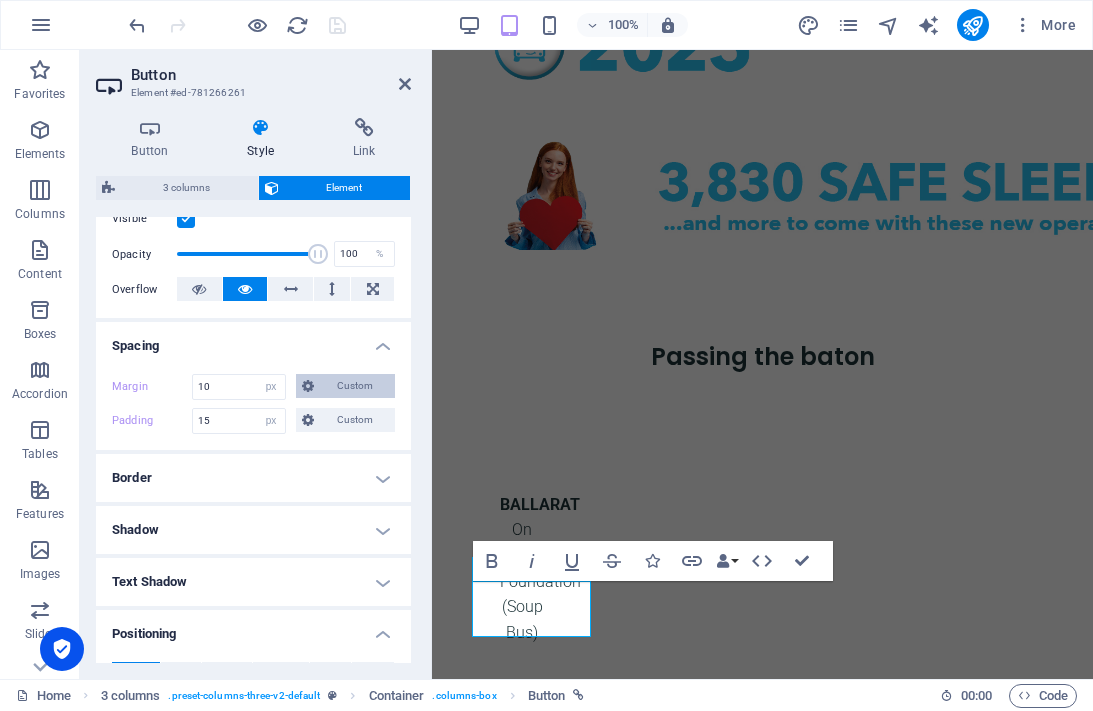 click on "Custom" at bounding box center (354, 386) 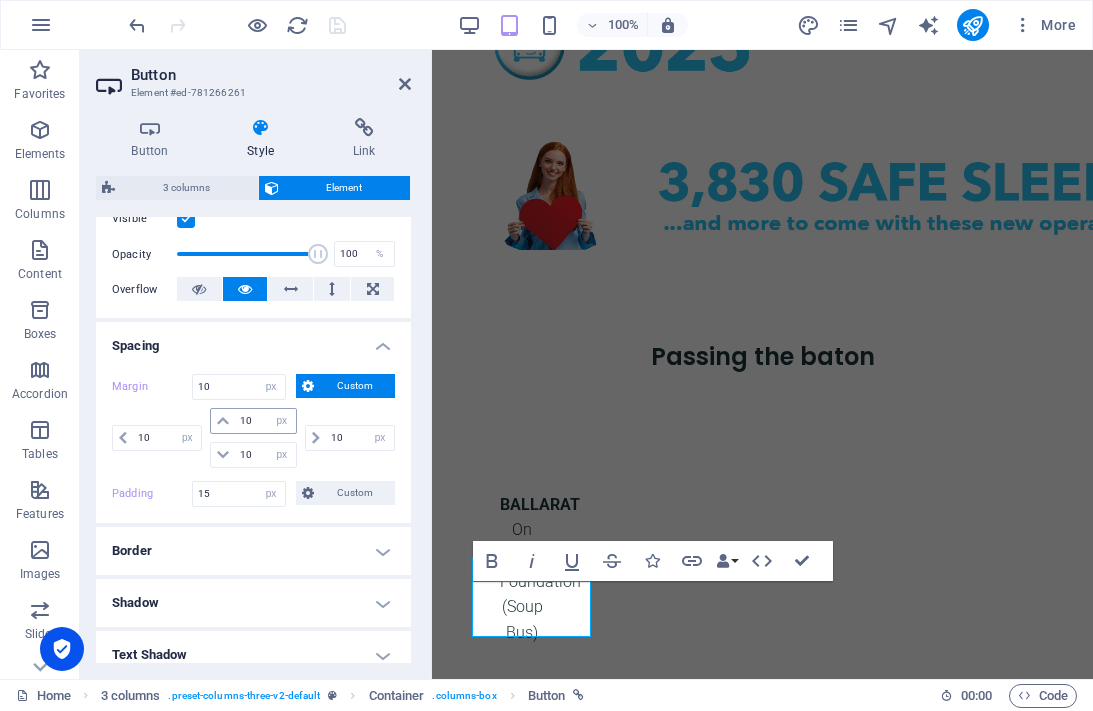 click at bounding box center [223, 421] 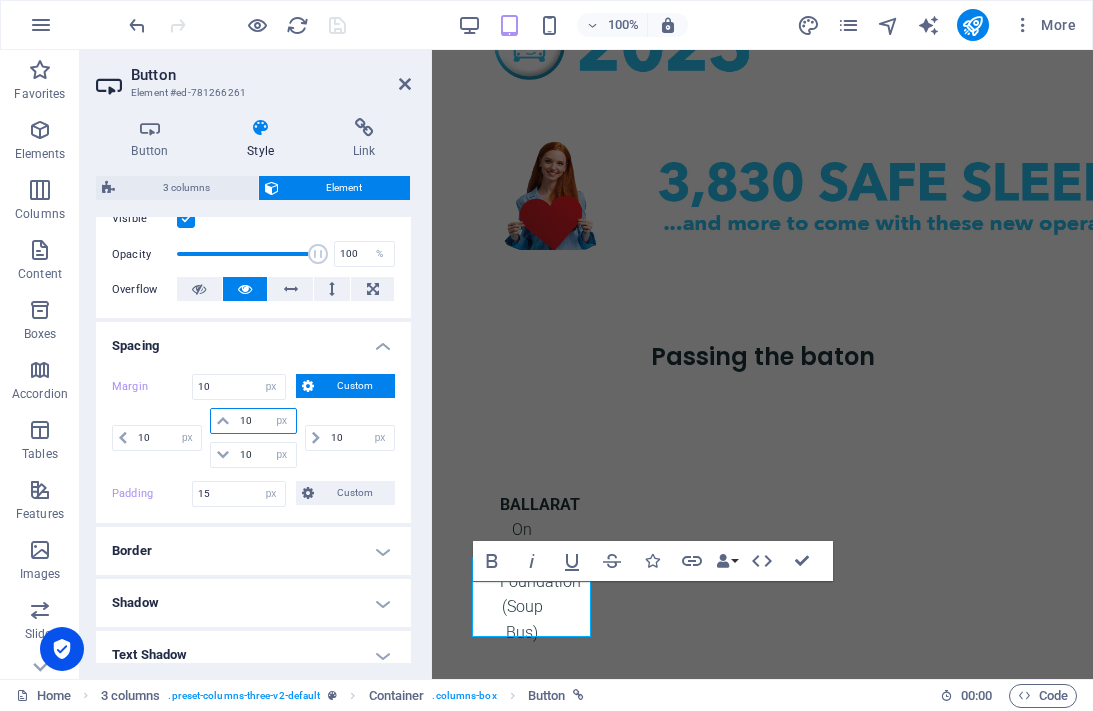 drag, startPoint x: 243, startPoint y: 421, endPoint x: 228, endPoint y: 421, distance: 15 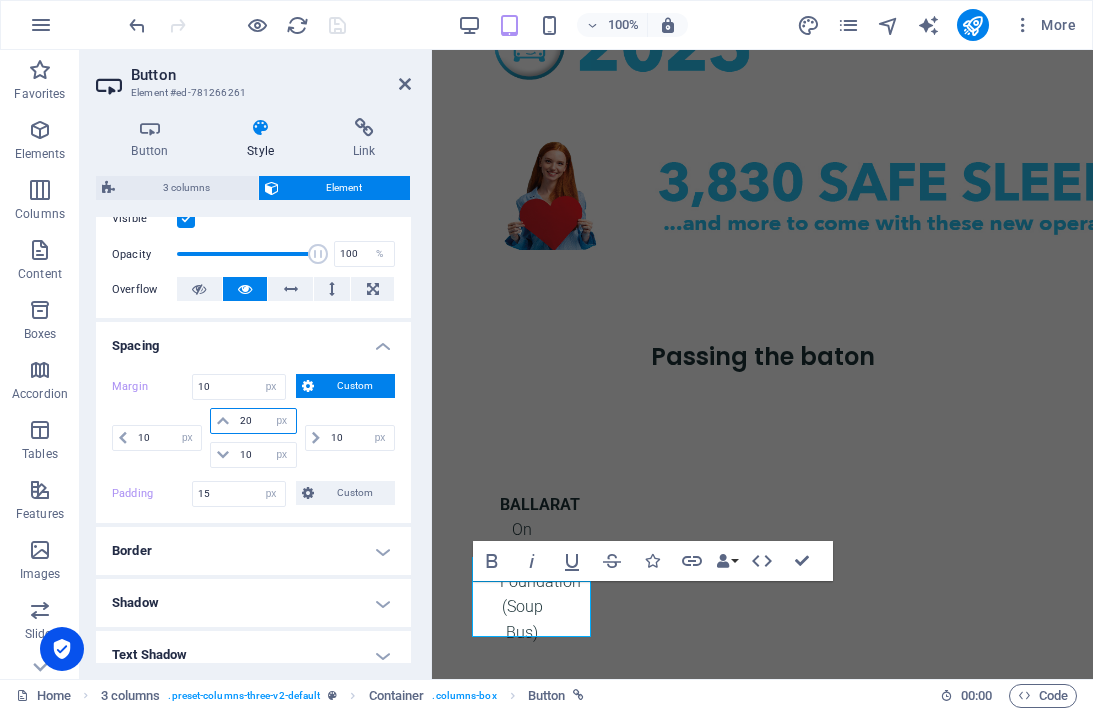 type on "20" 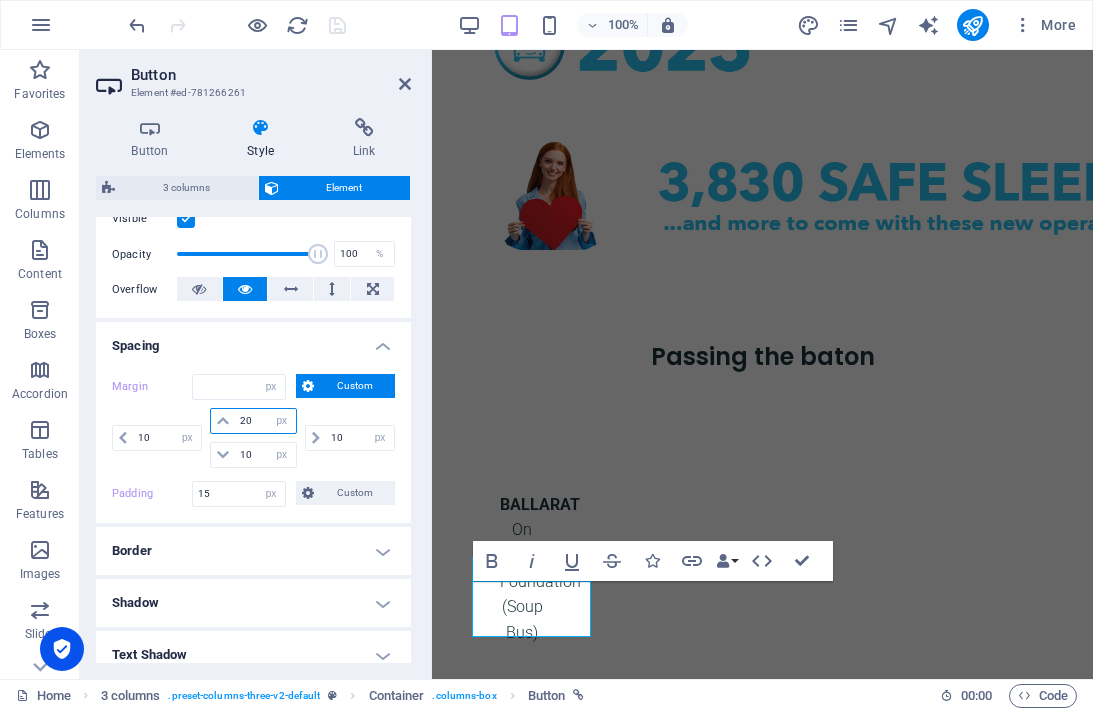 select on "DISABLED_OPTION_VALUE" 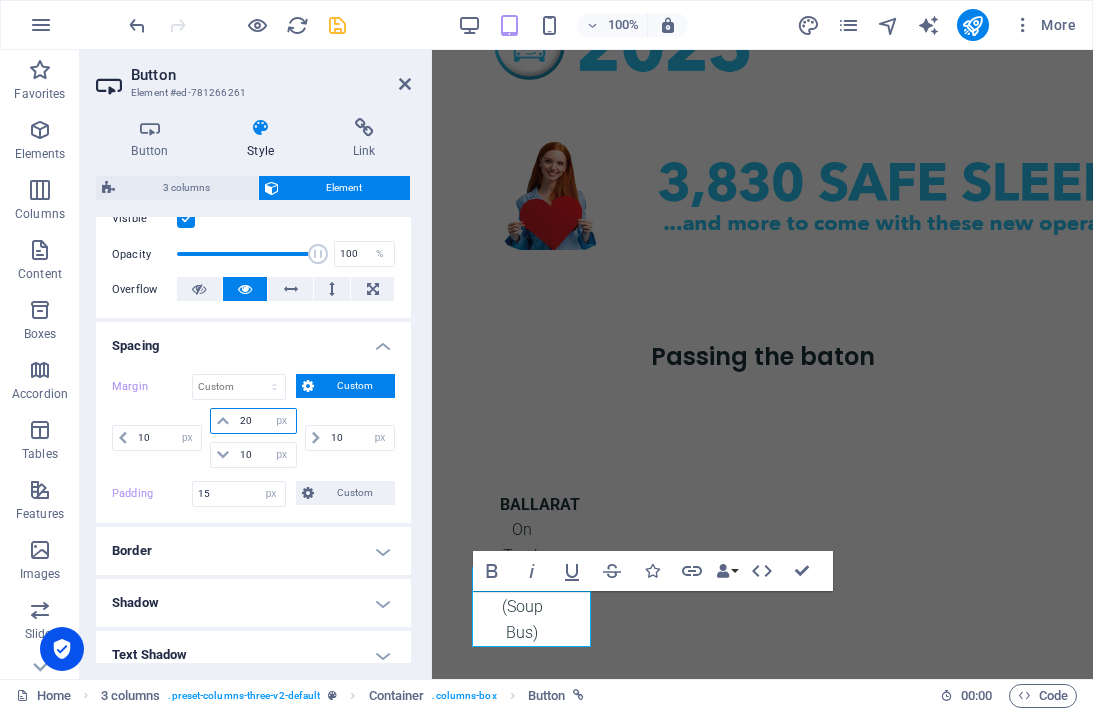 click on "20" at bounding box center (265, 421) 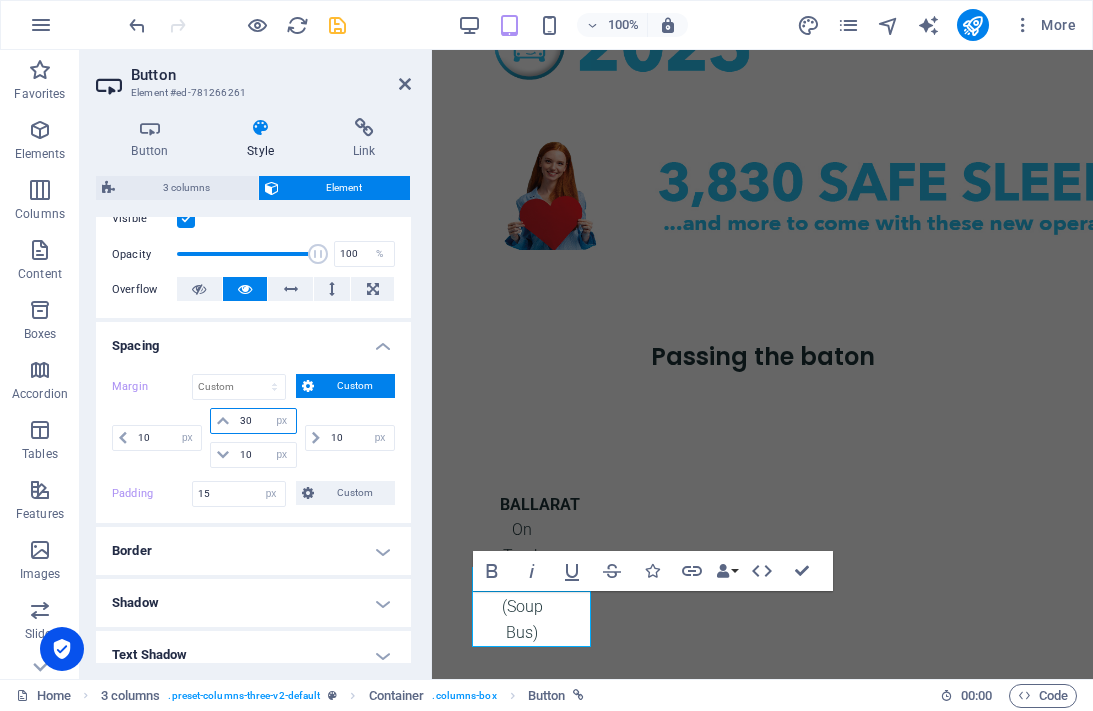 type on "30" 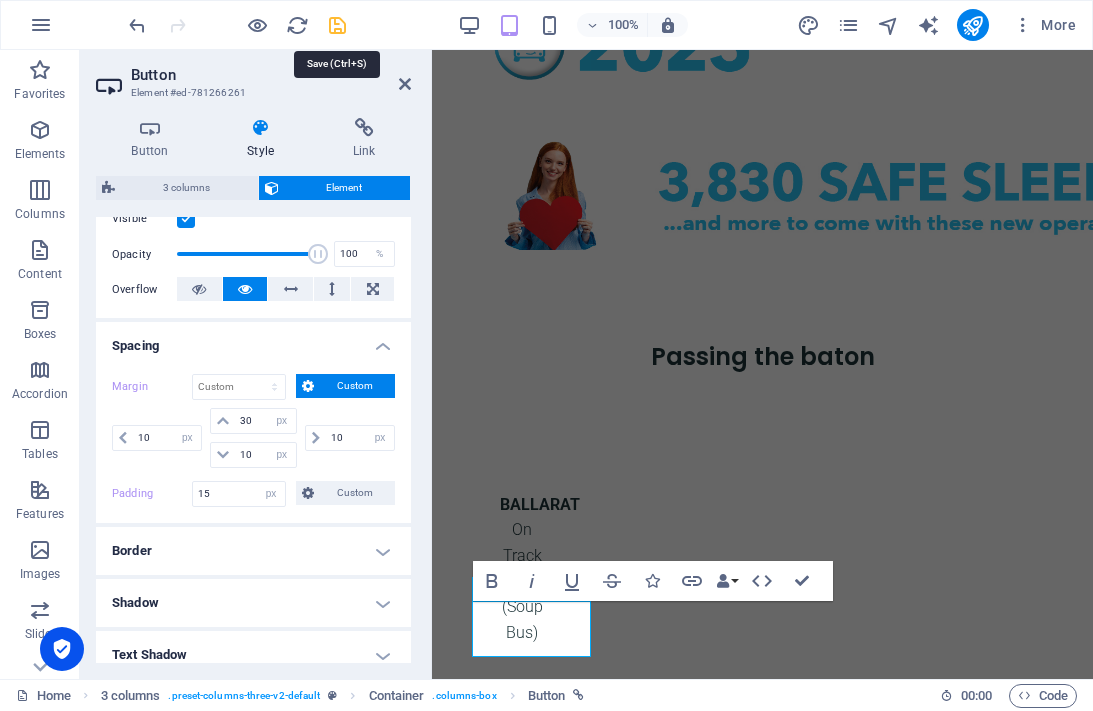 click at bounding box center [337, 25] 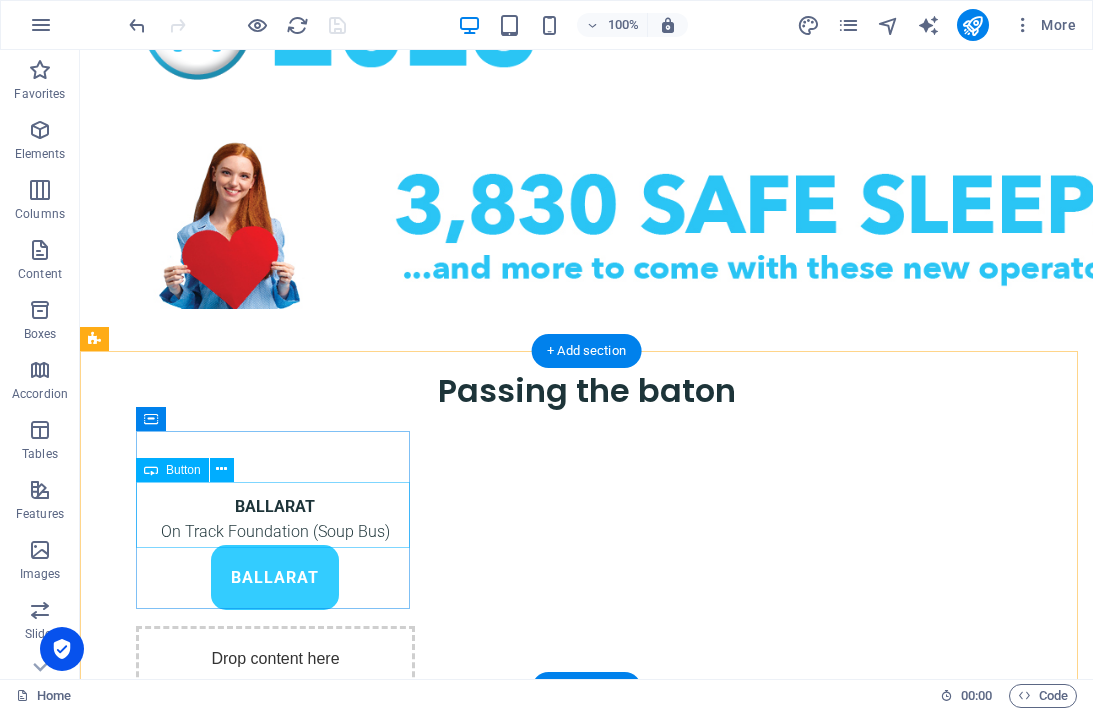 click on "BALLARAT" at bounding box center (275, 578) 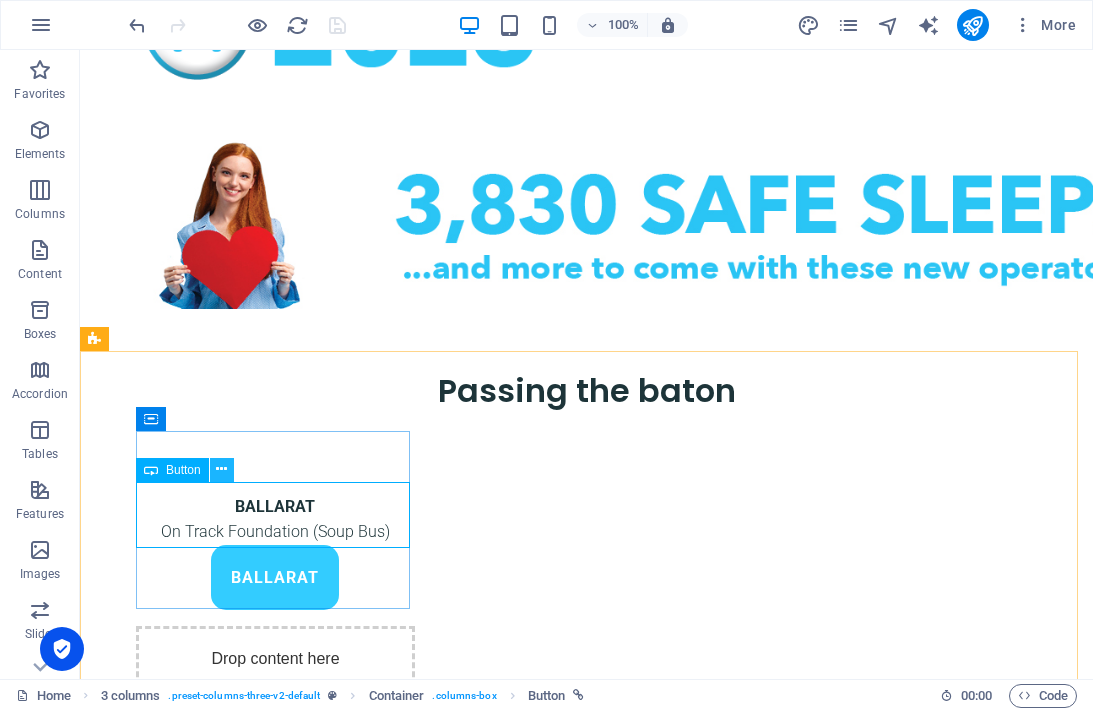 click at bounding box center [222, 470] 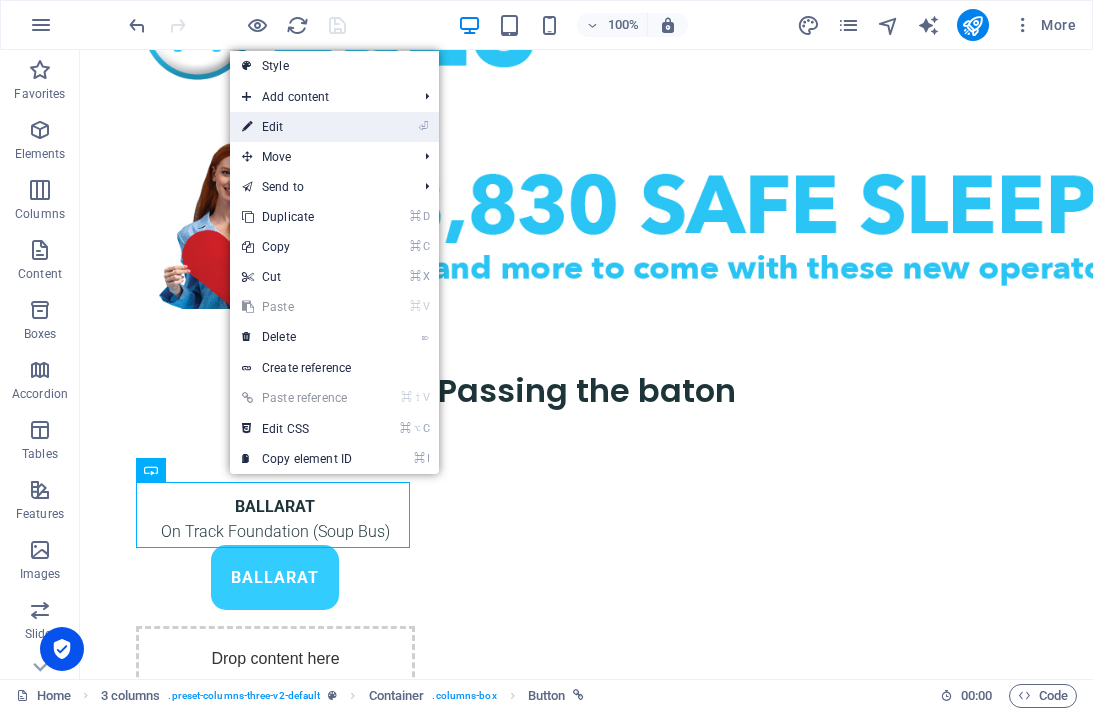click on "⏎  Edit" at bounding box center [297, 127] 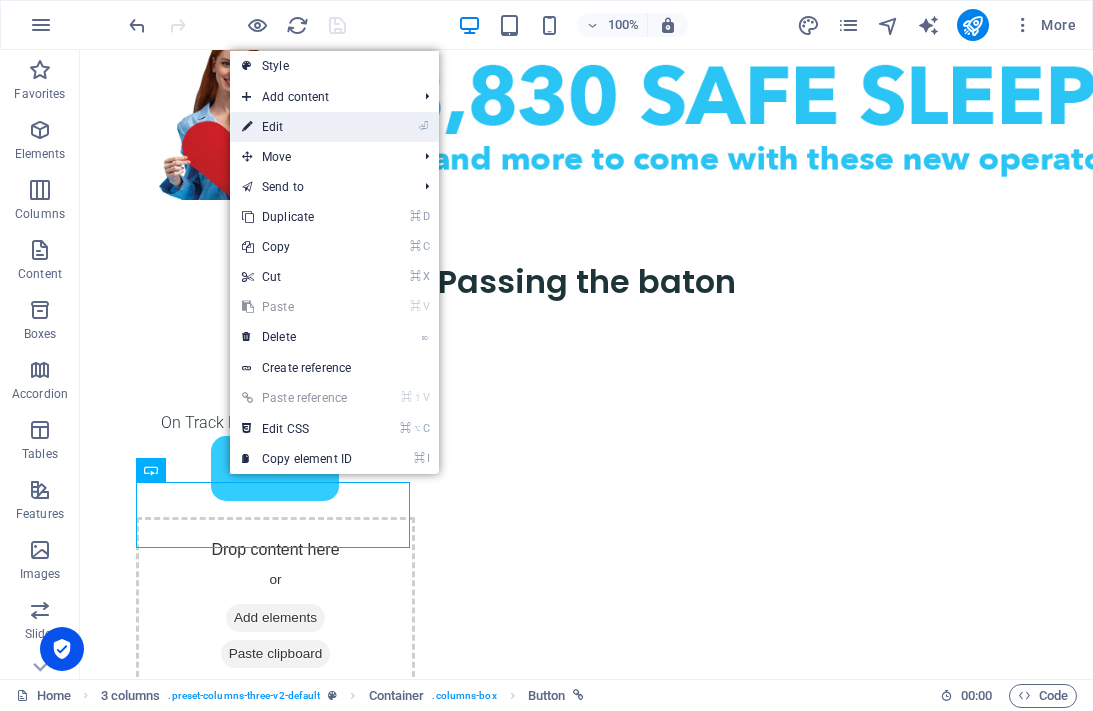 select on "px" 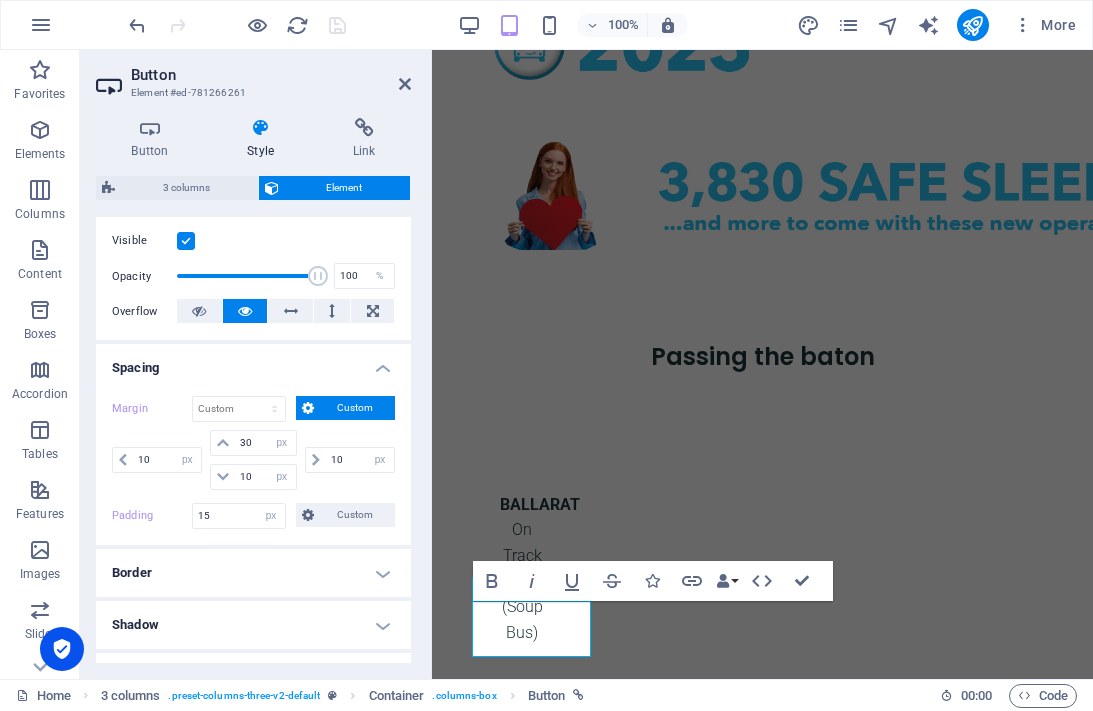 scroll, scrollTop: 255, scrollLeft: 0, axis: vertical 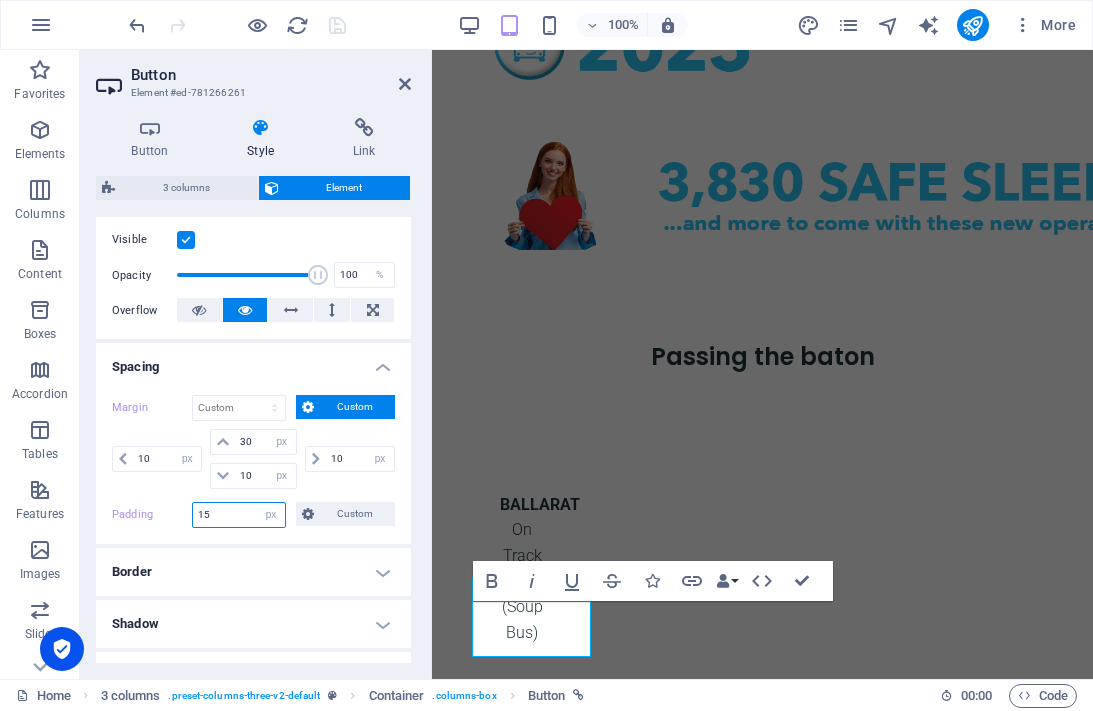 click on "15" at bounding box center [239, 515] 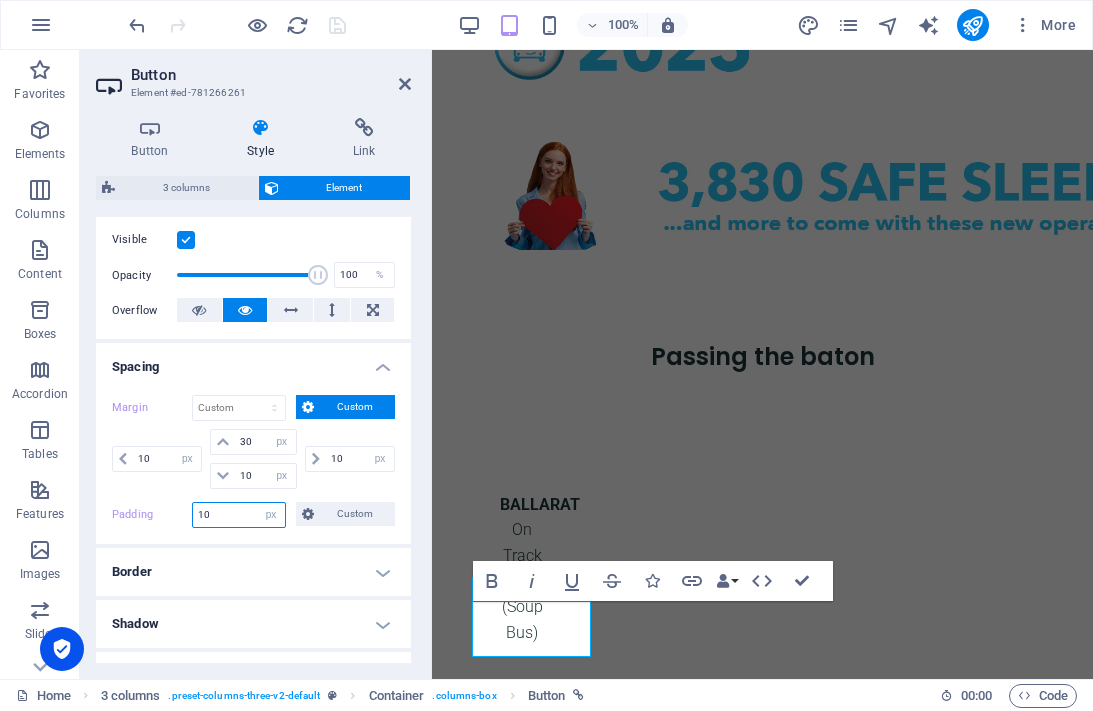 type on "10" 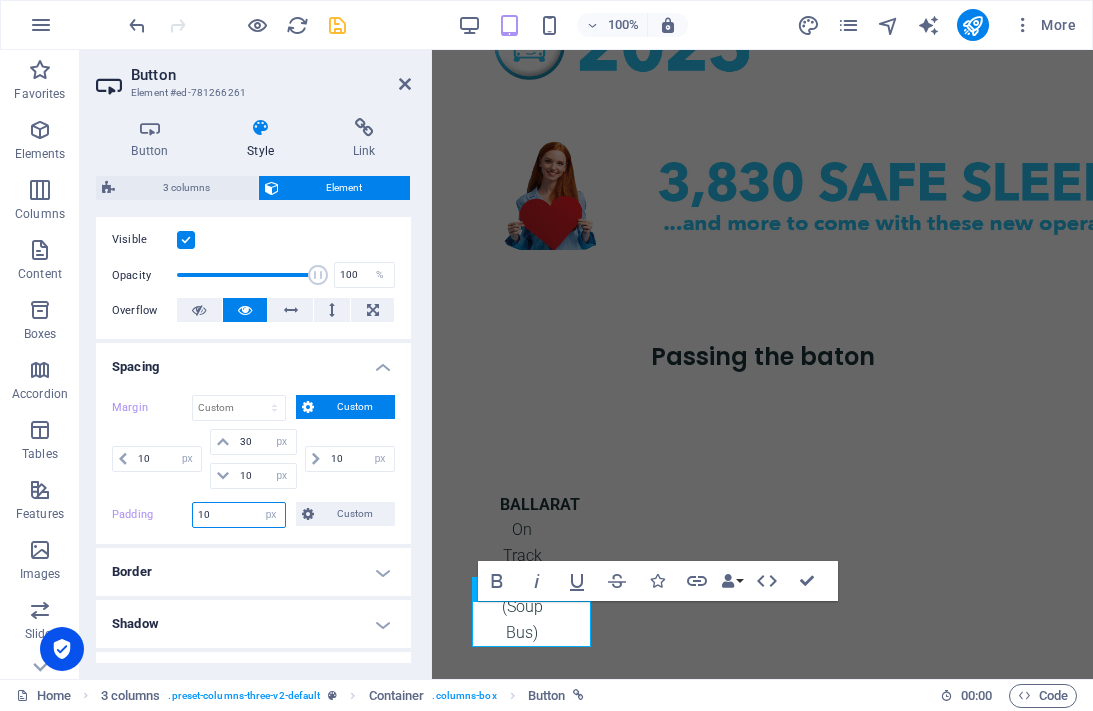 drag, startPoint x: 229, startPoint y: 520, endPoint x: 134, endPoint y: 506, distance: 96.02604 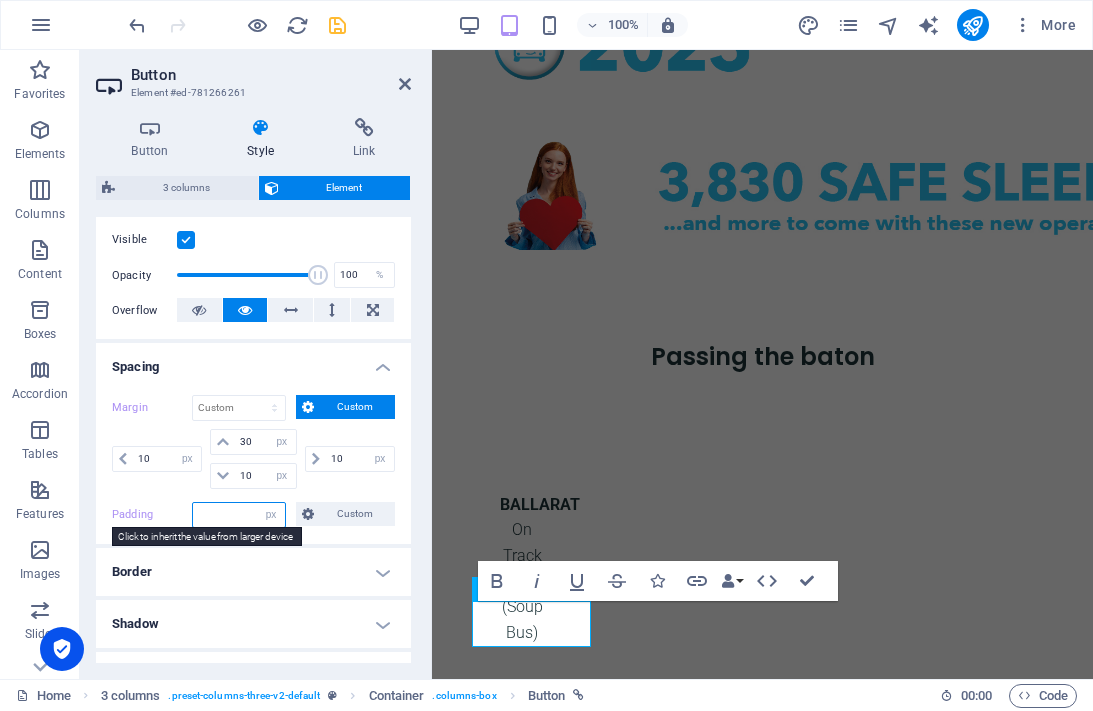 type 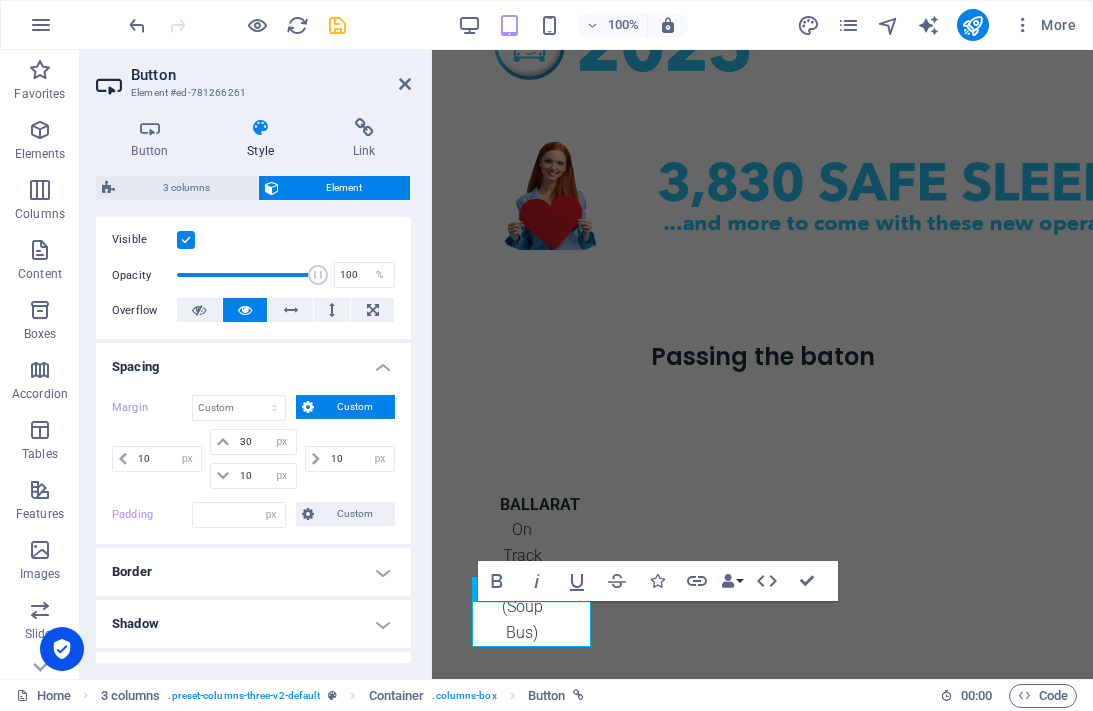 click on "10 auto px % rem vw vh 30 auto px % rem vw vh 10 auto px % rem vw vh 10 auto px % rem vw vh" at bounding box center (253, 461) 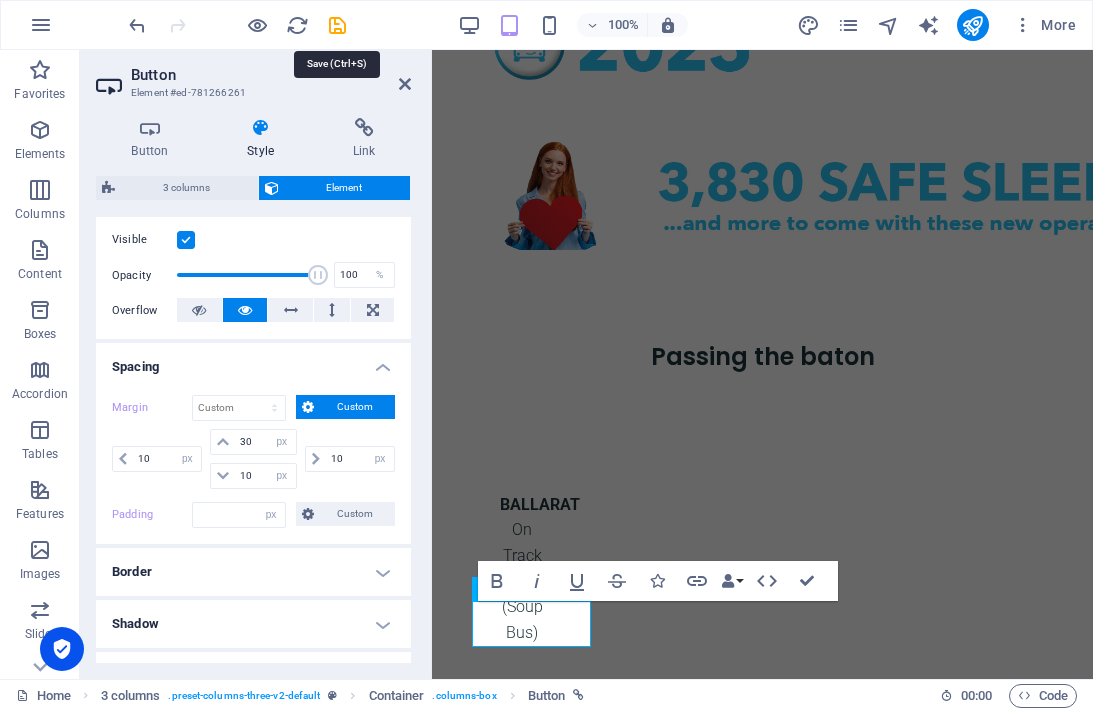 click at bounding box center [337, 25] 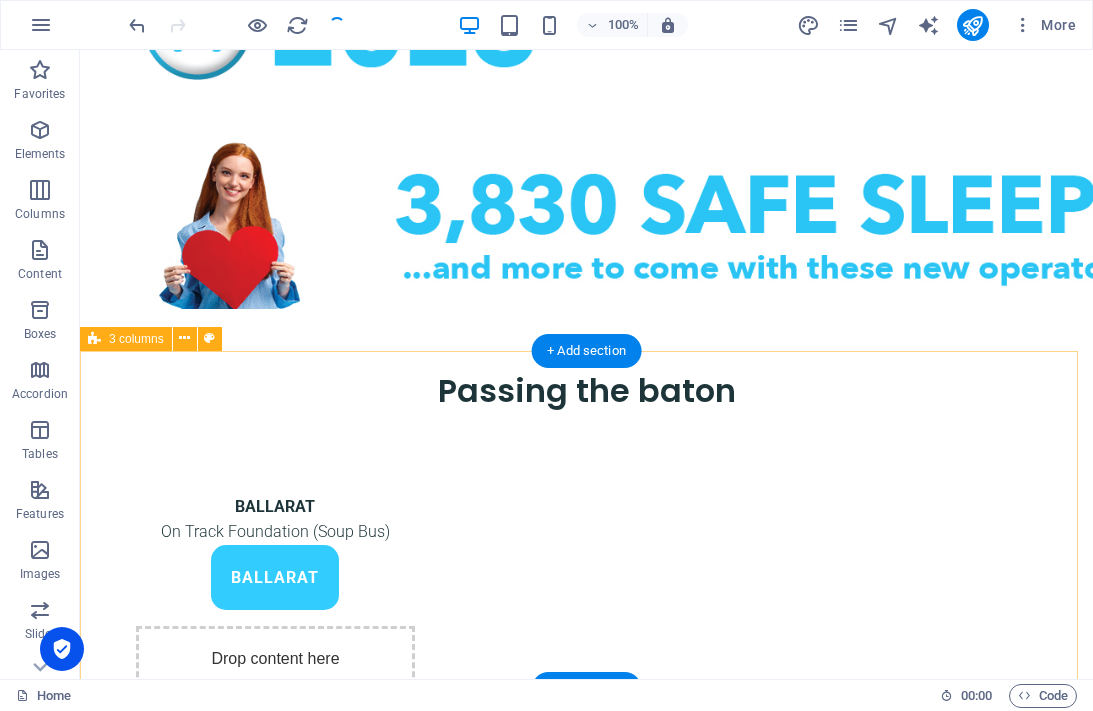 drag, startPoint x: 347, startPoint y: 341, endPoint x: 291, endPoint y: 522, distance: 189.46504 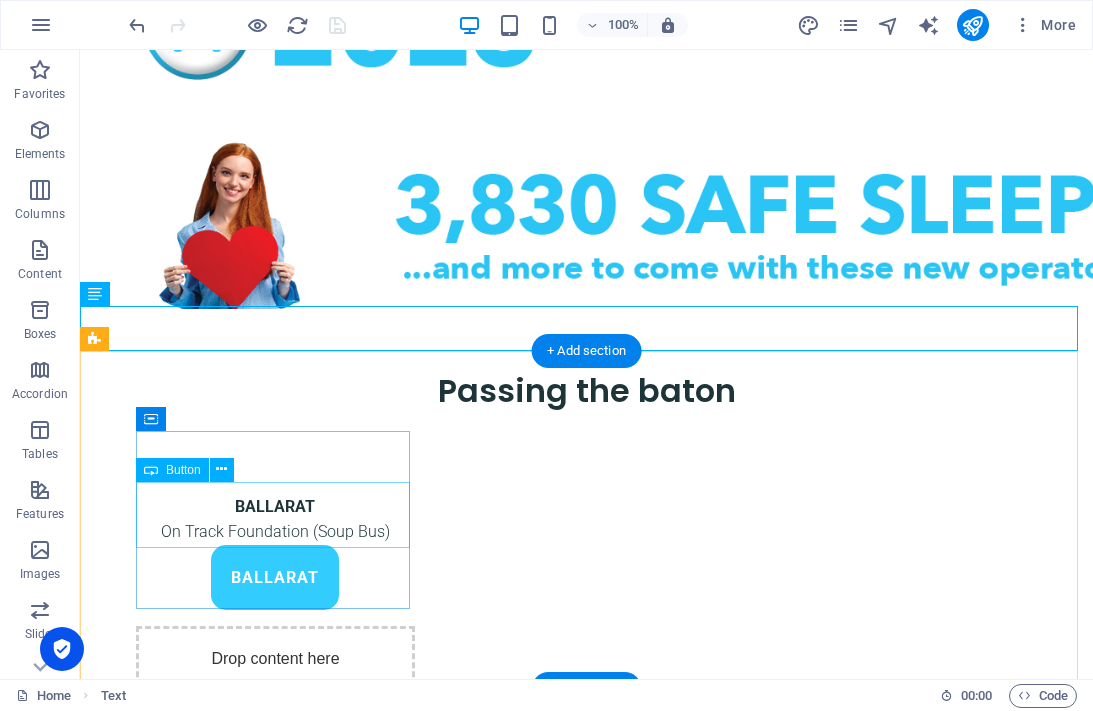 click on "BALLARAT" at bounding box center [275, 578] 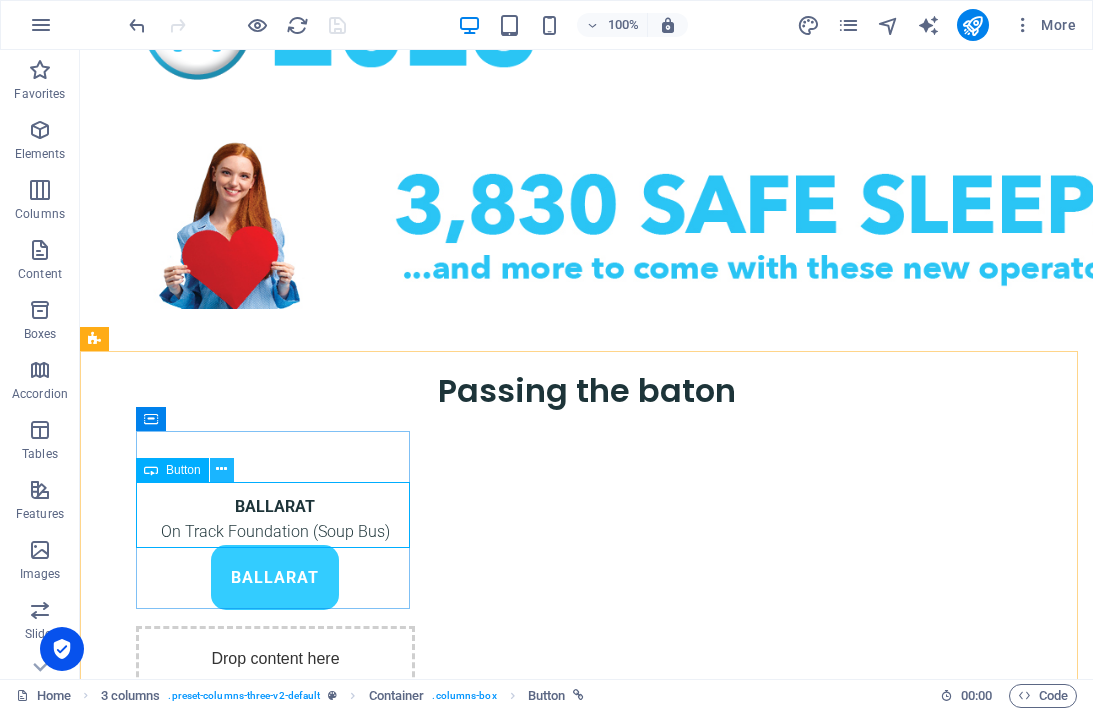 click at bounding box center [221, 469] 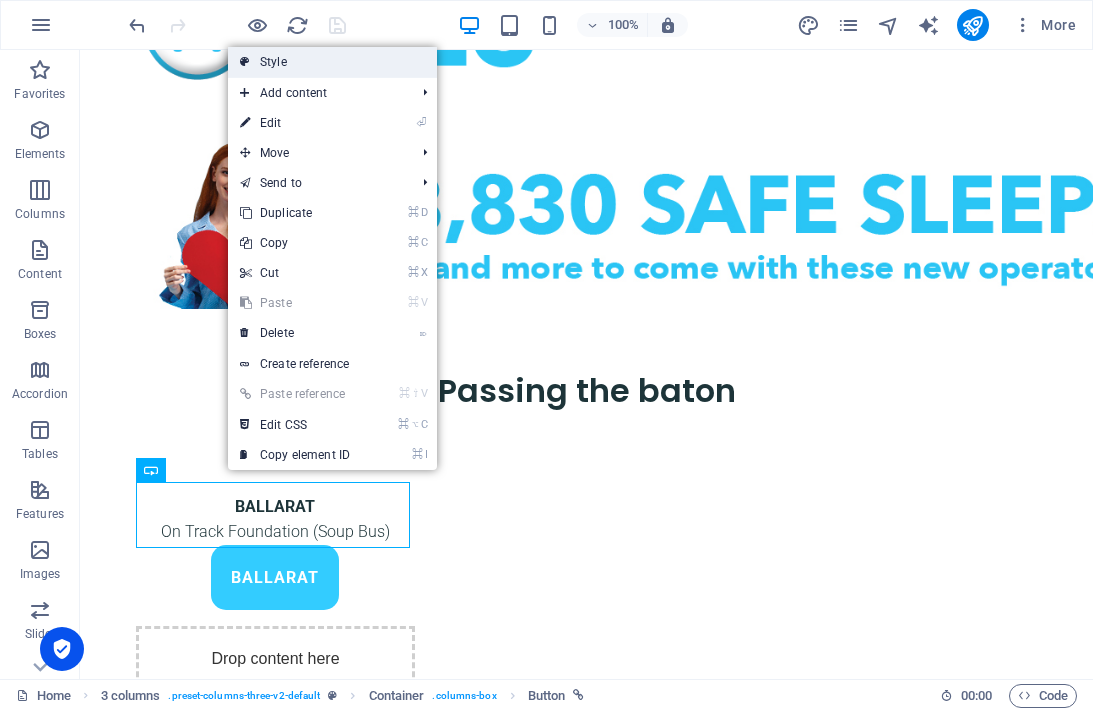 click on "Style" at bounding box center [332, 62] 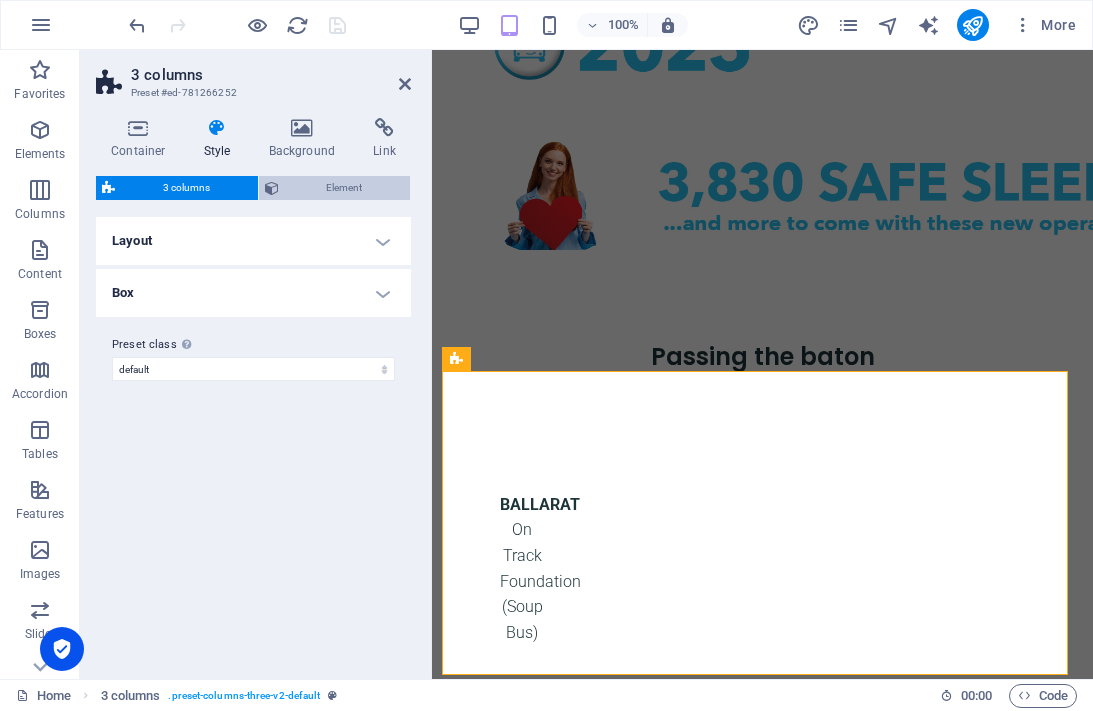 click on "Element" at bounding box center [345, 188] 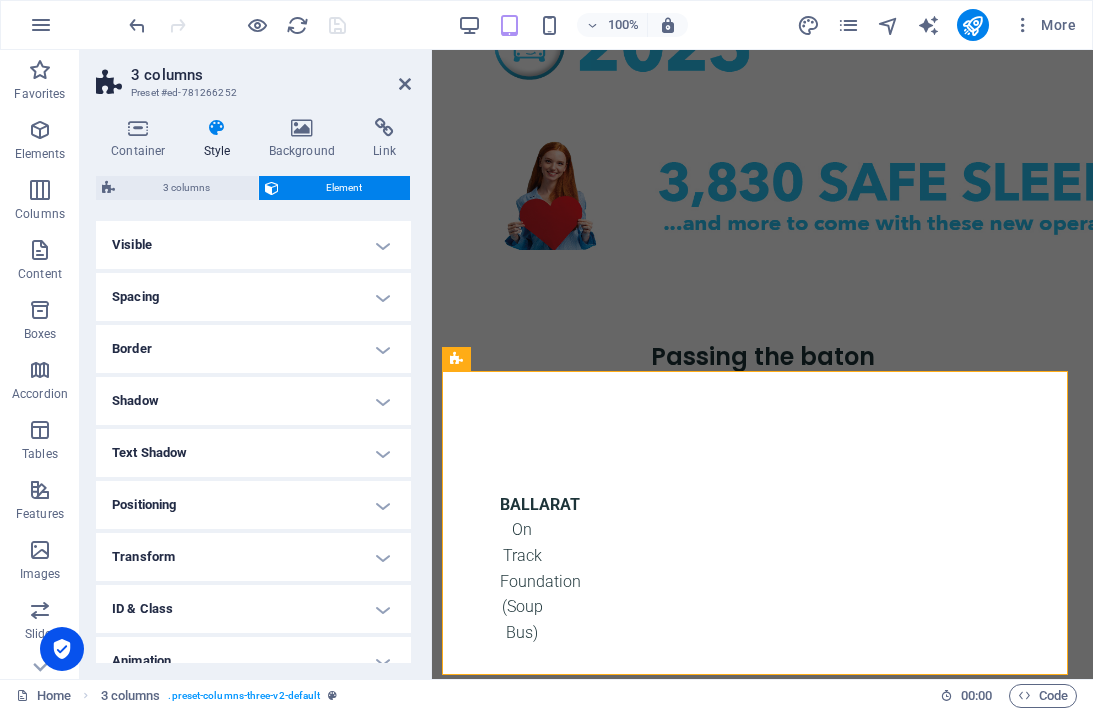click on "Spacing" at bounding box center [253, 297] 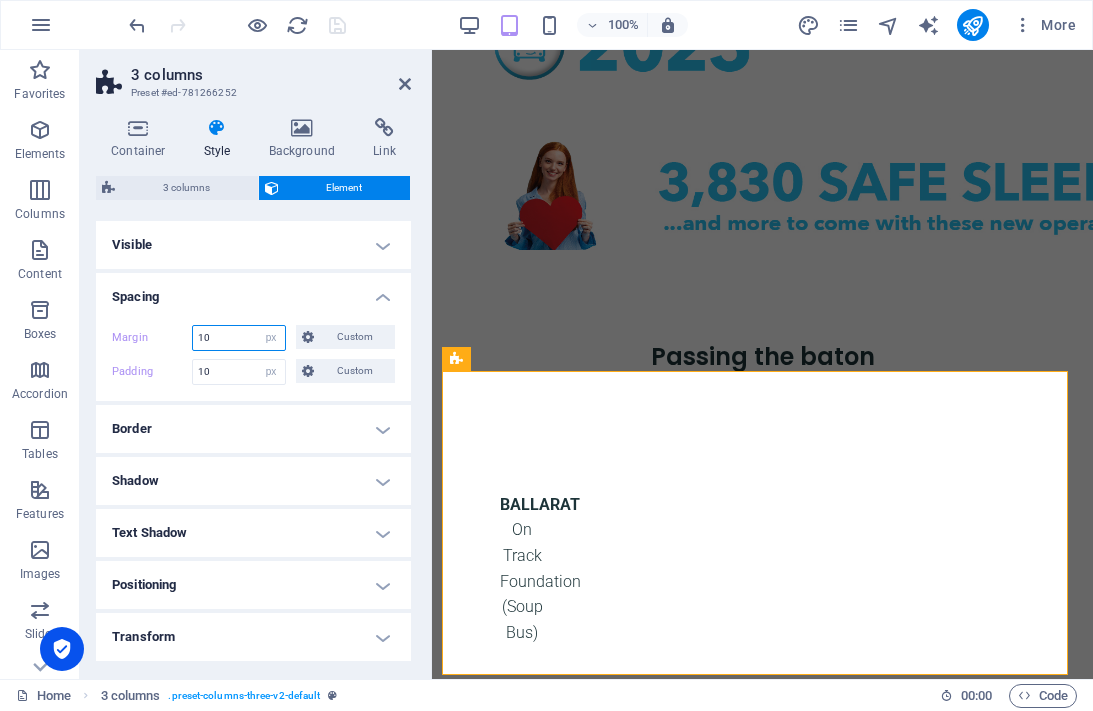 drag, startPoint x: 217, startPoint y: 341, endPoint x: 139, endPoint y: 328, distance: 79.07591 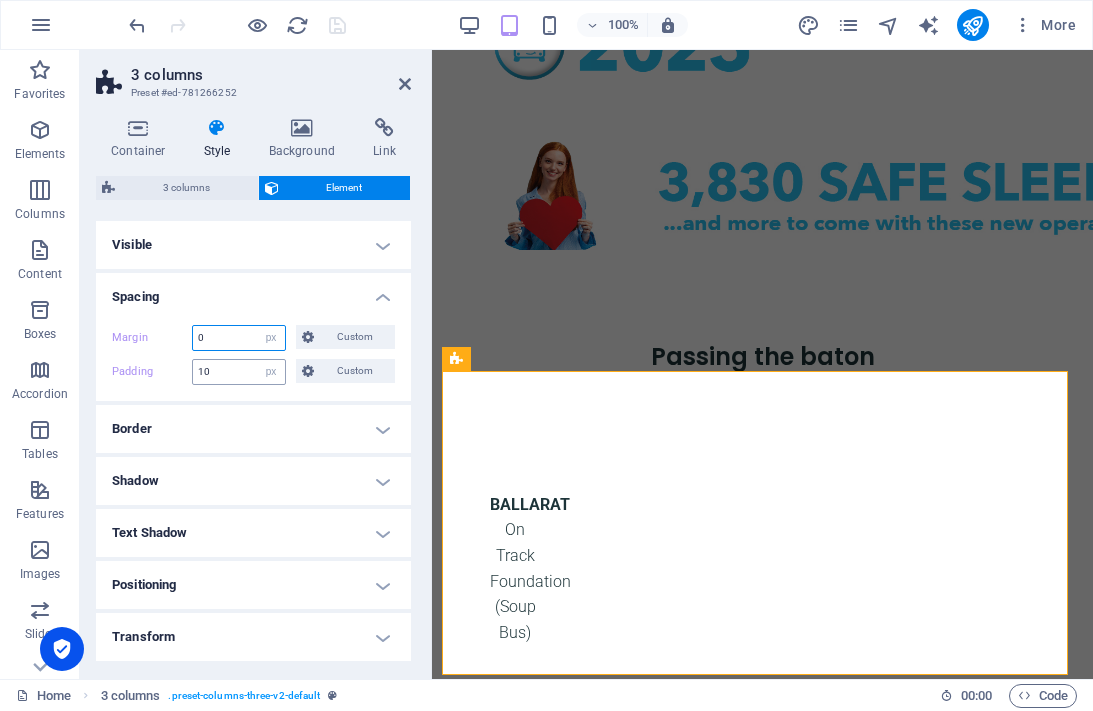 scroll, scrollTop: 1124, scrollLeft: 0, axis: vertical 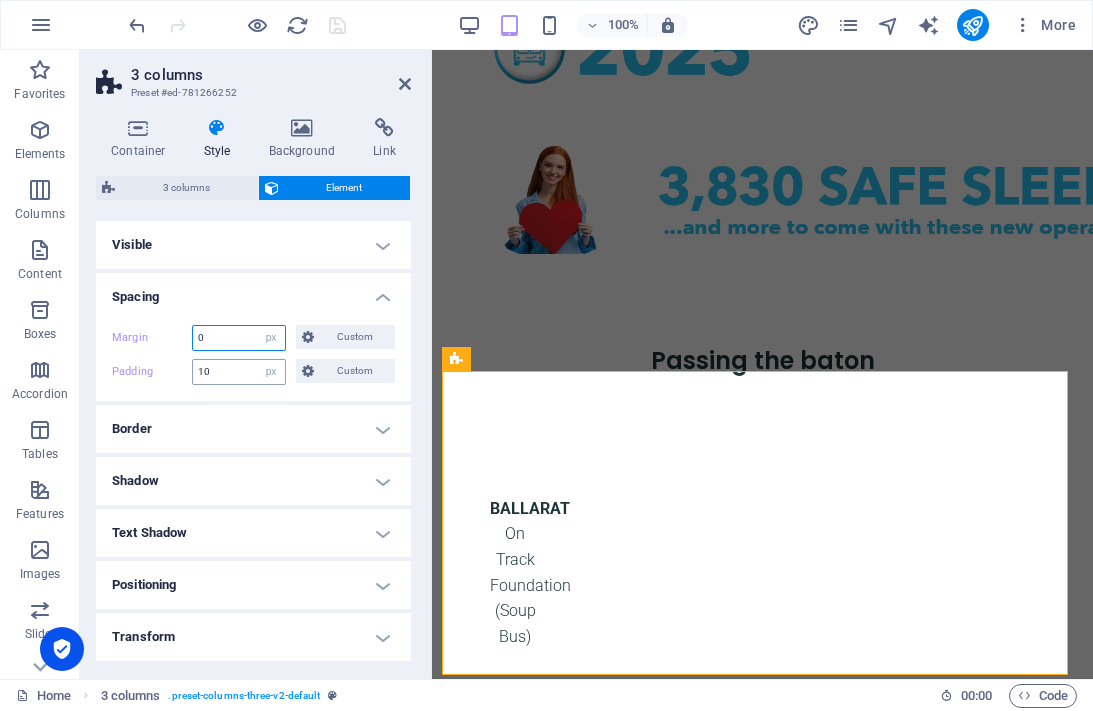 type on "0" 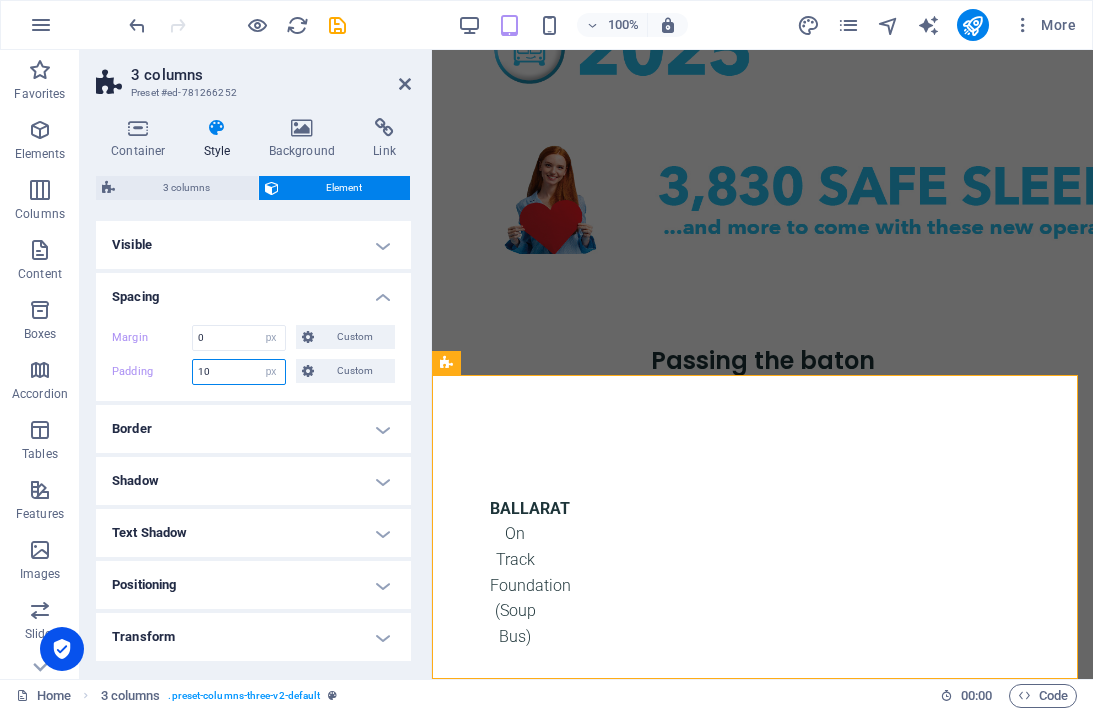 click on "10" at bounding box center (239, 372) 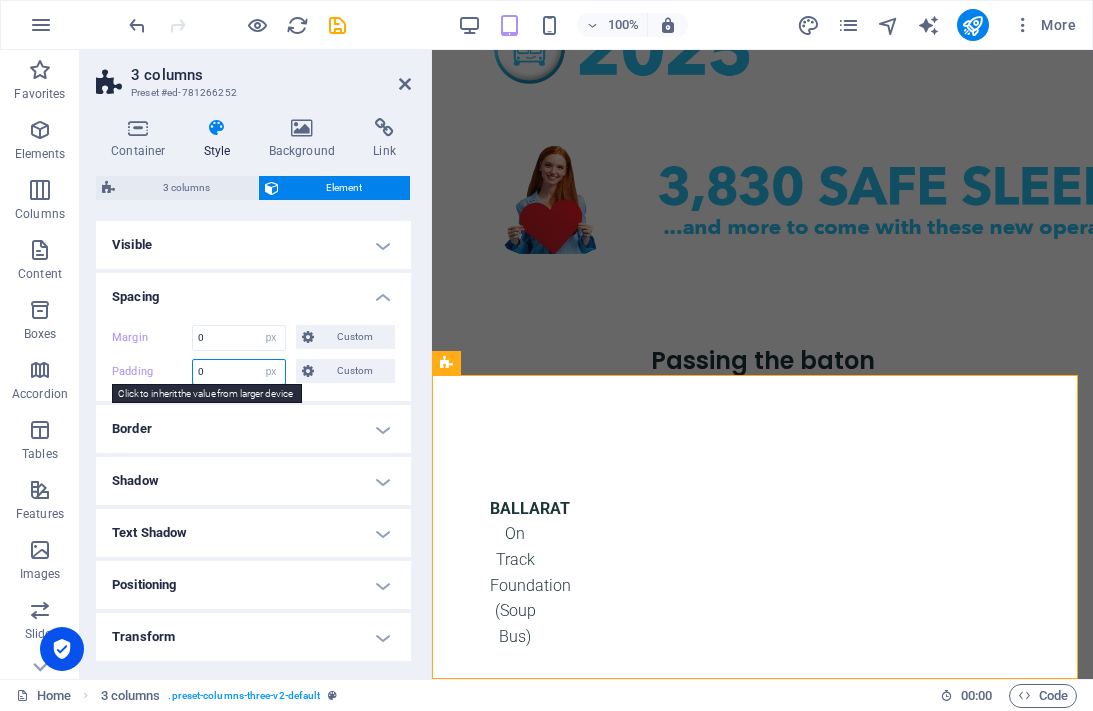 type on "0" 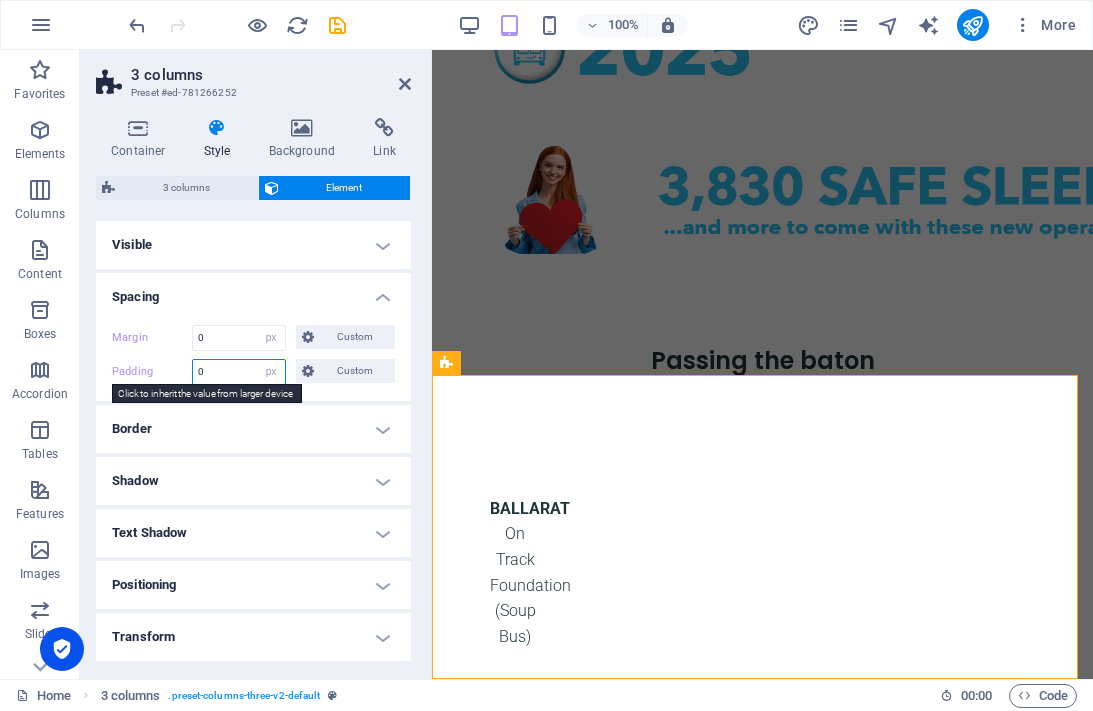 scroll, scrollTop: 1104, scrollLeft: 0, axis: vertical 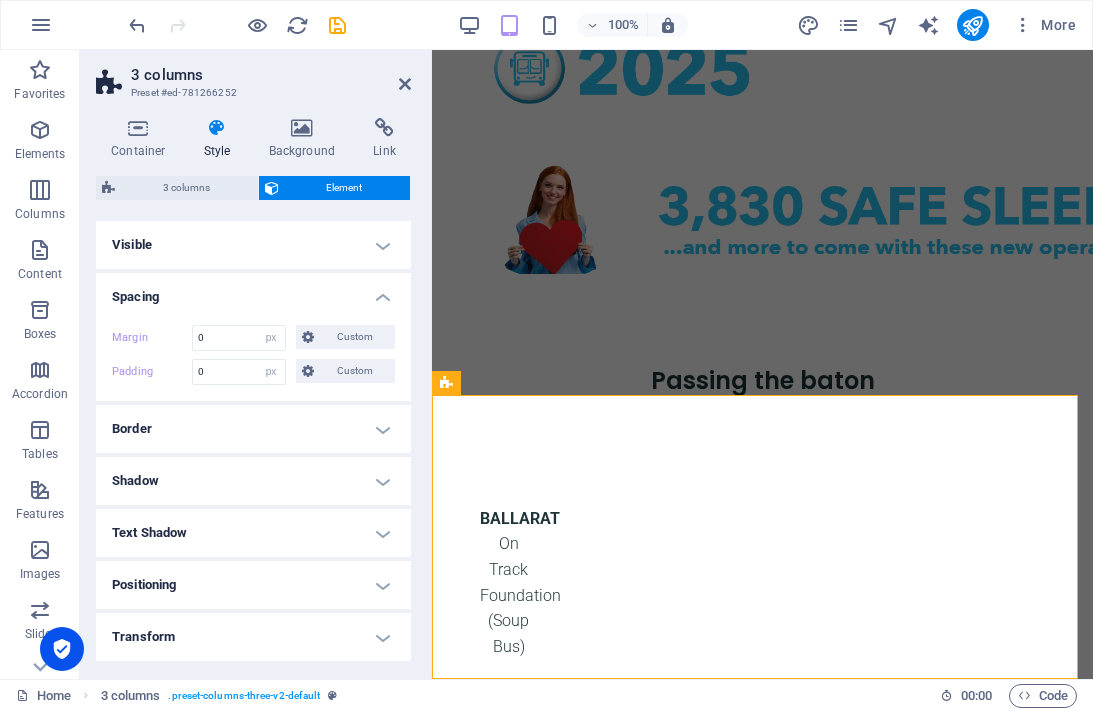 click on "Spacing" at bounding box center (253, 291) 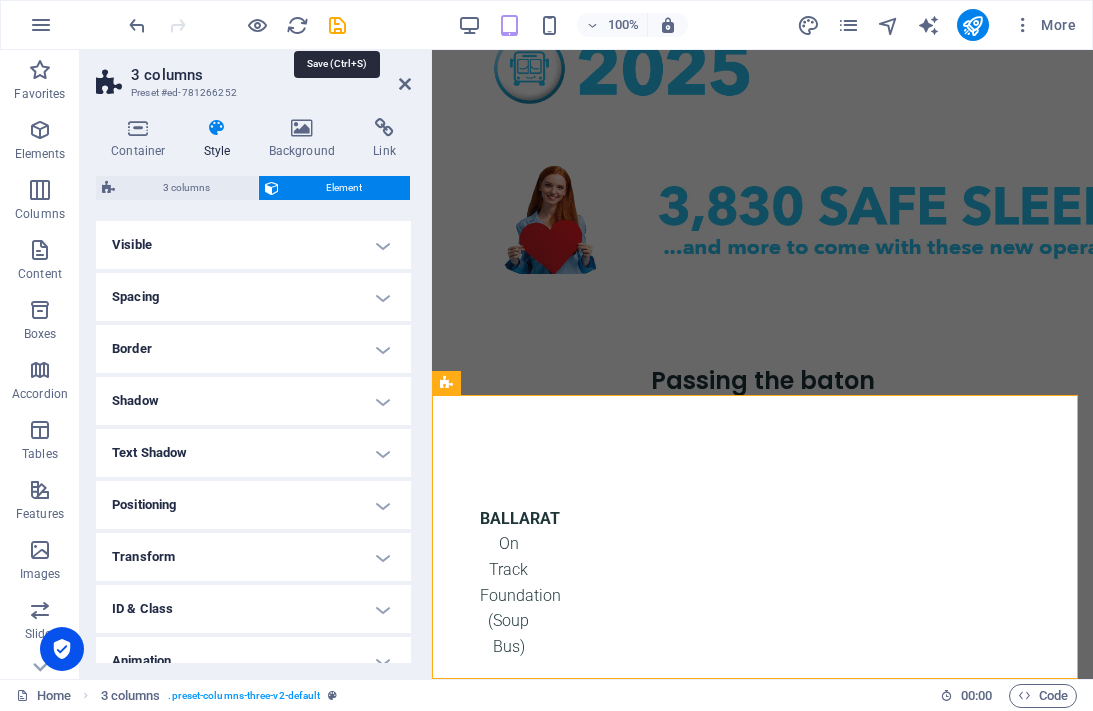 click at bounding box center (337, 25) 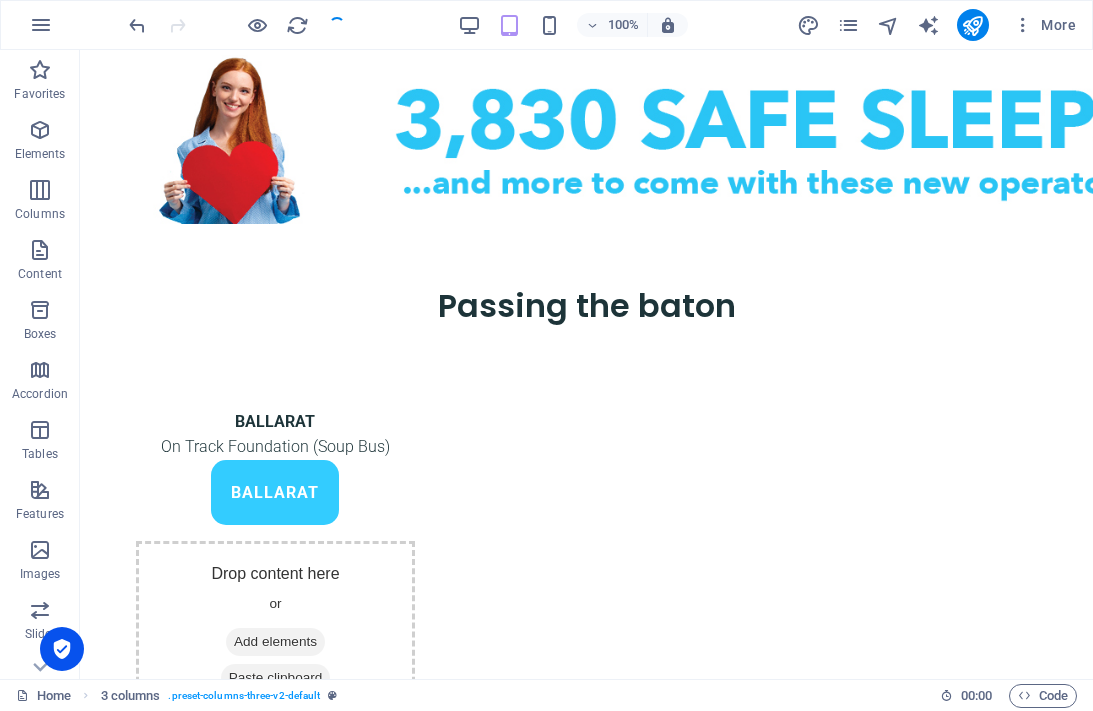 scroll, scrollTop: 1019, scrollLeft: 0, axis: vertical 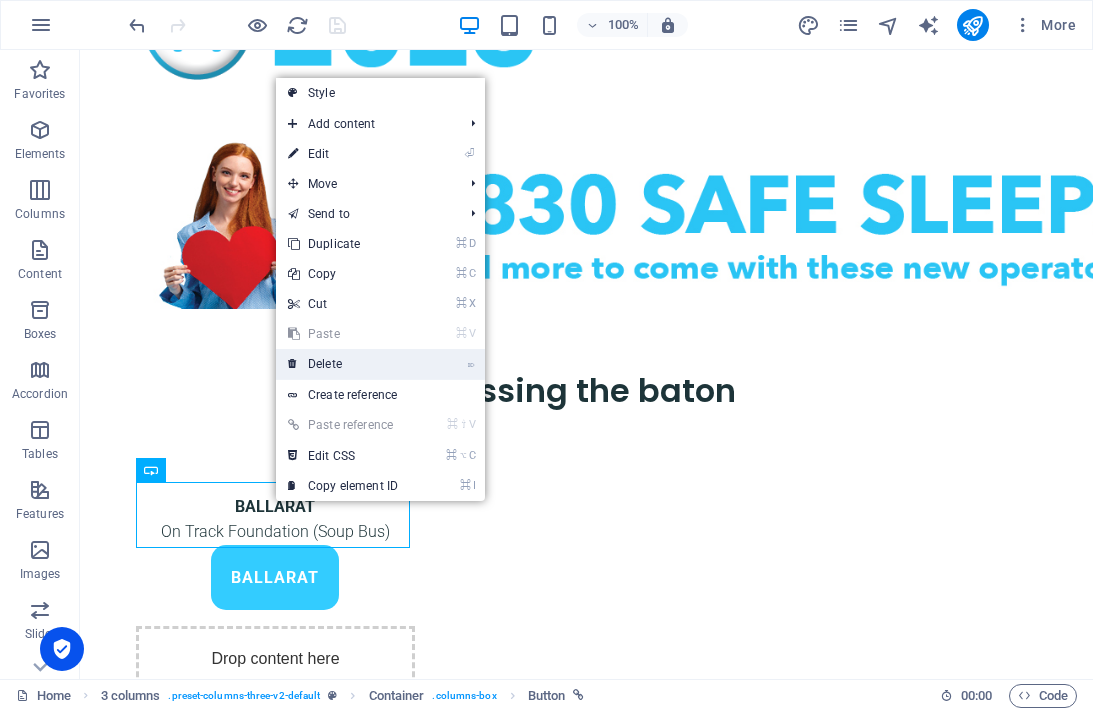 click on "⌦  Delete" at bounding box center [343, 364] 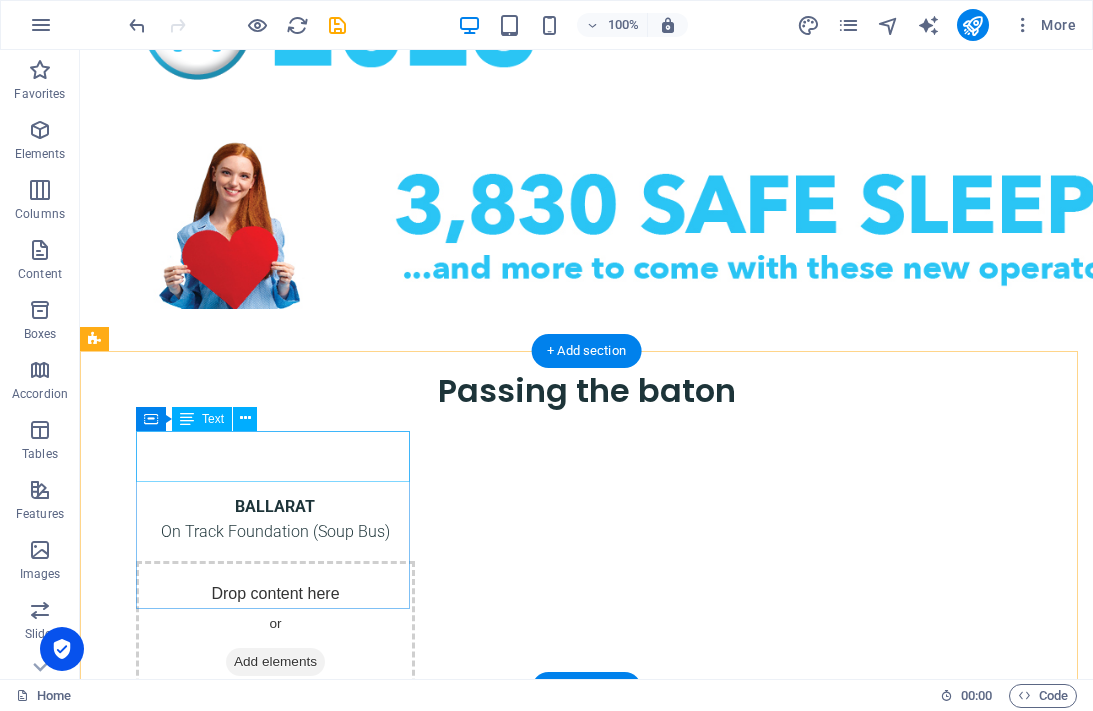click on "BALLARAT On Track Foundation (Soup Bus)" at bounding box center [275, 519] 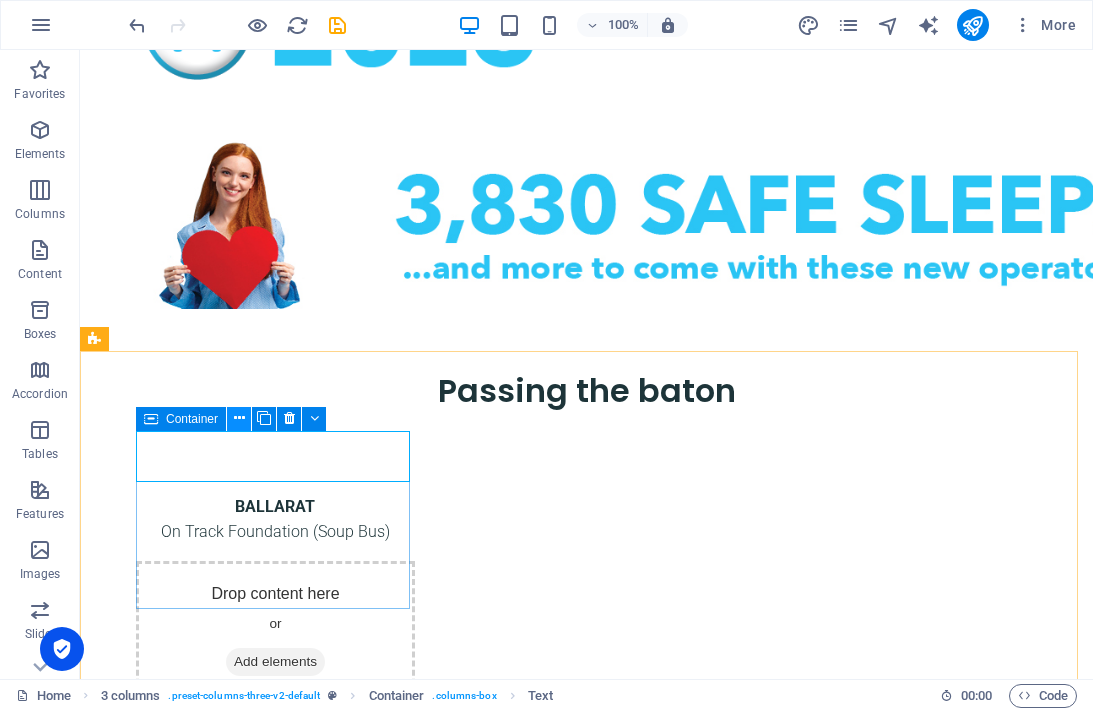 click at bounding box center [239, 418] 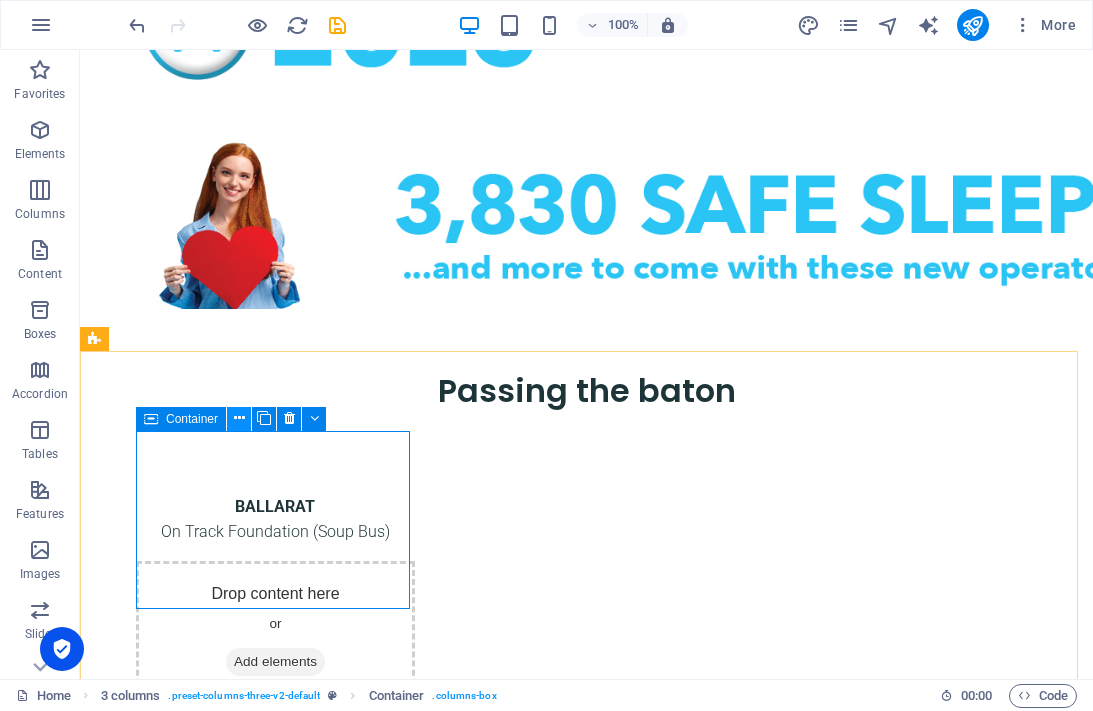click at bounding box center [239, 419] 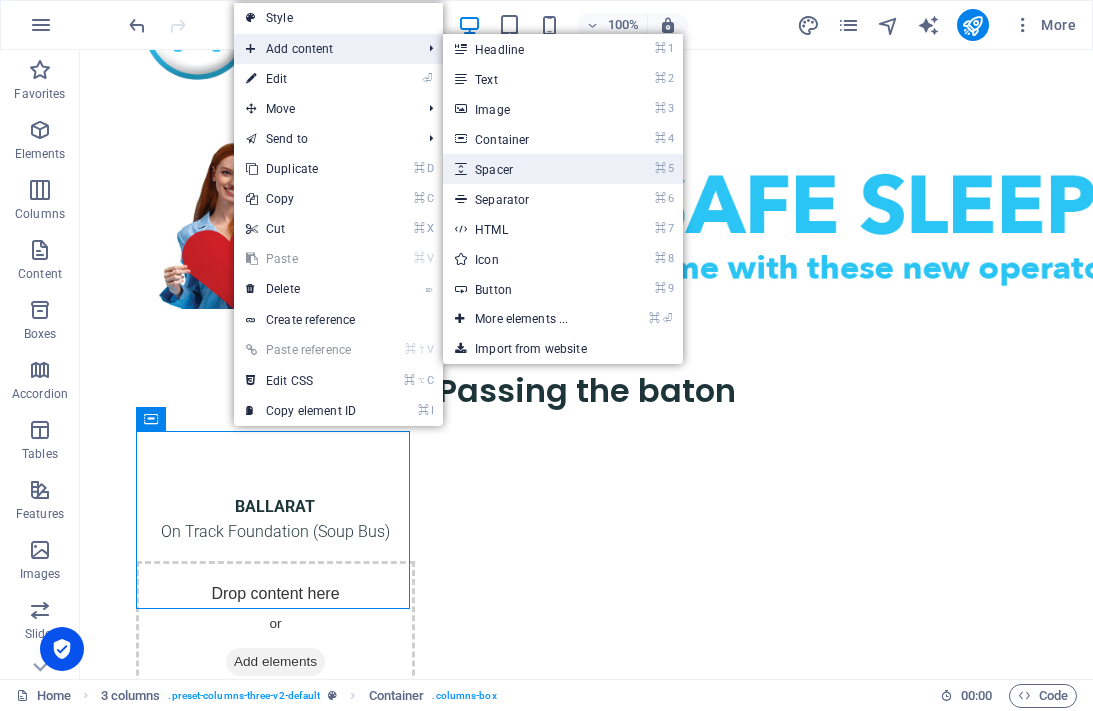 click on "⌘ 5  Spacer" at bounding box center (525, 169) 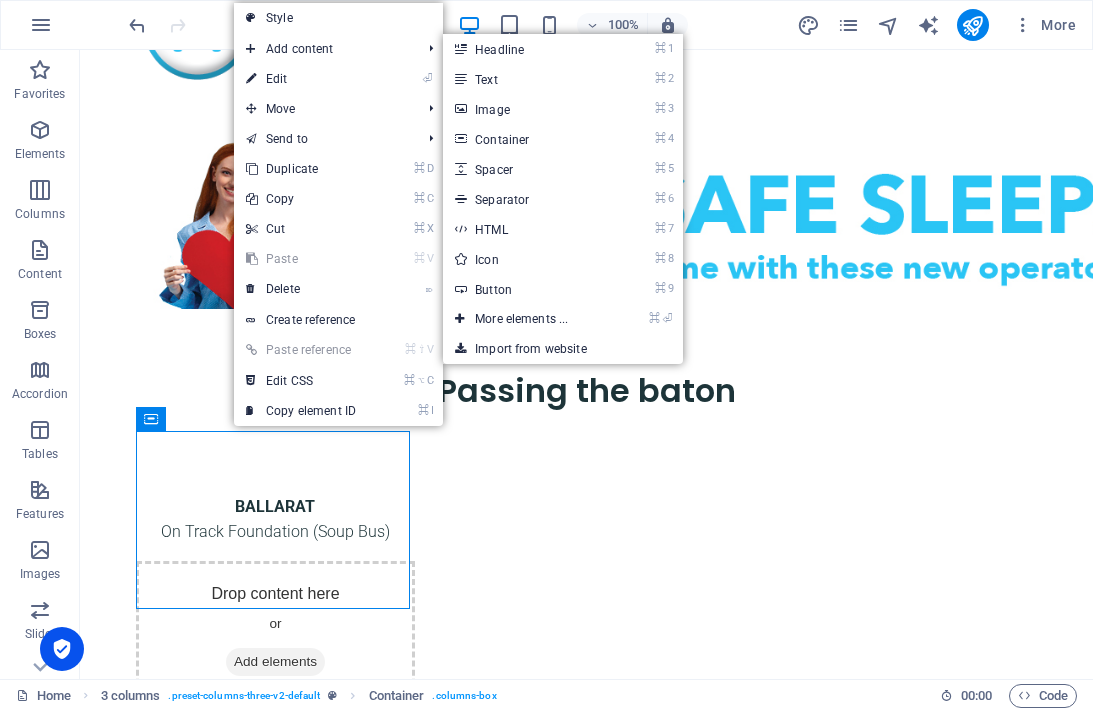 select on "px" 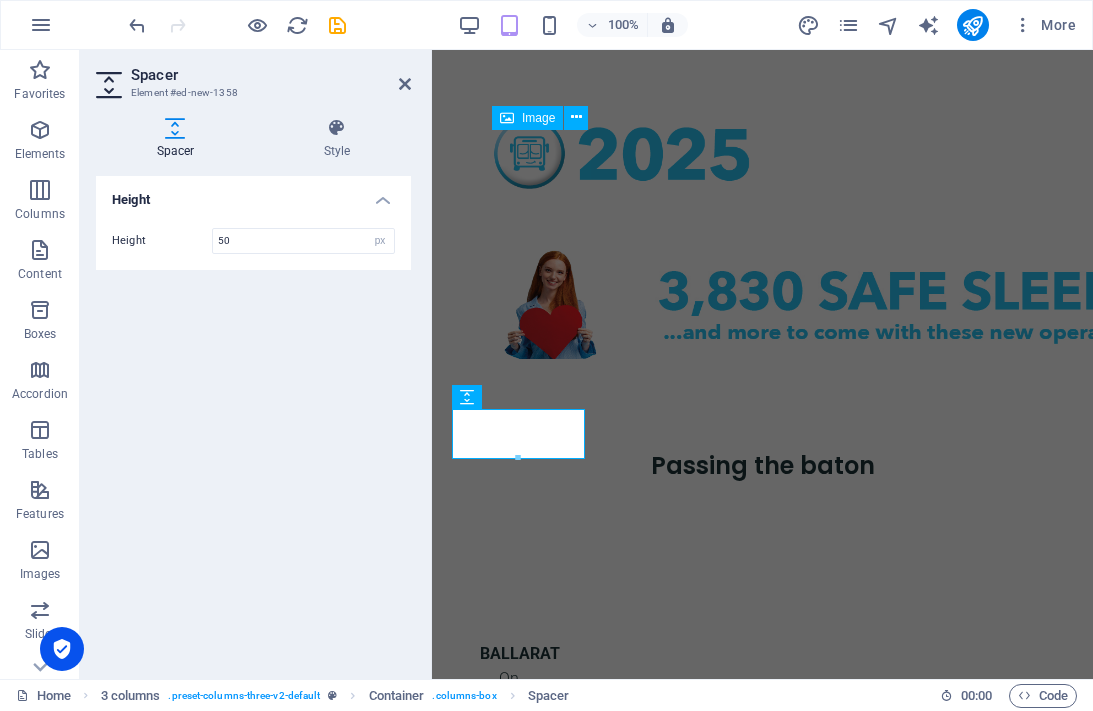 scroll, scrollTop: 1098, scrollLeft: 0, axis: vertical 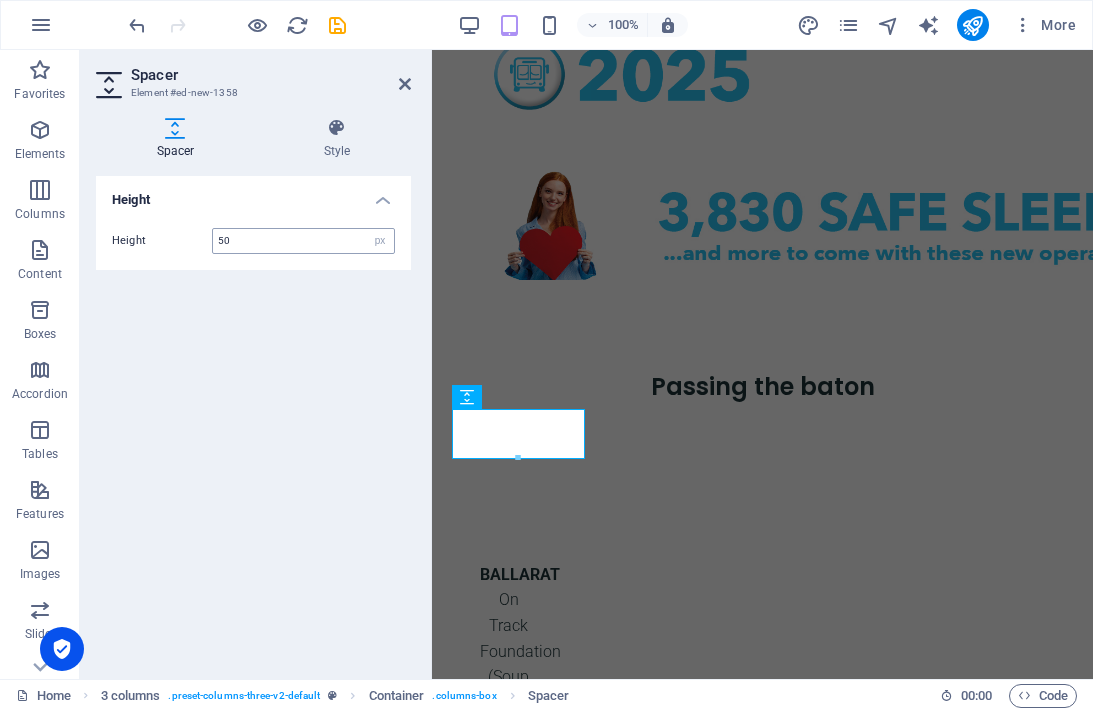 click on "50" at bounding box center [303, 241] 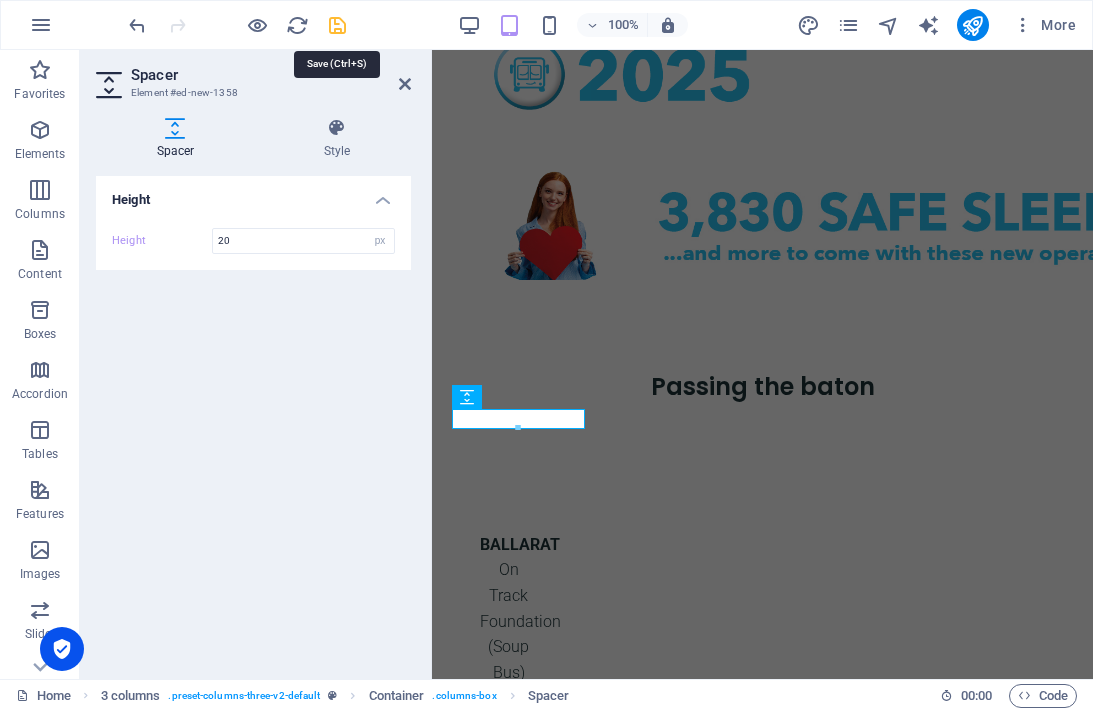 type on "20" 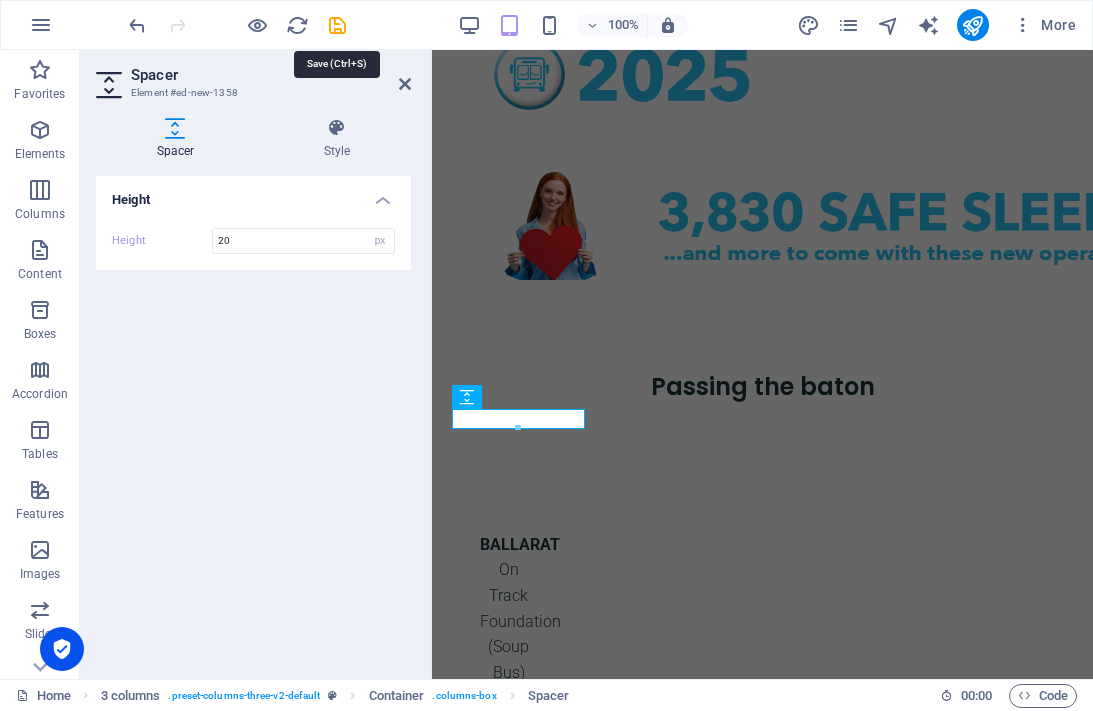 click at bounding box center [337, 25] 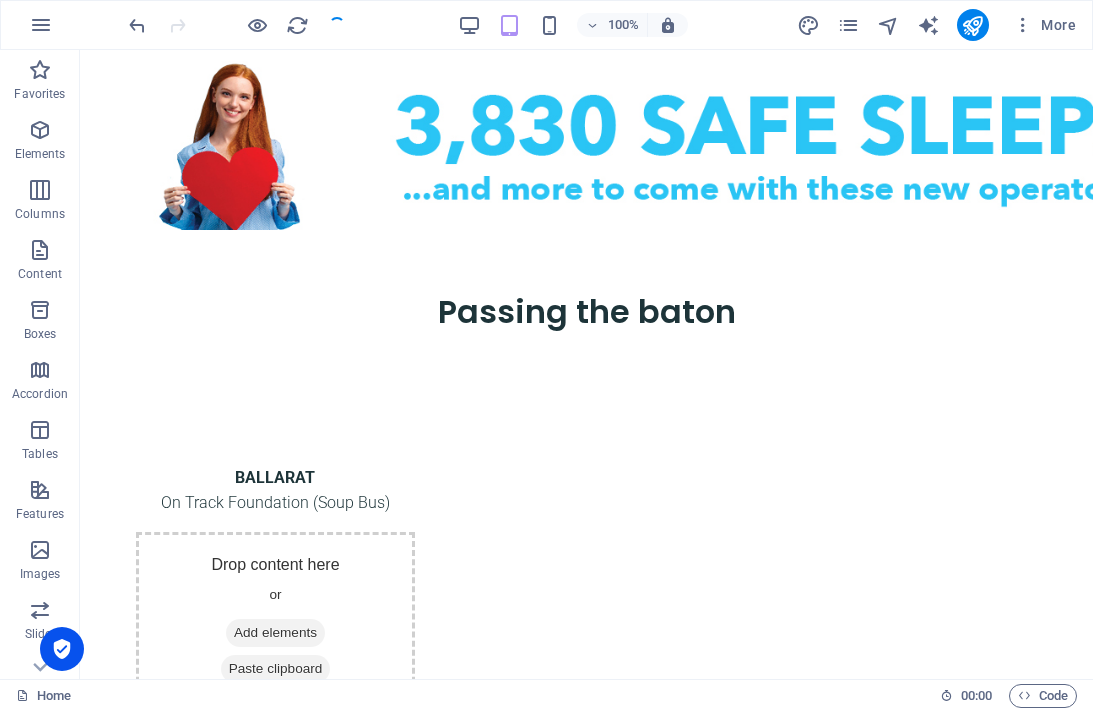 scroll, scrollTop: 1019, scrollLeft: 0, axis: vertical 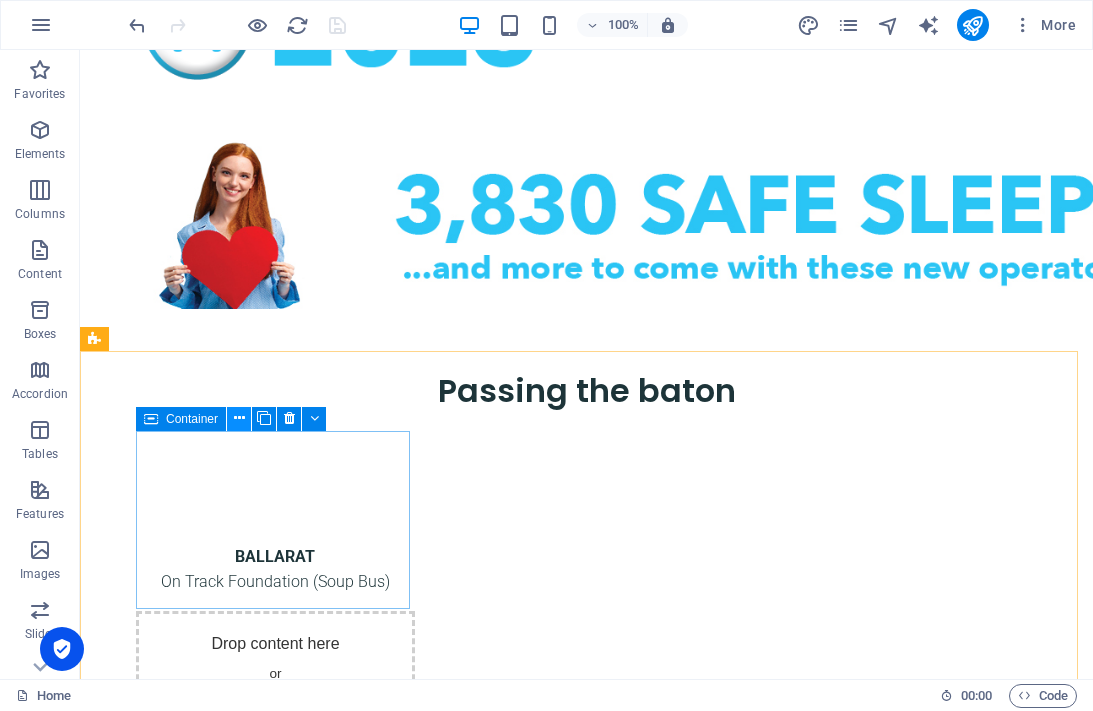 click at bounding box center (239, 418) 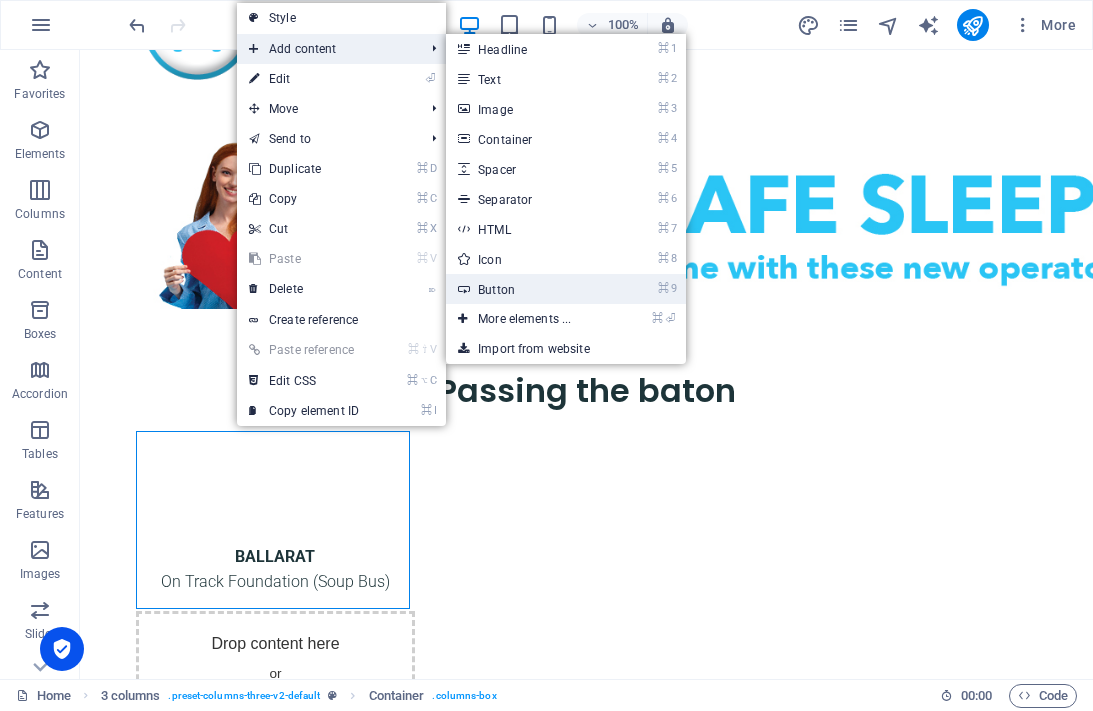click on "⌘ 9  Button" at bounding box center (528, 289) 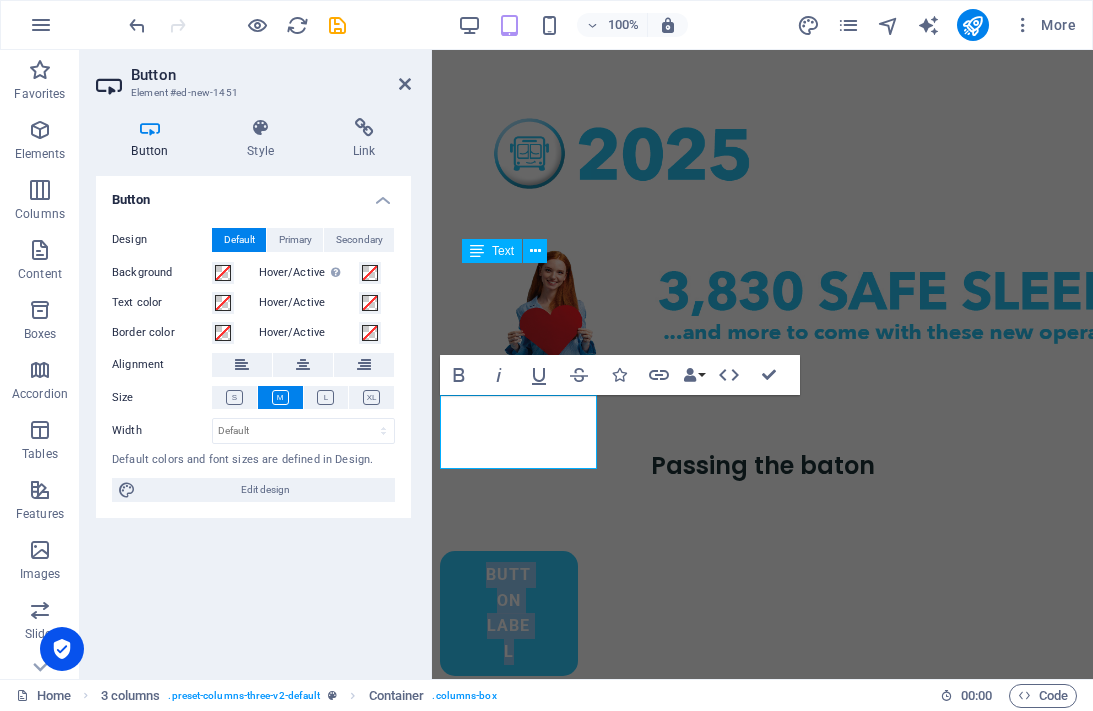 scroll, scrollTop: 1112, scrollLeft: 0, axis: vertical 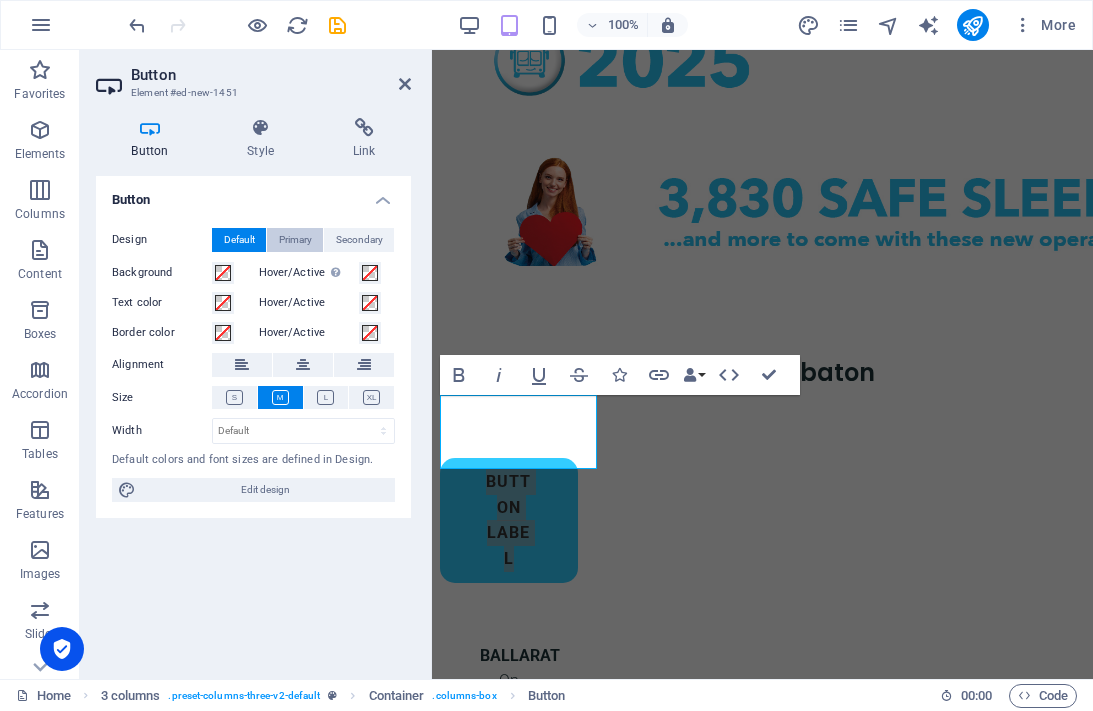 click on "Primary" at bounding box center [295, 240] 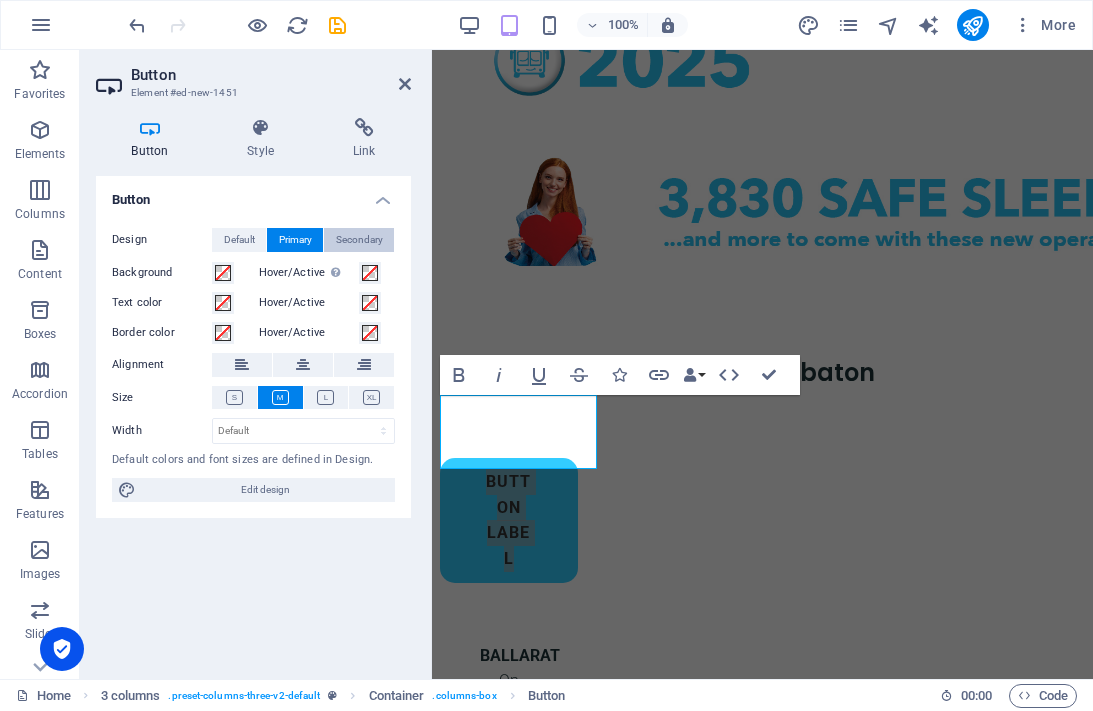 click on "Secondary" at bounding box center (359, 240) 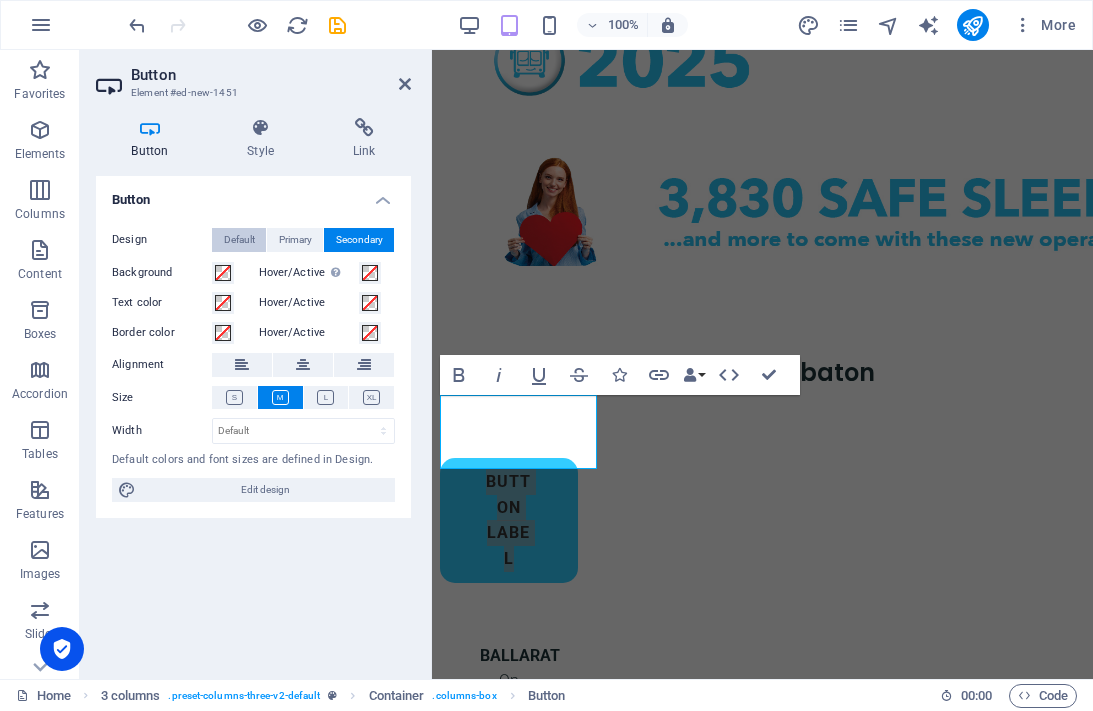 click on "Default" at bounding box center [239, 240] 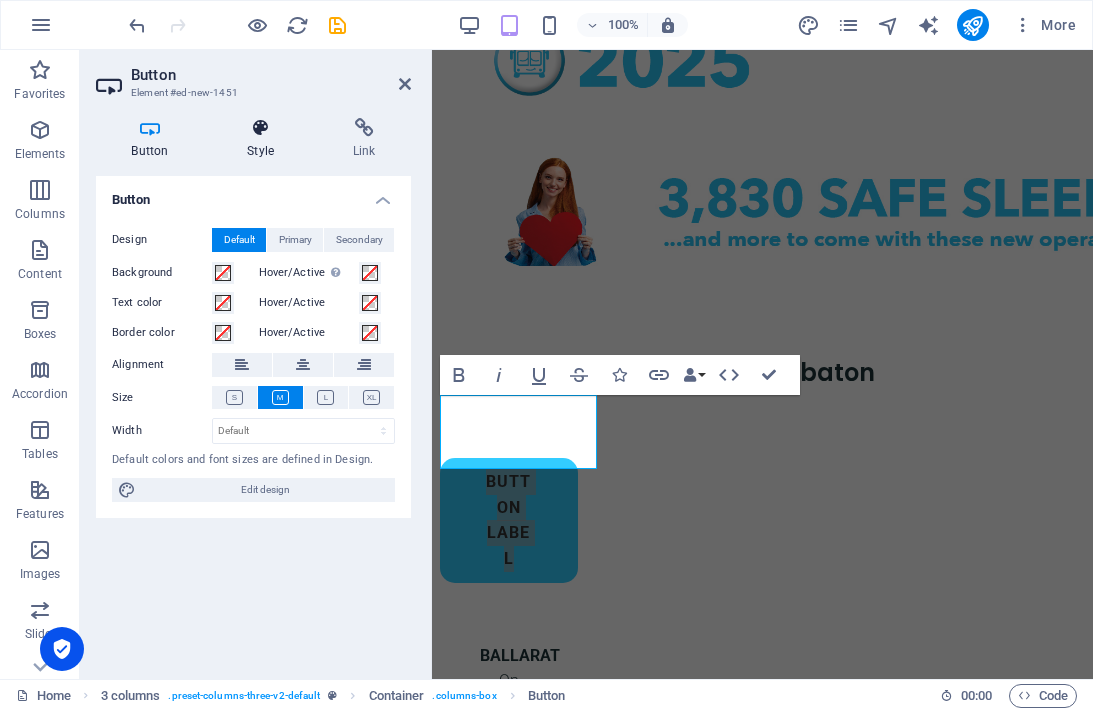 click on "Style" at bounding box center [265, 139] 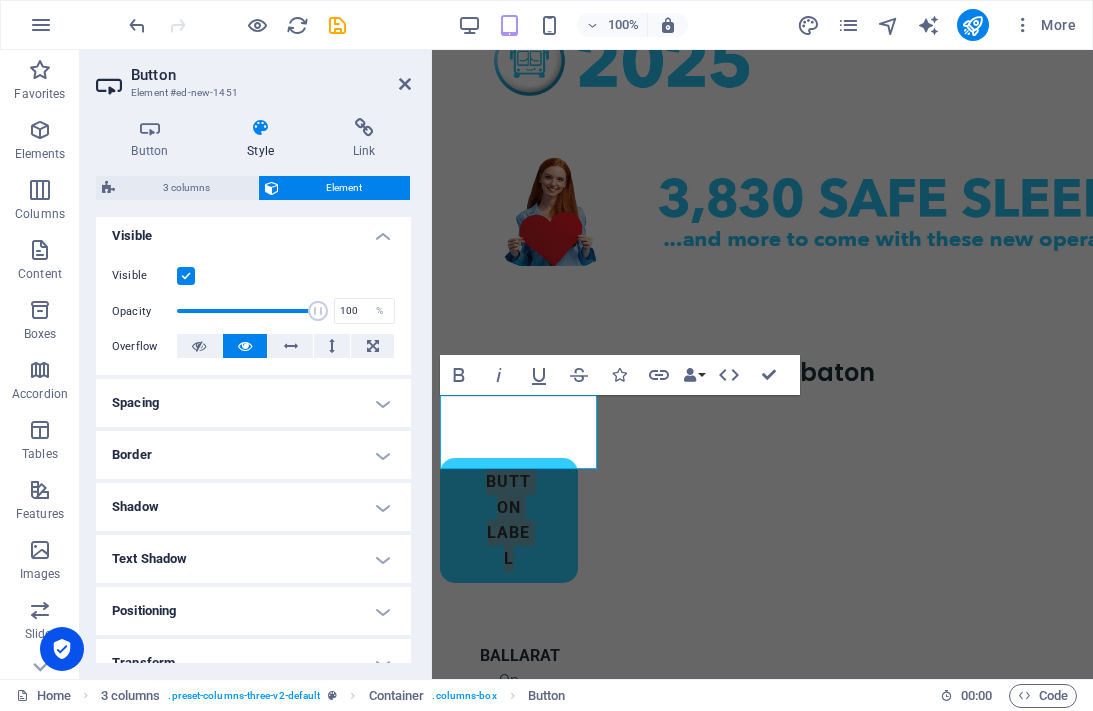 scroll, scrollTop: 222, scrollLeft: 0, axis: vertical 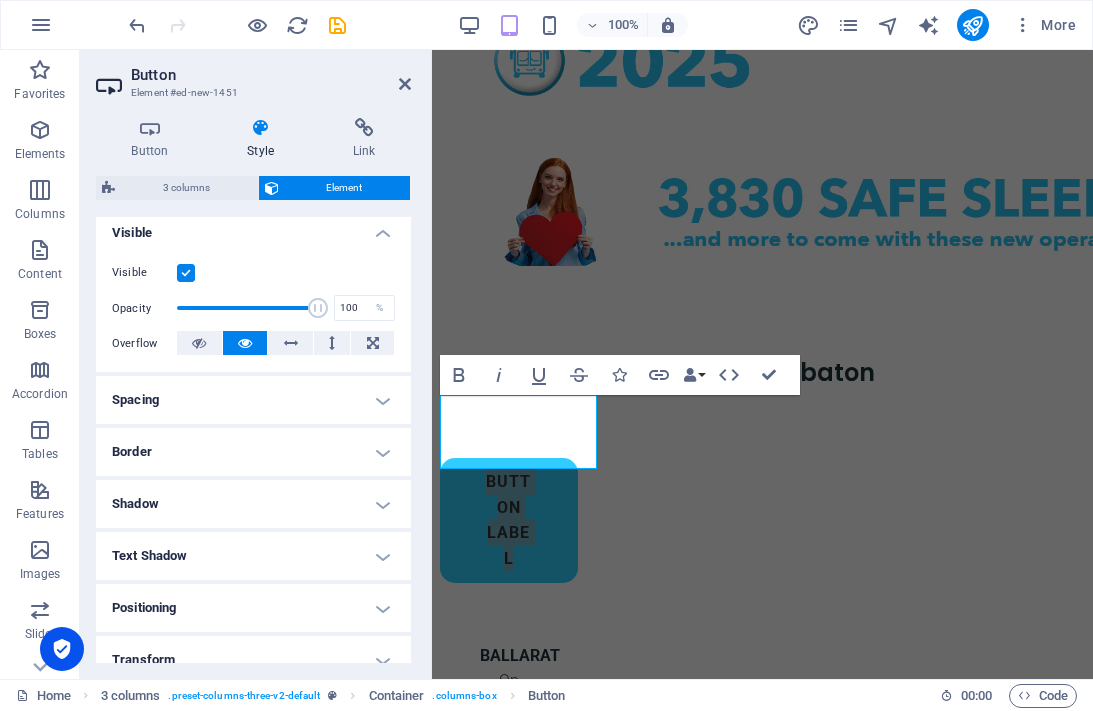 click on "Spacing" at bounding box center (253, 400) 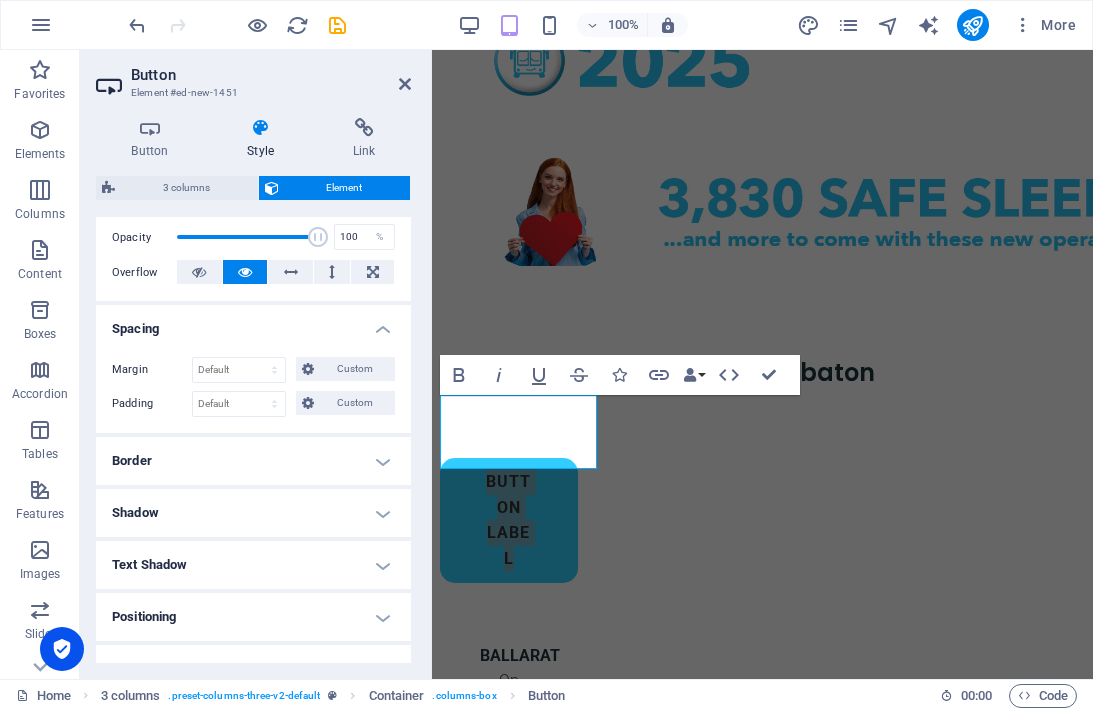 scroll, scrollTop: 370, scrollLeft: 0, axis: vertical 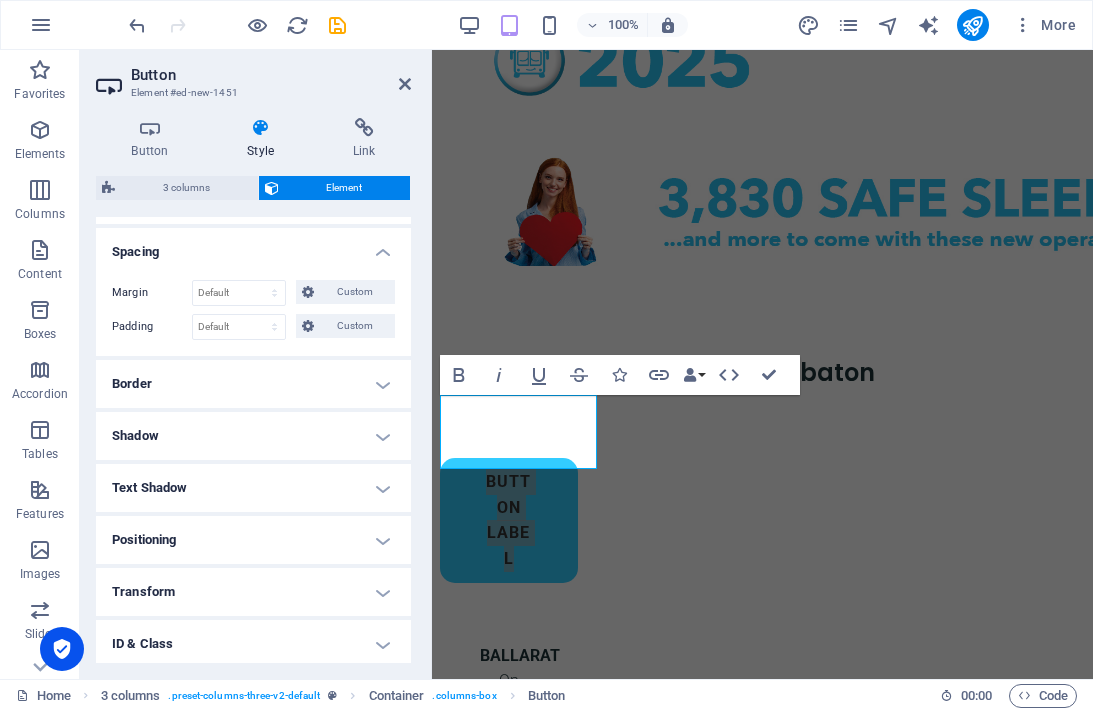 click on "Border" at bounding box center (253, 384) 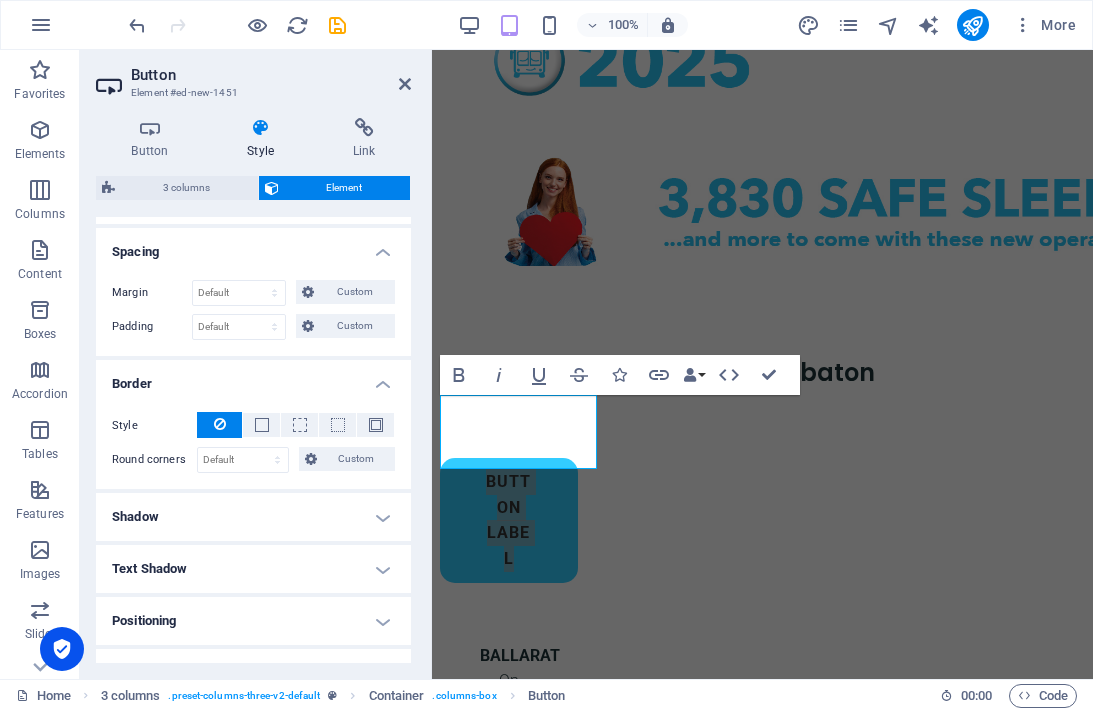 click on "Border" at bounding box center (253, 378) 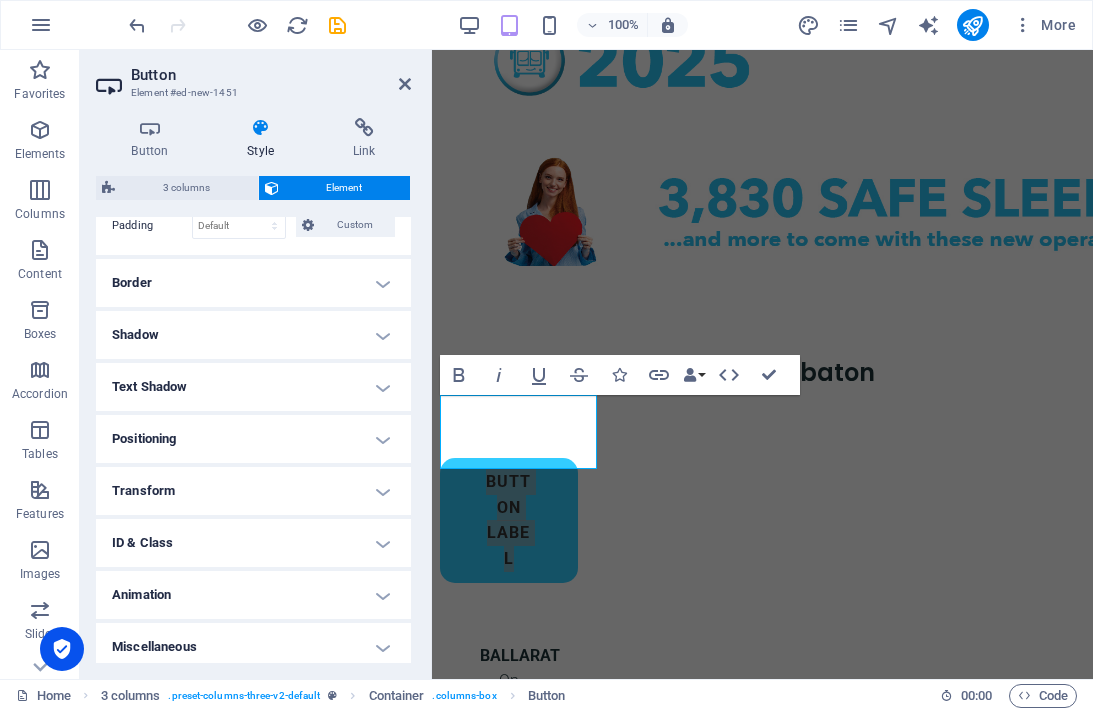 scroll, scrollTop: 479, scrollLeft: 0, axis: vertical 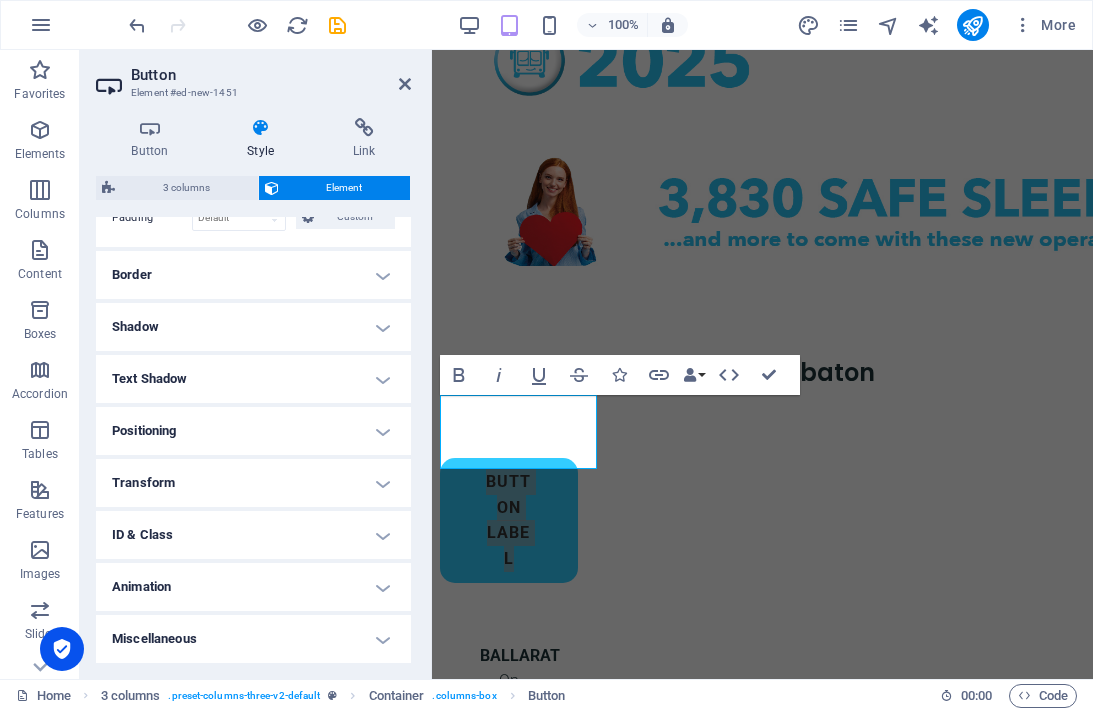 click on "Positioning" at bounding box center (253, 431) 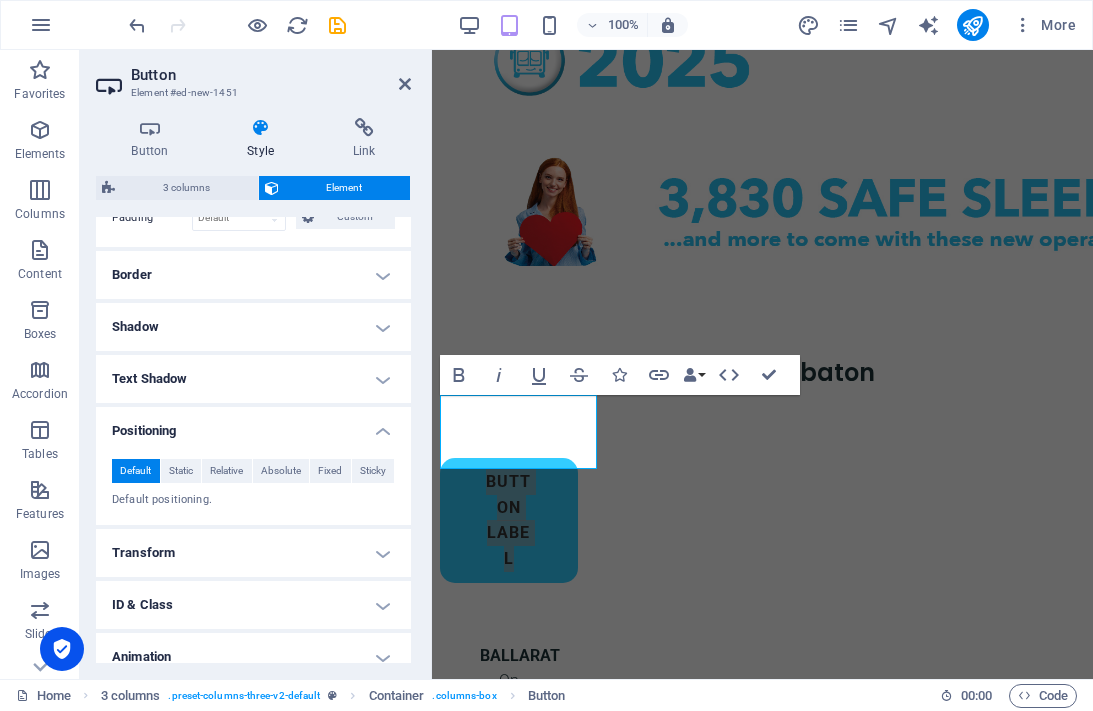 click on "Positioning" at bounding box center (253, 425) 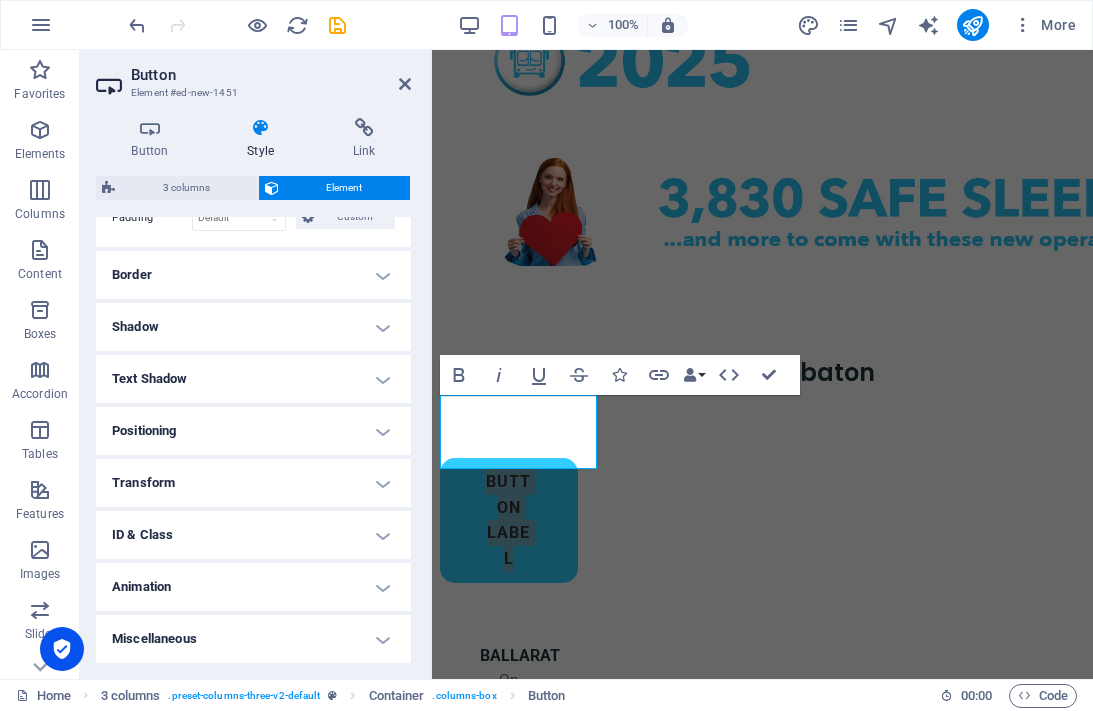 click on "Transform" at bounding box center (253, 483) 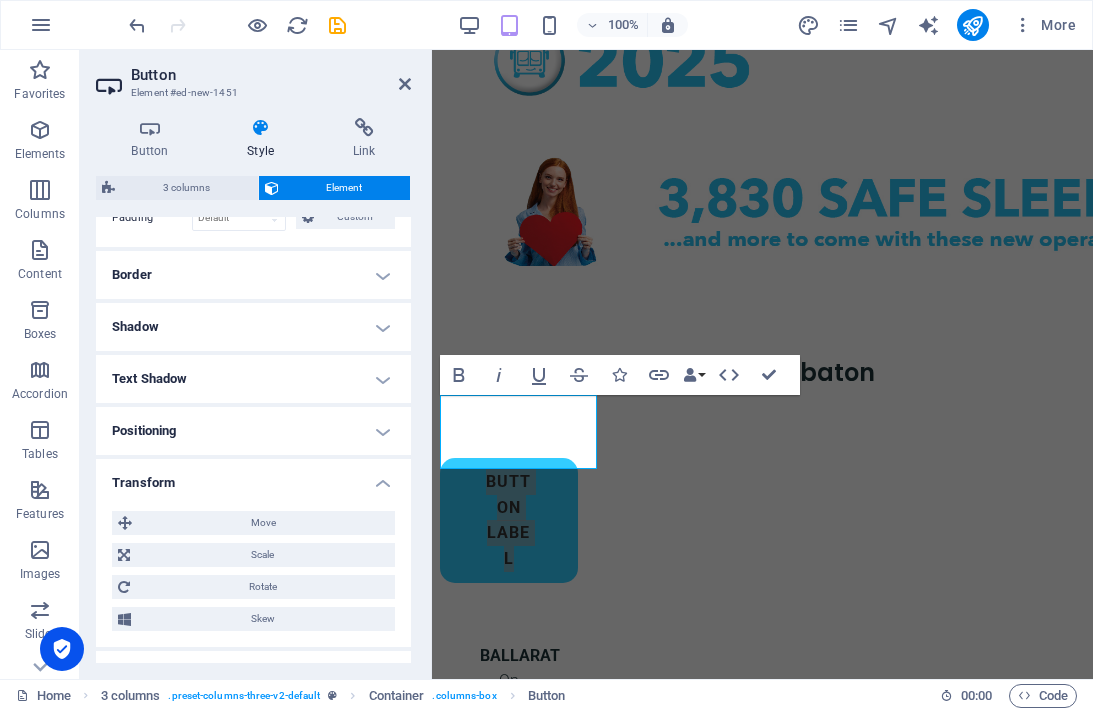 click on "Transform" at bounding box center (253, 477) 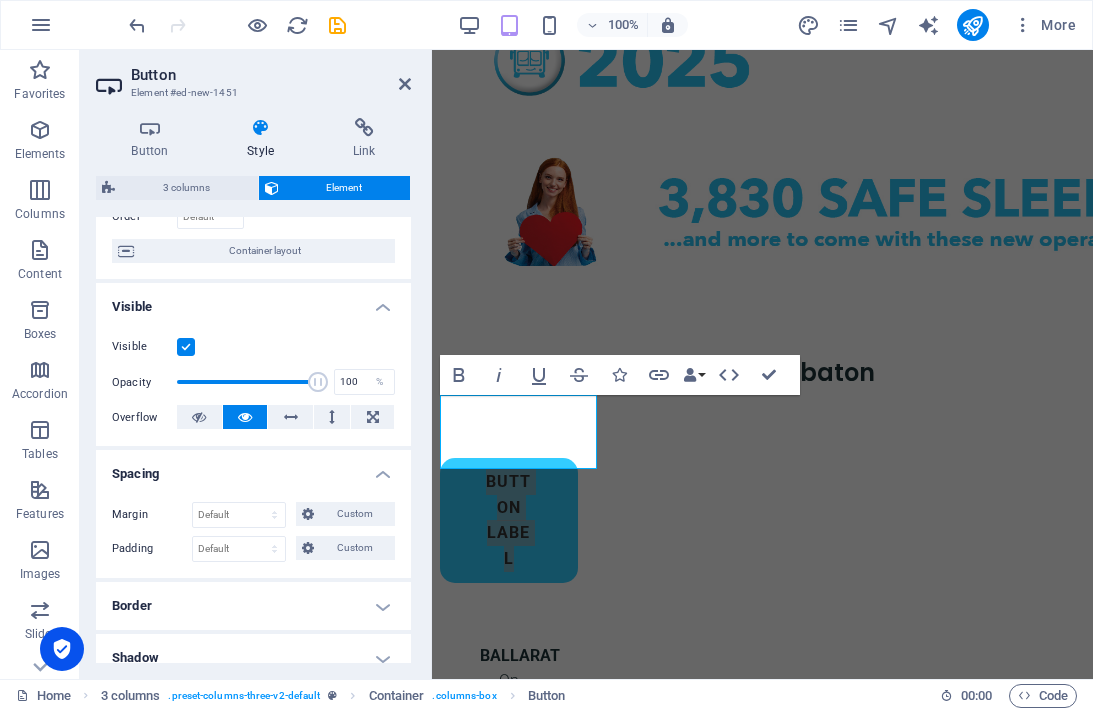 scroll, scrollTop: 133, scrollLeft: 0, axis: vertical 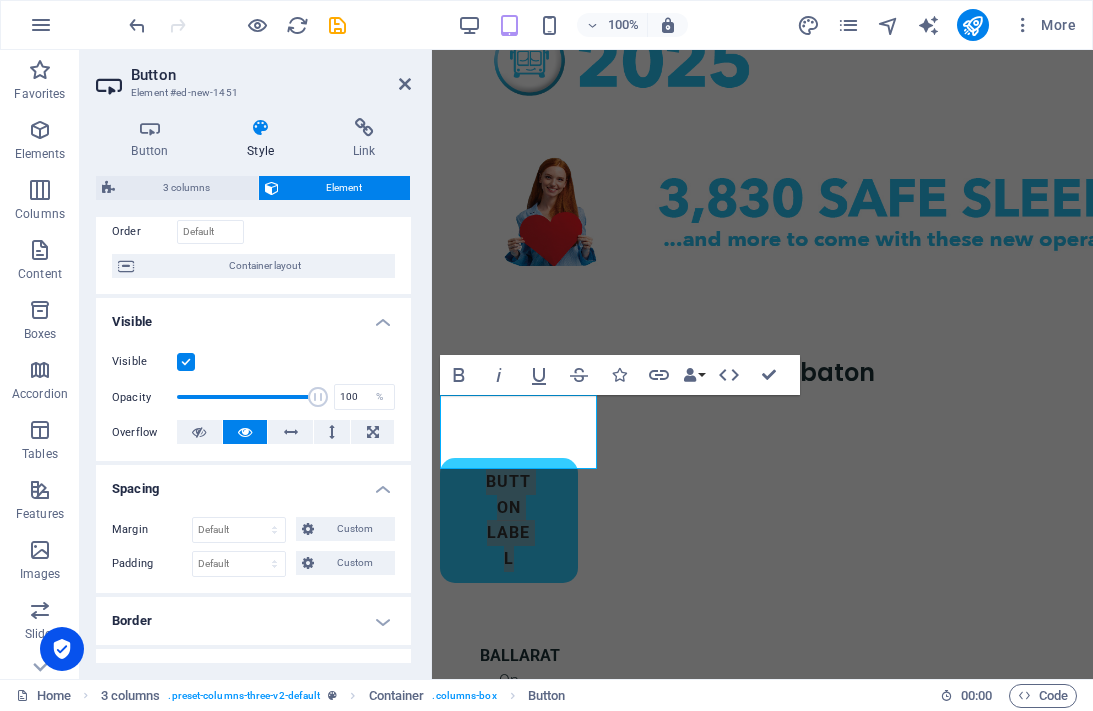 drag, startPoint x: 380, startPoint y: 488, endPoint x: 338, endPoint y: 477, distance: 43.416588 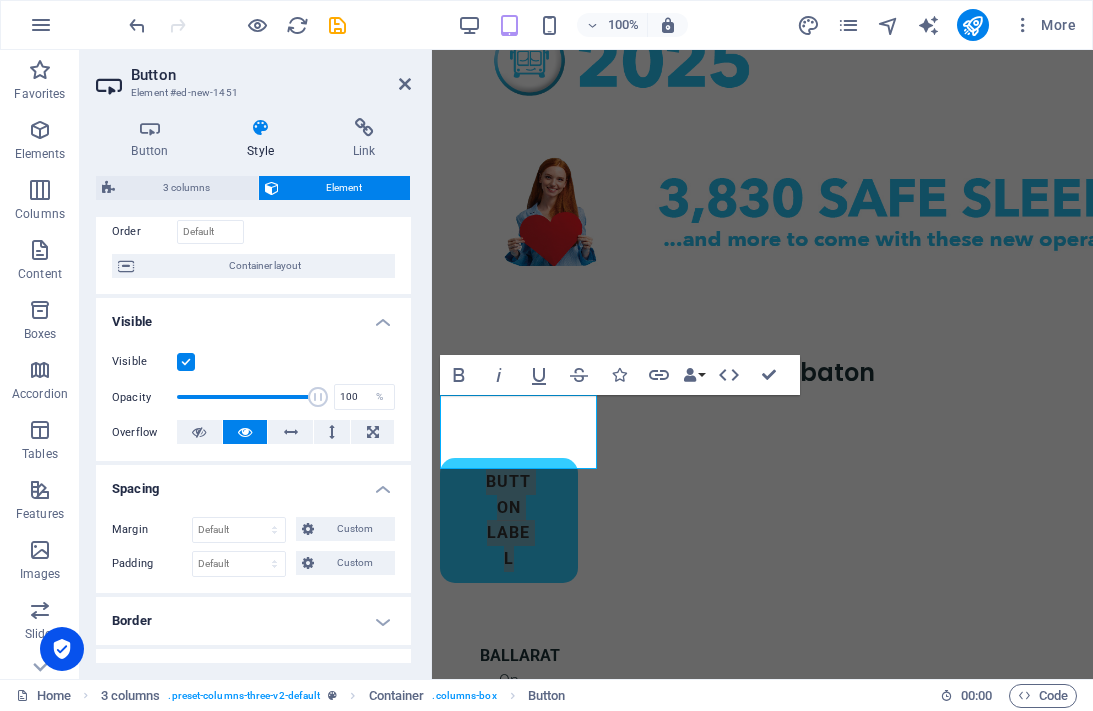 click on "Spacing" at bounding box center [253, 483] 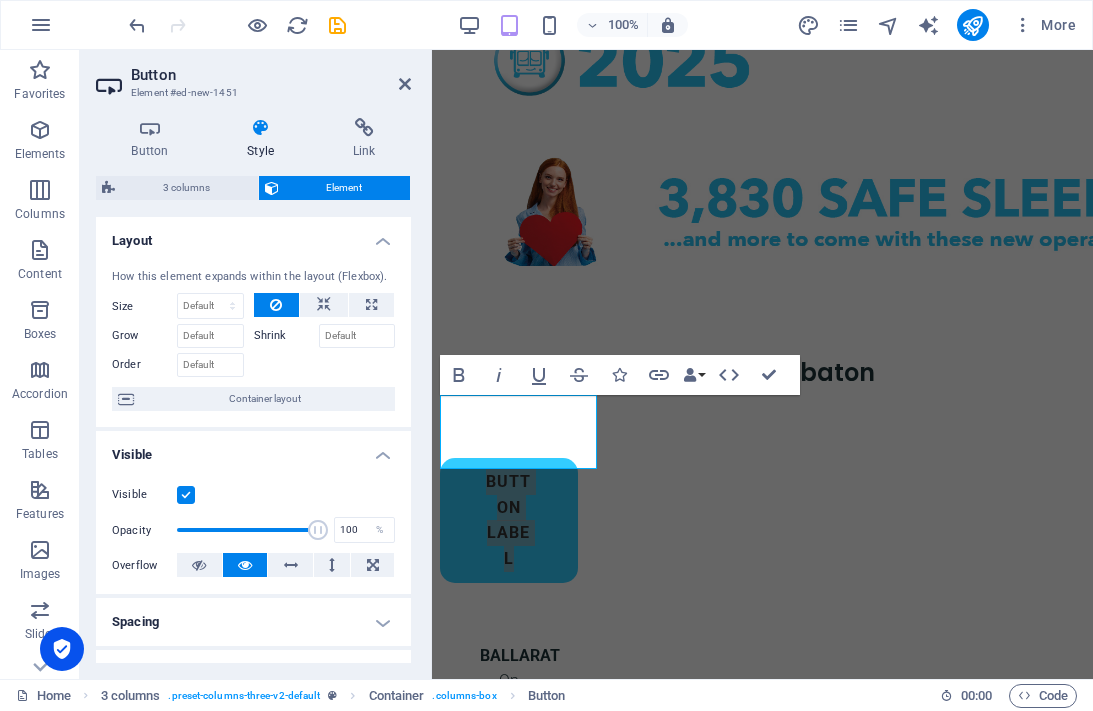 scroll, scrollTop: 1, scrollLeft: 0, axis: vertical 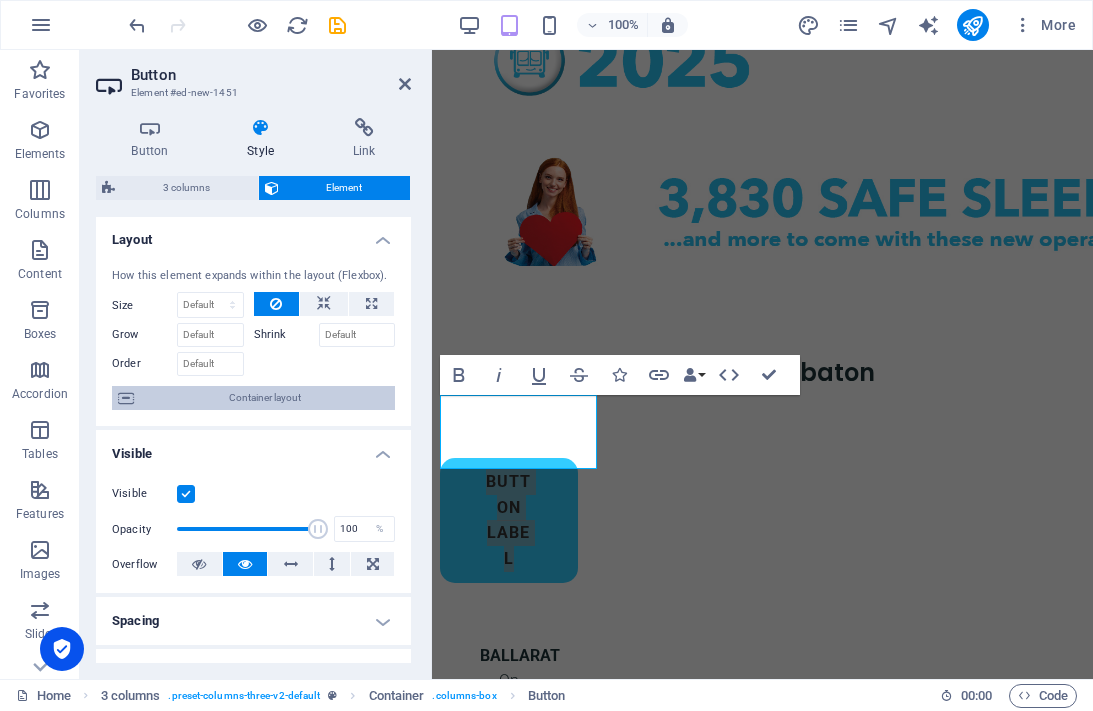 click on "Container layout" at bounding box center (264, 398) 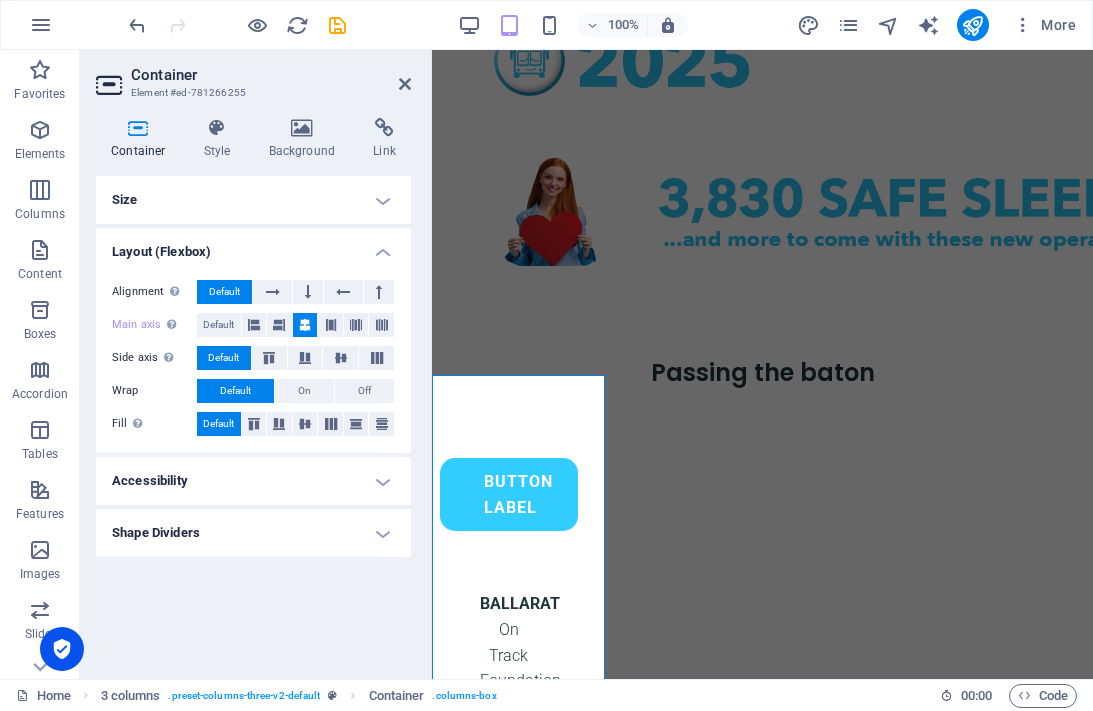 click on "Accessibility" at bounding box center [253, 481] 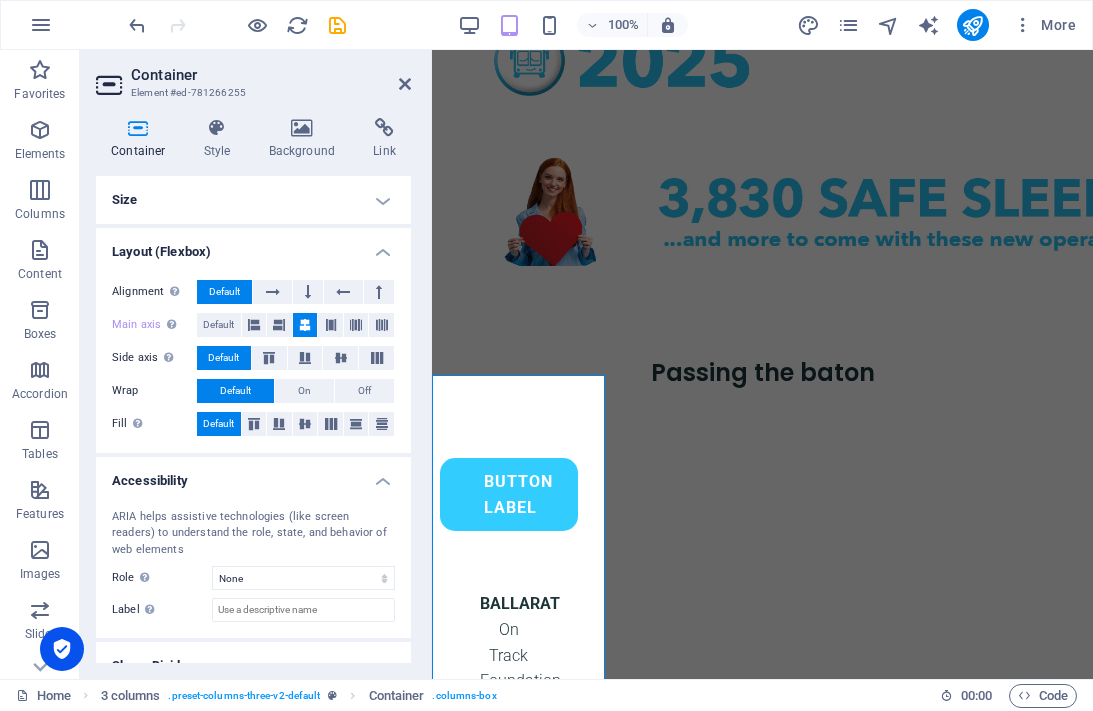 click on "Accessibility" at bounding box center [253, 475] 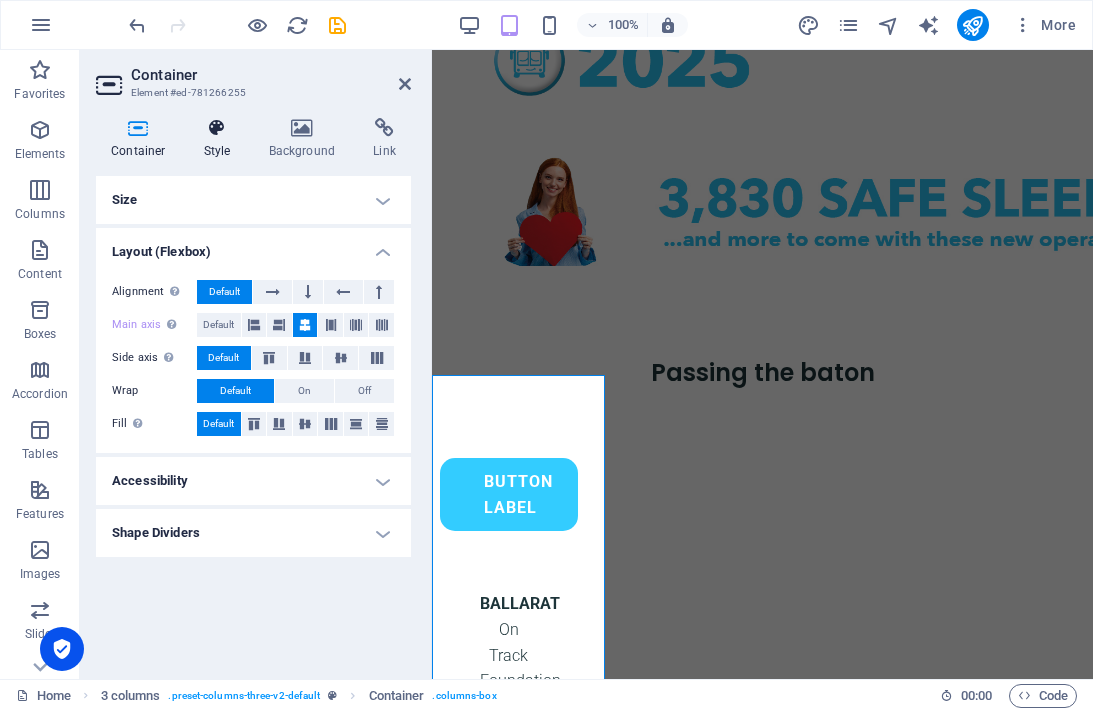 click on "Style" at bounding box center [221, 139] 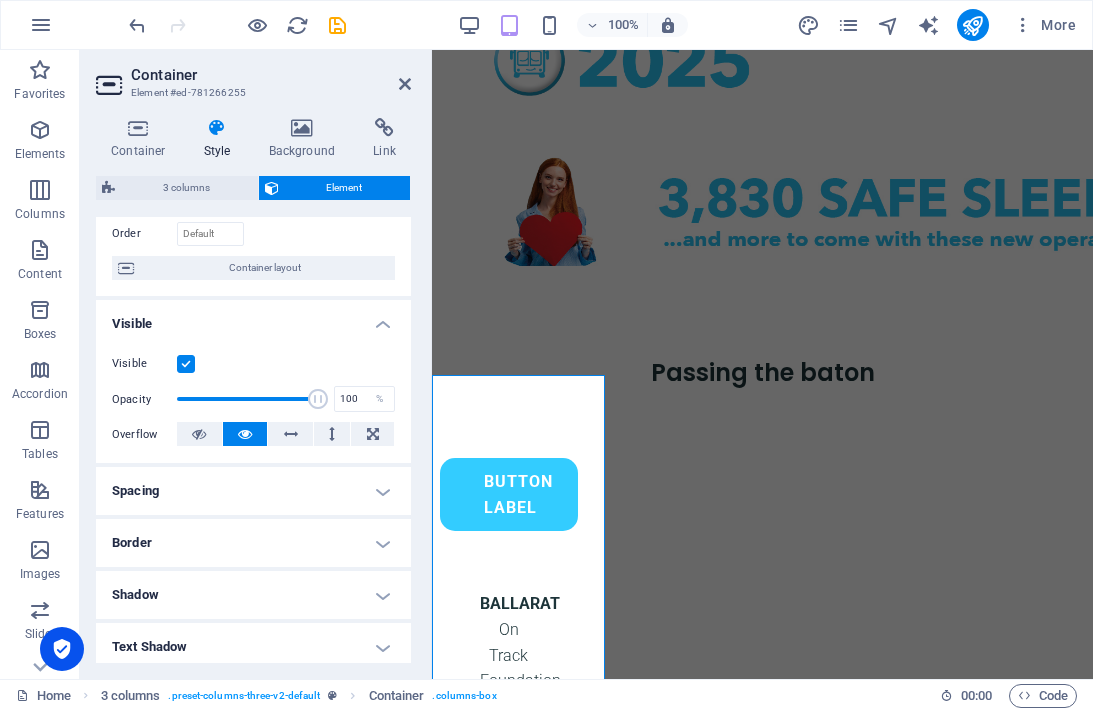 scroll, scrollTop: 217, scrollLeft: 0, axis: vertical 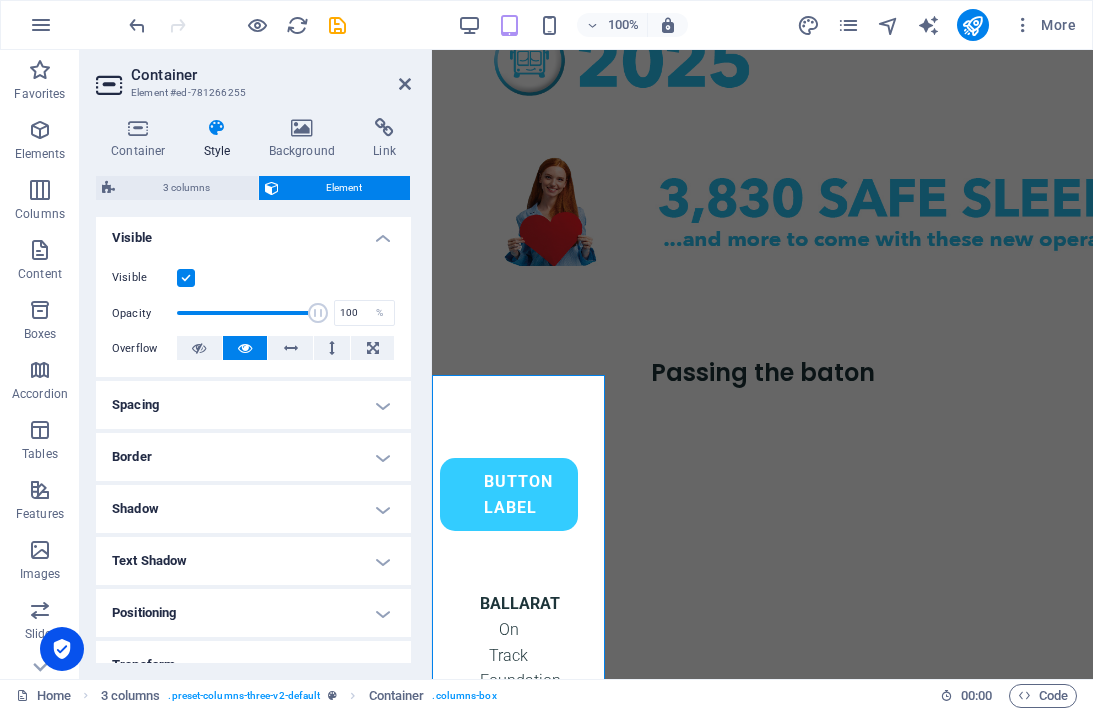 click on "Spacing" at bounding box center (253, 405) 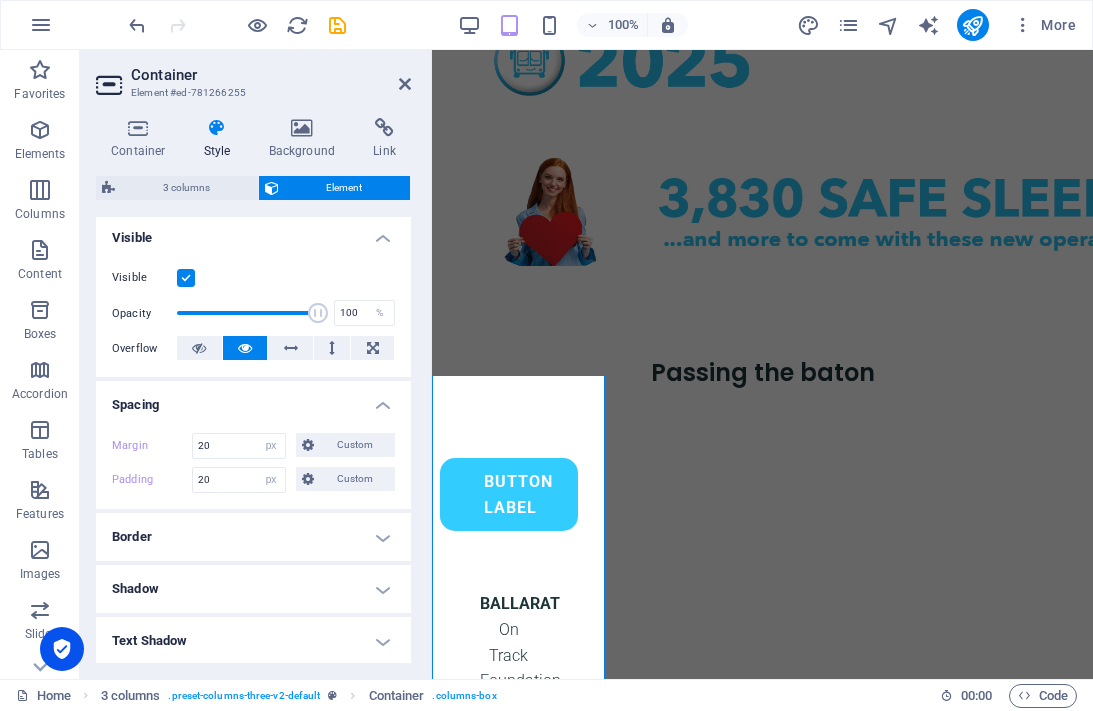 scroll, scrollTop: 277, scrollLeft: 0, axis: vertical 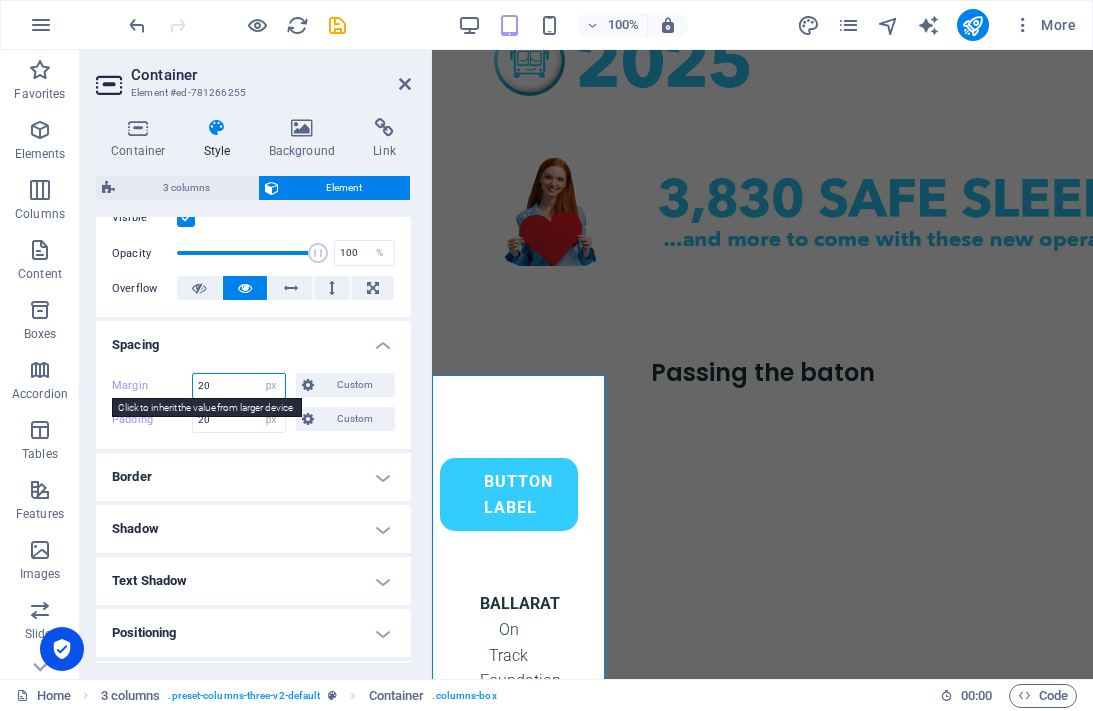 drag, startPoint x: 222, startPoint y: 391, endPoint x: 158, endPoint y: 387, distance: 64.12488 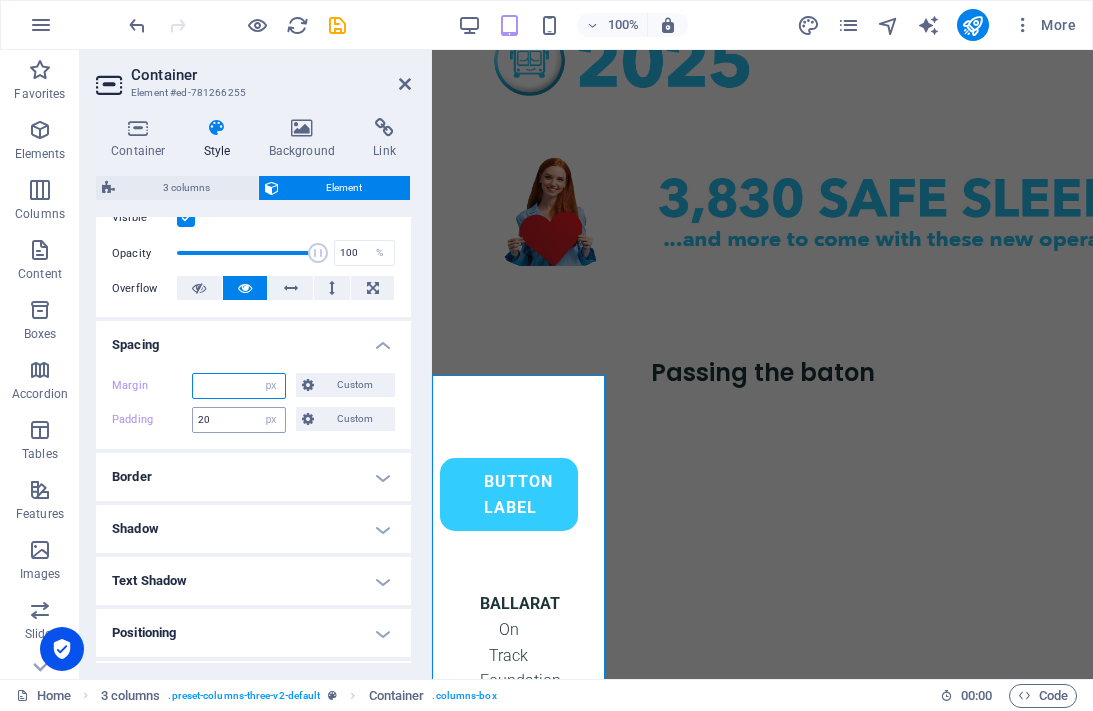 type 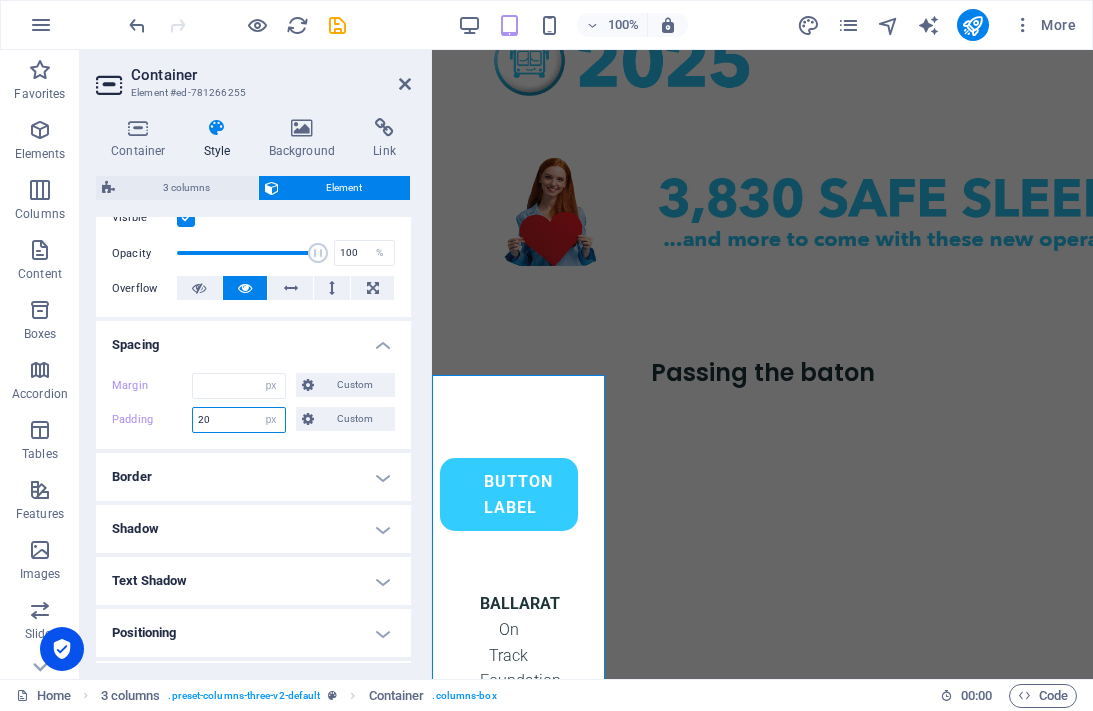 click on "20" at bounding box center (239, 420) 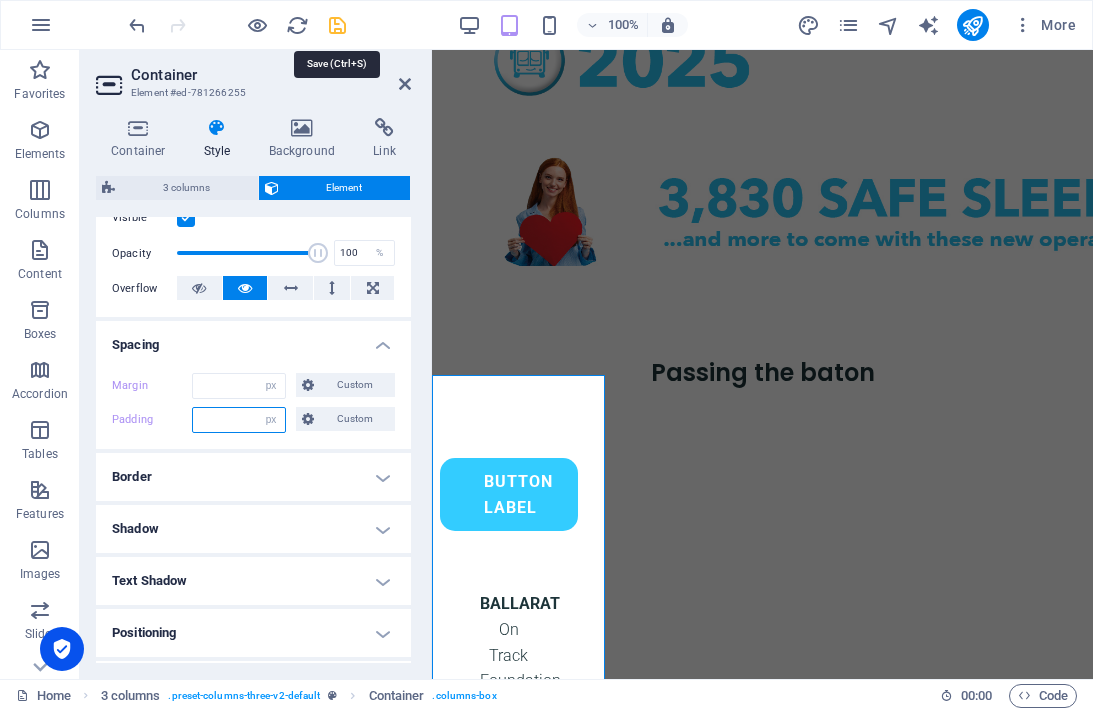 type 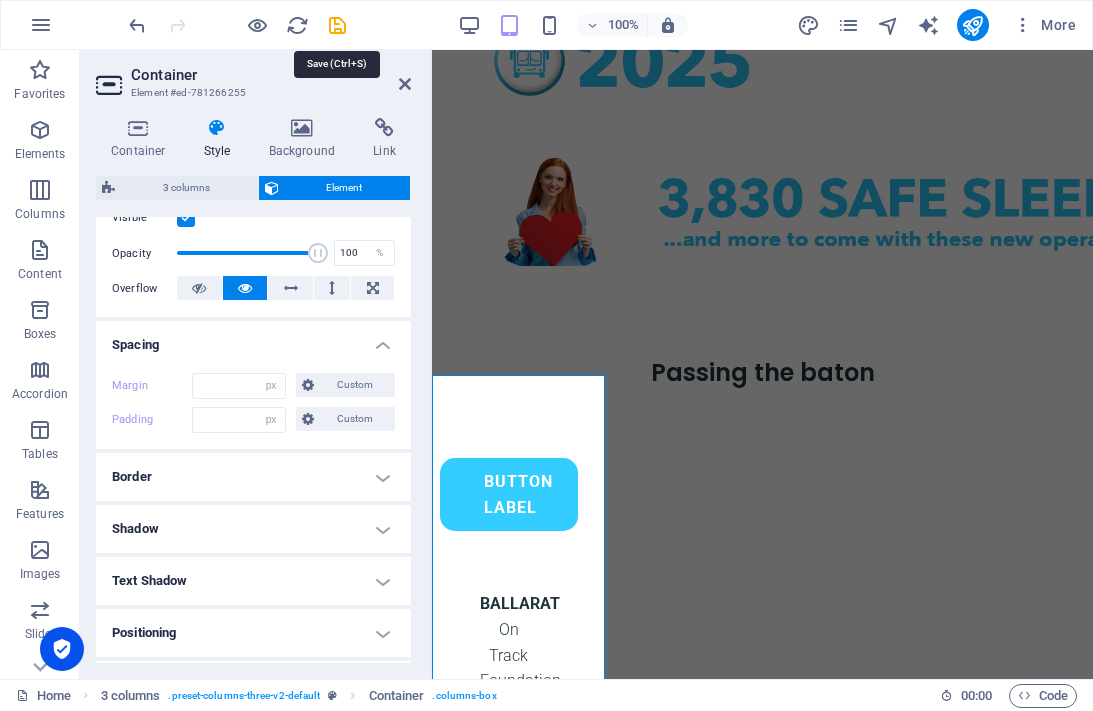 click at bounding box center (337, 25) 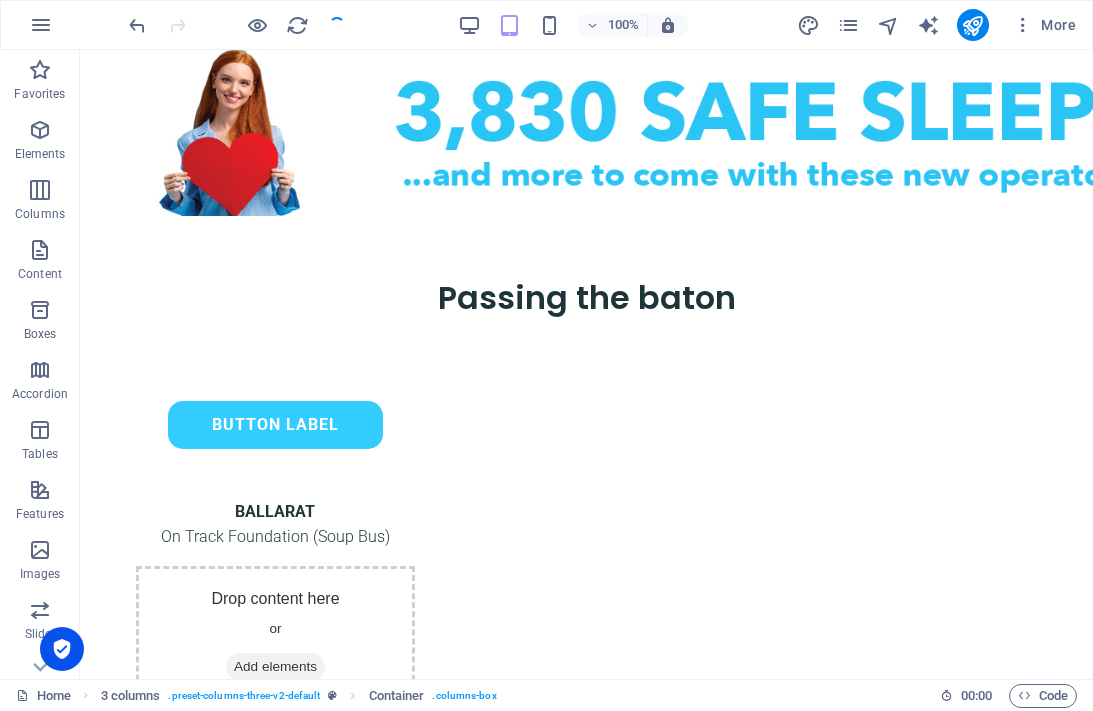 scroll, scrollTop: 964, scrollLeft: 0, axis: vertical 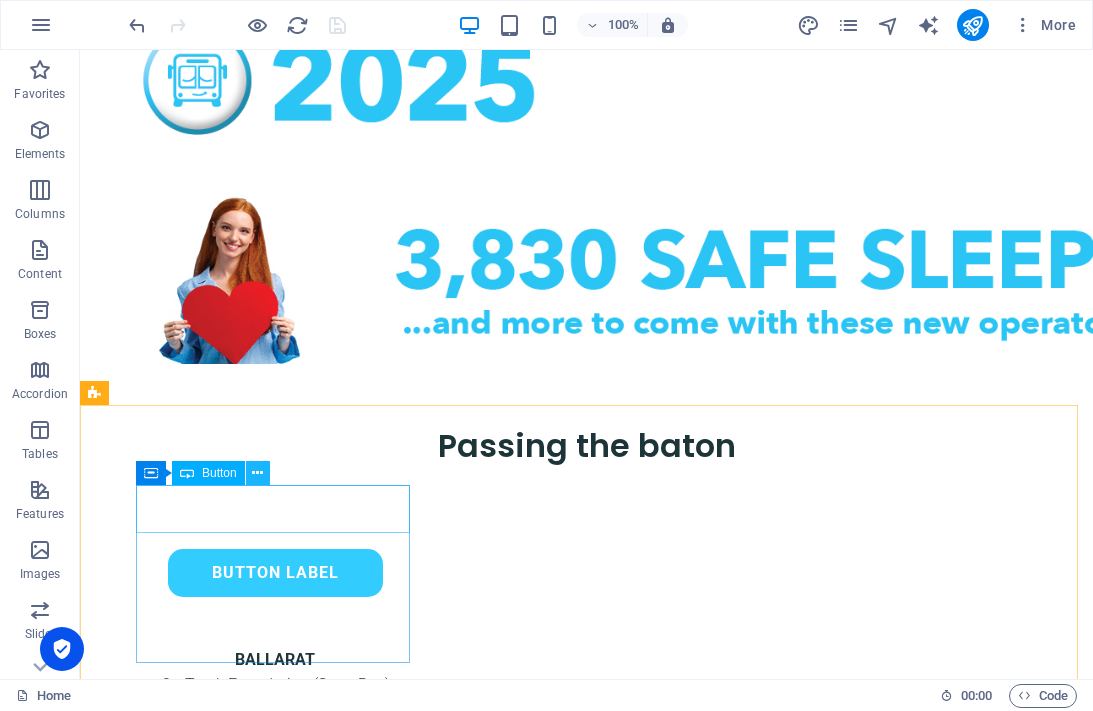 click at bounding box center (257, 473) 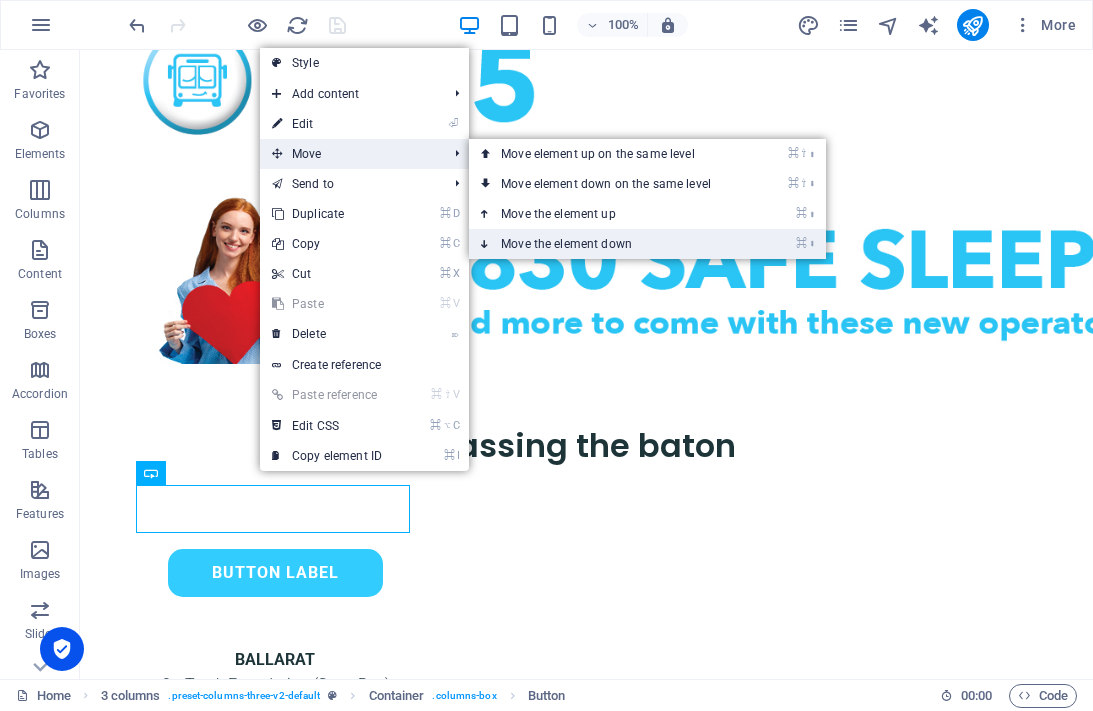 click on "⌘ ⬇  Move the element down" at bounding box center (610, 244) 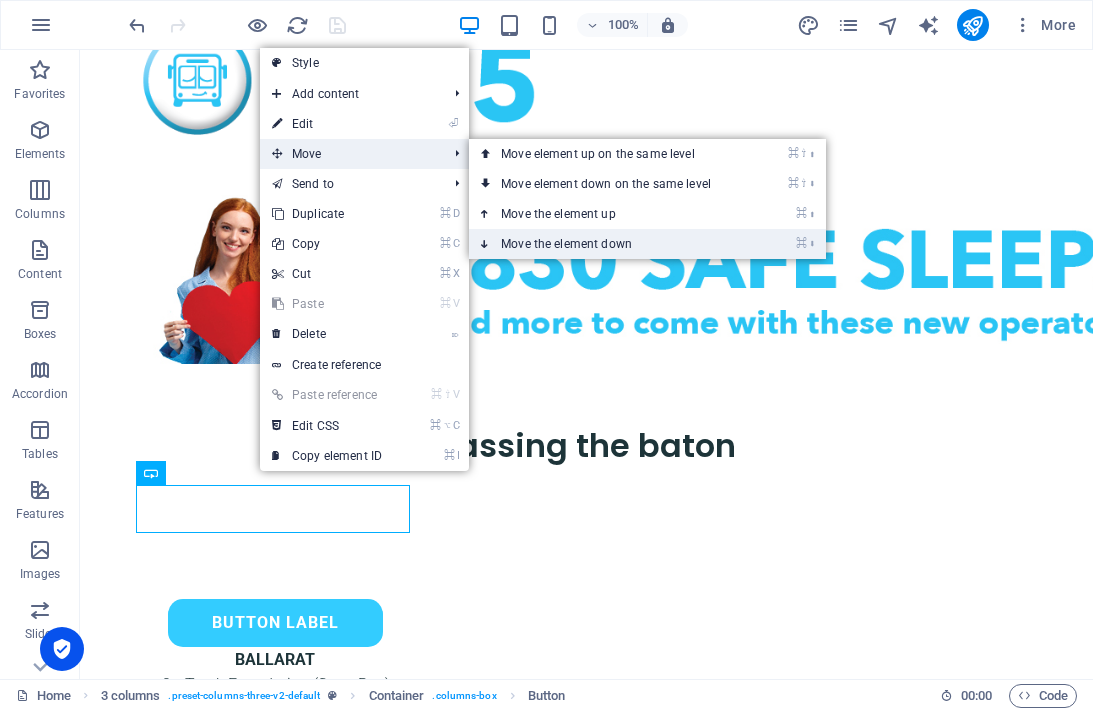 scroll, scrollTop: 960, scrollLeft: 0, axis: vertical 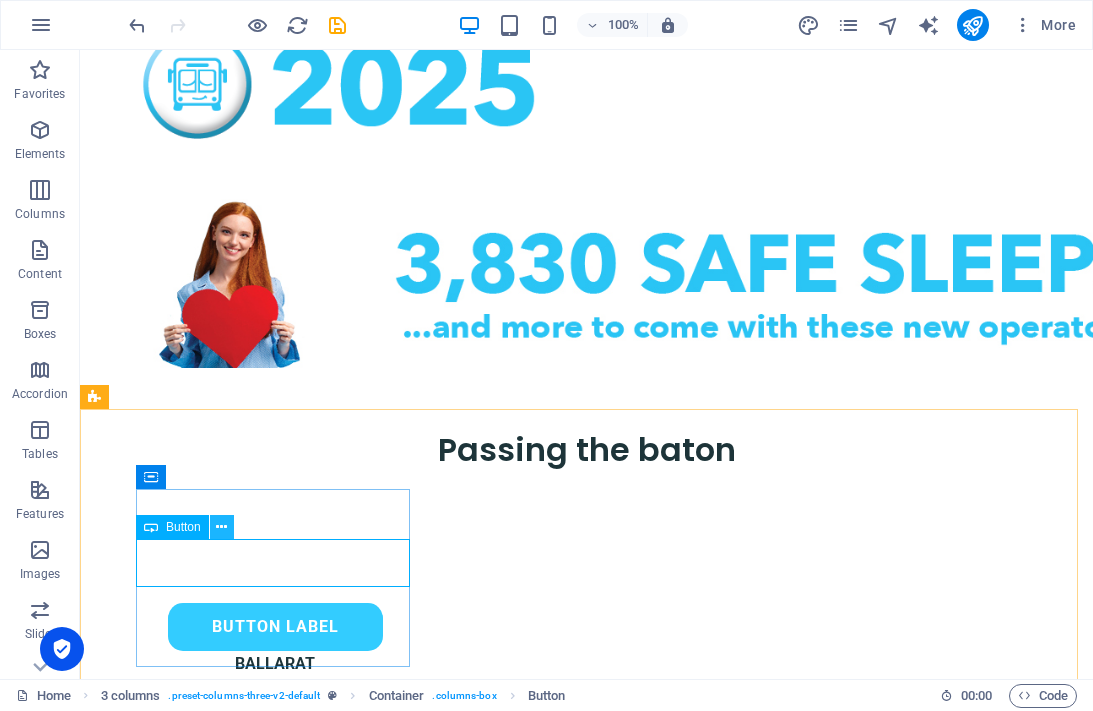 click at bounding box center [221, 527] 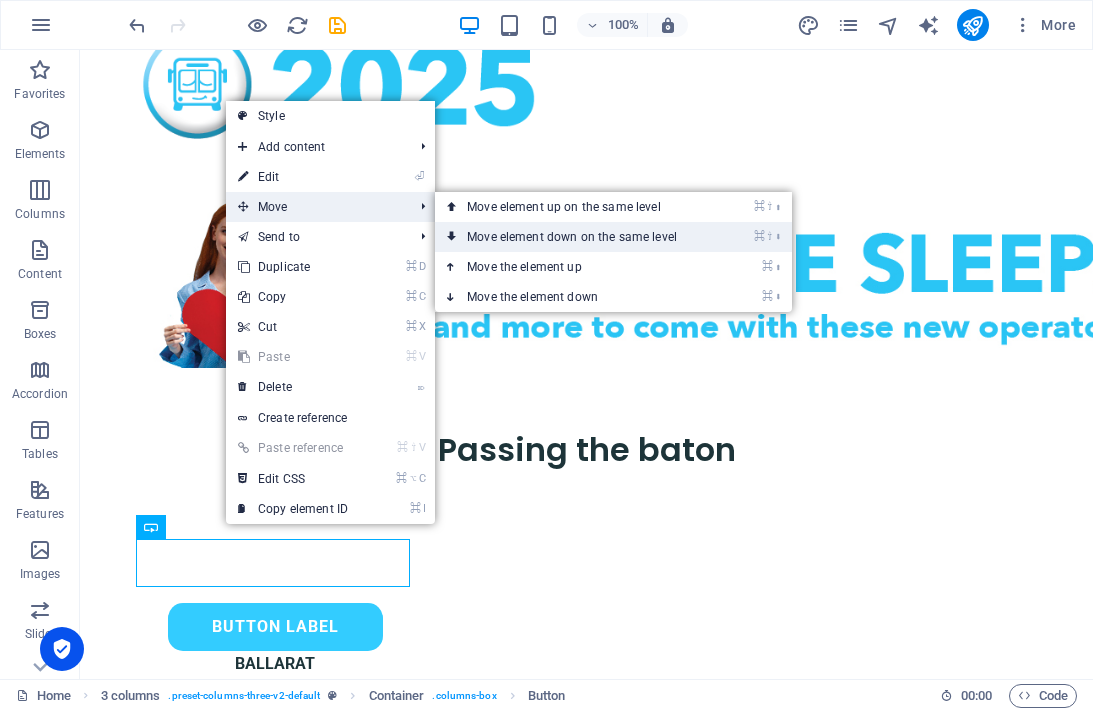 click on "⌘ ⇧ ⬇  Move element down on the same level" at bounding box center (576, 237) 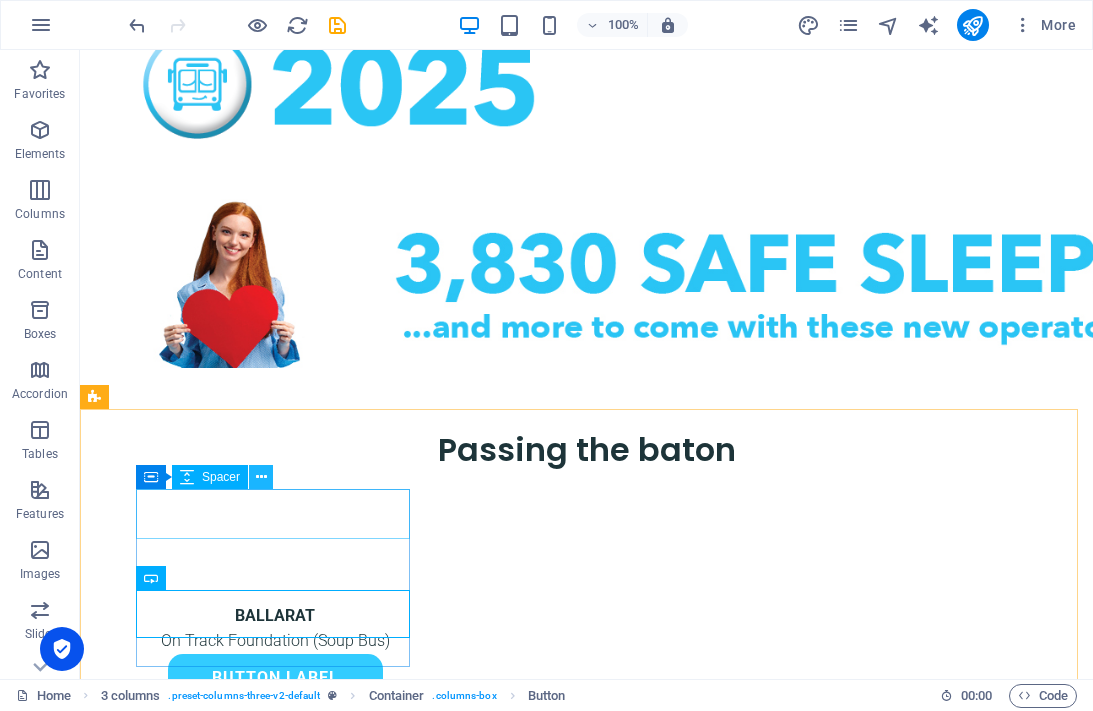 click at bounding box center [261, 477] 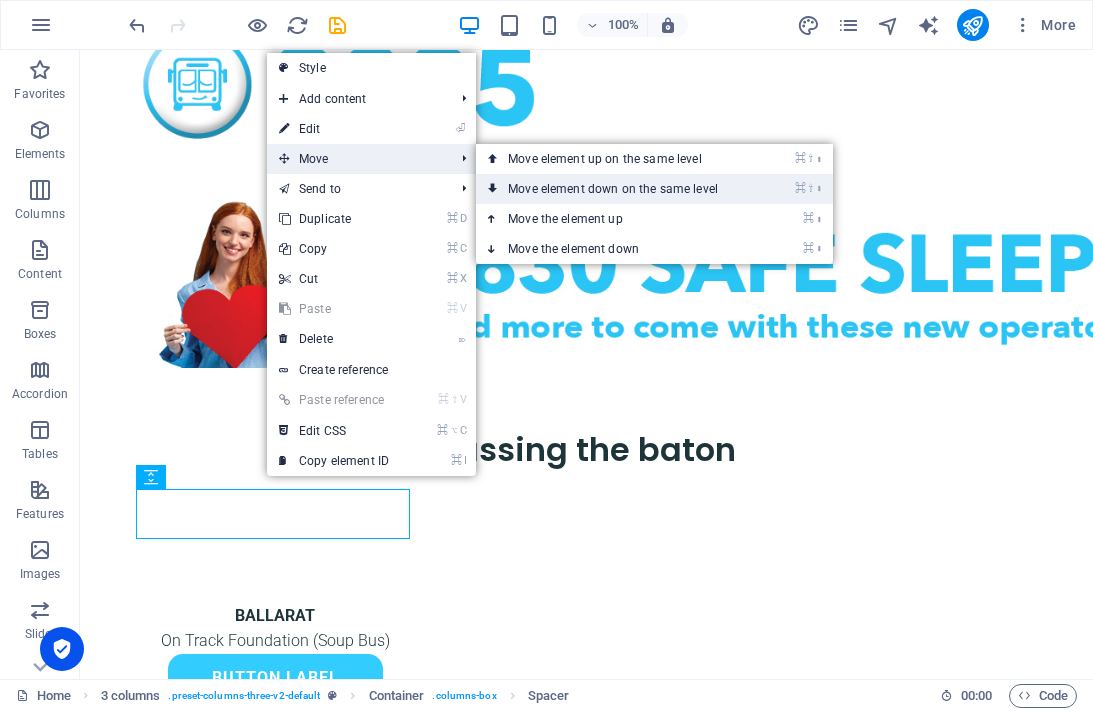 click on "⌘ ⇧ ⬇  Move element down on the same level" at bounding box center [617, 189] 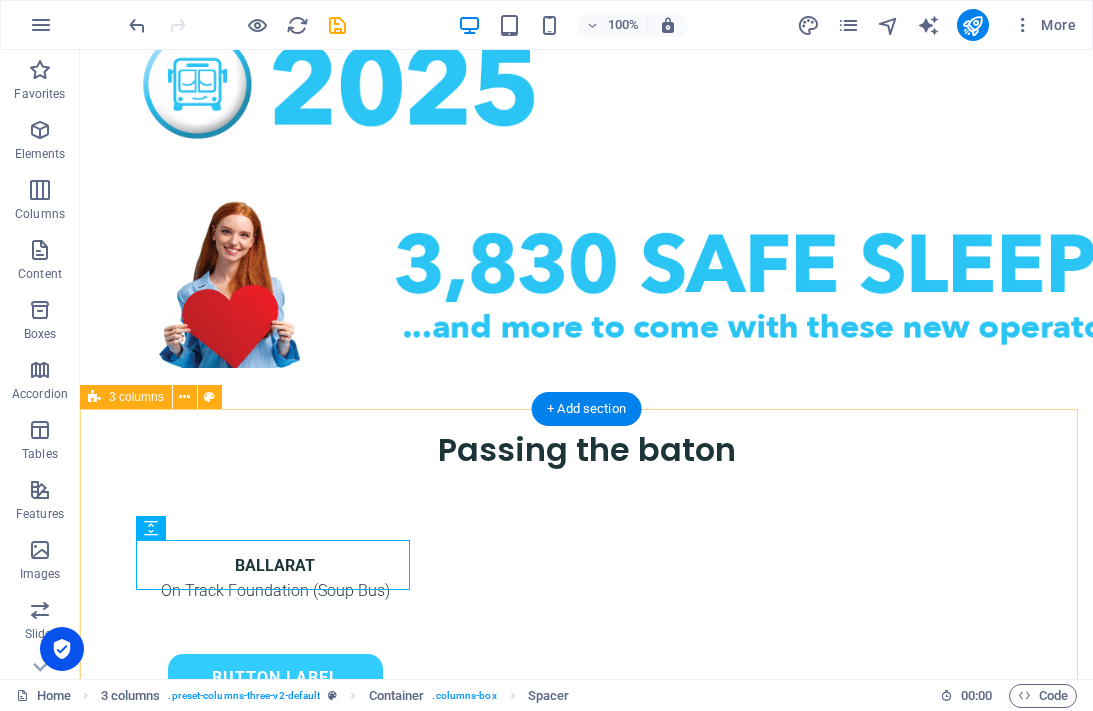 click on "BALLARAT On Track Foundation (Soup Bus) Button label Drop content here or  Add elements  Paste clipboard Drop content here or  Add elements  Paste clipboard" at bounding box center (586, 821) 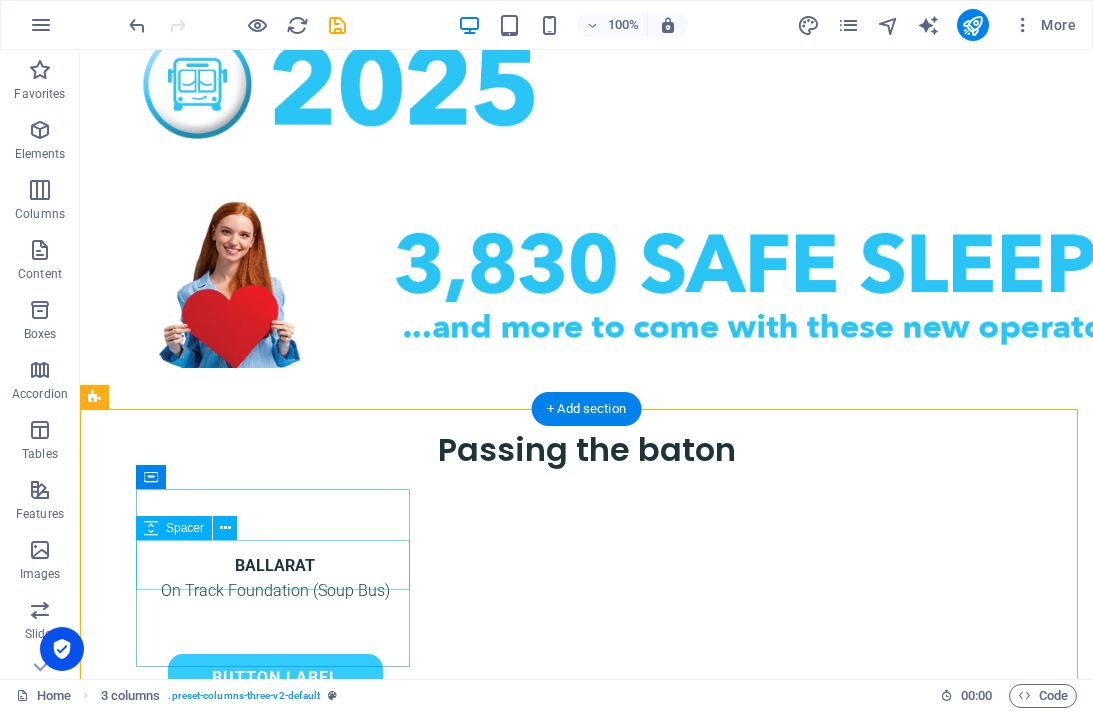 click at bounding box center [275, 629] 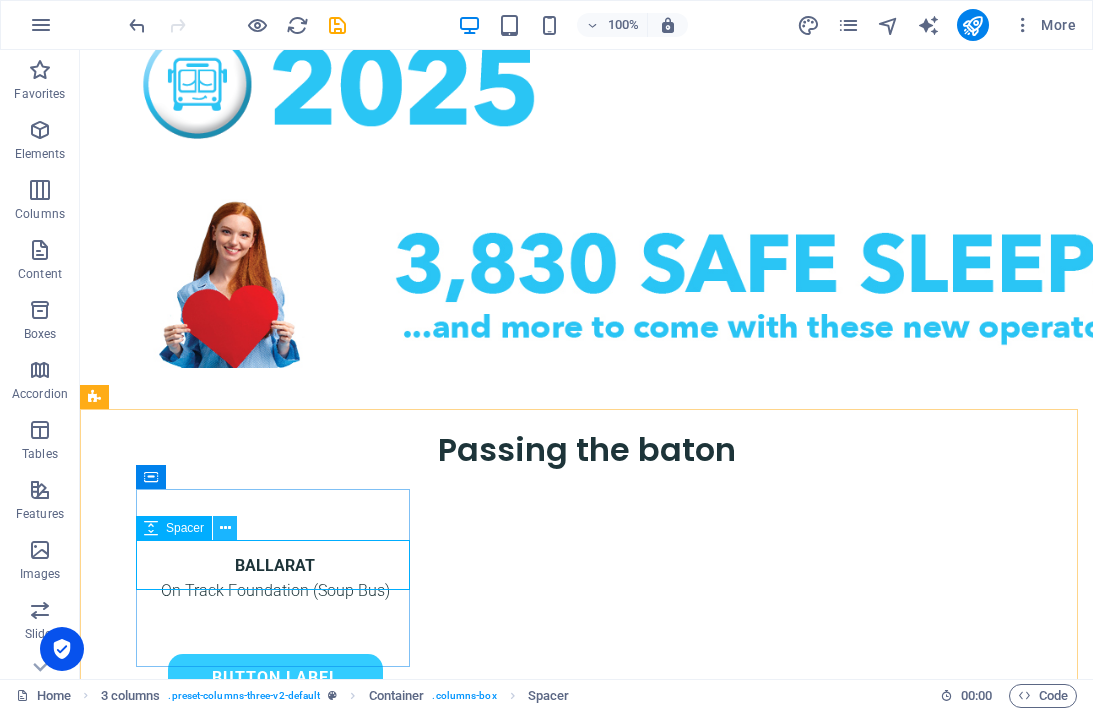 click at bounding box center (225, 528) 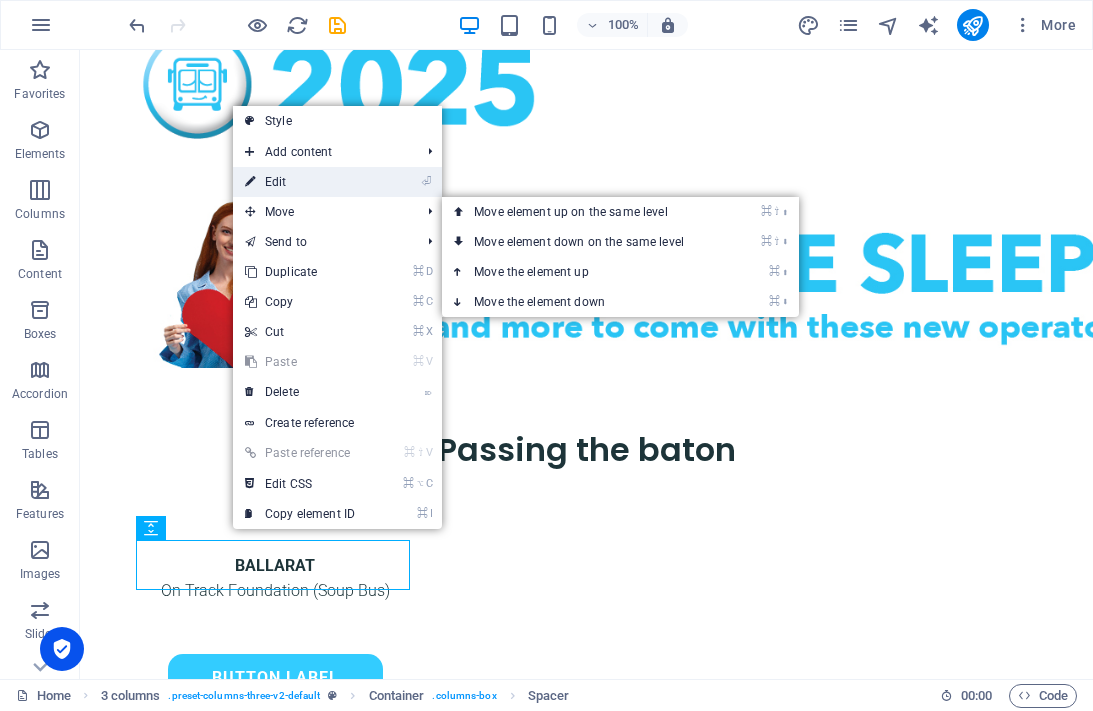 click on "⏎  Edit" at bounding box center (300, 182) 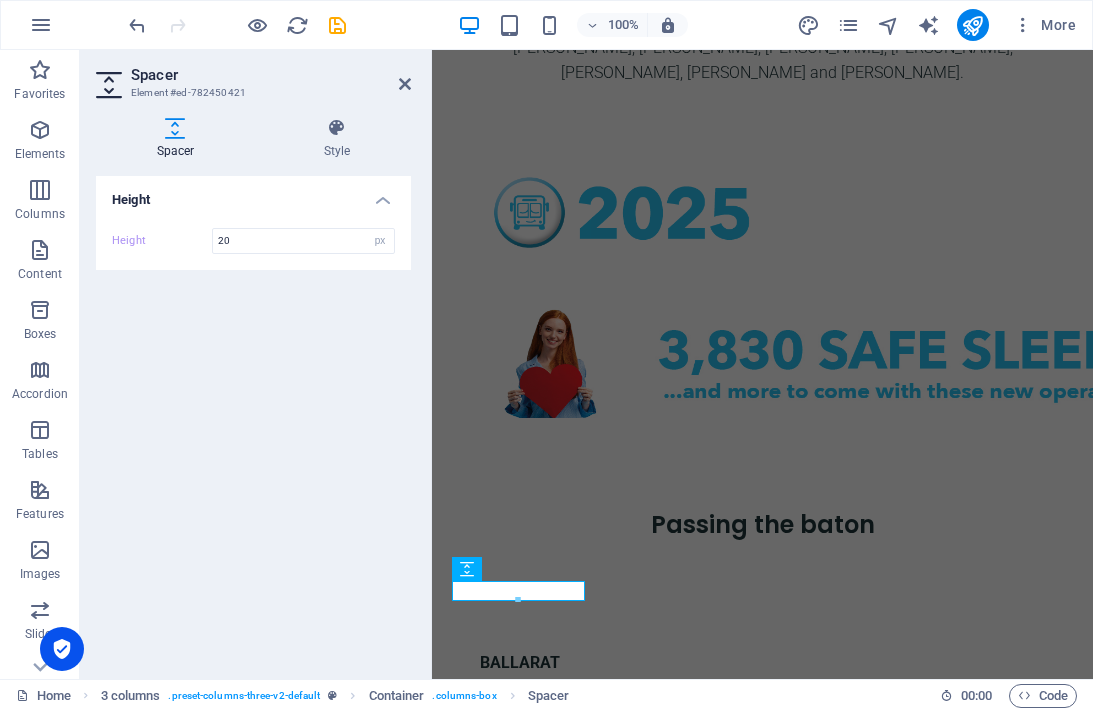 scroll, scrollTop: 1108, scrollLeft: 0, axis: vertical 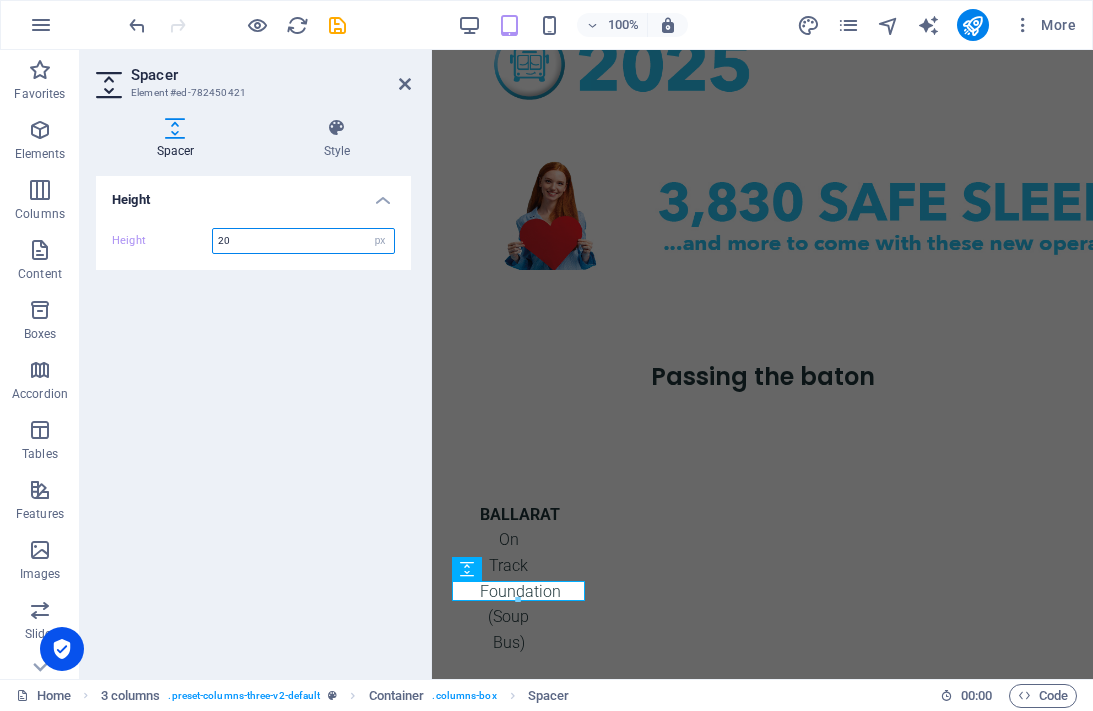 drag, startPoint x: 221, startPoint y: 240, endPoint x: 211, endPoint y: 237, distance: 10.440307 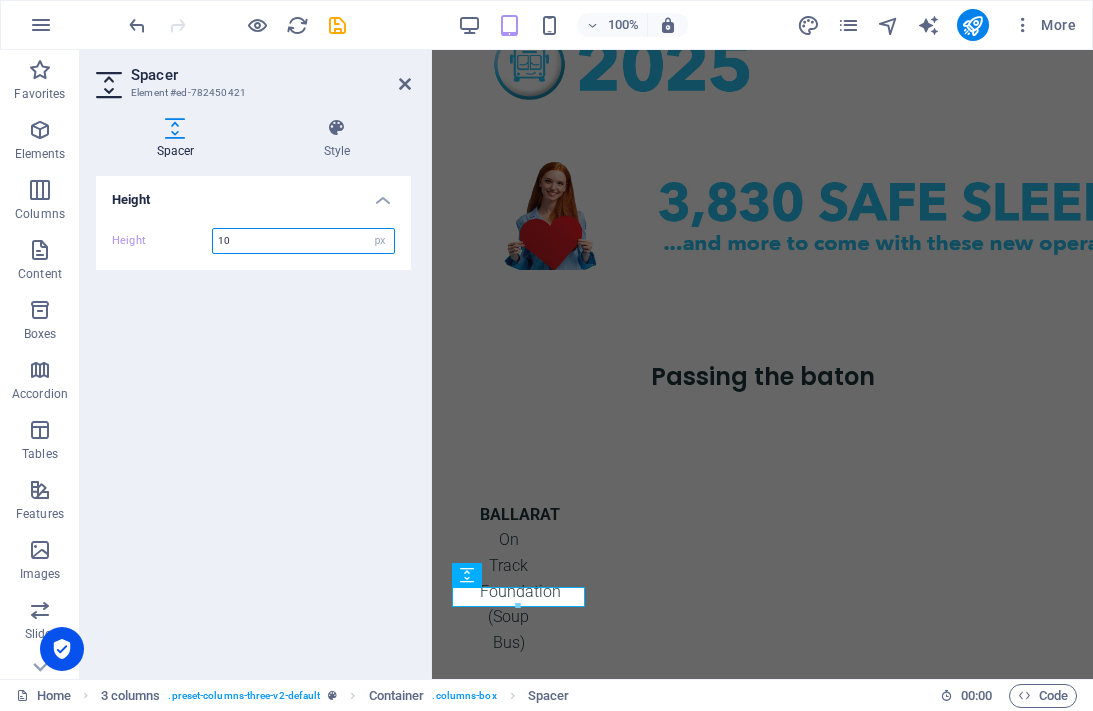 type on "10" 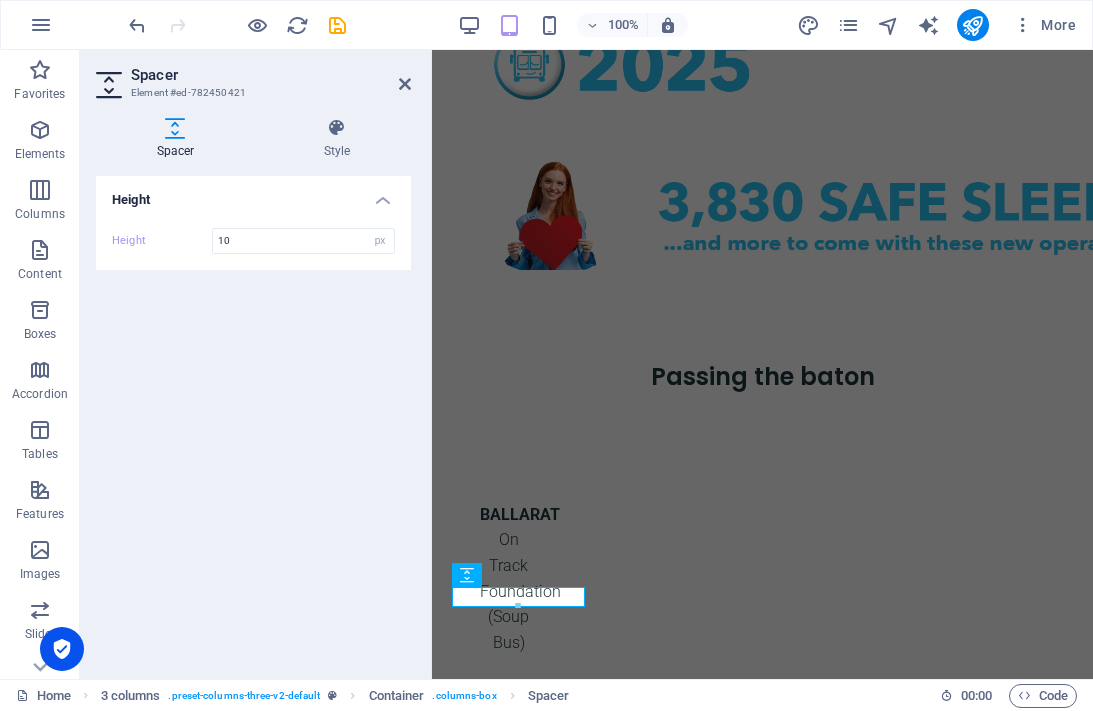 scroll, scrollTop: 1102, scrollLeft: 0, axis: vertical 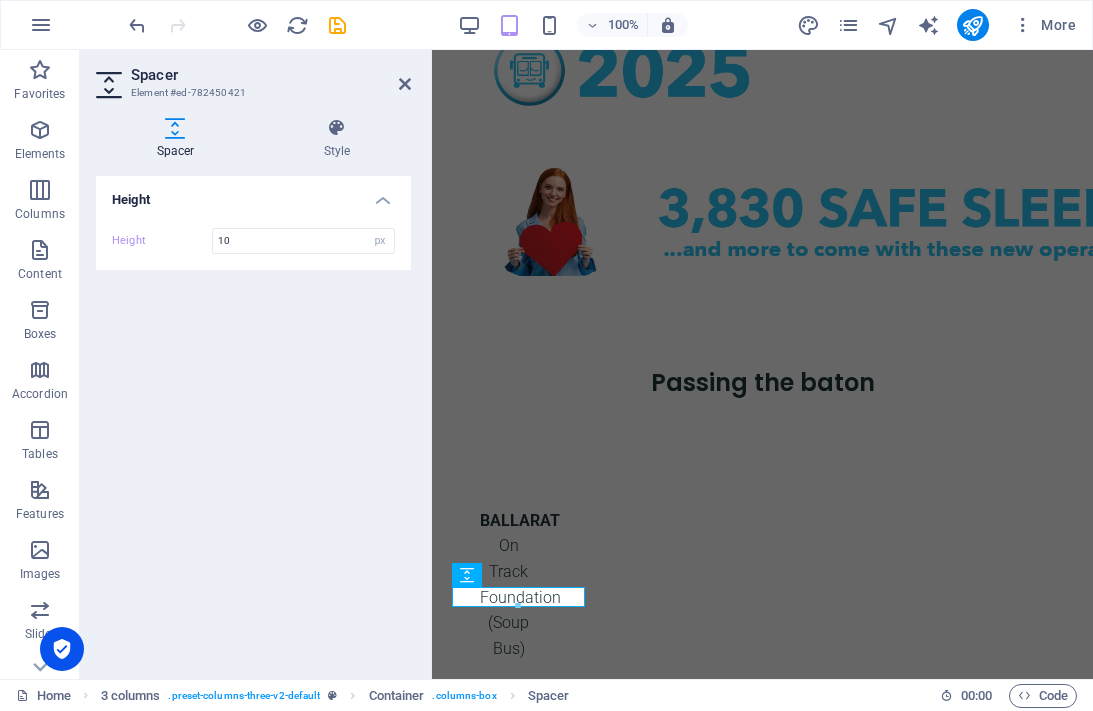 click at bounding box center (175, 128) 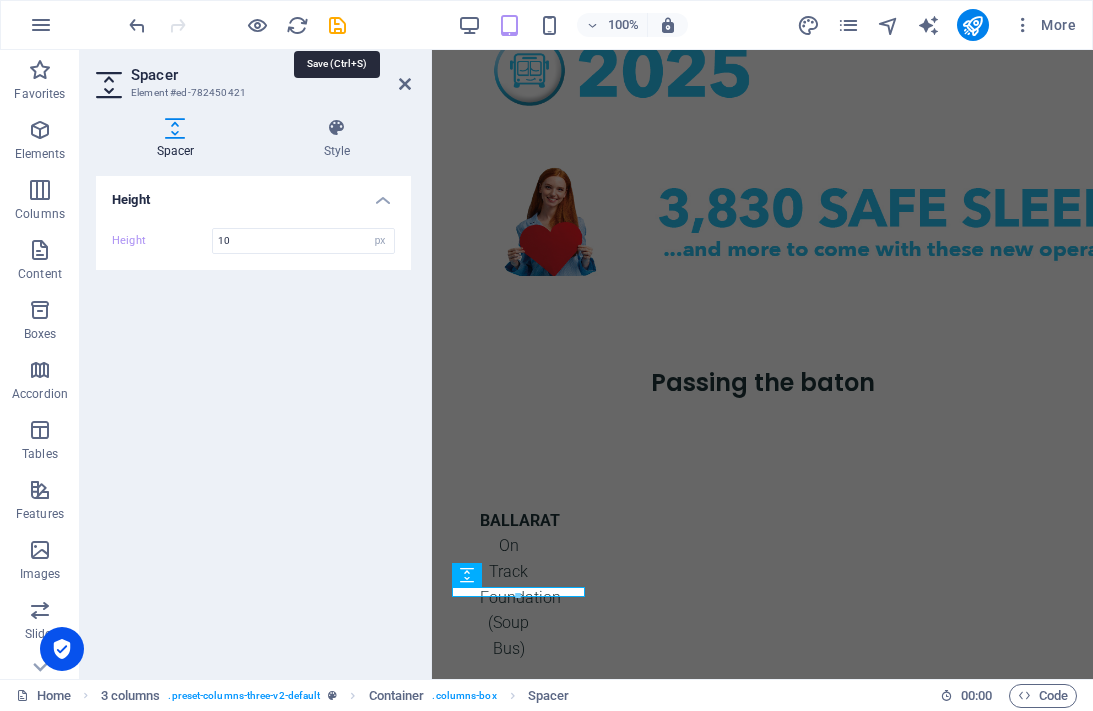 click at bounding box center [337, 25] 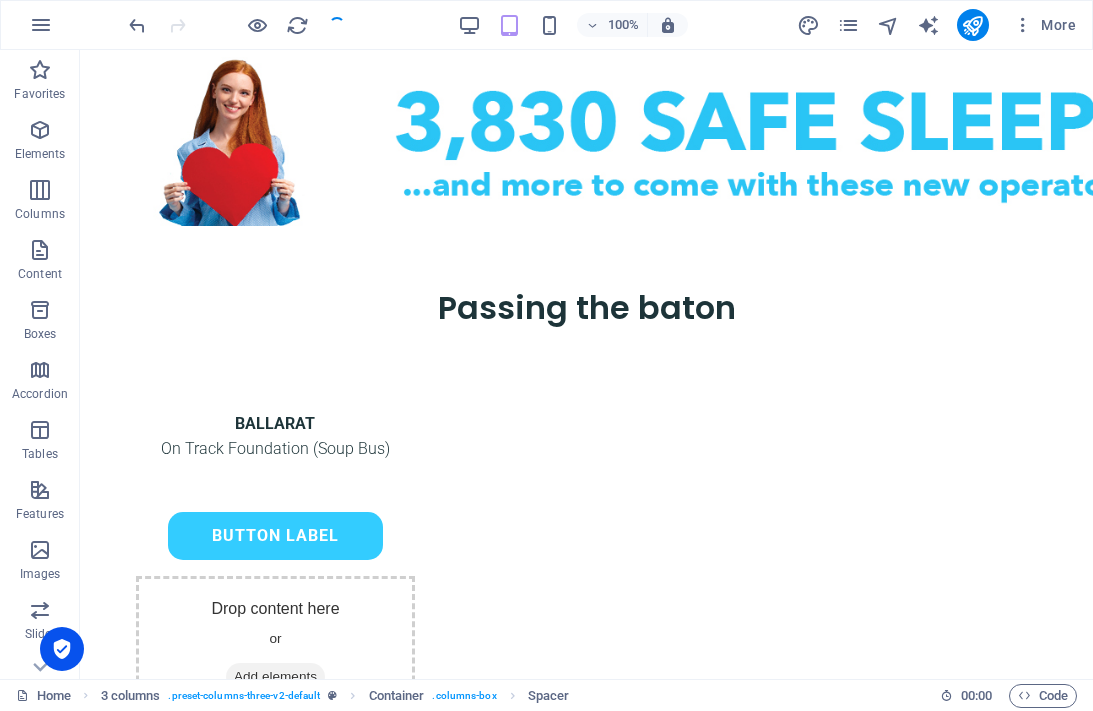 scroll, scrollTop: 960, scrollLeft: 0, axis: vertical 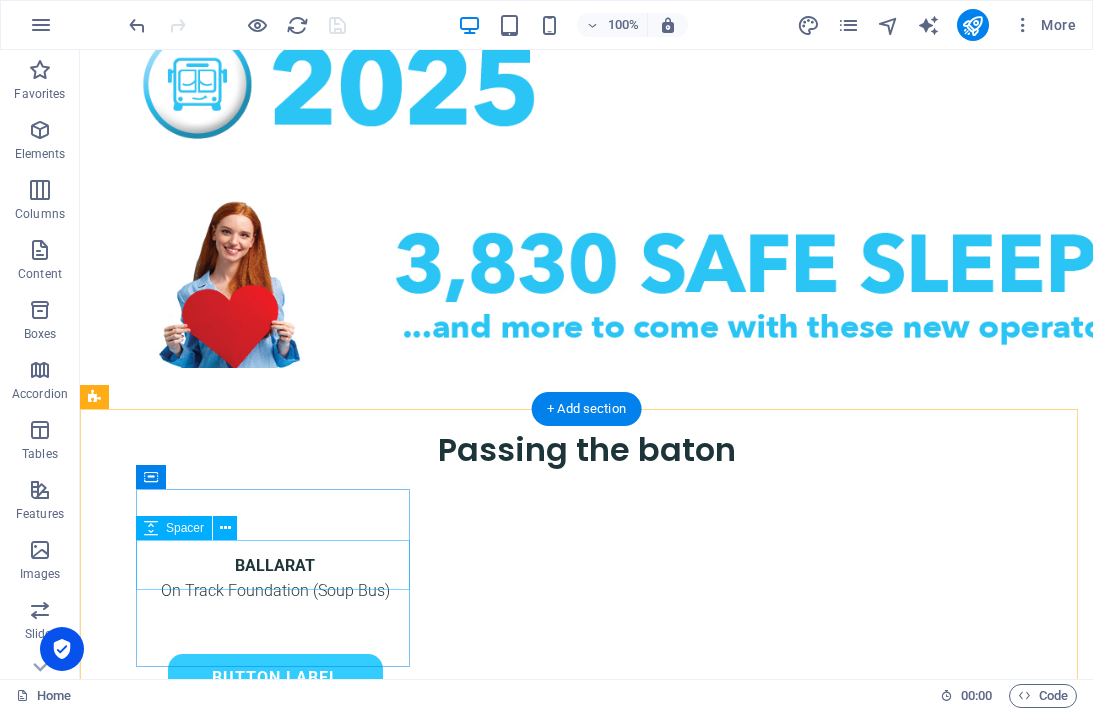 click at bounding box center [275, 629] 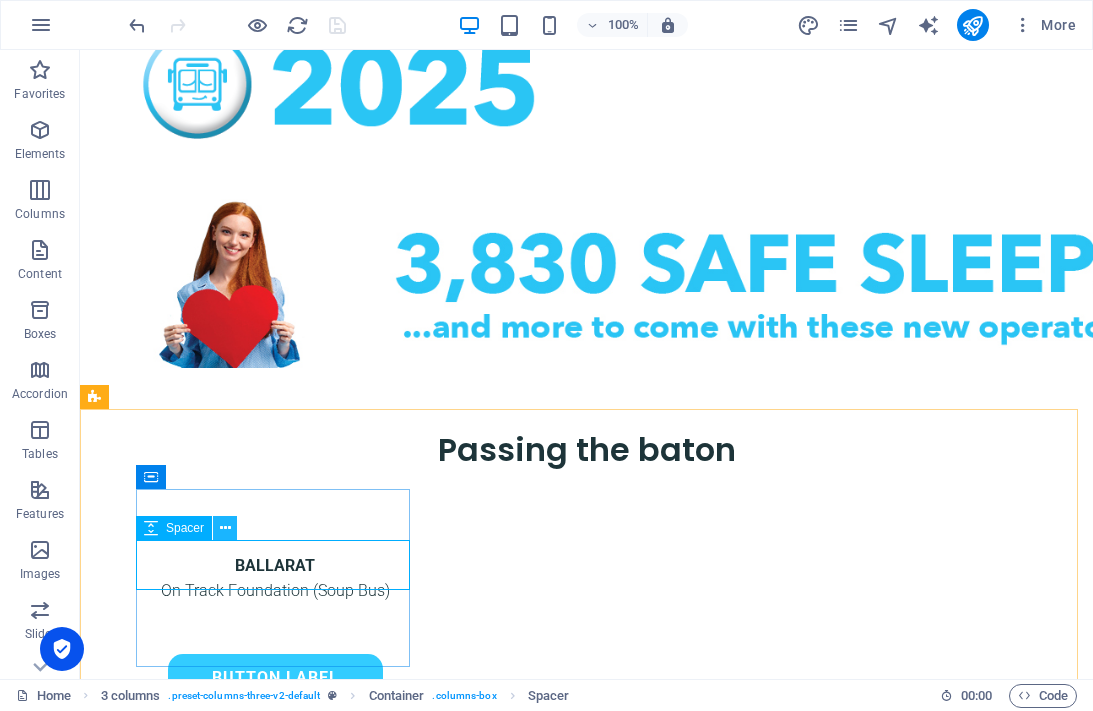 click at bounding box center [225, 528] 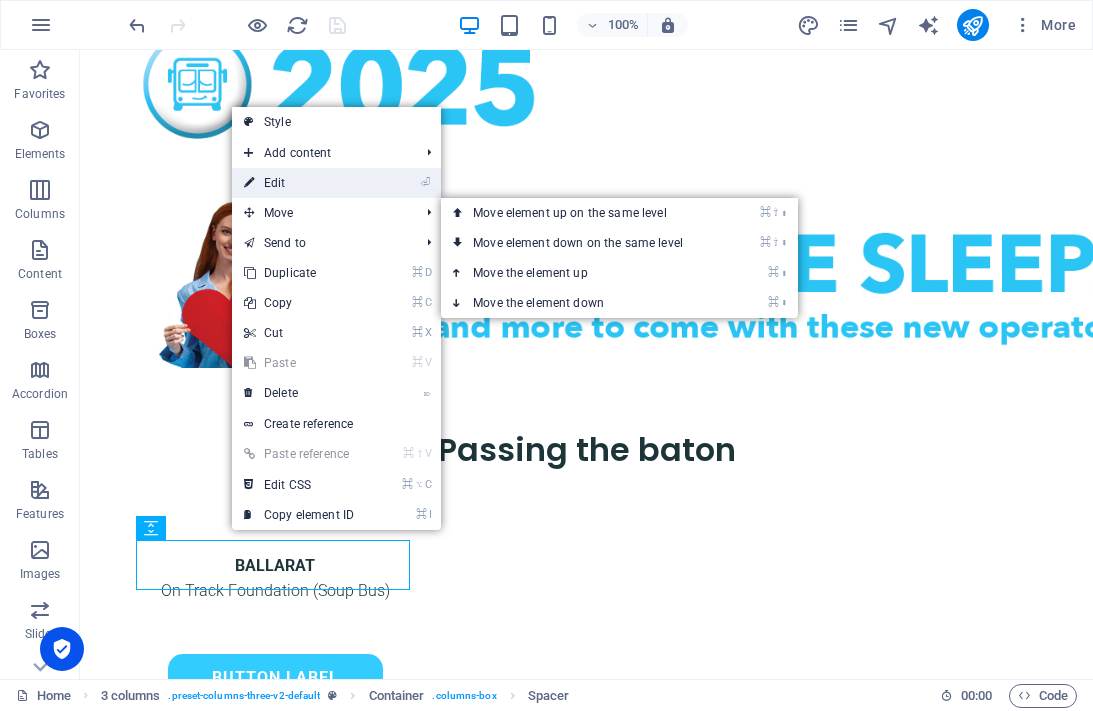 click on "⏎  Edit" at bounding box center (299, 183) 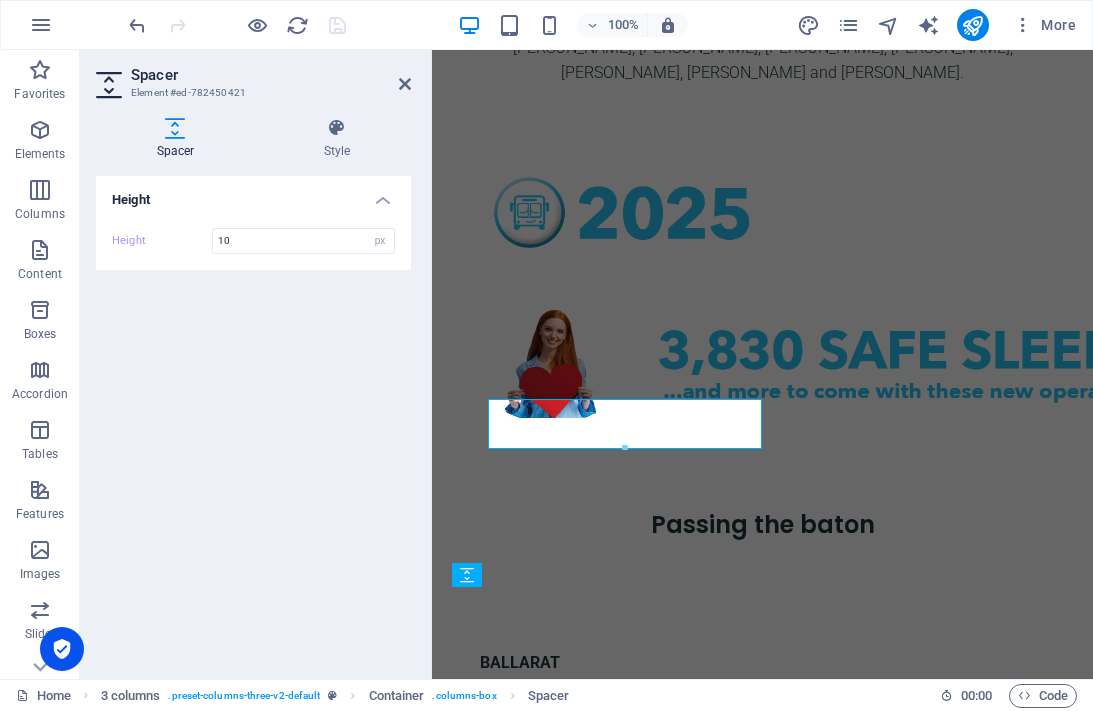 scroll, scrollTop: 1102, scrollLeft: 0, axis: vertical 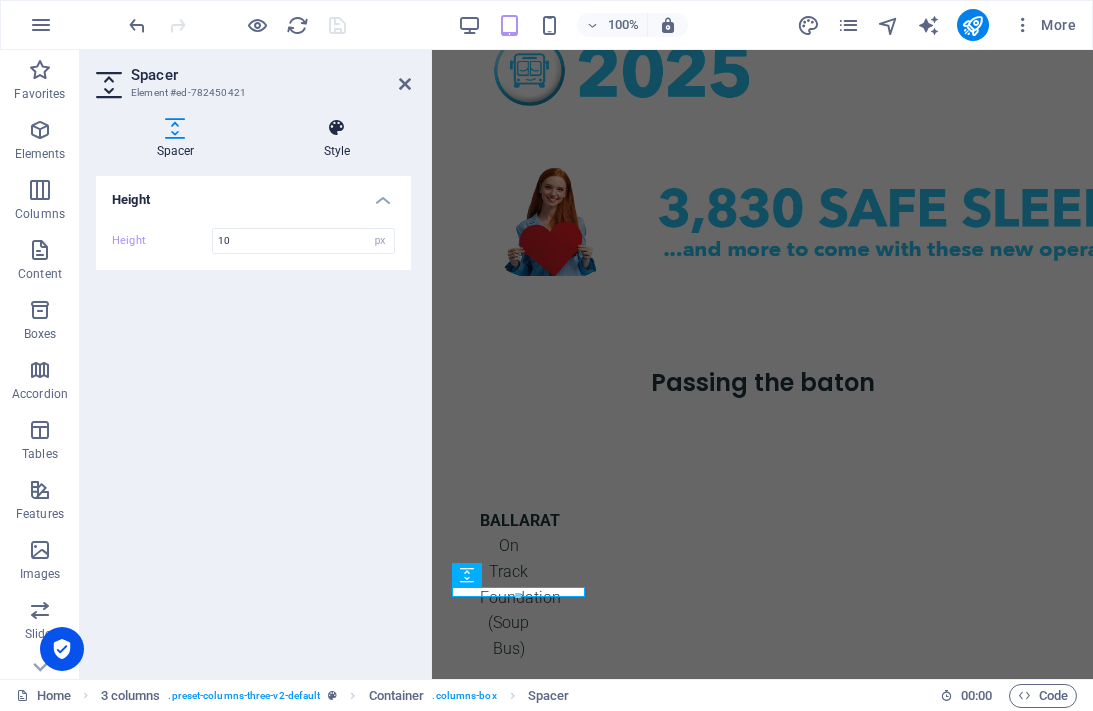click at bounding box center (337, 128) 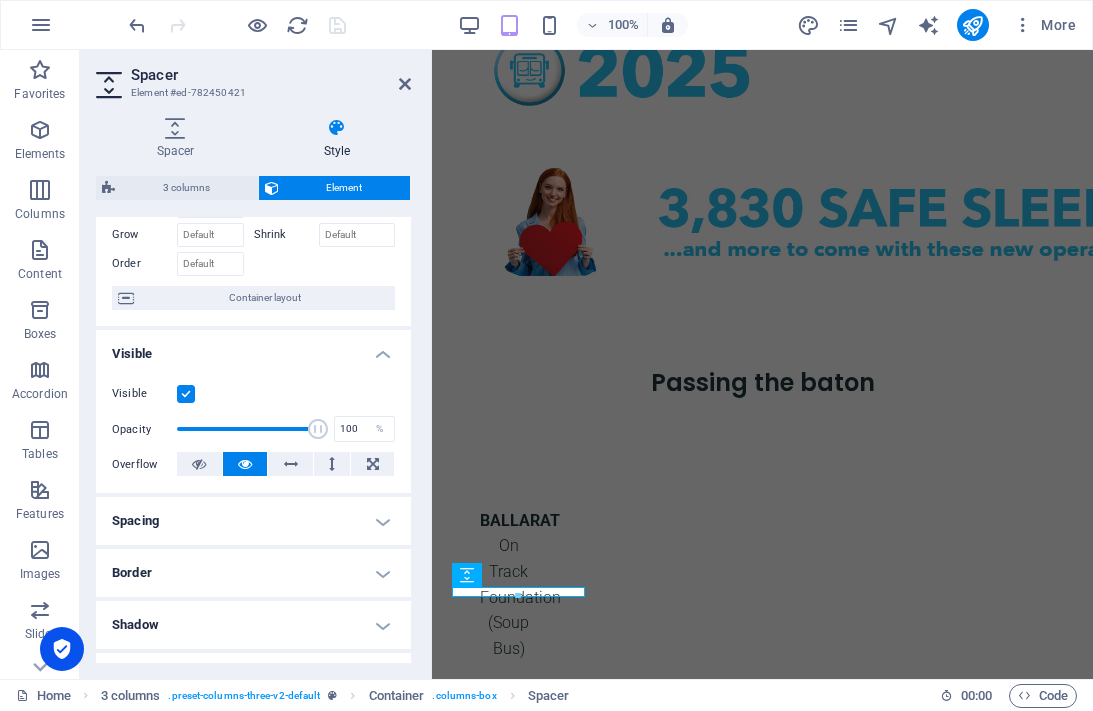 scroll, scrollTop: 209, scrollLeft: 0, axis: vertical 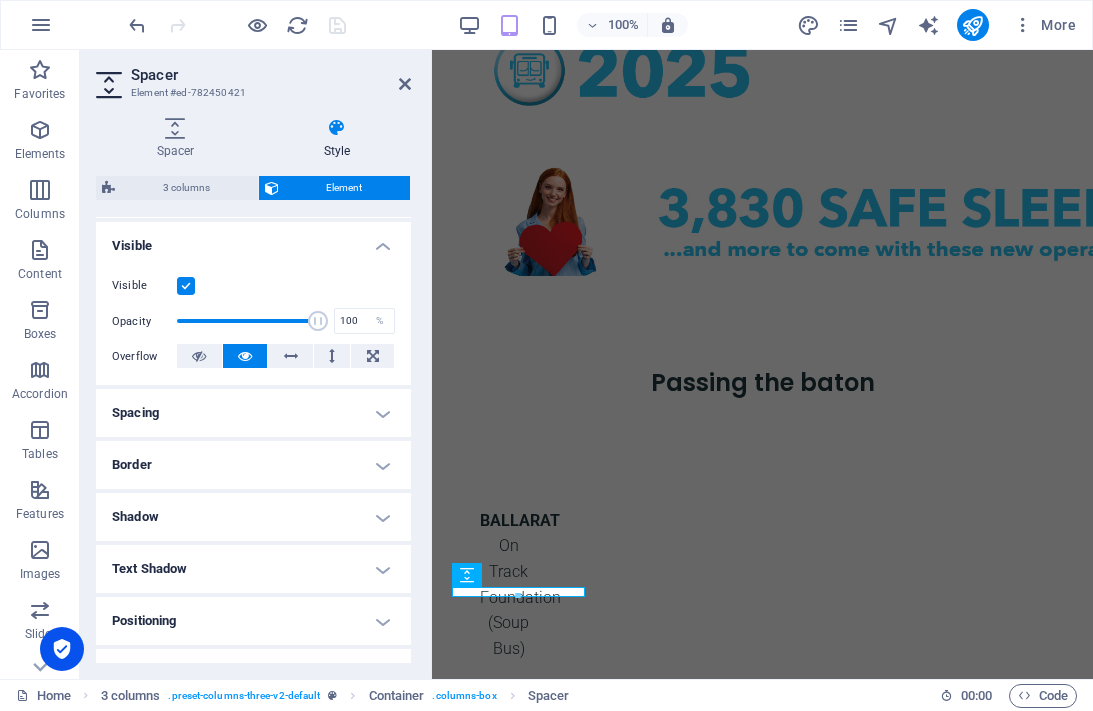 click on "Spacing" at bounding box center (253, 413) 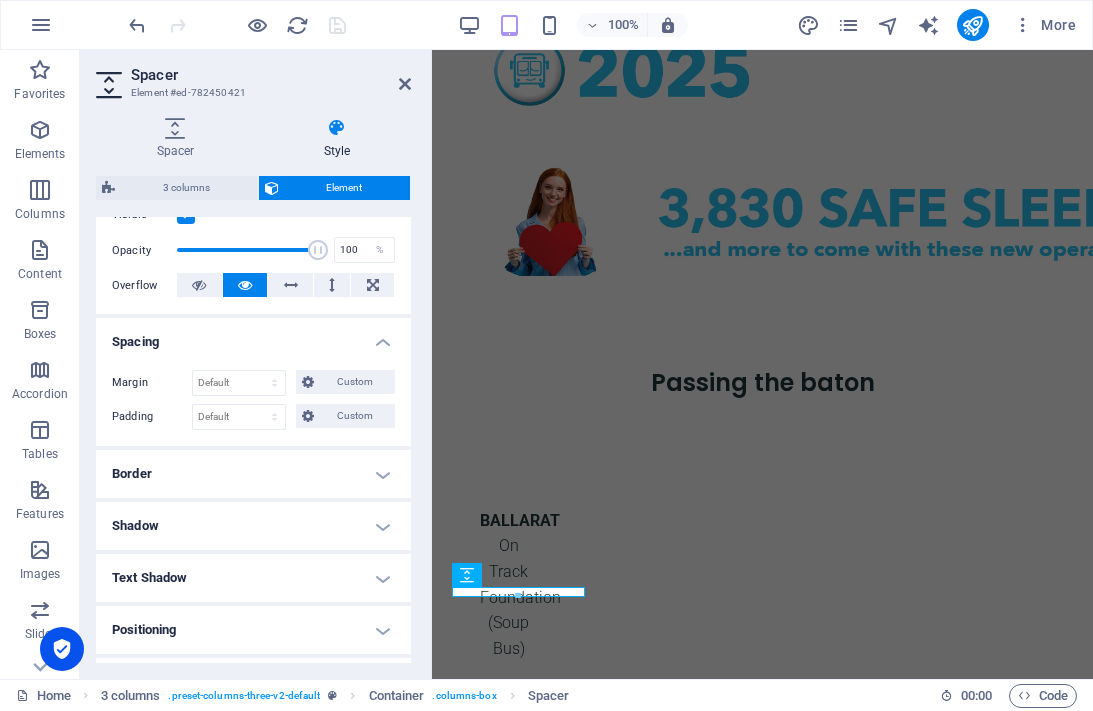 scroll, scrollTop: 283, scrollLeft: 0, axis: vertical 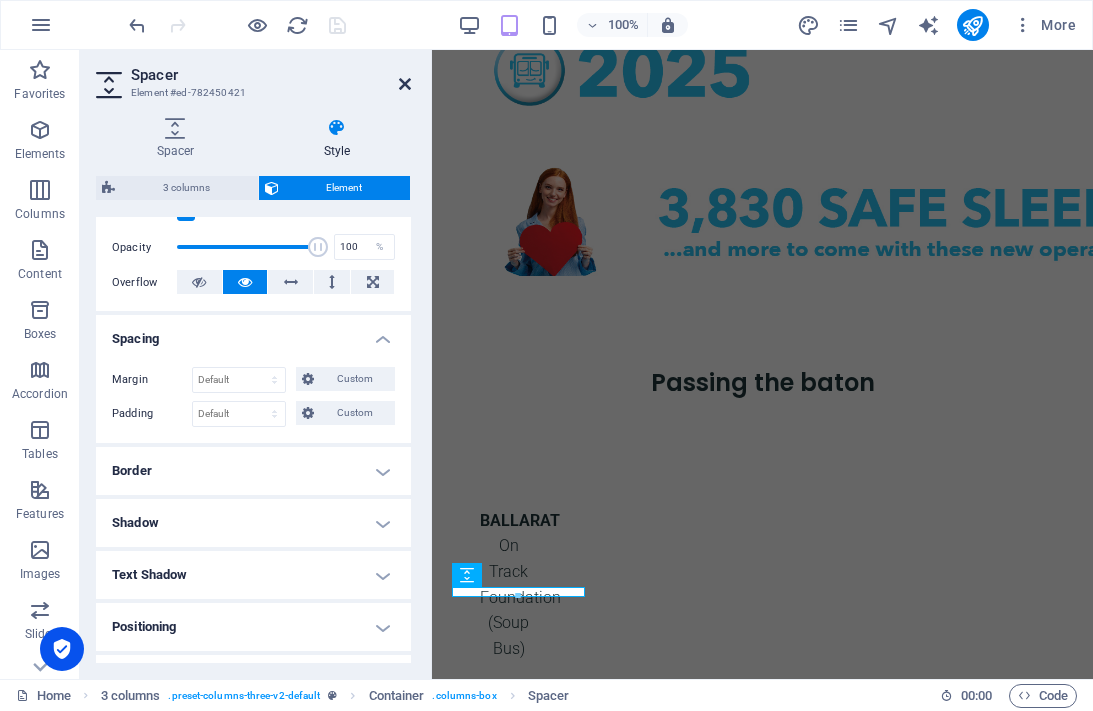 click on "Spacer Element #ed-782450421 Spacer Style Height Height 10 px rem vh vw 3 columns Element Layout How this element expands within the layout (Flexbox). Size Default auto px % 1/1 1/2 1/3 1/4 1/5 1/6 1/7 1/8 1/9 1/10 Grow Shrink Order Container layout Visible Visible Opacity 100 % Overflow Spacing Margin Default auto px % rem vw vh Custom Custom auto px % rem vw vh auto px % rem vw vh auto px % rem vw vh auto px % rem vw vh Padding Default px rem % vh vw Custom Custom px rem % vh vw px rem % vh vw px rem % vh vw px rem % vh vw Border Style              - Width 1 auto px rem % vh vw Custom Custom 1 auto px rem % vh vw 1 auto px rem % vh vw 1 auto px rem % vh vw 1 auto px rem % vh vw  - Color Round corners Default px rem % vh vw Custom Custom px rem % vh vw px rem % vh vw px rem % vh vw px rem % vh vw Shadow Default None Outside Inside Color X offset 0 px rem vh vw Y offset 0 px rem vh vw Blur 0 px rem % vh vw Spread 0 px rem vh vw Text Shadow Default None Outside Color X offset 0 px rem vh vw Y offset" at bounding box center (256, 364) 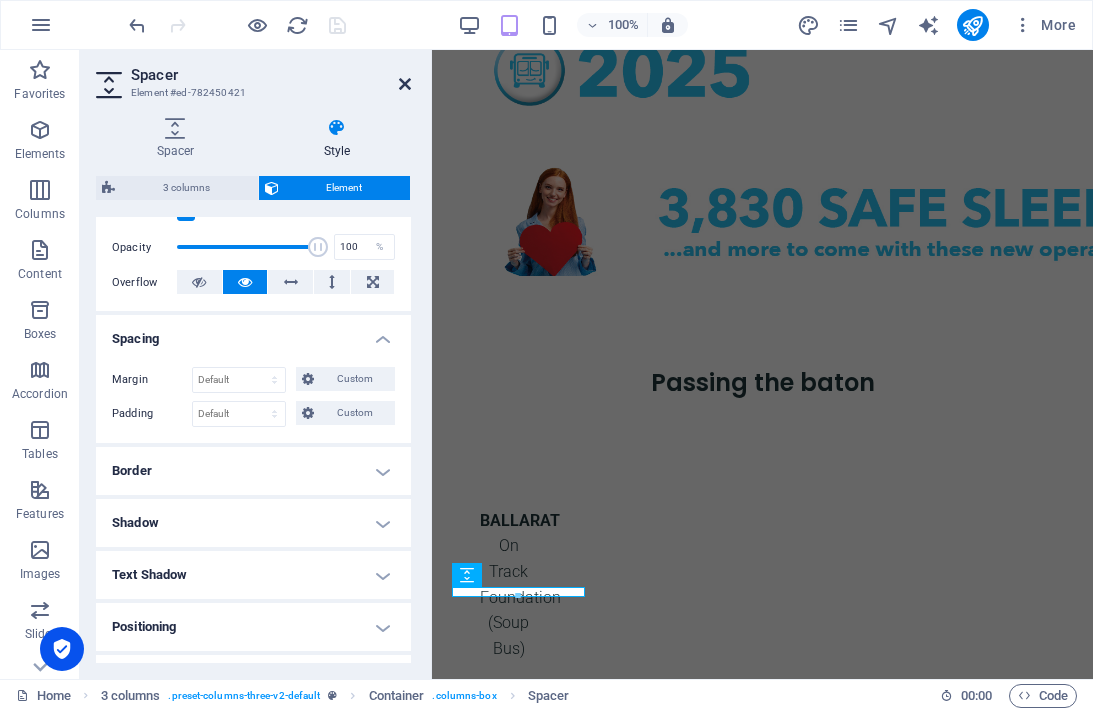 click at bounding box center [405, 84] 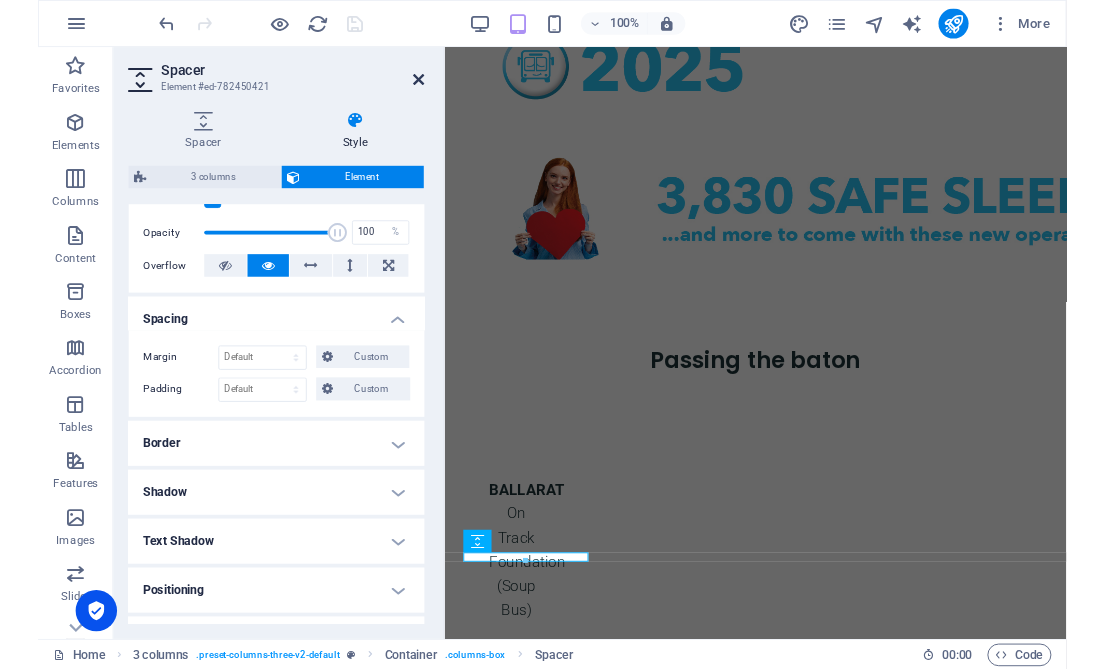 scroll, scrollTop: 960, scrollLeft: 0, axis: vertical 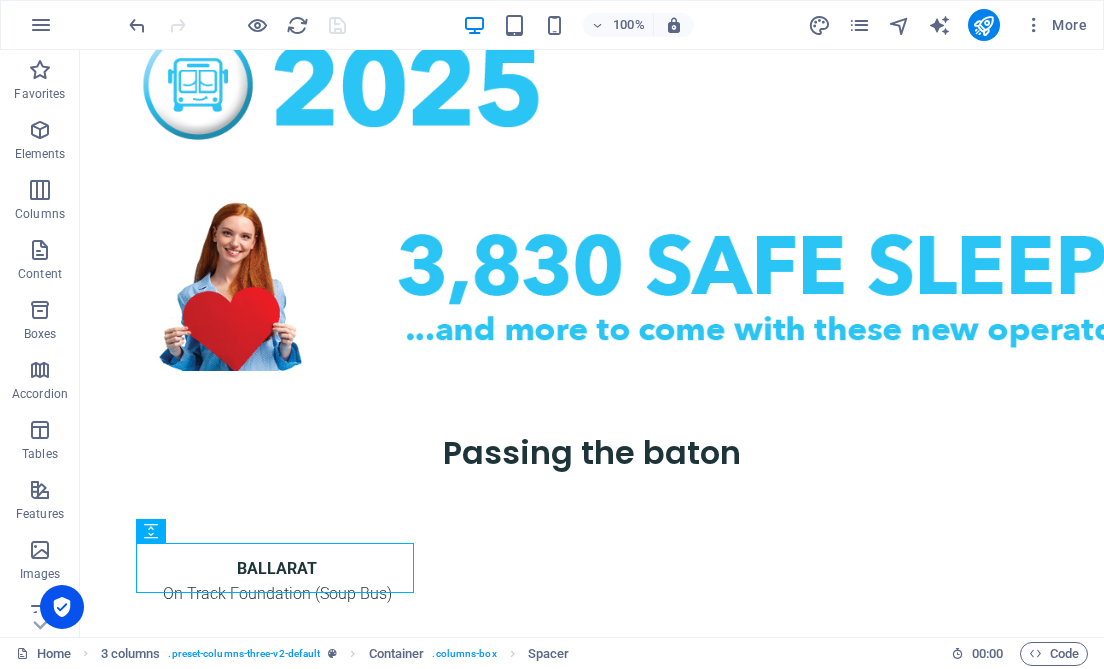 click on "Menu Drop content here or  Add elements  Paste clipboard 01.  STARTPAGE
02.  SUBPAGE
03.  SUBPAGE
04.  SUBPAGE
05.  SUBPAGE The sleepbus® charity has now officially closed it's doors. After 10 years of hard, dedicated work to provide safe sleeps for those in need, the sleepbus Charity wound up on [DATE]. We leave behind an amazing group of volunteers who will keep the safe sleep services running around the country. We would like to thank everyone that played a part in this journey; from a world first idea to 4000+ safe sleeps and counting; we could not have done it without you. Wishing you and your family the very best nights sleep, from me and my family; [PERSON_NAME], [PERSON_NAME], [PERSON_NAME], [PERSON_NAME], [PERSON_NAME], [PERSON_NAME], [PERSON_NAME], [PERSON_NAME], [PERSON_NAME] and [PERSON_NAME]. Passing the baton BALLARAT On Track Foundation (Soup Bus) Button label Drop content here or  Add elements  Paste clipboard Drop content here or  Add elements  Paste clipboard" at bounding box center (592, 131) 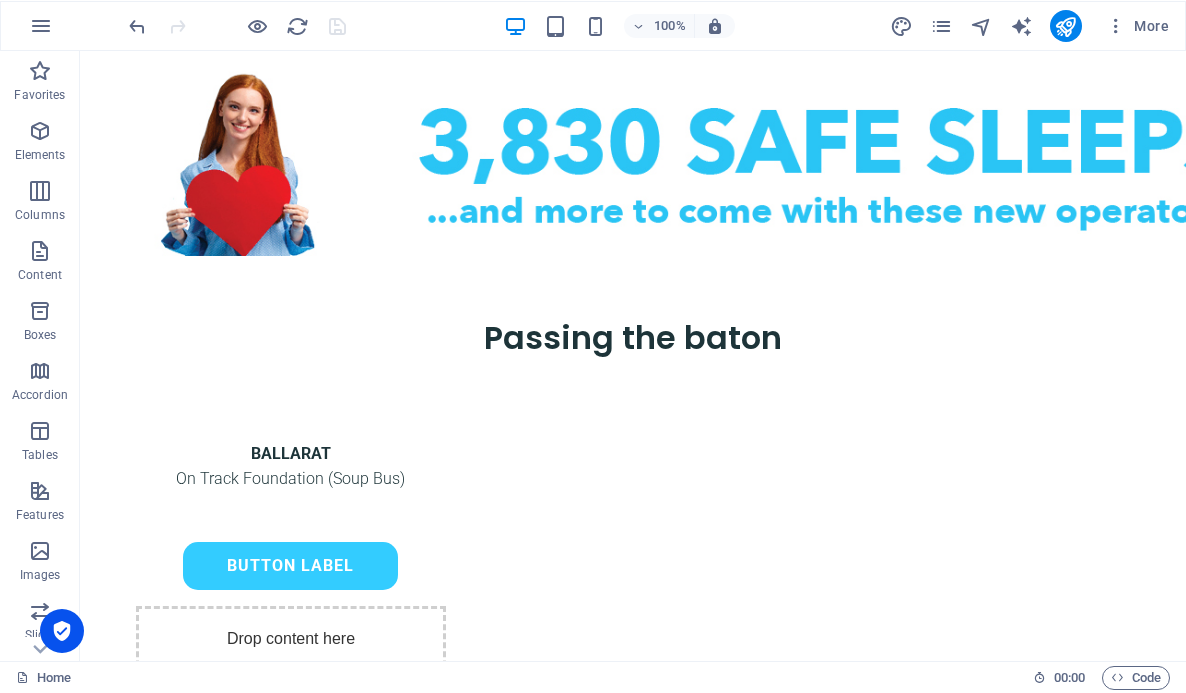 scroll, scrollTop: 1072, scrollLeft: 0, axis: vertical 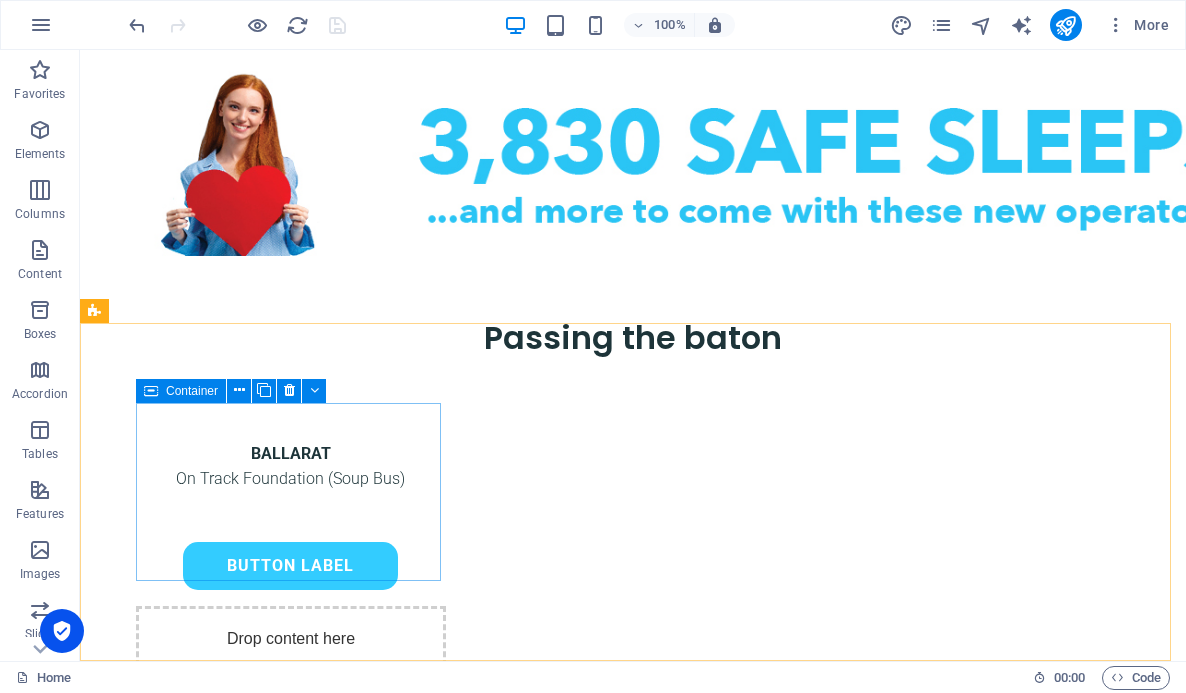 click at bounding box center [151, 391] 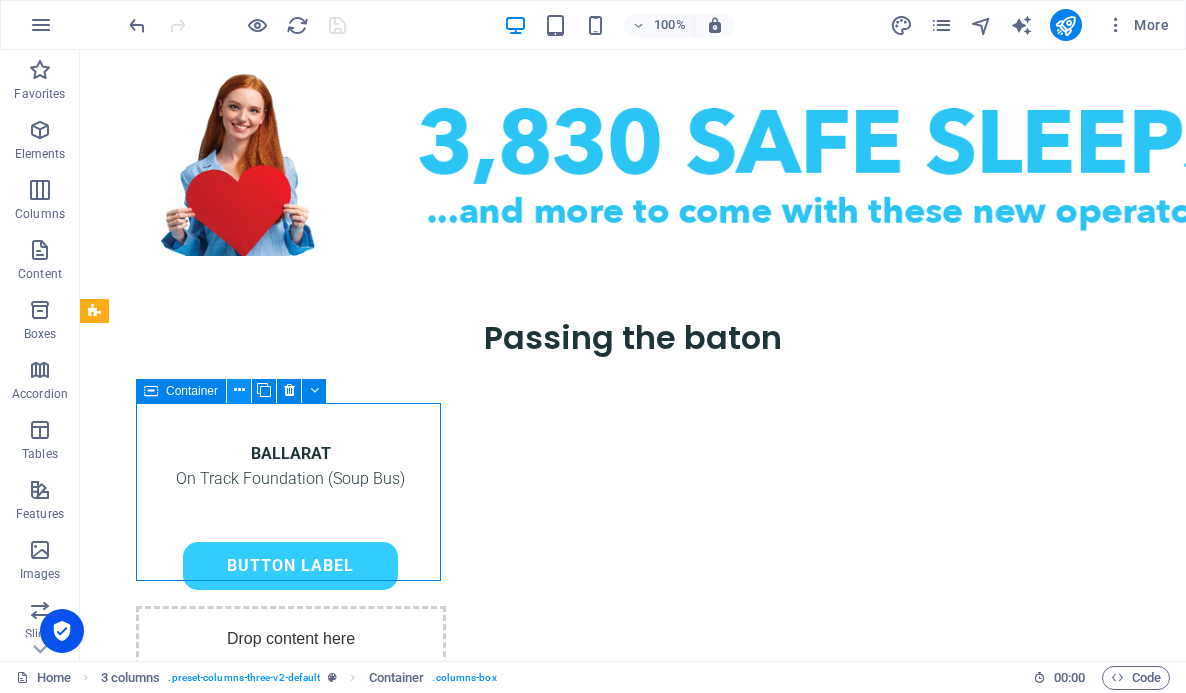 click at bounding box center [239, 390] 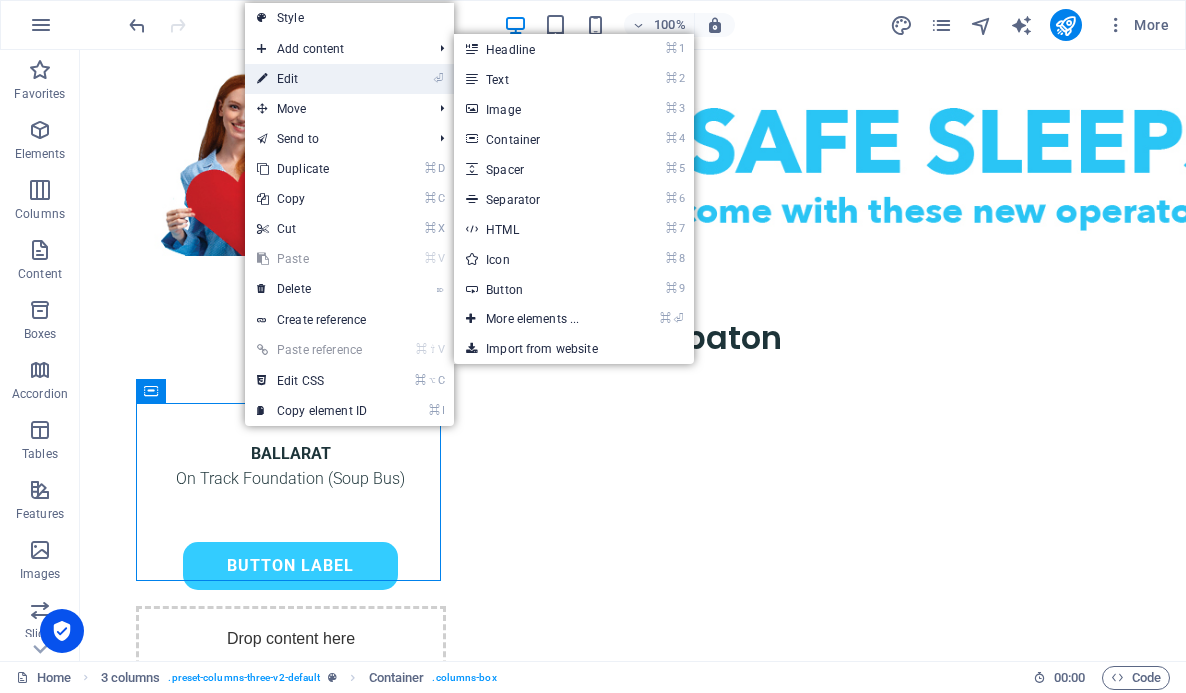 click on "⏎  Edit" at bounding box center (312, 79) 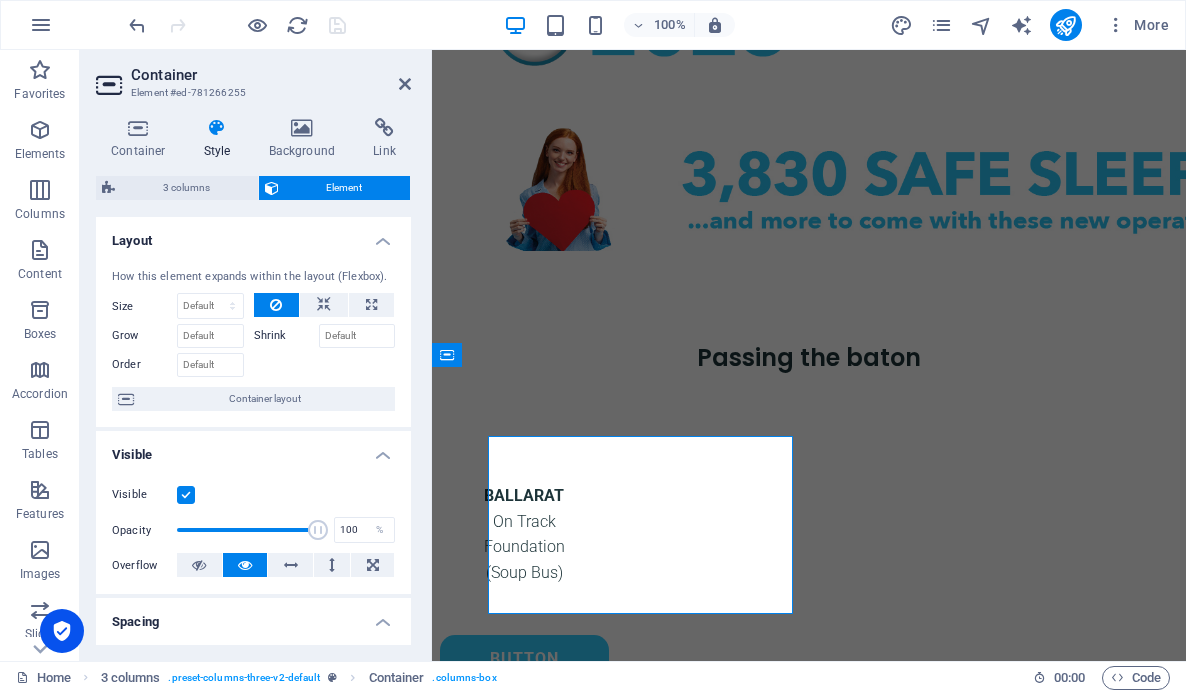 scroll, scrollTop: 1039, scrollLeft: 0, axis: vertical 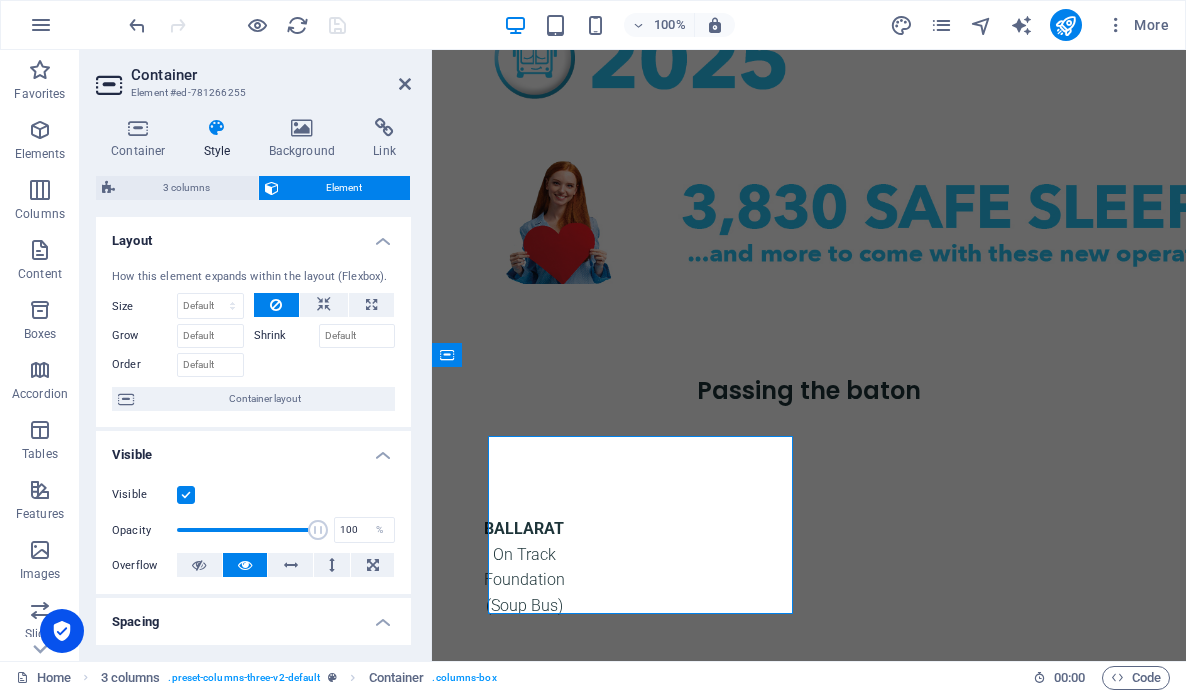 type on "20" 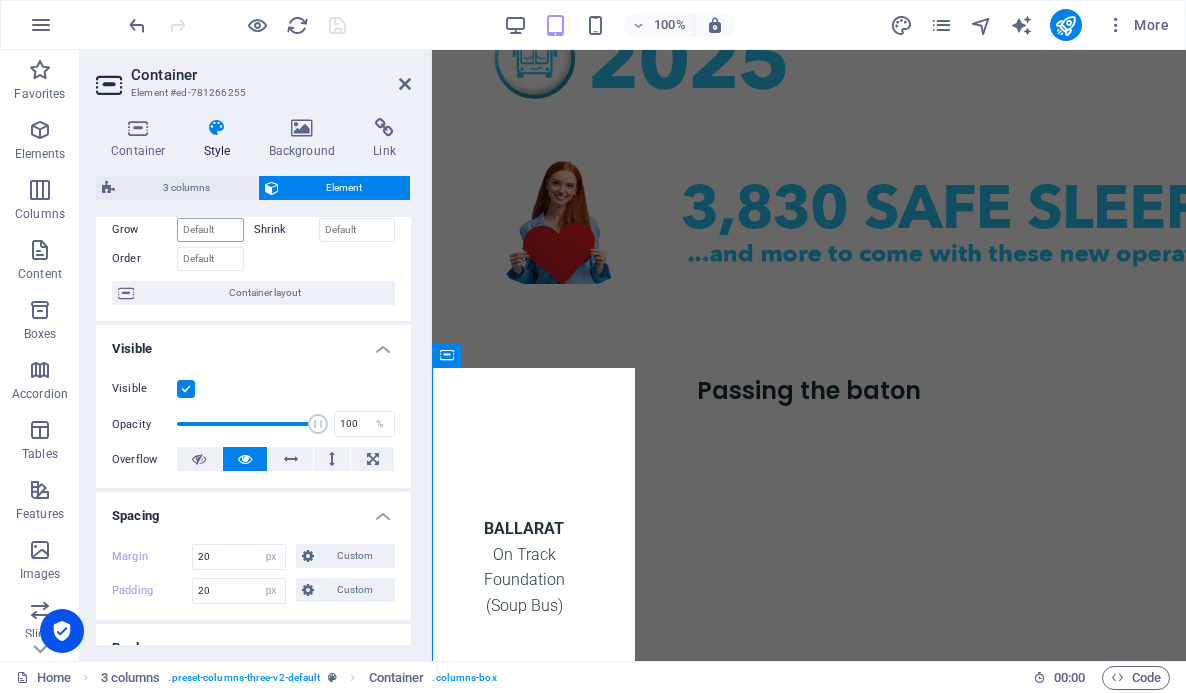 scroll, scrollTop: 203, scrollLeft: 0, axis: vertical 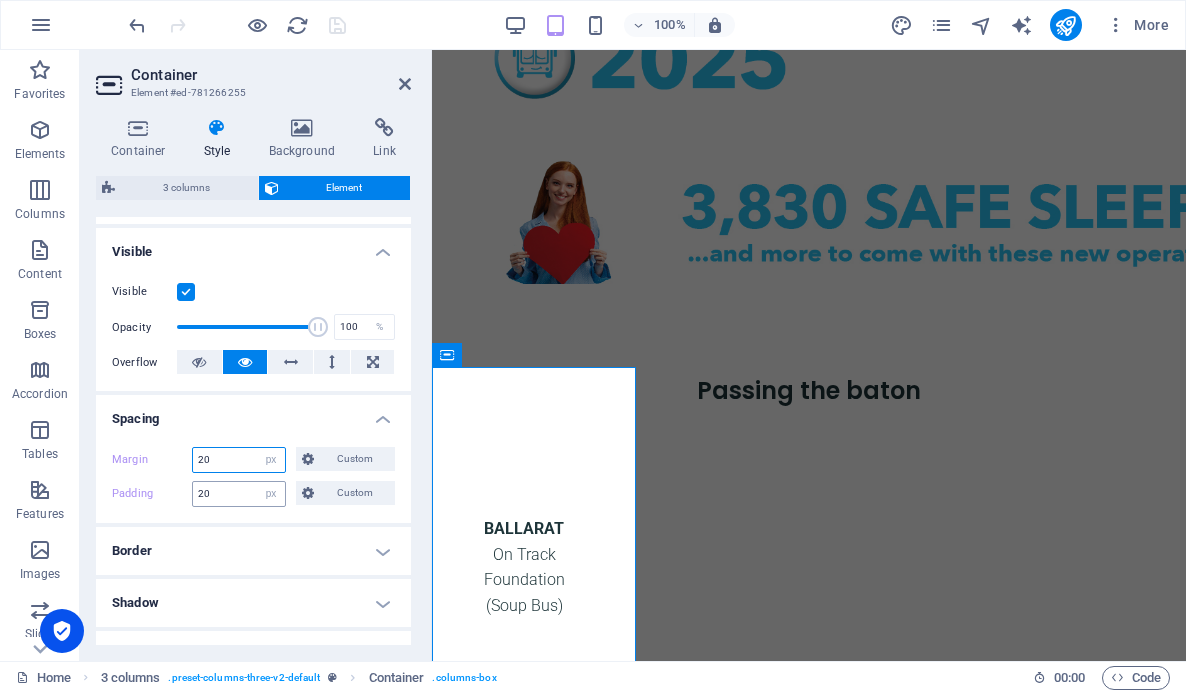 drag, startPoint x: 216, startPoint y: 455, endPoint x: 207, endPoint y: 498, distance: 43.931767 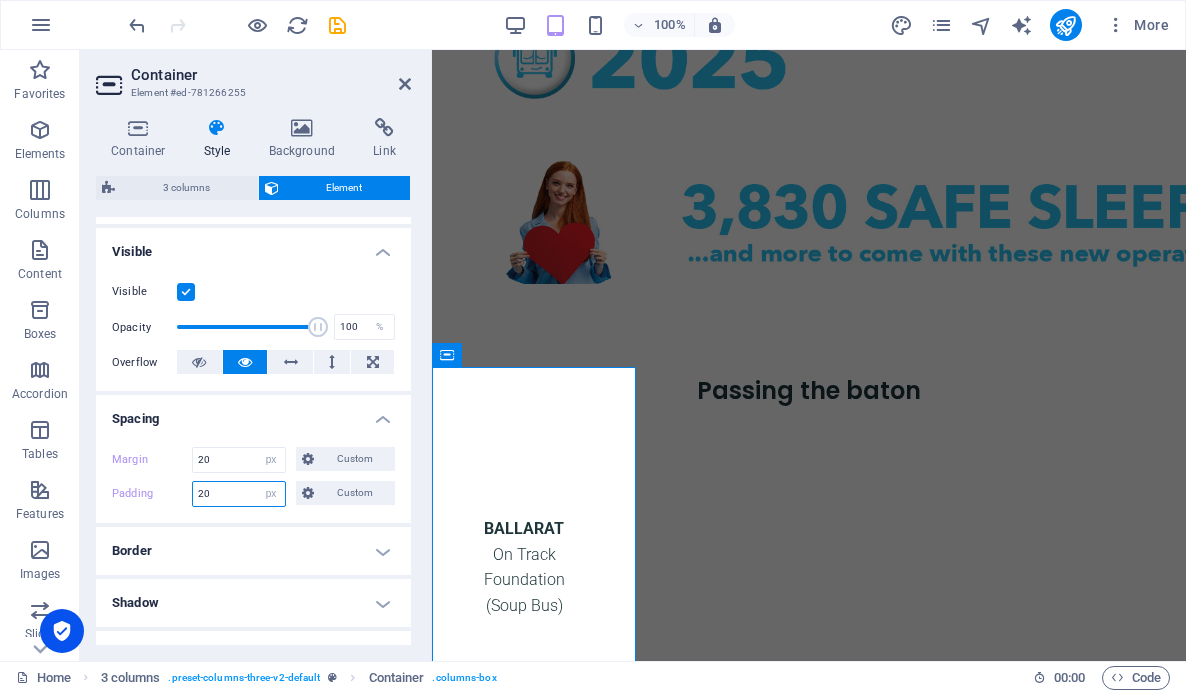 drag, startPoint x: 202, startPoint y: 494, endPoint x: 191, endPoint y: 495, distance: 11.045361 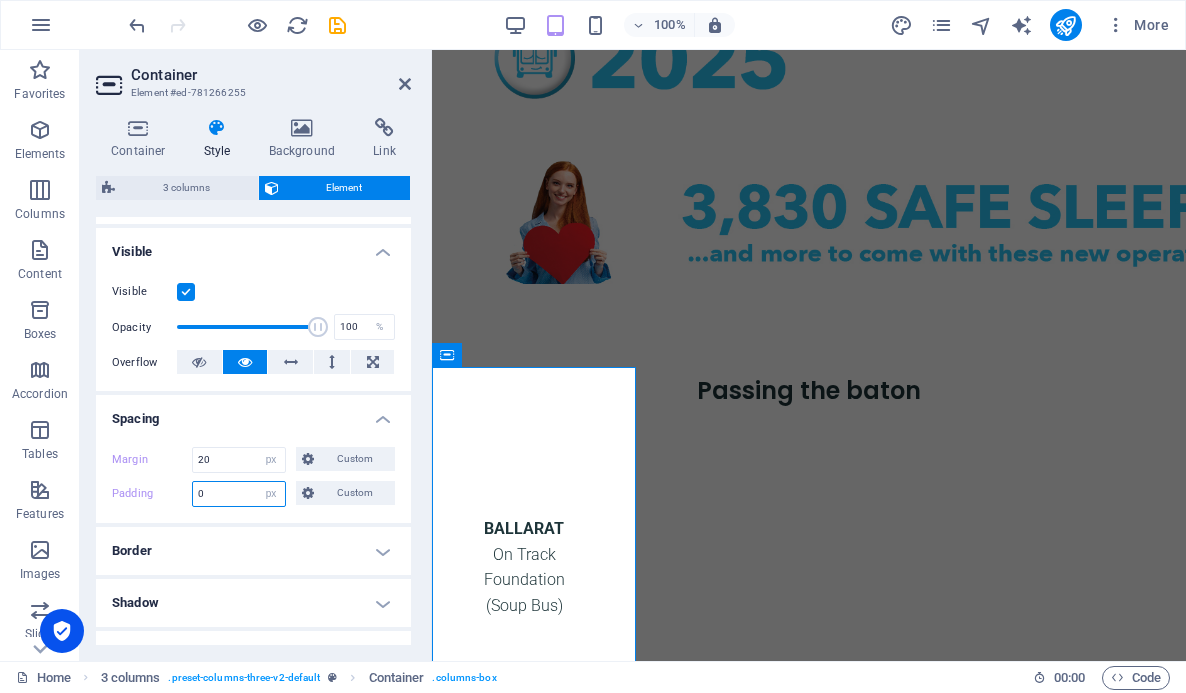 type on "0" 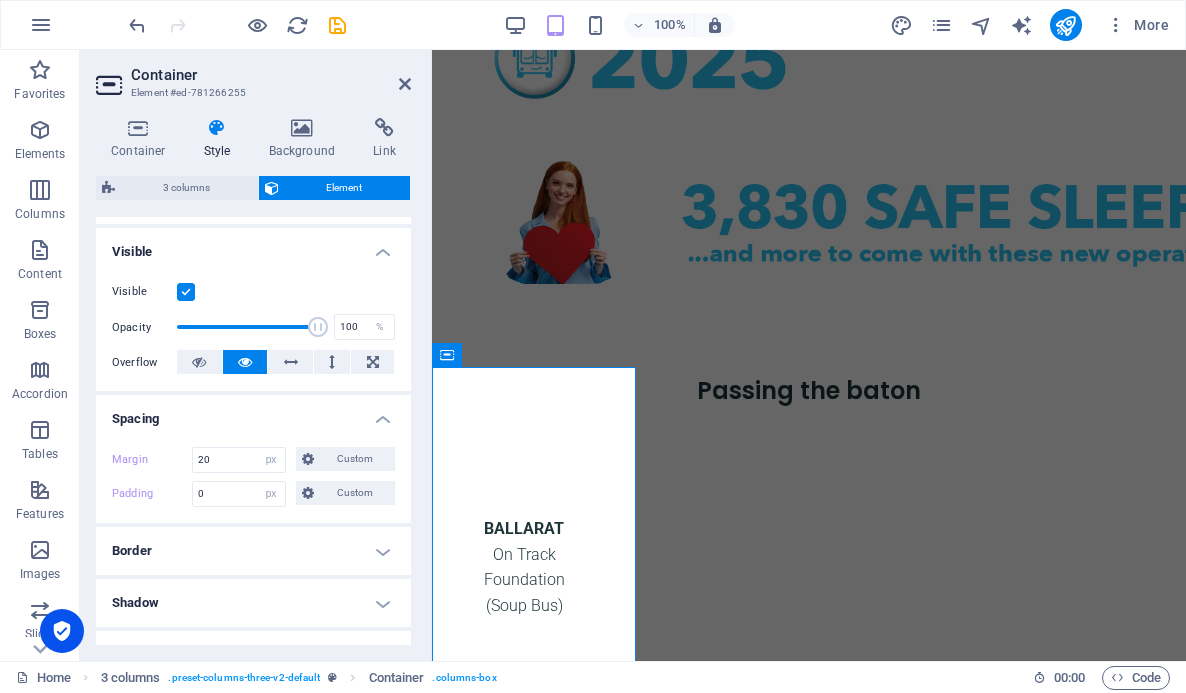 scroll, scrollTop: 1015, scrollLeft: 0, axis: vertical 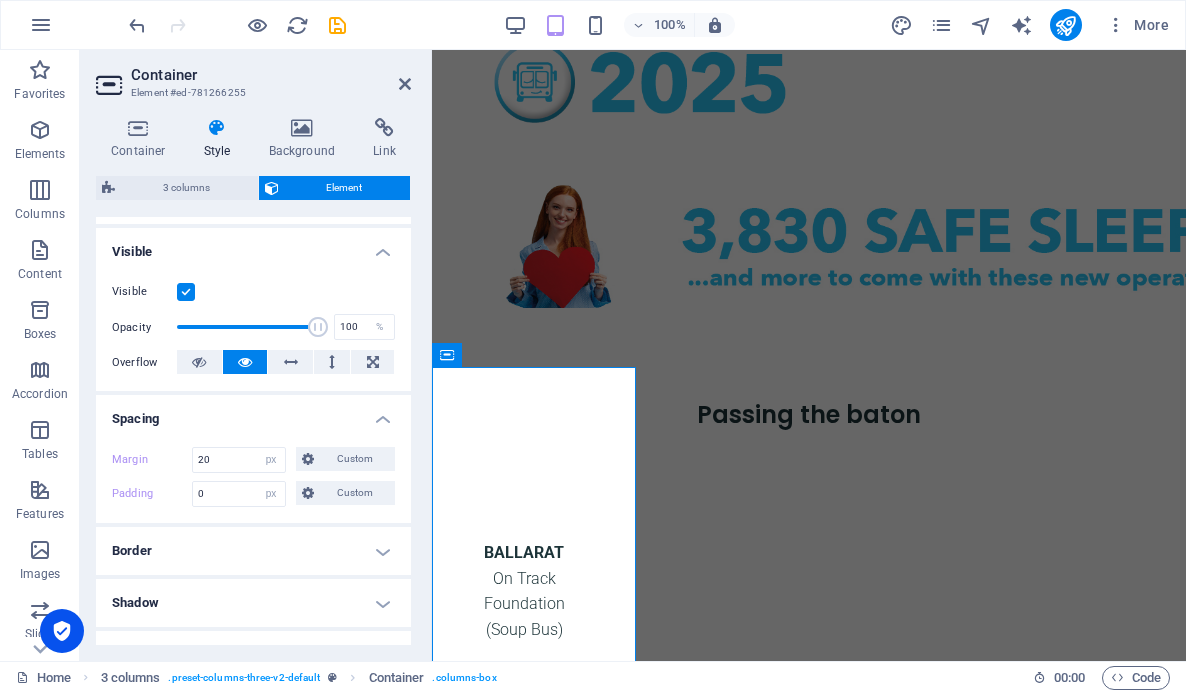click on "Spacing" at bounding box center (253, 413) 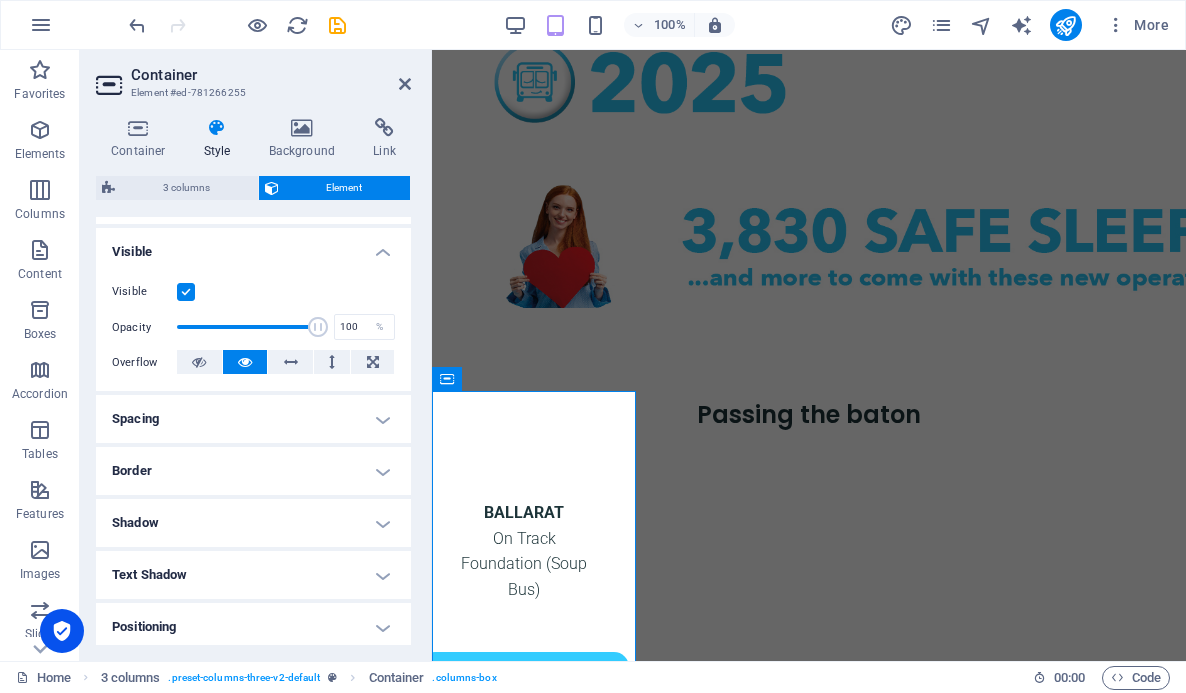 scroll, scrollTop: 201, scrollLeft: 0, axis: vertical 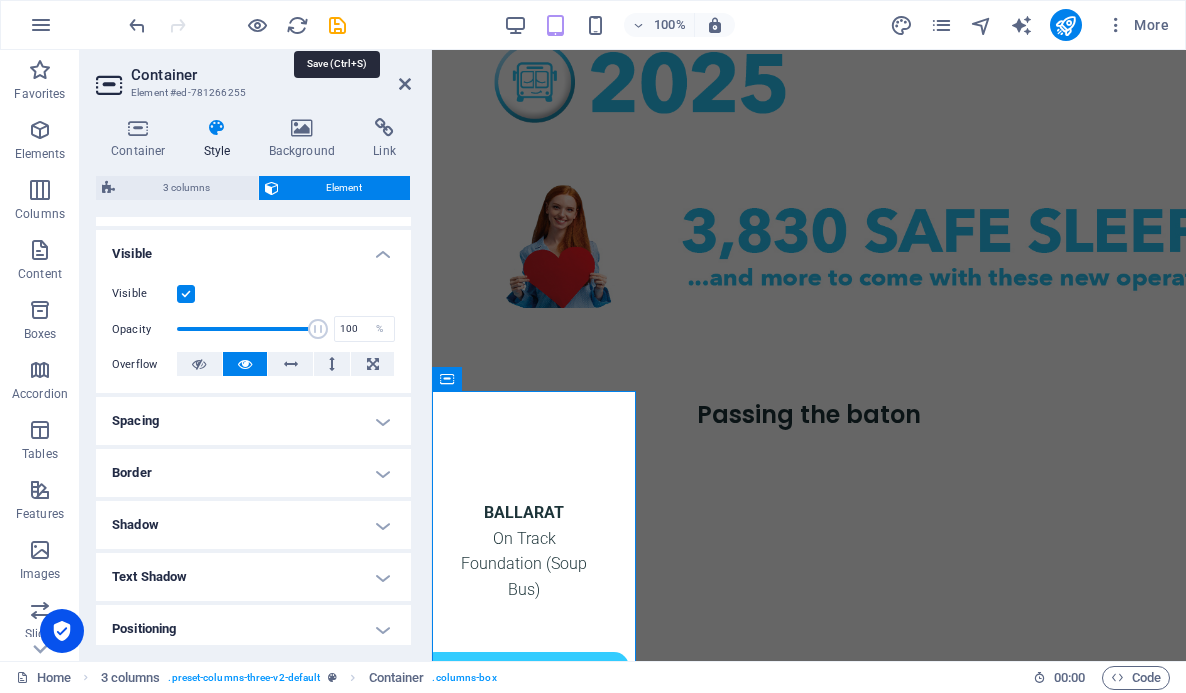 drag, startPoint x: 335, startPoint y: 24, endPoint x: 331, endPoint y: 42, distance: 18.439089 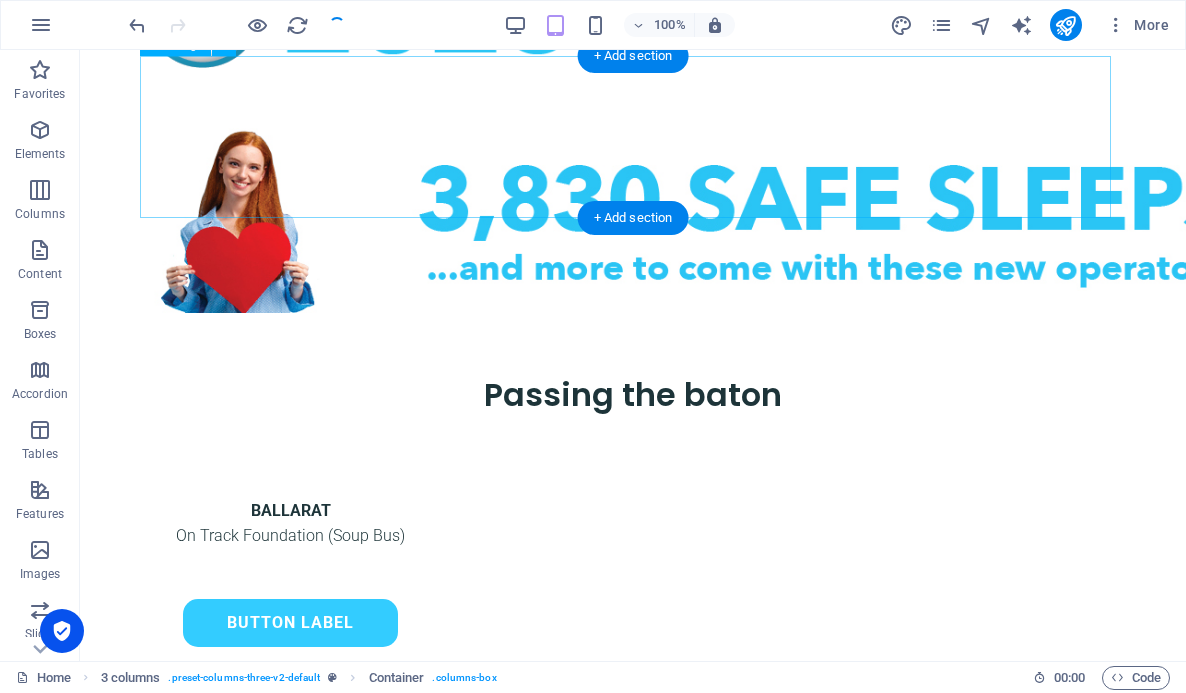 scroll, scrollTop: 1072, scrollLeft: 0, axis: vertical 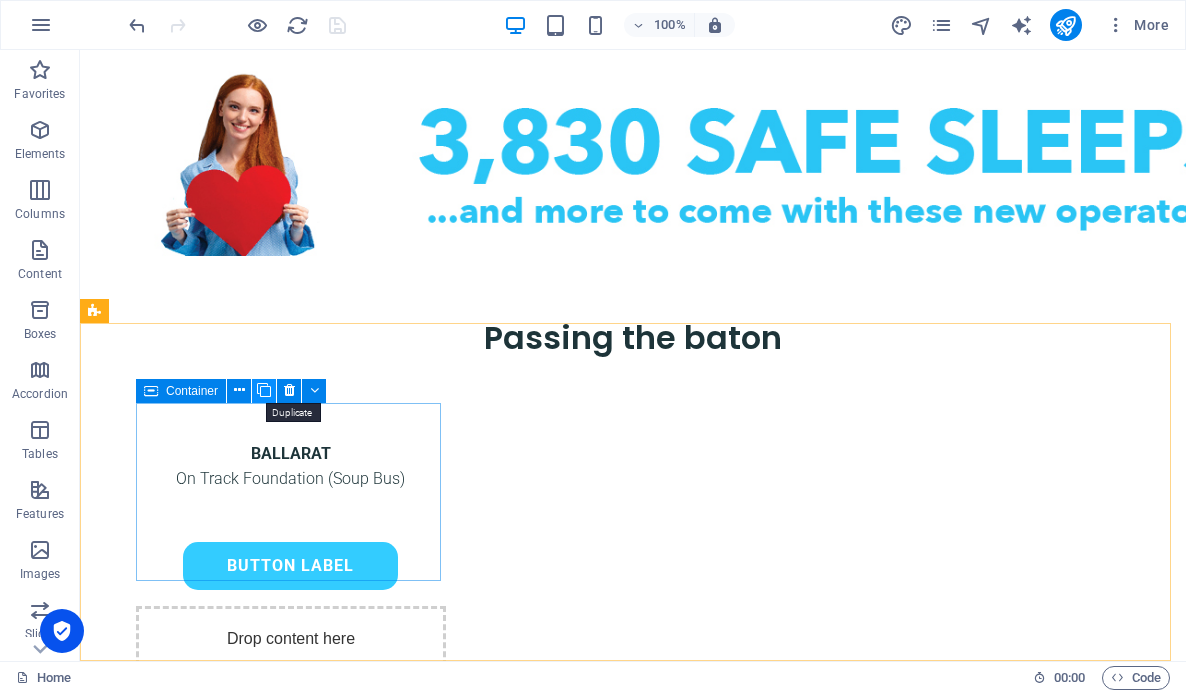 click at bounding box center (264, 390) 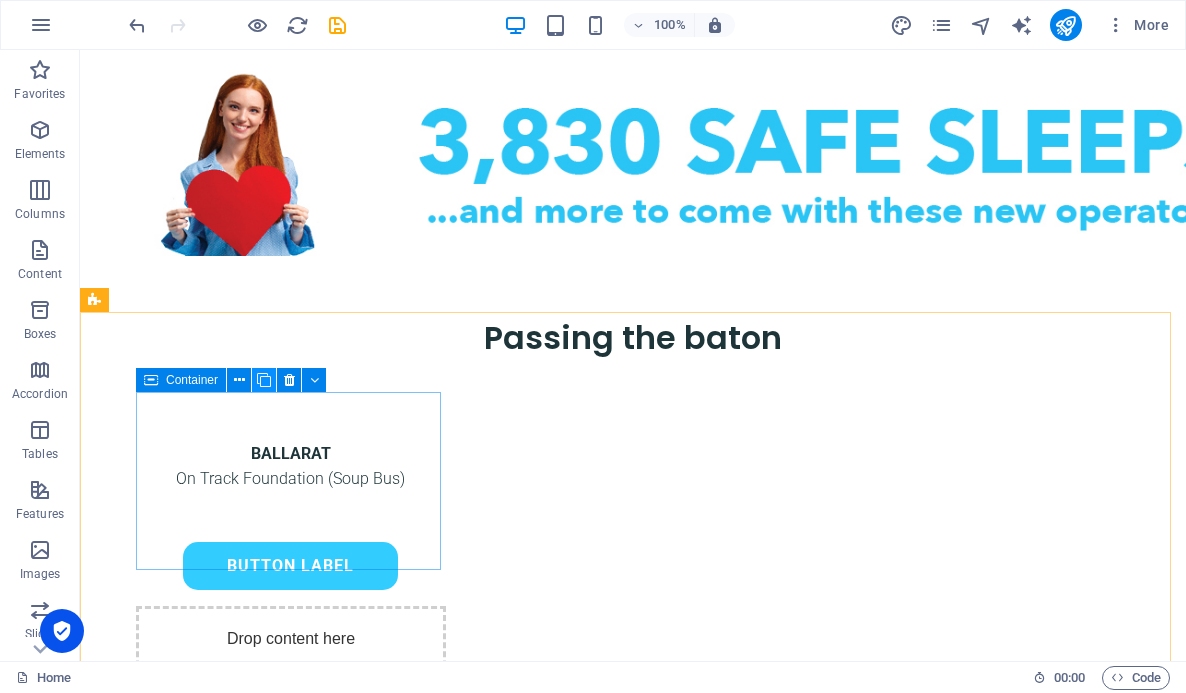 scroll, scrollTop: 1083, scrollLeft: 0, axis: vertical 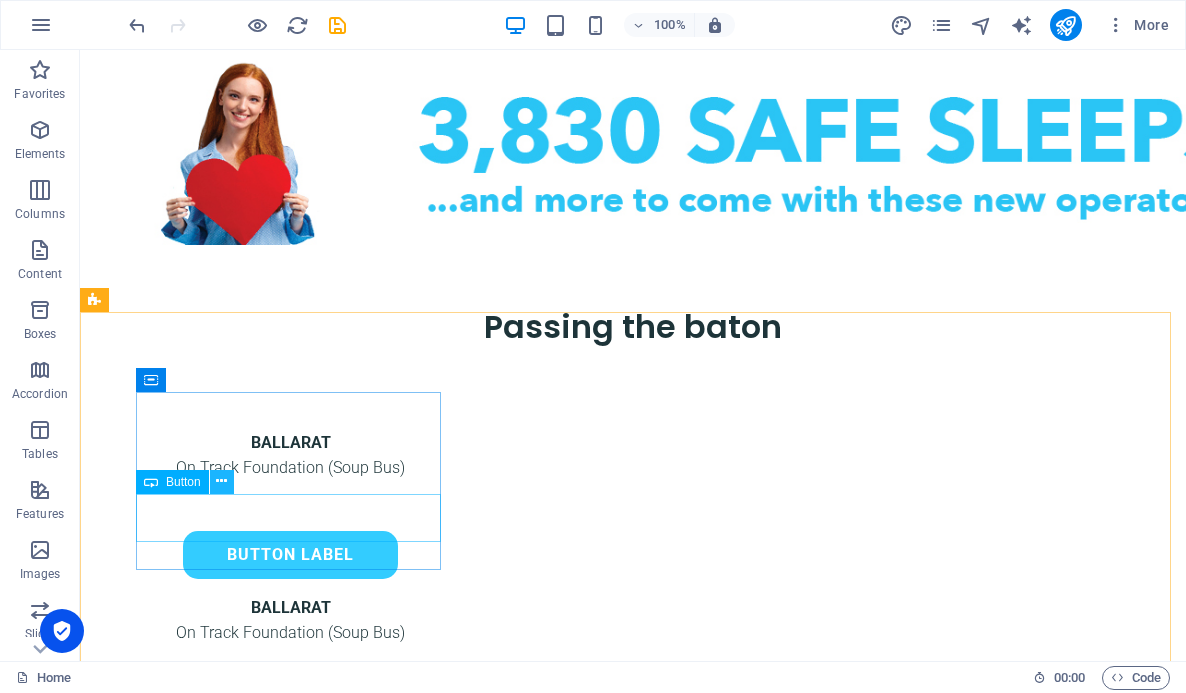 click at bounding box center [221, 481] 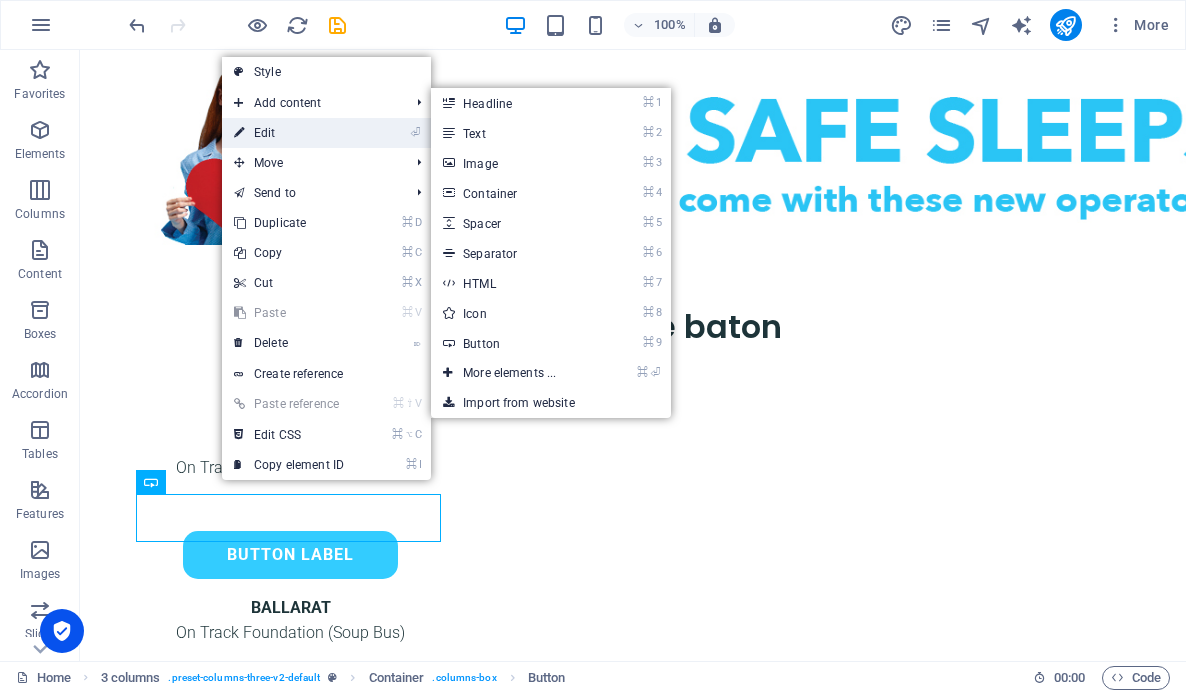 click on "⏎  Edit" at bounding box center [289, 133] 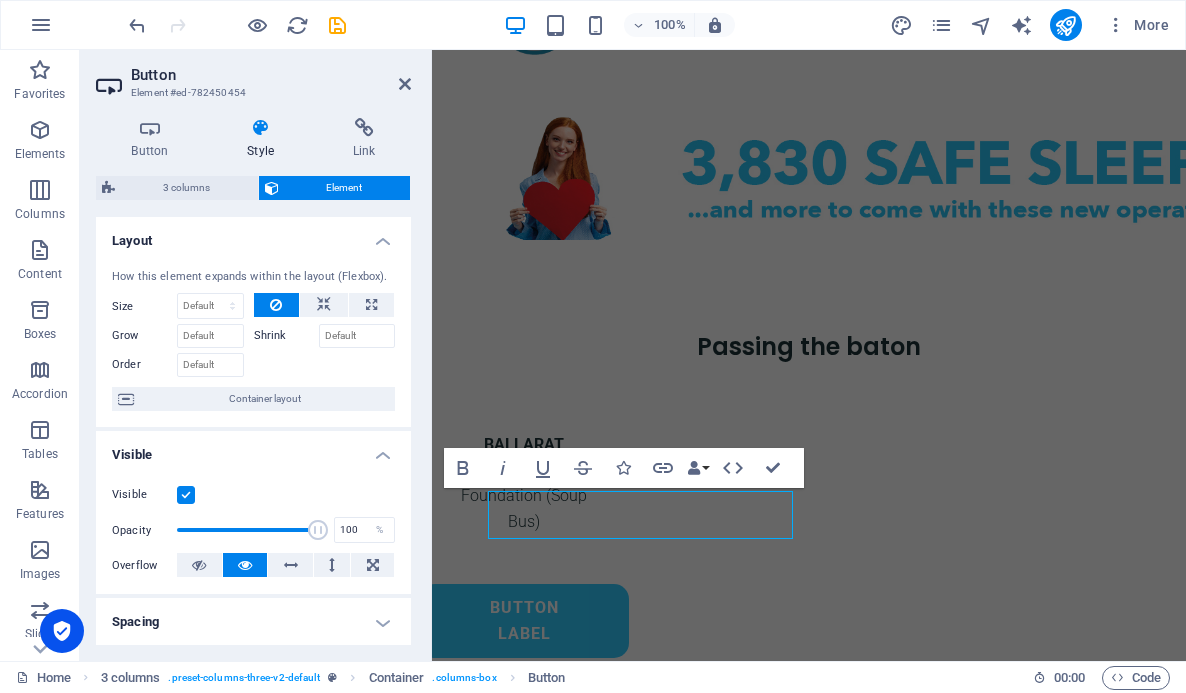scroll, scrollTop: 1085, scrollLeft: 0, axis: vertical 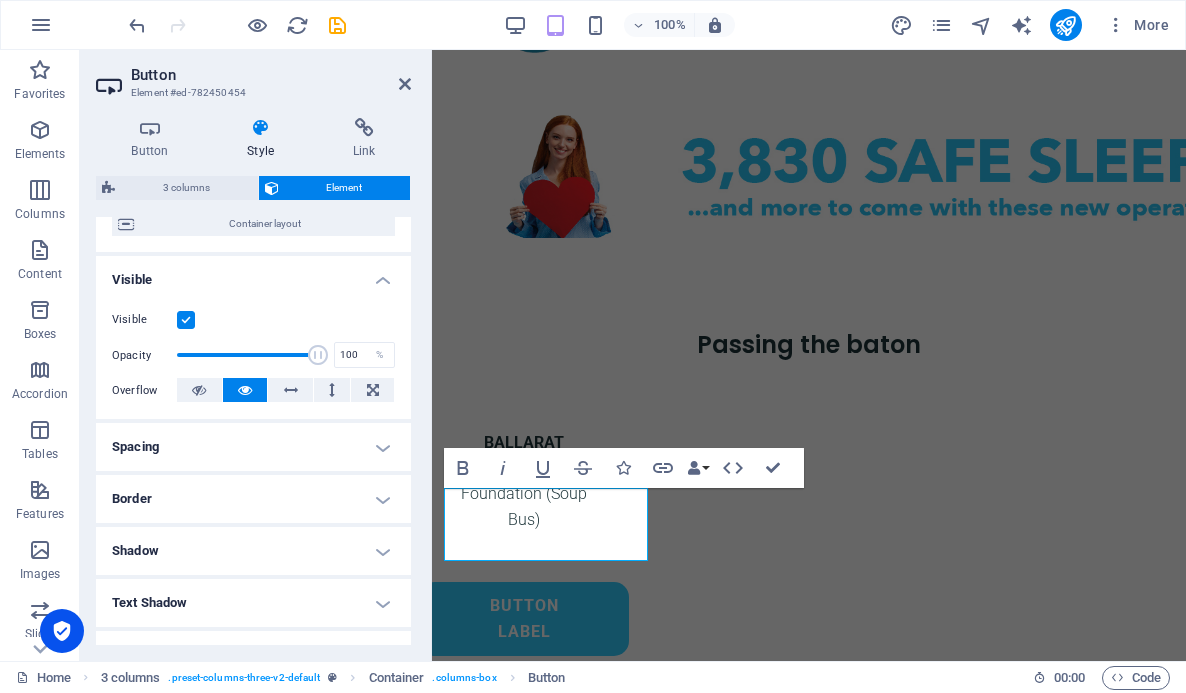 click on "Spacing" at bounding box center (253, 447) 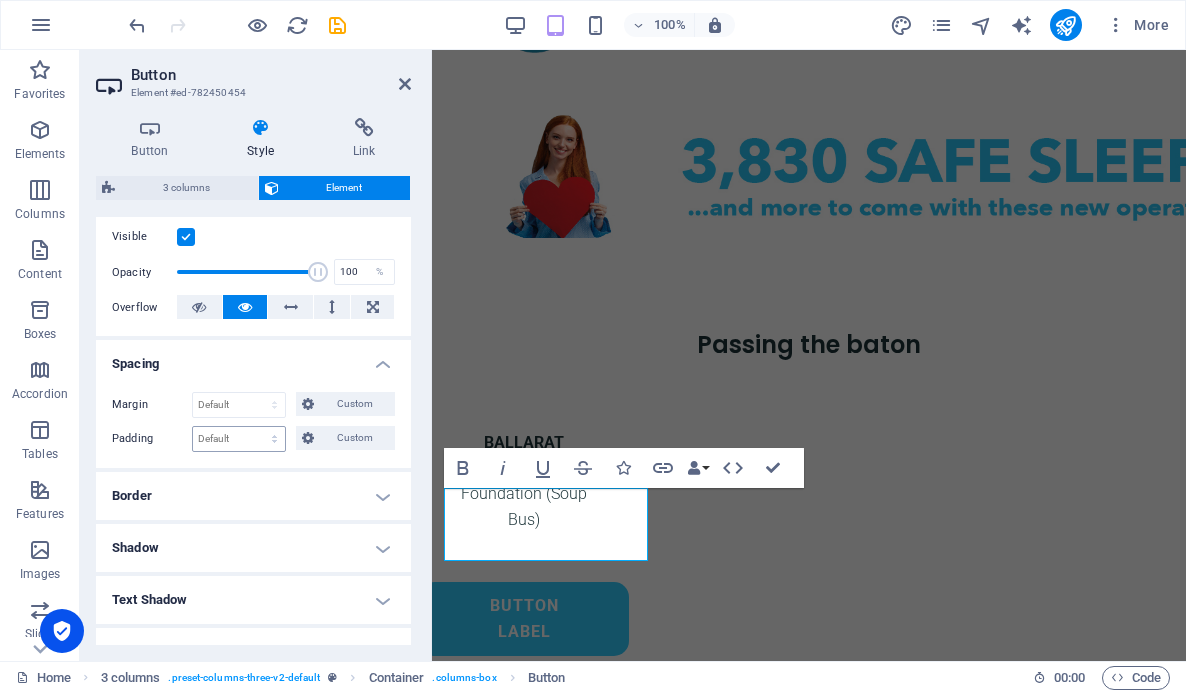 scroll, scrollTop: 69, scrollLeft: 0, axis: vertical 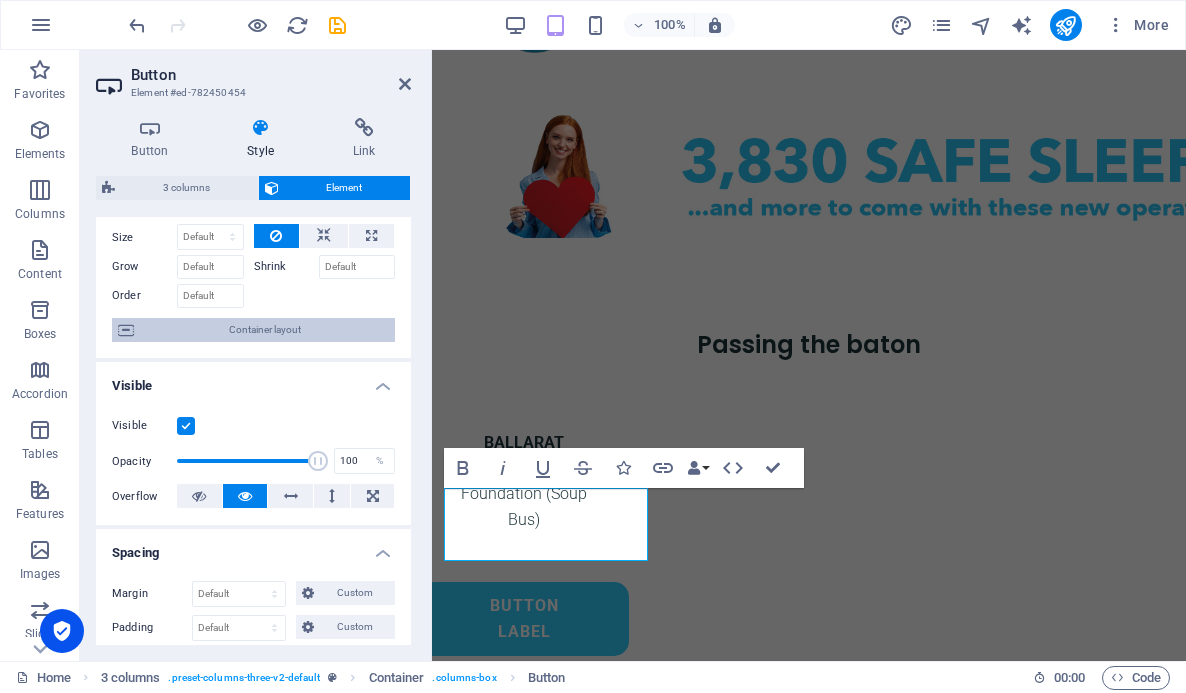 click on "Container layout" at bounding box center (264, 330) 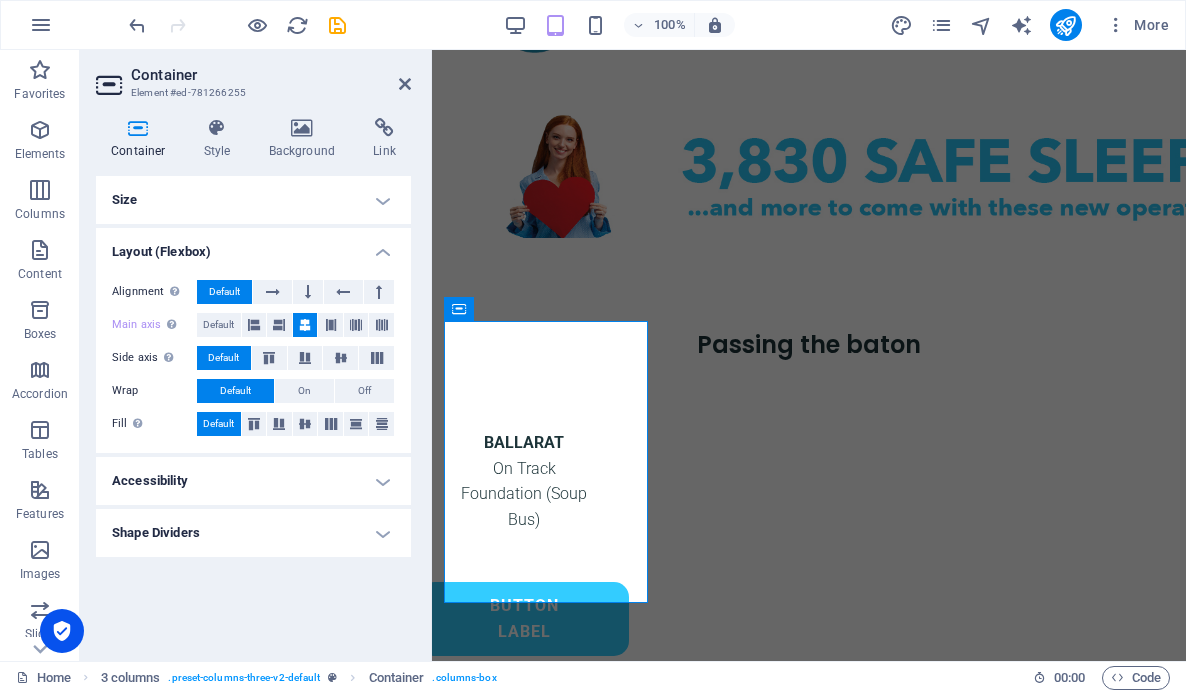 click on "Size" at bounding box center [253, 200] 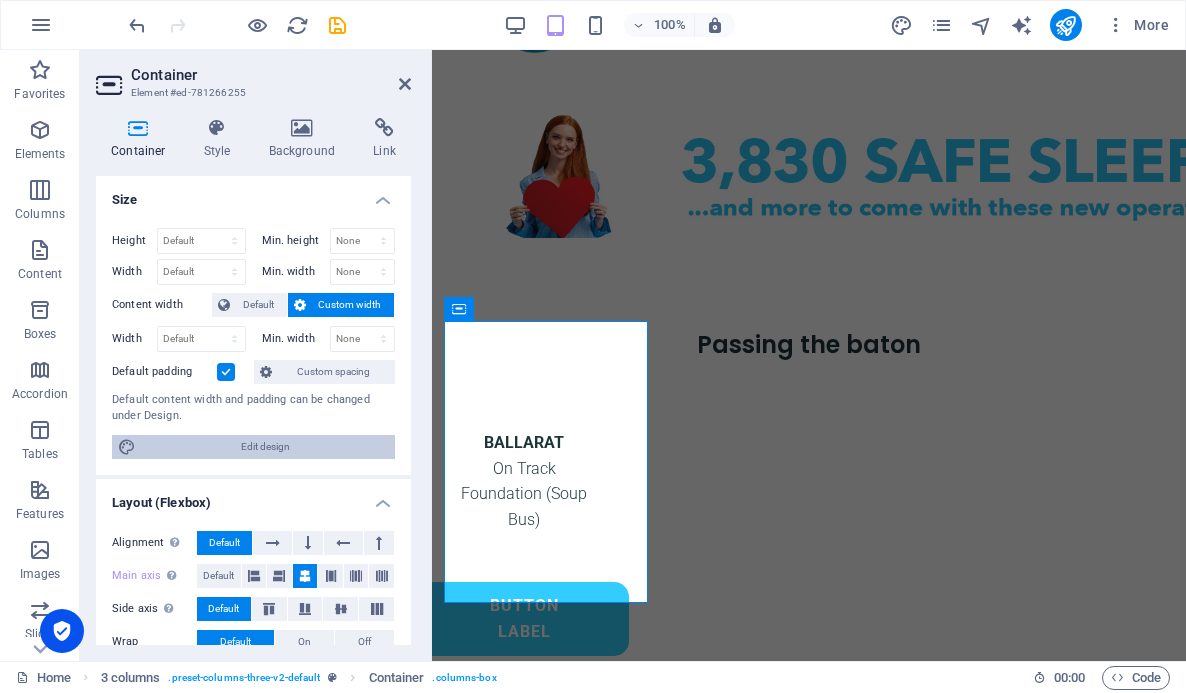 click on "Edit design" at bounding box center [265, 447] 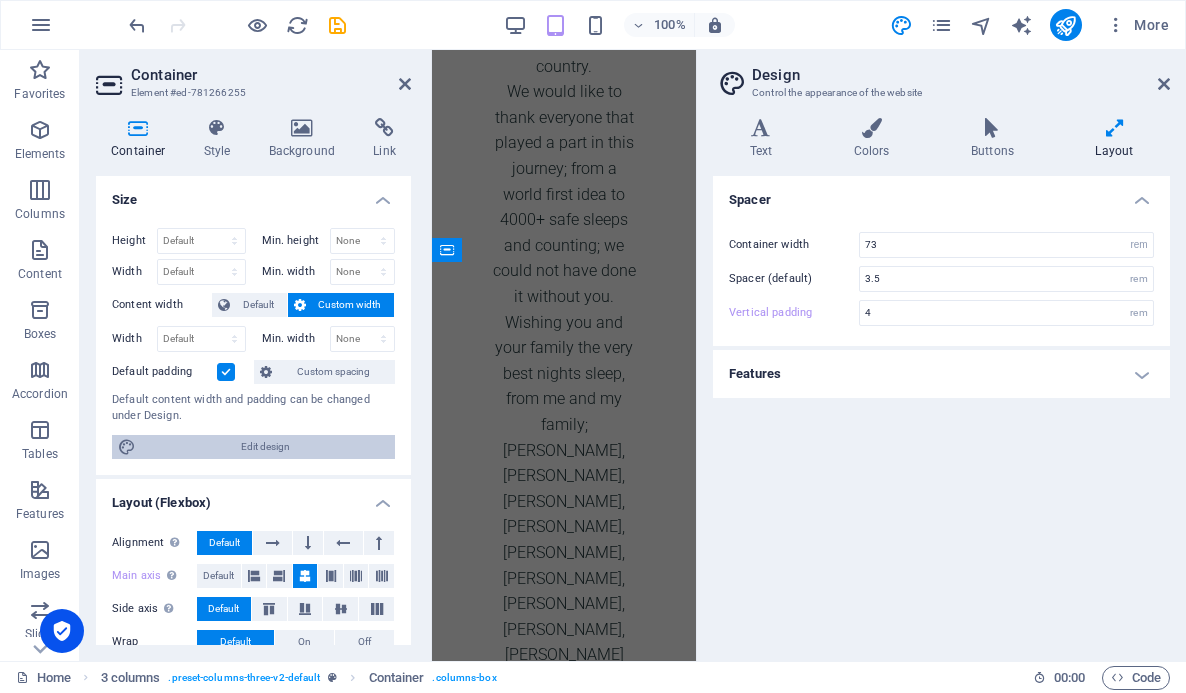 type on "3.5" 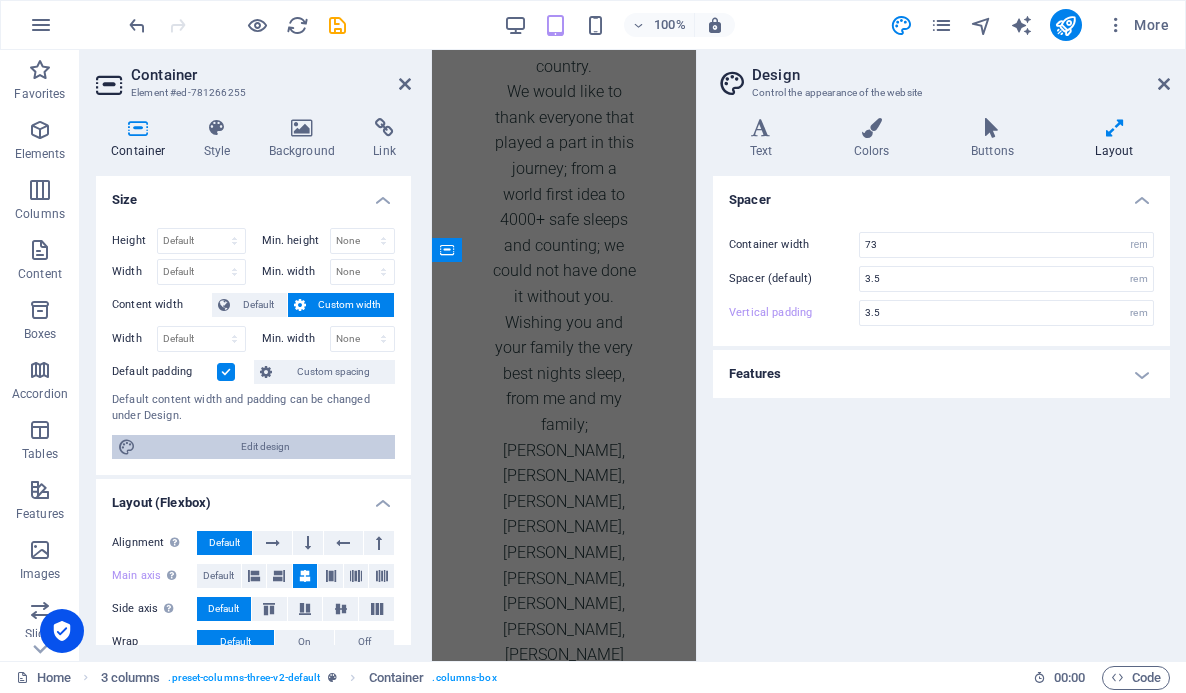 scroll, scrollTop: 1911, scrollLeft: 0, axis: vertical 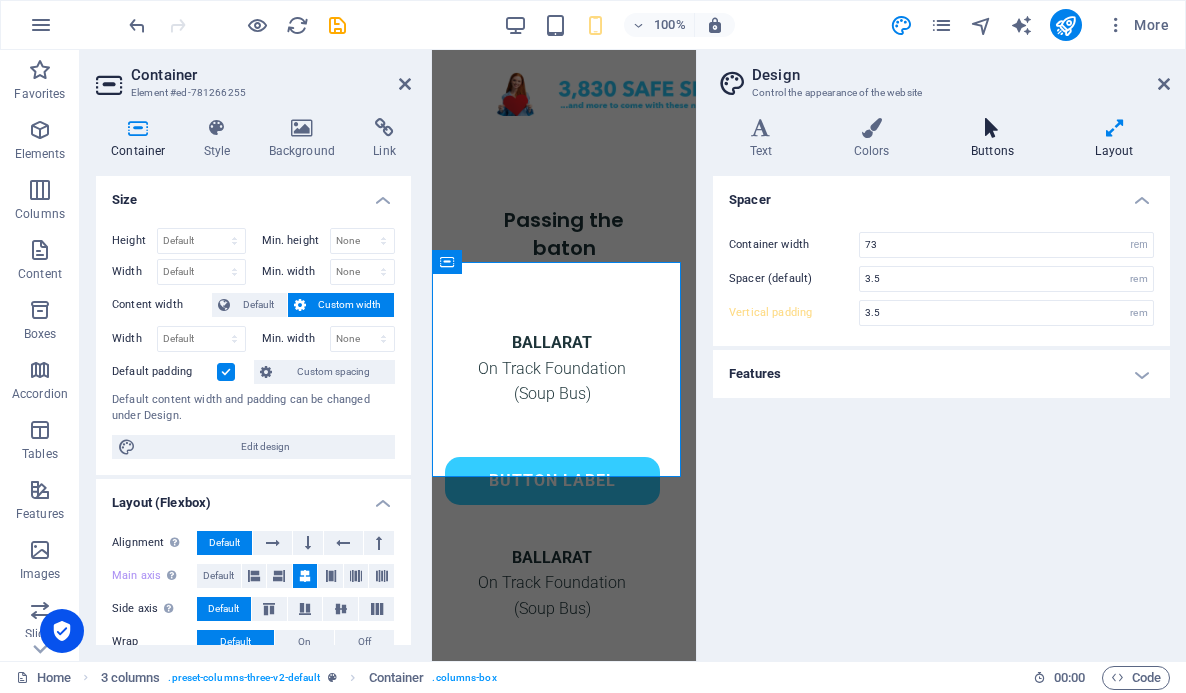 click at bounding box center (992, 128) 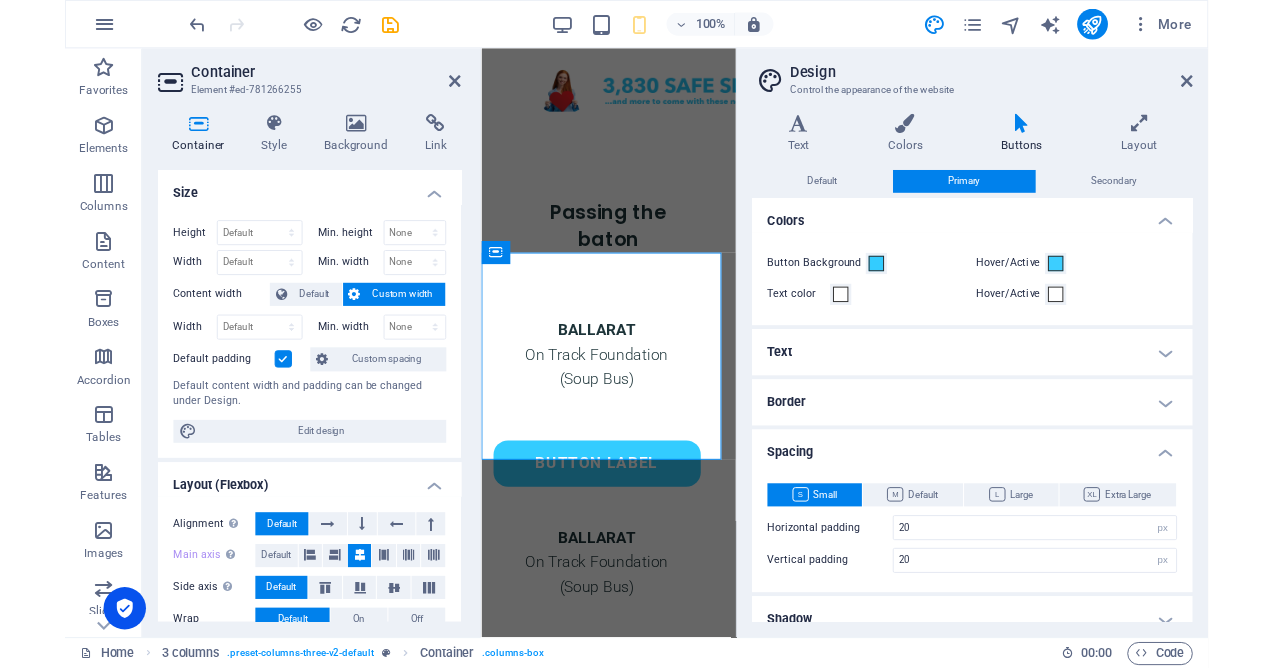 scroll, scrollTop: 124, scrollLeft: 0, axis: vertical 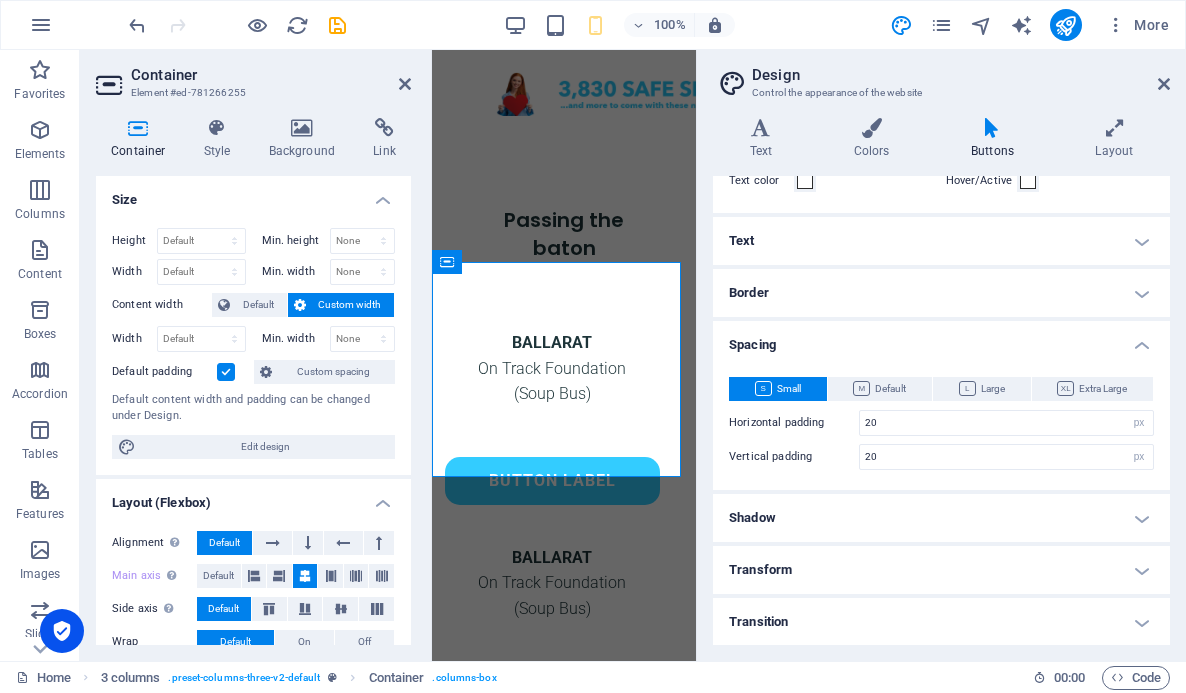 click on "Small" at bounding box center (778, 389) 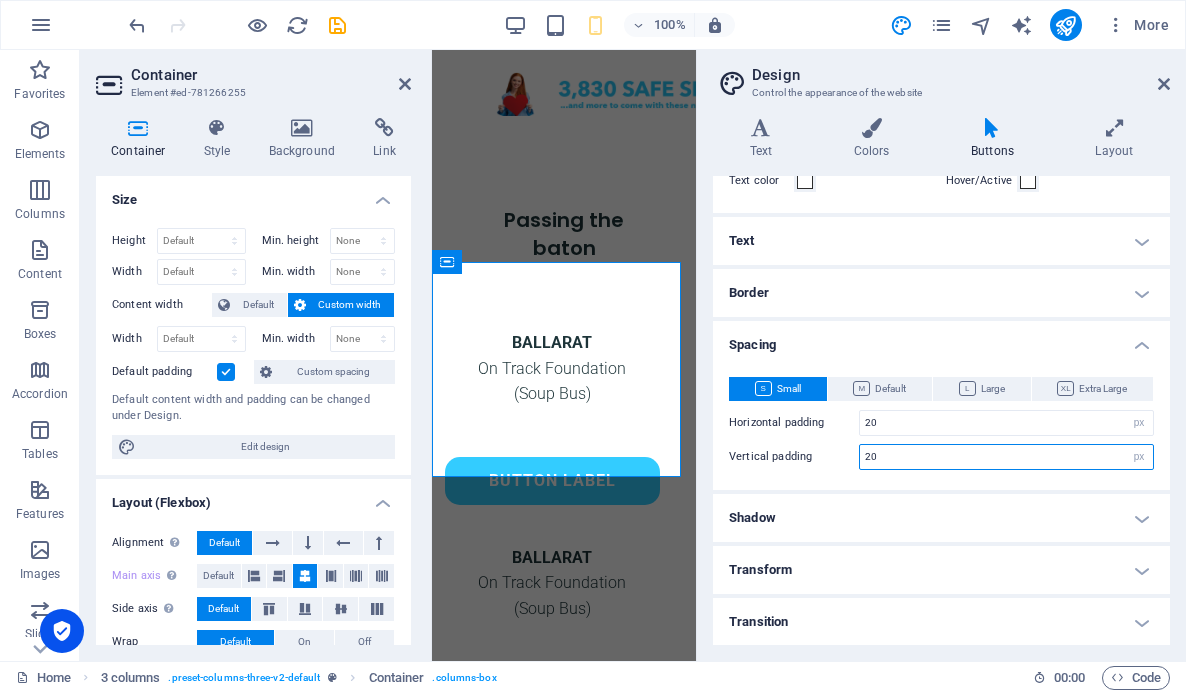 drag, startPoint x: 870, startPoint y: 456, endPoint x: 840, endPoint y: 453, distance: 30.149628 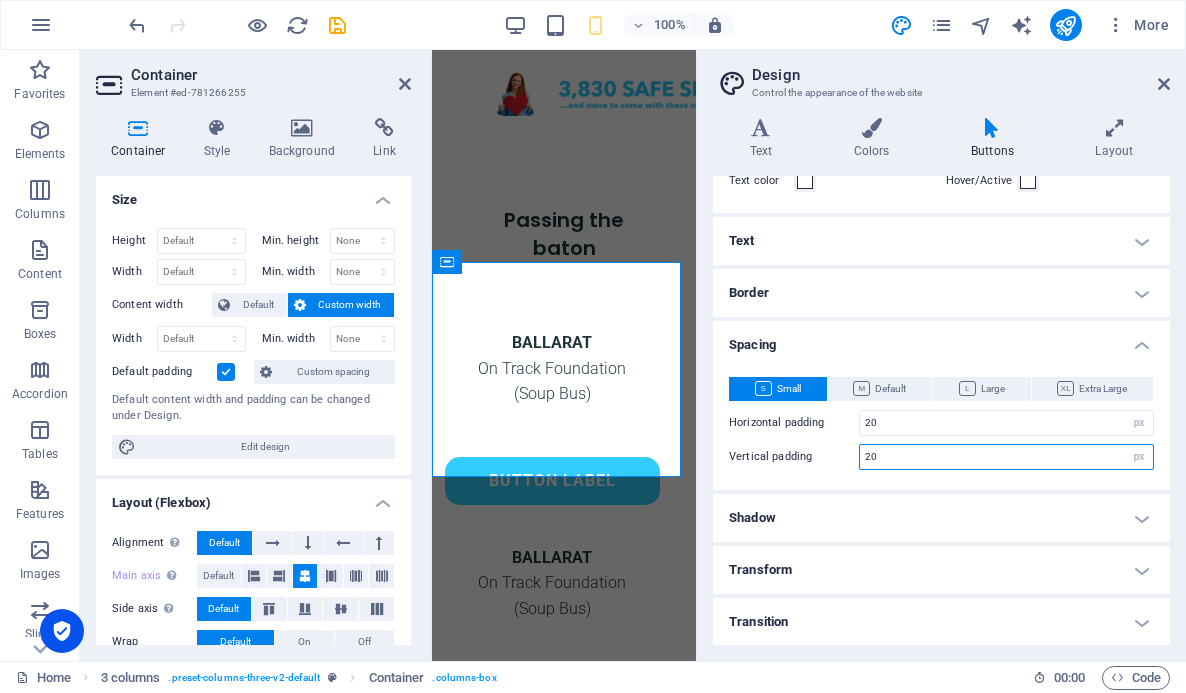 click on "Vertical padding 20 rem px" at bounding box center [941, 457] 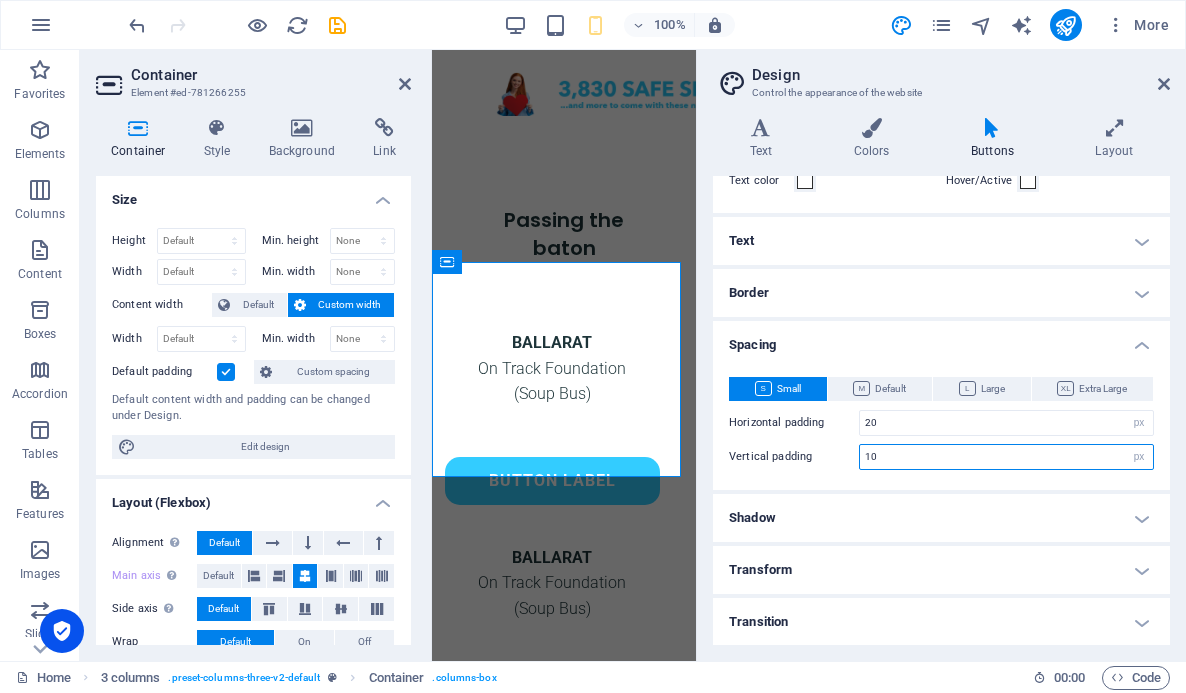 type on "10" 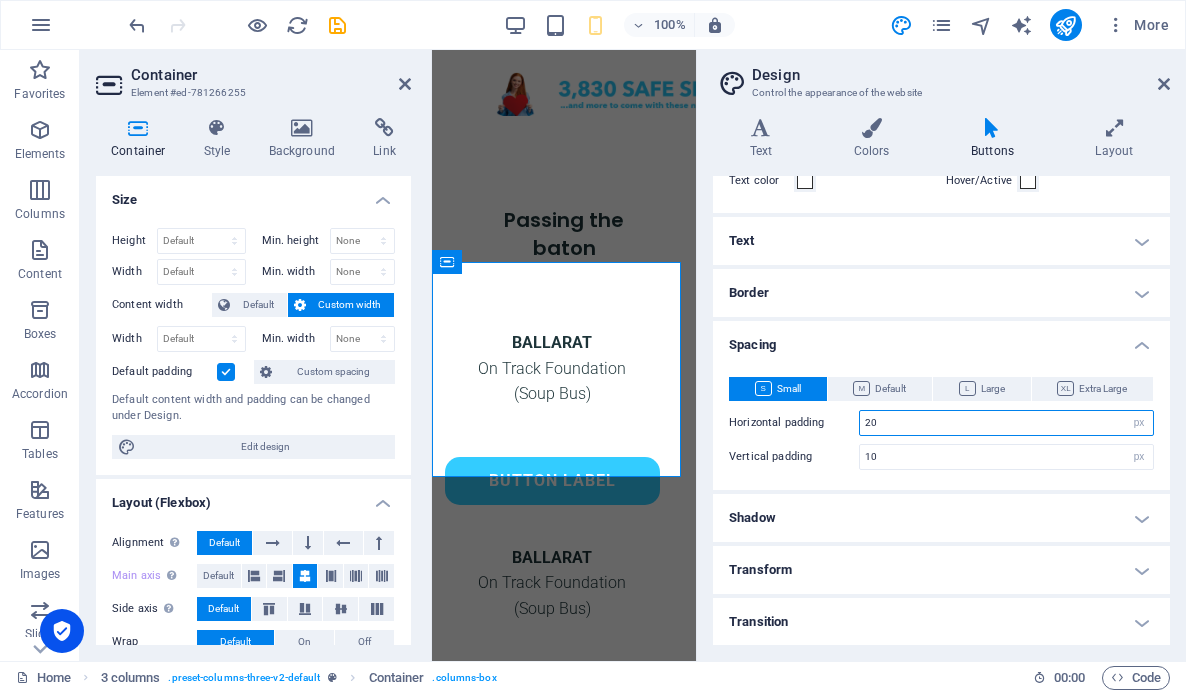 drag, startPoint x: 869, startPoint y: 426, endPoint x: 852, endPoint y: 425, distance: 17.029387 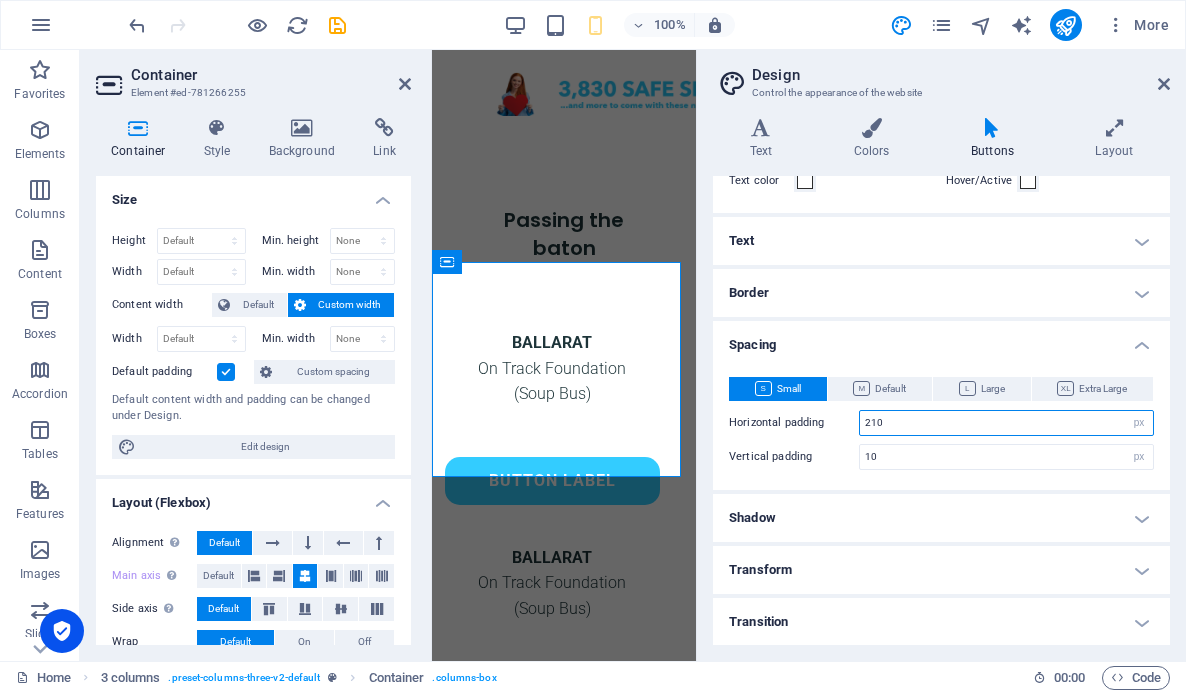 click on "210" at bounding box center (1006, 423) 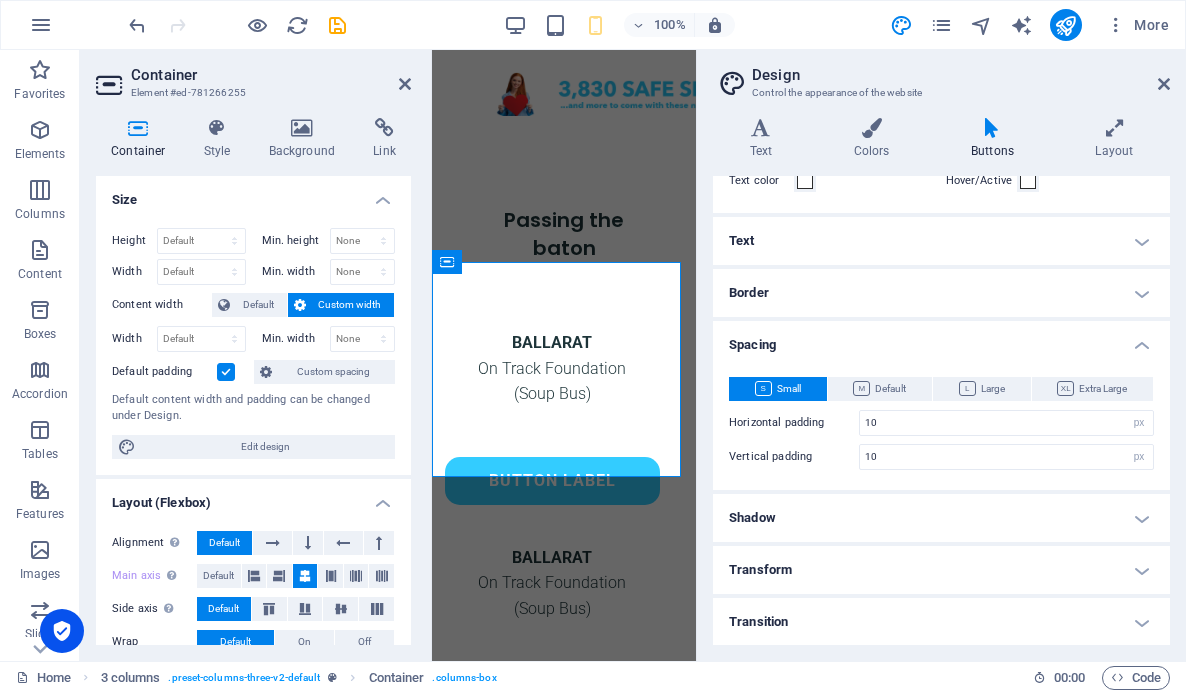 drag, startPoint x: 1052, startPoint y: 70, endPoint x: 1066, endPoint y: 48, distance: 26.076809 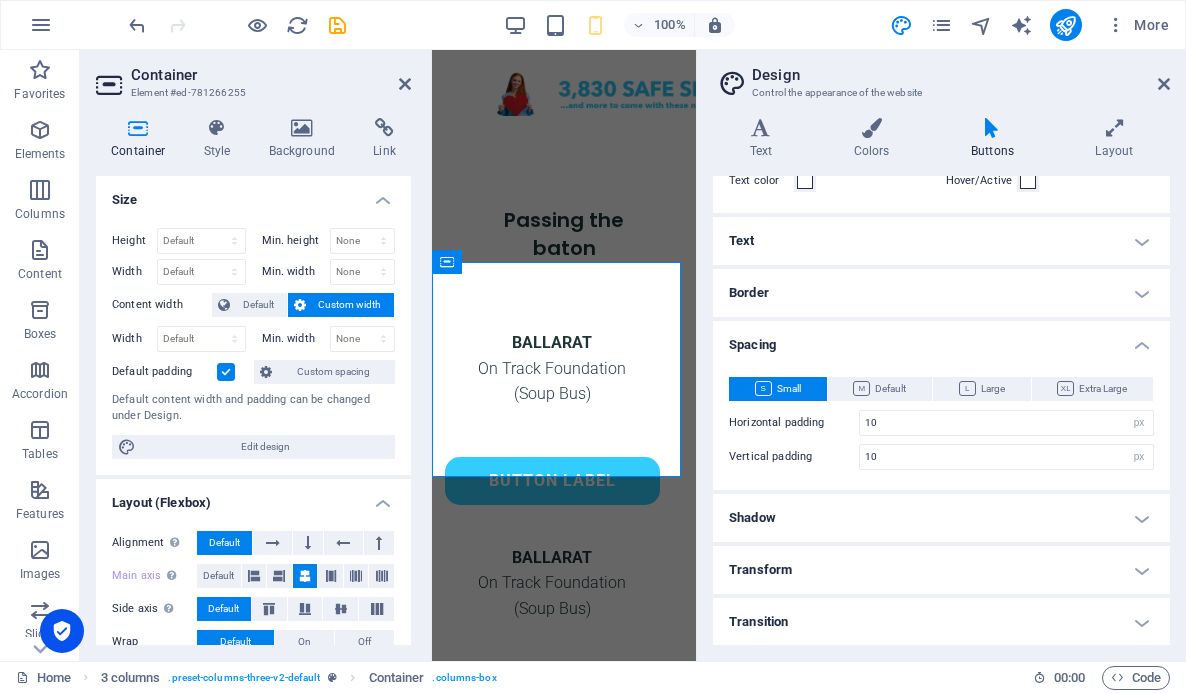click on "Design" at bounding box center (961, 75) 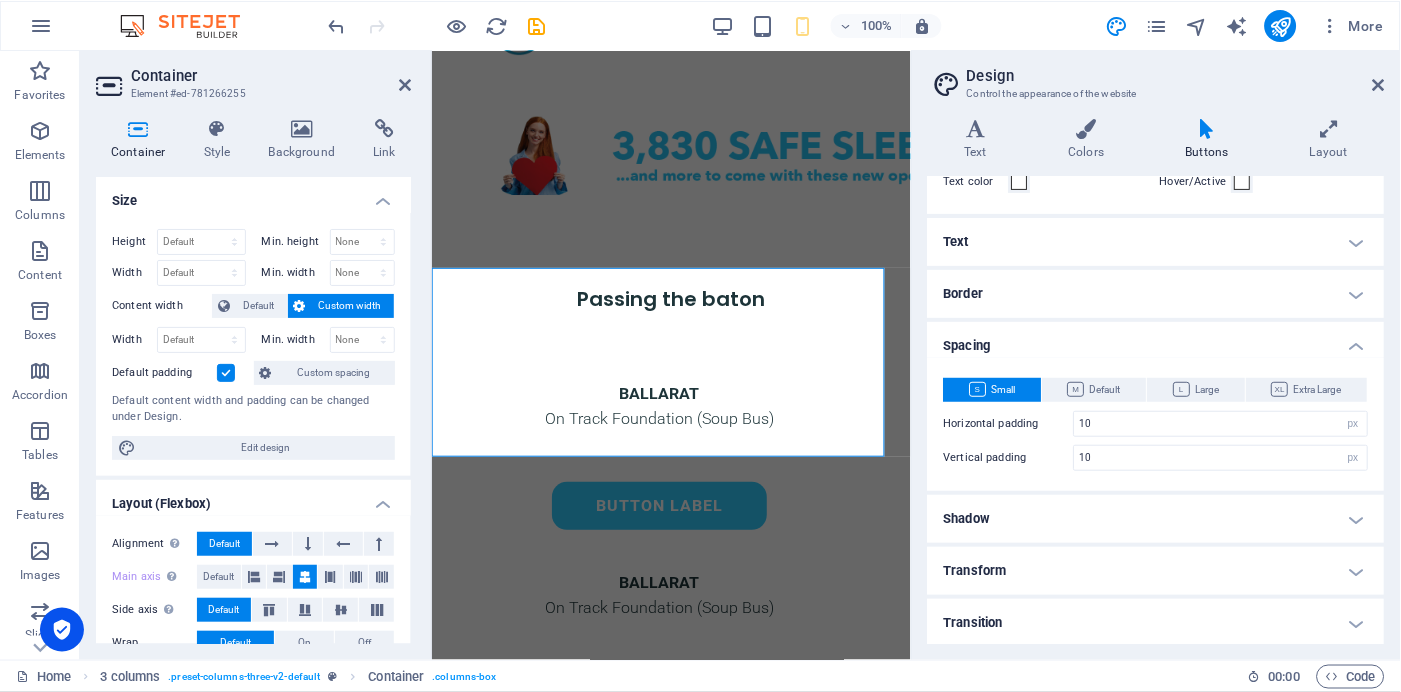 scroll, scrollTop: 1256, scrollLeft: 0, axis: vertical 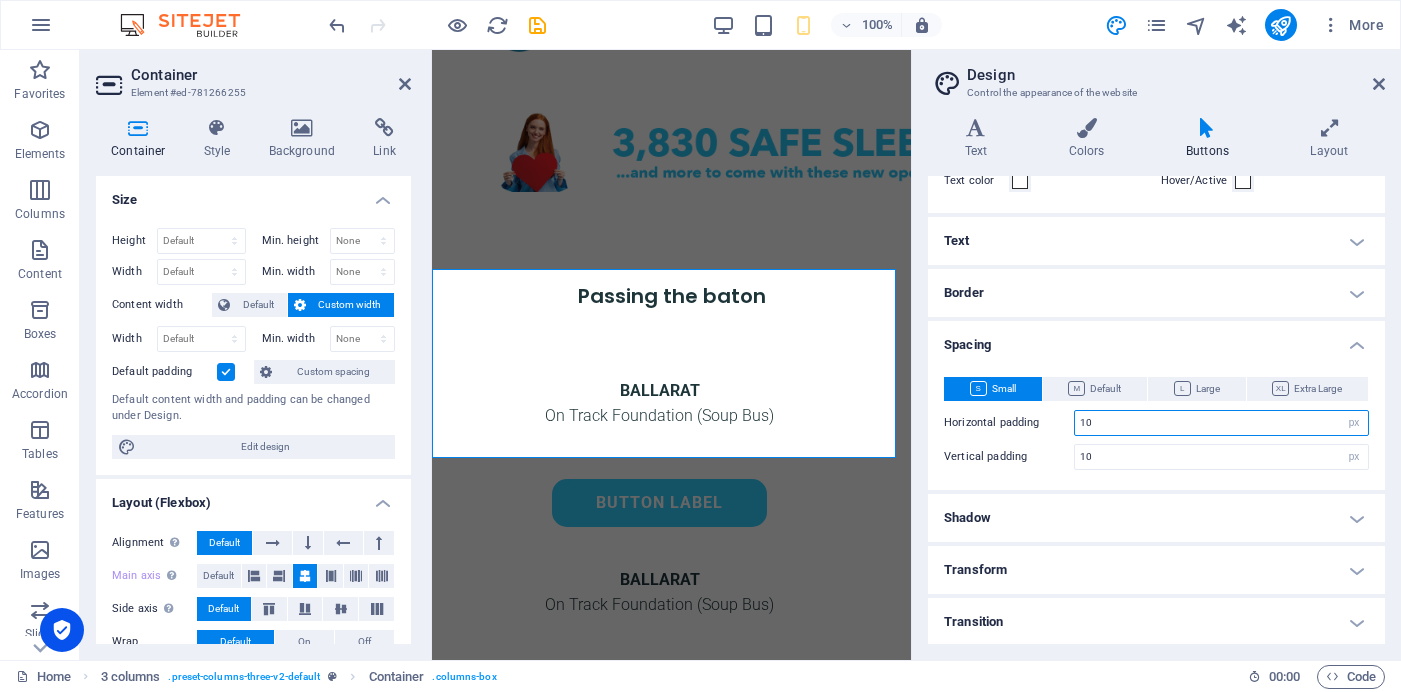 click on "10" at bounding box center (1221, 423) 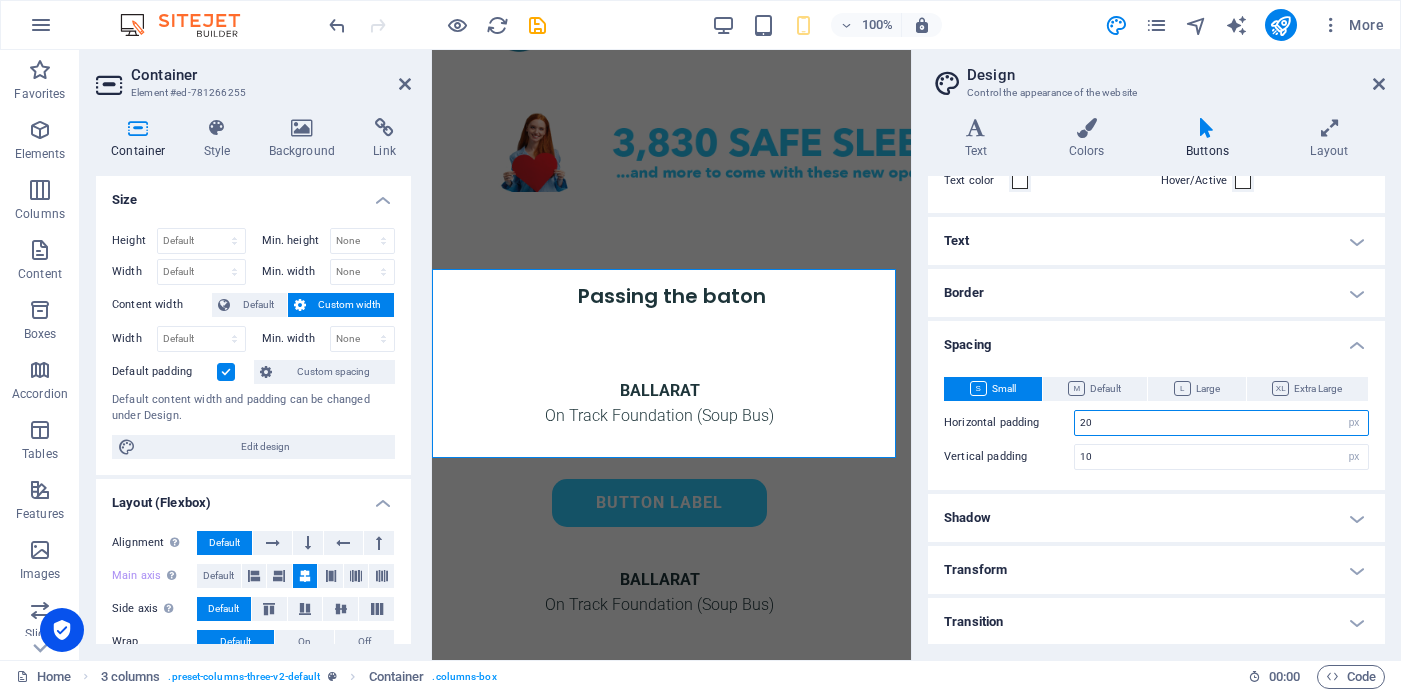 type on "20" 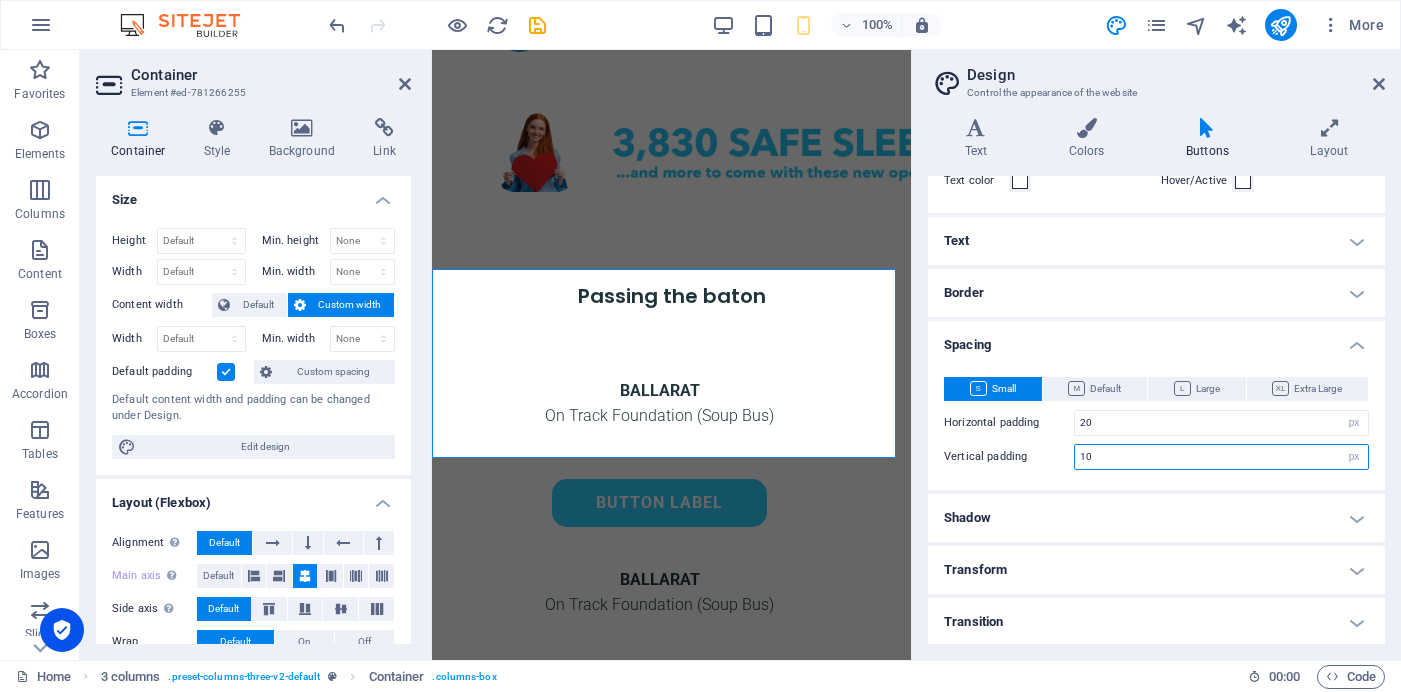 click on "10" at bounding box center (1221, 457) 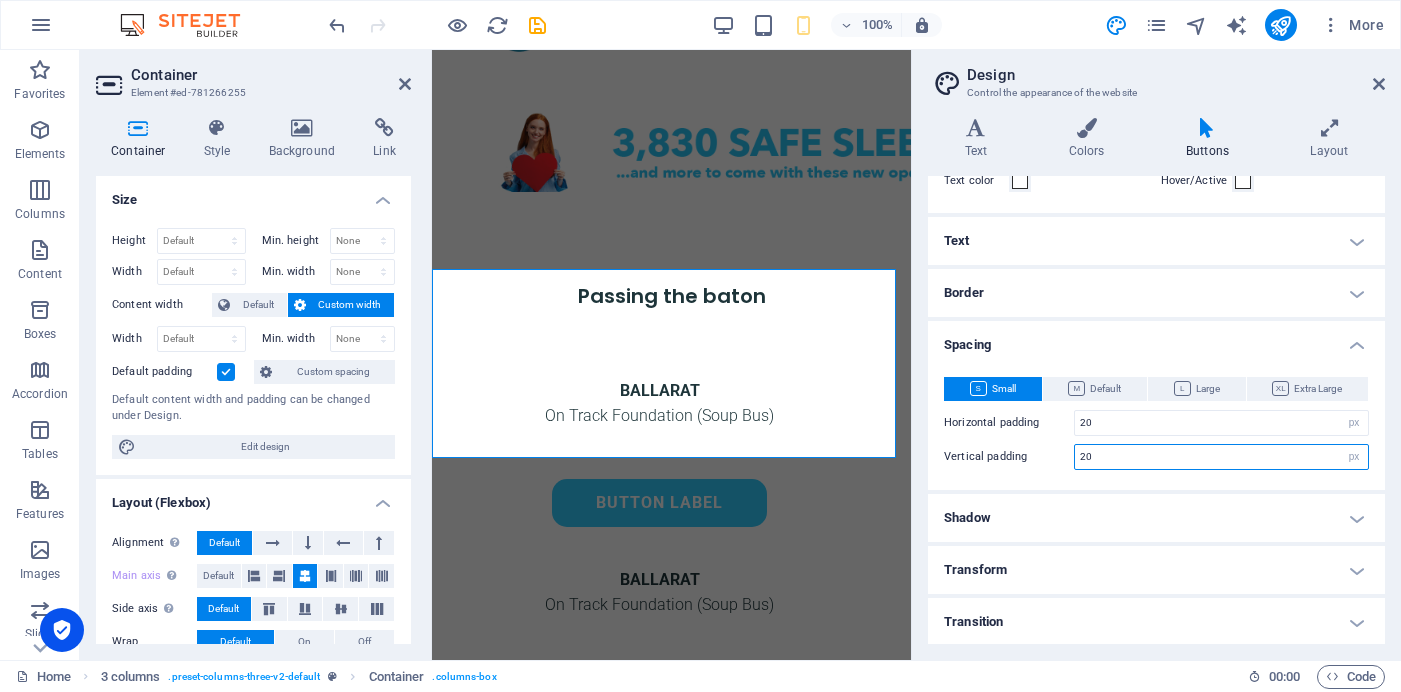type on "20" 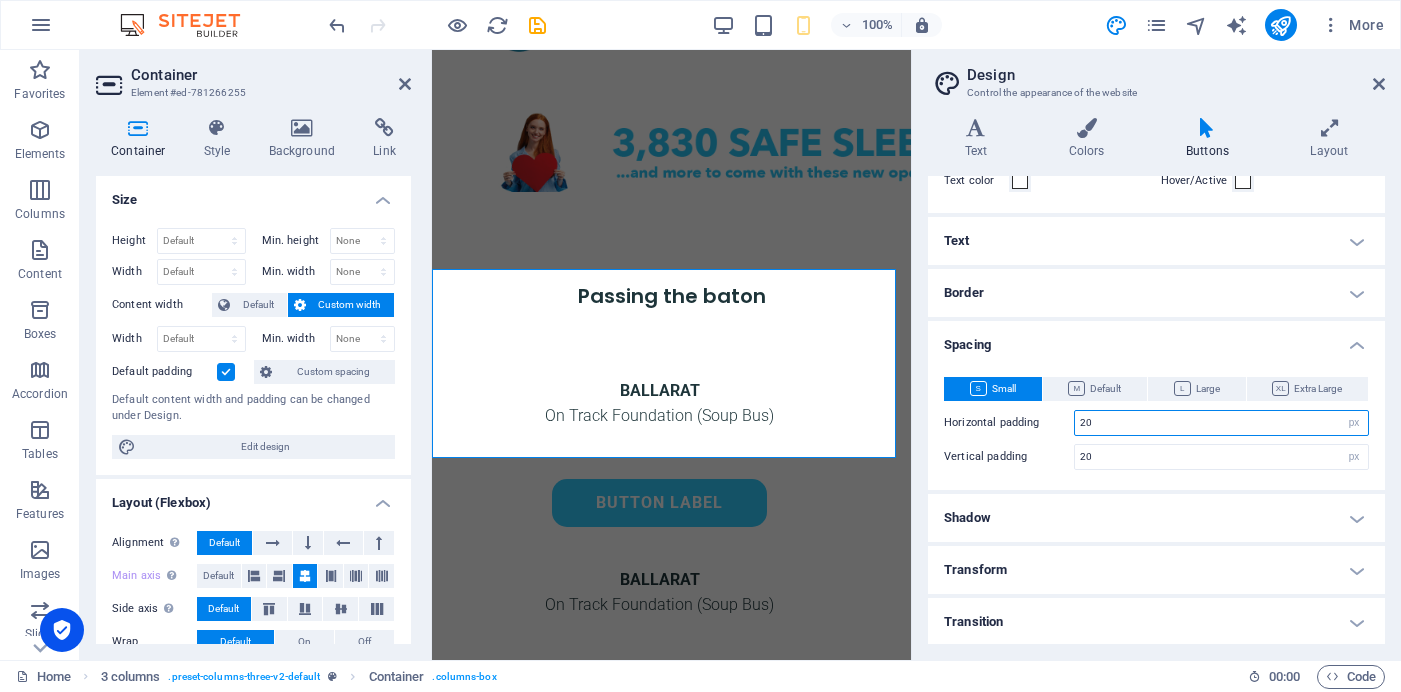click on "20" at bounding box center [1221, 423] 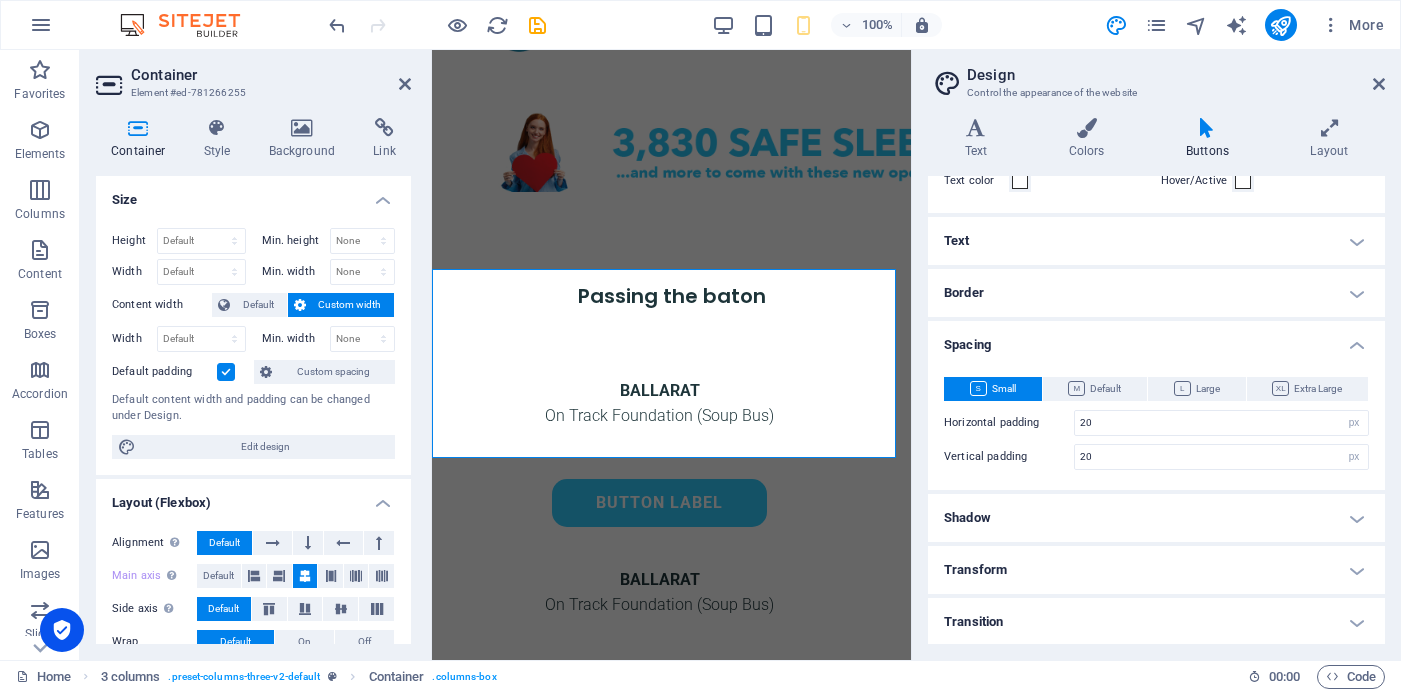 click on "Border" at bounding box center [1156, 293] 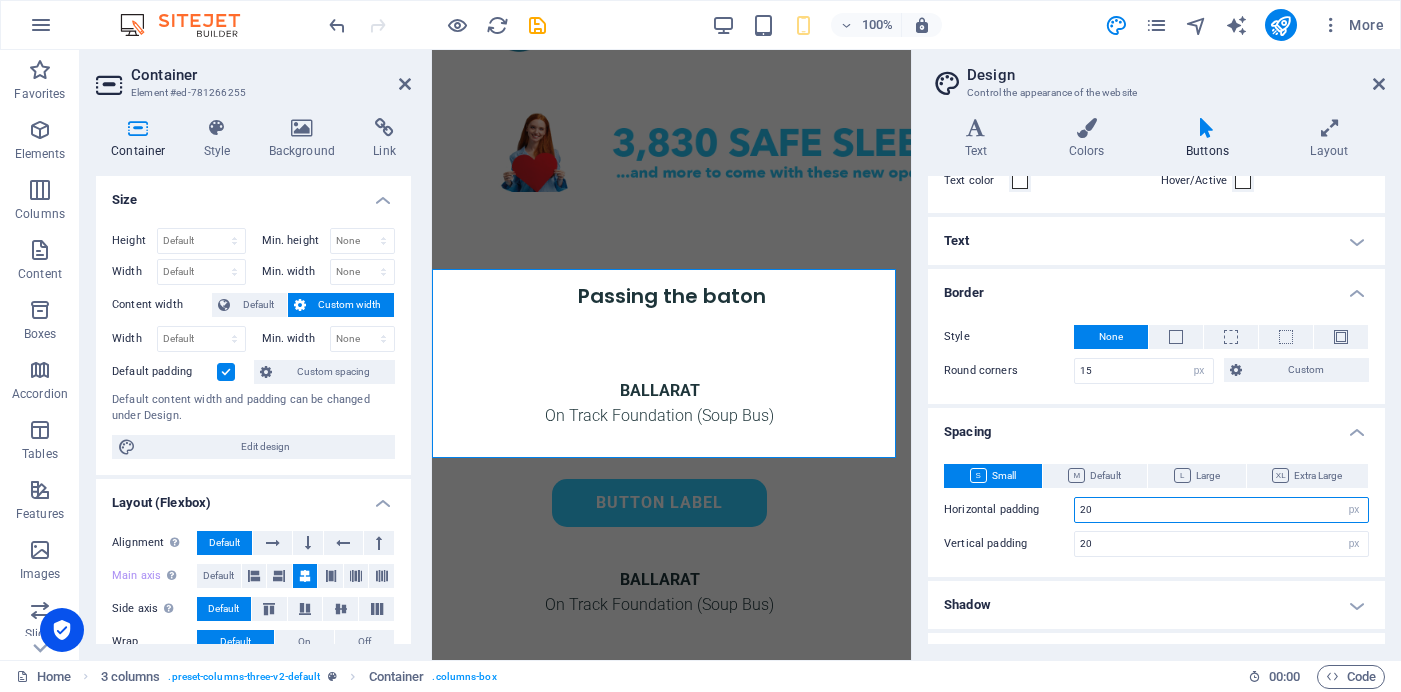 click on "20" at bounding box center (1221, 510) 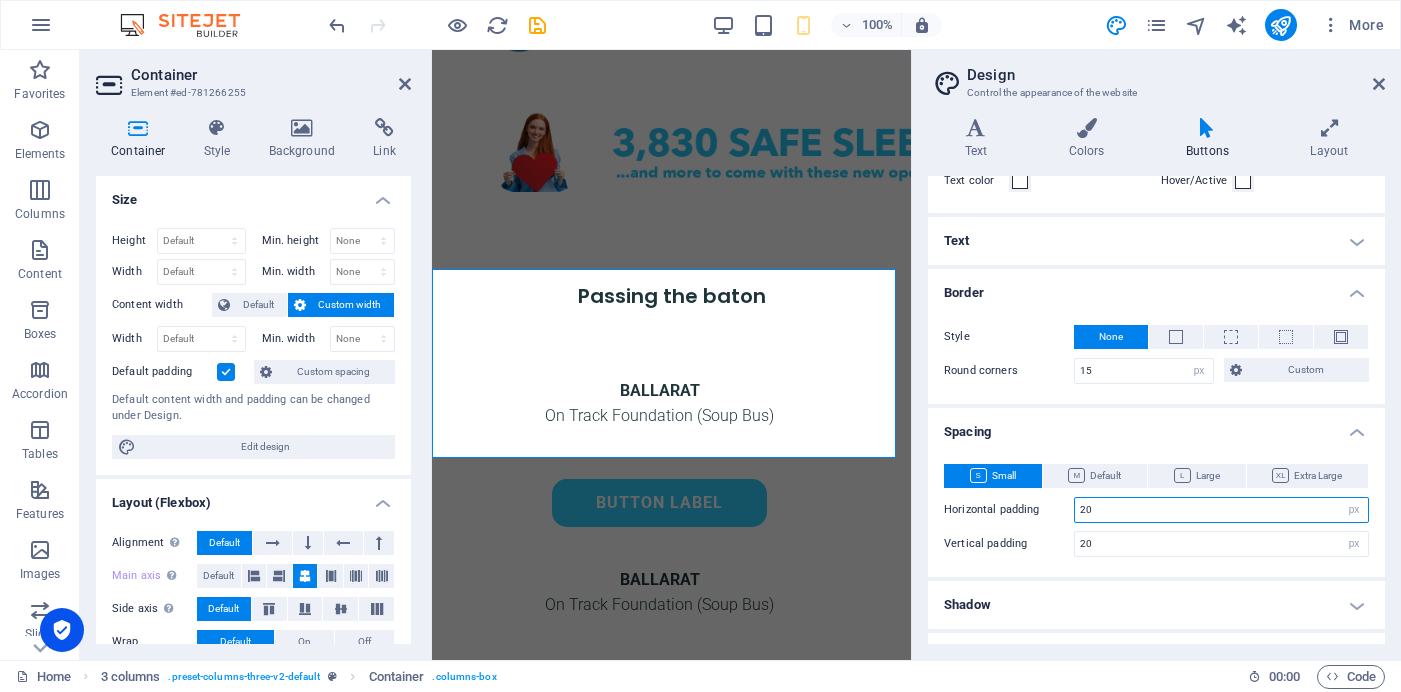 drag, startPoint x: 1084, startPoint y: 511, endPoint x: 1052, endPoint y: 510, distance: 32.01562 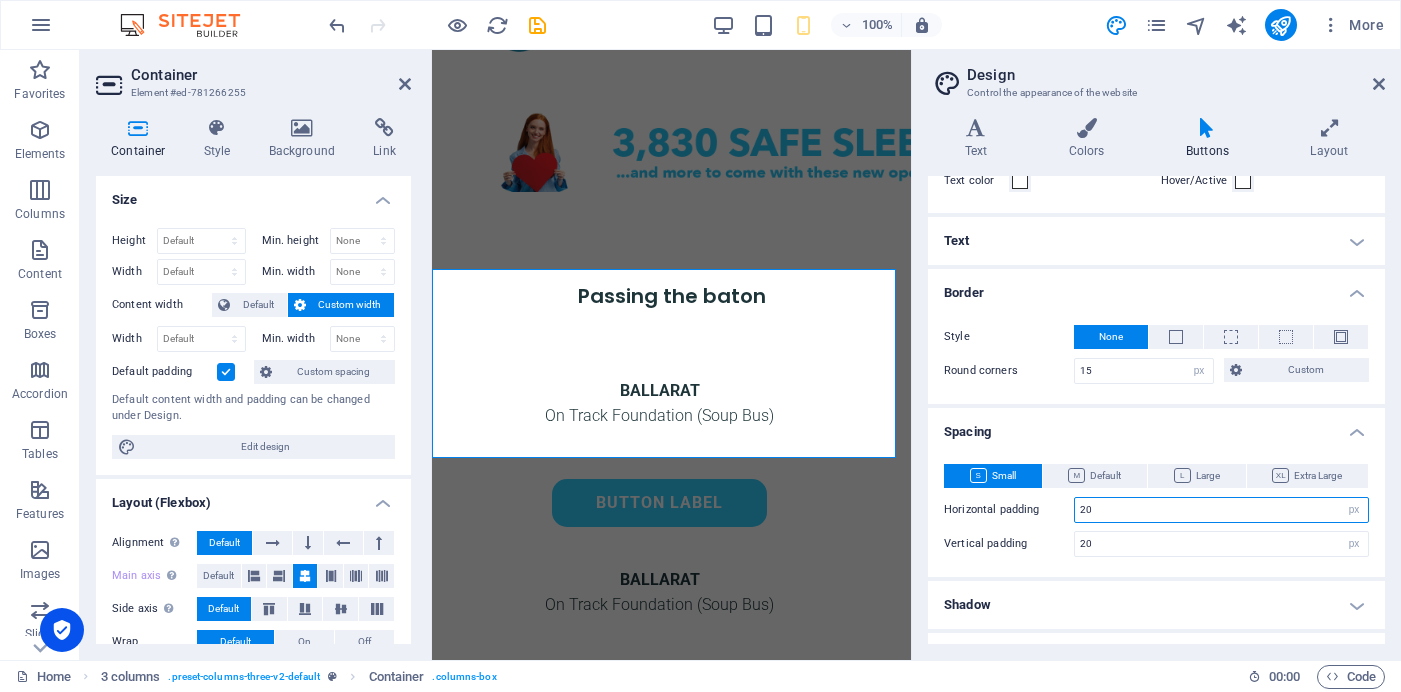 click on "Horizontal padding 20 rem px" at bounding box center (1156, 510) 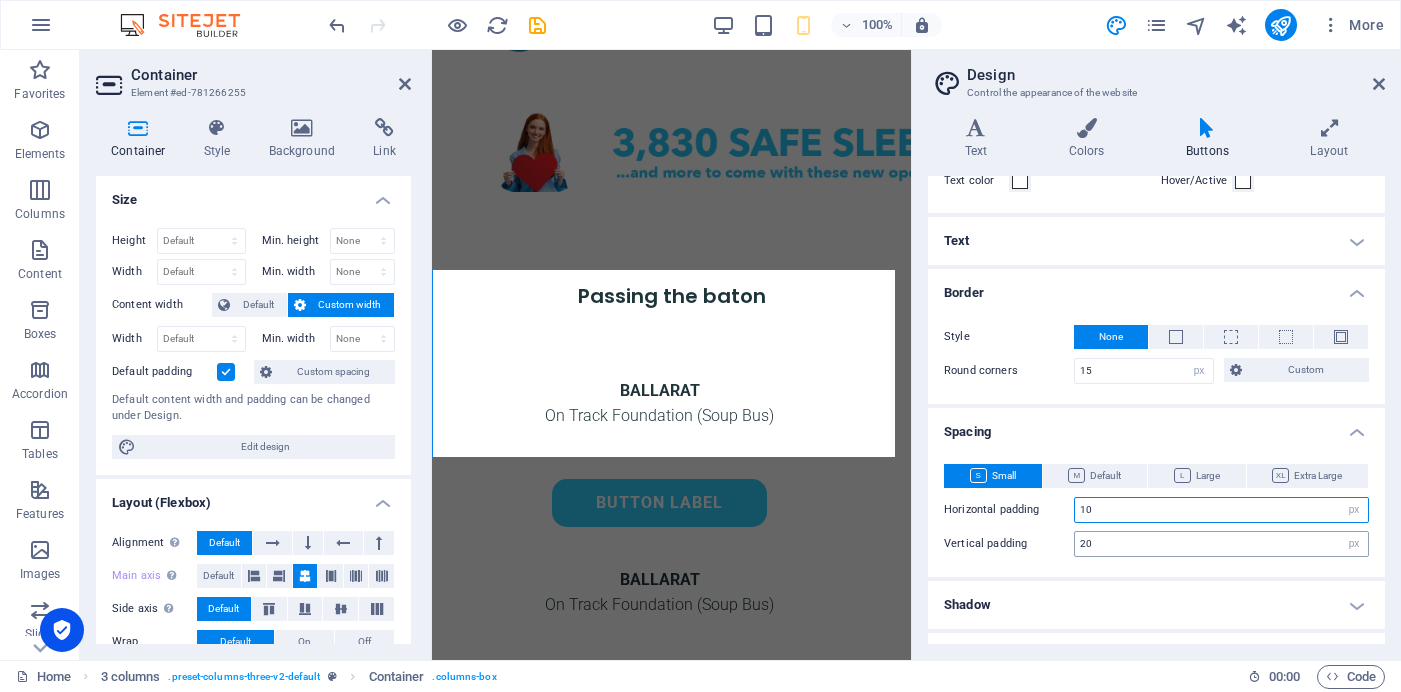 type on "10" 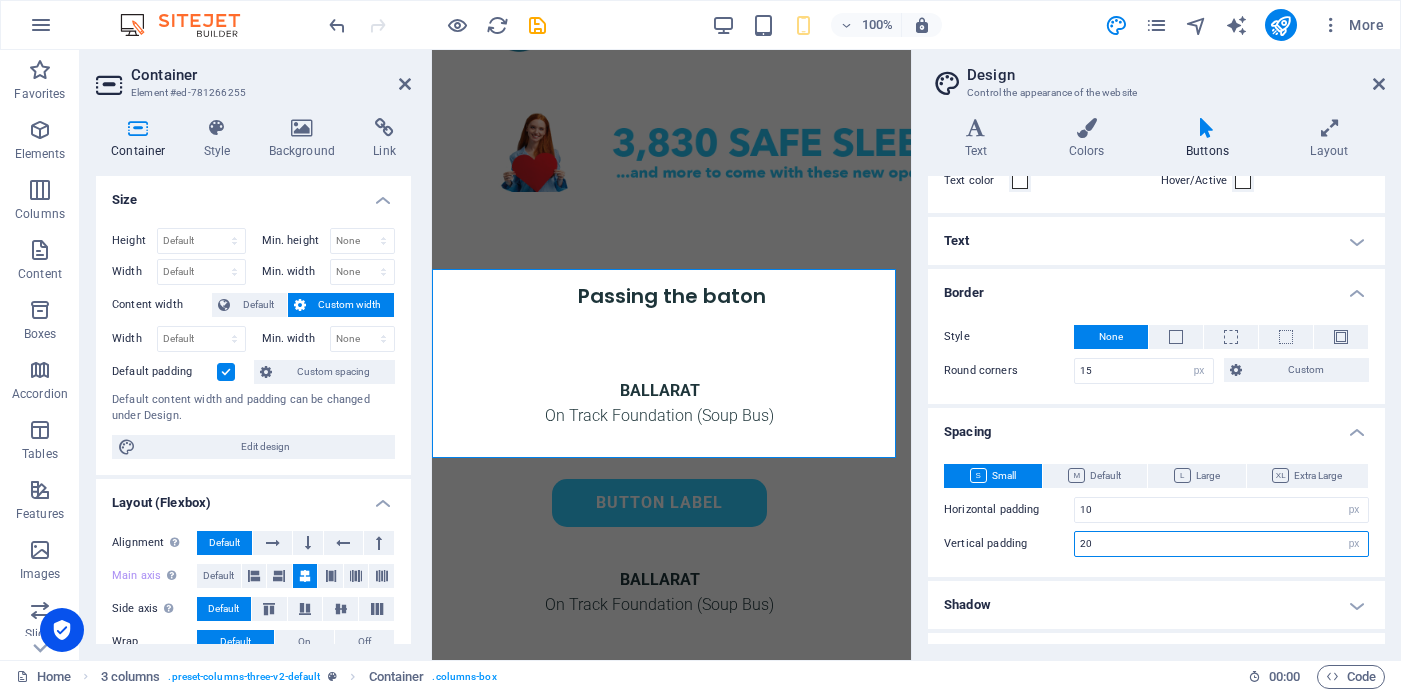 drag, startPoint x: 1086, startPoint y: 544, endPoint x: 1075, endPoint y: 544, distance: 11 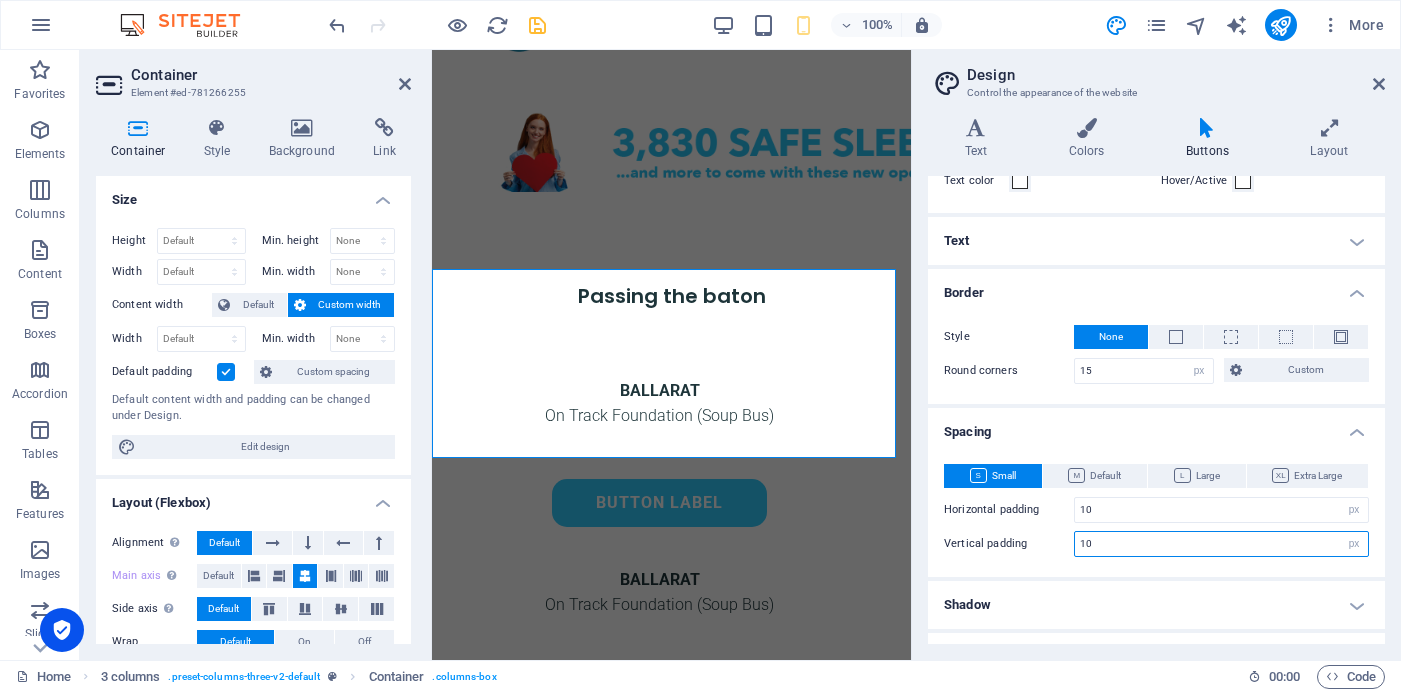 type on "10" 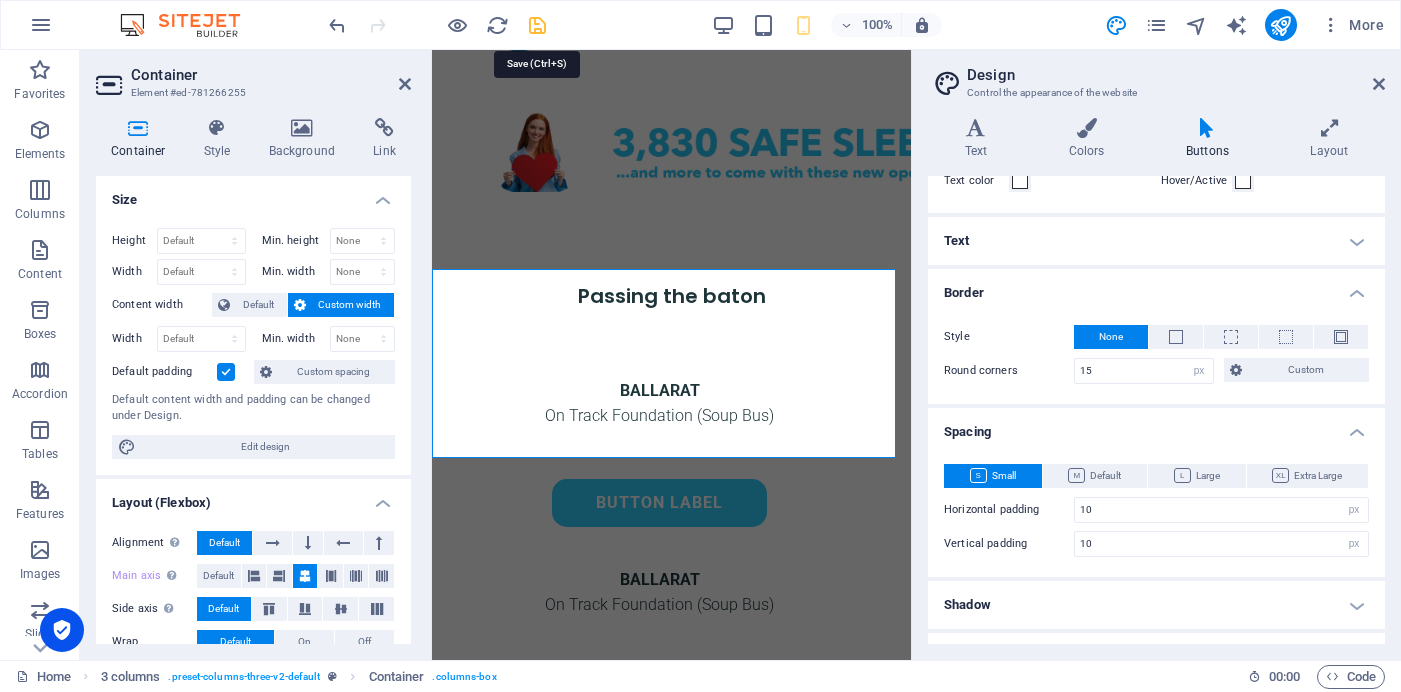 click at bounding box center [537, 25] 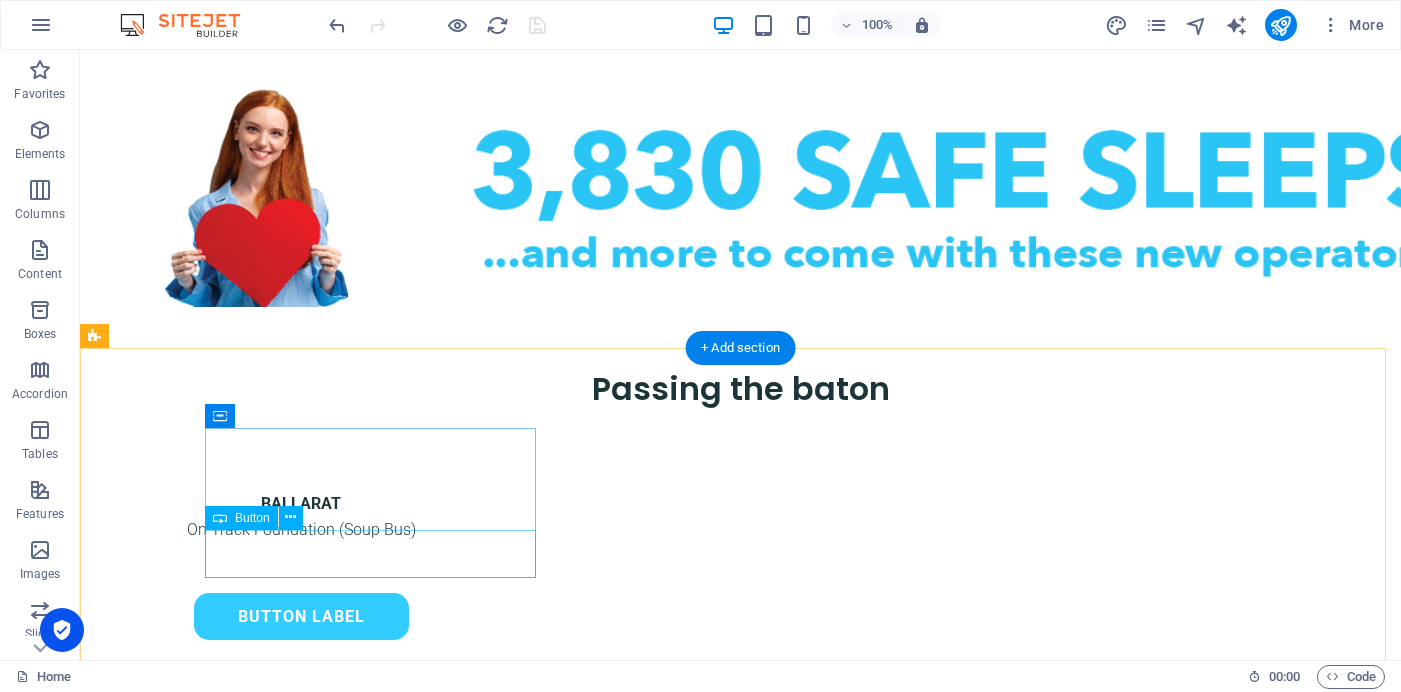 click on "Button label" at bounding box center [301, 617] 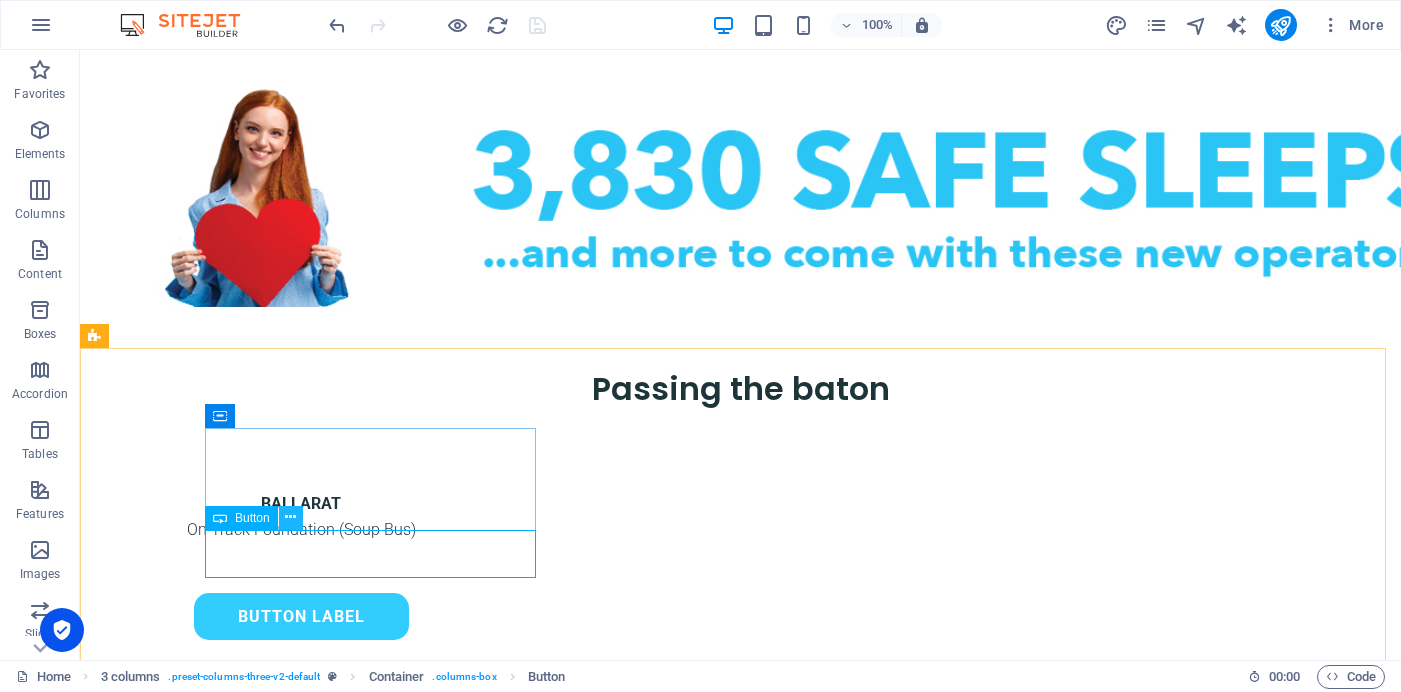 click at bounding box center (291, 518) 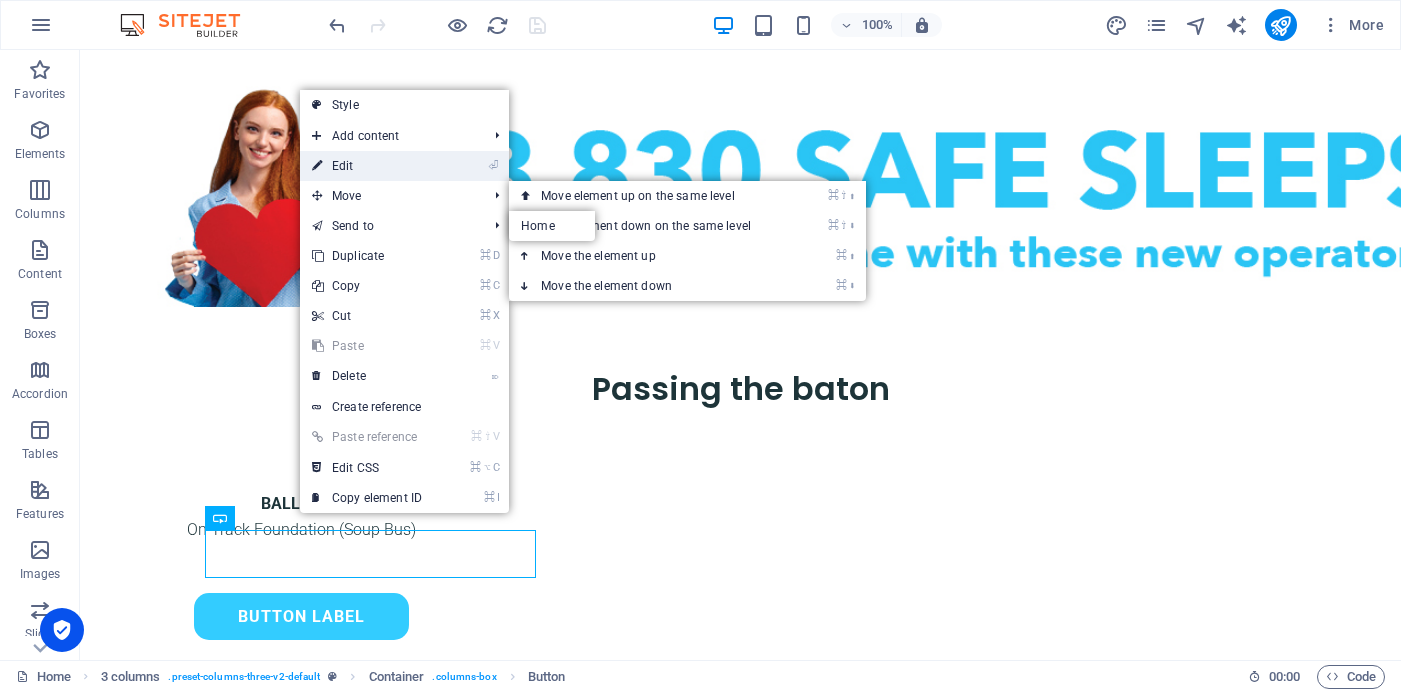 click on "⏎  Edit" at bounding box center (367, 166) 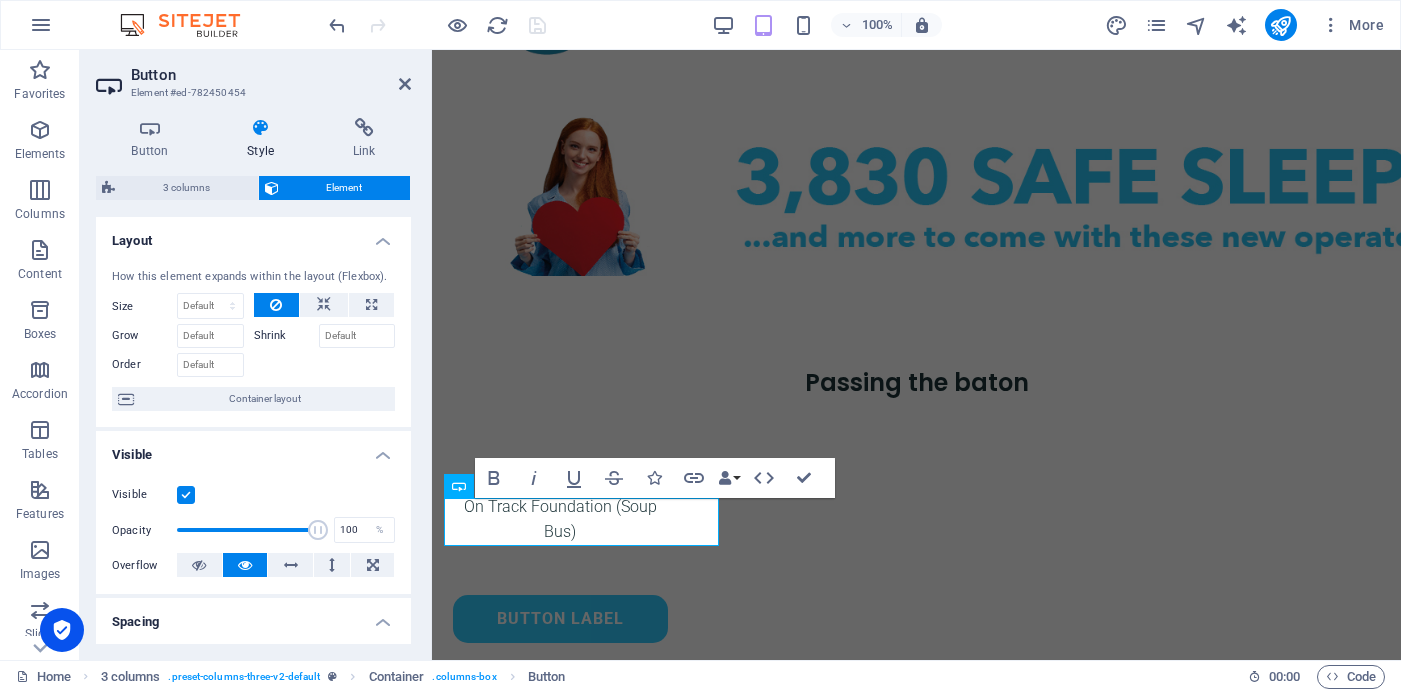 scroll, scrollTop: 1109, scrollLeft: 0, axis: vertical 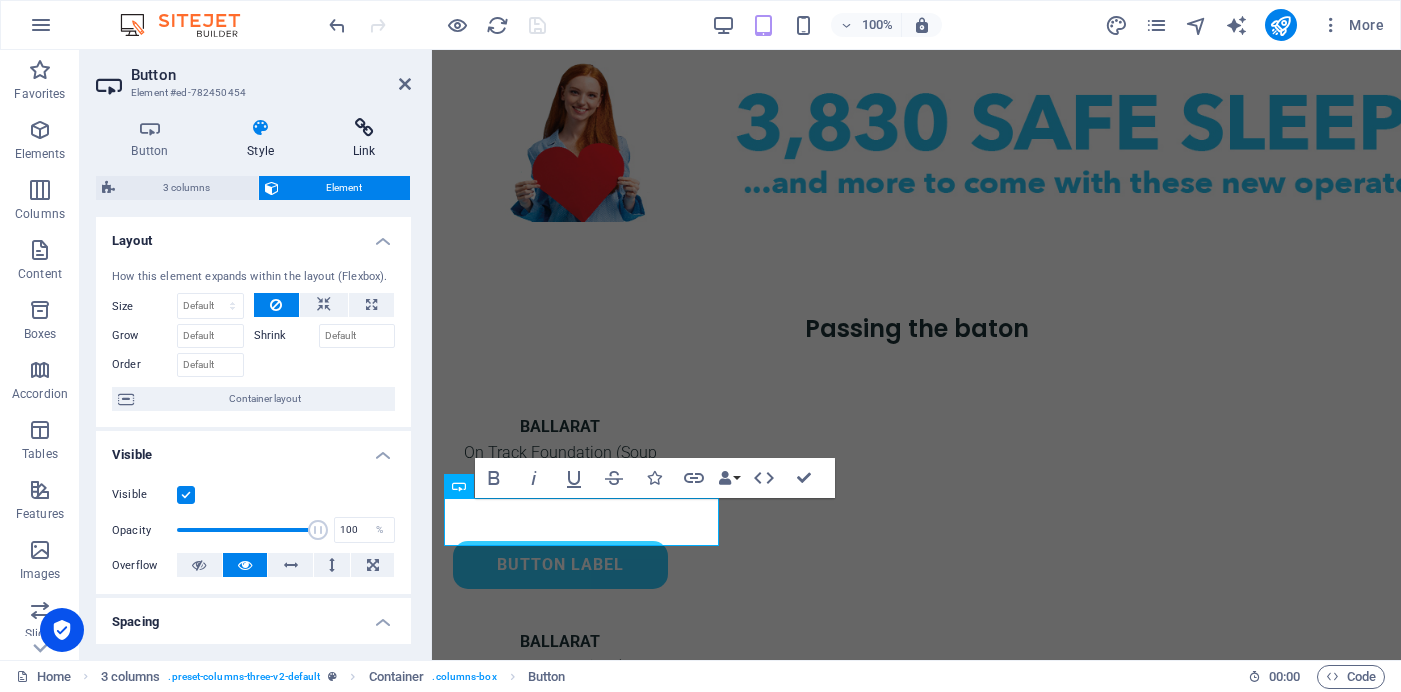 click at bounding box center [364, 128] 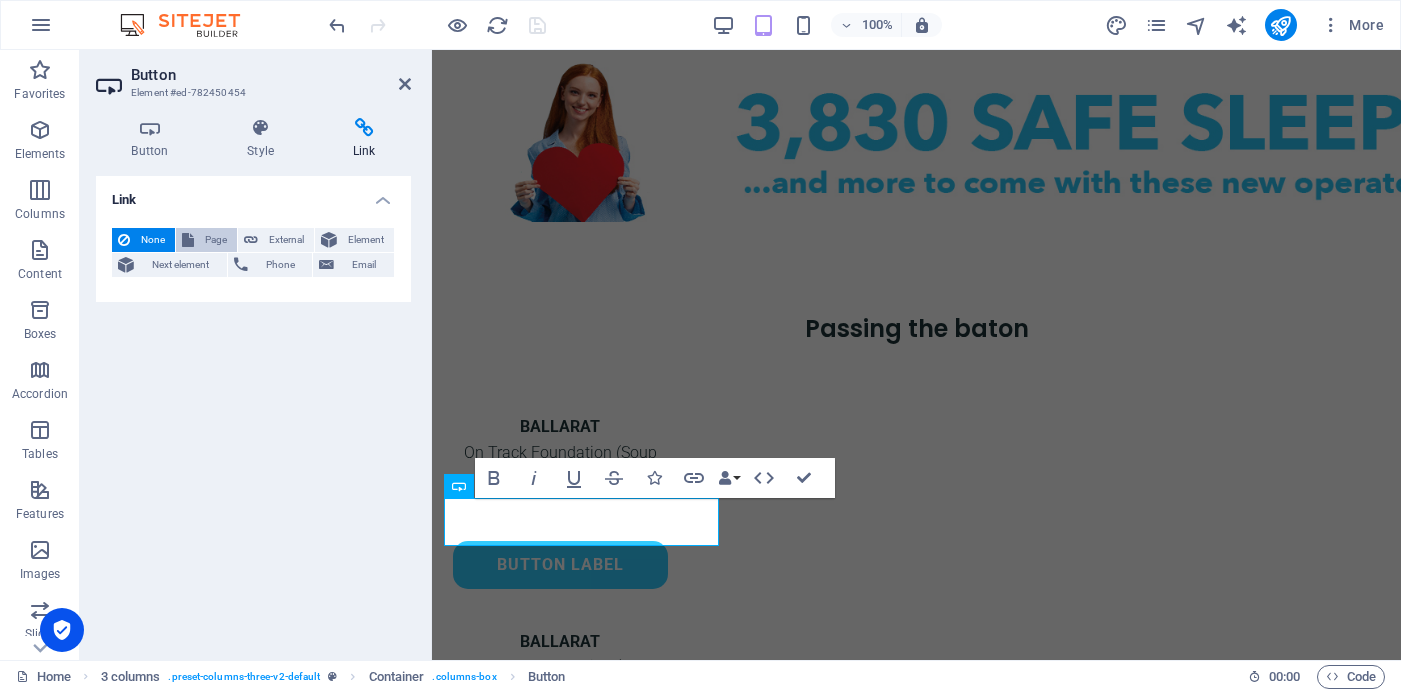 click at bounding box center [188, 240] 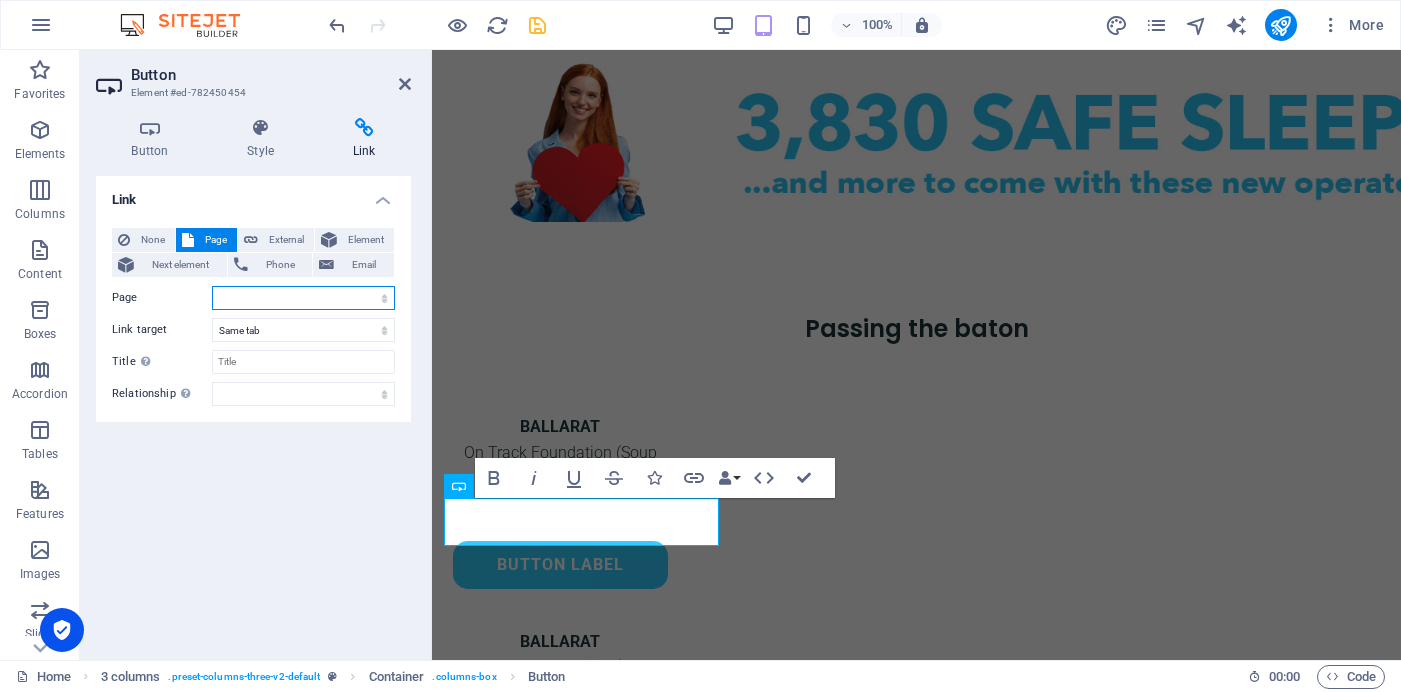 click on "Home" at bounding box center (303, 298) 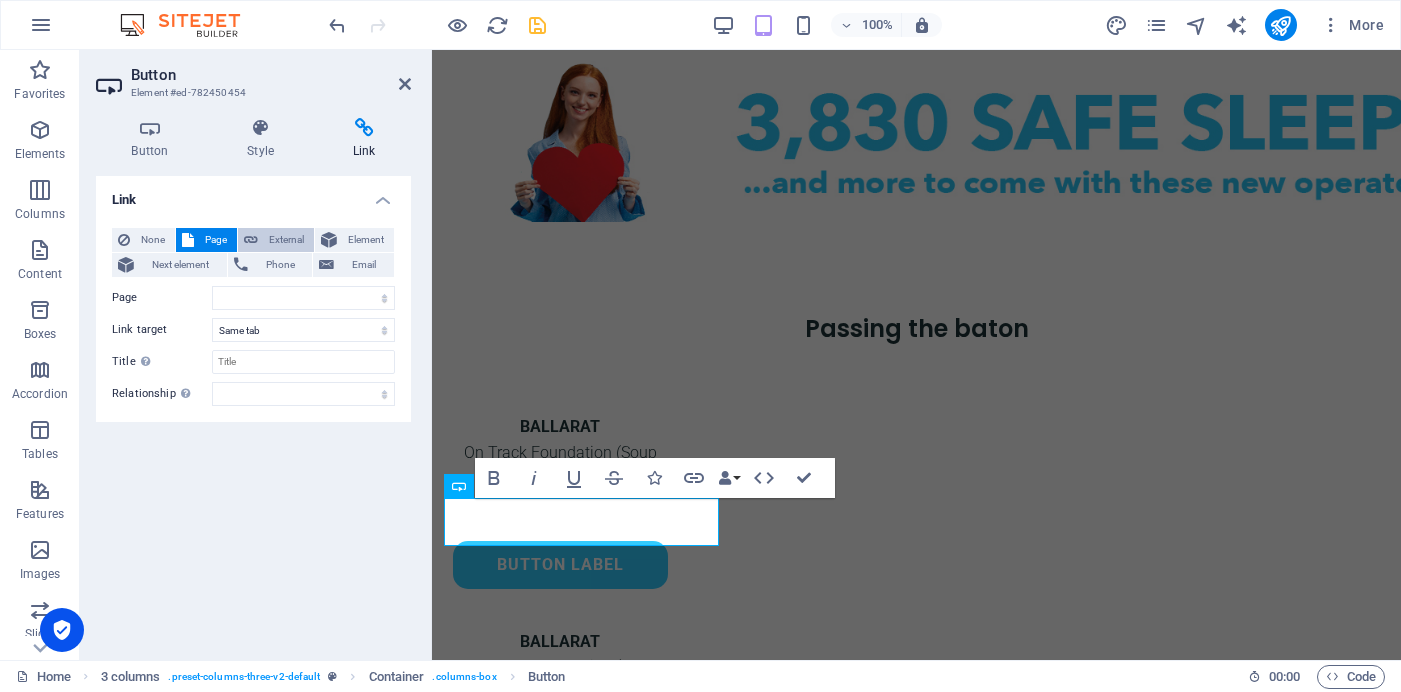 click on "External" at bounding box center [286, 240] 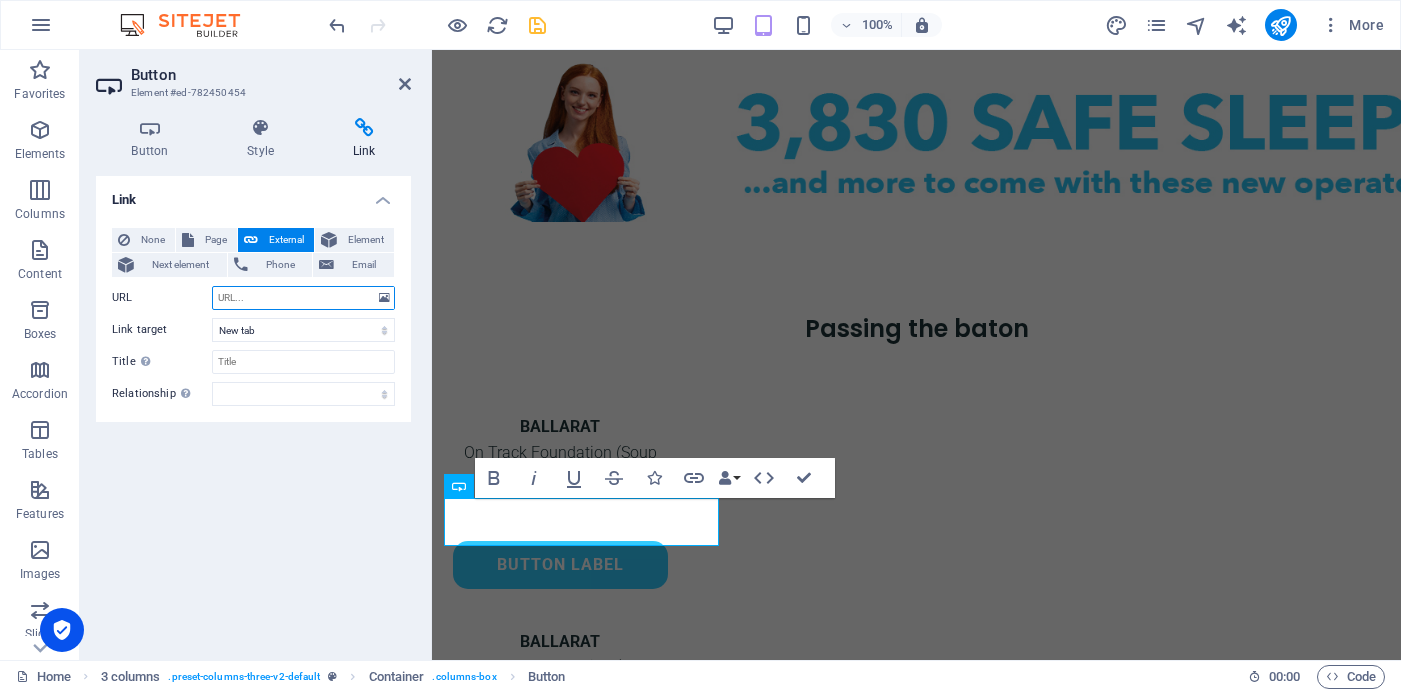 paste on "[DOMAIN_NAME]" 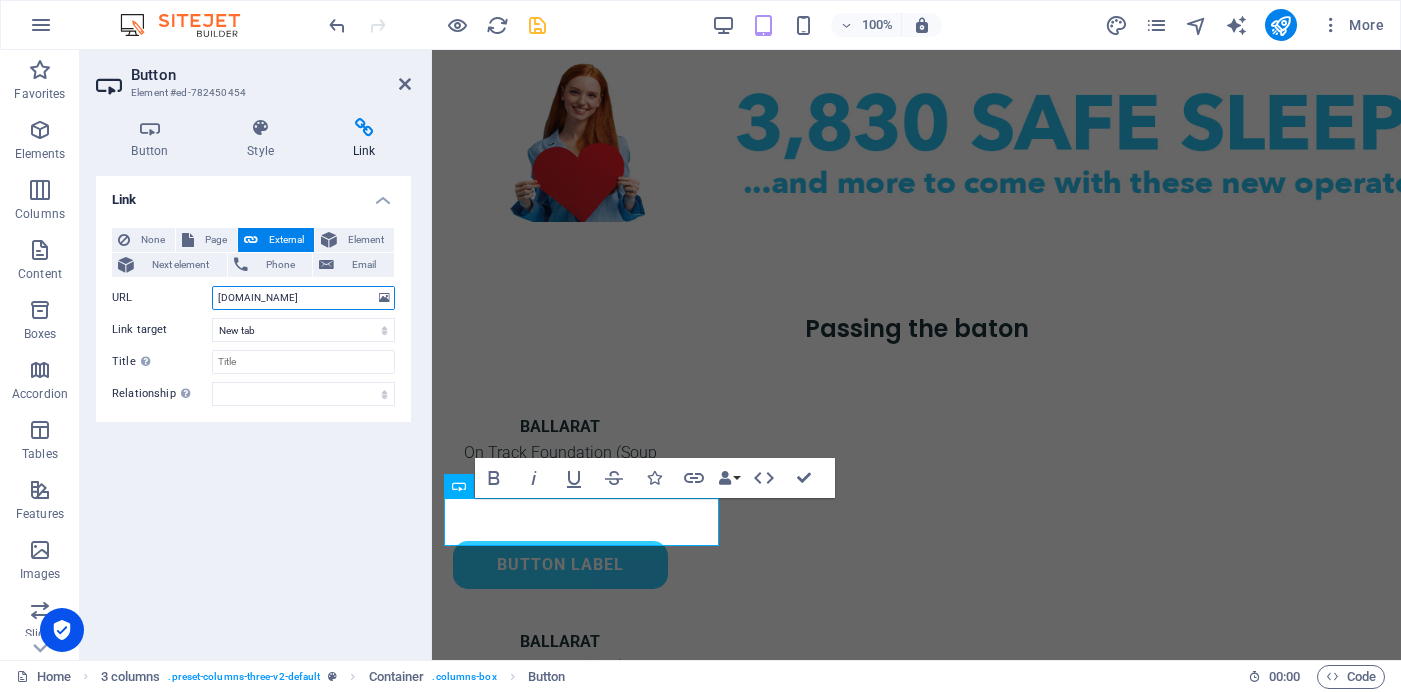 type on "[DOMAIN_NAME]" 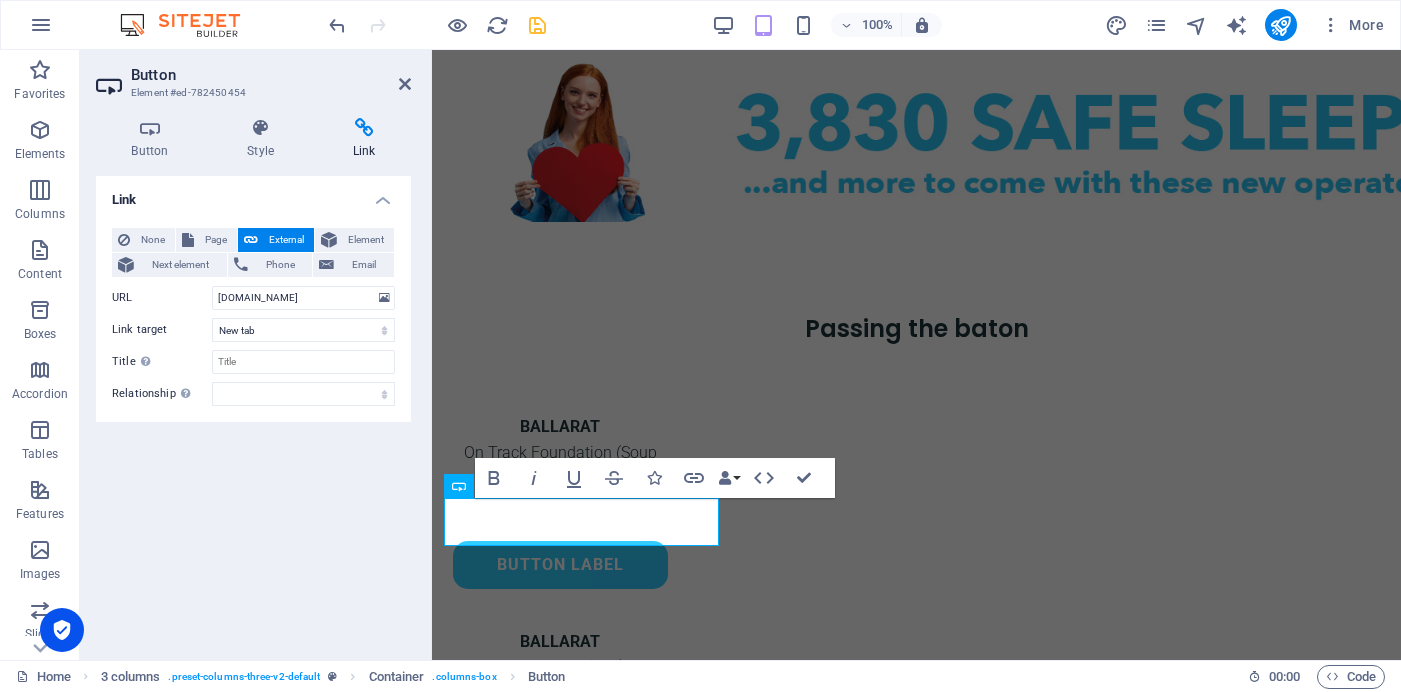 click on "Link None Page External Element Next element Phone Email Page Home Element
URL [DOMAIN_NAME] Phone Email Link target New tab Same tab Overlay Title Additional link description, should not be the same as the link text. The title is most often shown as a tooltip text when the mouse moves over the element. Leave empty if uncertain. Relationship Sets the  relationship of this link to the link target . For example, the value "nofollow" instructs search engines not to follow the link. Can be left empty. alternate author bookmark external help license next nofollow noreferrer noopener prev search tag" at bounding box center (253, 410) 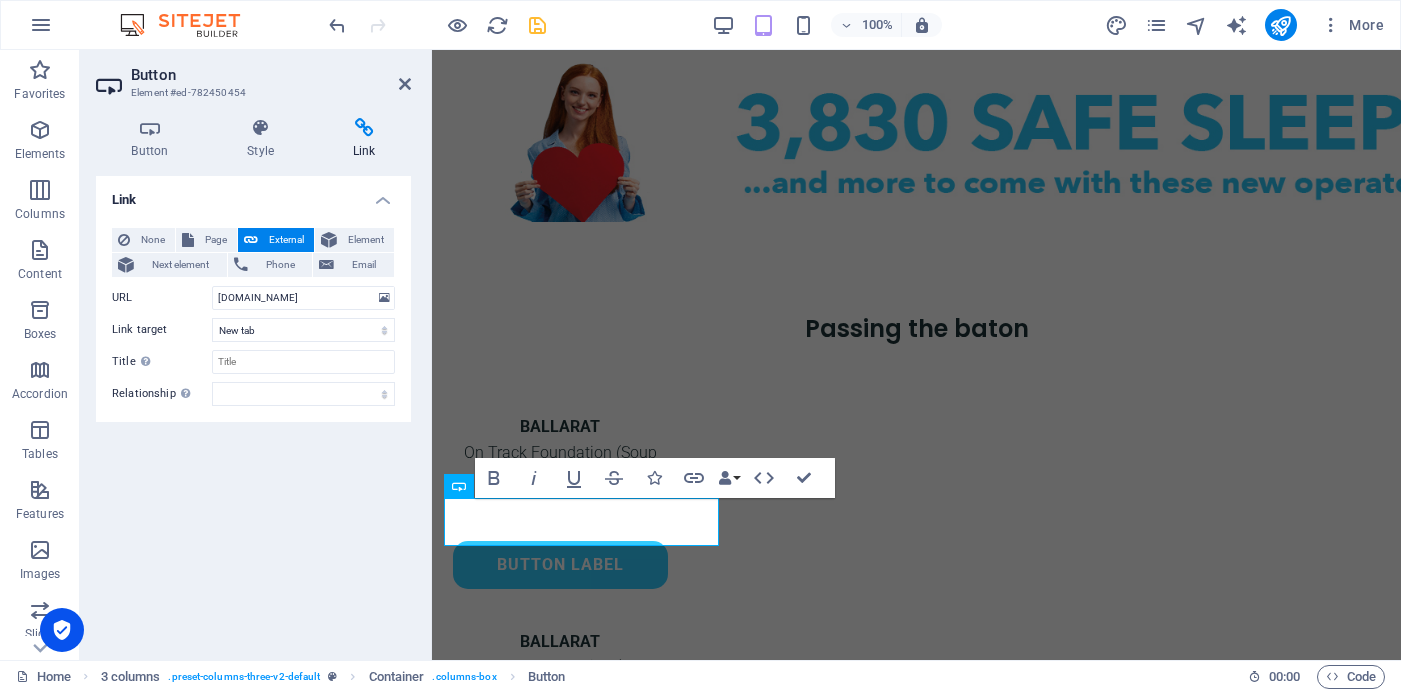 click on "Link None Page External Element Next element Phone Email Page Home Element
URL [DOMAIN_NAME] Phone Email Link target New tab Same tab Overlay Title Additional link description, should not be the same as the link text. The title is most often shown as a tooltip text when the mouse moves over the element. Leave empty if uncertain. Relationship Sets the  relationship of this link to the link target . For example, the value "nofollow" instructs search engines not to follow the link. Can be left empty. alternate author bookmark external help license next nofollow noreferrer noopener prev search tag" at bounding box center (253, 410) 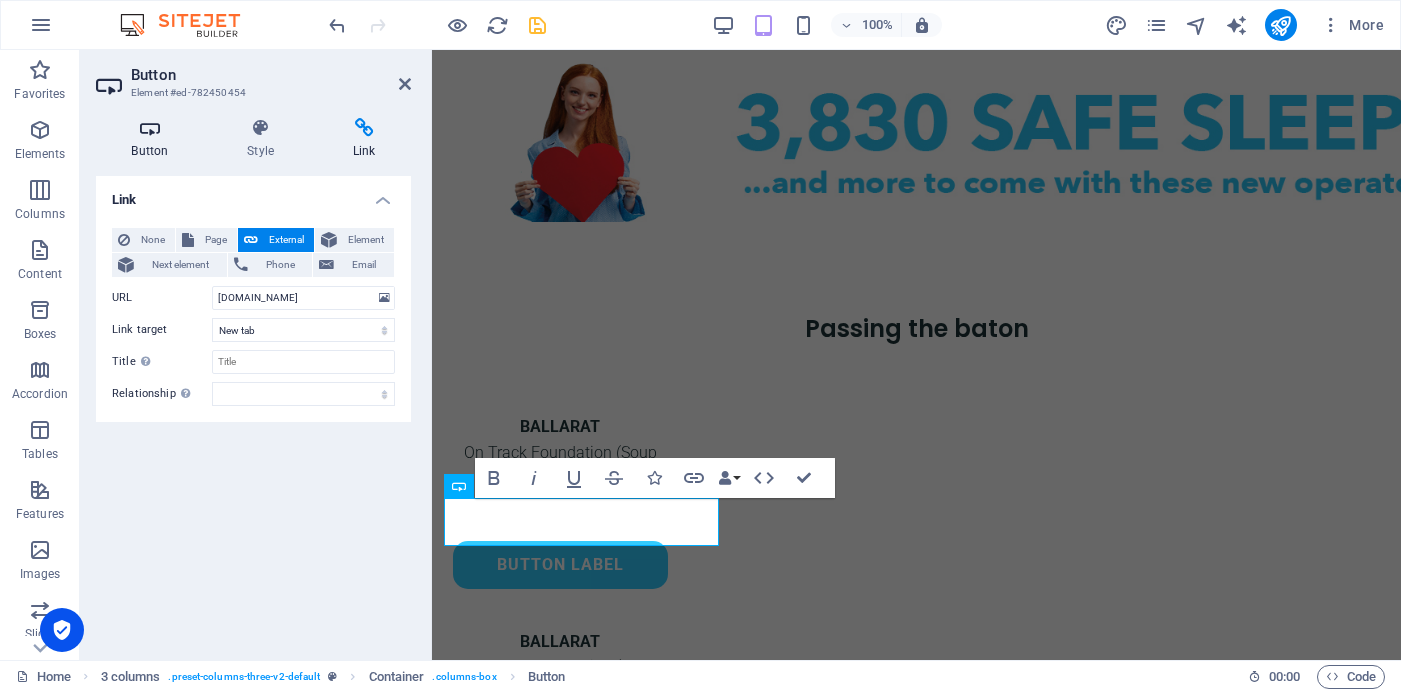 click at bounding box center [150, 128] 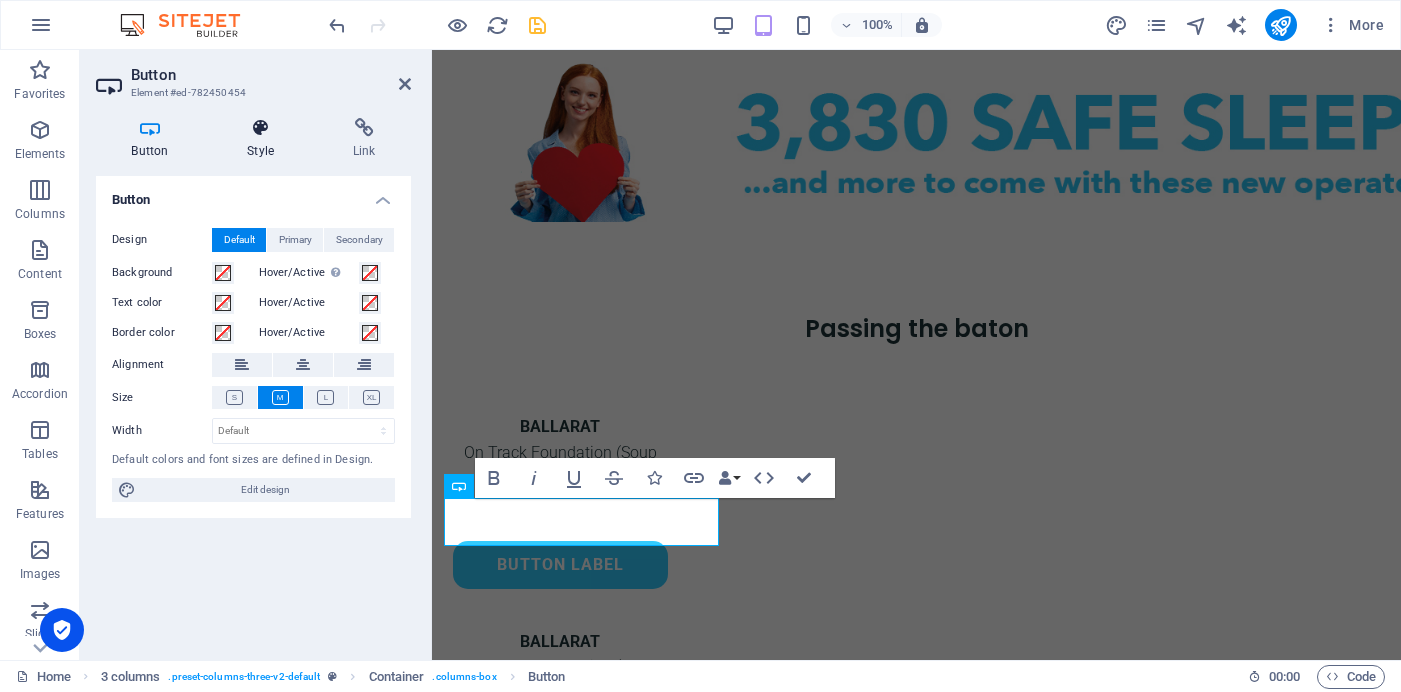 click at bounding box center [261, 128] 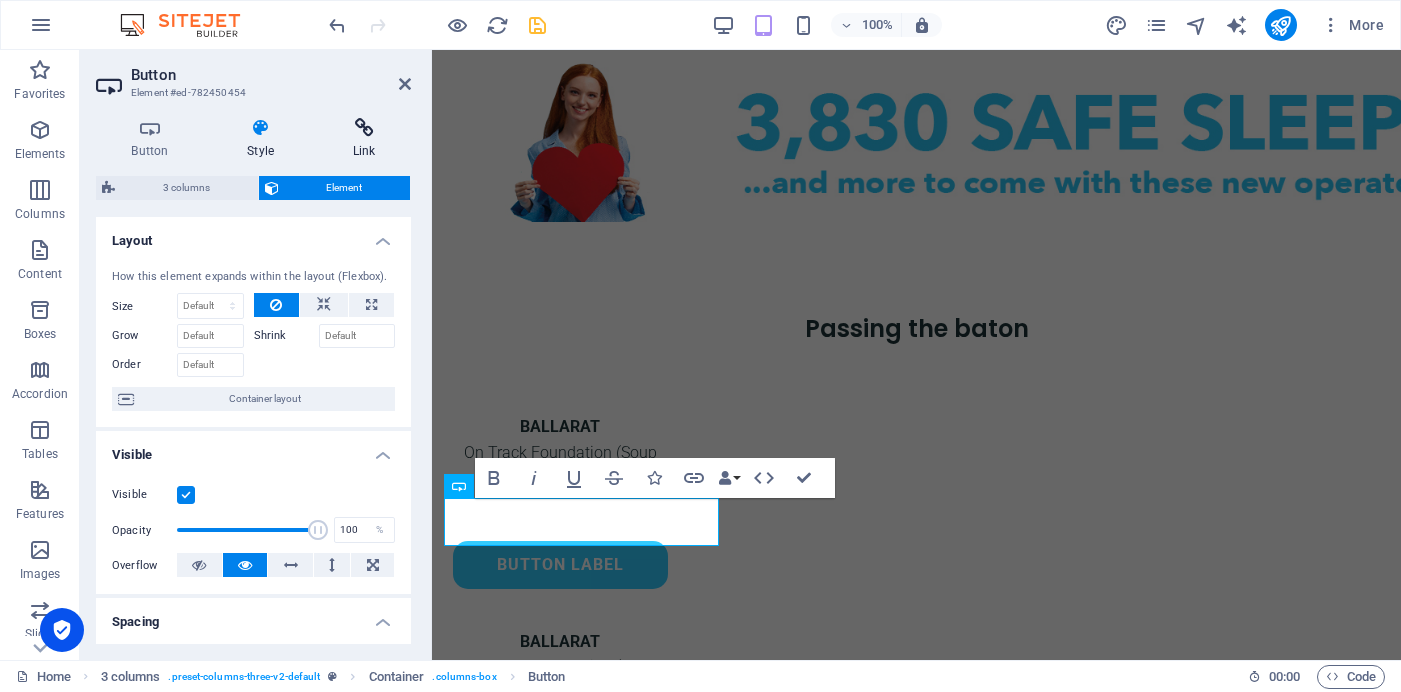 click on "Link" at bounding box center (364, 139) 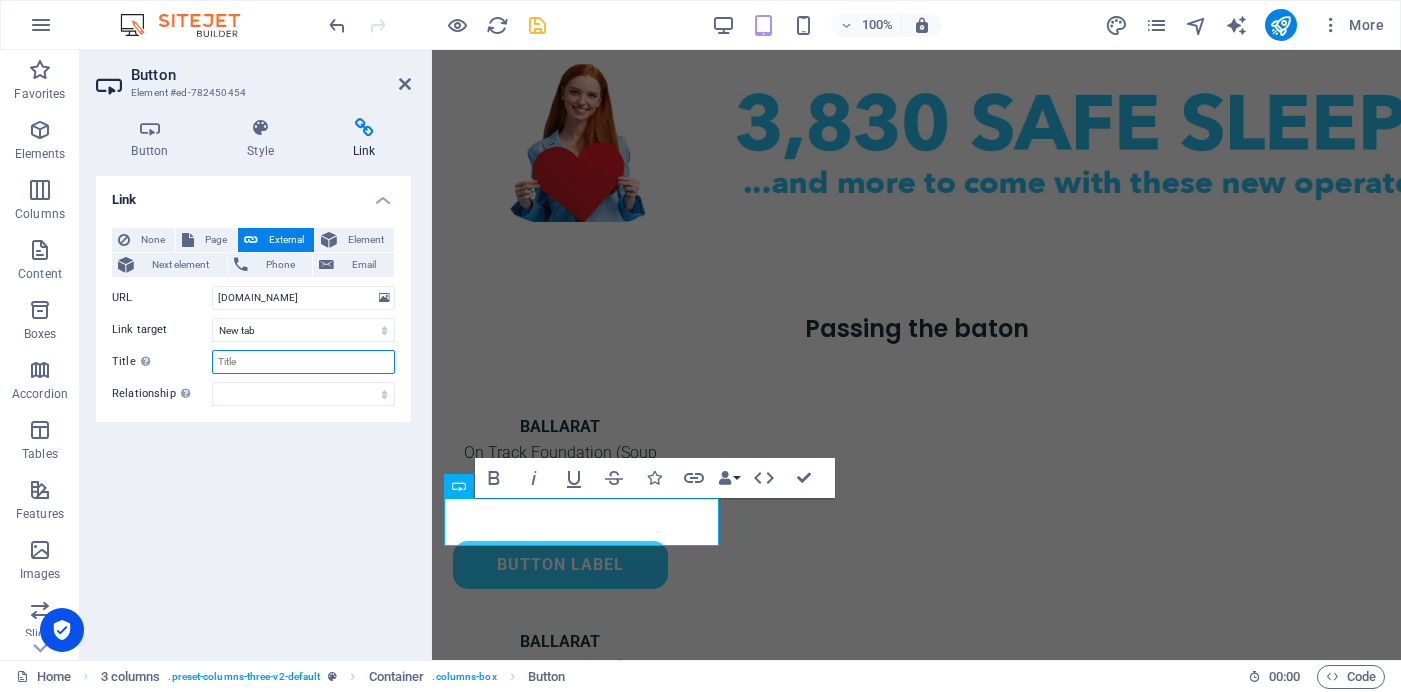click on "Title Additional link description, should not be the same as the link text. The title is most often shown as a tooltip text when the mouse moves over the element. Leave empty if uncertain." at bounding box center [303, 362] 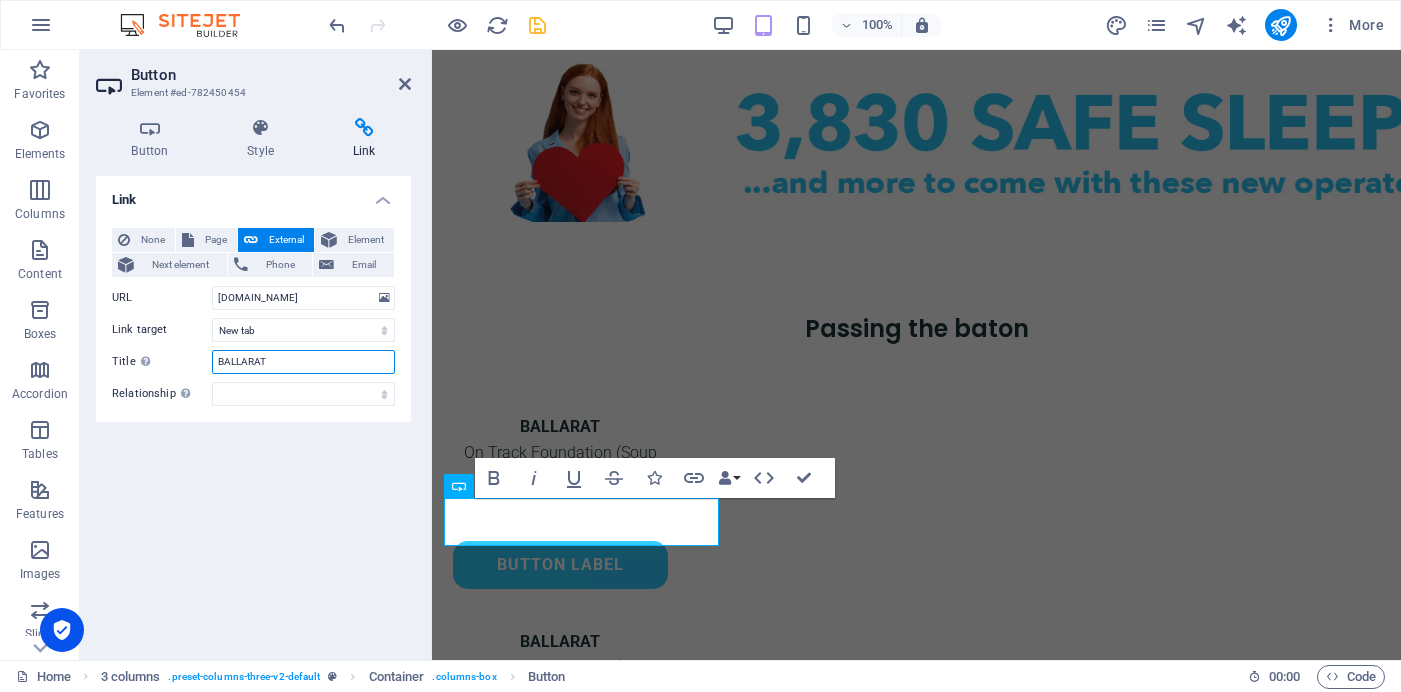 type on "BALLARAT" 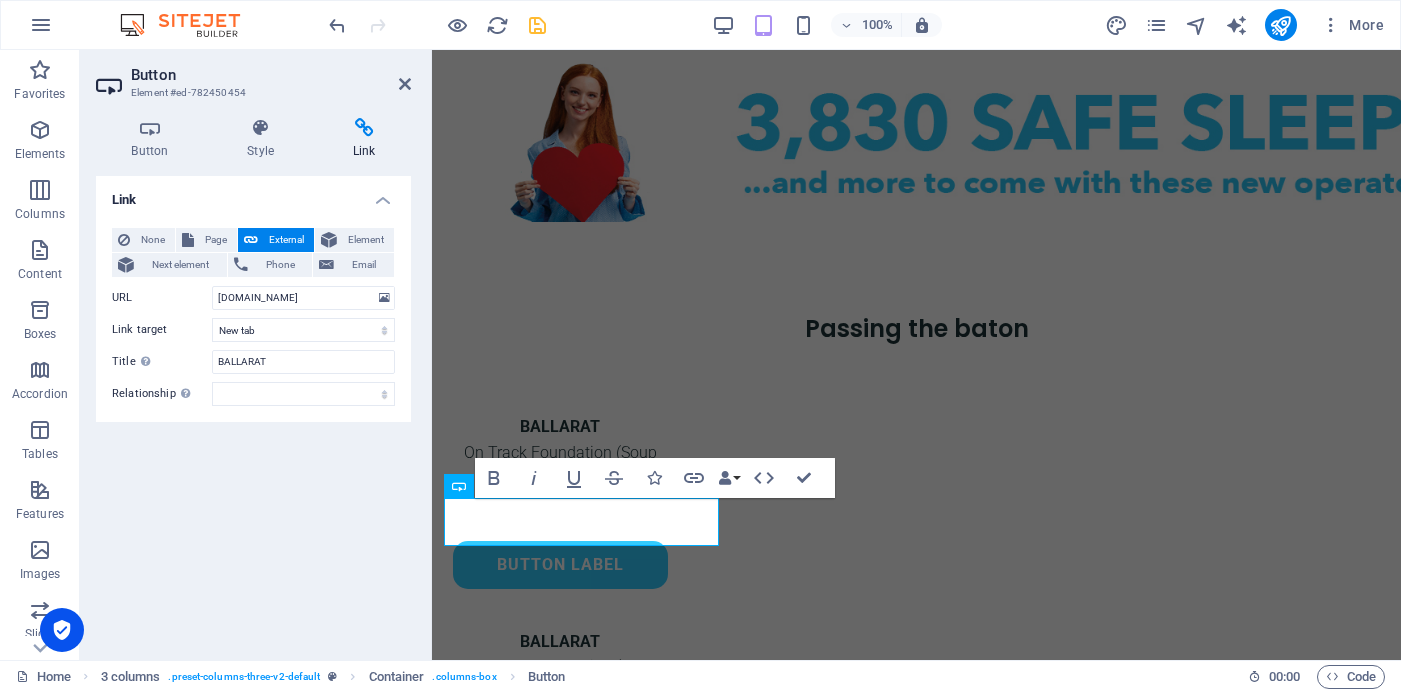 drag, startPoint x: 259, startPoint y: 512, endPoint x: 271, endPoint y: 464, distance: 49.47727 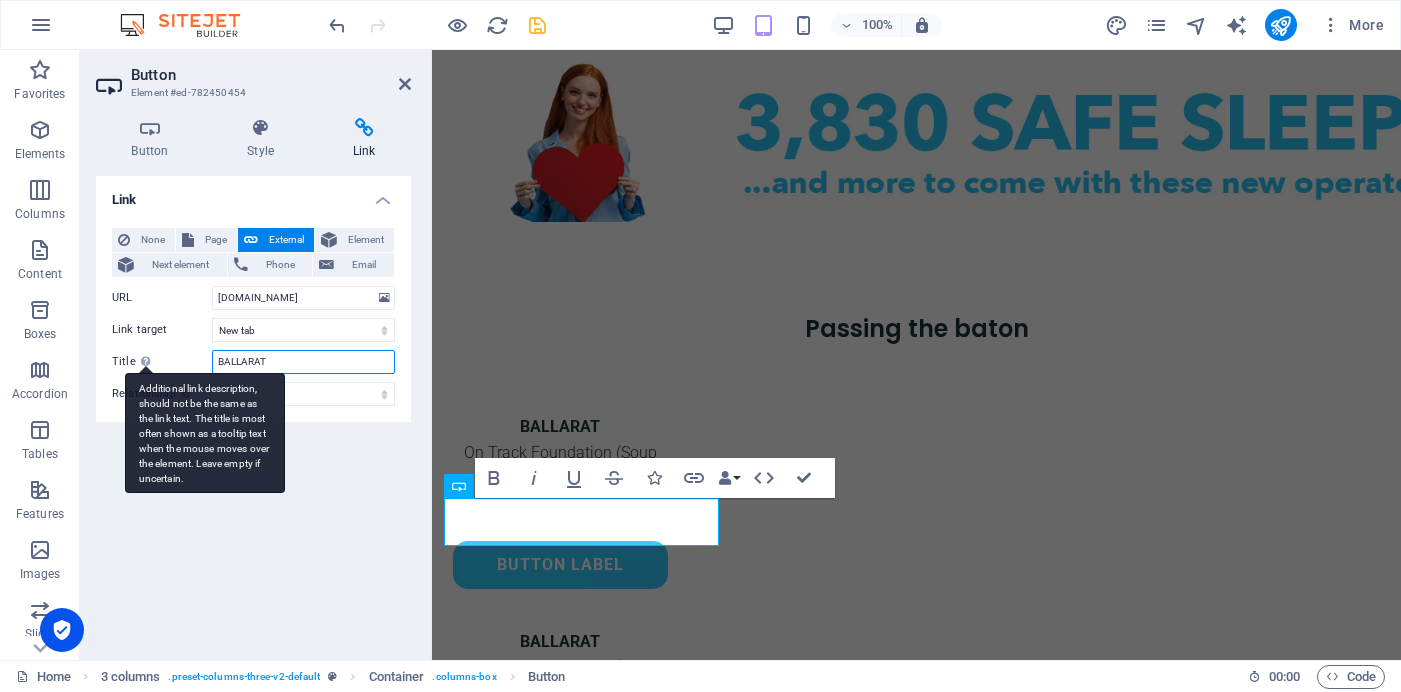 drag, startPoint x: 232, startPoint y: 356, endPoint x: 135, endPoint y: 351, distance: 97.128784 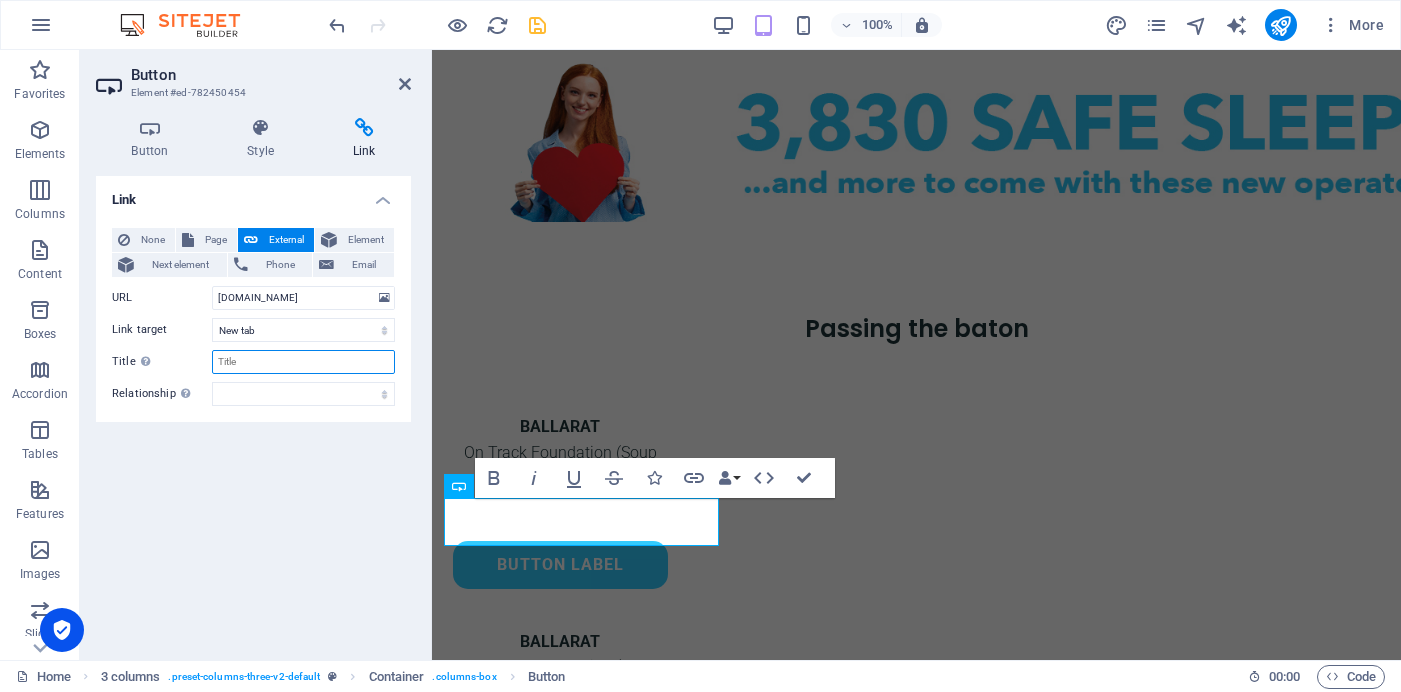 type 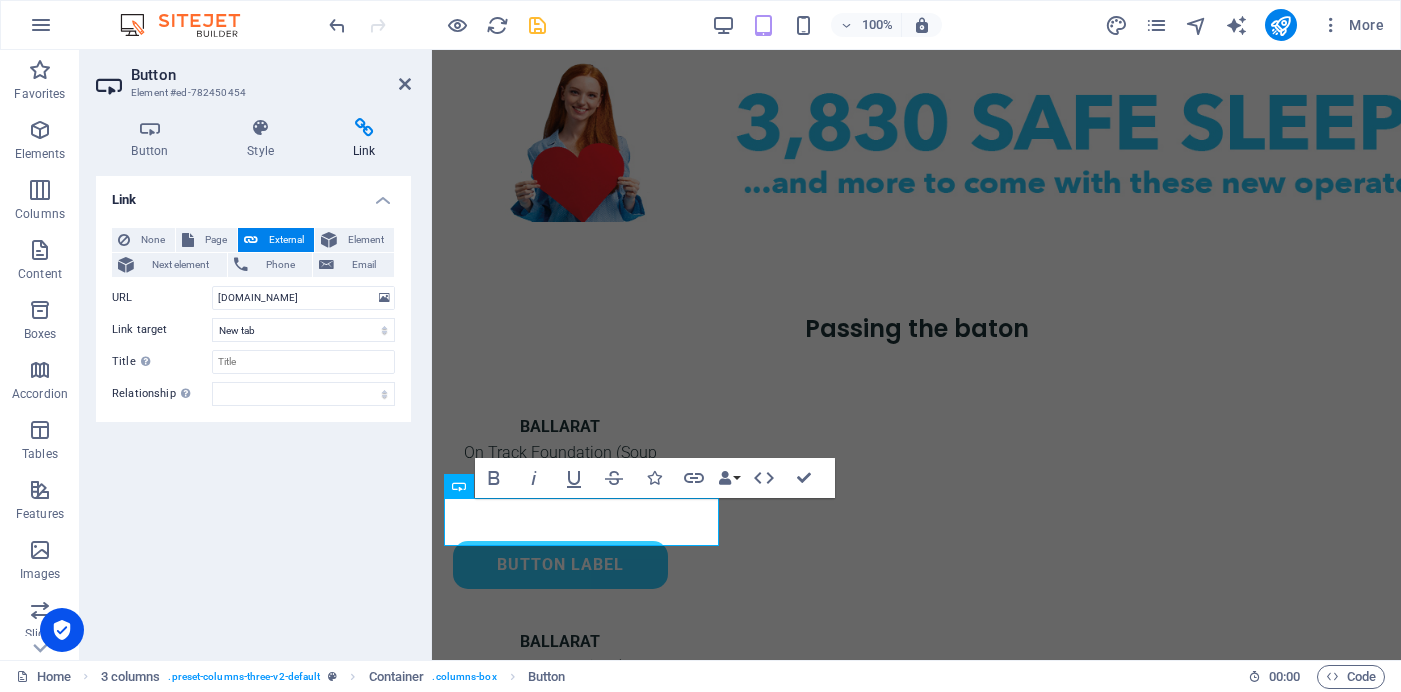 drag, startPoint x: 228, startPoint y: 513, endPoint x: 236, endPoint y: 506, distance: 10.630146 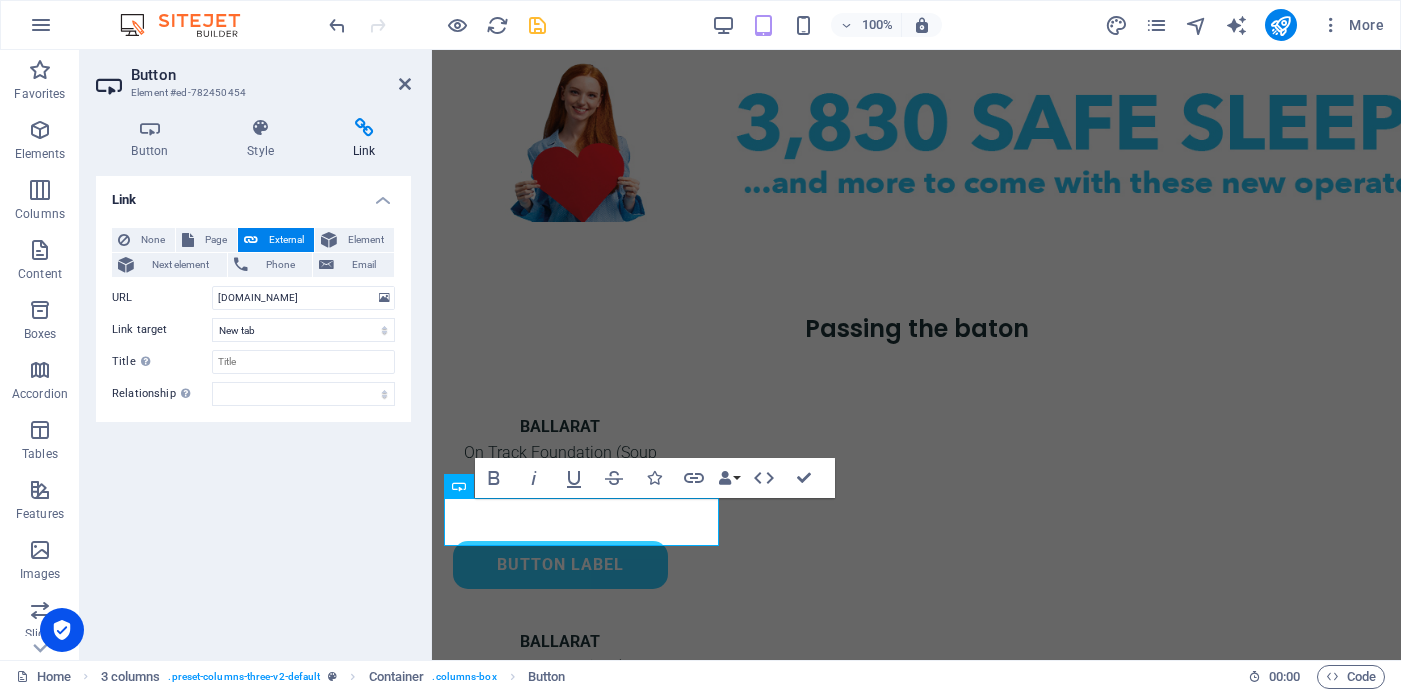 click on "Link None Page External Element Next element Phone Email Page Home Element
URL [DOMAIN_NAME] Phone Email Link target New tab Same tab Overlay Title Additional link description, should not be the same as the link text. The title is most often shown as a tooltip text when the mouse moves over the element. Leave empty if uncertain. Relationship Sets the  relationship of this link to the link target . For example, the value "nofollow" instructs search engines not to follow the link. Can be left empty. alternate author bookmark external help license next nofollow noreferrer noopener prev search tag" at bounding box center [253, 410] 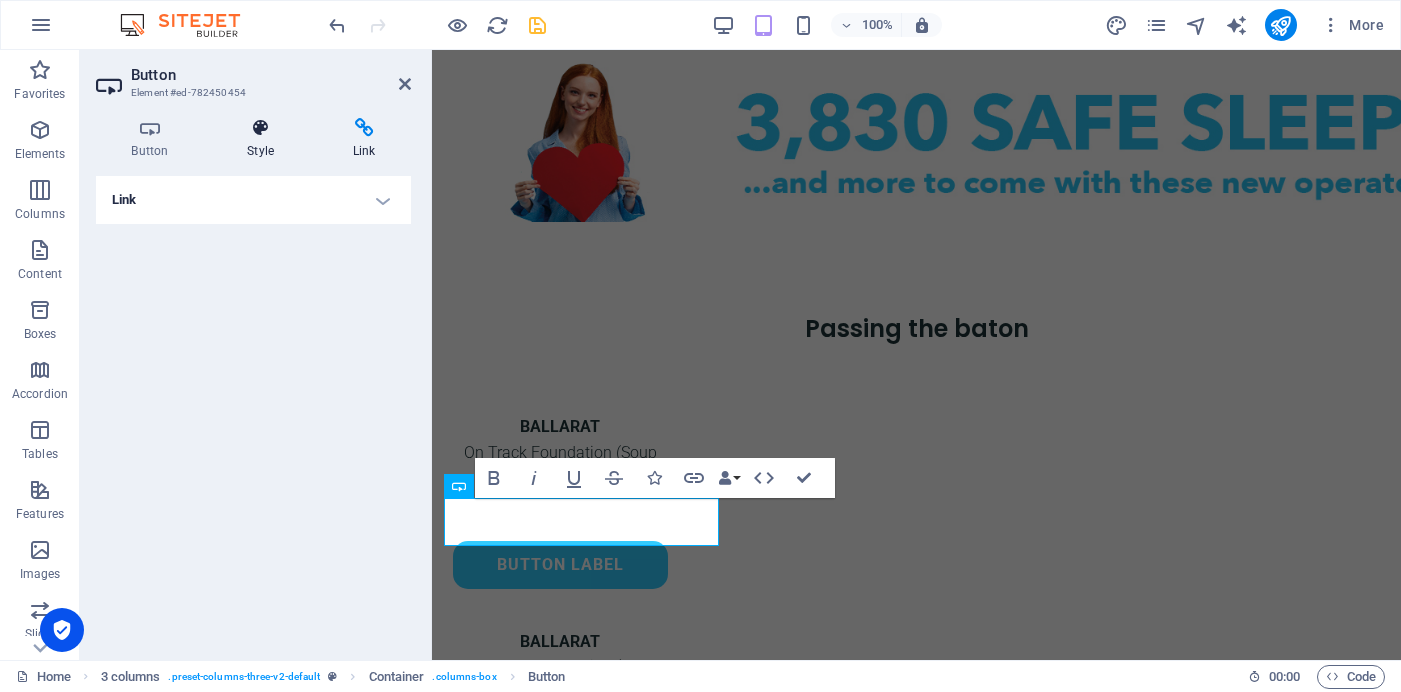 click at bounding box center [261, 128] 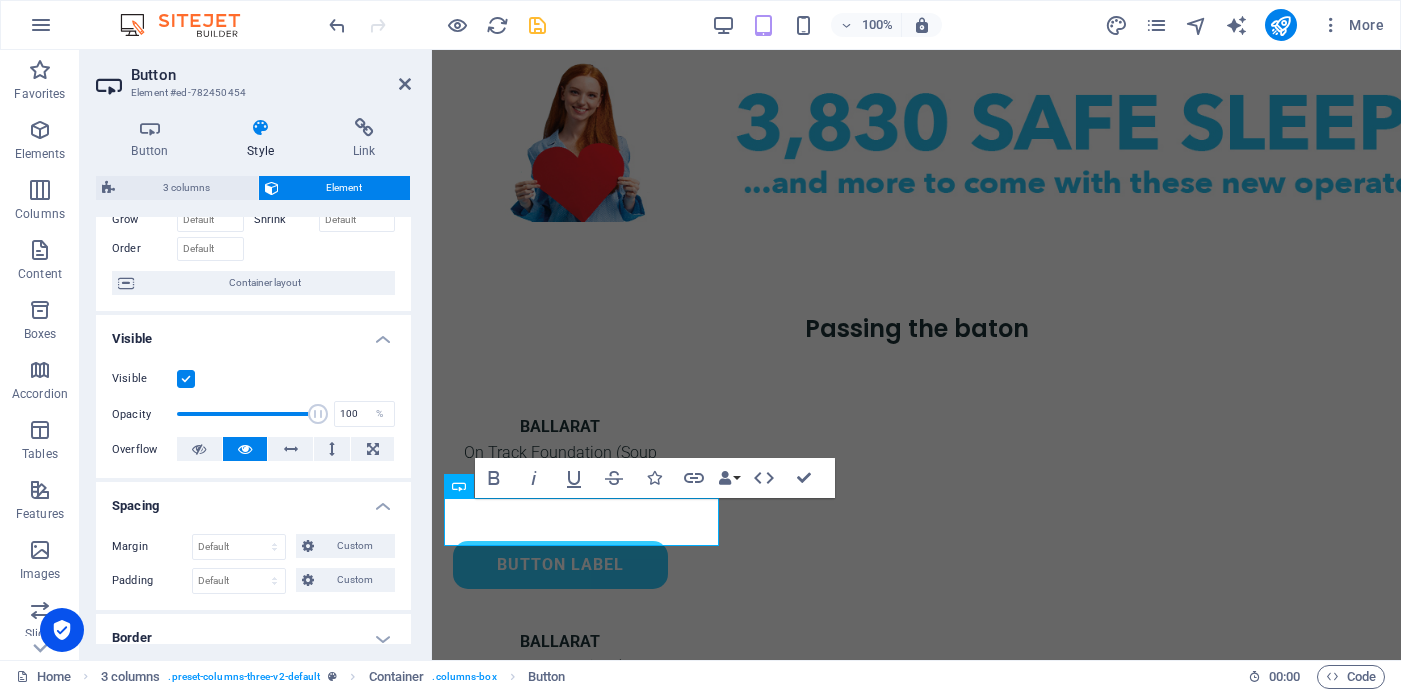 scroll, scrollTop: 0, scrollLeft: 0, axis: both 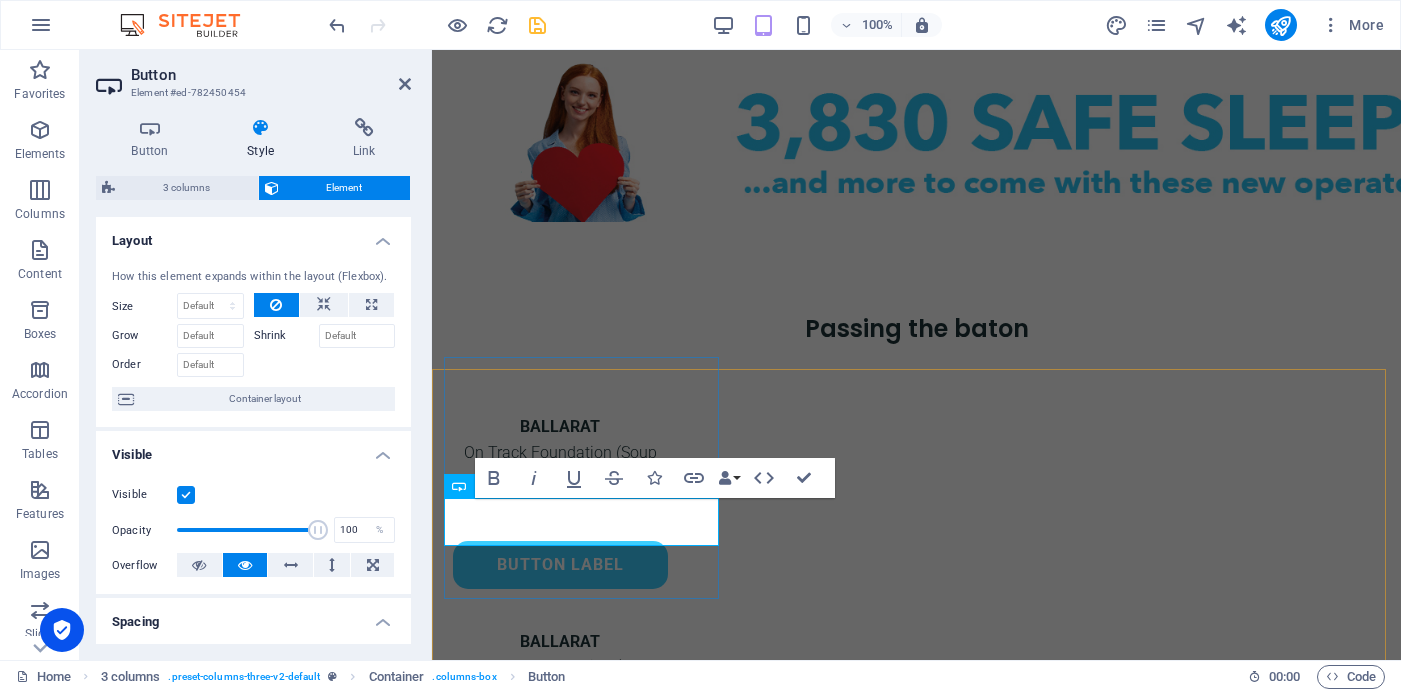 click on "Button label" at bounding box center [560, 565] 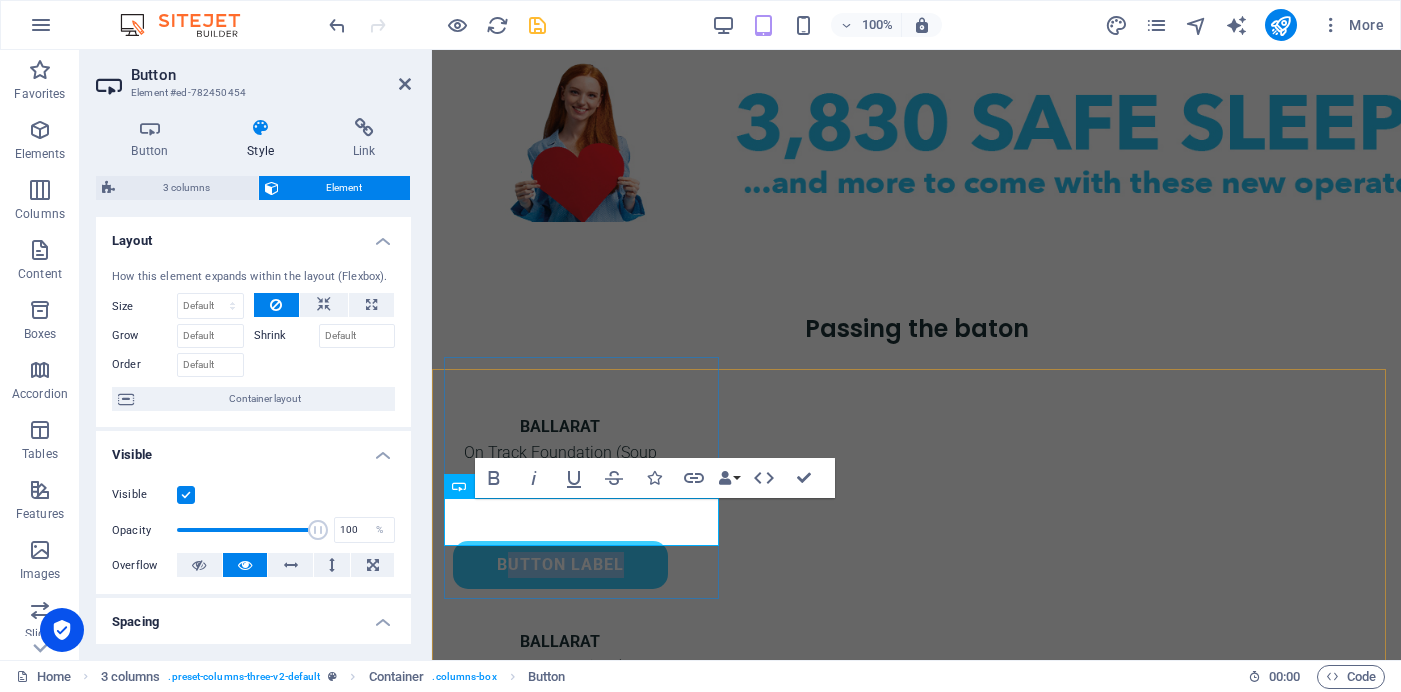 drag, startPoint x: 651, startPoint y: 523, endPoint x: 529, endPoint y: 520, distance: 122.03688 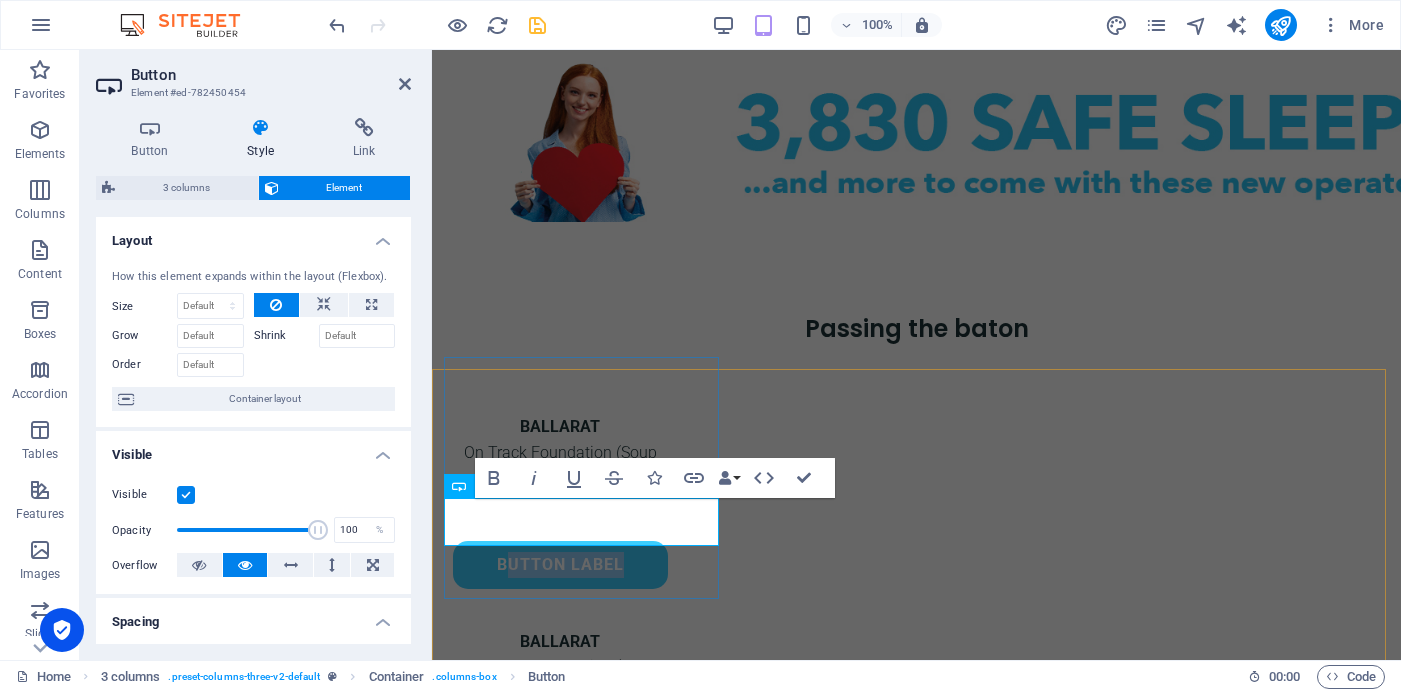 click on "Button label" at bounding box center (560, 565) 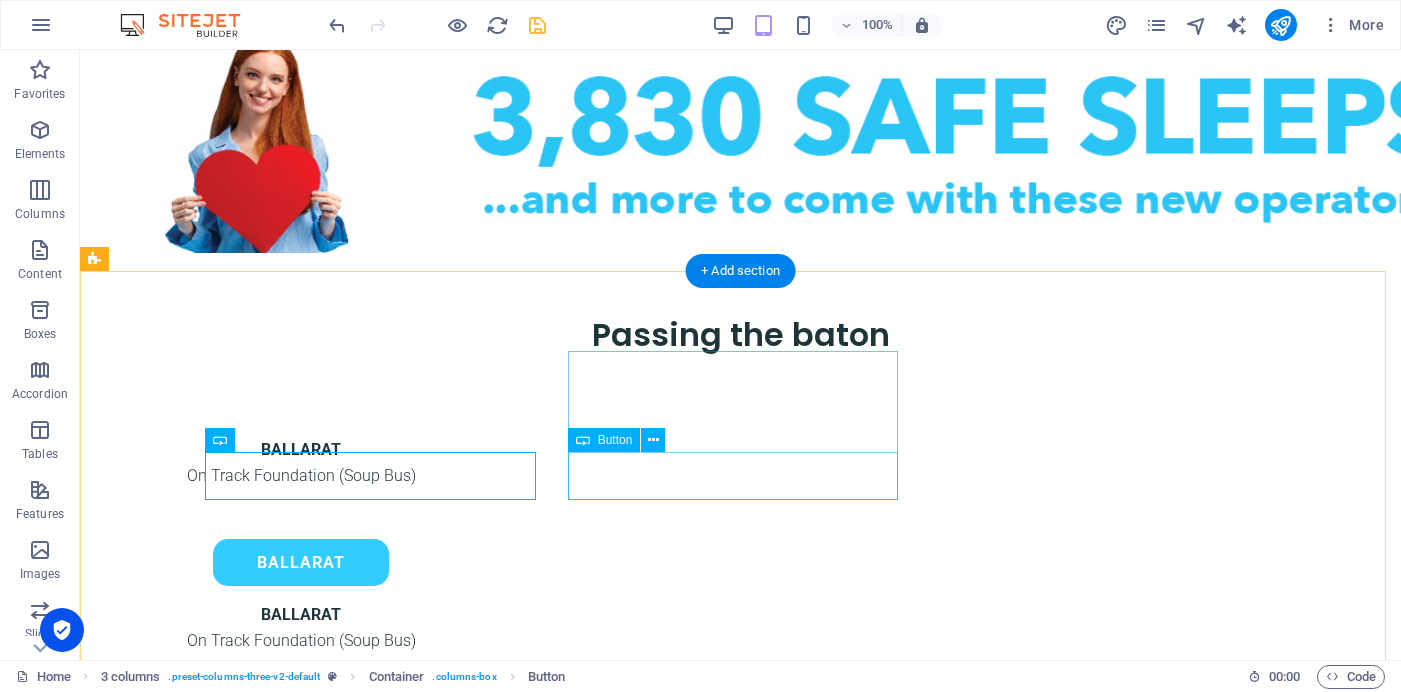 scroll, scrollTop: 1132, scrollLeft: 0, axis: vertical 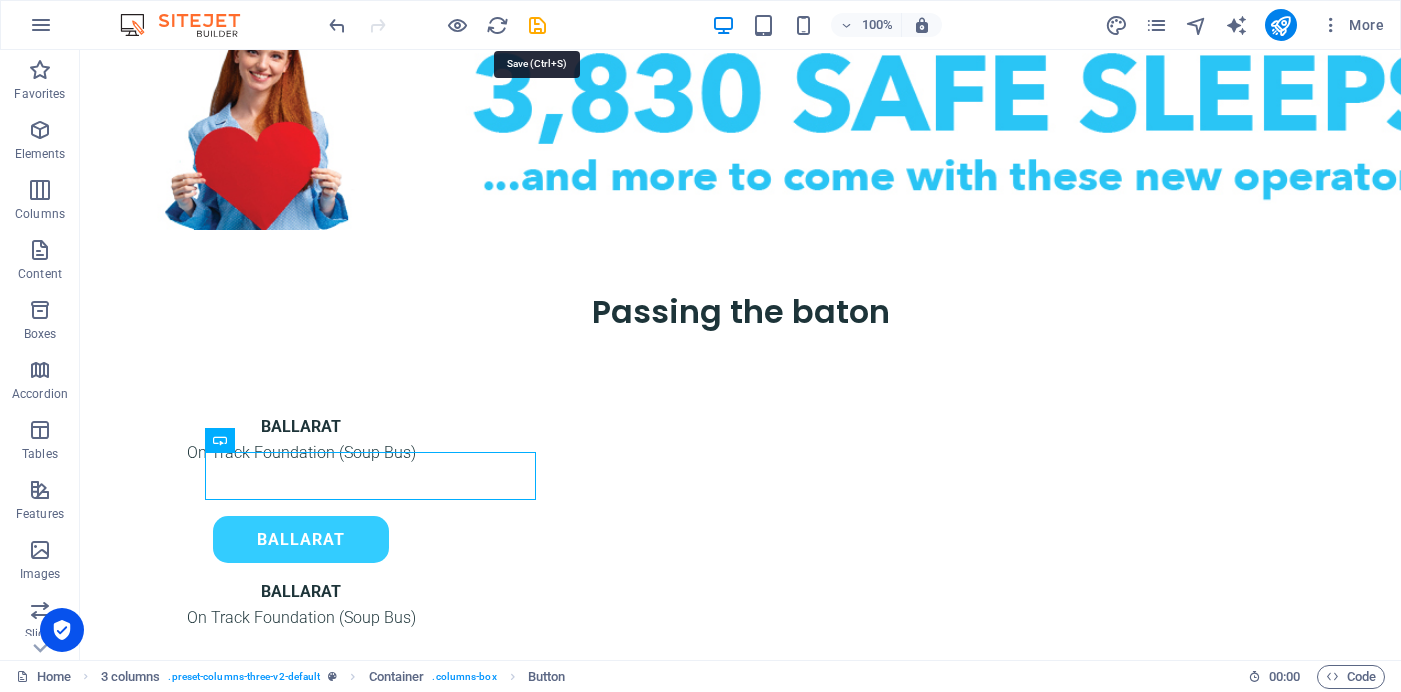 drag, startPoint x: 537, startPoint y: 25, endPoint x: 542, endPoint y: 35, distance: 11.18034 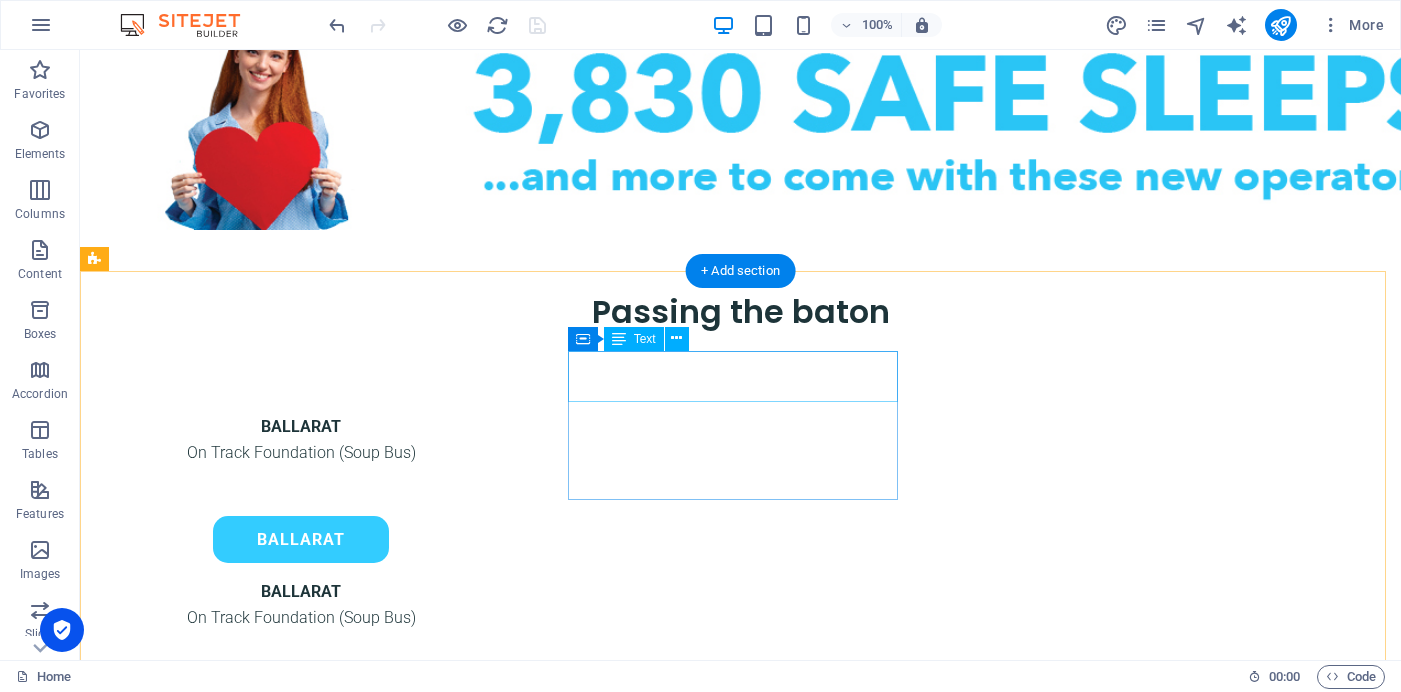 click on "BALLARAT On Track Foundation (Soup Bus)" at bounding box center (301, 604) 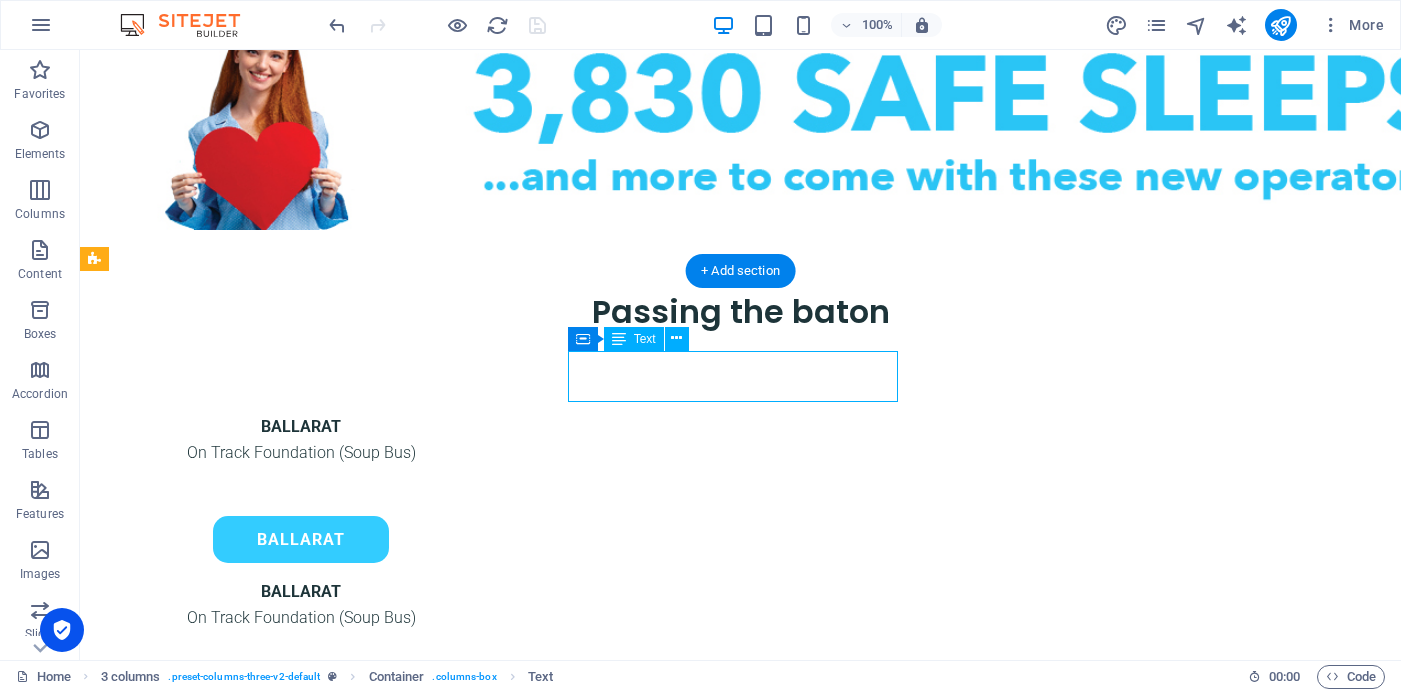 click on "BALLARAT On Track Foundation (Soup Bus)" at bounding box center [301, 604] 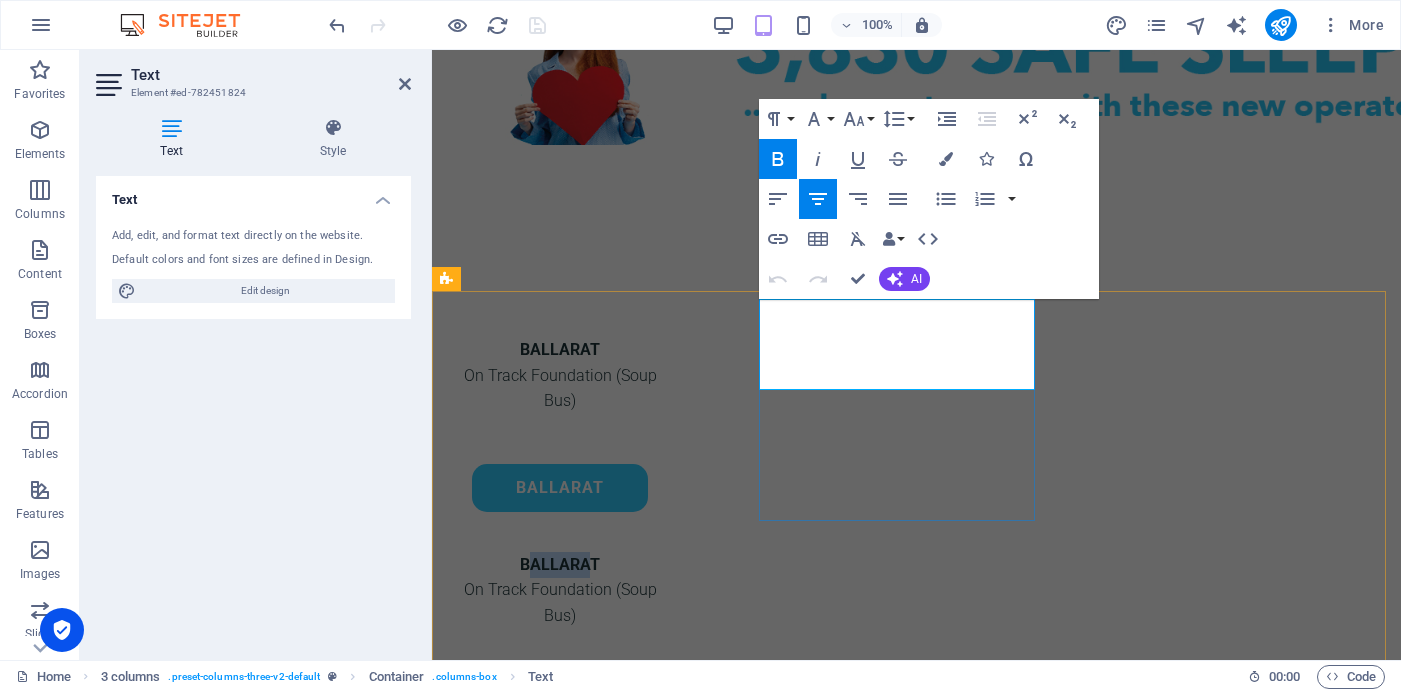 drag, startPoint x: 930, startPoint y: 330, endPoint x: 897, endPoint y: 333, distance: 33.13608 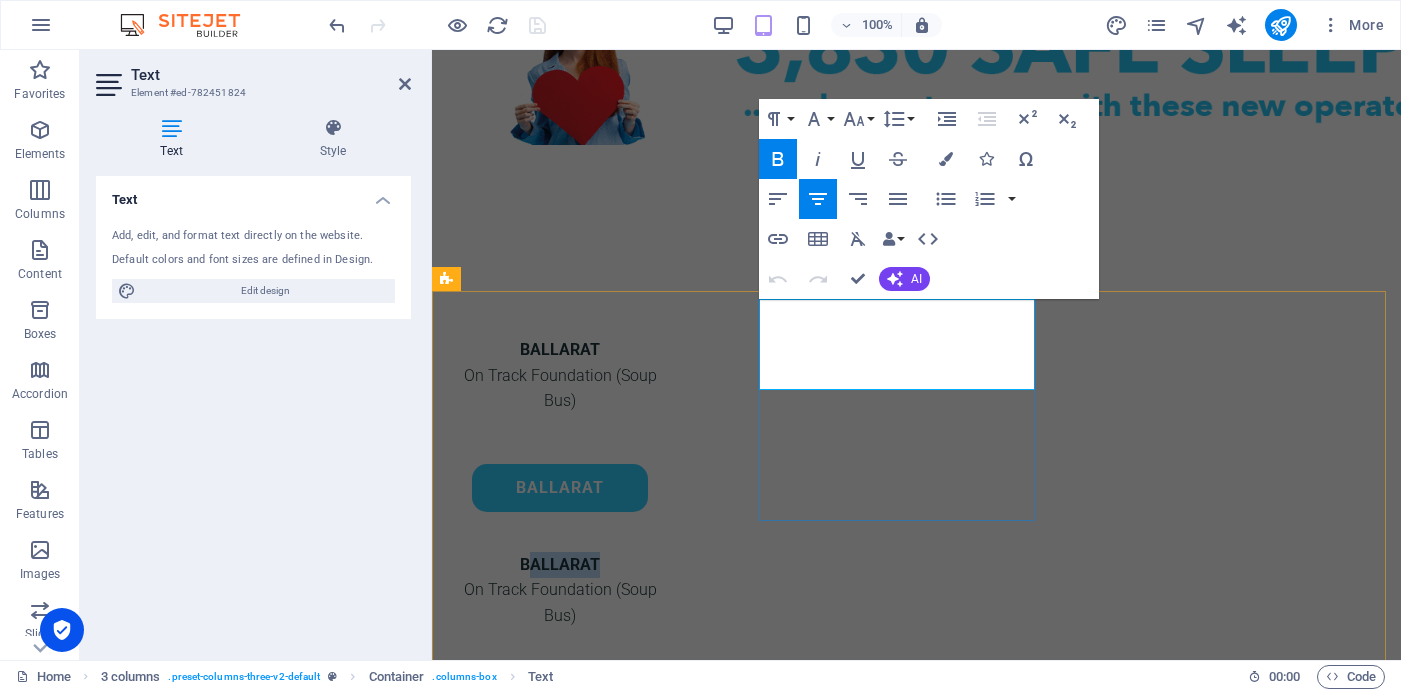 drag, startPoint x: 924, startPoint y: 324, endPoint x: 870, endPoint y: 325, distance: 54.00926 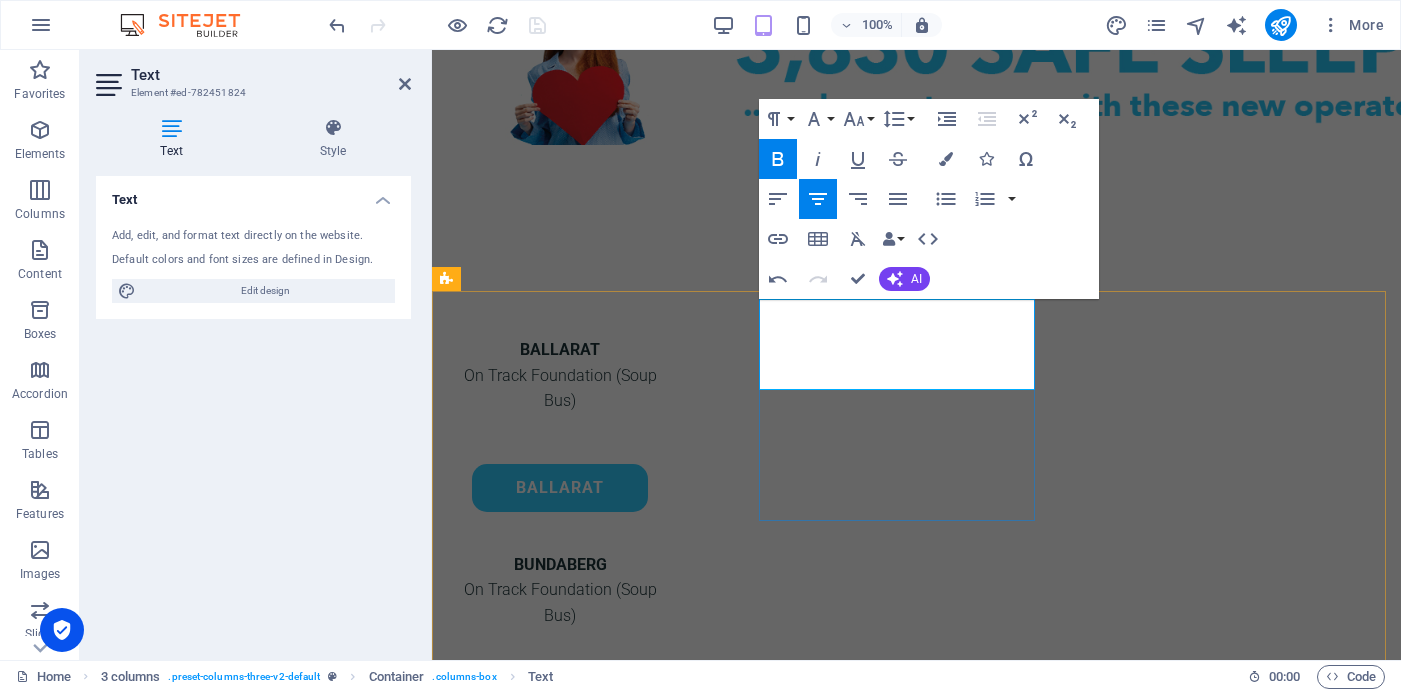 click on "On Track Foundation (Soup Bus)" at bounding box center (560, 602) 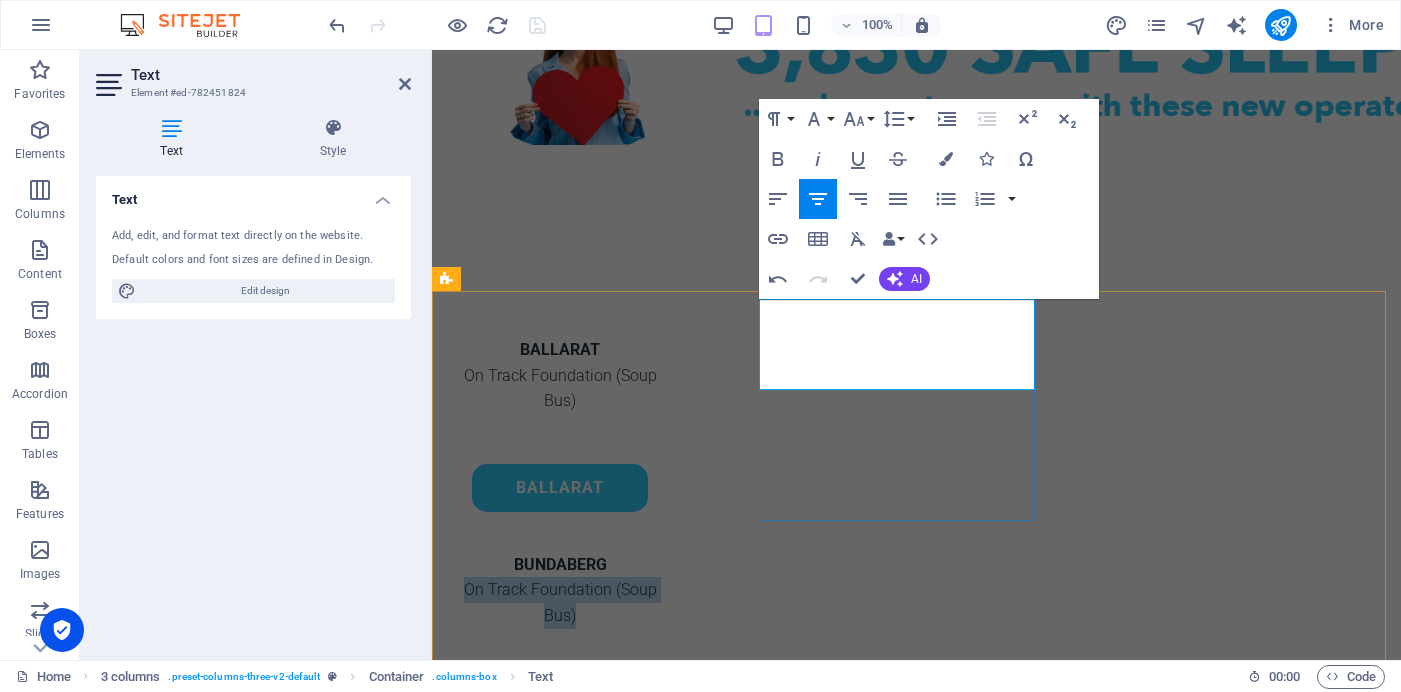 drag, startPoint x: 1011, startPoint y: 358, endPoint x: 787, endPoint y: 360, distance: 224.00893 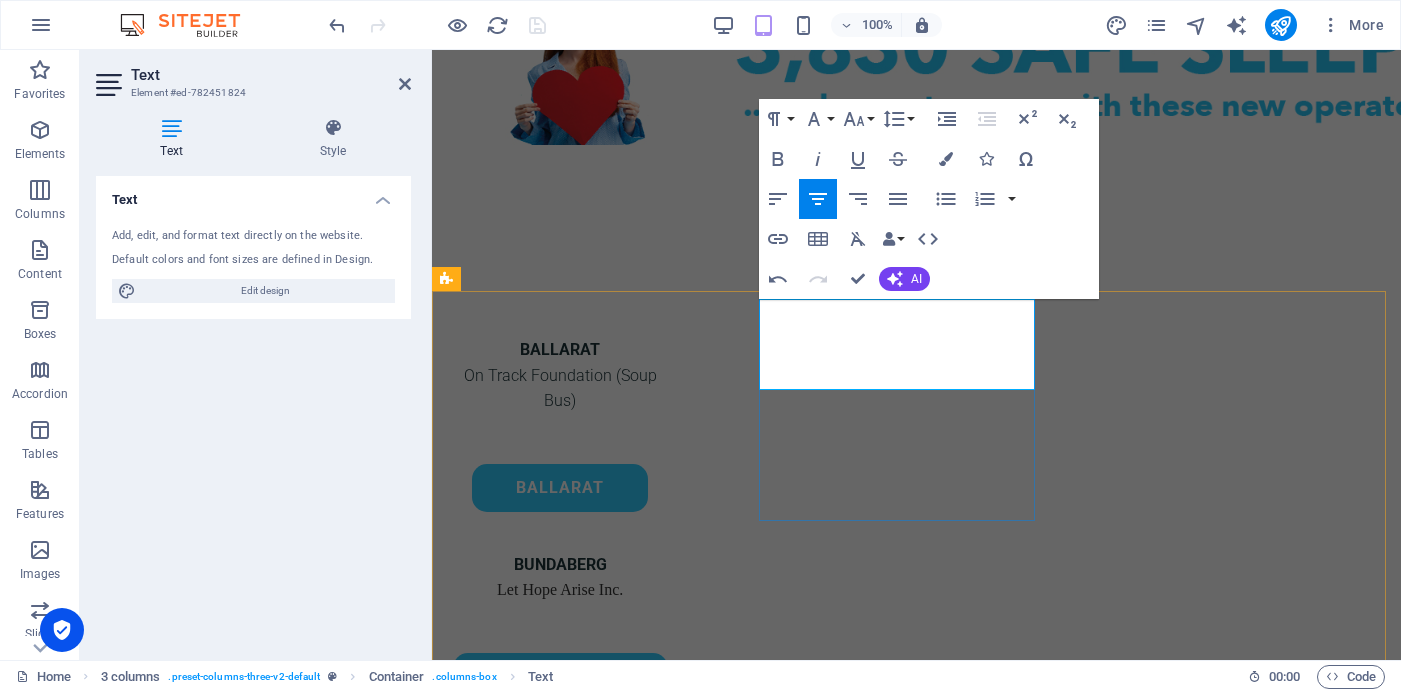 click on "Let Hope Arise Inc." at bounding box center (560, 589) 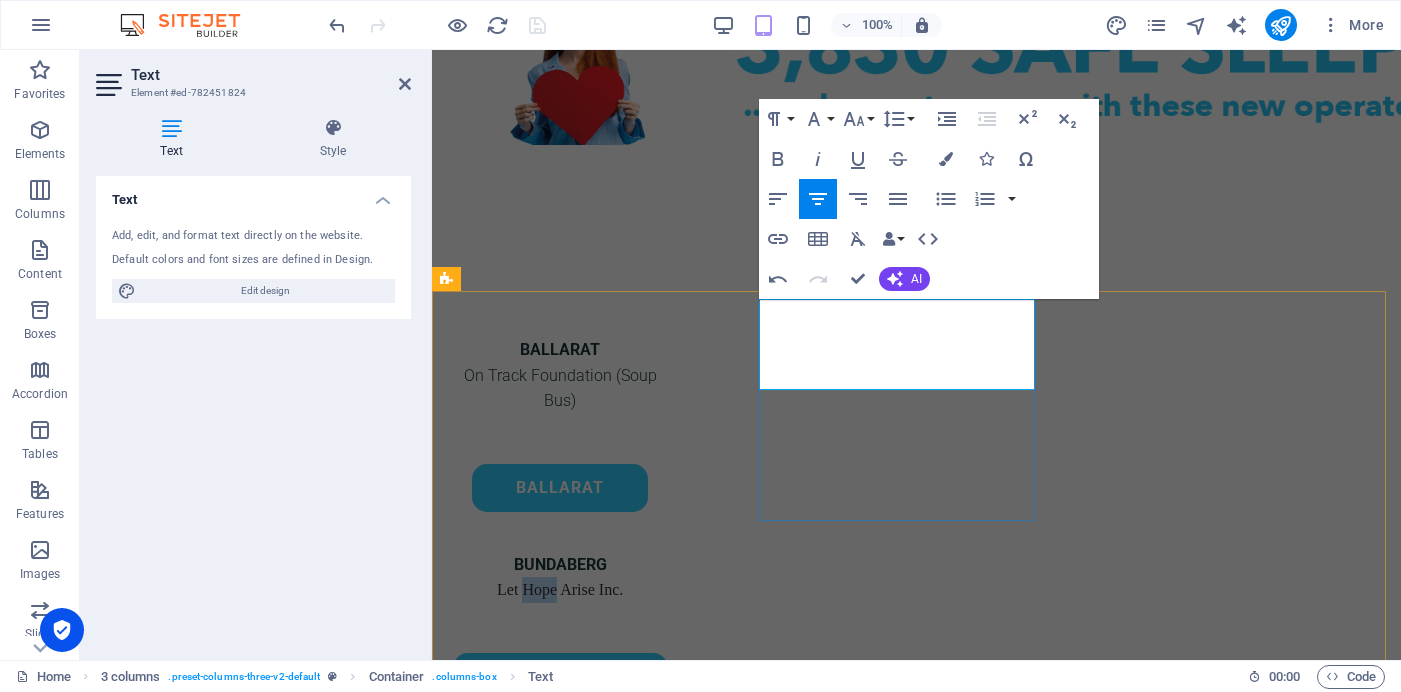 click on "Let Hope Arise Inc." at bounding box center (560, 589) 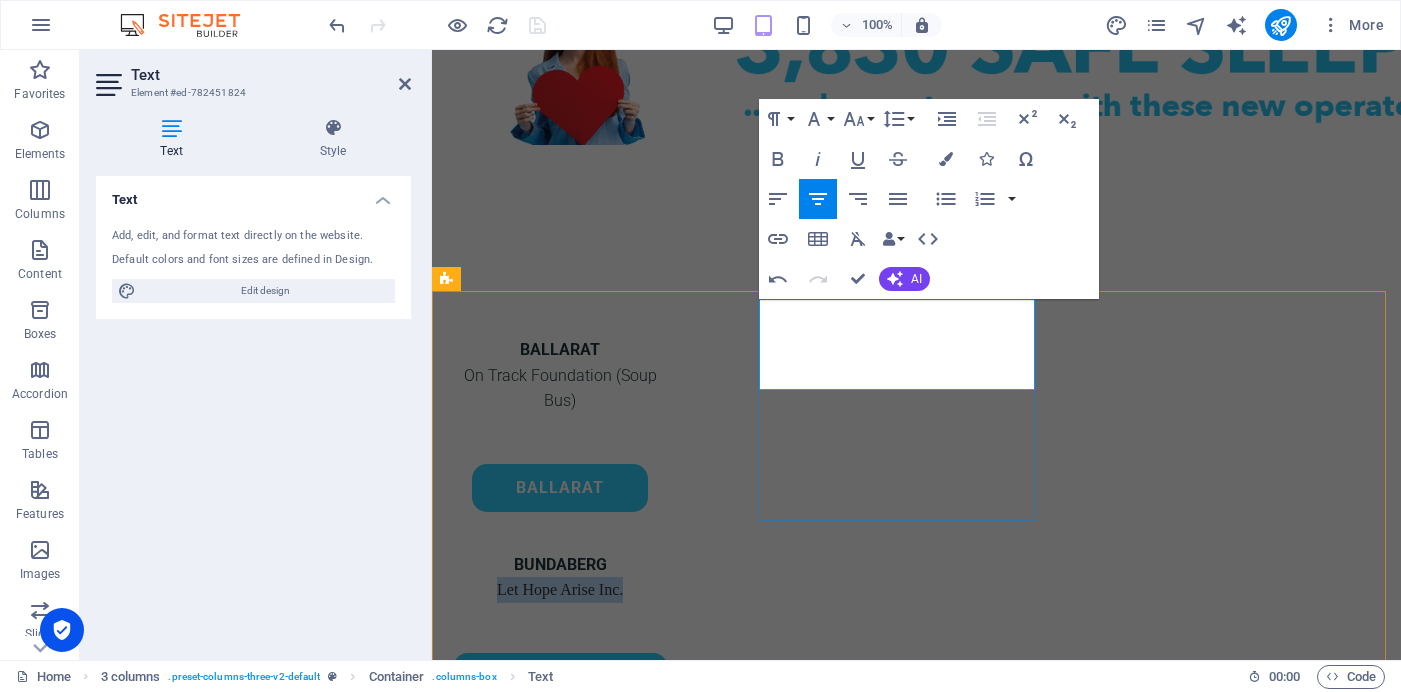 click on "Let Hope Arise Inc." at bounding box center (560, 589) 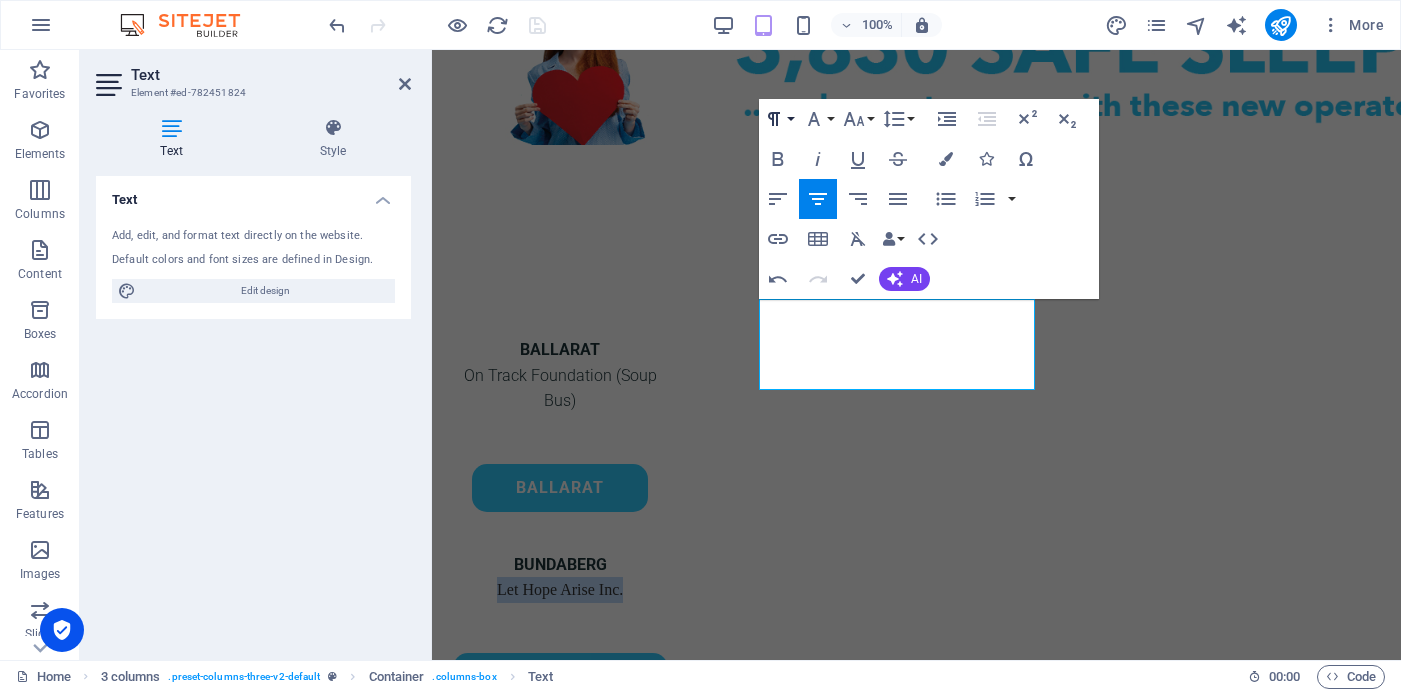 click on "Paragraph Format Normal Heading 1 Heading 2 Heading 3 Heading 4 Heading 5 Heading 6 Code Font Family Arial [US_STATE] Impact Tahoma Times New Roman Verdana Poppins Roboto Font Size 8 9 10 11 12 14 18 24 30 36 48 60 72 96 Line Height Default Single 1.15 1.5 Double" at bounding box center [838, 119] 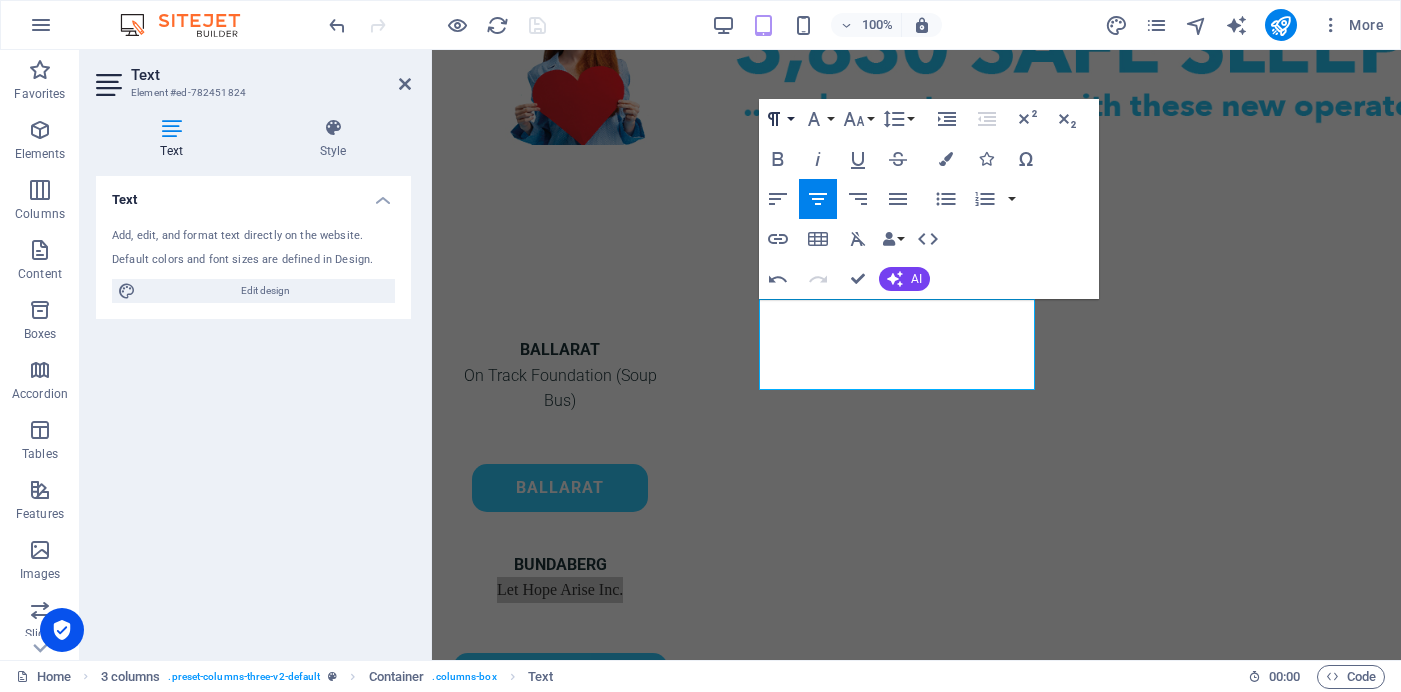 click on "Paragraph Format" at bounding box center [778, 119] 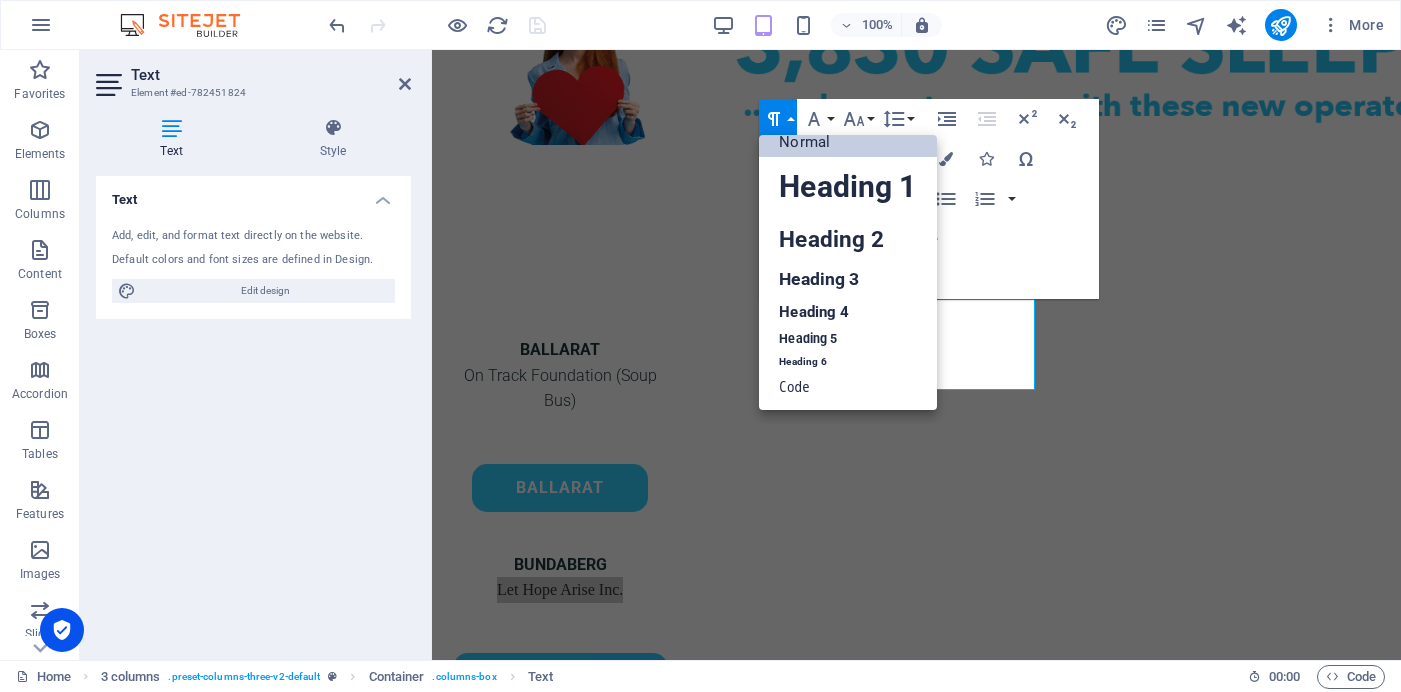 scroll, scrollTop: 16, scrollLeft: 0, axis: vertical 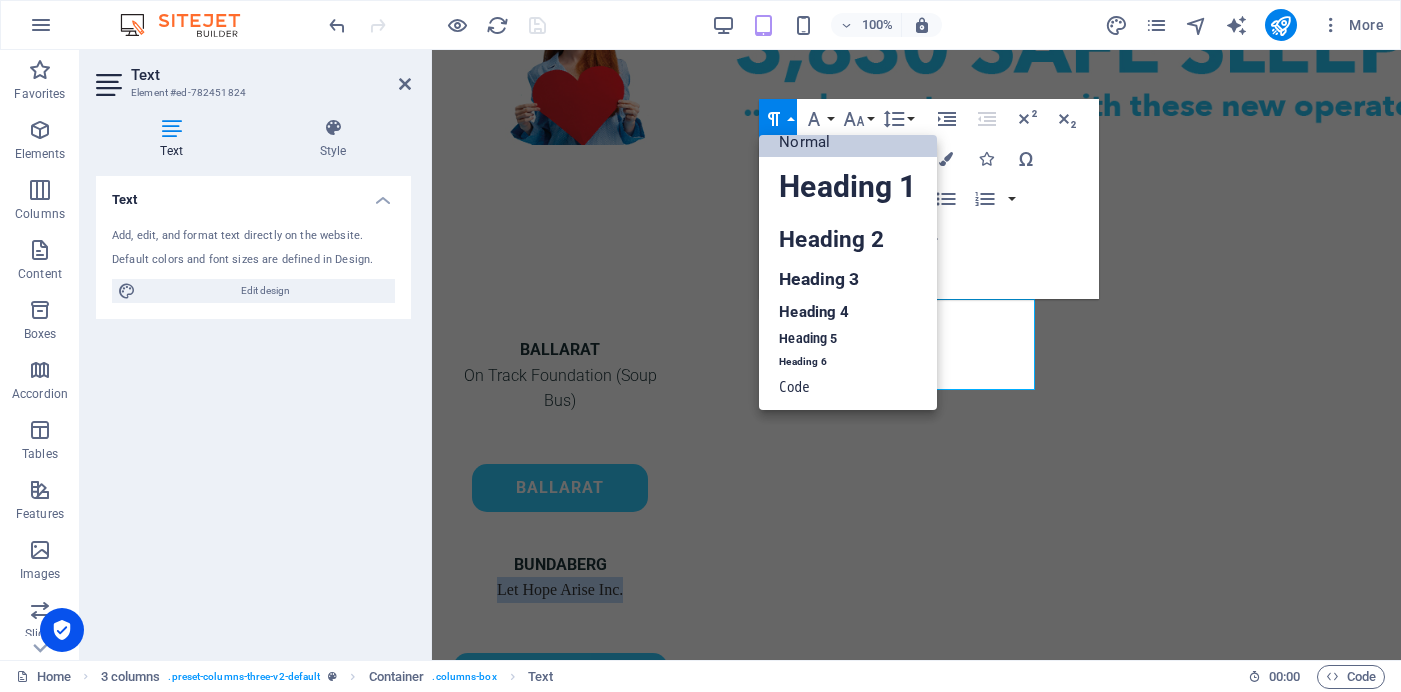 click on "Normal" at bounding box center (847, 142) 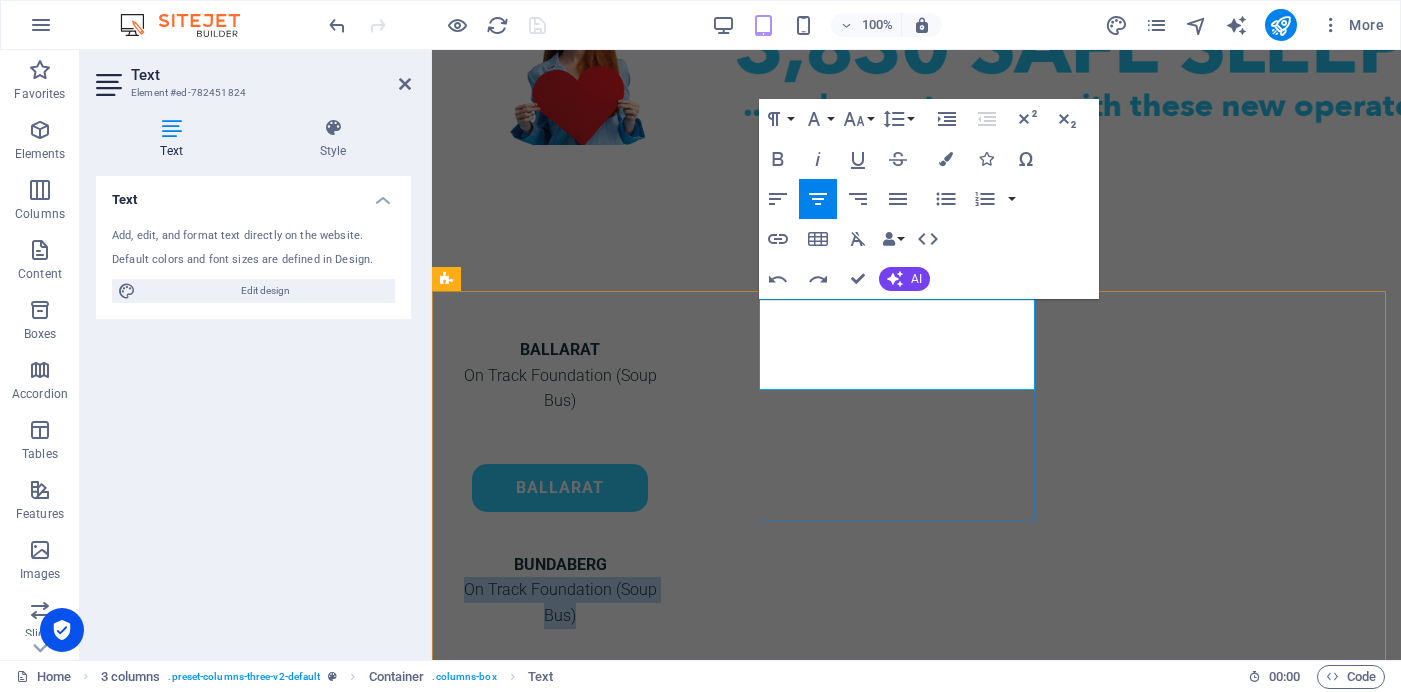 click on "On Track Foundation (Soup Bus)" at bounding box center (560, 602) 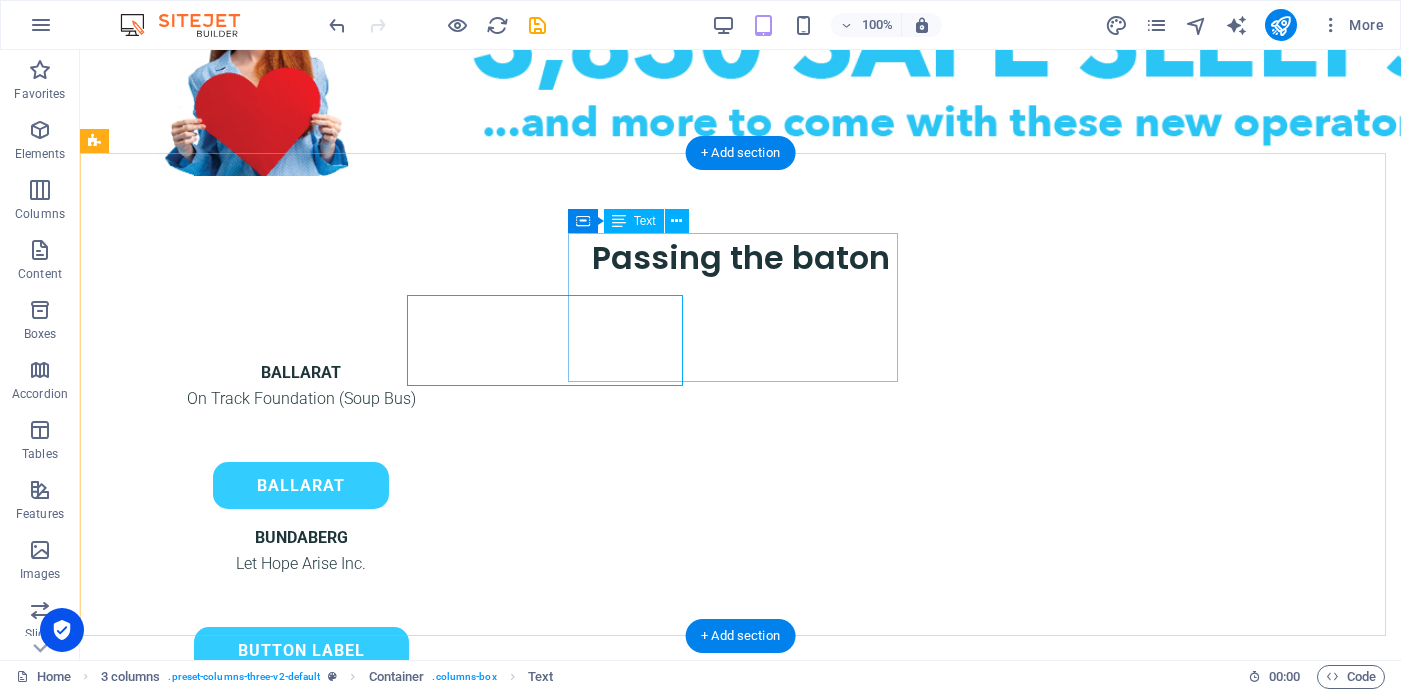 scroll, scrollTop: 1190, scrollLeft: 0, axis: vertical 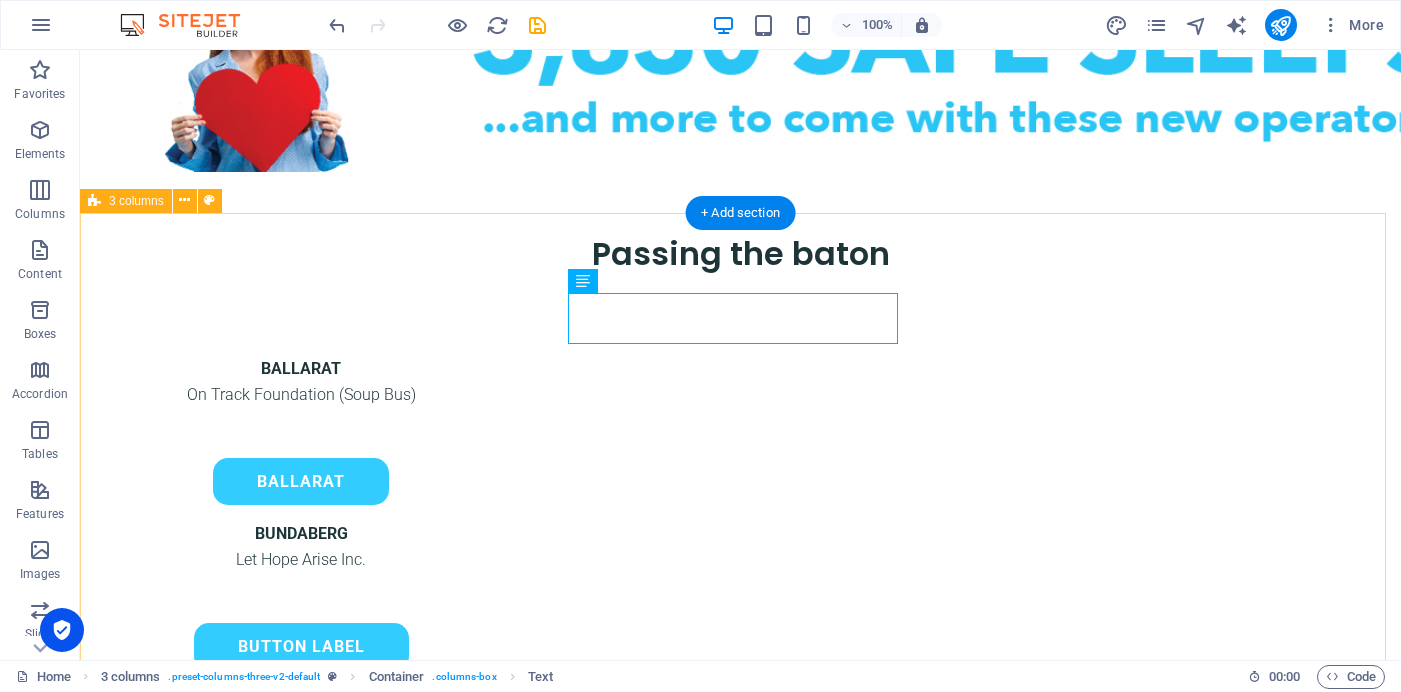 click on "BALLARAT On Track Foundation (Soup Bus) BALLARAT BUNDABERG Let Hope Arise Inc. Button label Drop content here or  Add elements  Paste clipboard Drop content here or  Add elements  Paste clipboard" at bounding box center (740, 671) 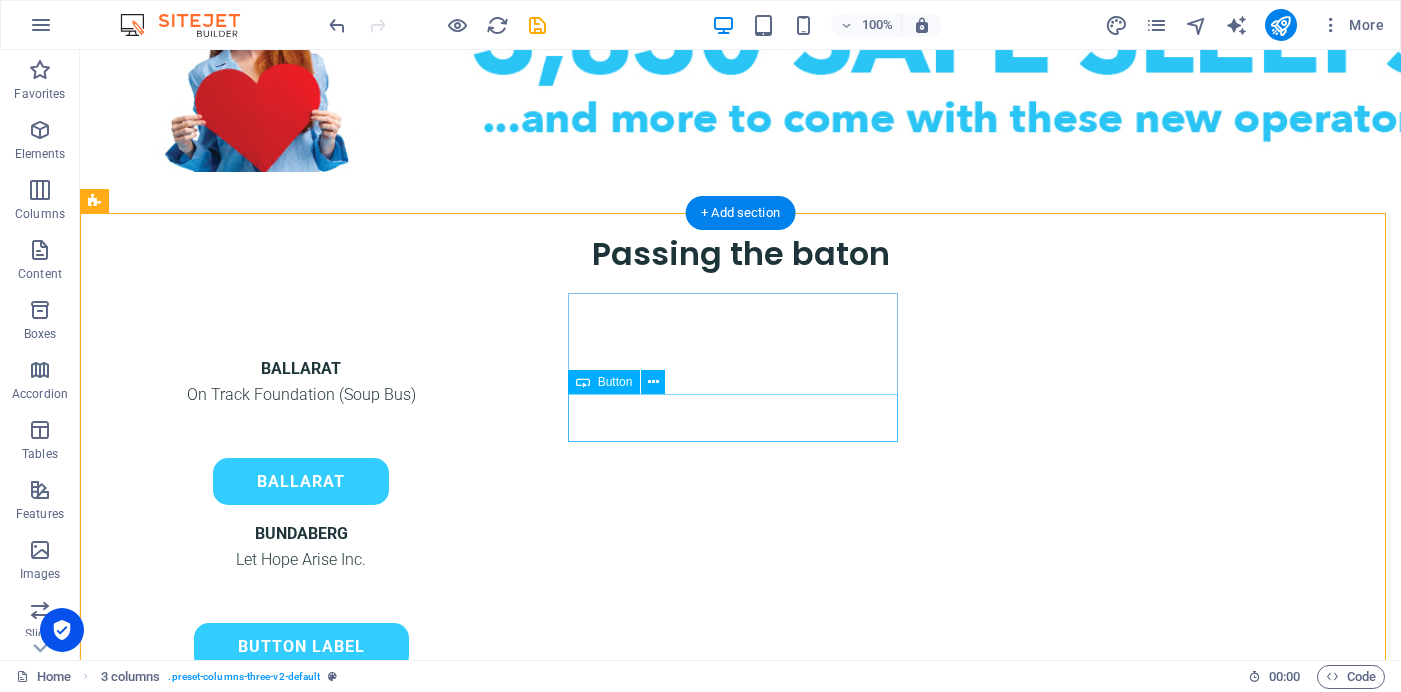click on "Button label" at bounding box center (301, 647) 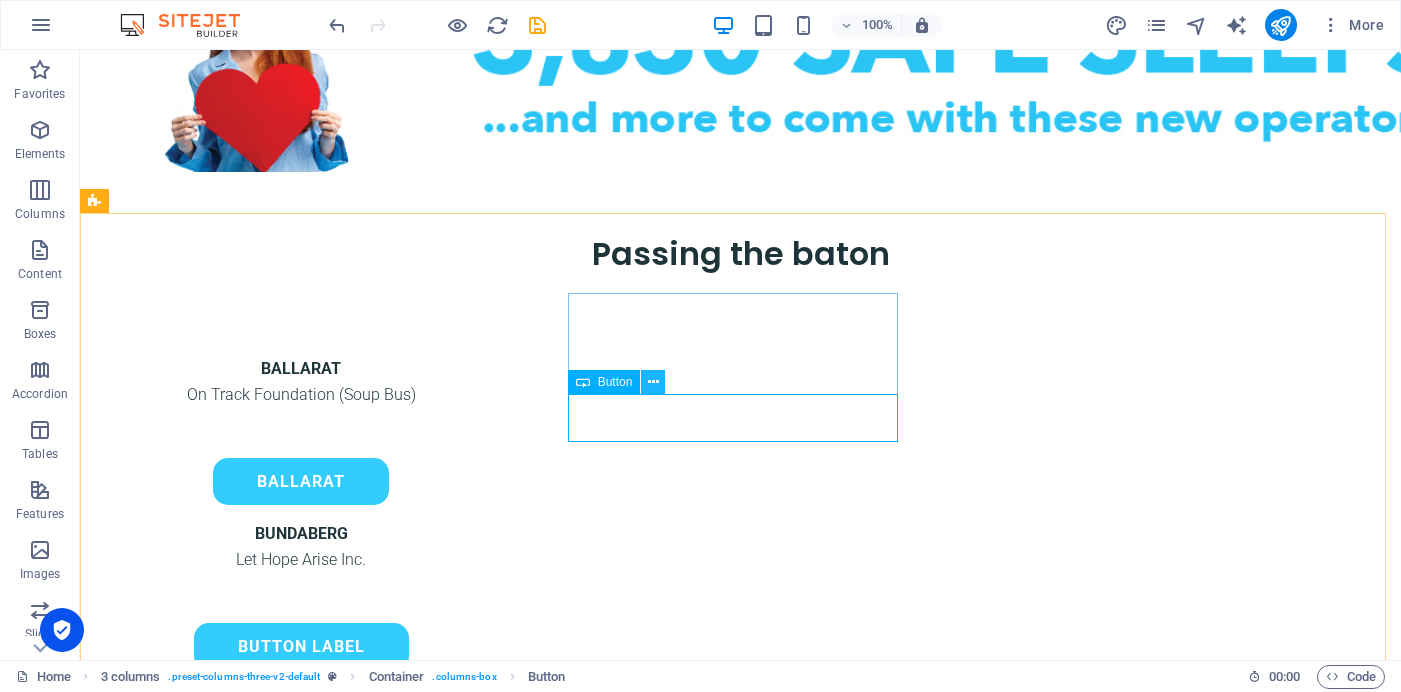 click at bounding box center (653, 382) 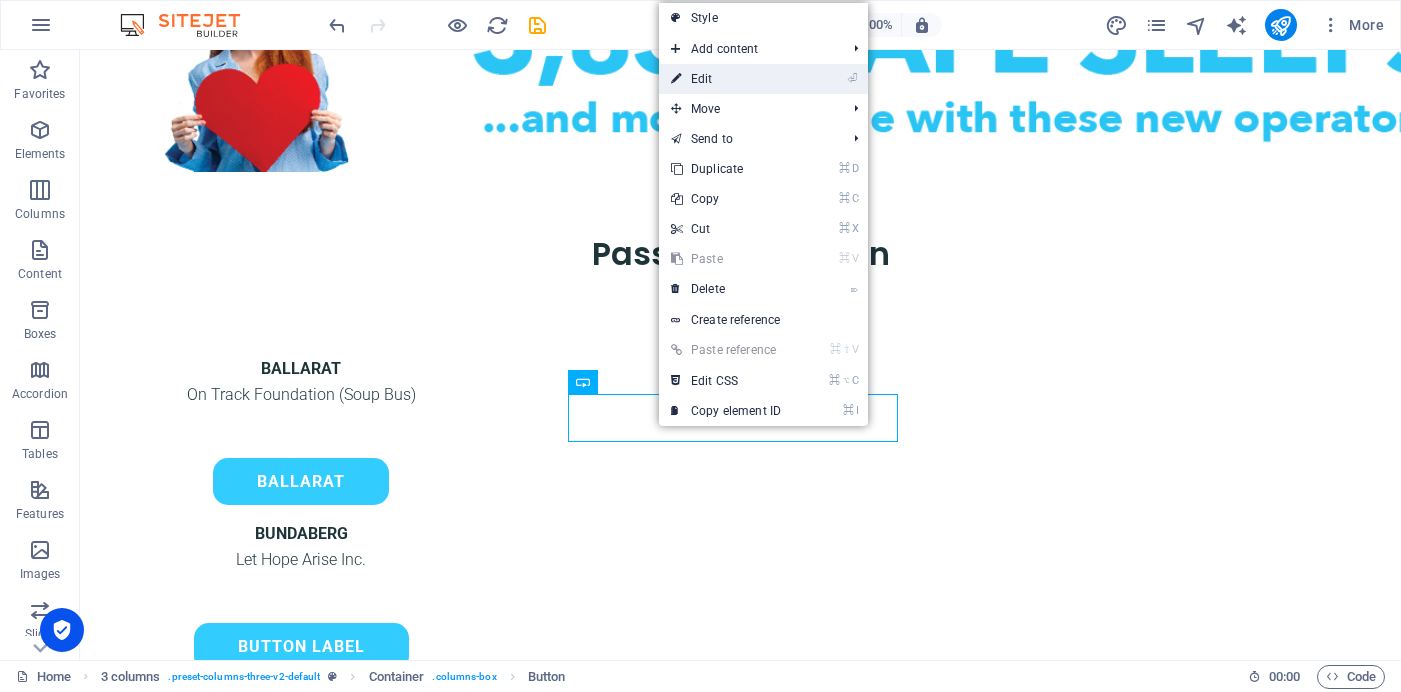 drag, startPoint x: 733, startPoint y: 77, endPoint x: 301, endPoint y: 27, distance: 434.88388 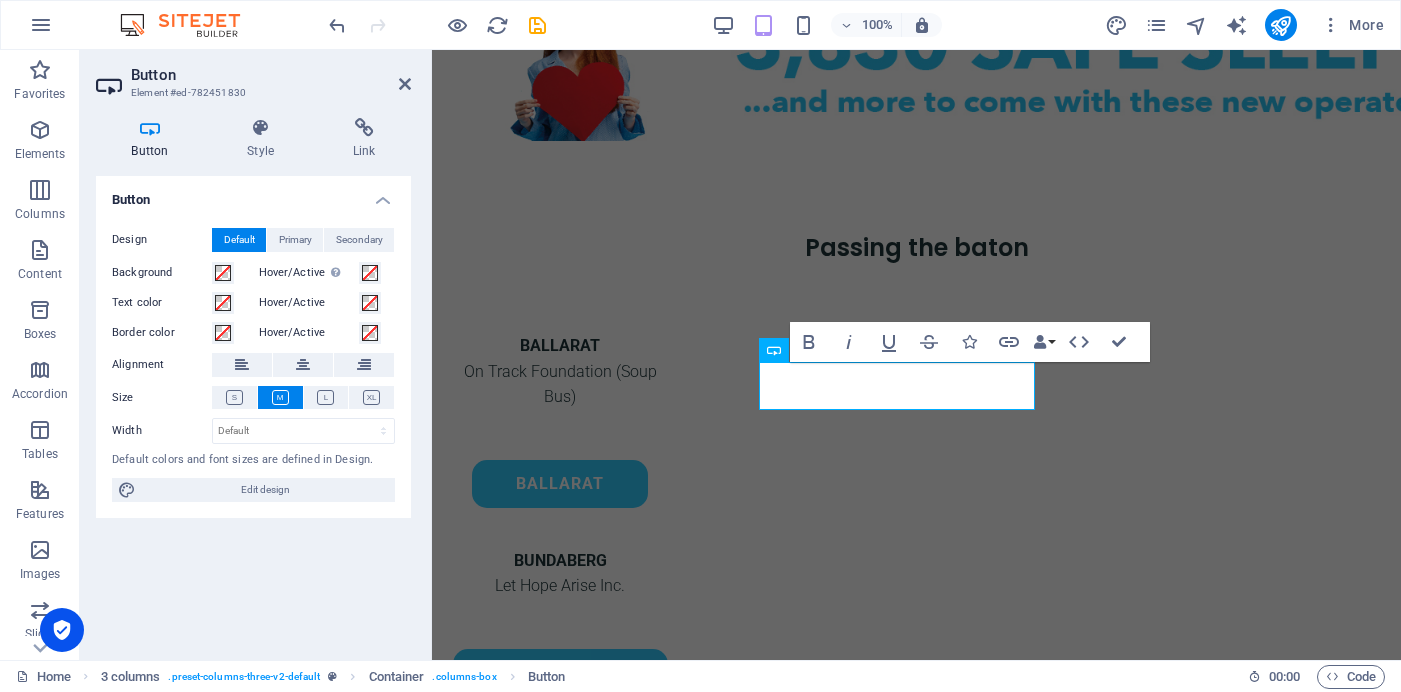 scroll, scrollTop: 1244, scrollLeft: 0, axis: vertical 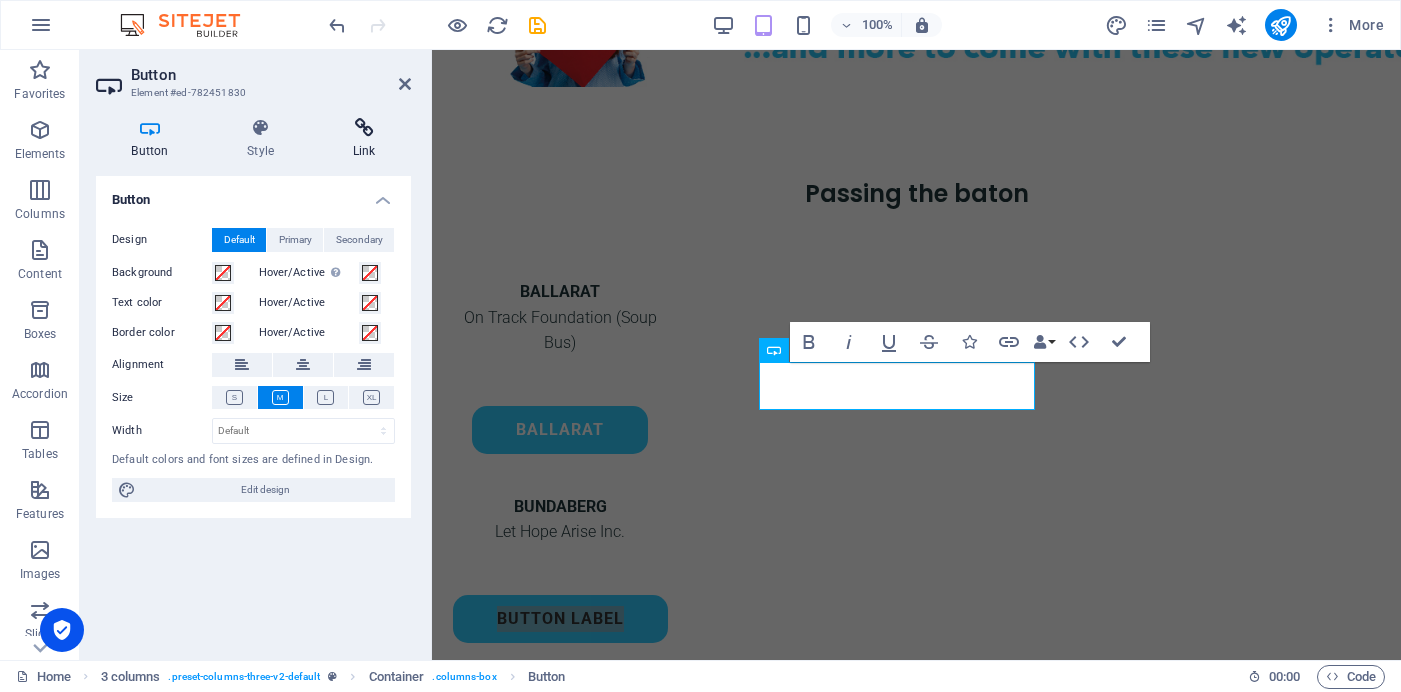 click at bounding box center (364, 128) 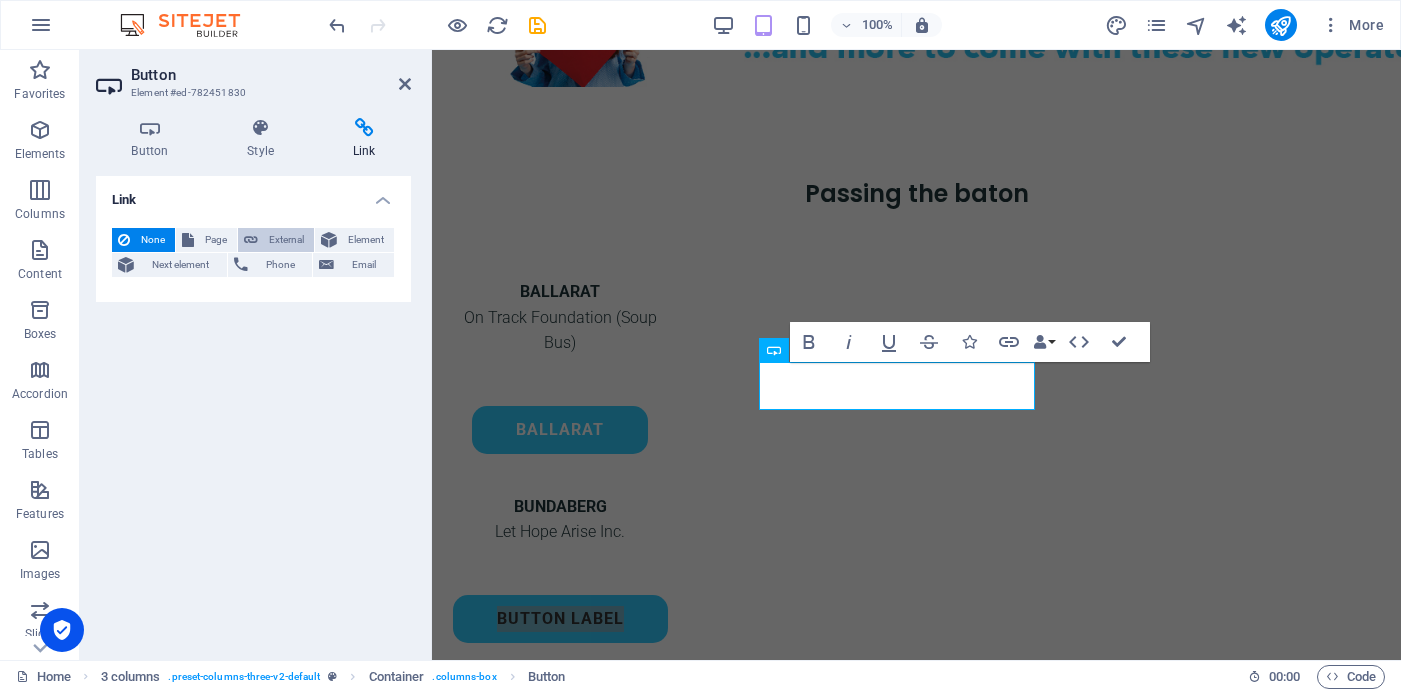 click on "External" at bounding box center [286, 240] 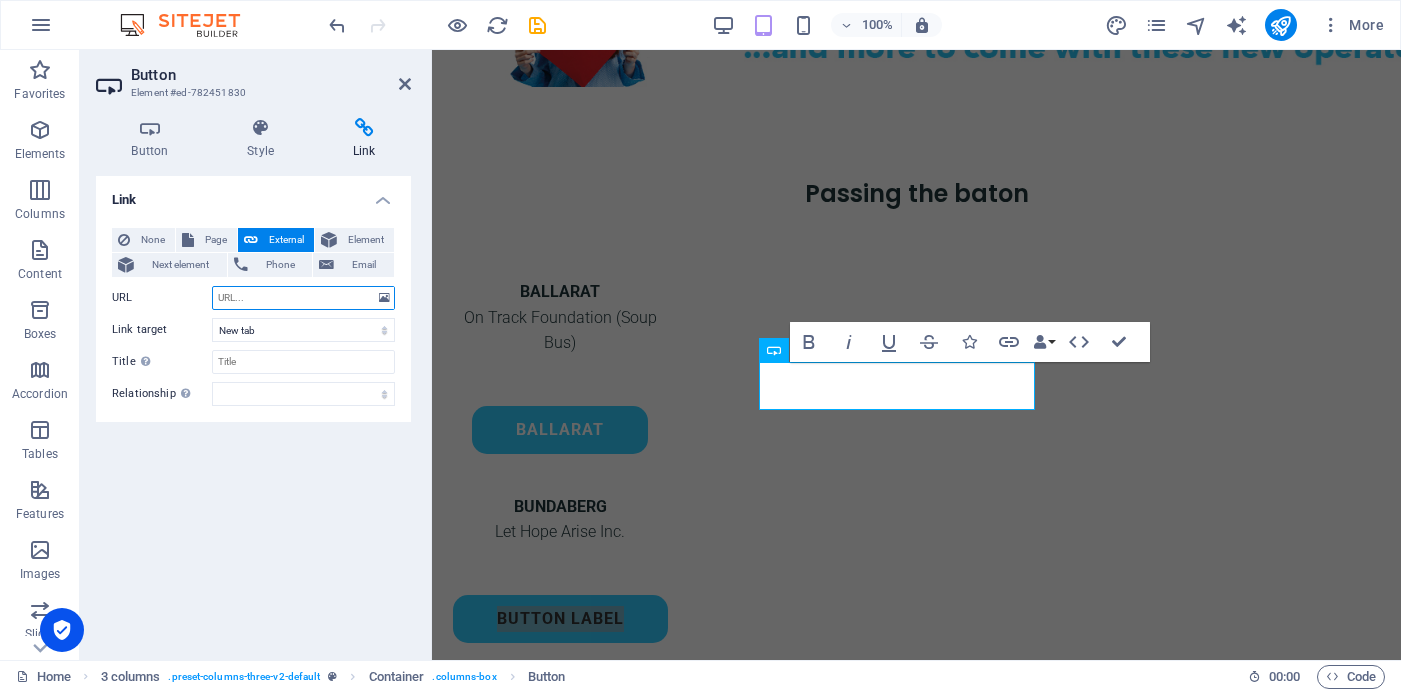 paste on "[URL][DOMAIN_NAME]" 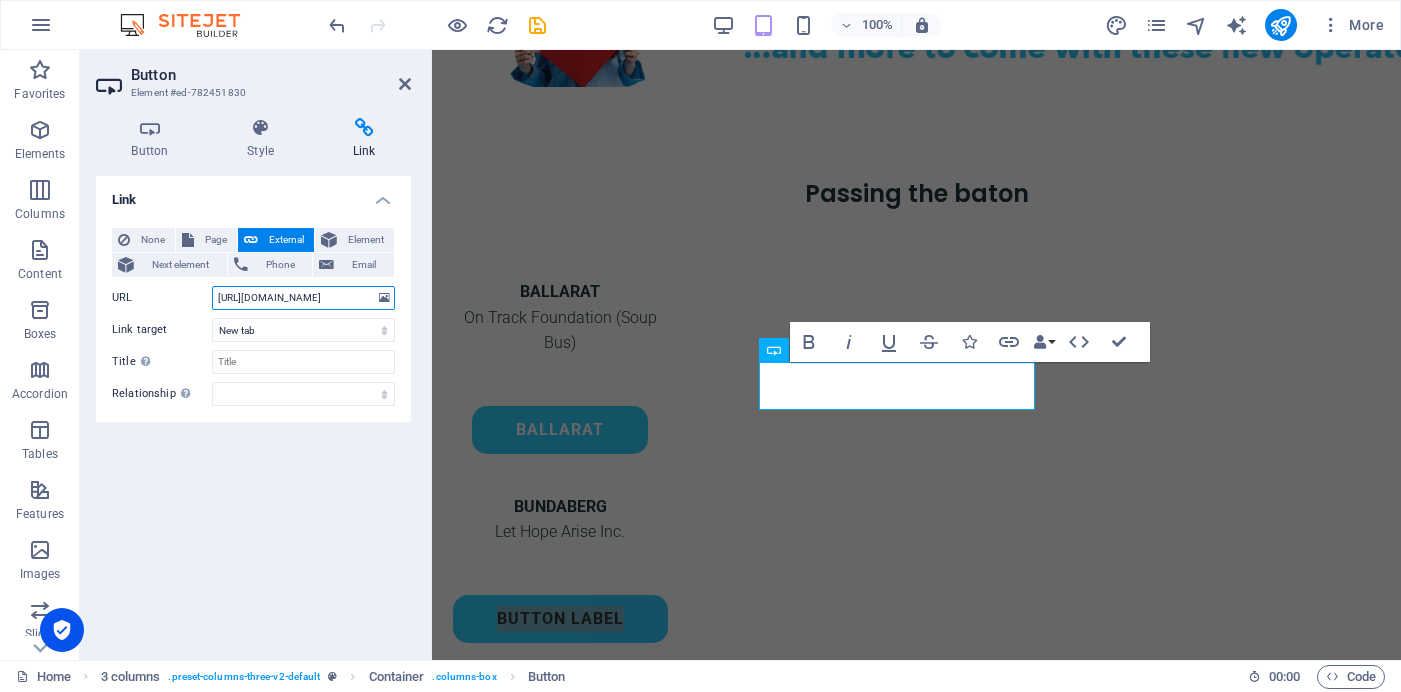 scroll, scrollTop: 0, scrollLeft: 124, axis: horizontal 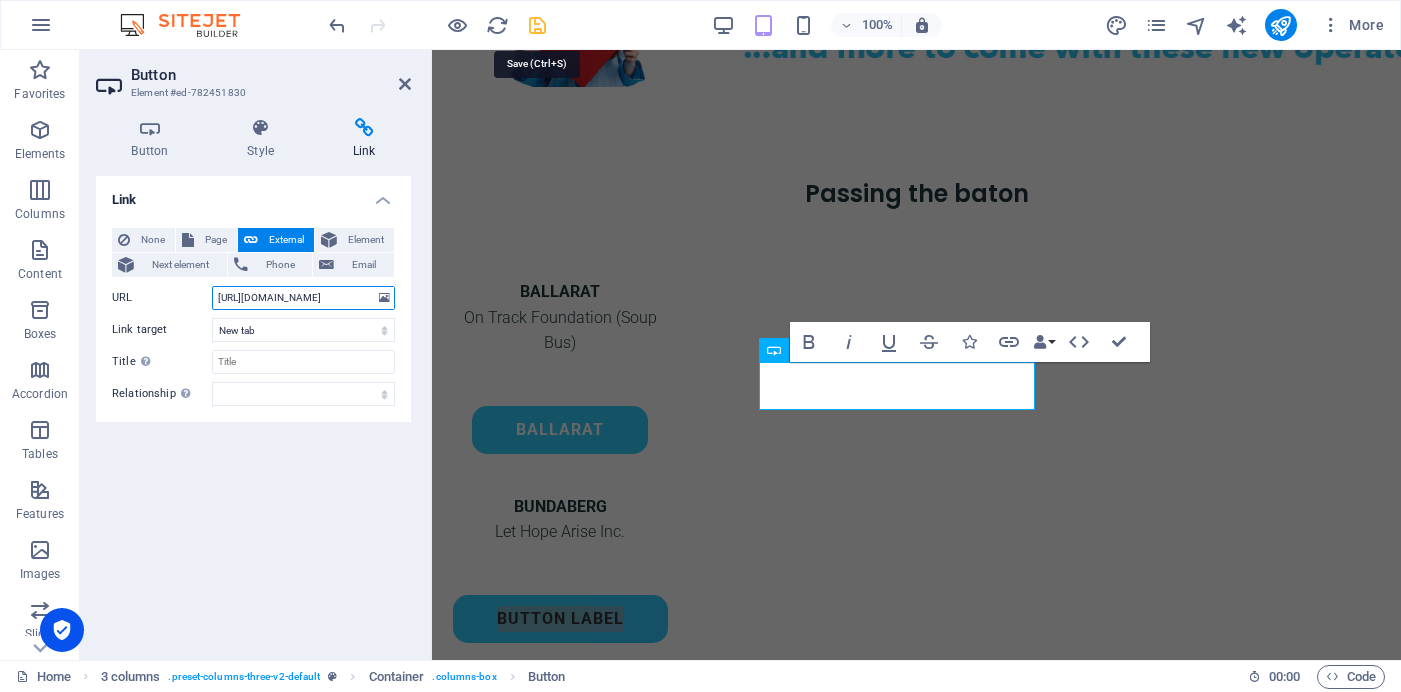 type on "[URL][DOMAIN_NAME]" 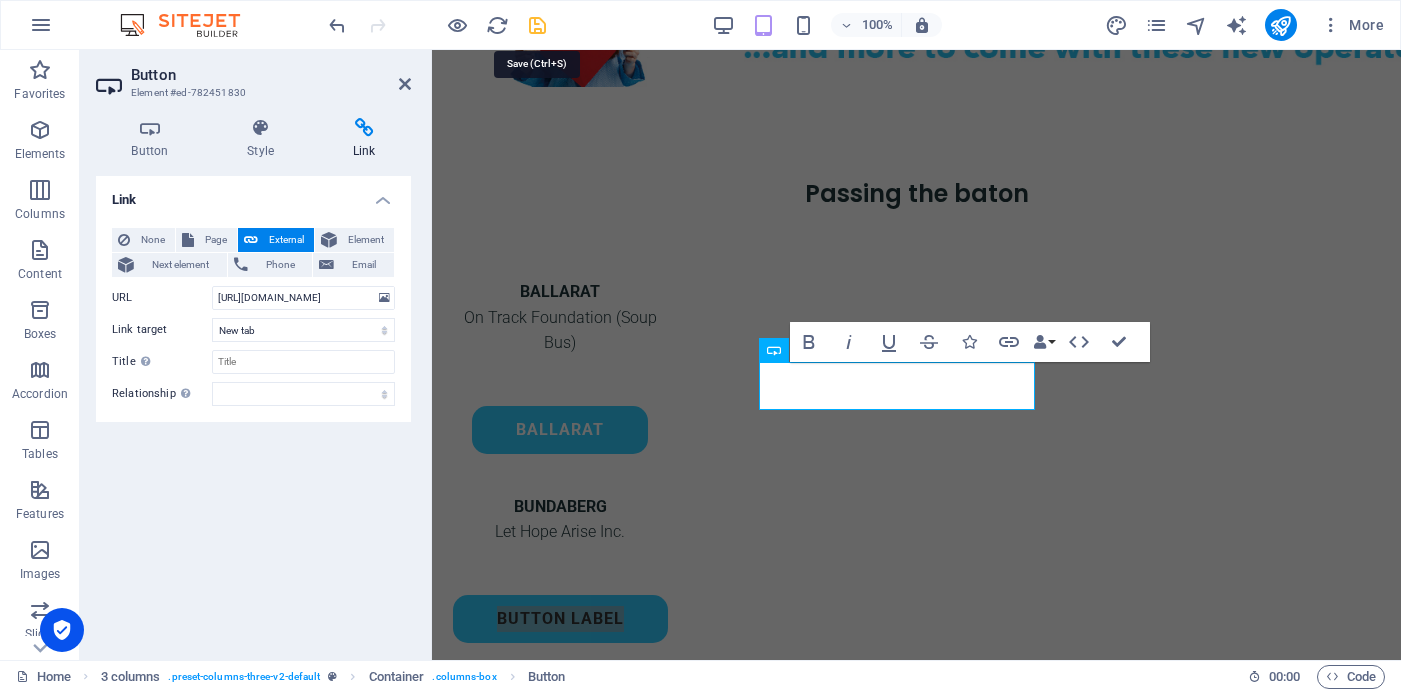 scroll, scrollTop: 0, scrollLeft: 0, axis: both 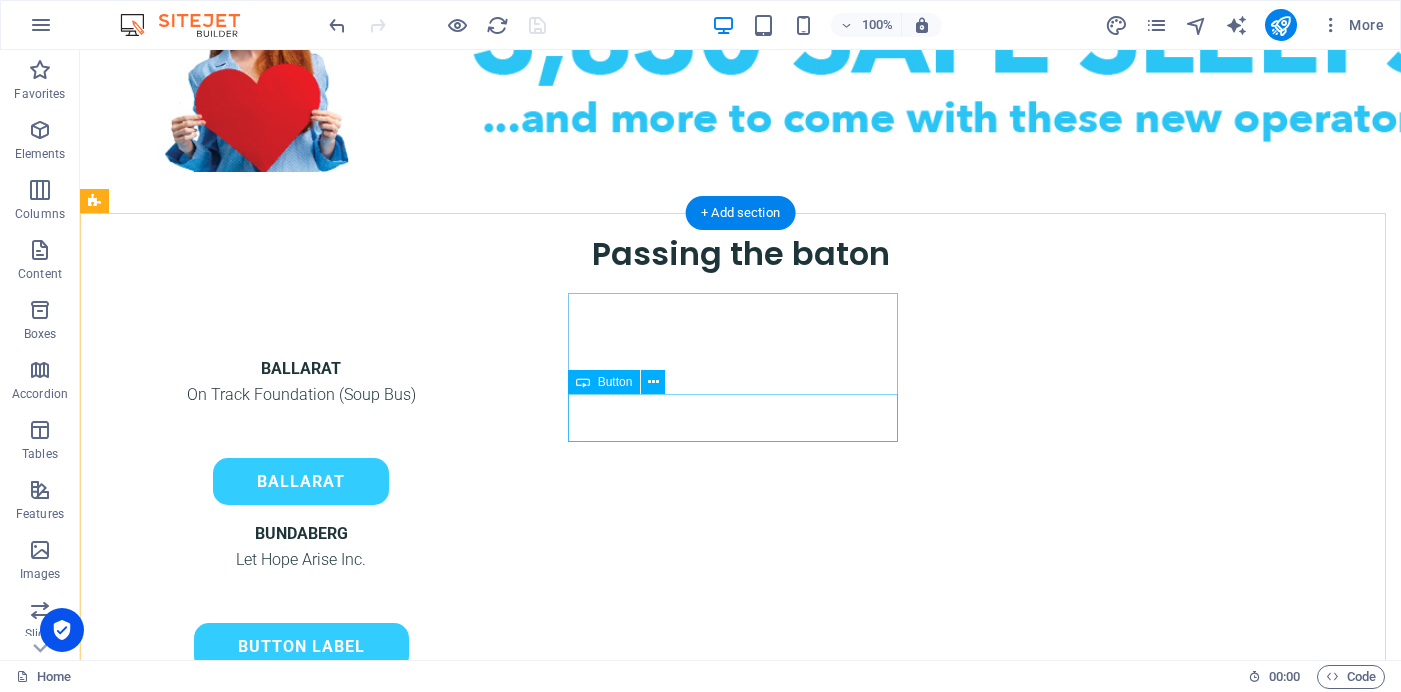 click on "Button label" at bounding box center (301, 647) 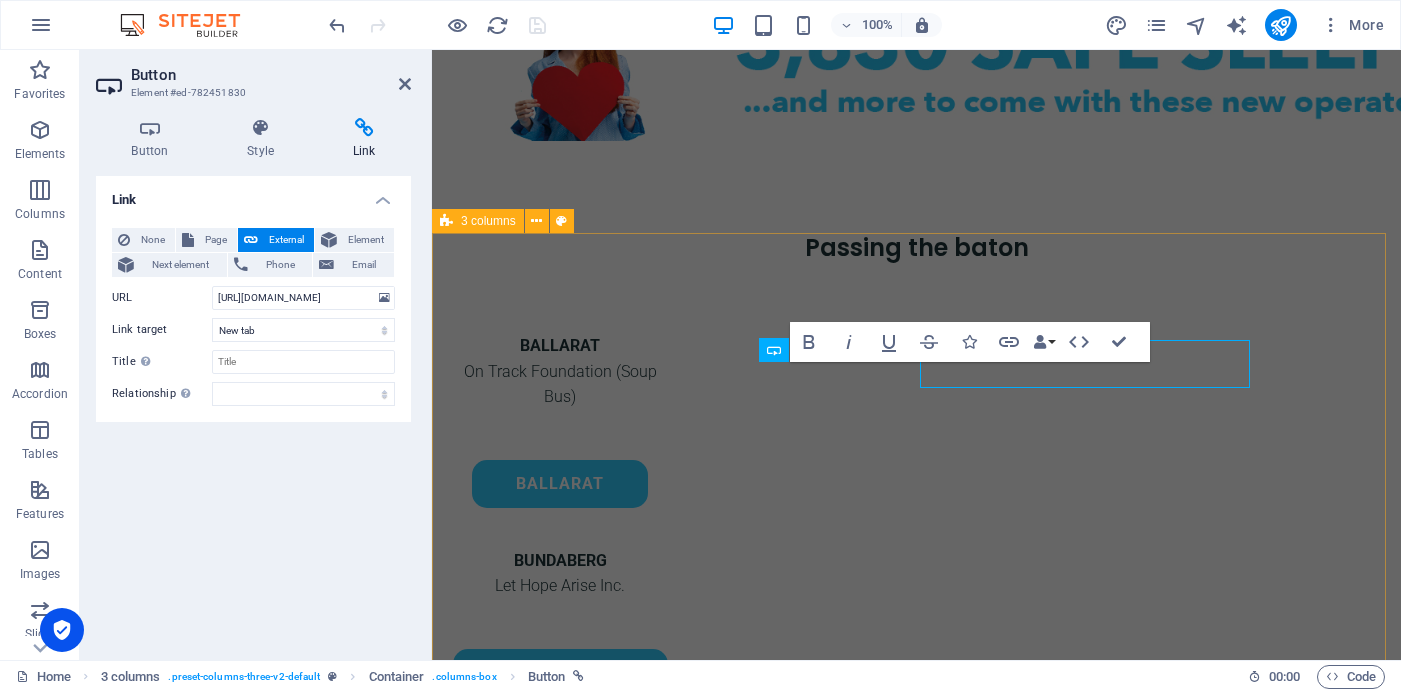 scroll, scrollTop: 1244, scrollLeft: 0, axis: vertical 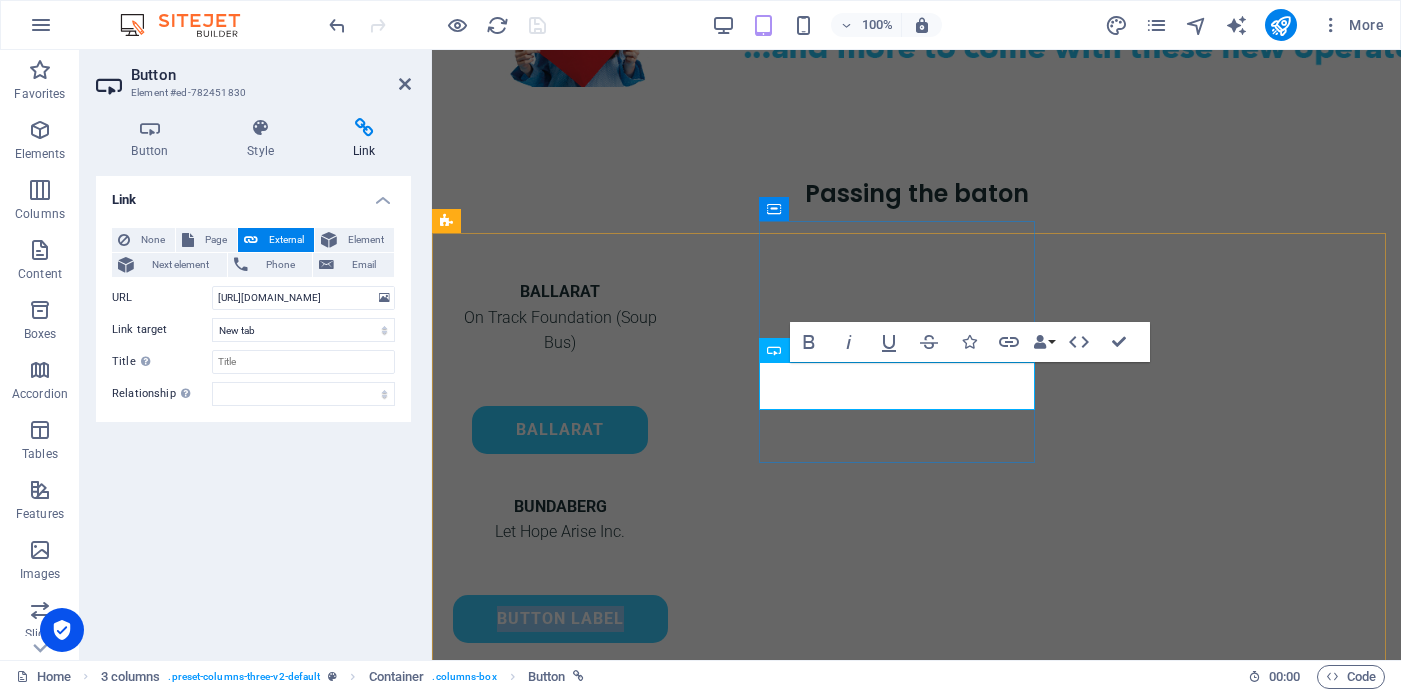 click on "Button label" at bounding box center (560, 619) 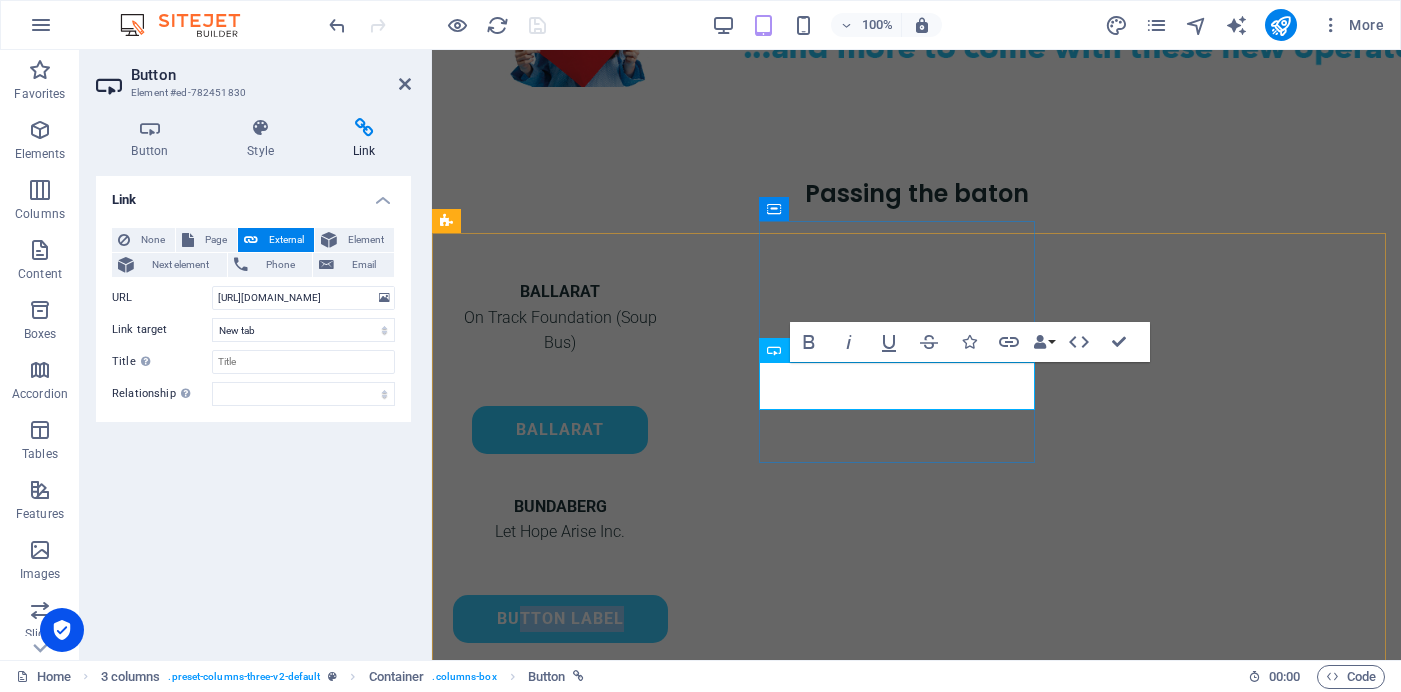 drag, startPoint x: 960, startPoint y: 388, endPoint x: 856, endPoint y: 389, distance: 104.00481 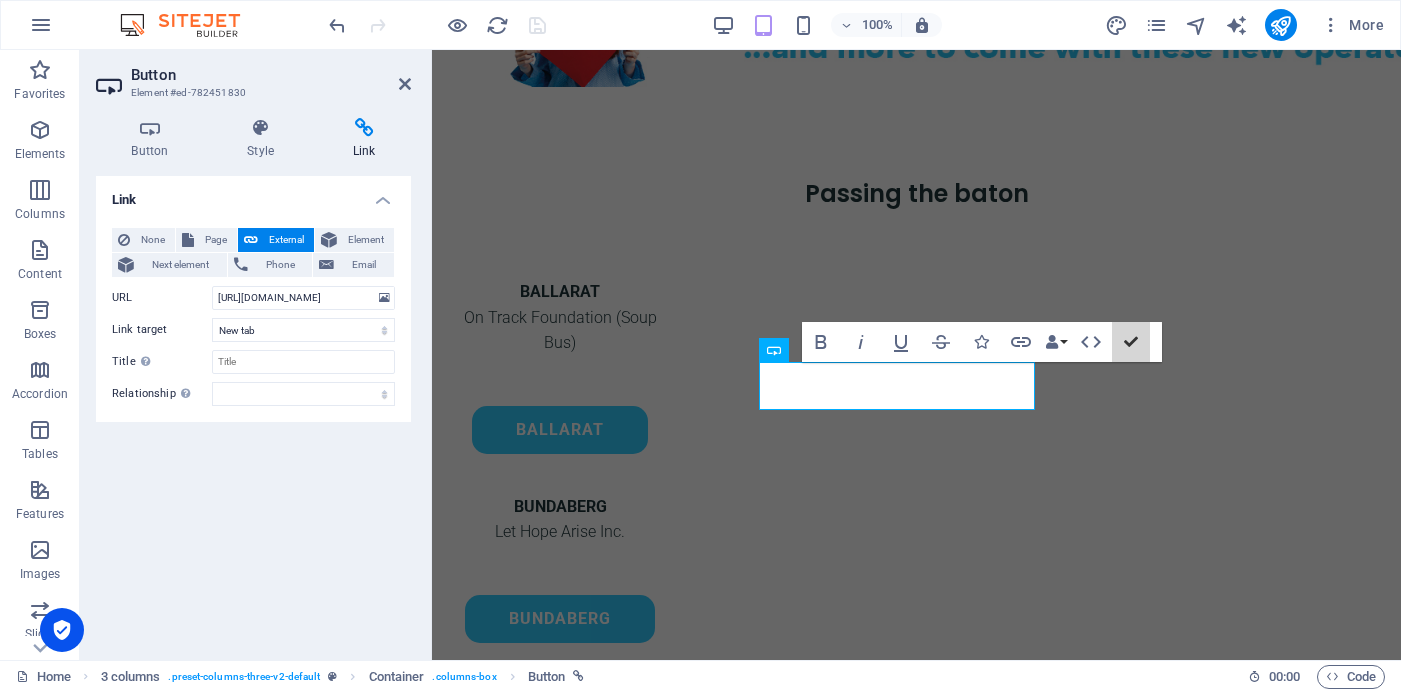 scroll, scrollTop: 1190, scrollLeft: 0, axis: vertical 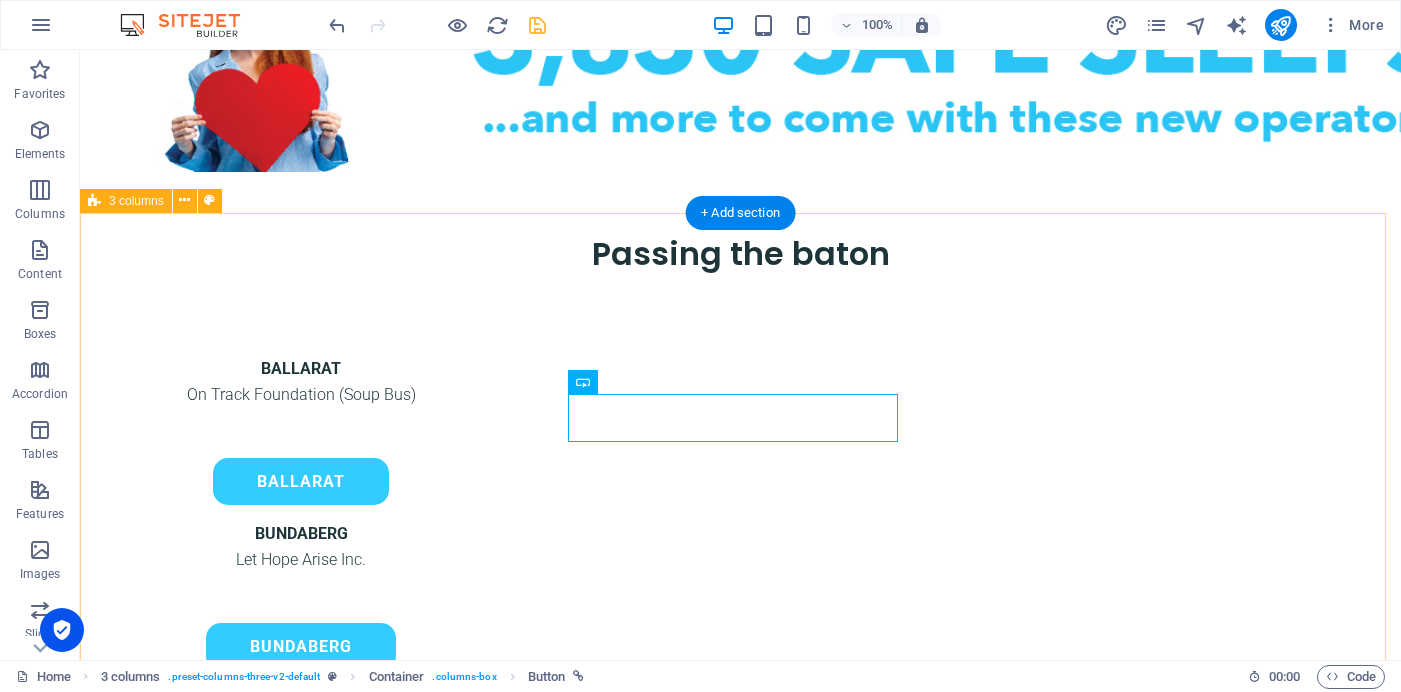 click on "BALLARAT On Track Foundation (Soup Bus) BALLARAT BUNDABERG Let Hope Arise Inc. BuNDABERG Drop content here or  Add elements  Paste clipboard Drop content here or  Add elements  Paste clipboard" at bounding box center (740, 671) 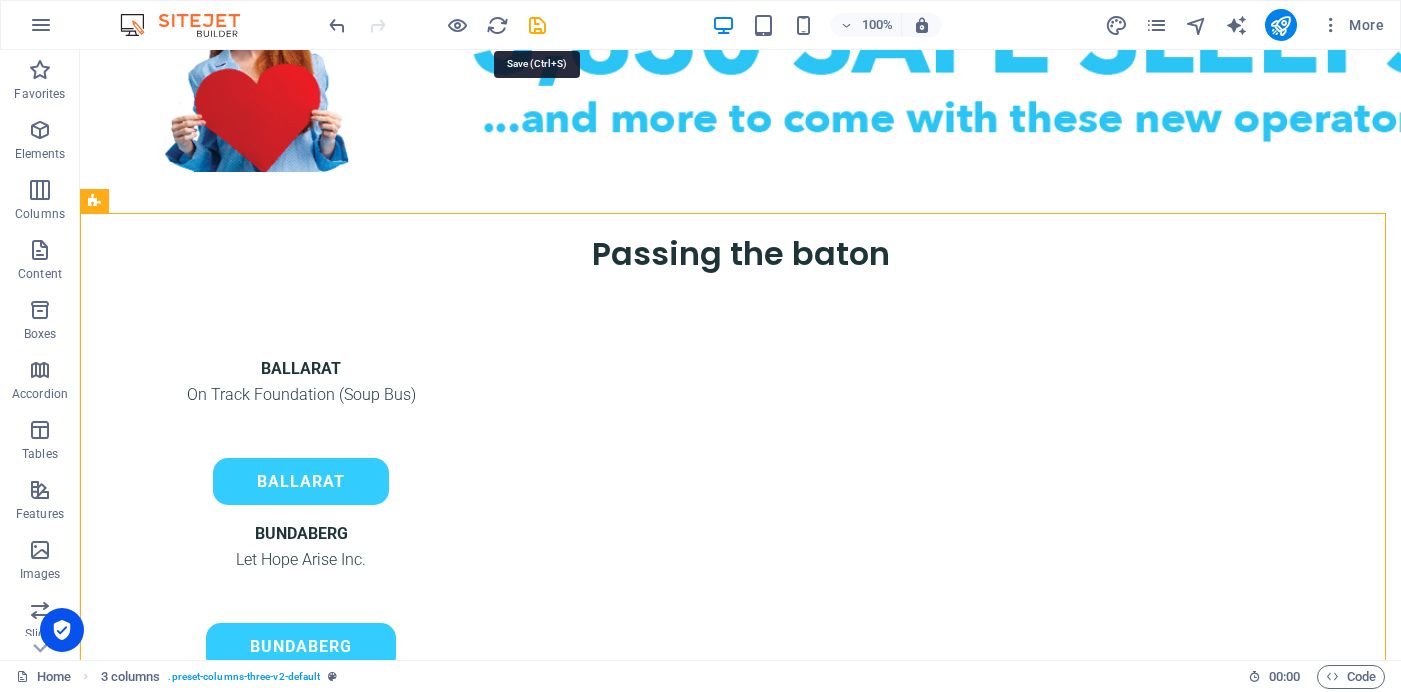click at bounding box center [537, 25] 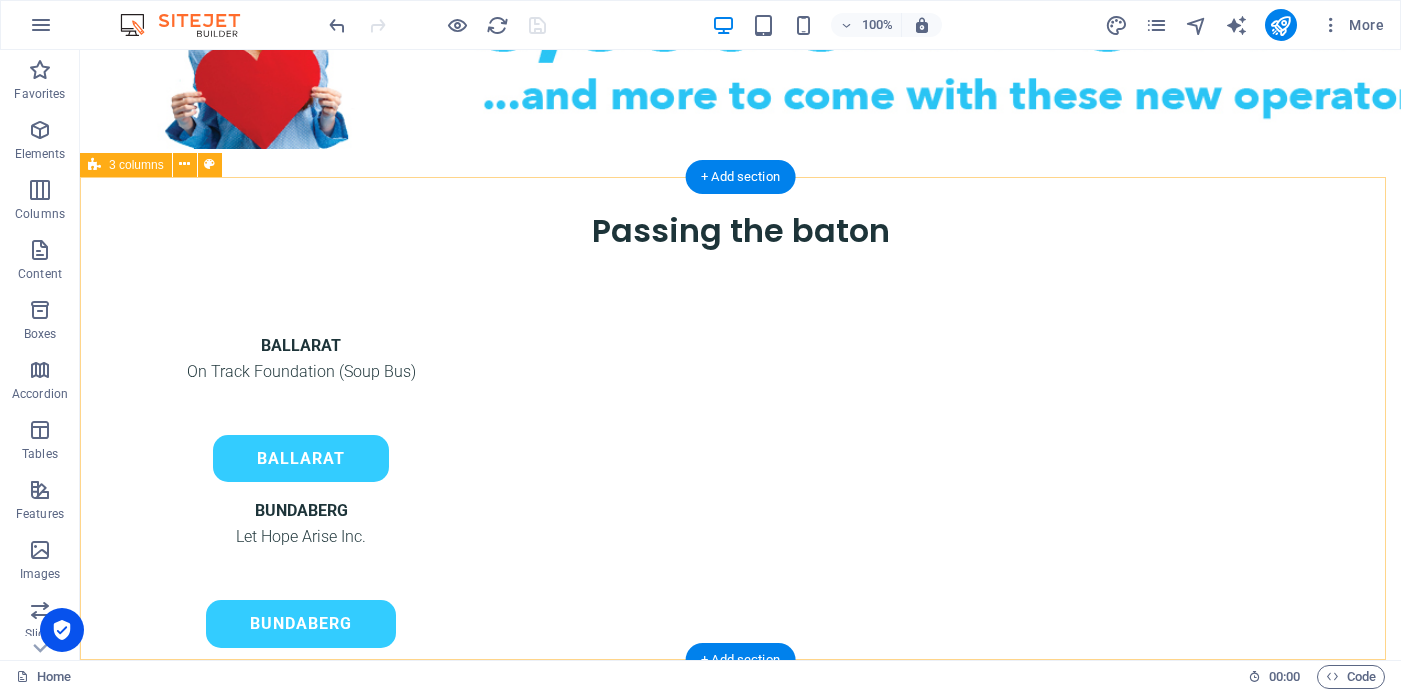 scroll, scrollTop: 1226, scrollLeft: 0, axis: vertical 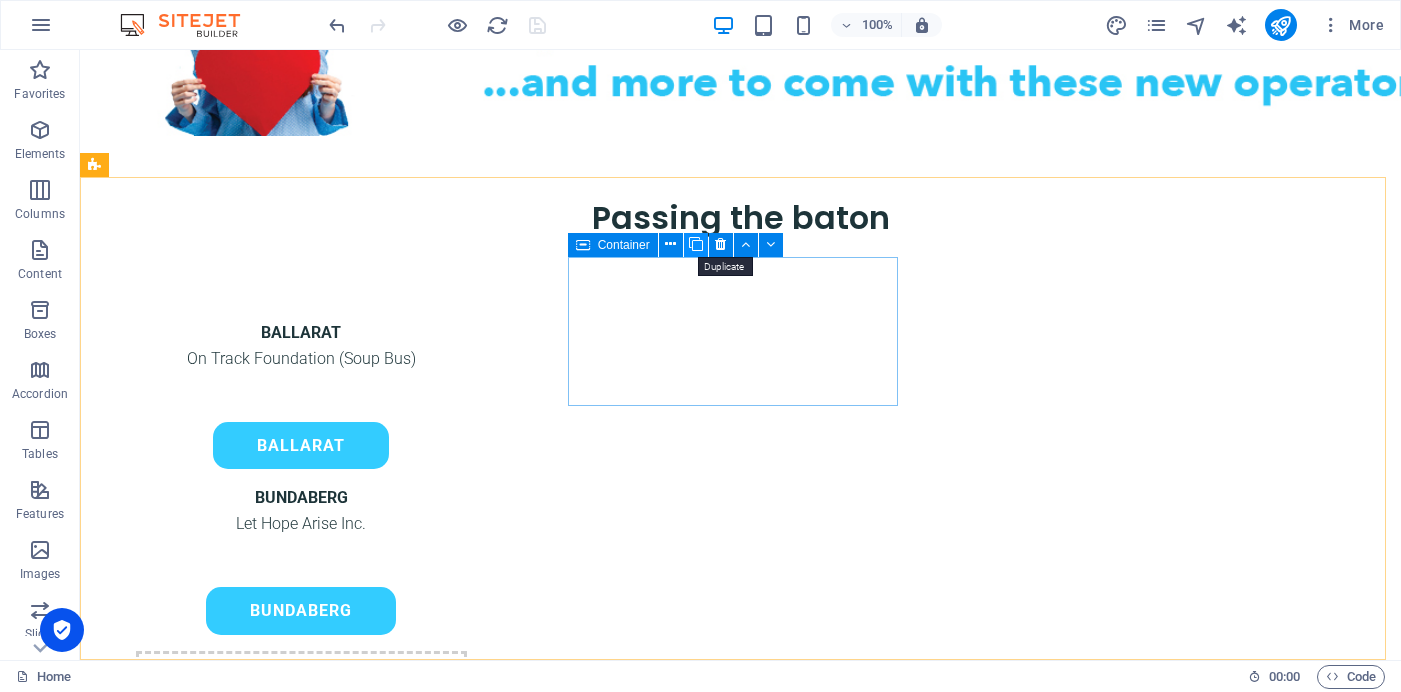 click at bounding box center (696, 244) 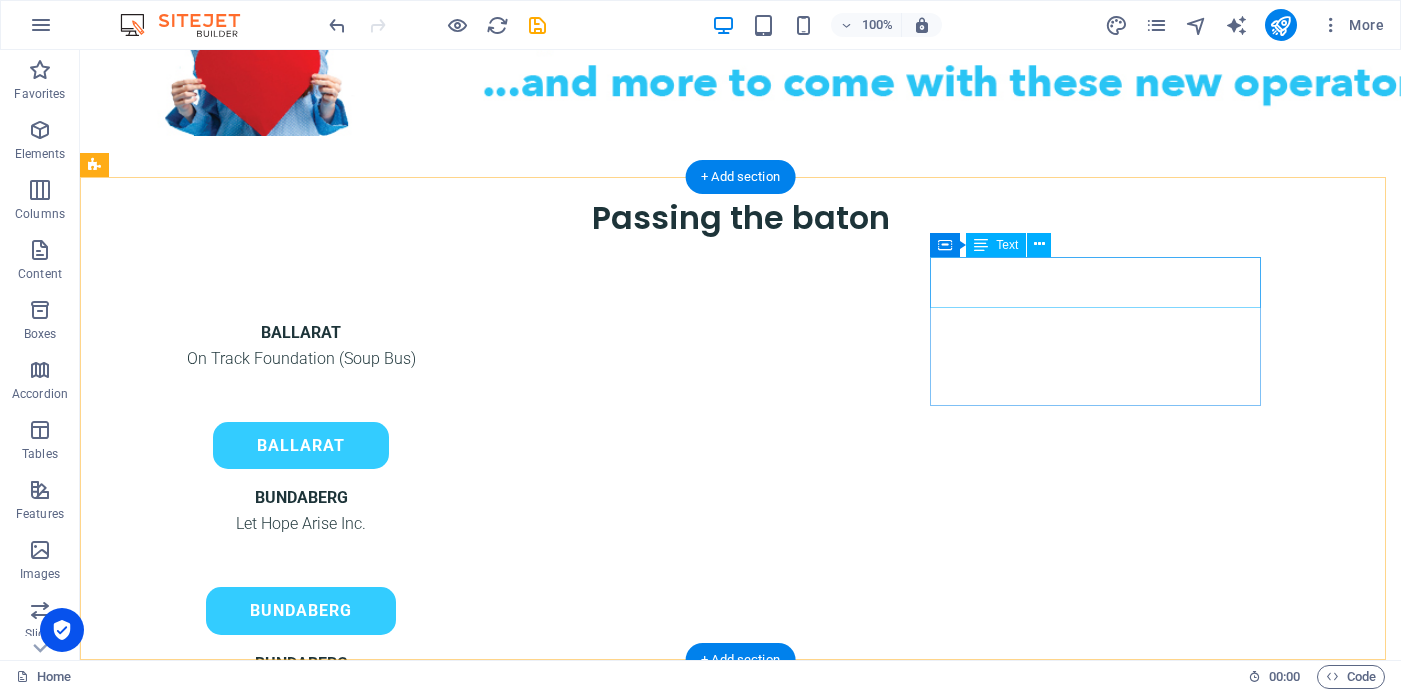 click on "BUNDABERG Let Hope Arise Inc." at bounding box center [301, 676] 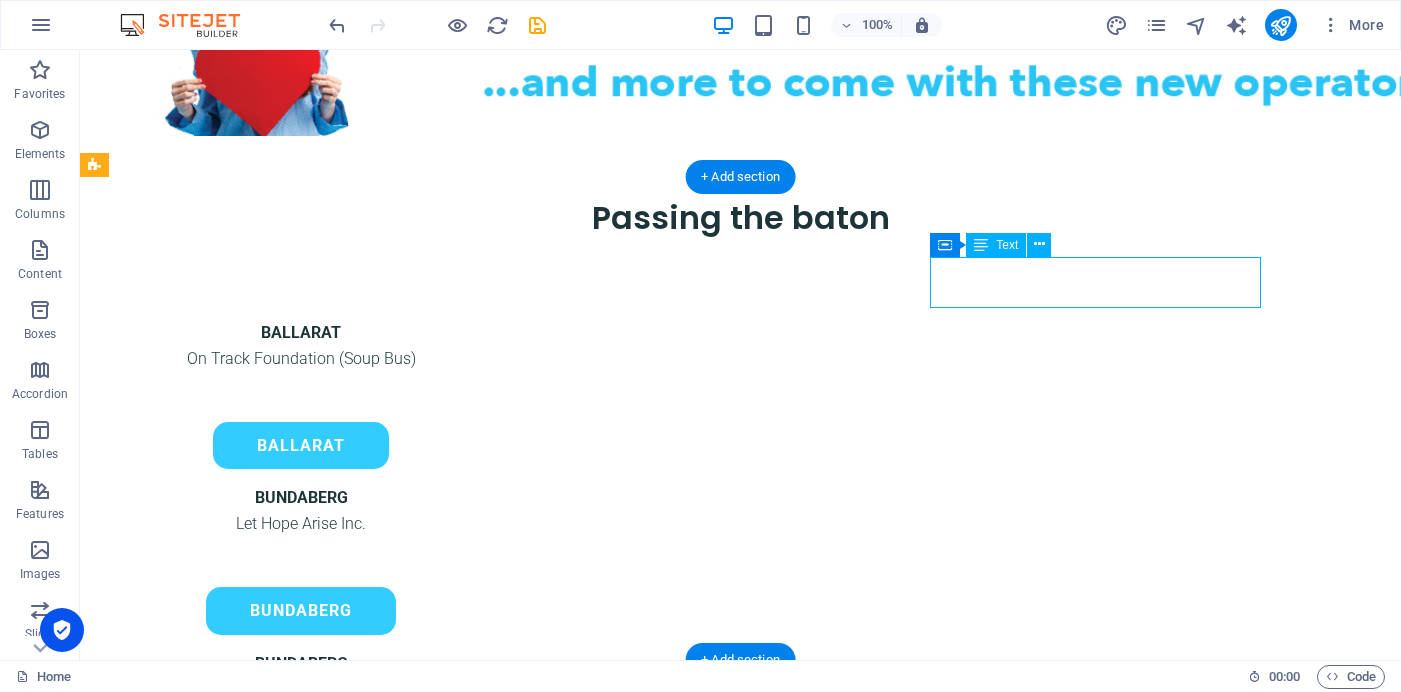drag, startPoint x: 1094, startPoint y: 277, endPoint x: 746, endPoint y: 276, distance: 348.00143 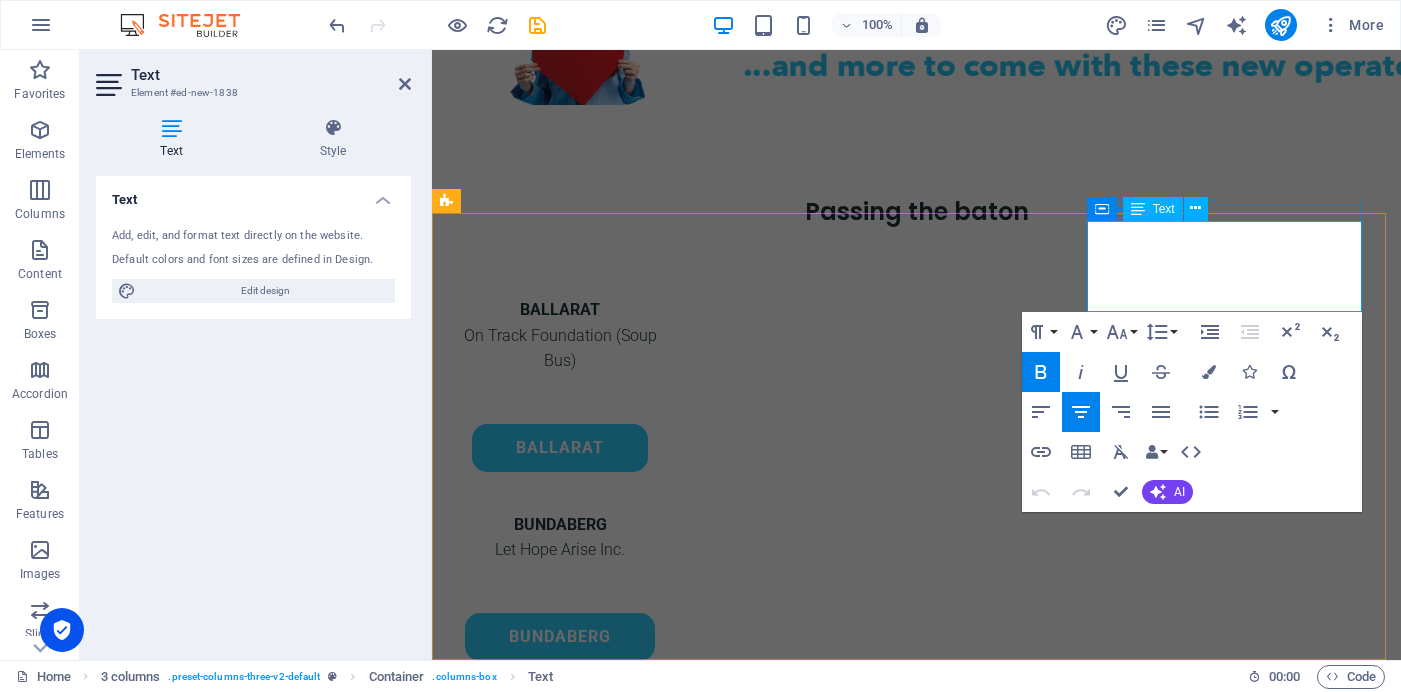 scroll, scrollTop: 1265, scrollLeft: 0, axis: vertical 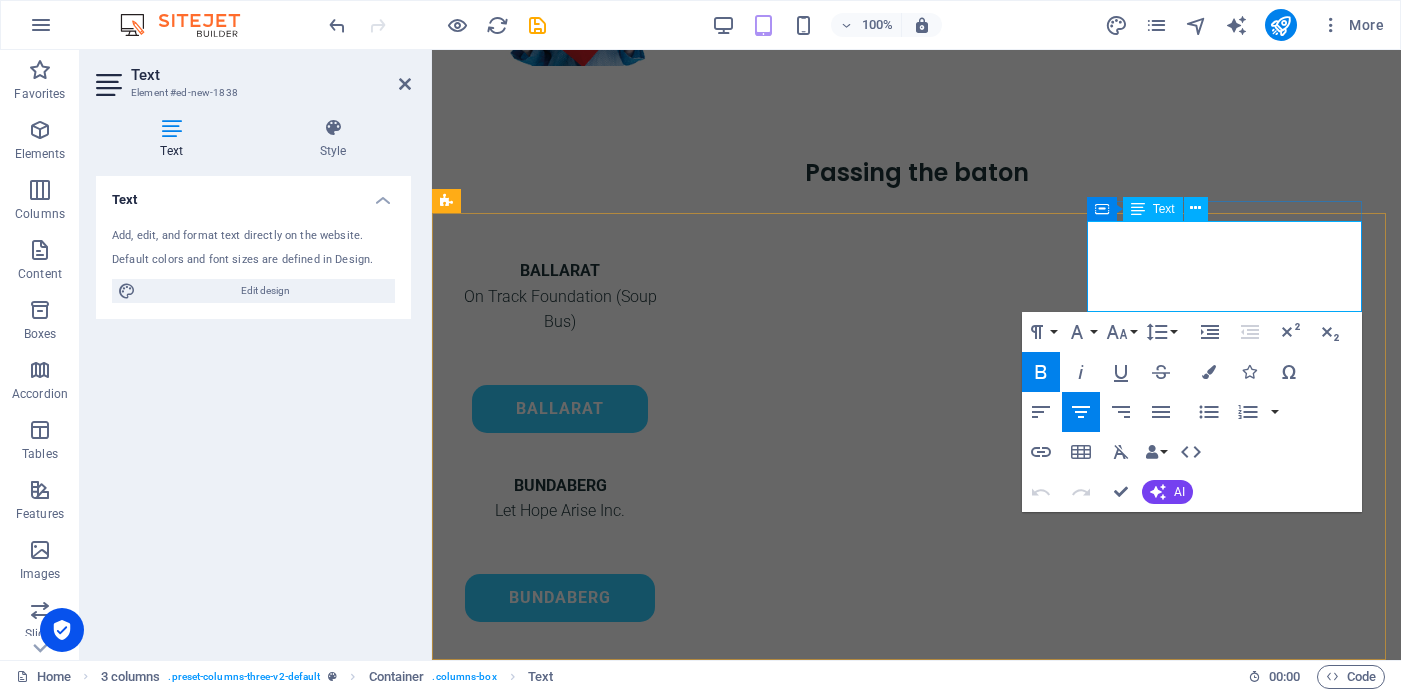 drag, startPoint x: 1271, startPoint y: 249, endPoint x: 1172, endPoint y: 247, distance: 99.0202 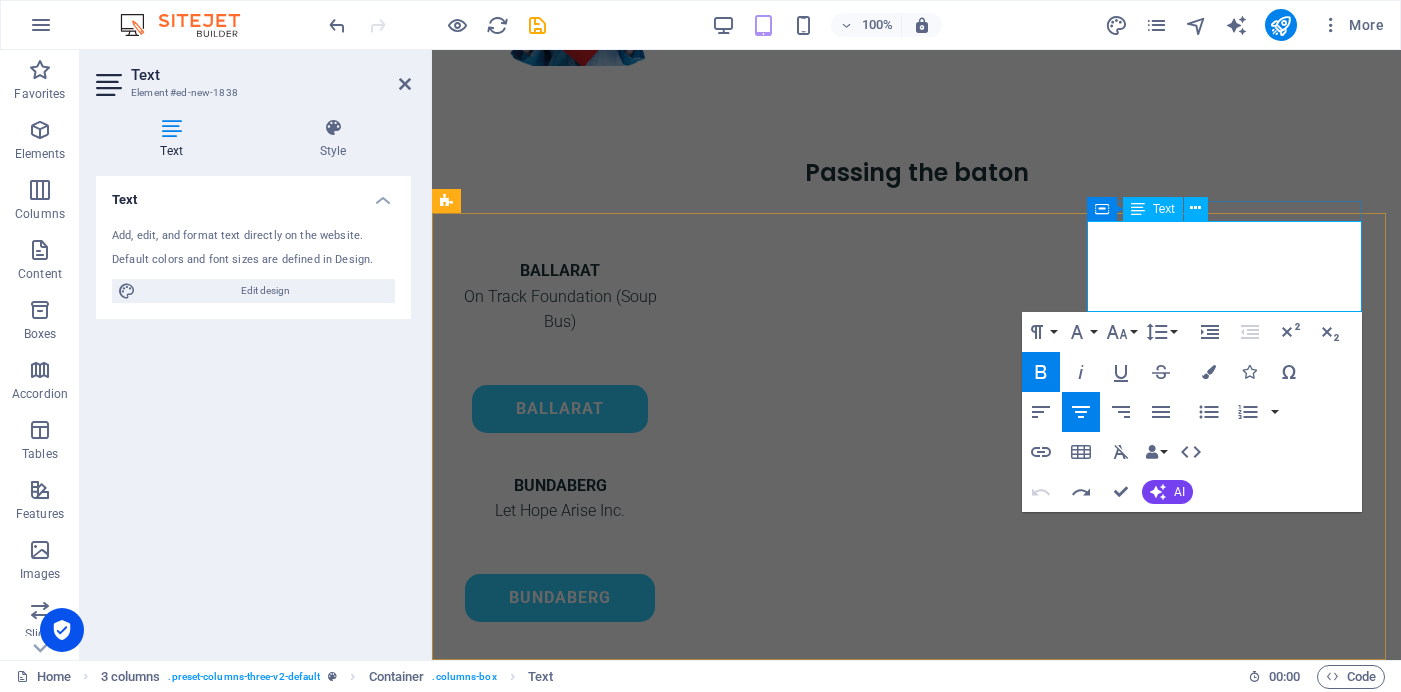 click on "BUNDABERG" at bounding box center [560, 674] 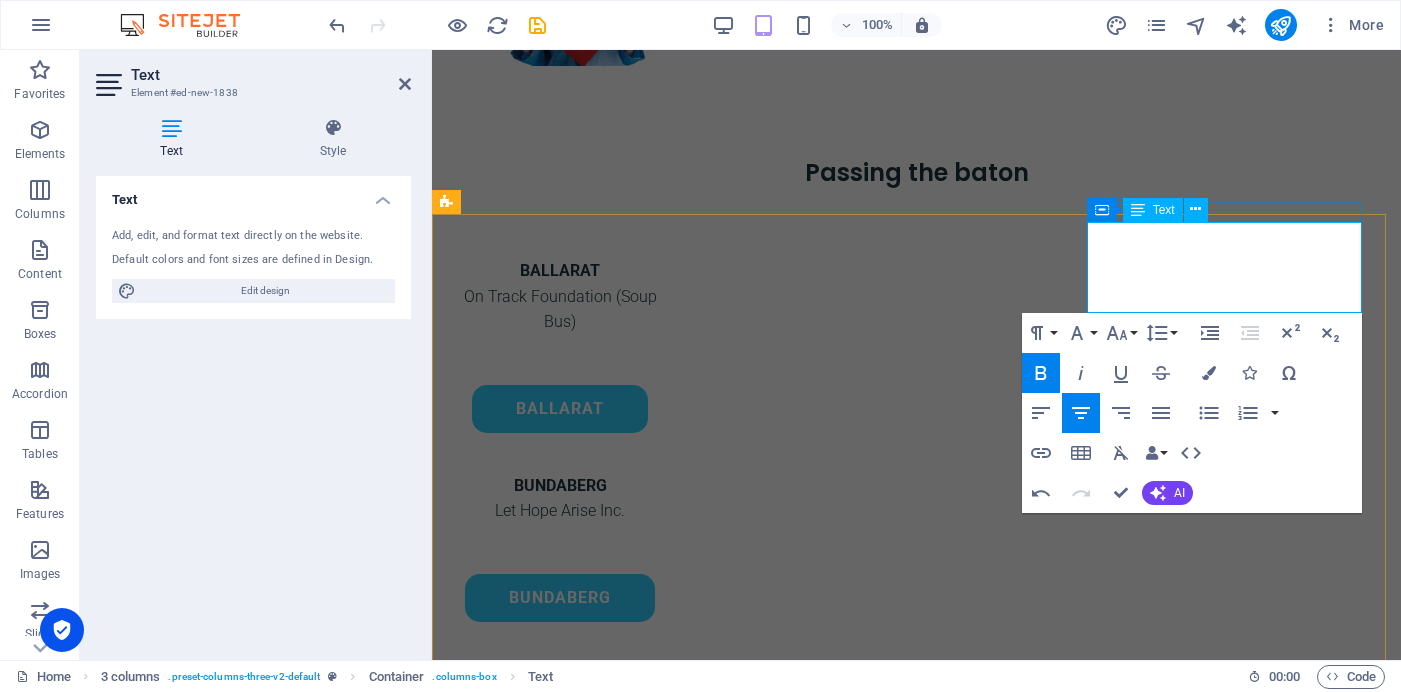 scroll, scrollTop: 1264, scrollLeft: 0, axis: vertical 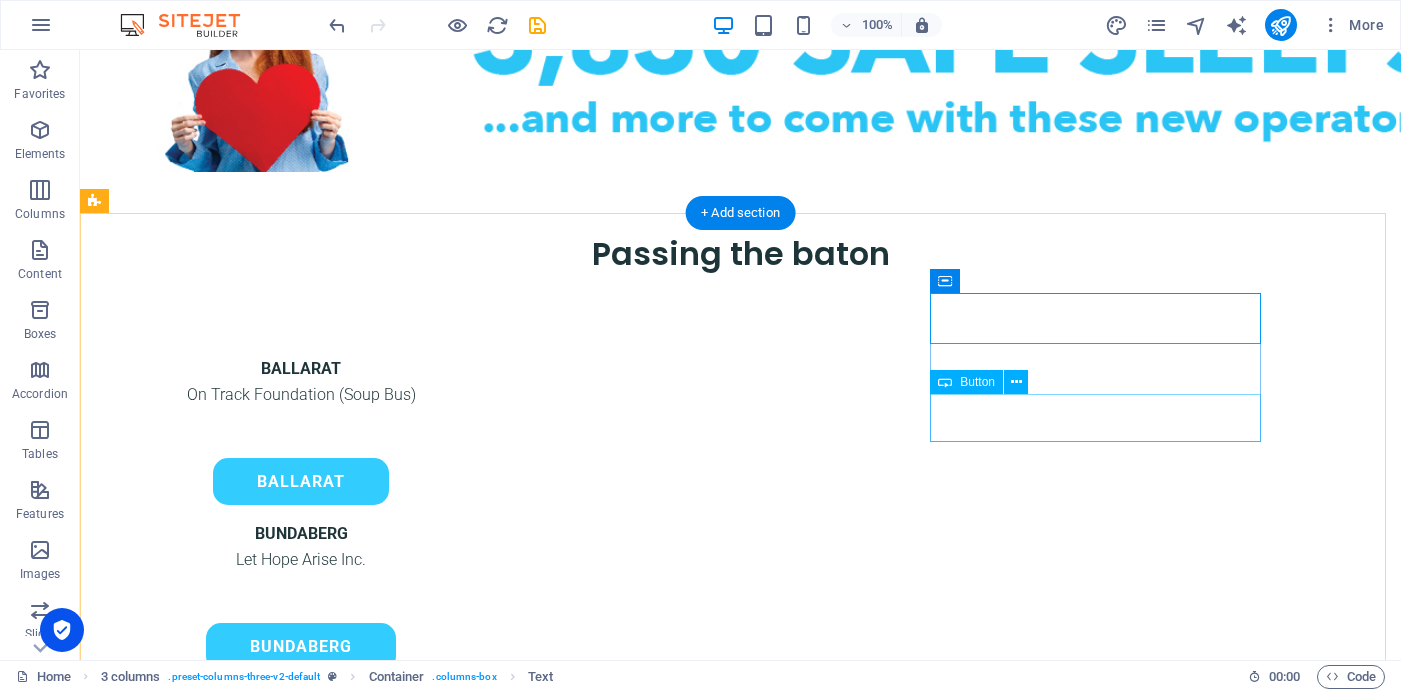 click on "BuNDABERG" at bounding box center (301, 812) 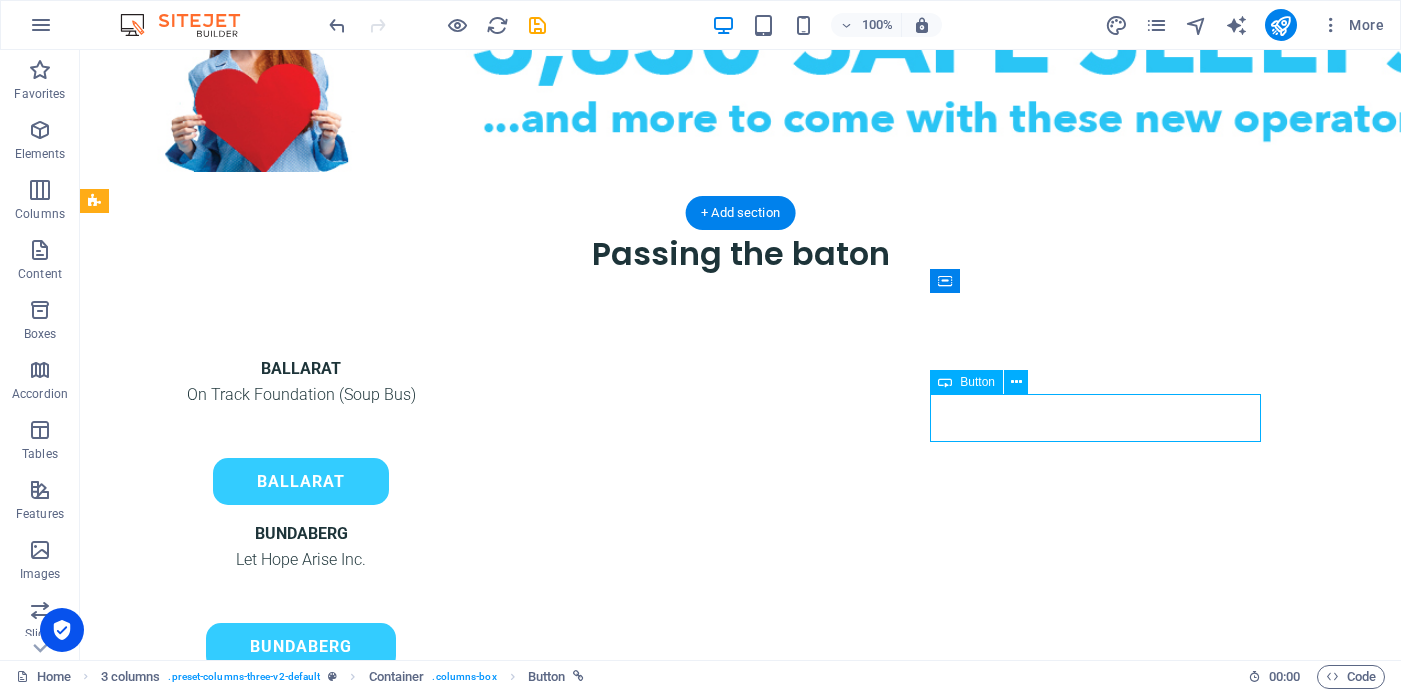 click on "BuNDABERG" at bounding box center (301, 812) 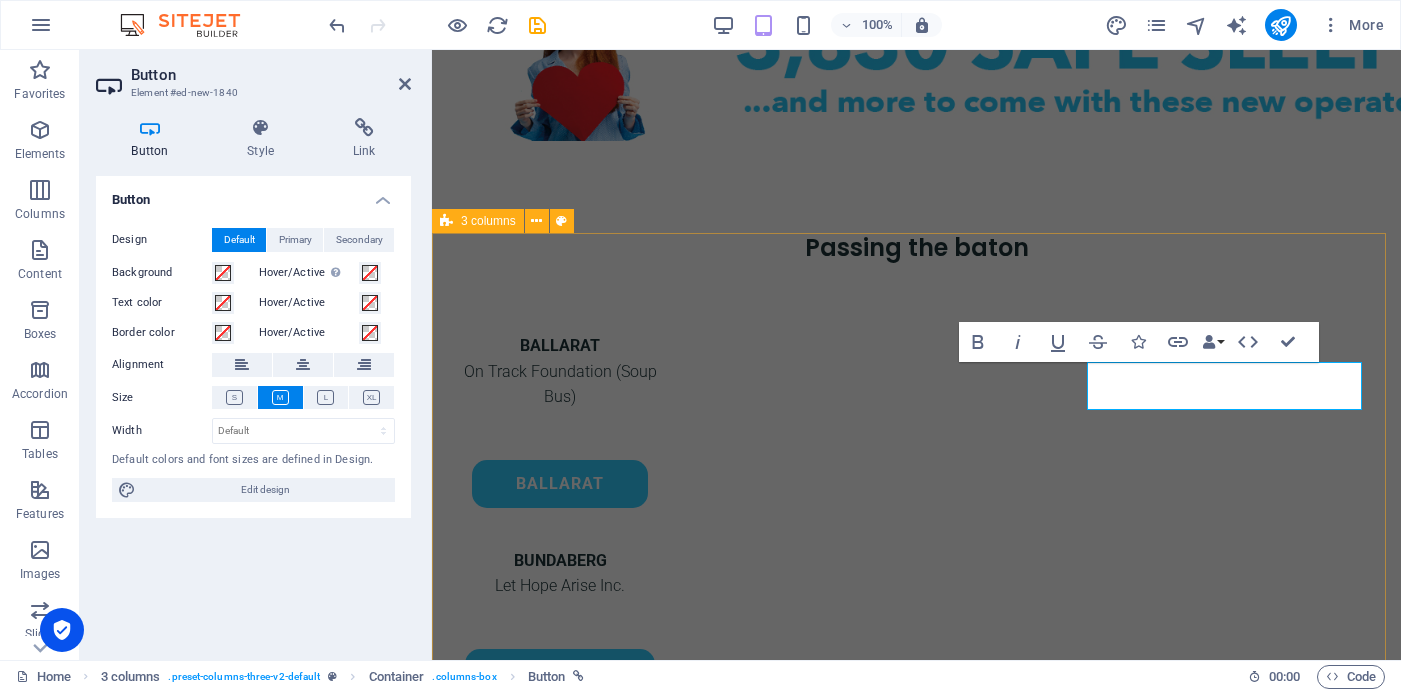 scroll, scrollTop: 1244, scrollLeft: 0, axis: vertical 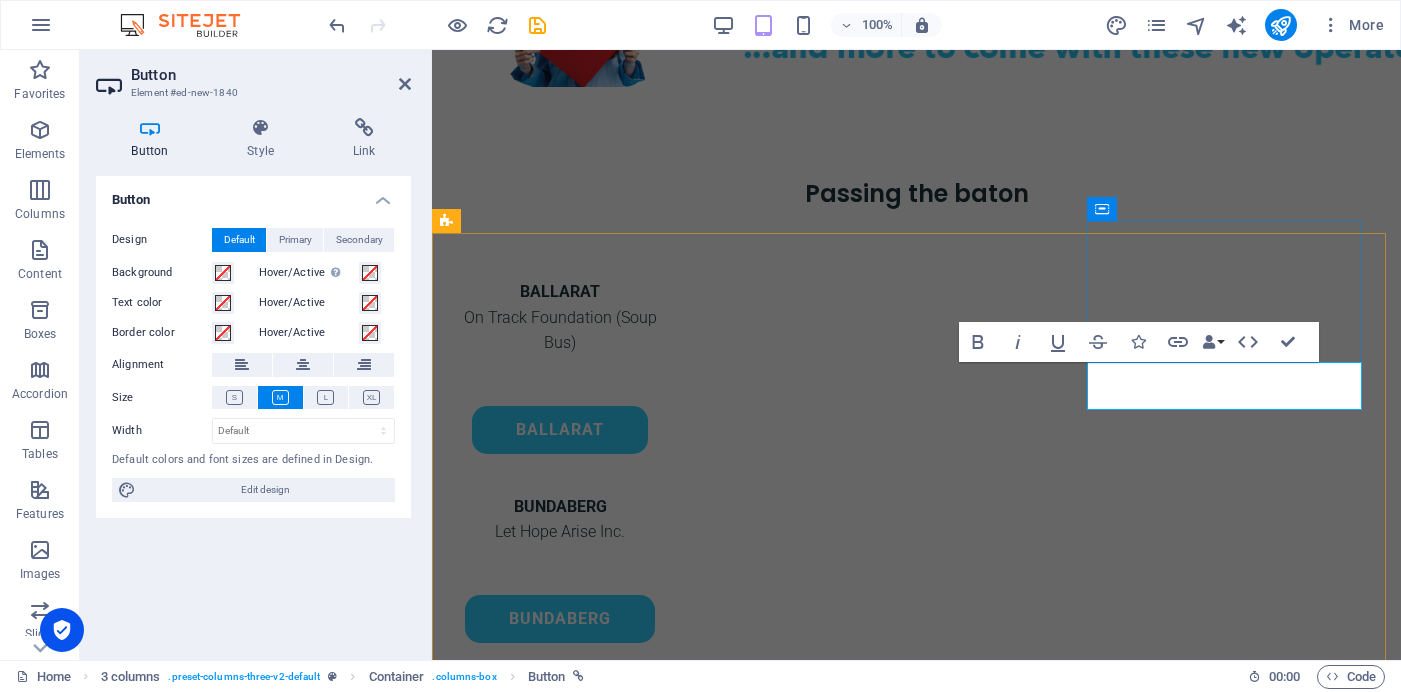 click on "BuNDABERG" at bounding box center [560, 808] 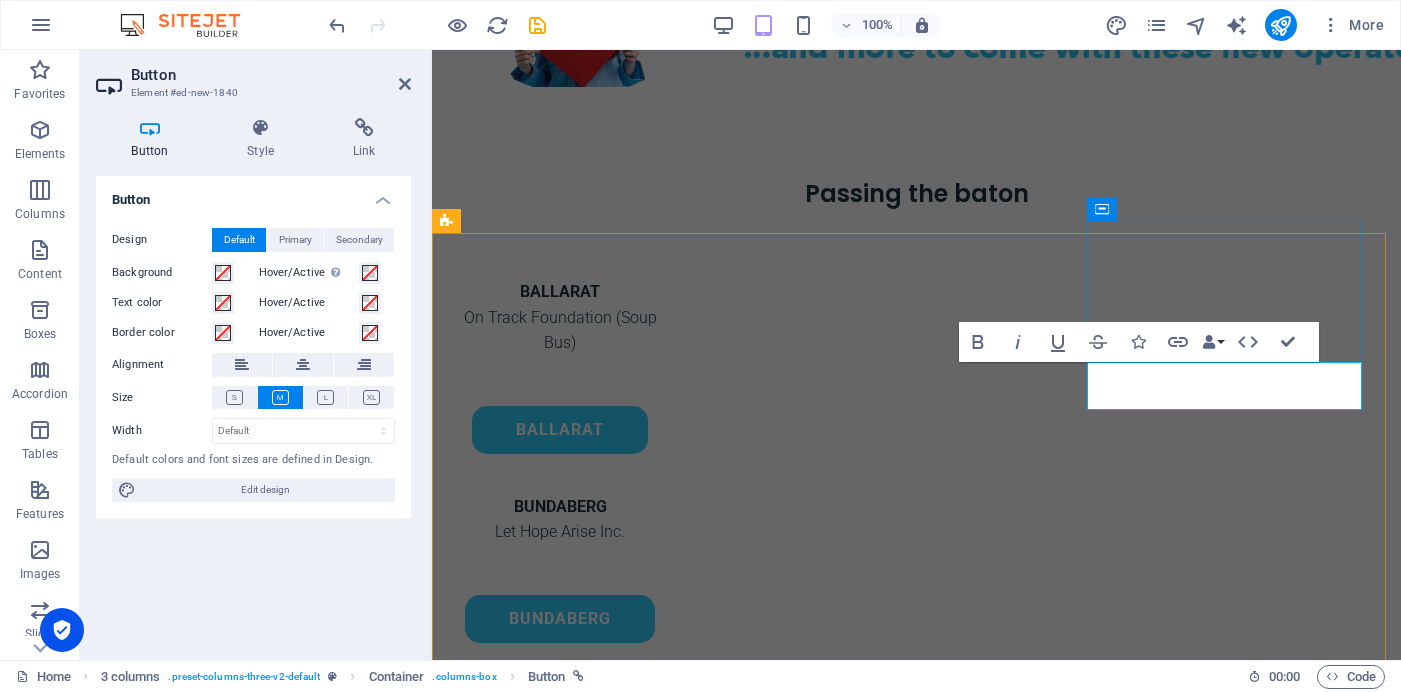 drag, startPoint x: 1273, startPoint y: 386, endPoint x: 1157, endPoint y: 389, distance: 116.03879 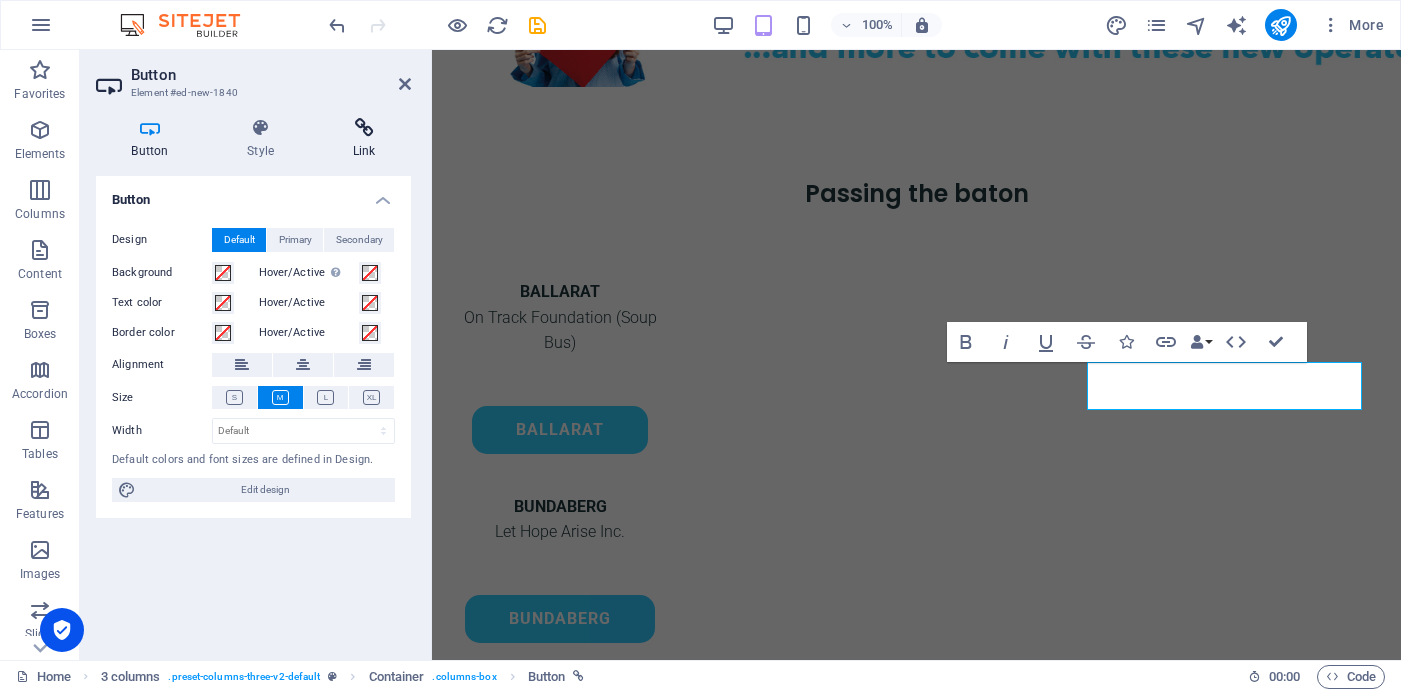 drag, startPoint x: 361, startPoint y: 138, endPoint x: 349, endPoint y: 139, distance: 12.0415945 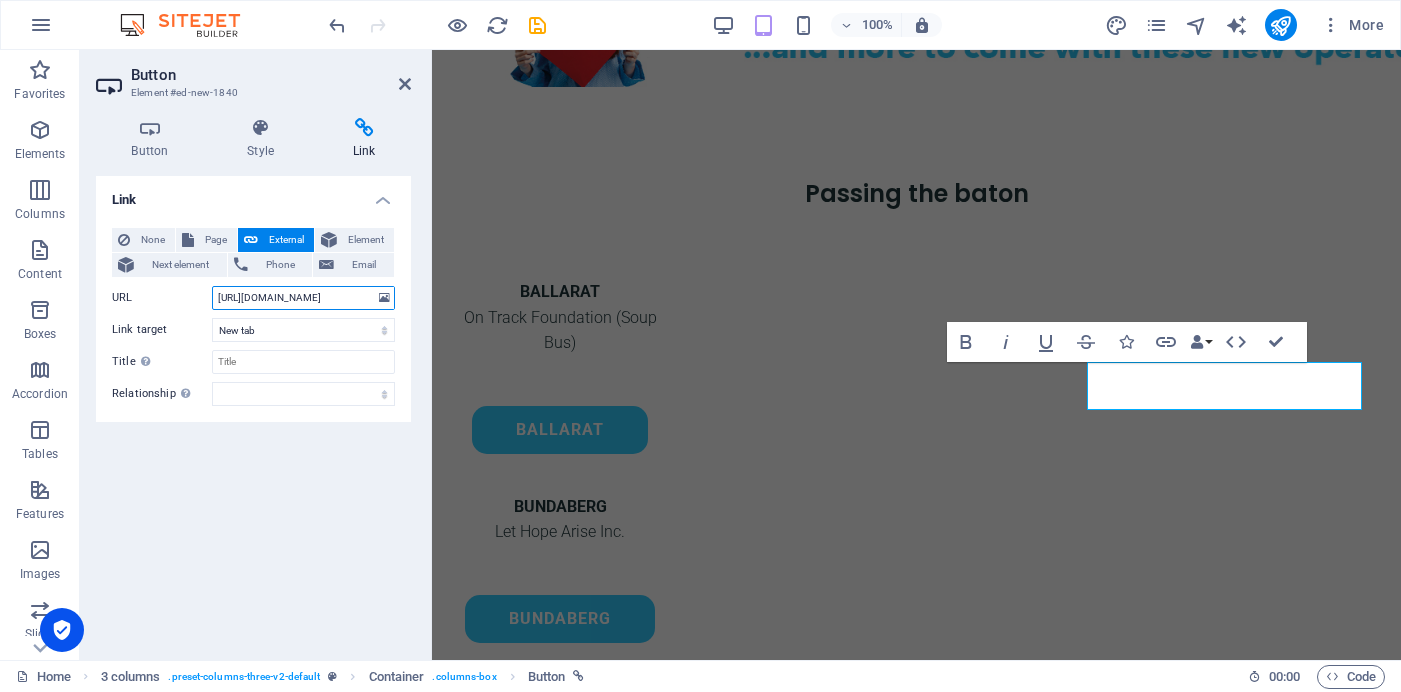 click on "[URL][DOMAIN_NAME]" at bounding box center (303, 298) 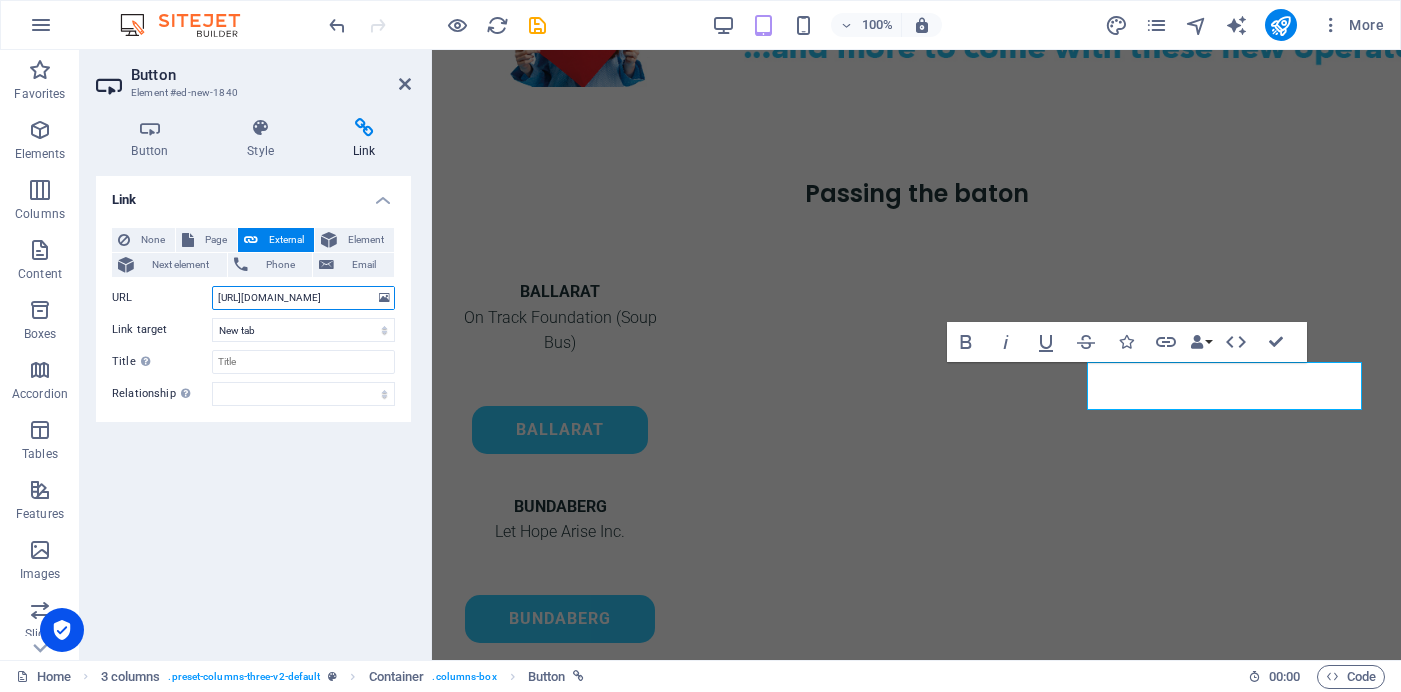 paste on "[DOMAIN_NAME]" 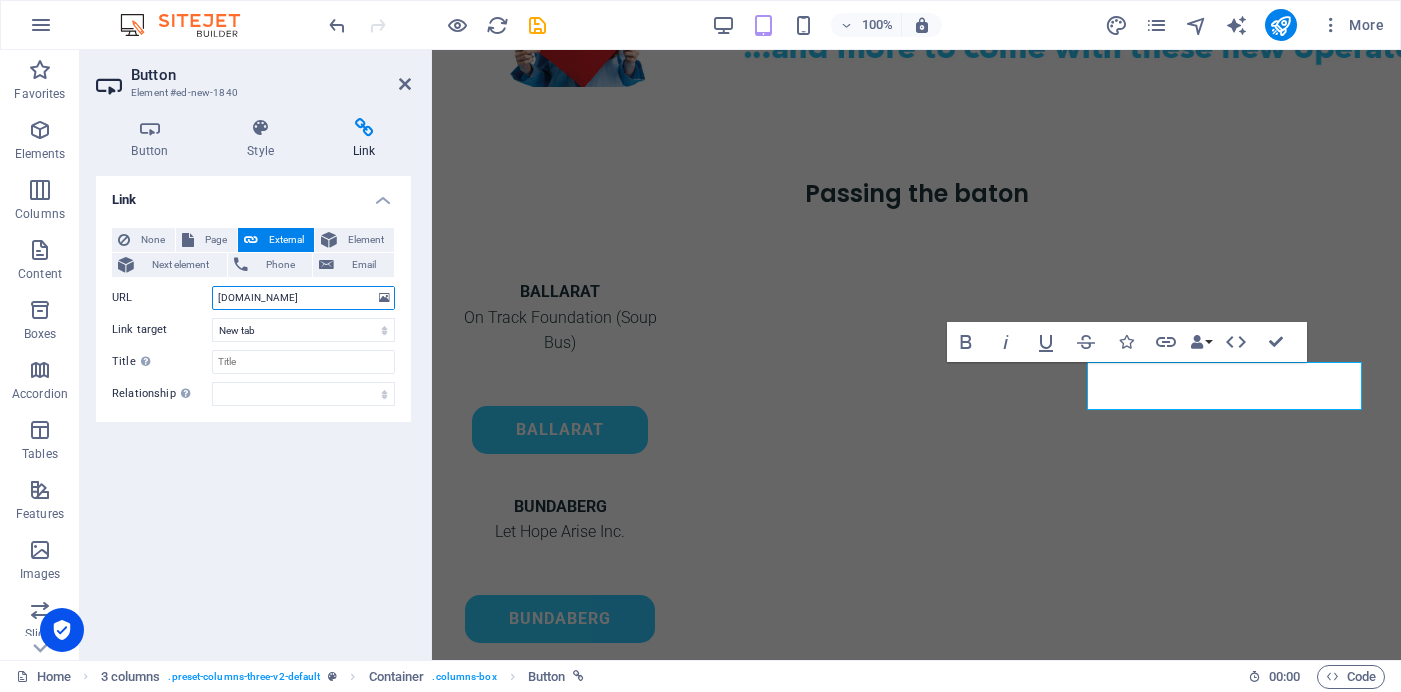 scroll, scrollTop: 0, scrollLeft: 0, axis: both 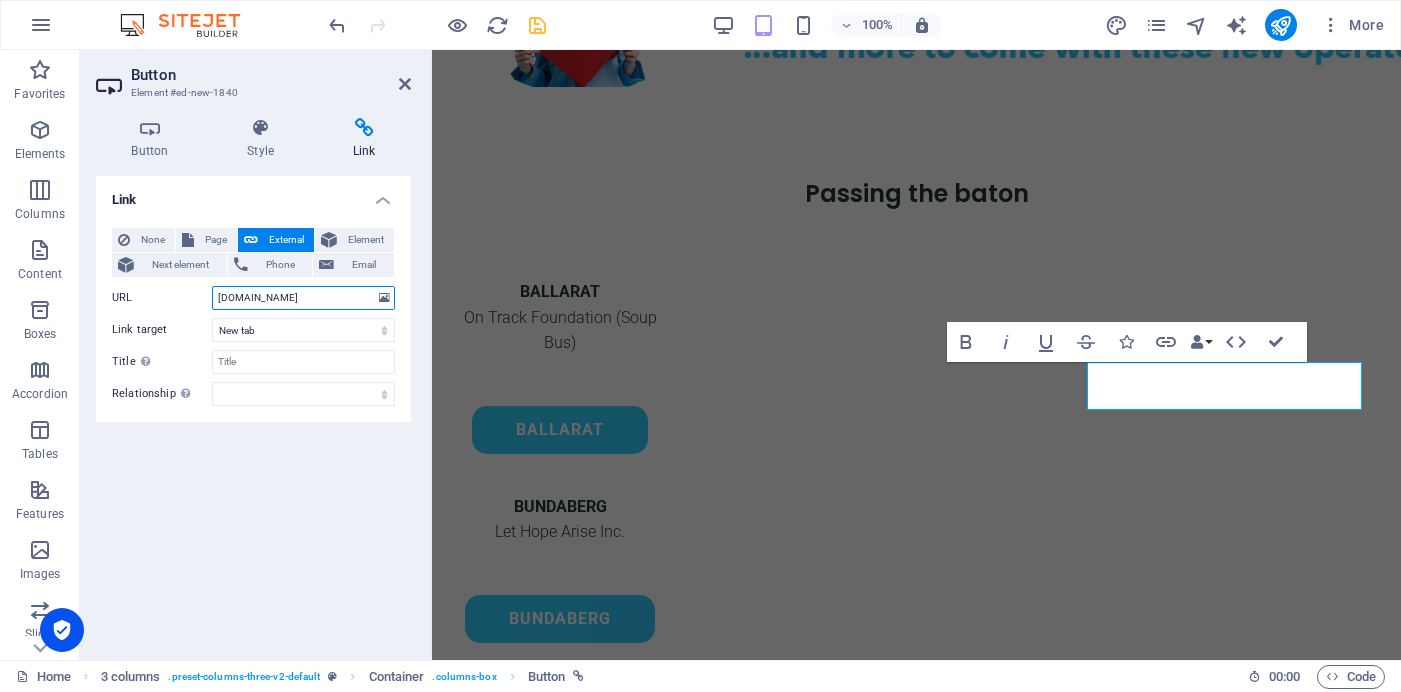 type on "[DOMAIN_NAME]" 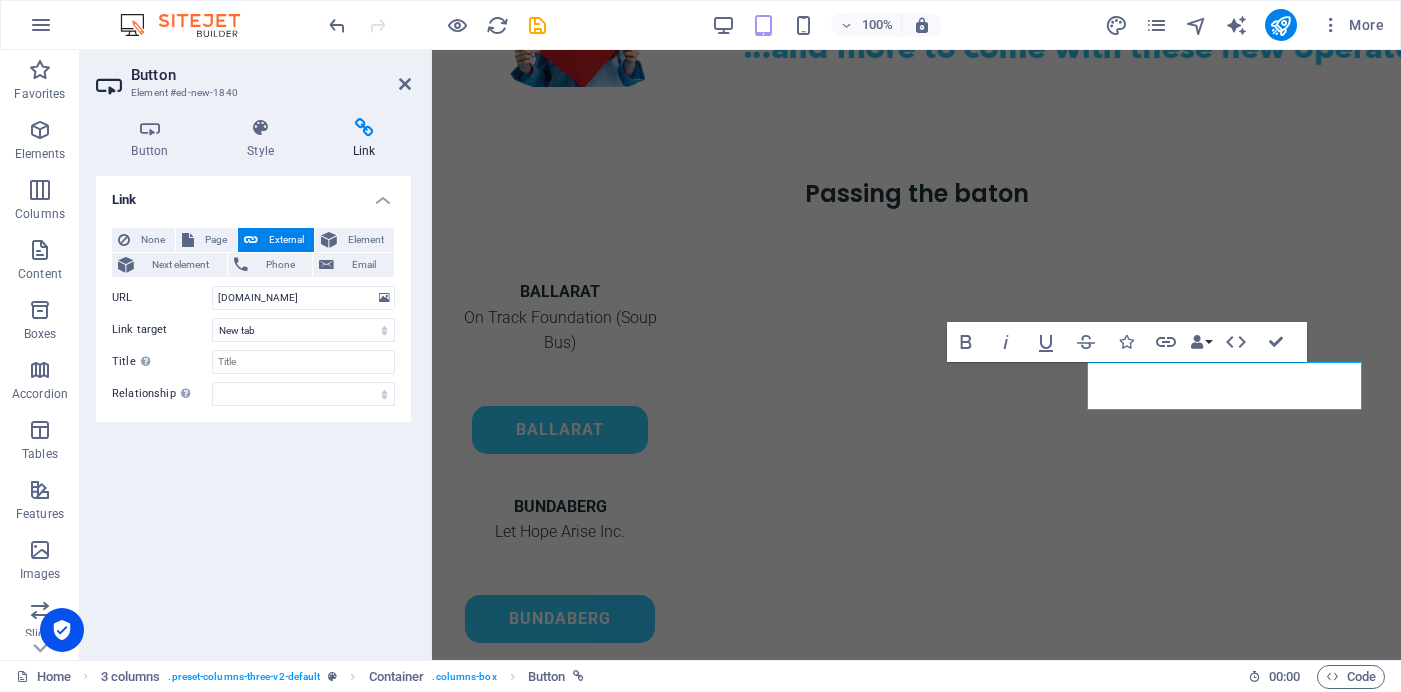scroll, scrollTop: 0, scrollLeft: 0, axis: both 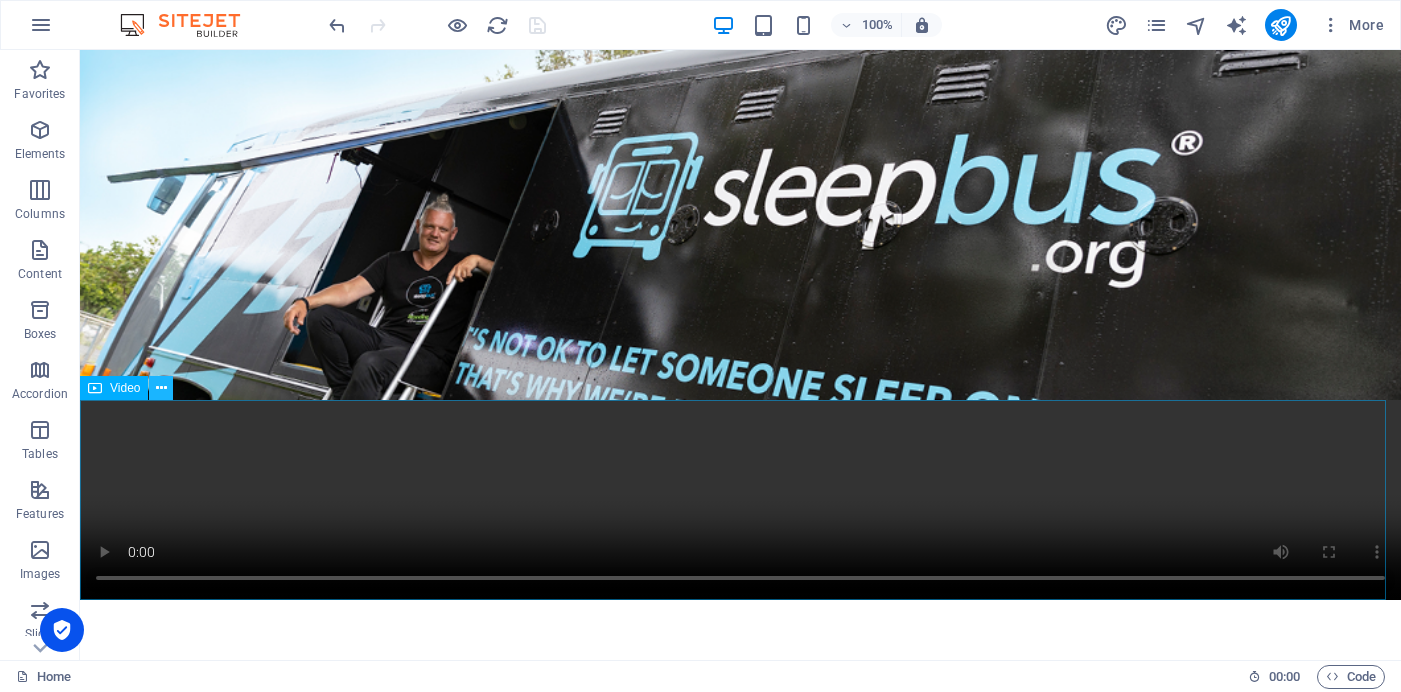 click at bounding box center [161, 388] 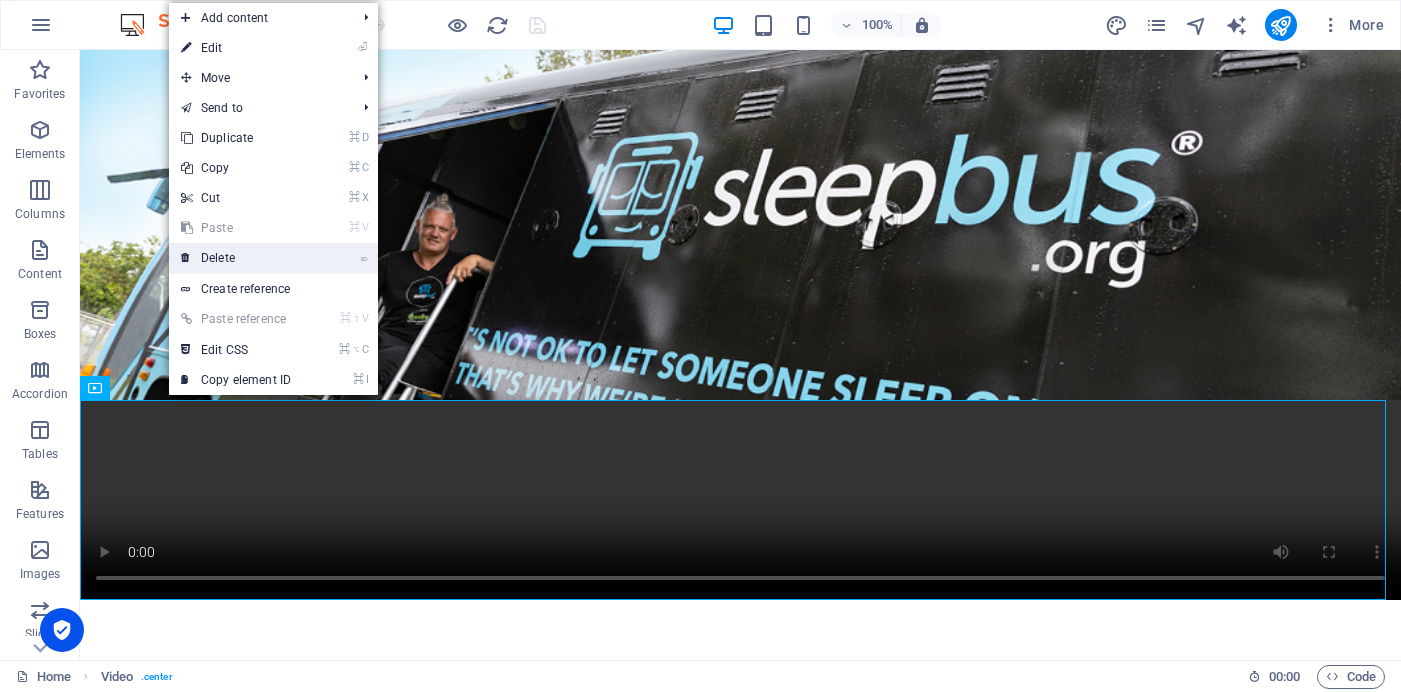 click on "⌦  Delete" at bounding box center (236, 258) 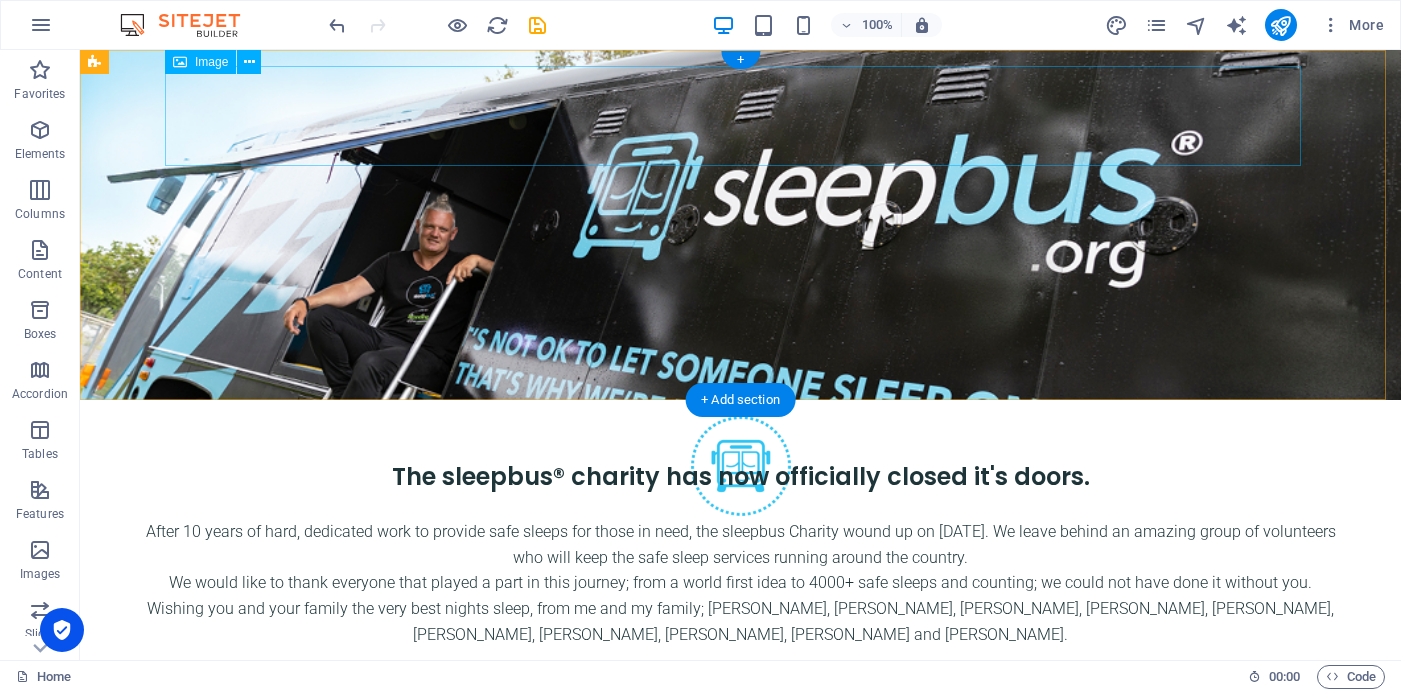 click at bounding box center [741, 466] 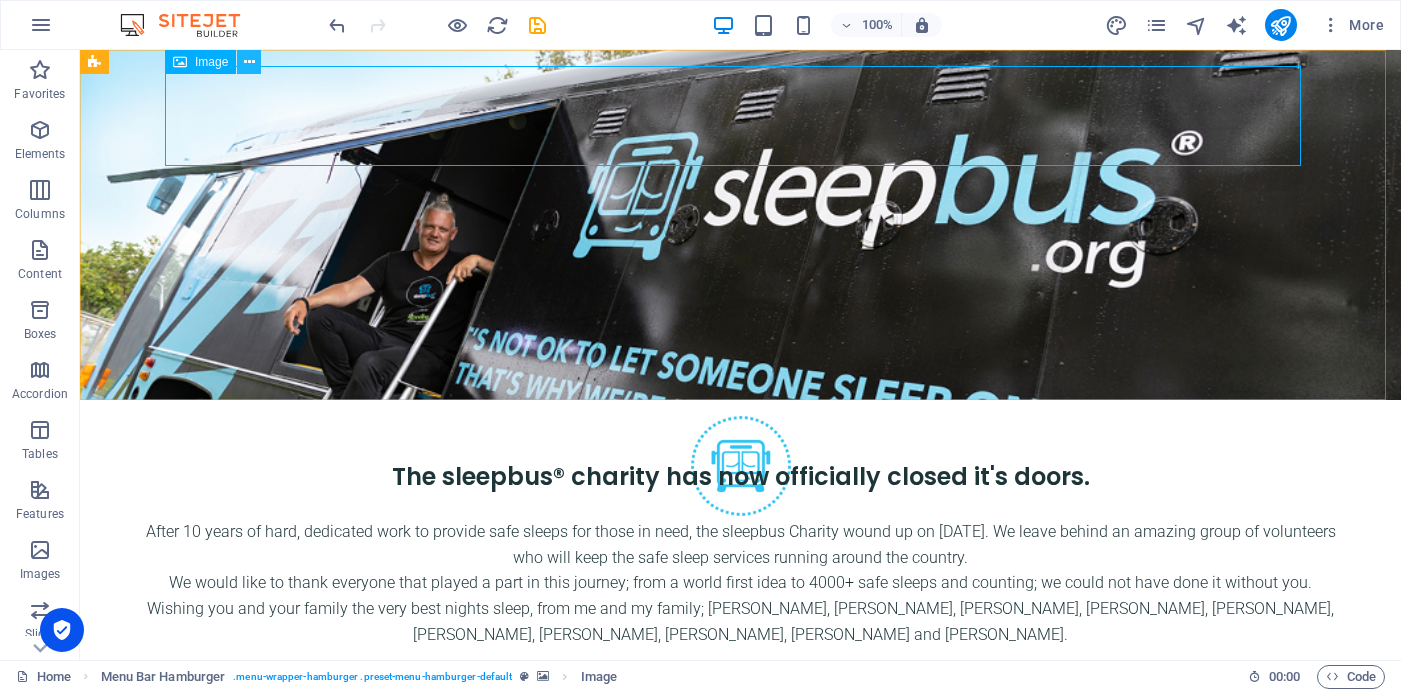 click at bounding box center [249, 62] 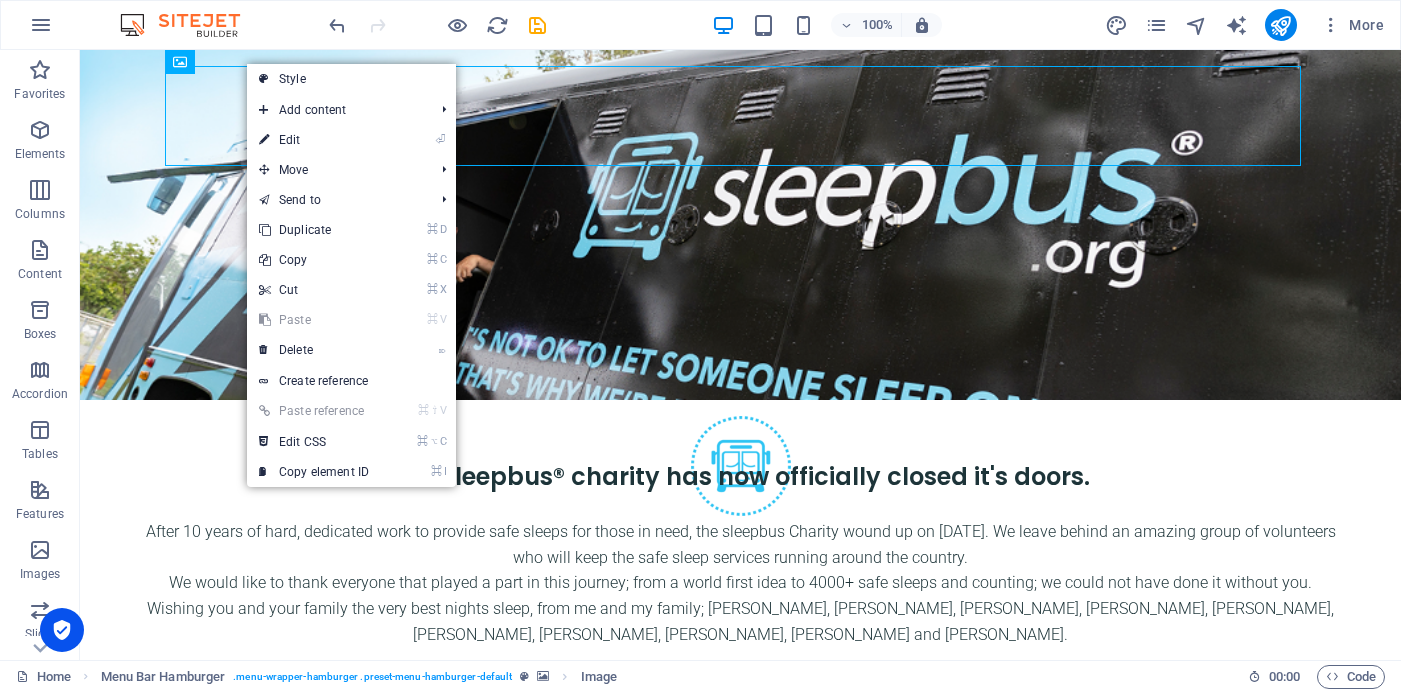 click on "⏎  Edit" at bounding box center (314, 140) 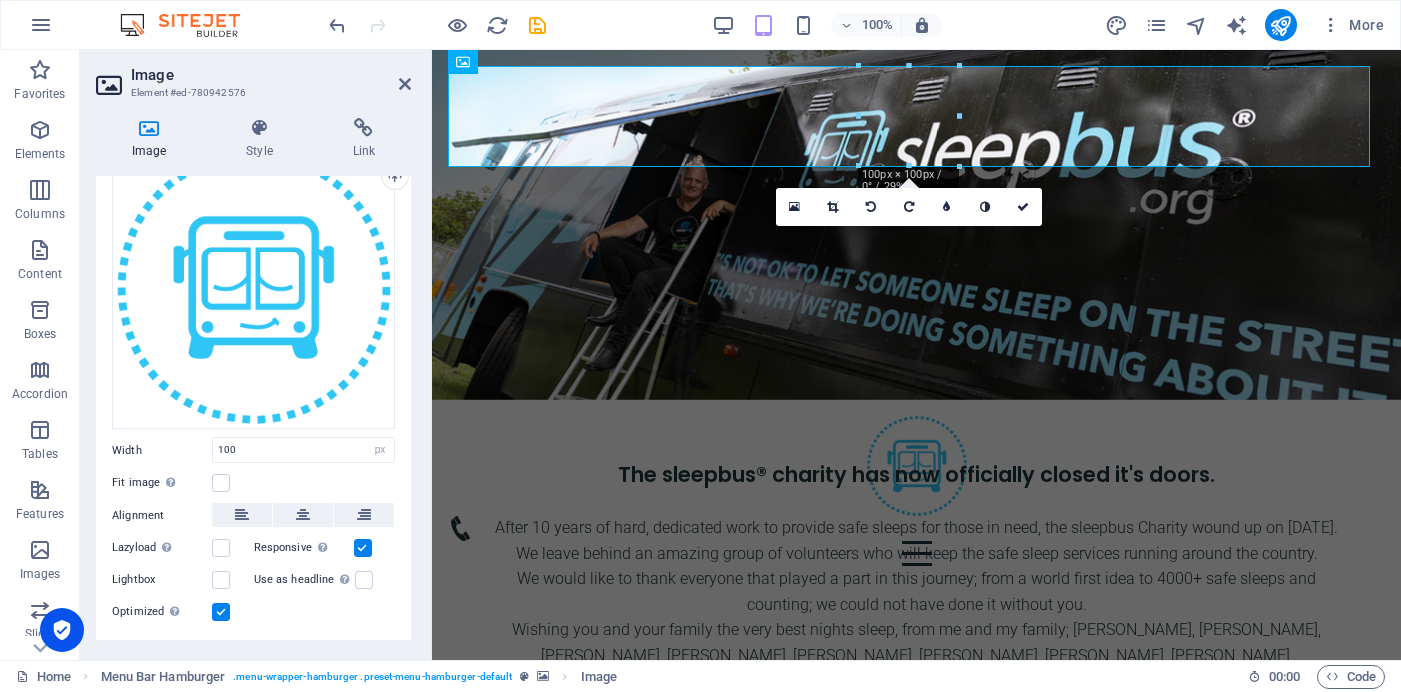 scroll, scrollTop: 126, scrollLeft: 0, axis: vertical 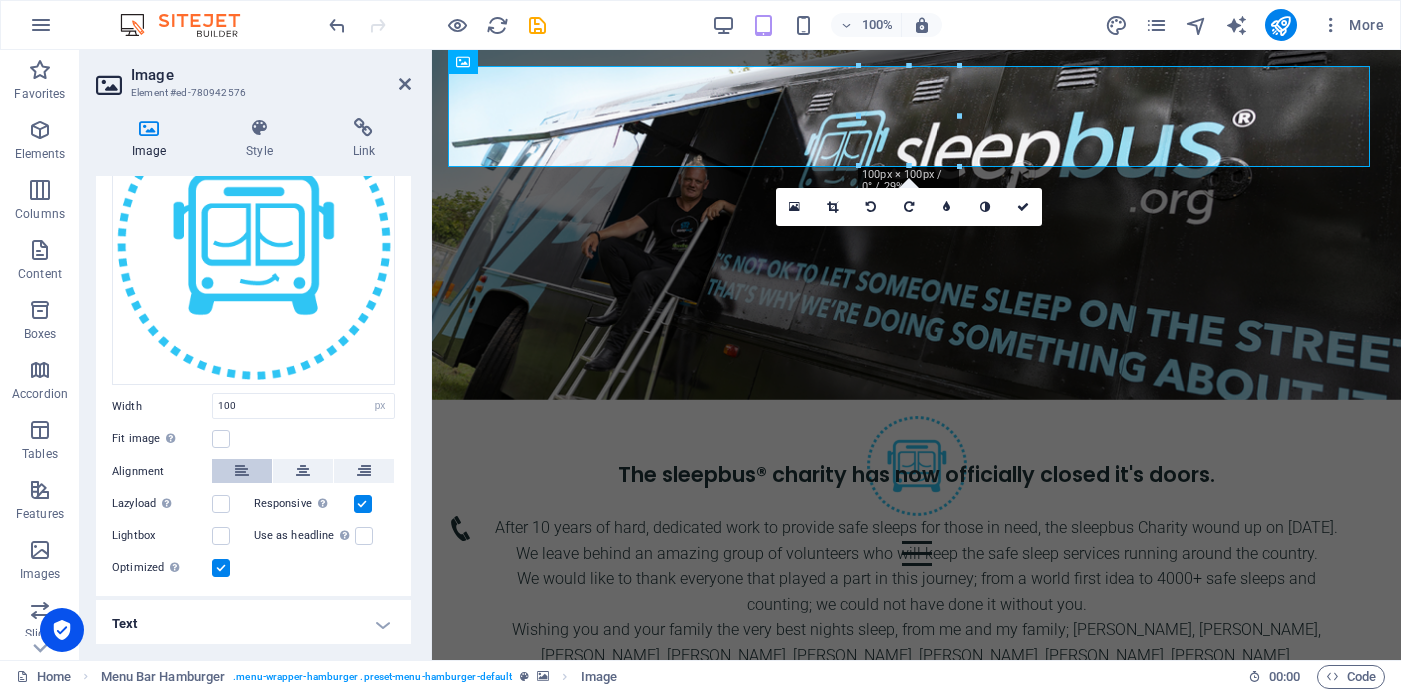 click at bounding box center [242, 471] 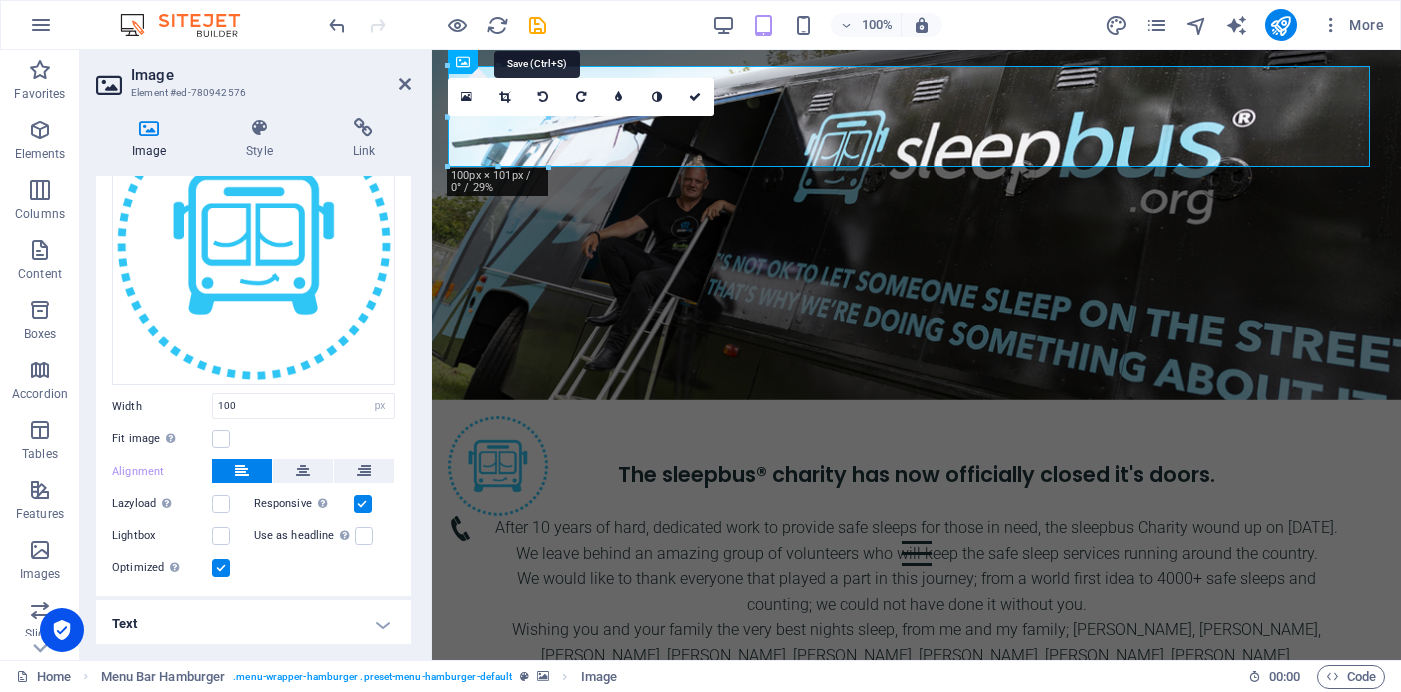drag, startPoint x: 540, startPoint y: 23, endPoint x: 546, endPoint y: 32, distance: 10.816654 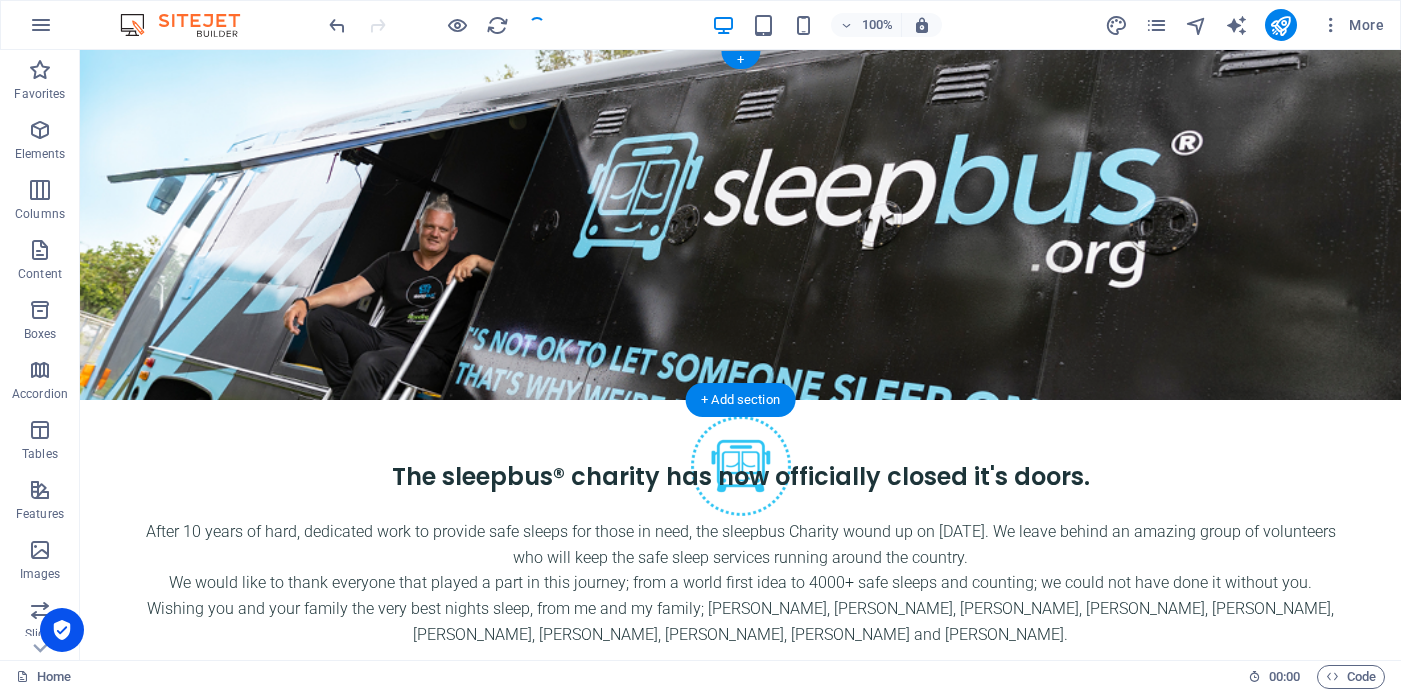 scroll, scrollTop: 4, scrollLeft: 0, axis: vertical 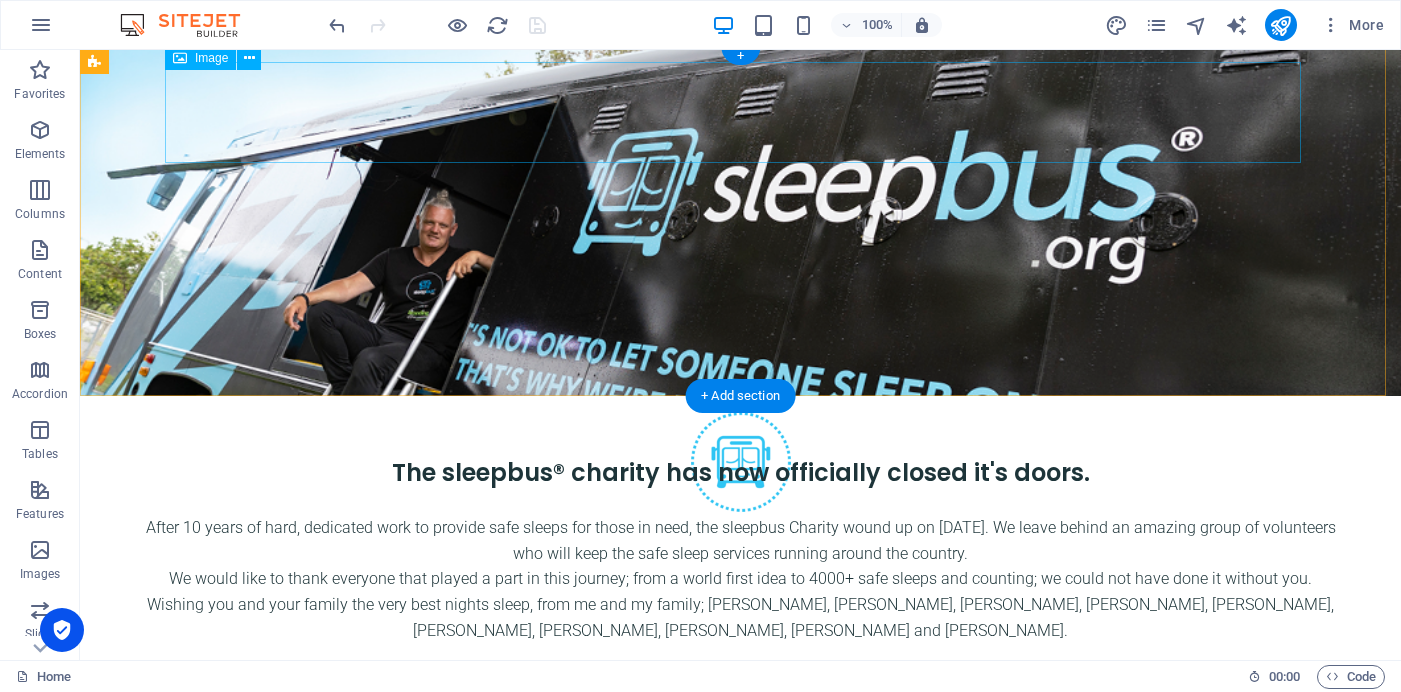 click at bounding box center (741, 462) 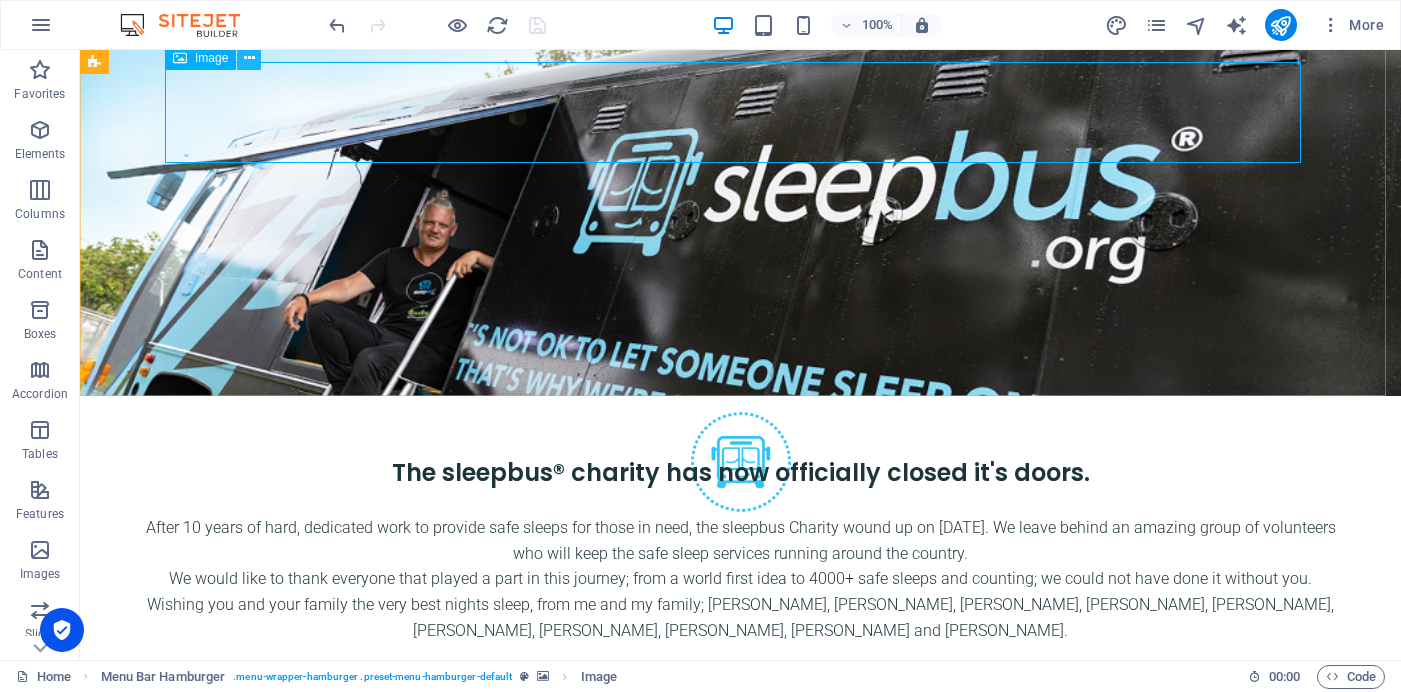 click at bounding box center [249, 58] 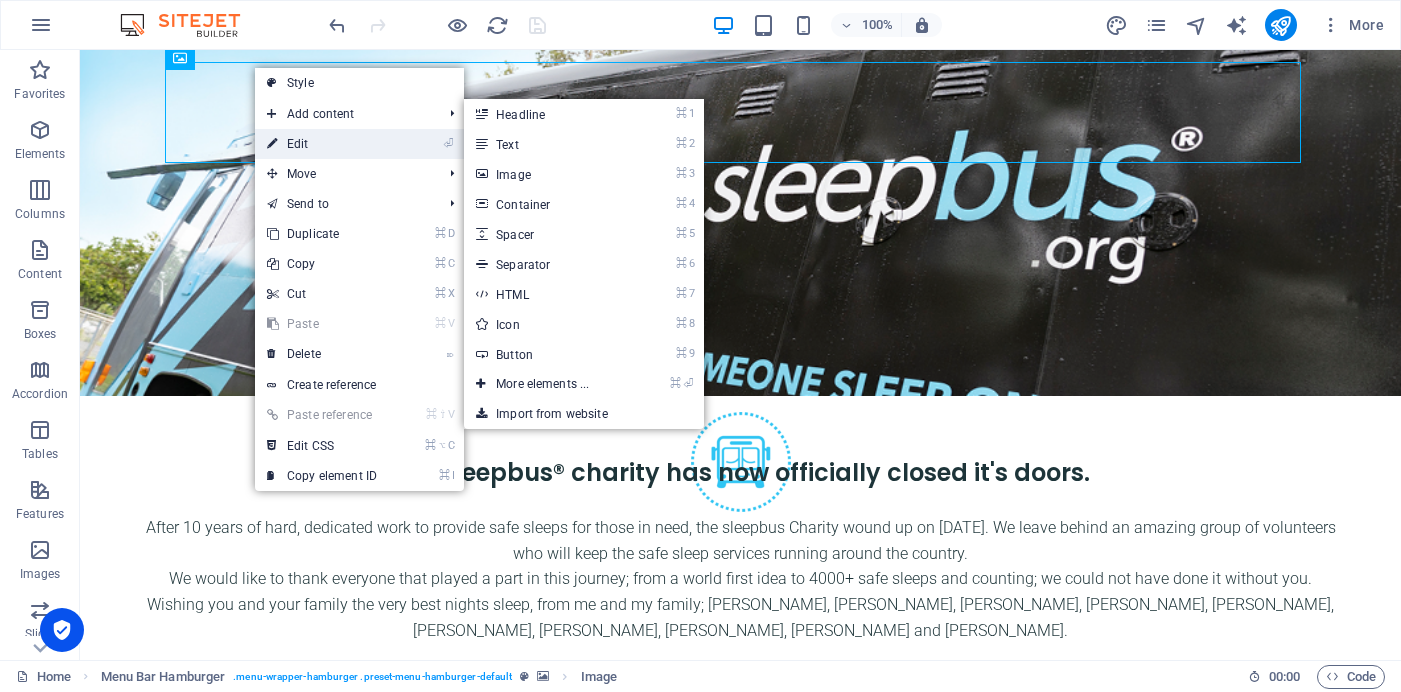 click on "⏎  Edit" at bounding box center (322, 144) 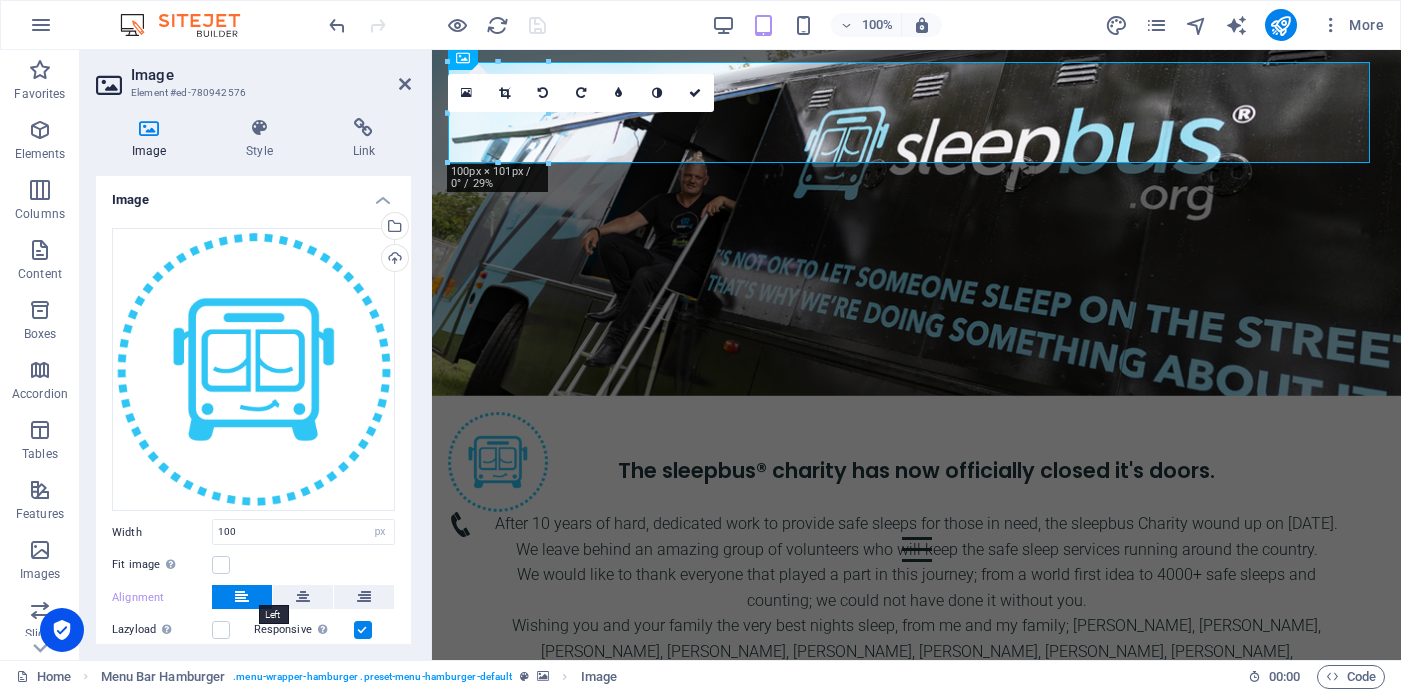 click at bounding box center (242, 597) 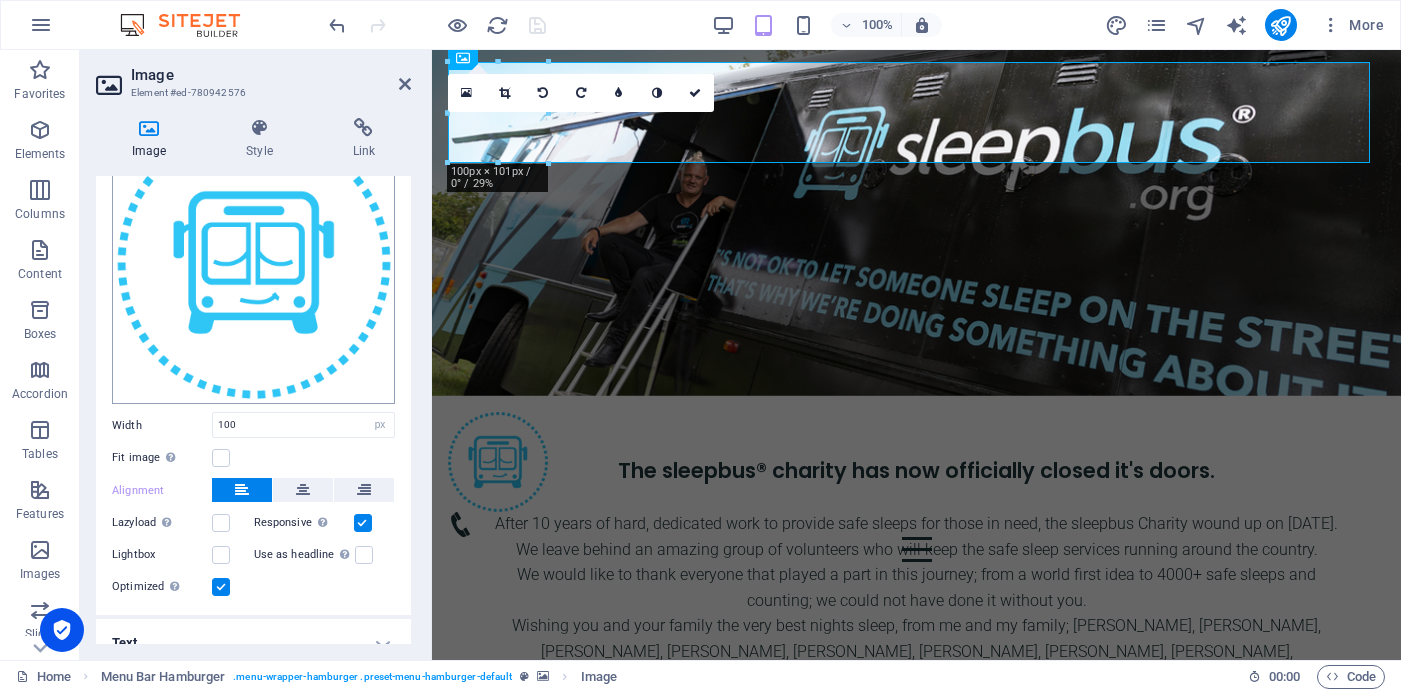 scroll, scrollTop: 126, scrollLeft: 0, axis: vertical 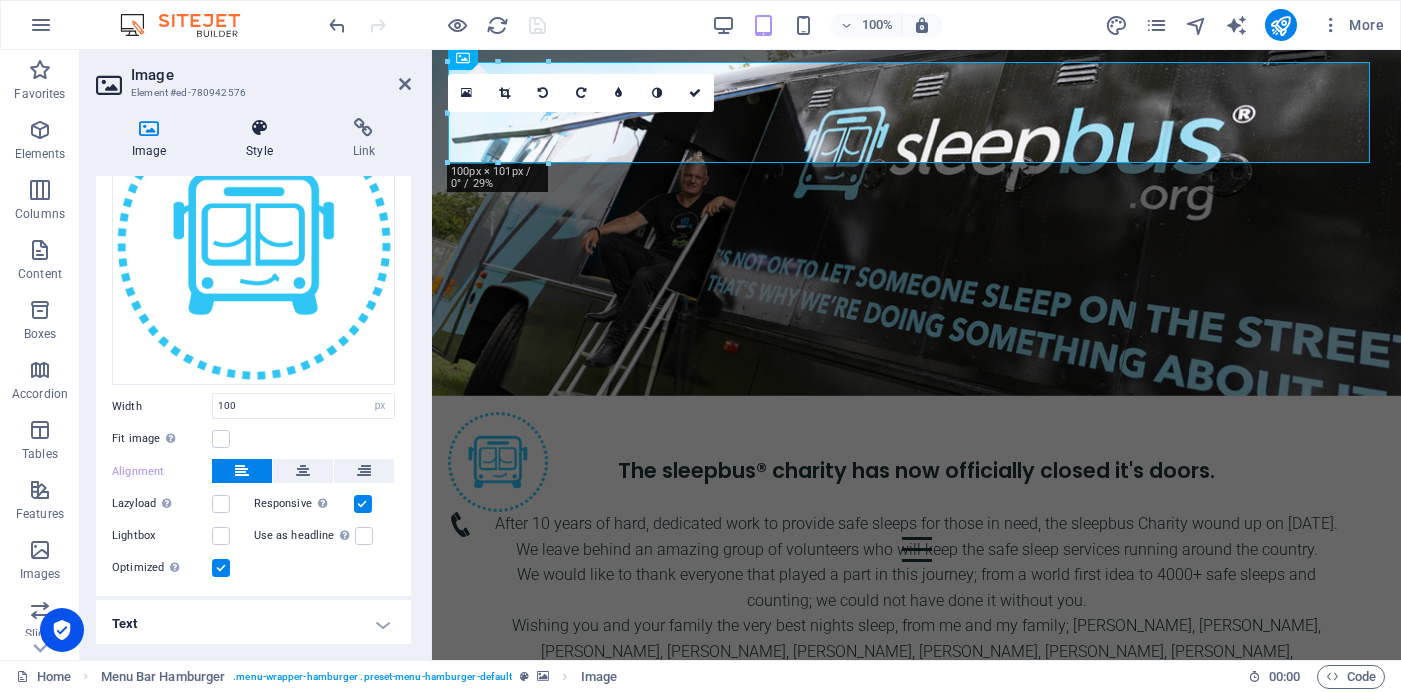 click at bounding box center [259, 128] 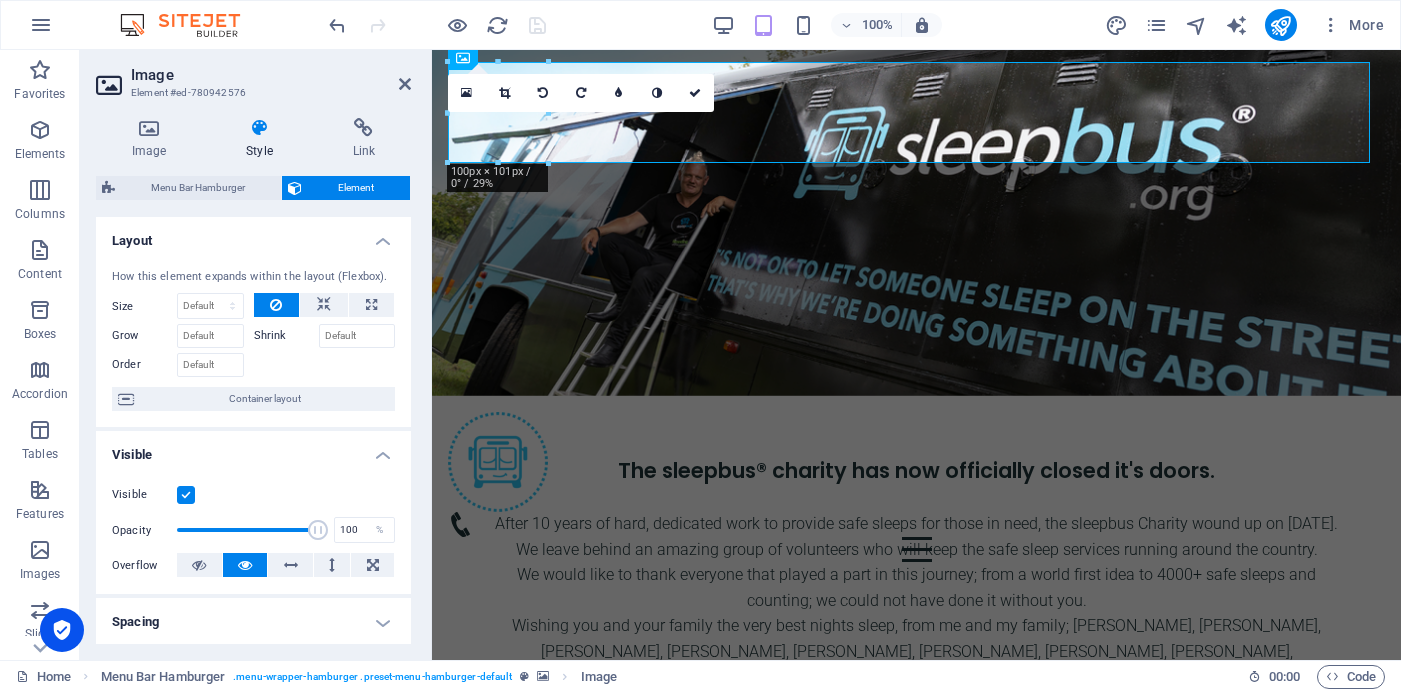 click on "Spacing" at bounding box center (253, 622) 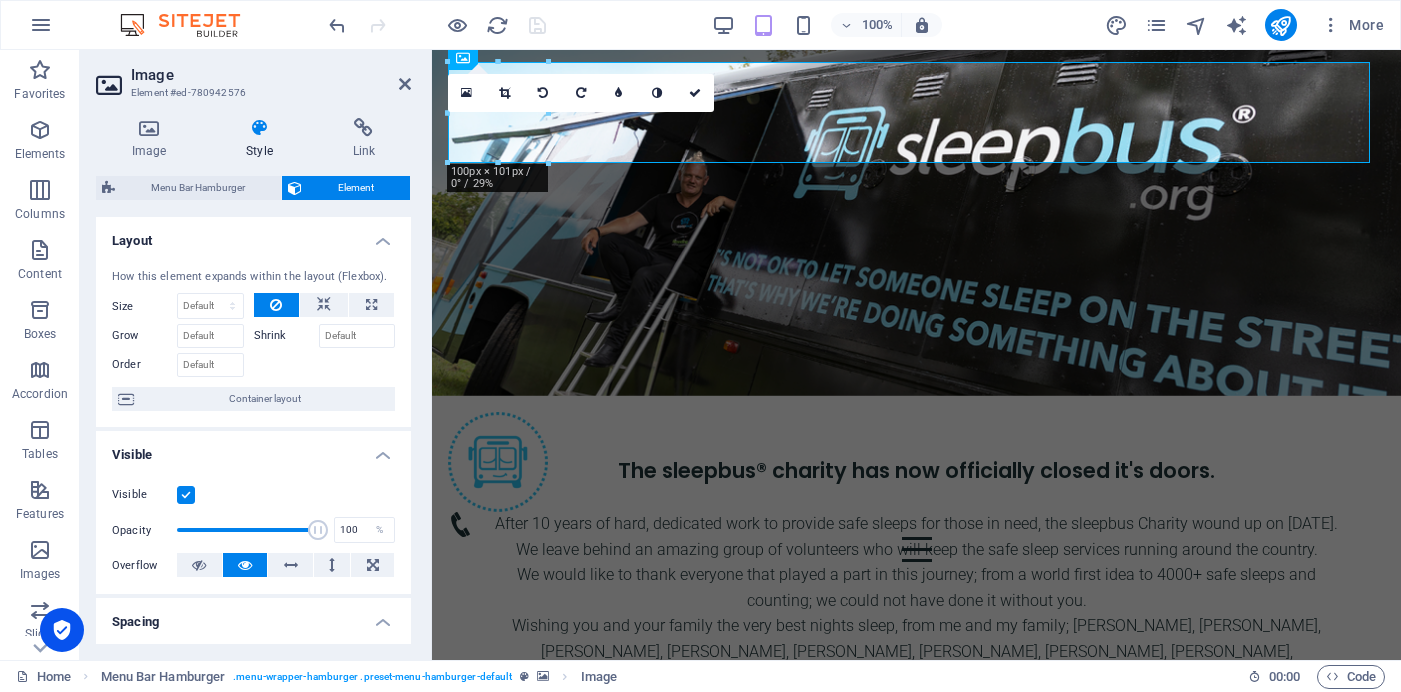 click on "Spacing" at bounding box center (253, 616) 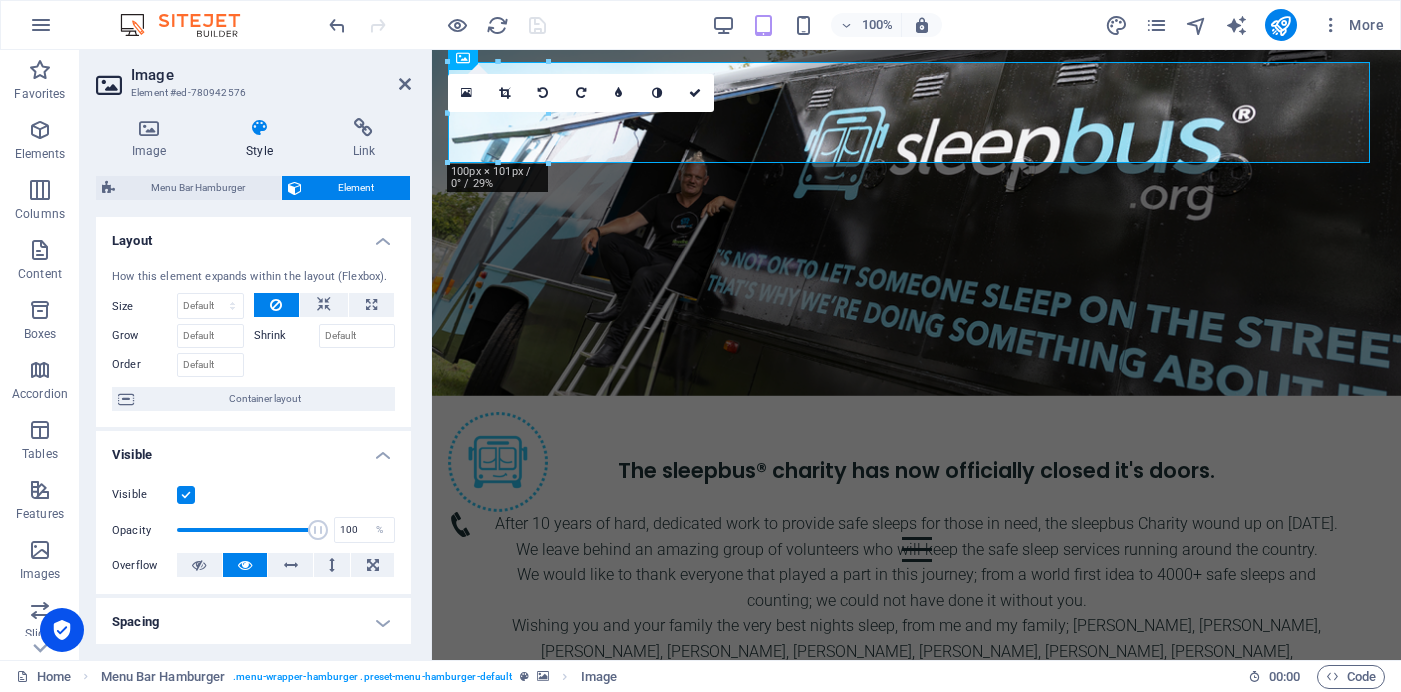 click on "Spacing" at bounding box center [253, 622] 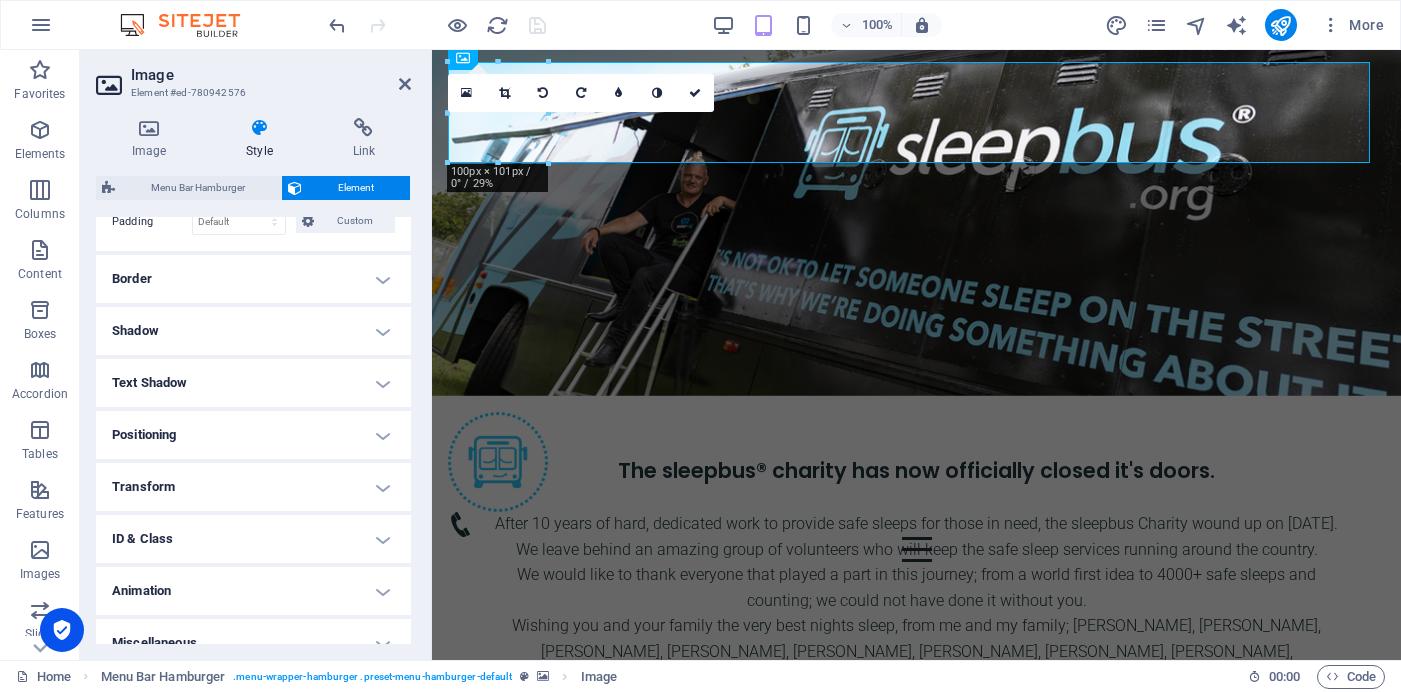 scroll, scrollTop: 498, scrollLeft: 0, axis: vertical 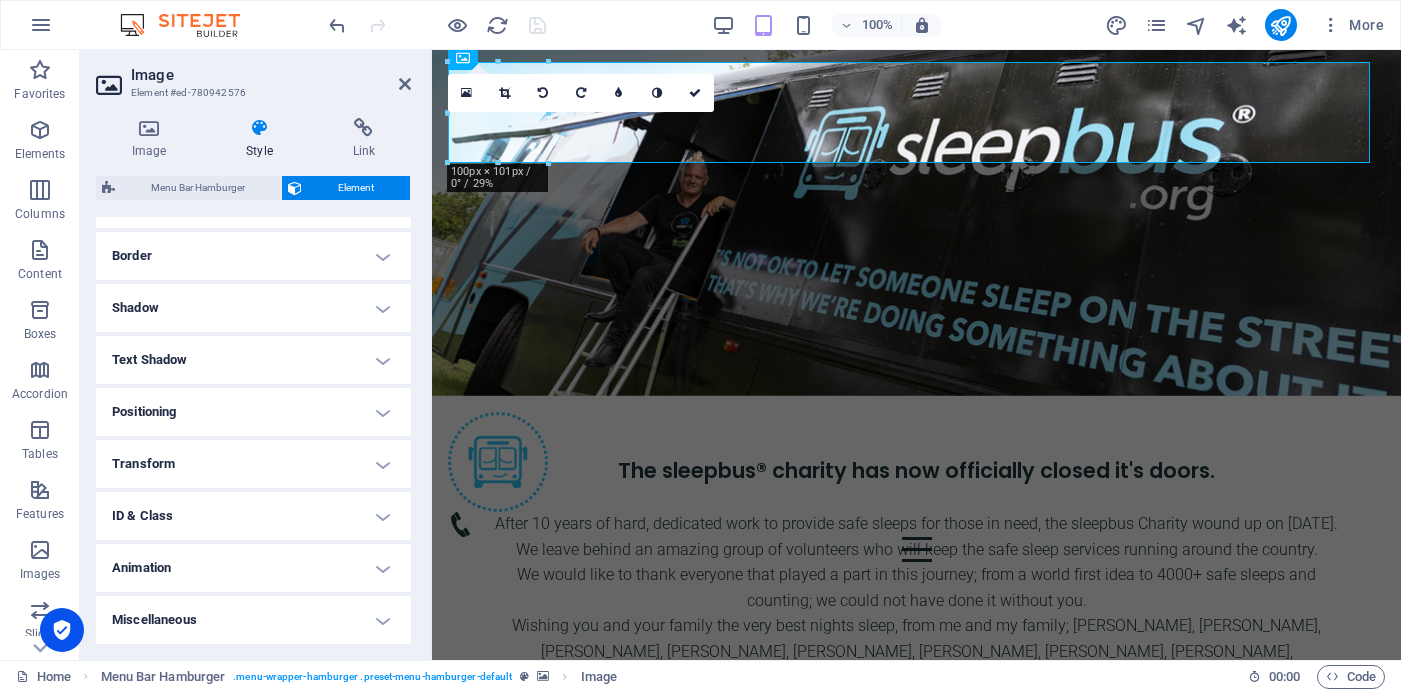 drag, startPoint x: 384, startPoint y: 416, endPoint x: 342, endPoint y: 421, distance: 42.296574 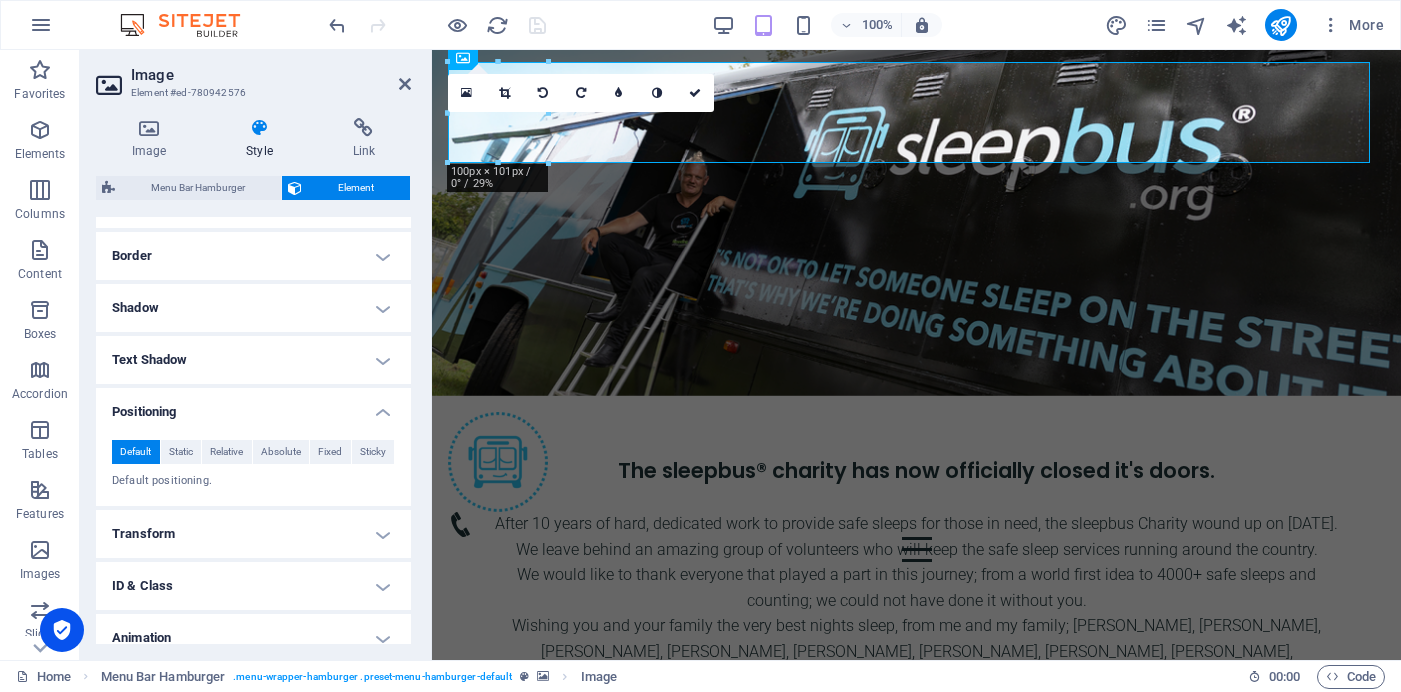 scroll, scrollTop: 563, scrollLeft: 0, axis: vertical 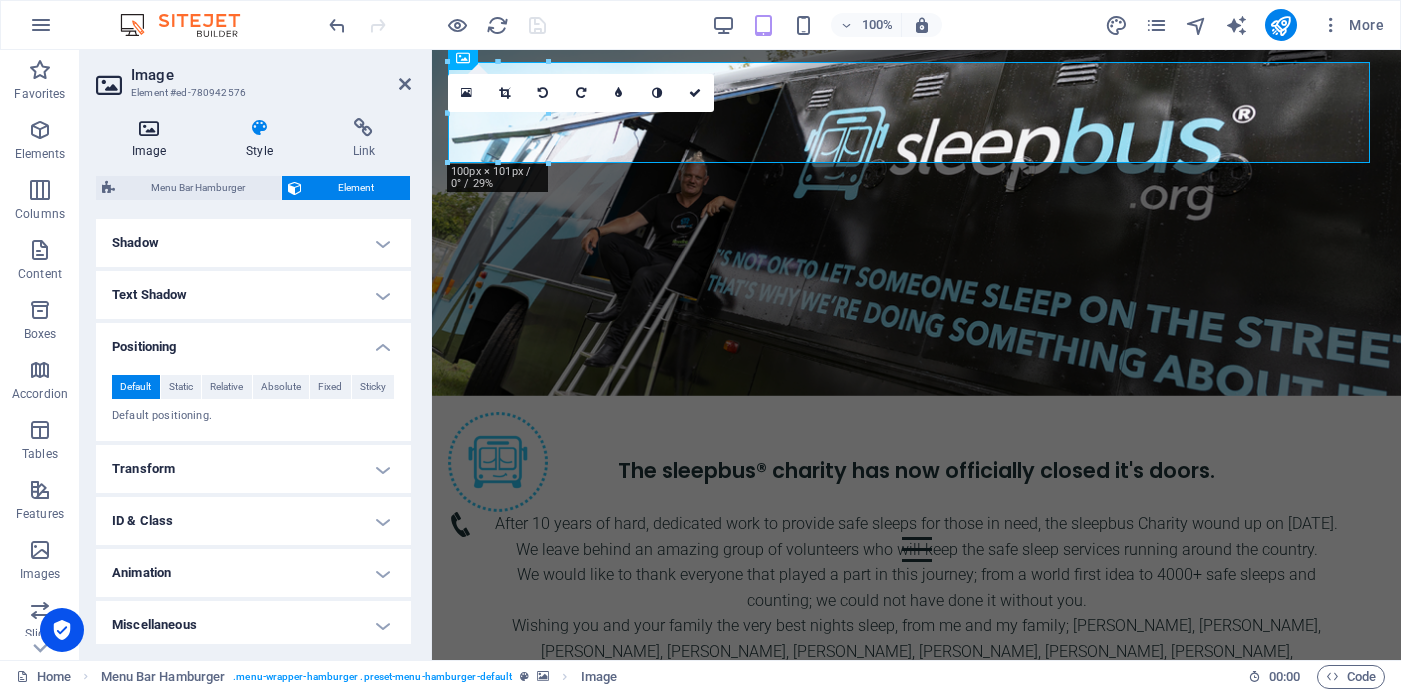 click at bounding box center (149, 128) 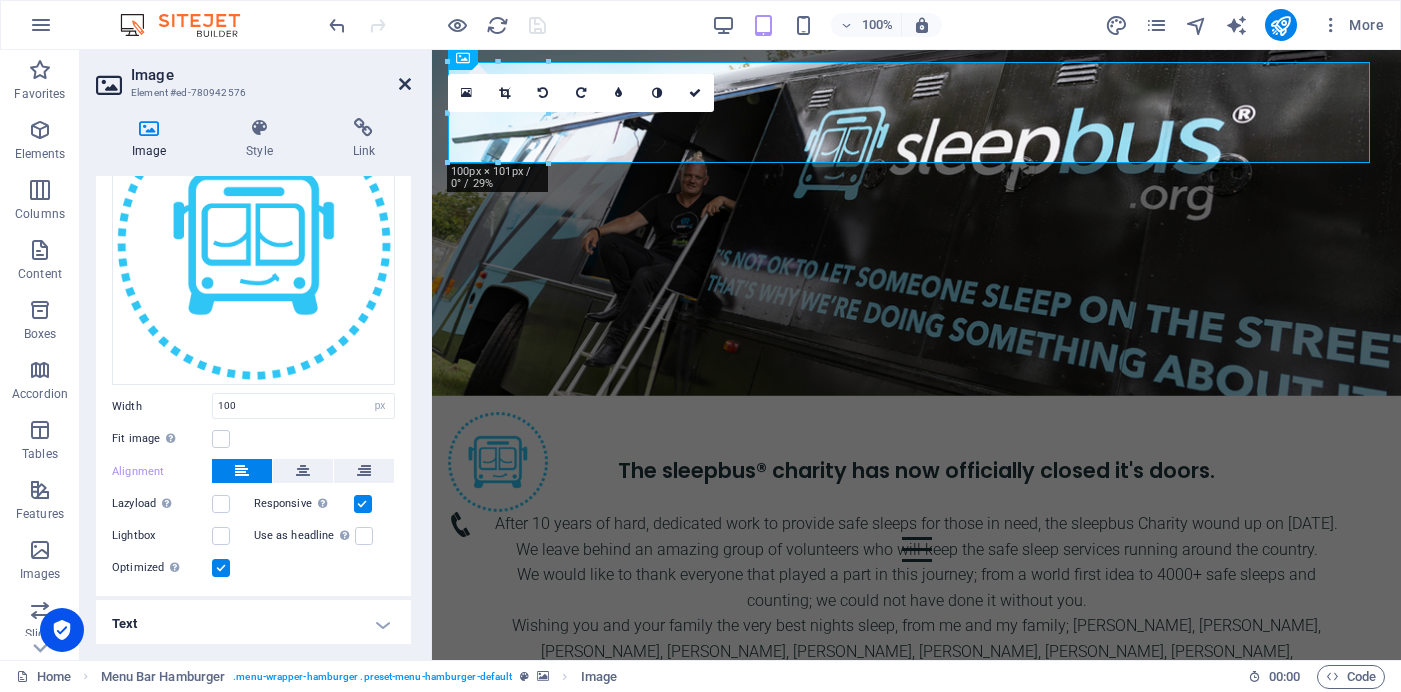 click at bounding box center (405, 84) 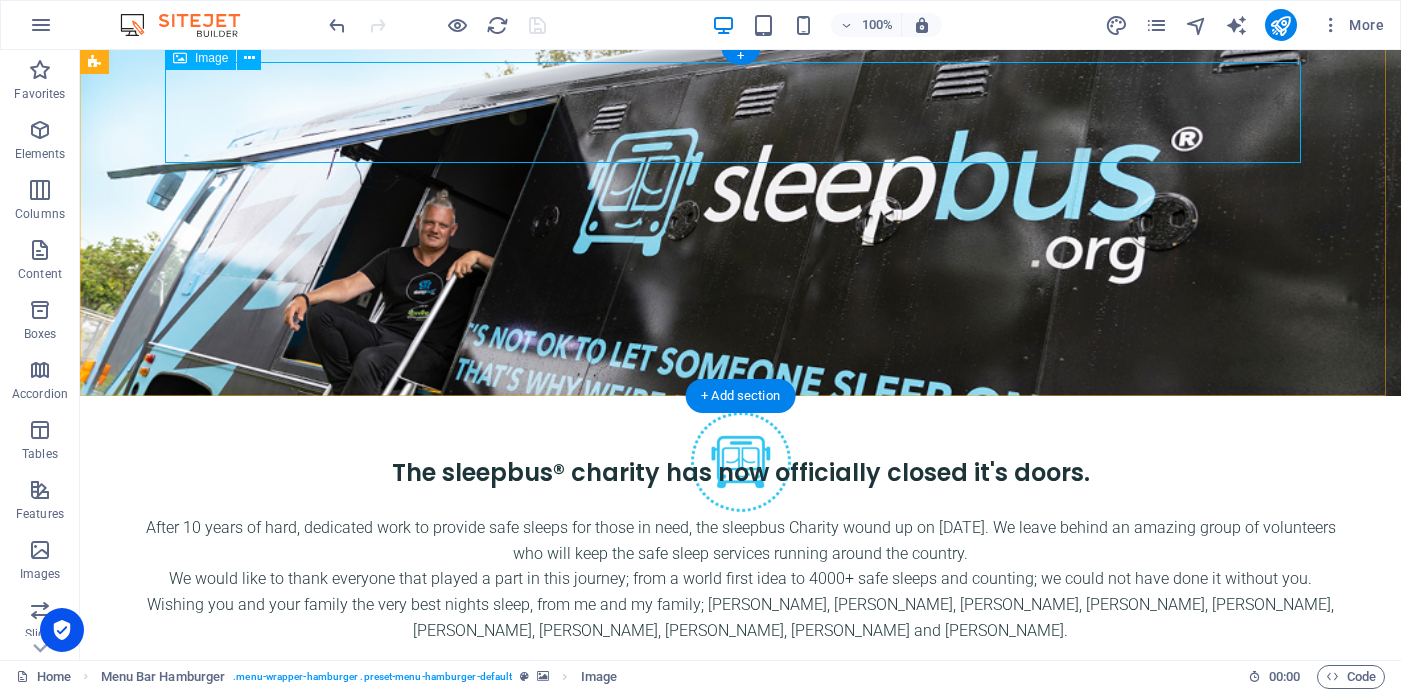 click at bounding box center (741, 462) 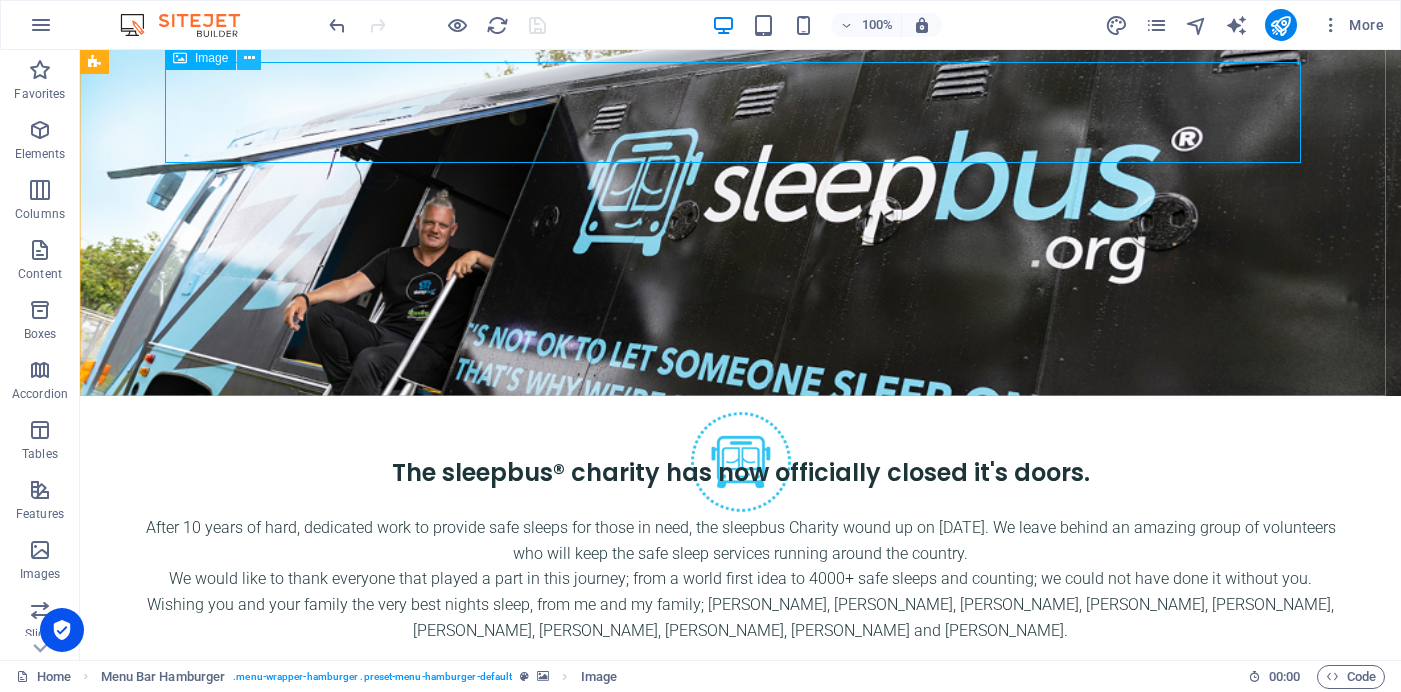 click at bounding box center (249, 58) 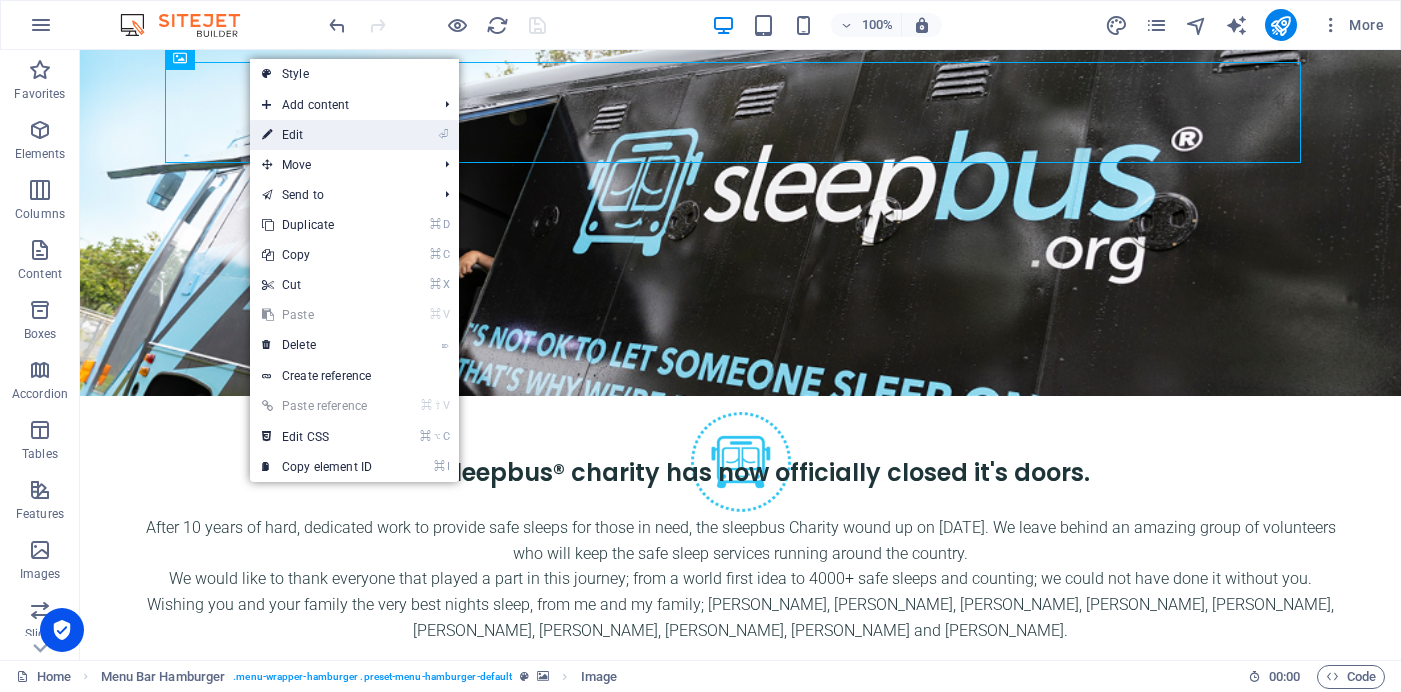 click on "⏎  Edit" at bounding box center [317, 135] 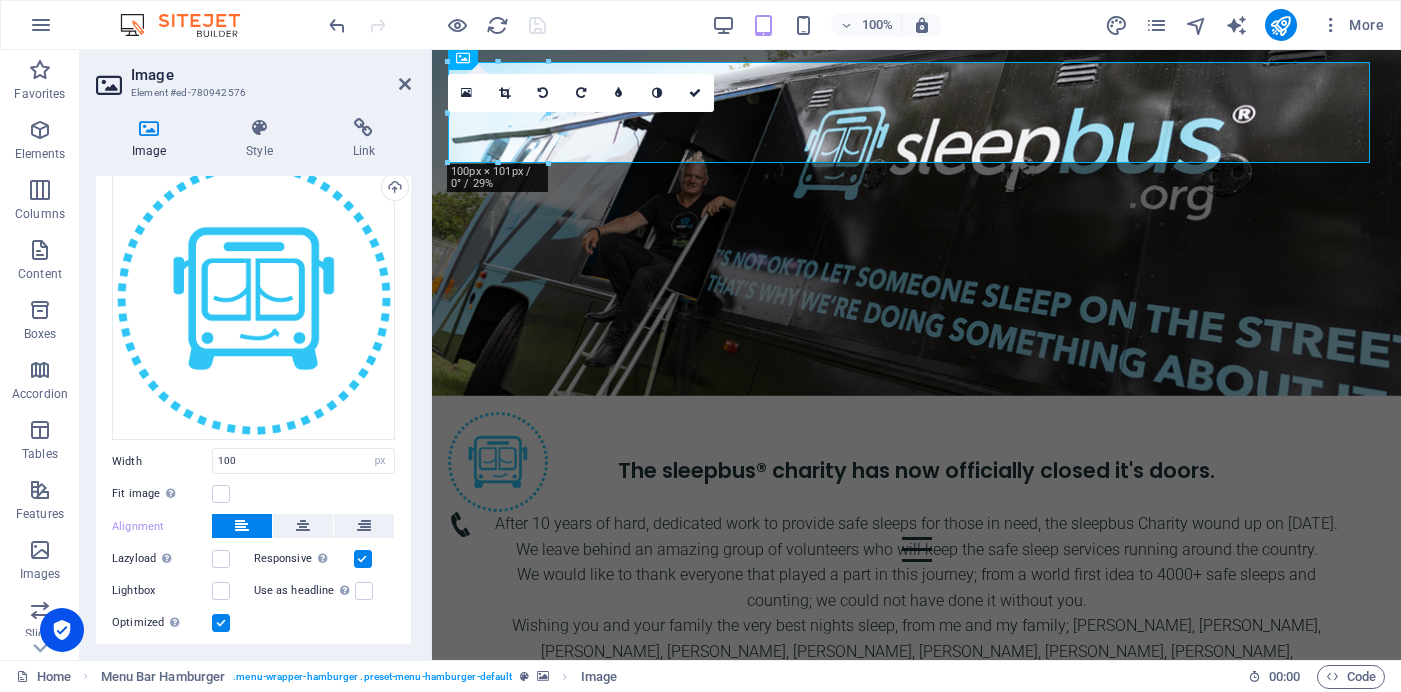 scroll, scrollTop: 126, scrollLeft: 0, axis: vertical 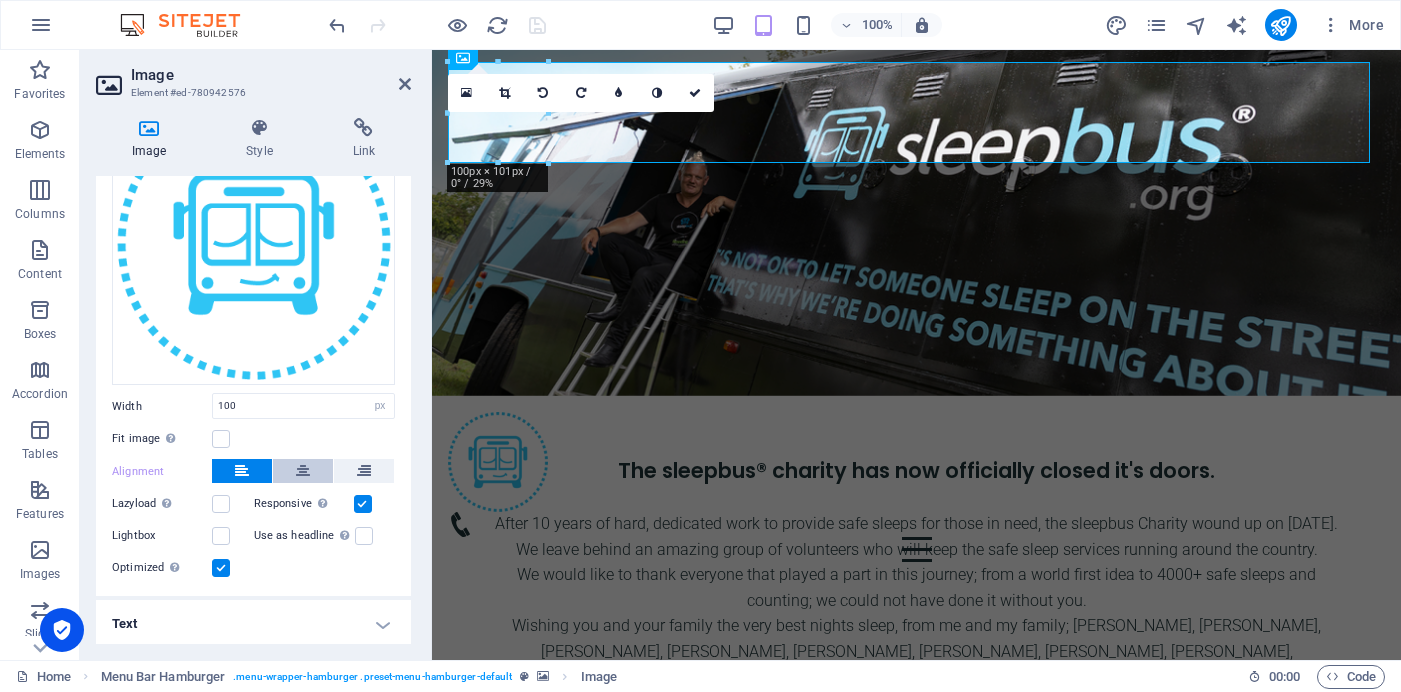 click at bounding box center (303, 471) 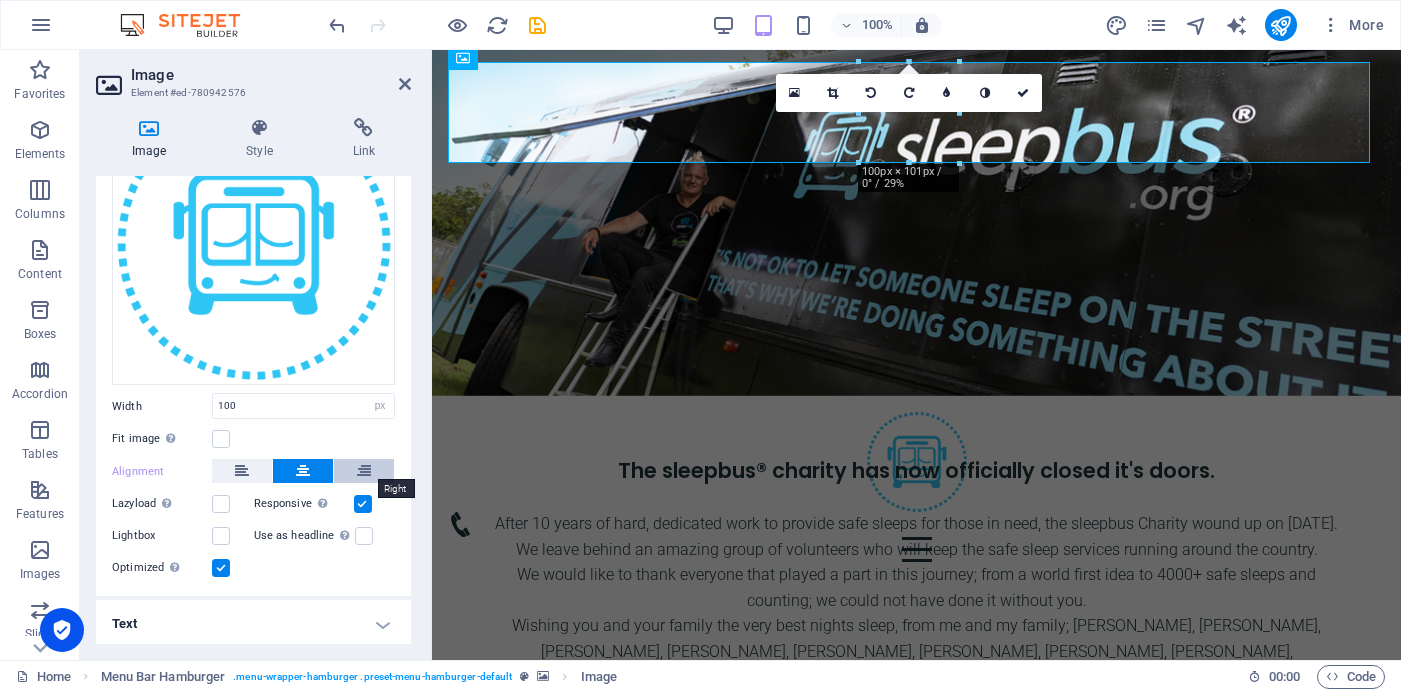 click at bounding box center [364, 471] 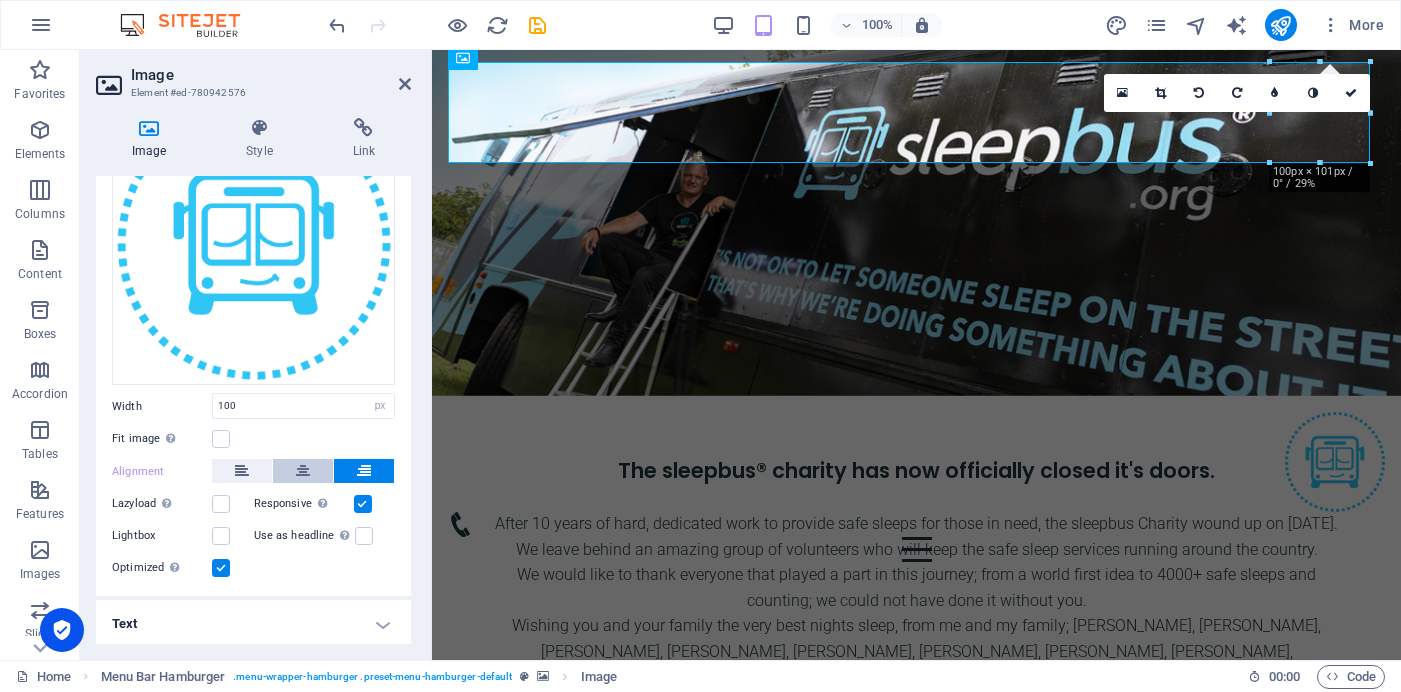 click at bounding box center (303, 471) 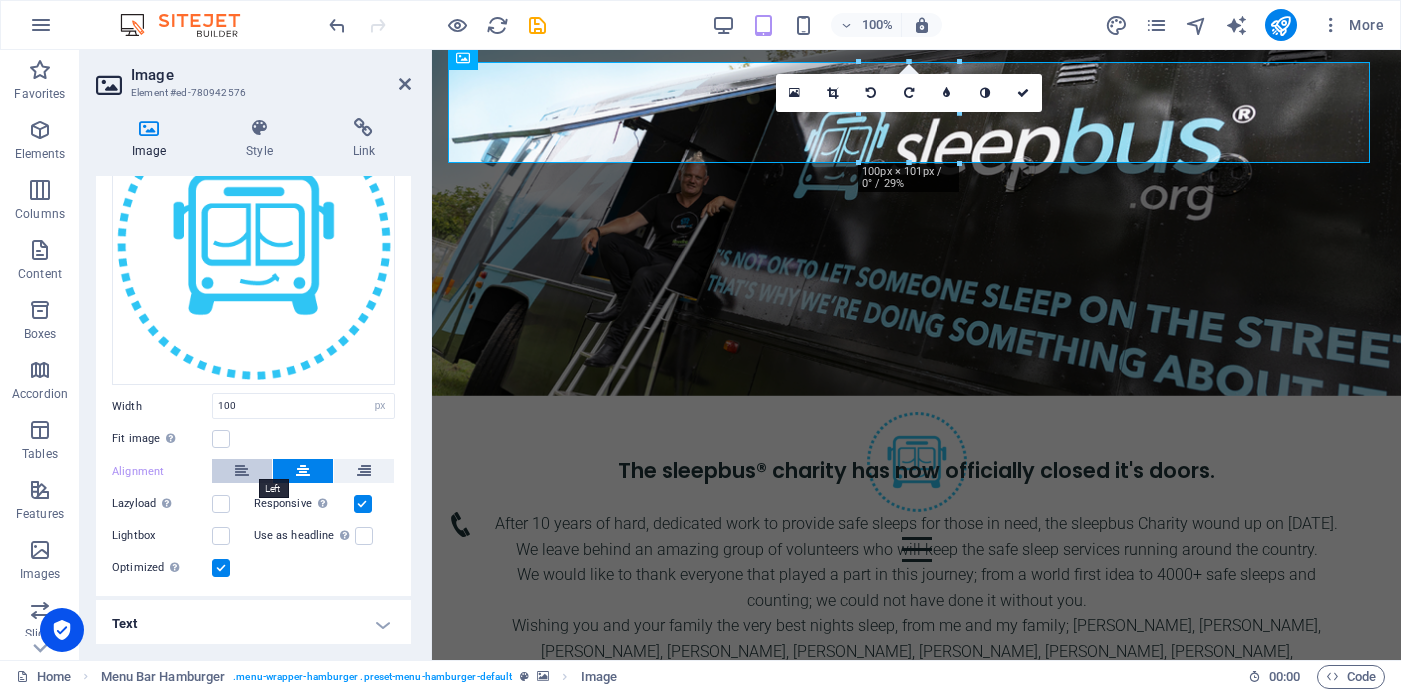 click at bounding box center (242, 471) 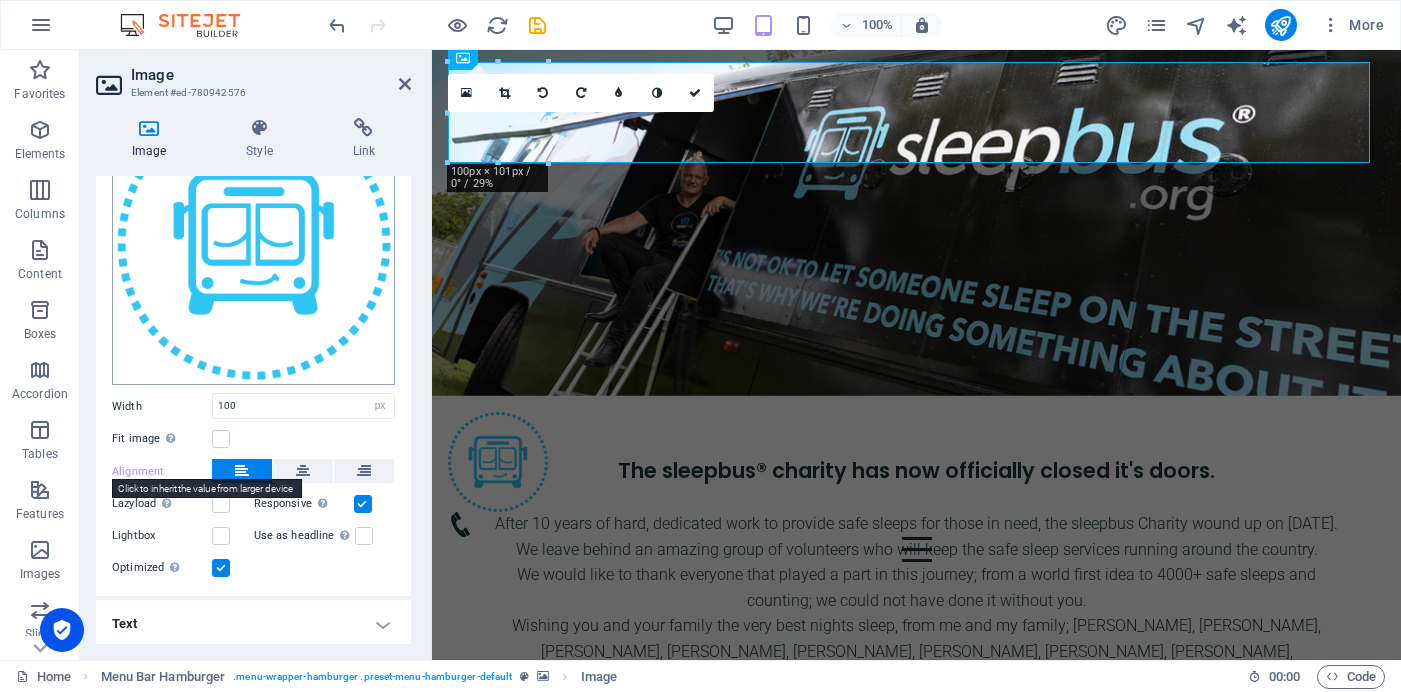 scroll, scrollTop: 0, scrollLeft: 0, axis: both 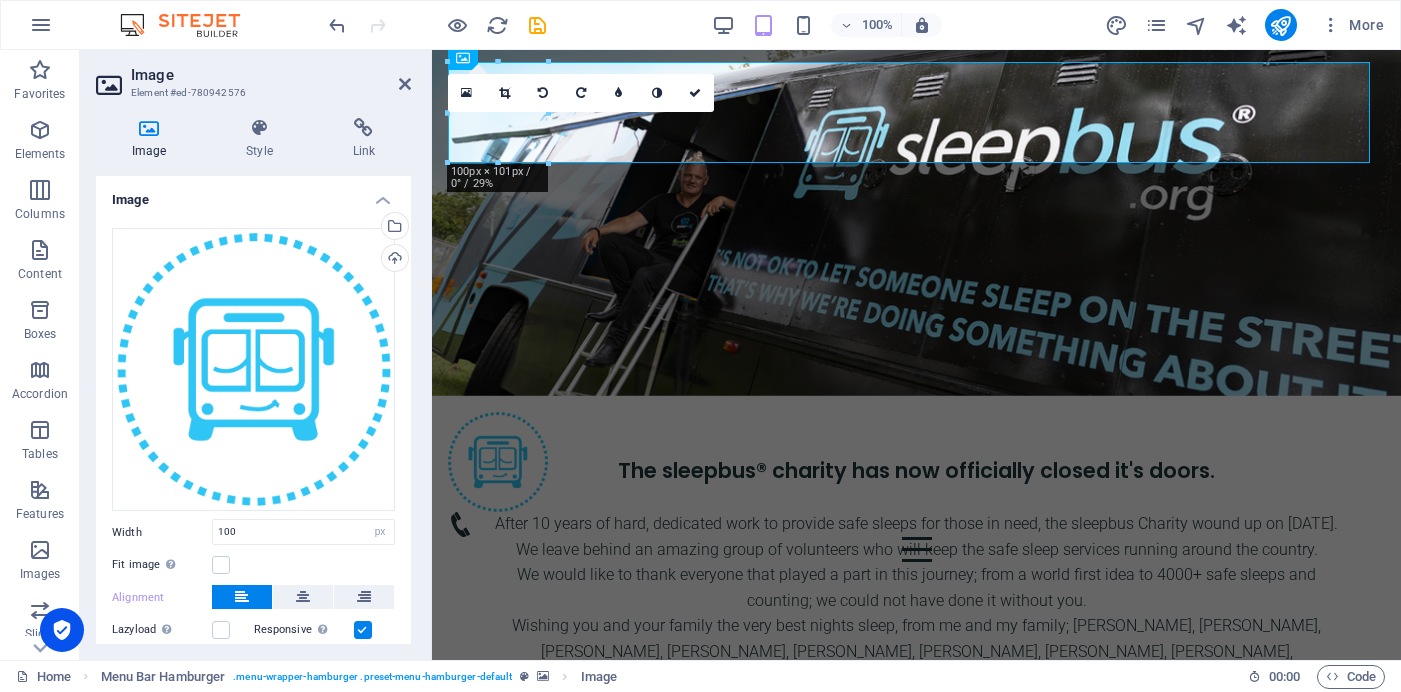 click on "Image" at bounding box center [253, 194] 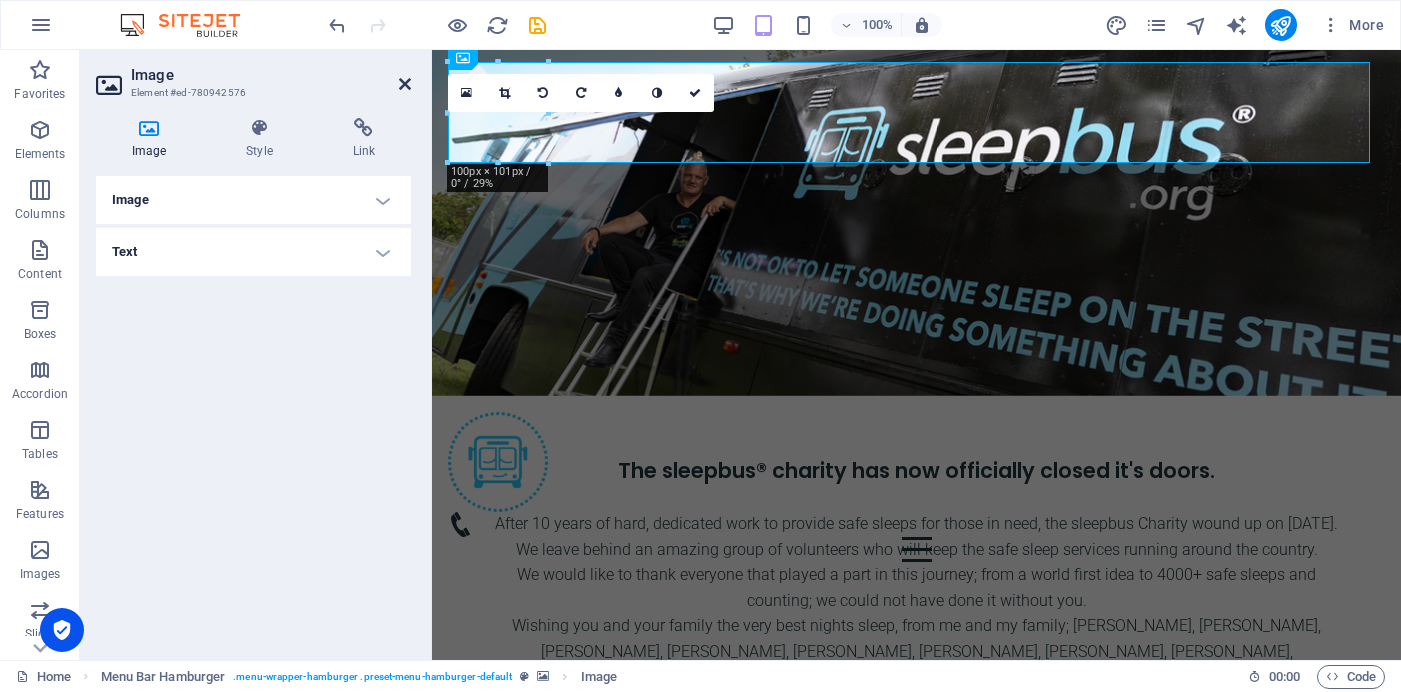 click at bounding box center (405, 84) 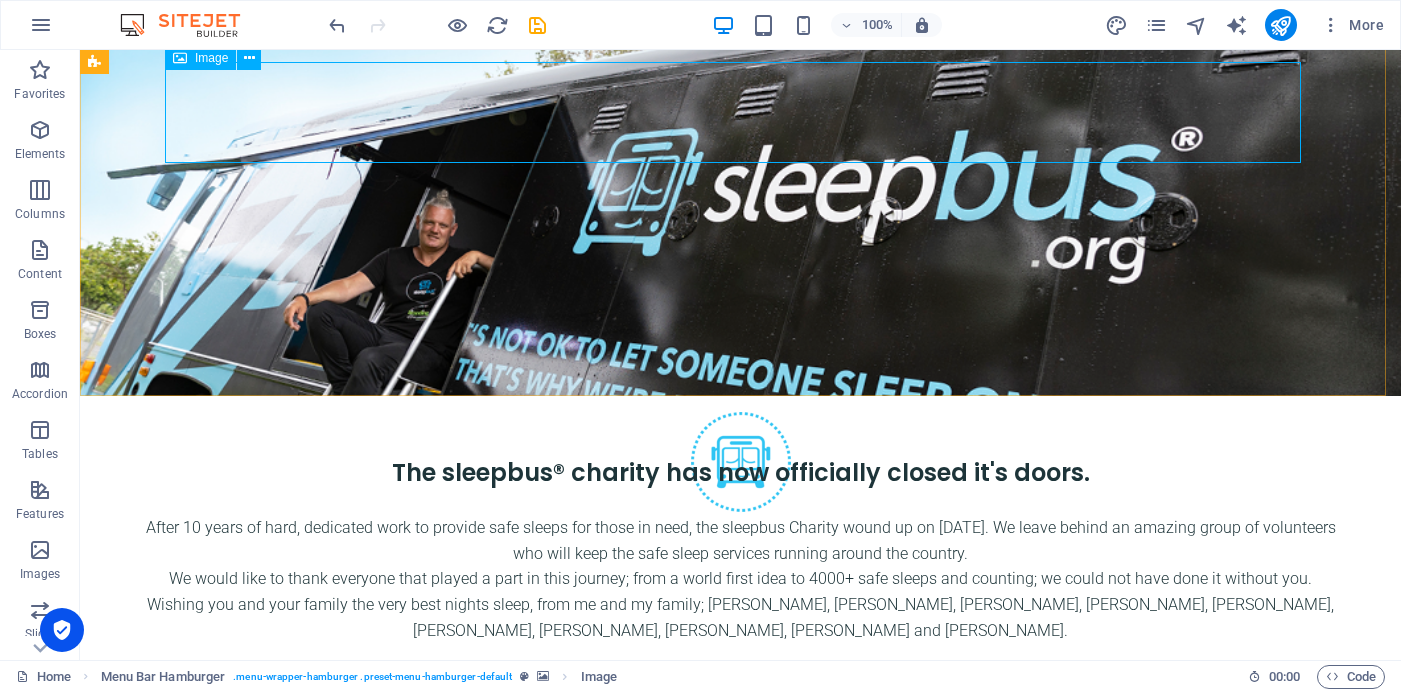 click on "Image" at bounding box center [211, 58] 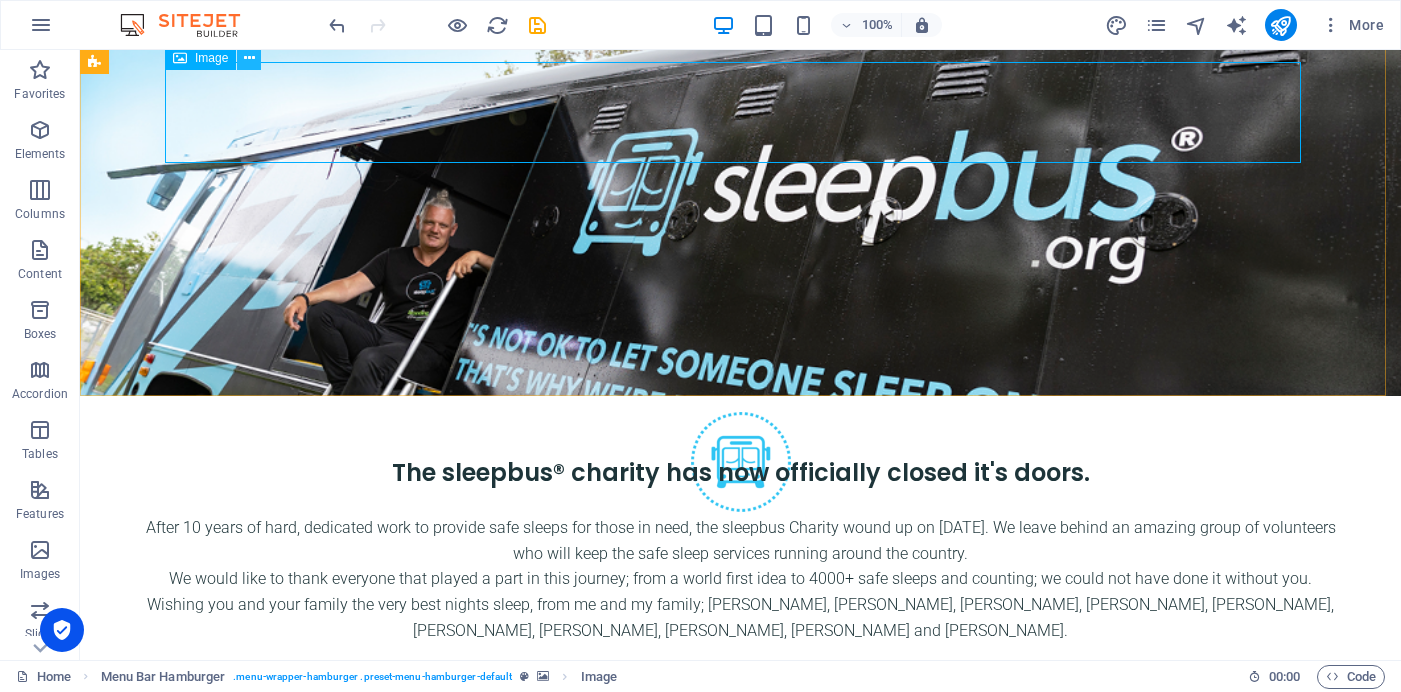click at bounding box center [249, 58] 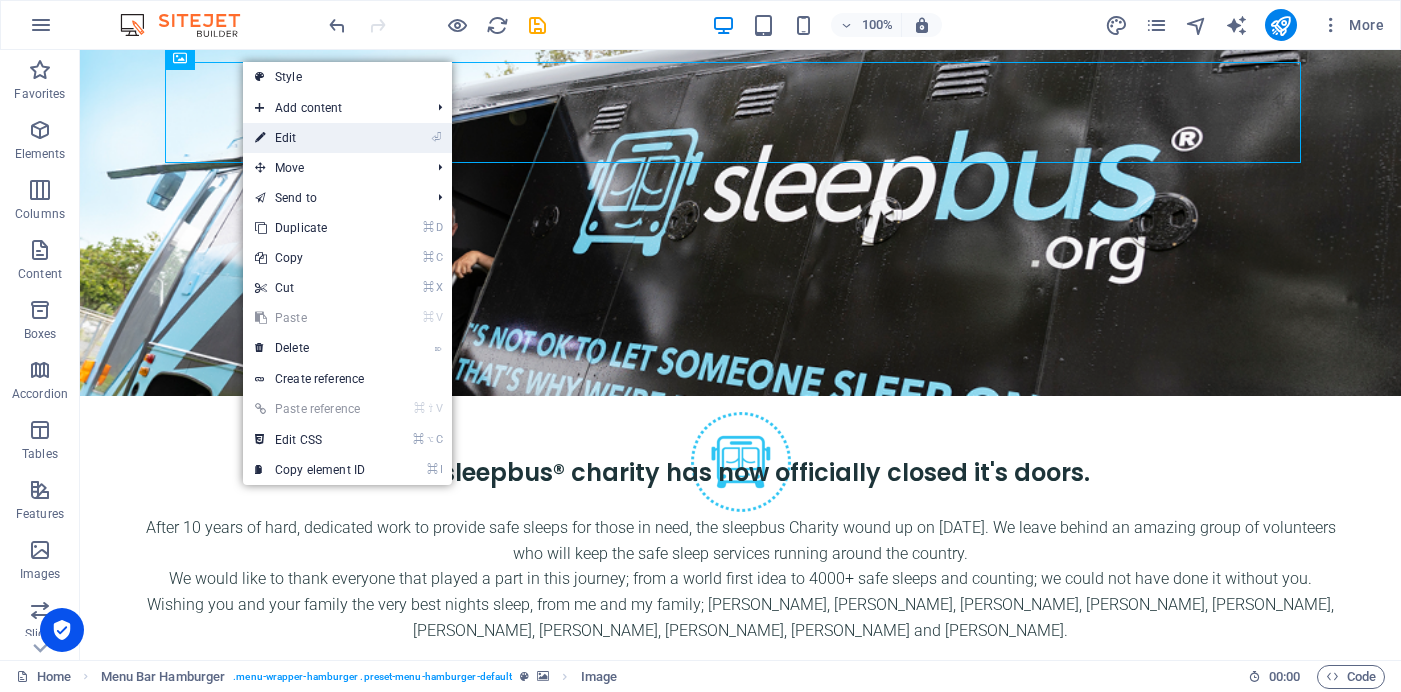 click on "⏎  Edit" at bounding box center (310, 138) 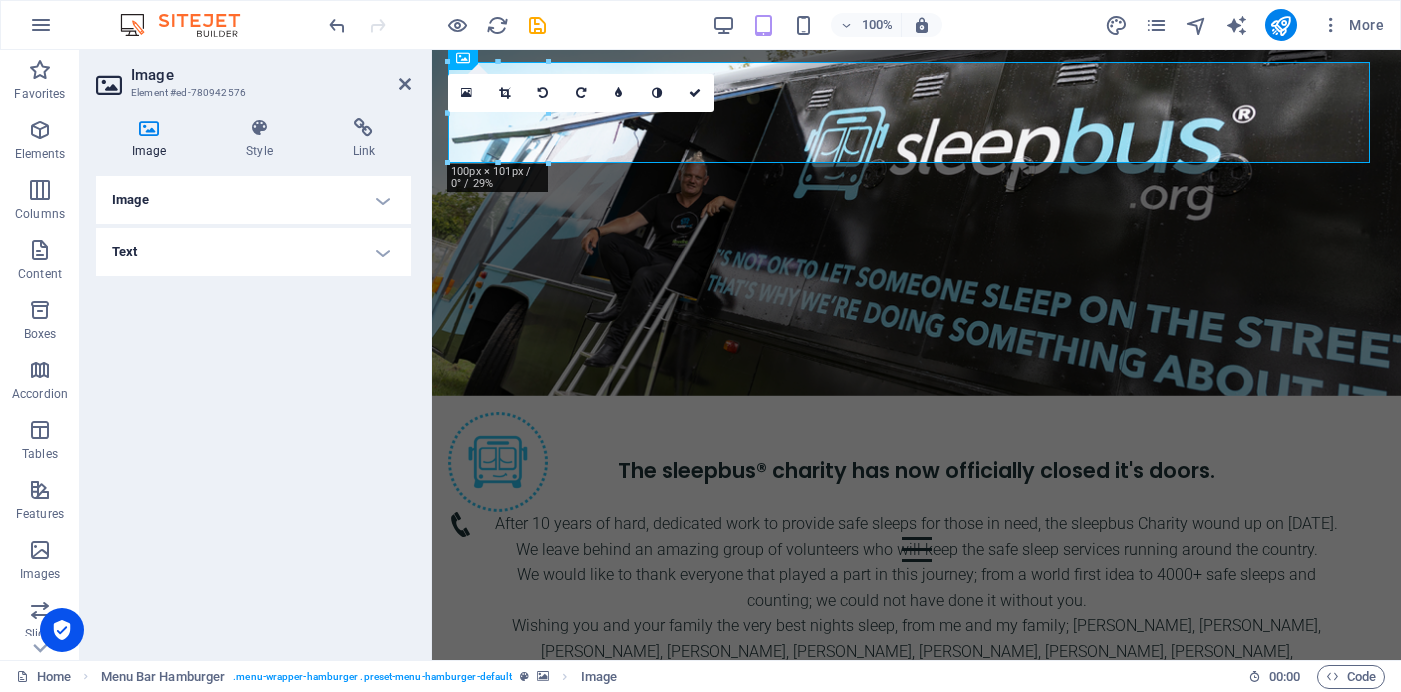 click on "Image" at bounding box center (253, 200) 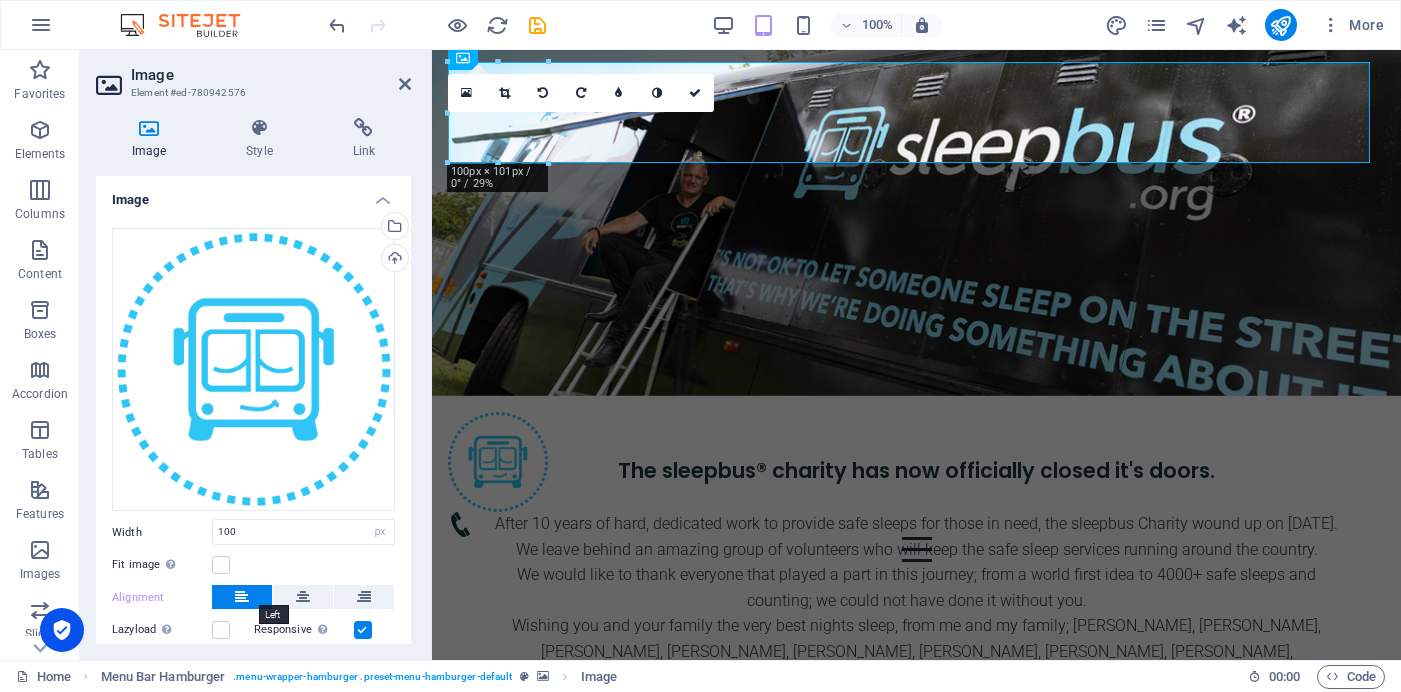 click at bounding box center [242, 597] 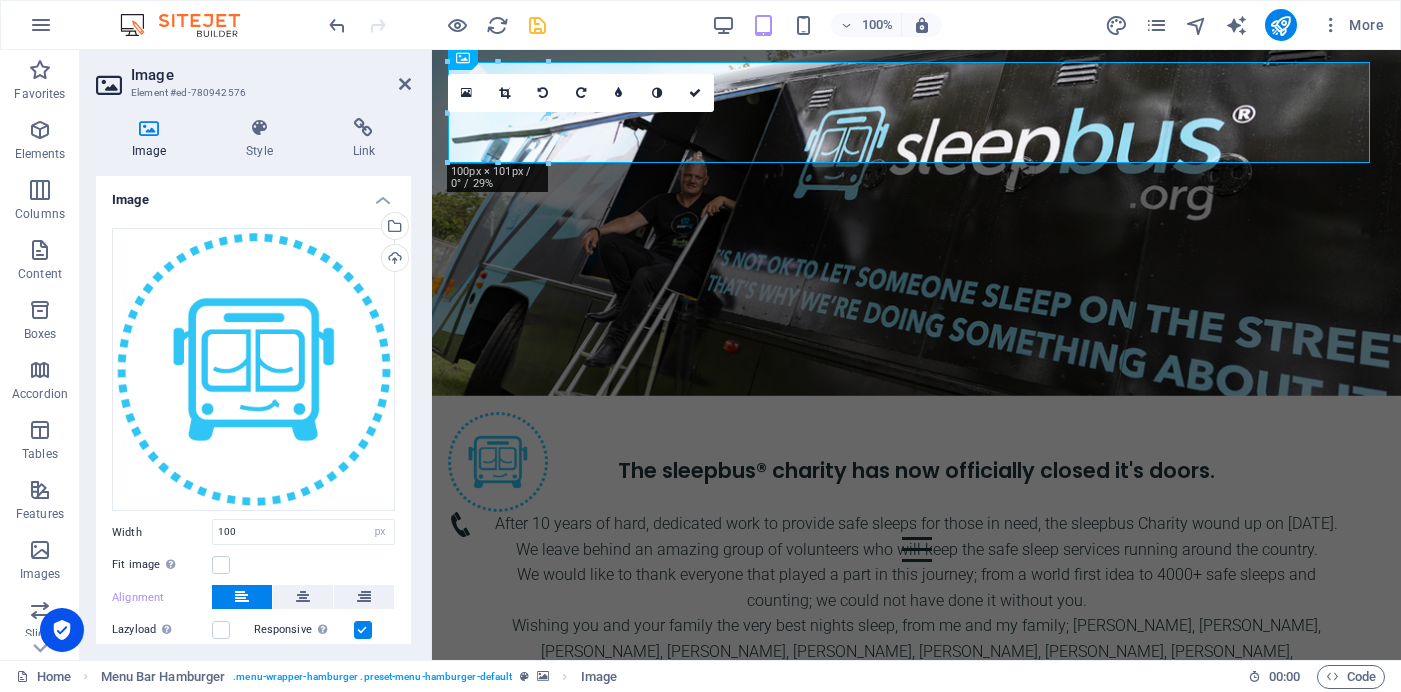 click on "100% More" at bounding box center [858, 25] 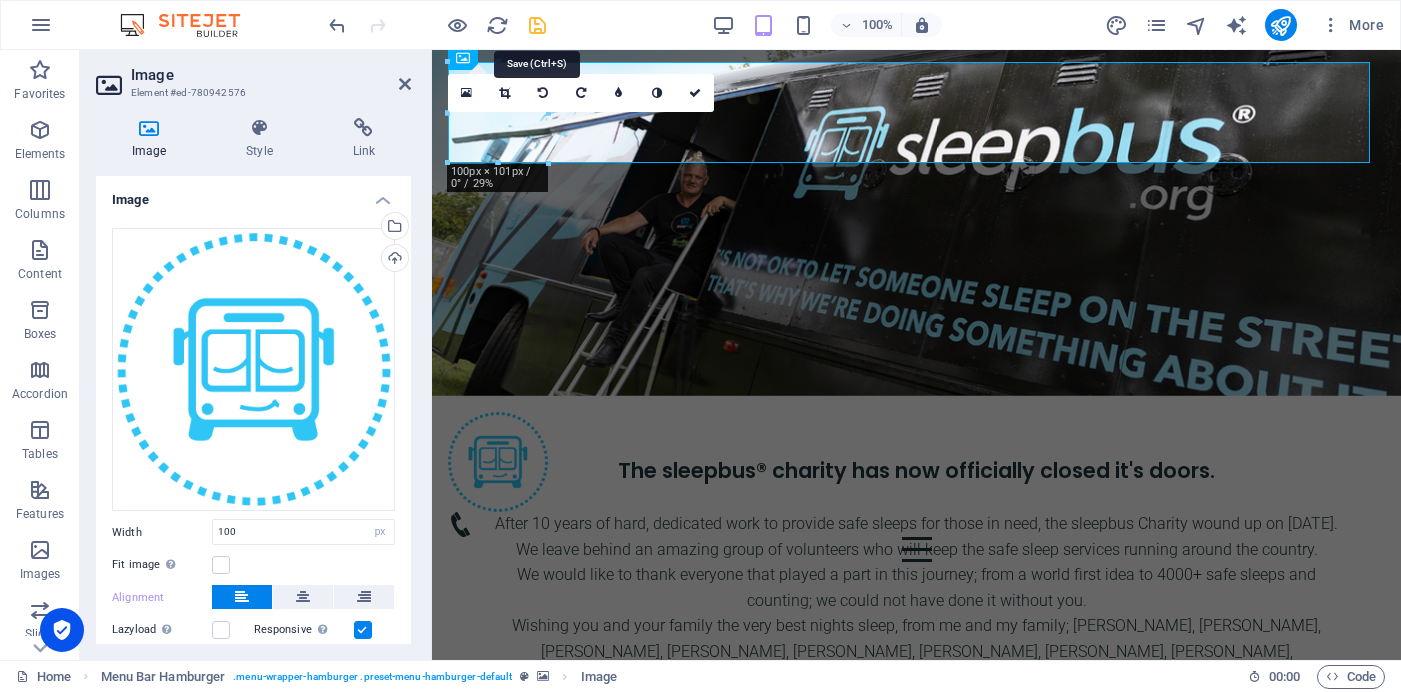 click at bounding box center (537, 25) 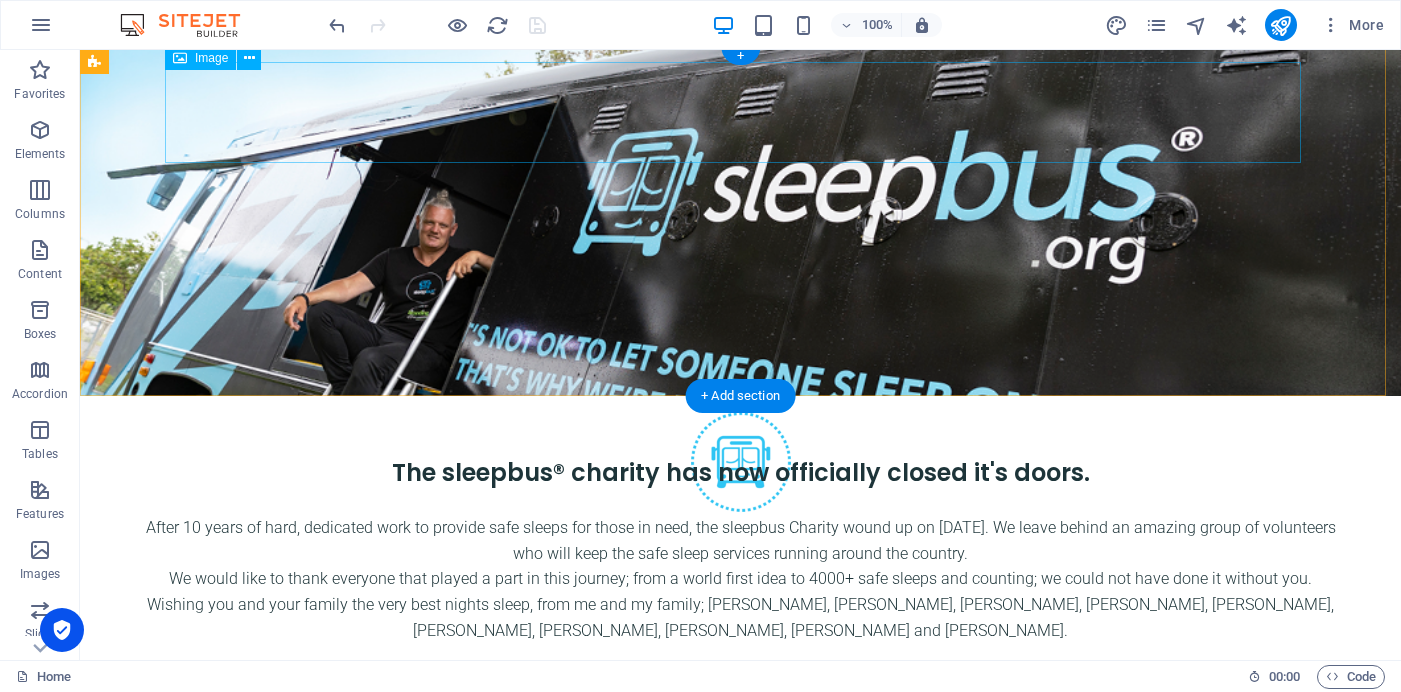click at bounding box center [741, 462] 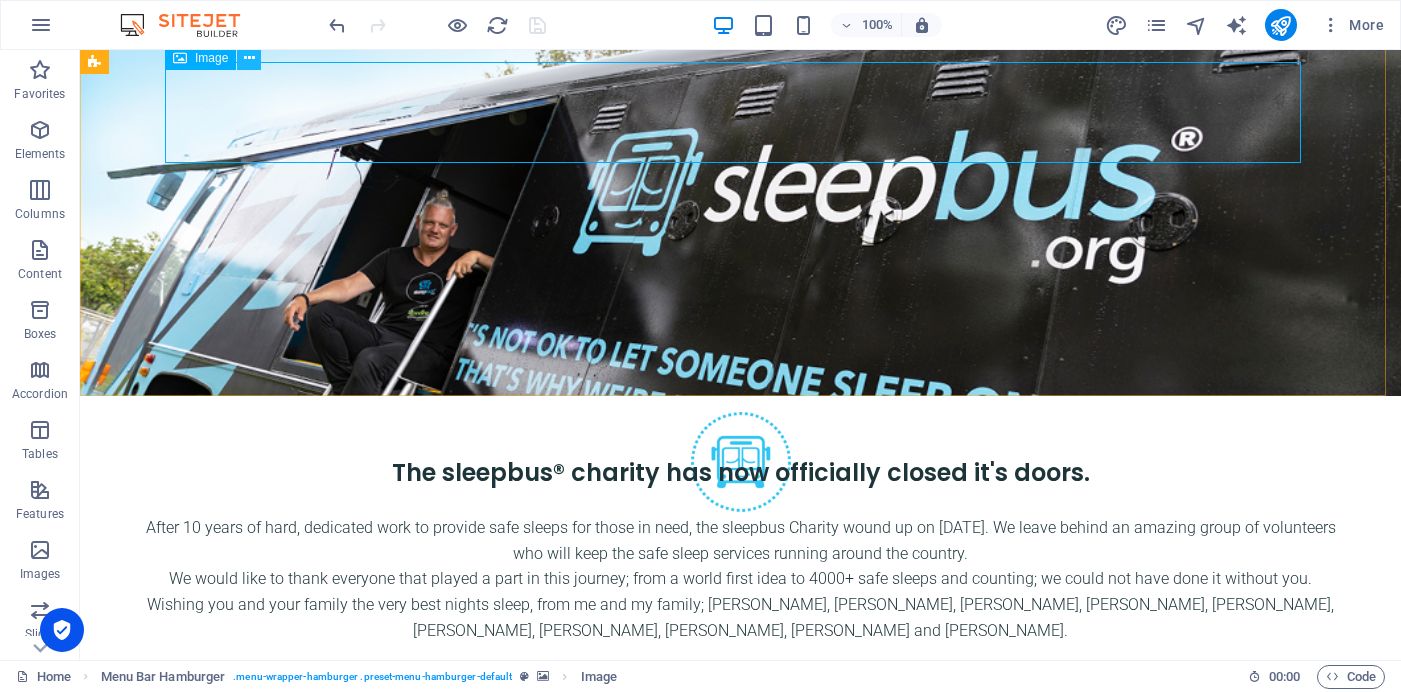 click at bounding box center (249, 58) 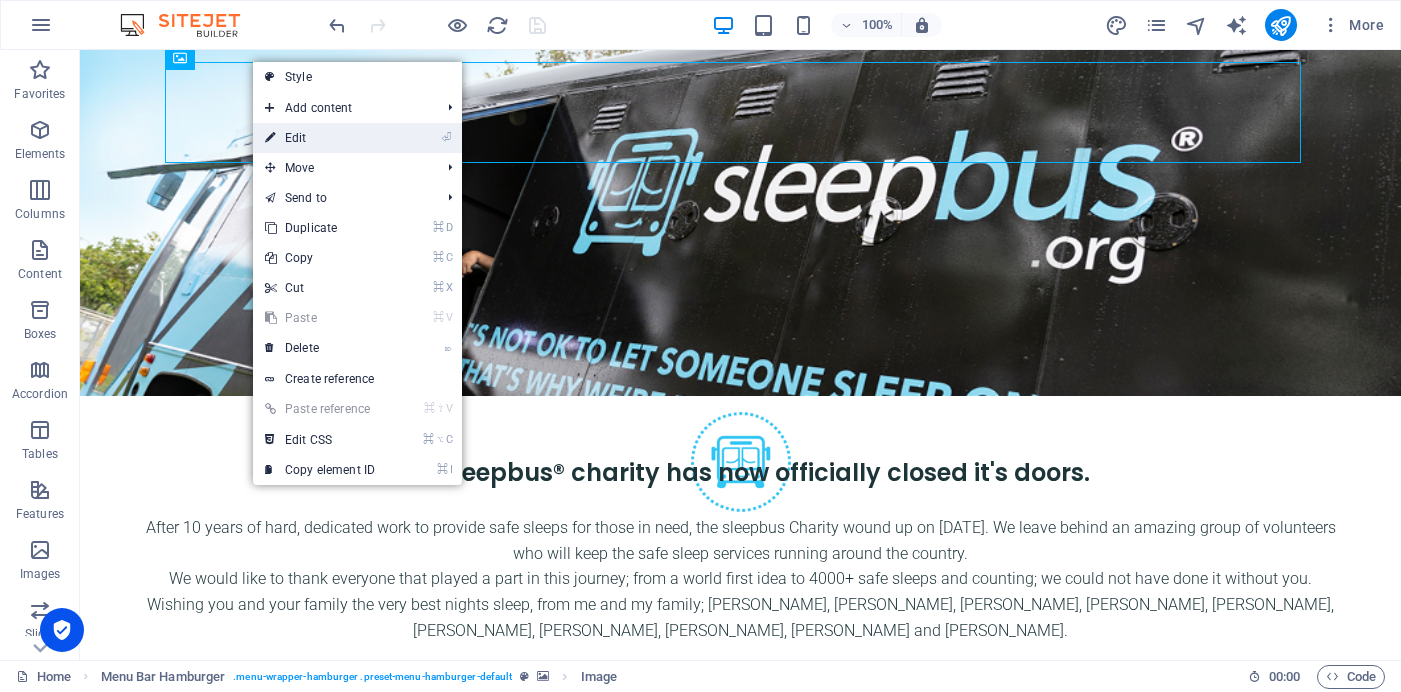 click on "⏎  Edit" at bounding box center [320, 138] 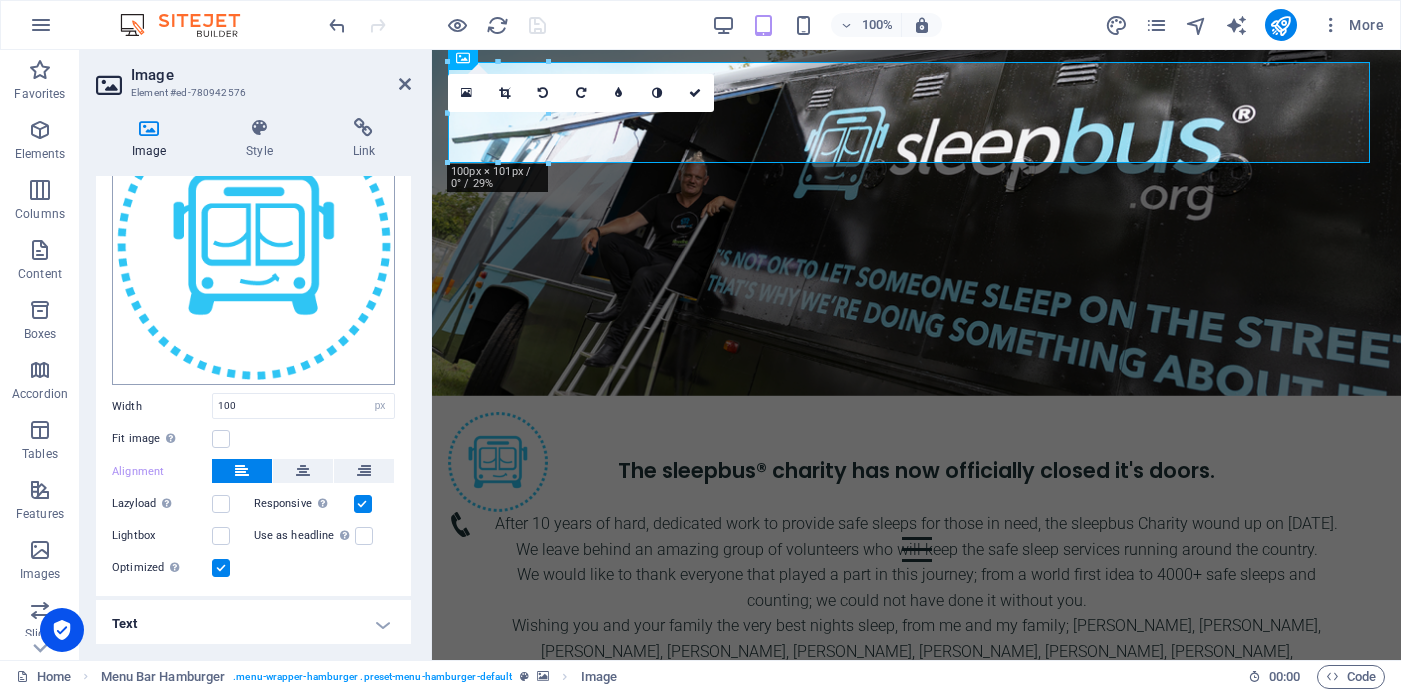 scroll, scrollTop: 122, scrollLeft: 0, axis: vertical 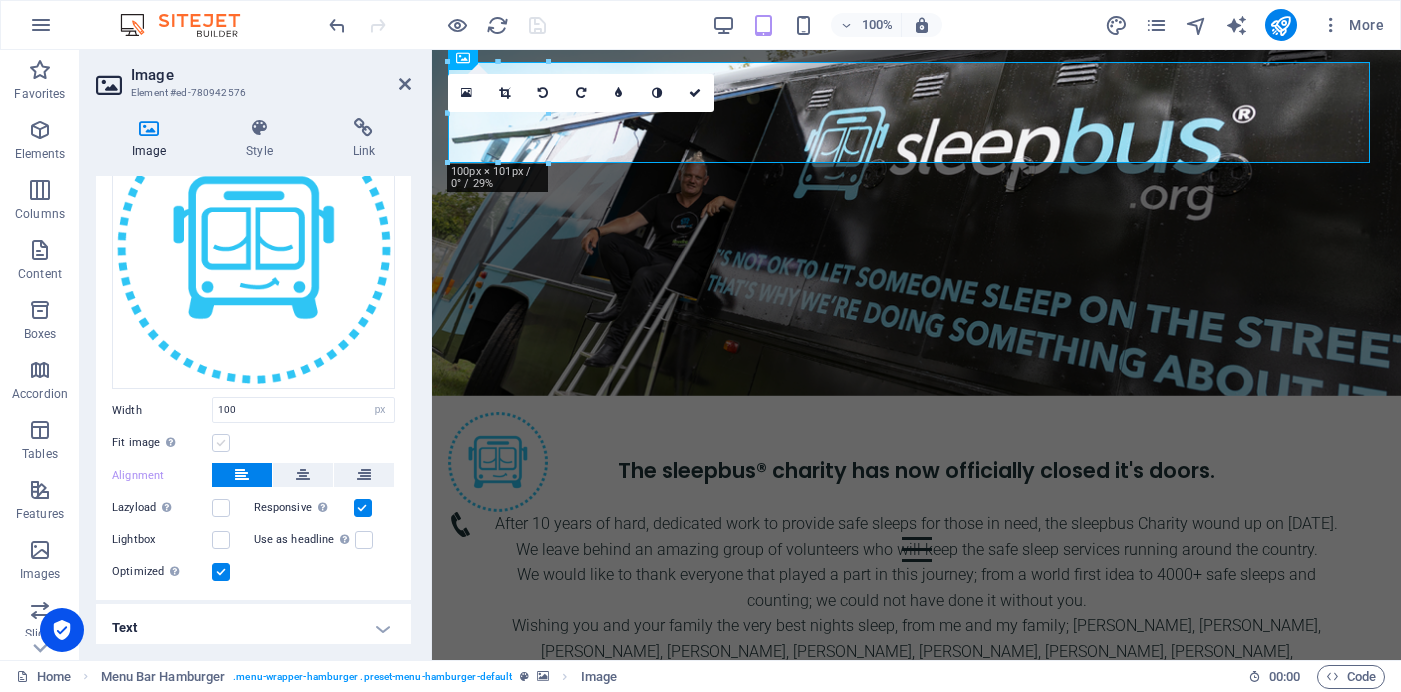 click at bounding box center (221, 443) 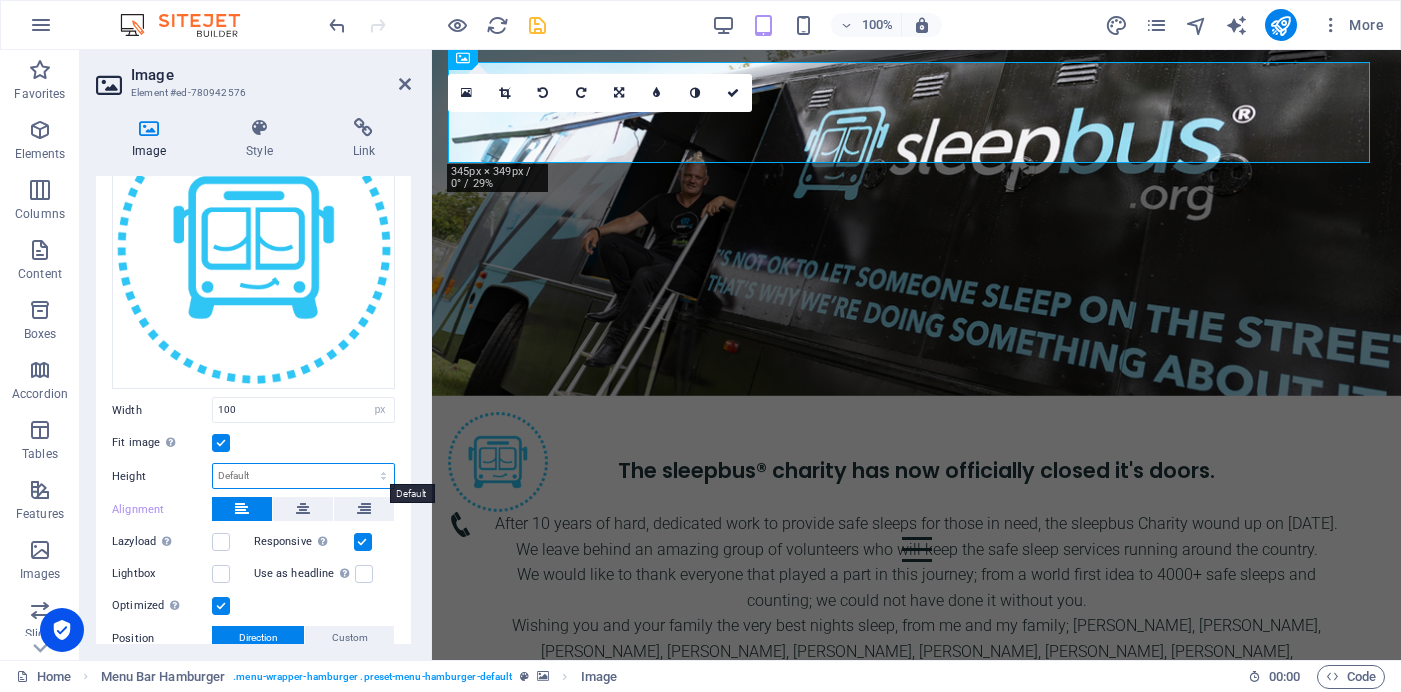 click on "Default auto px" at bounding box center [303, 476] 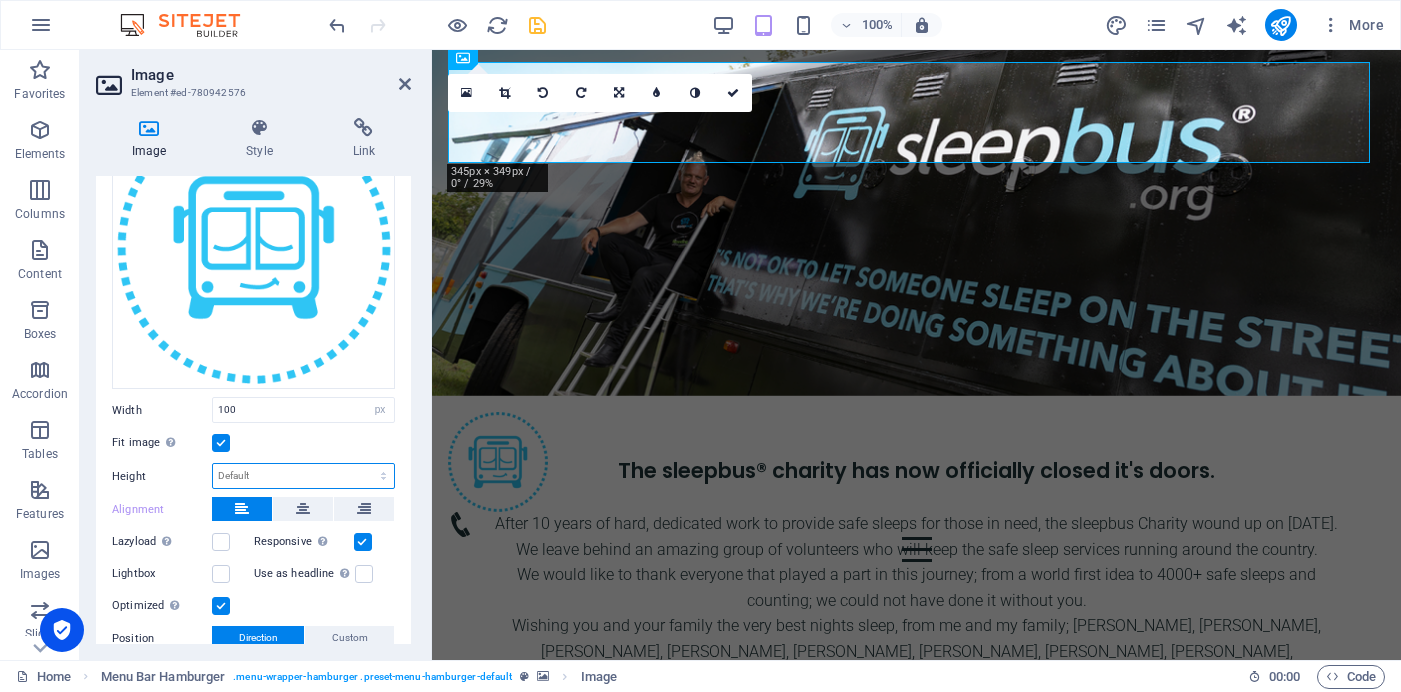 select on "px" 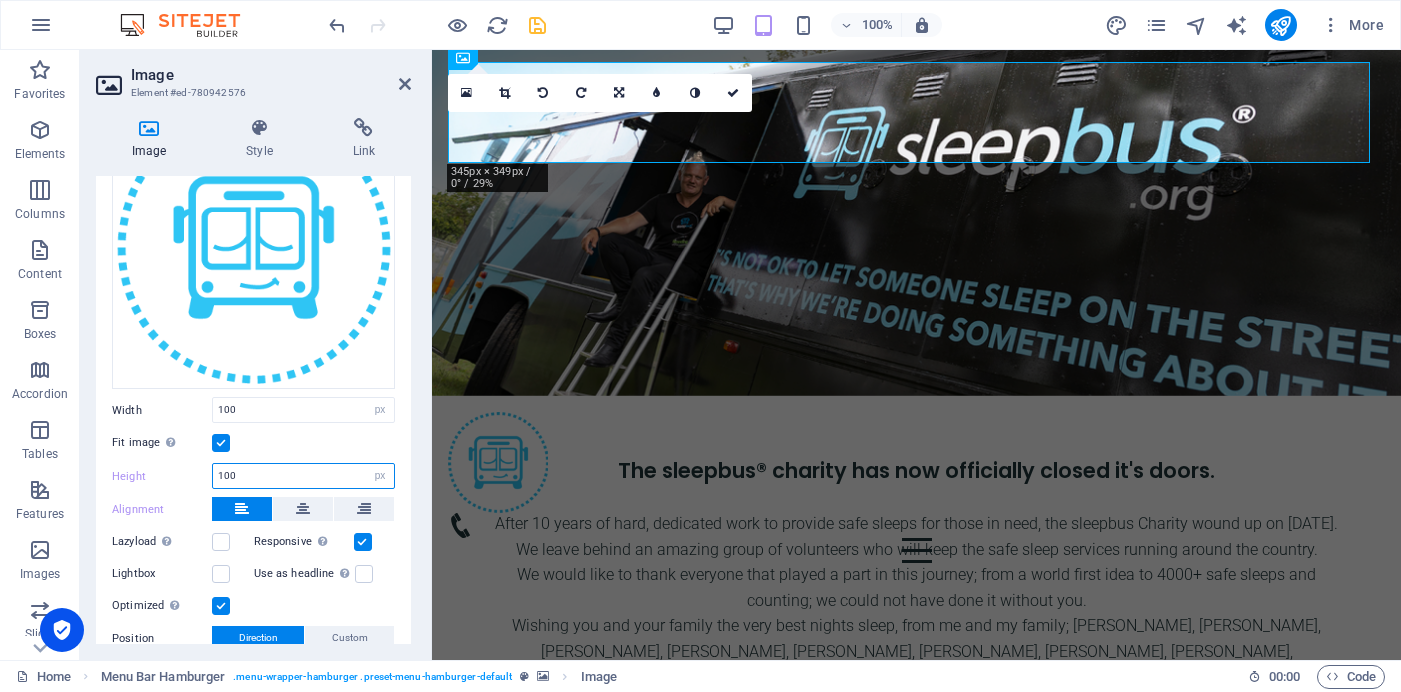 type on "100" 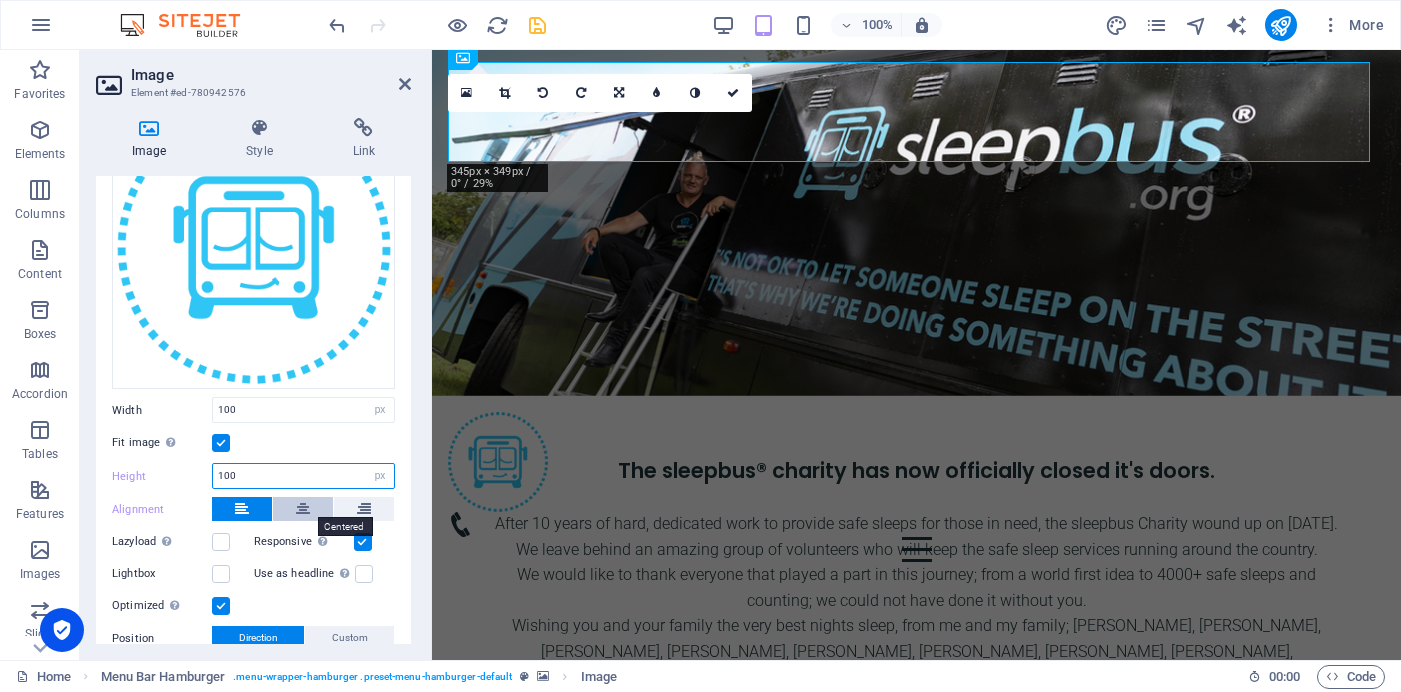 scroll, scrollTop: 261, scrollLeft: 0, axis: vertical 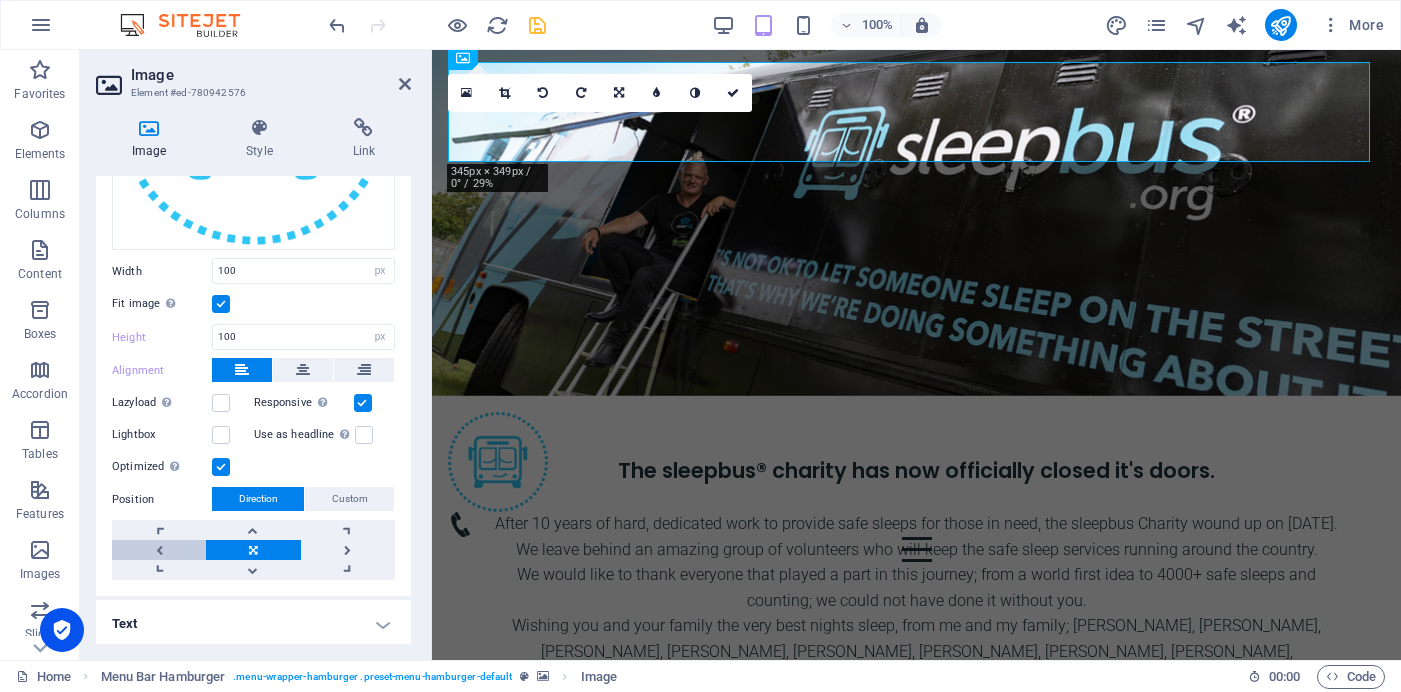 click at bounding box center [159, 550] 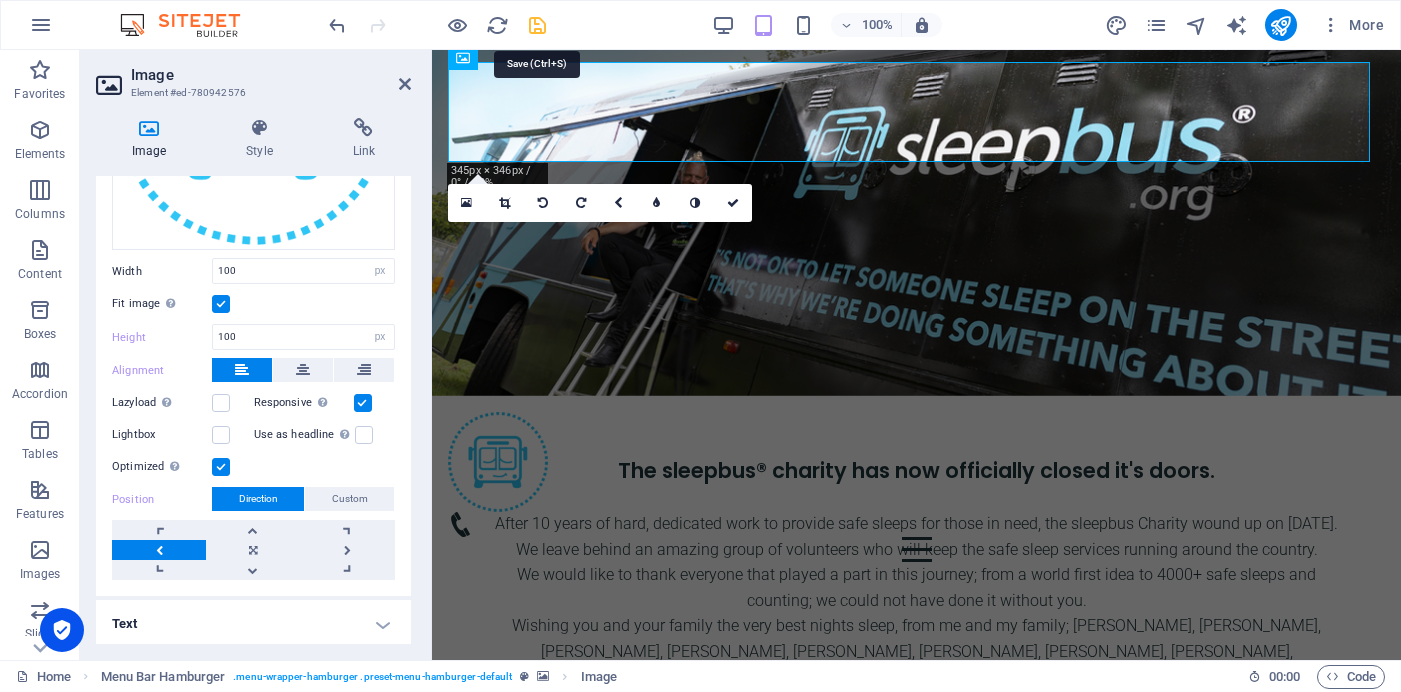 click at bounding box center (537, 25) 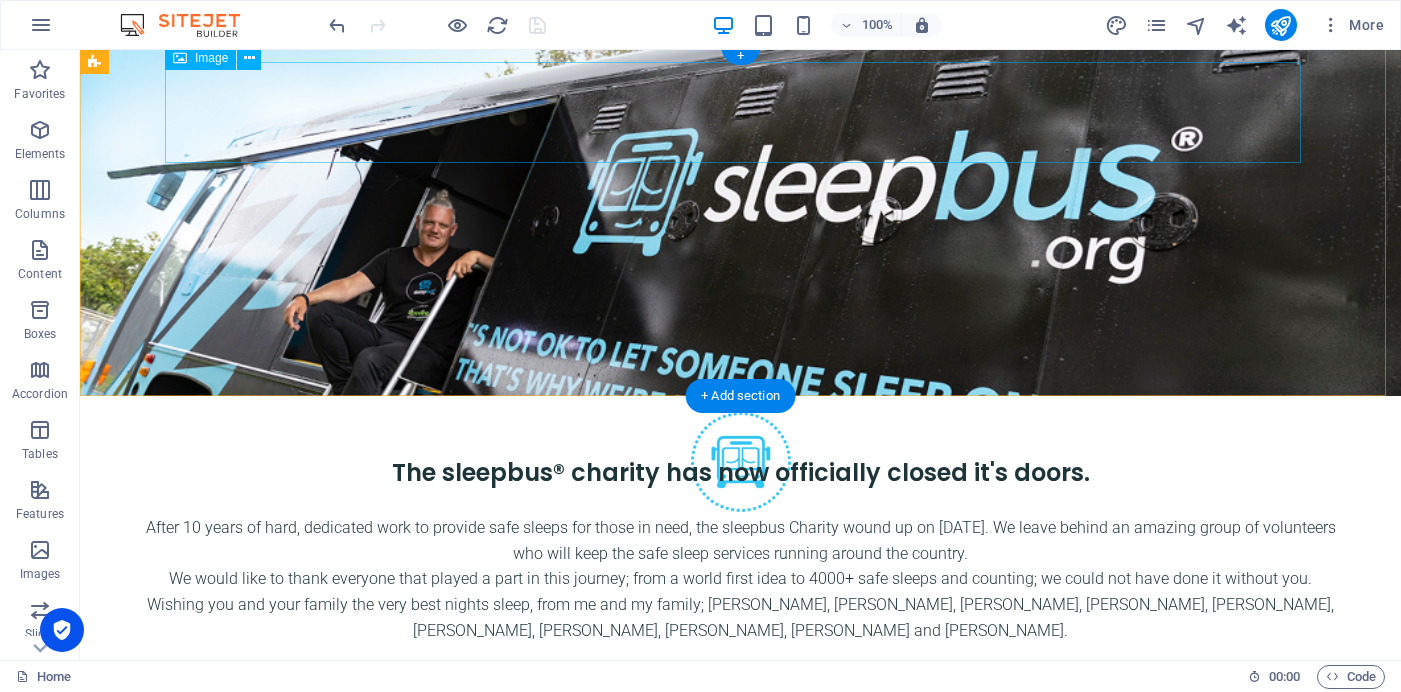click at bounding box center [741, 462] 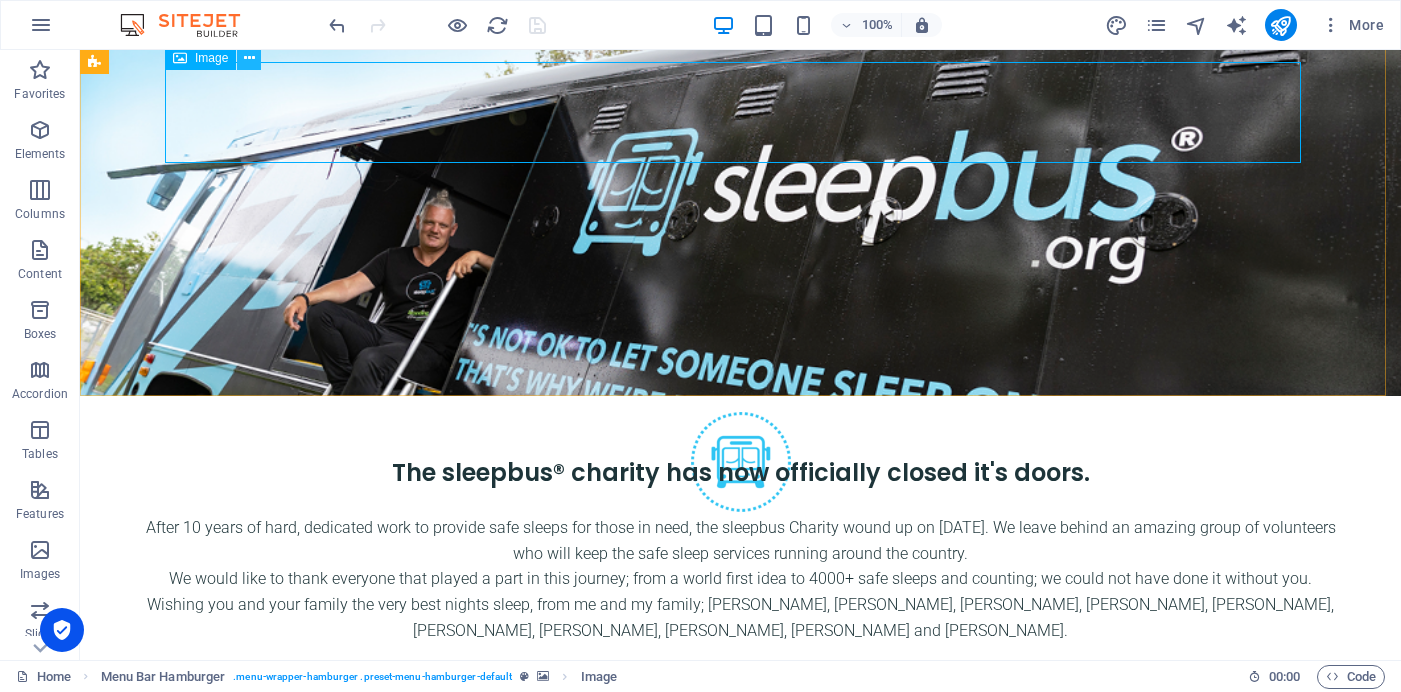 click at bounding box center [249, 58] 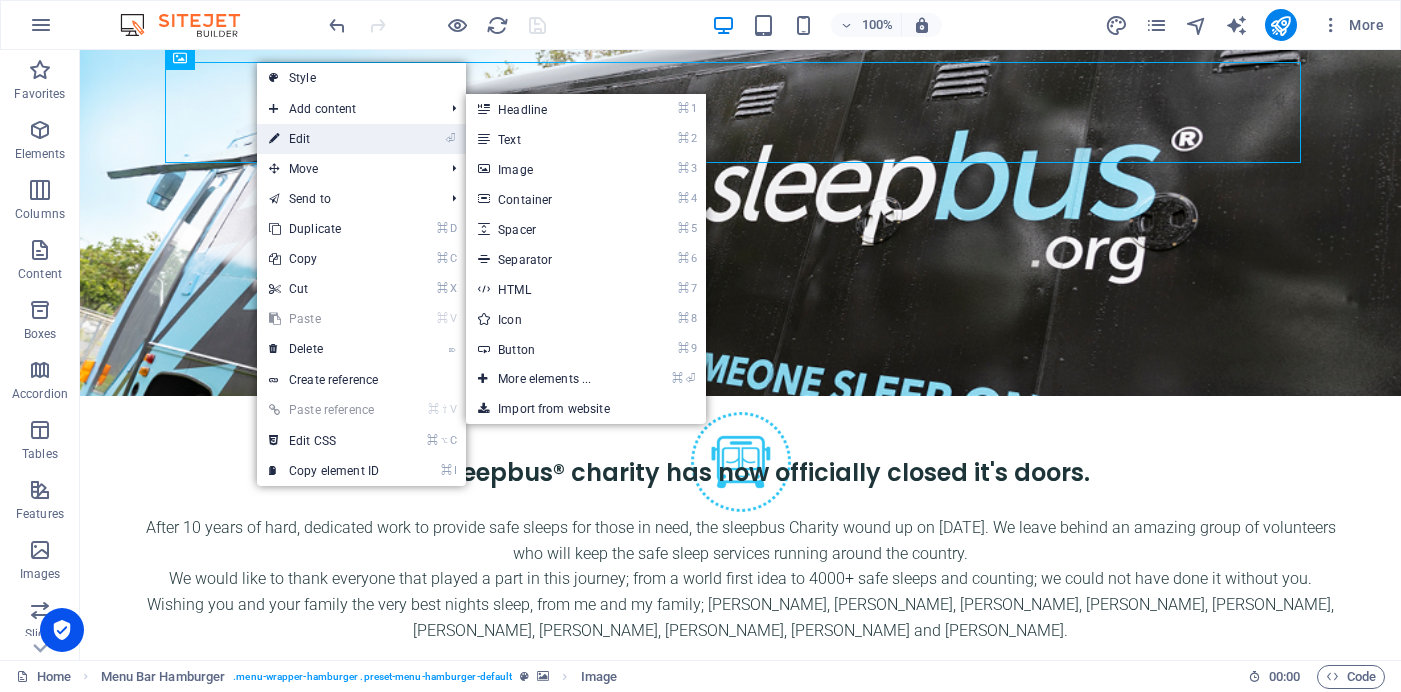 click on "⏎  Edit" at bounding box center [324, 139] 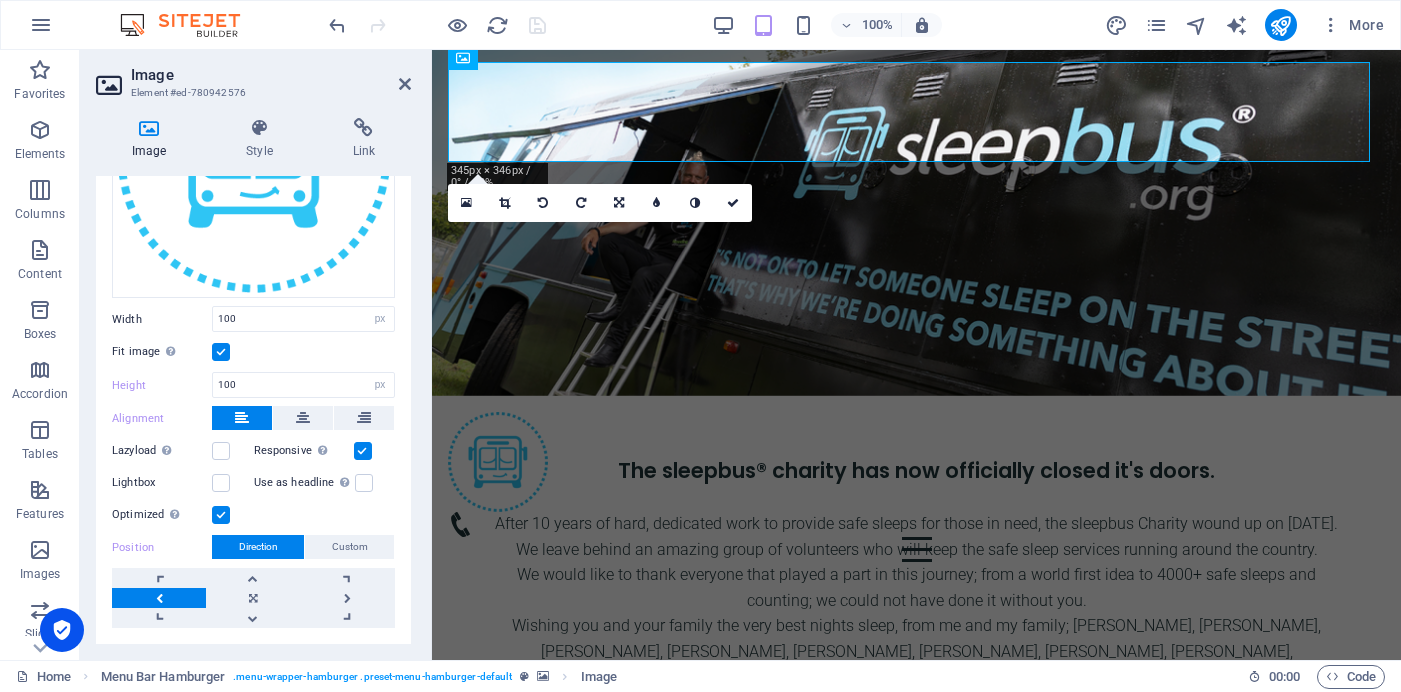 scroll, scrollTop: 256, scrollLeft: 0, axis: vertical 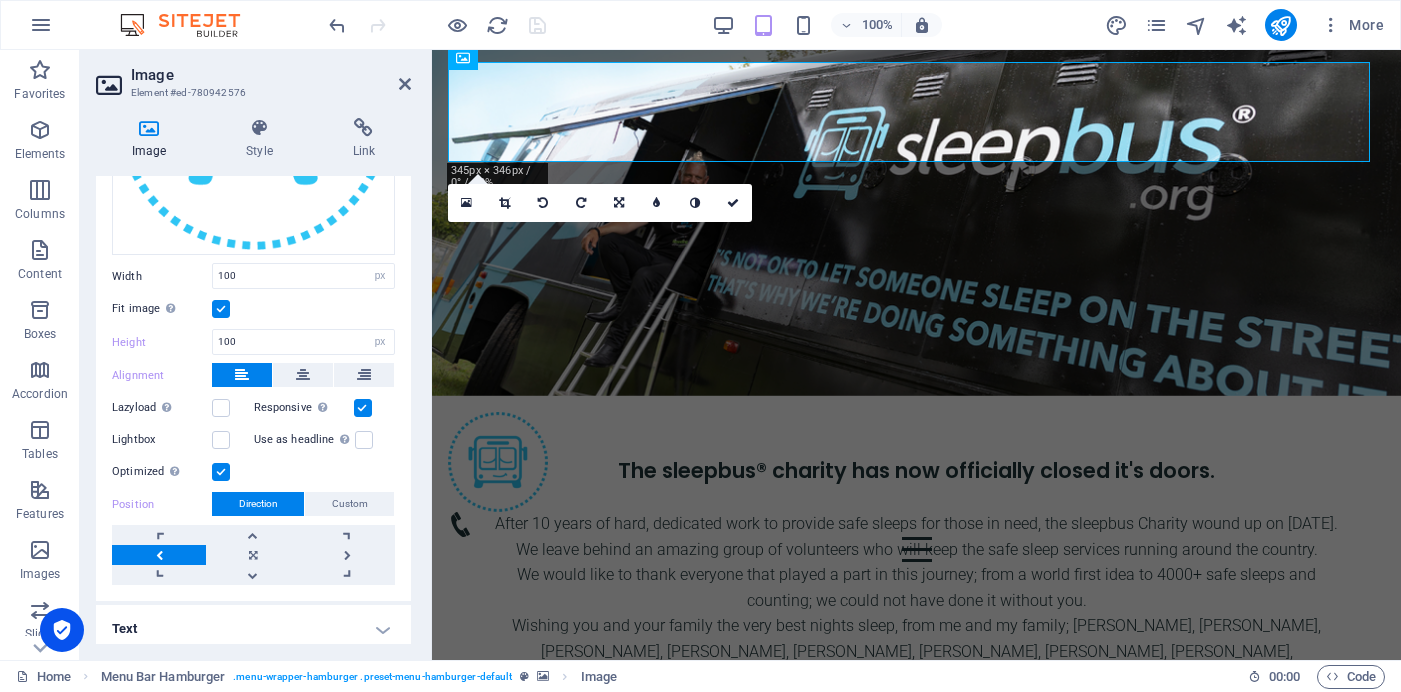click at bounding box center (159, 555) 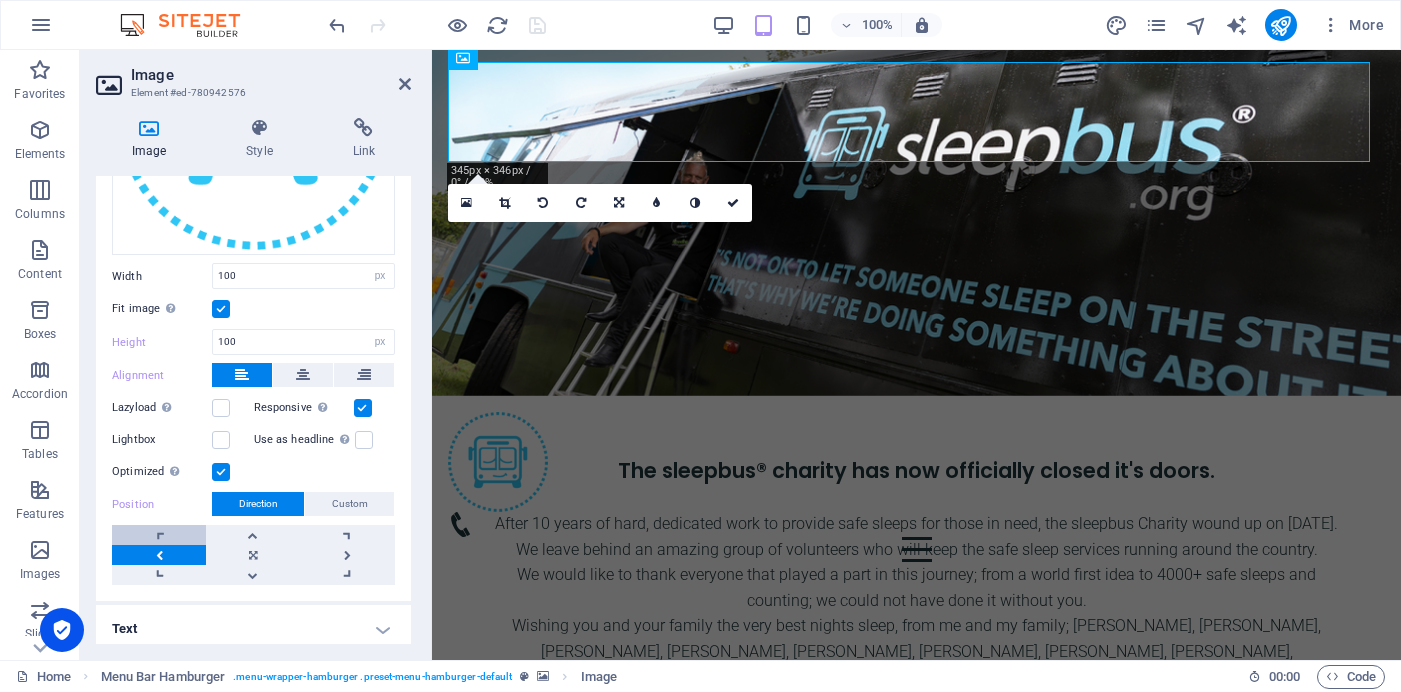 click at bounding box center [159, 535] 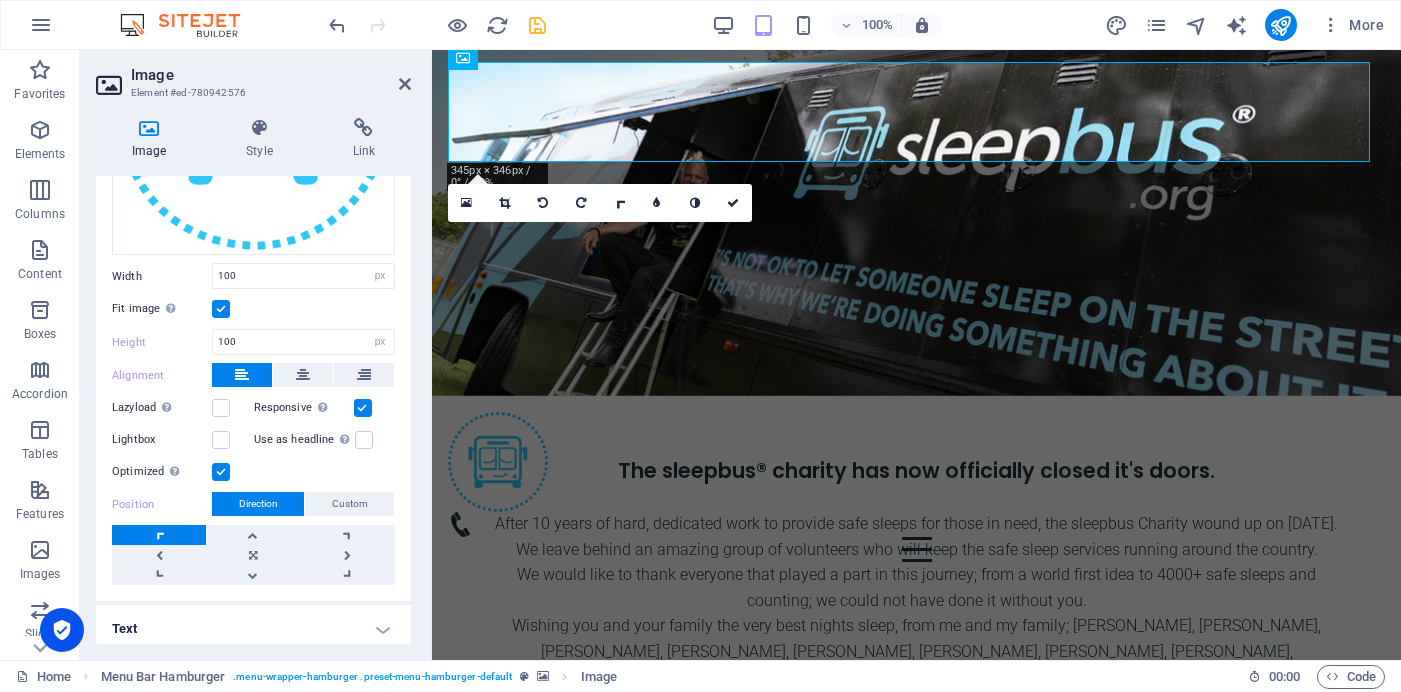 scroll, scrollTop: 261, scrollLeft: 0, axis: vertical 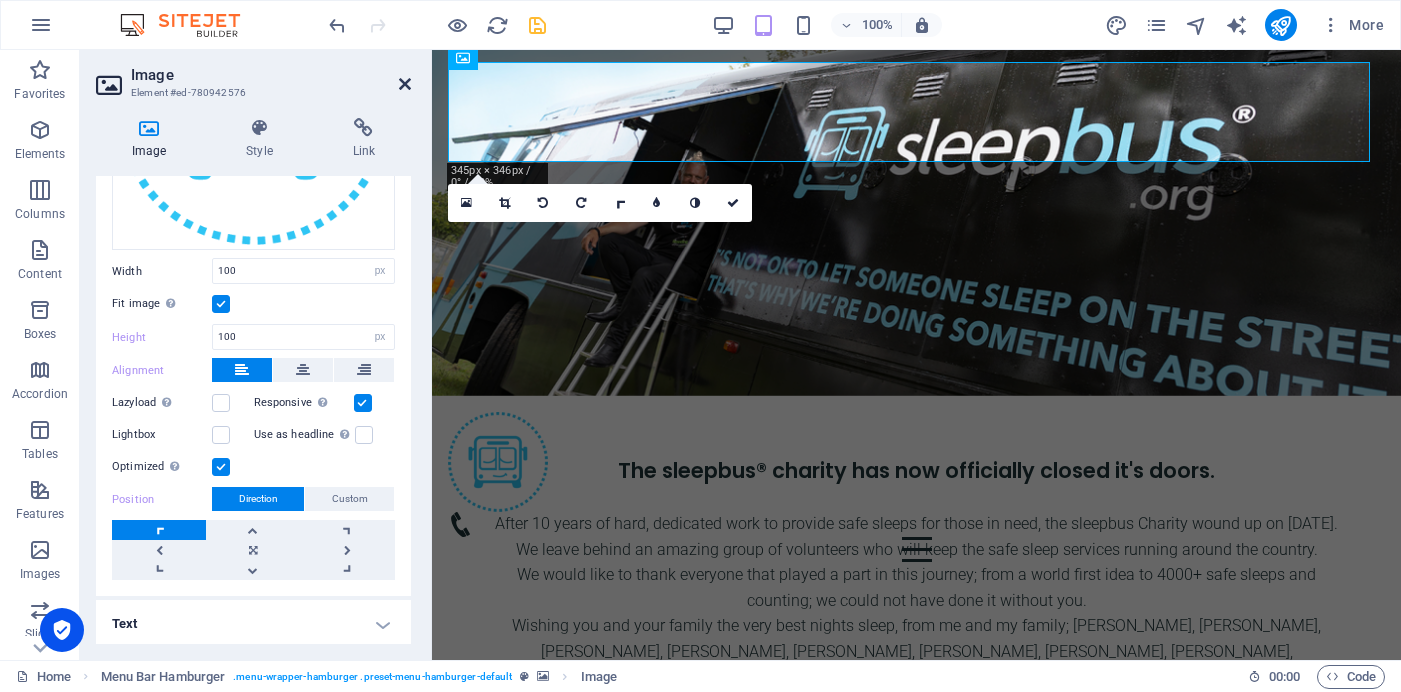 click at bounding box center (405, 84) 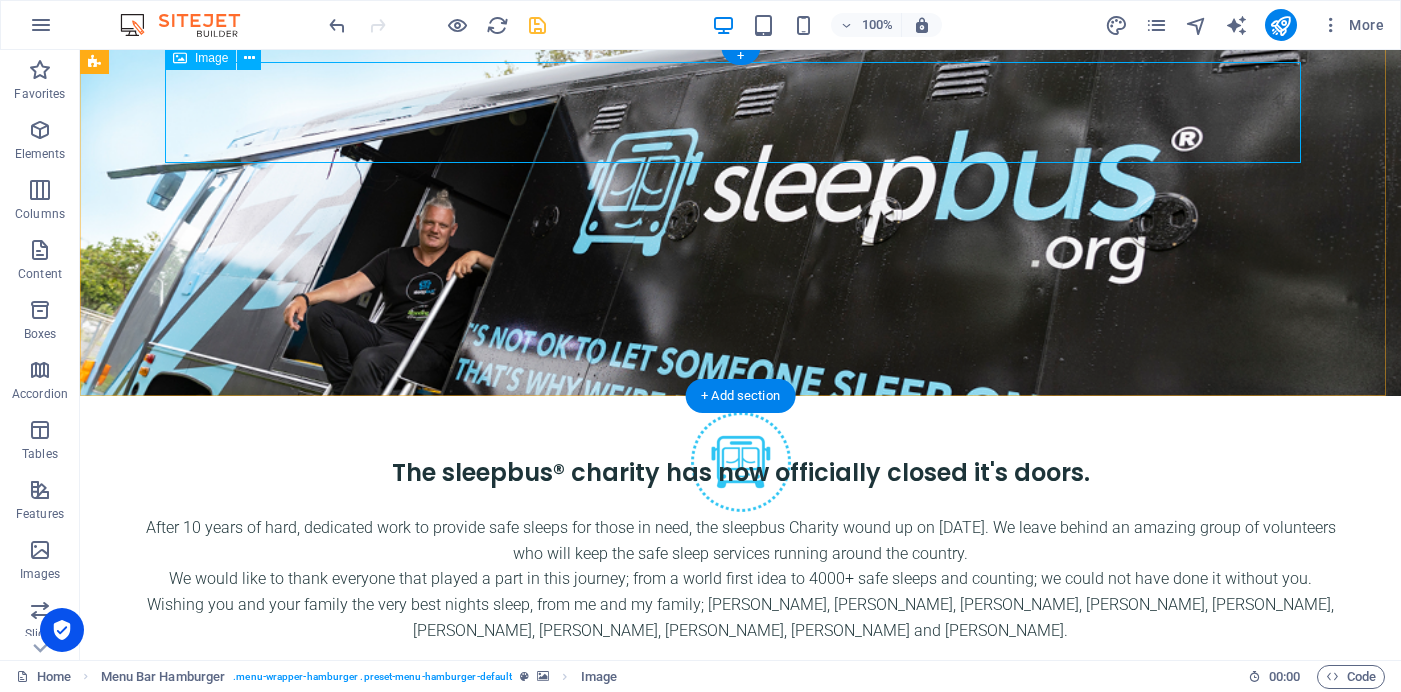 click at bounding box center [741, 462] 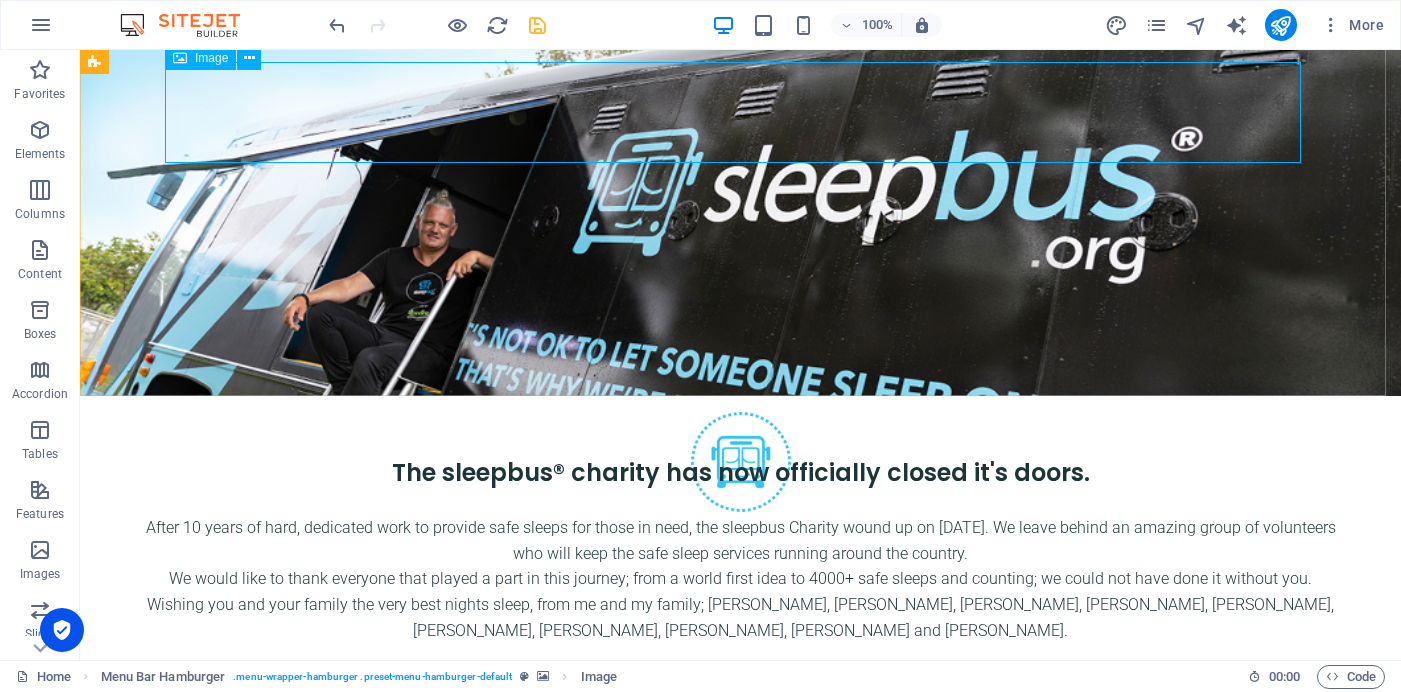click at bounding box center (180, 58) 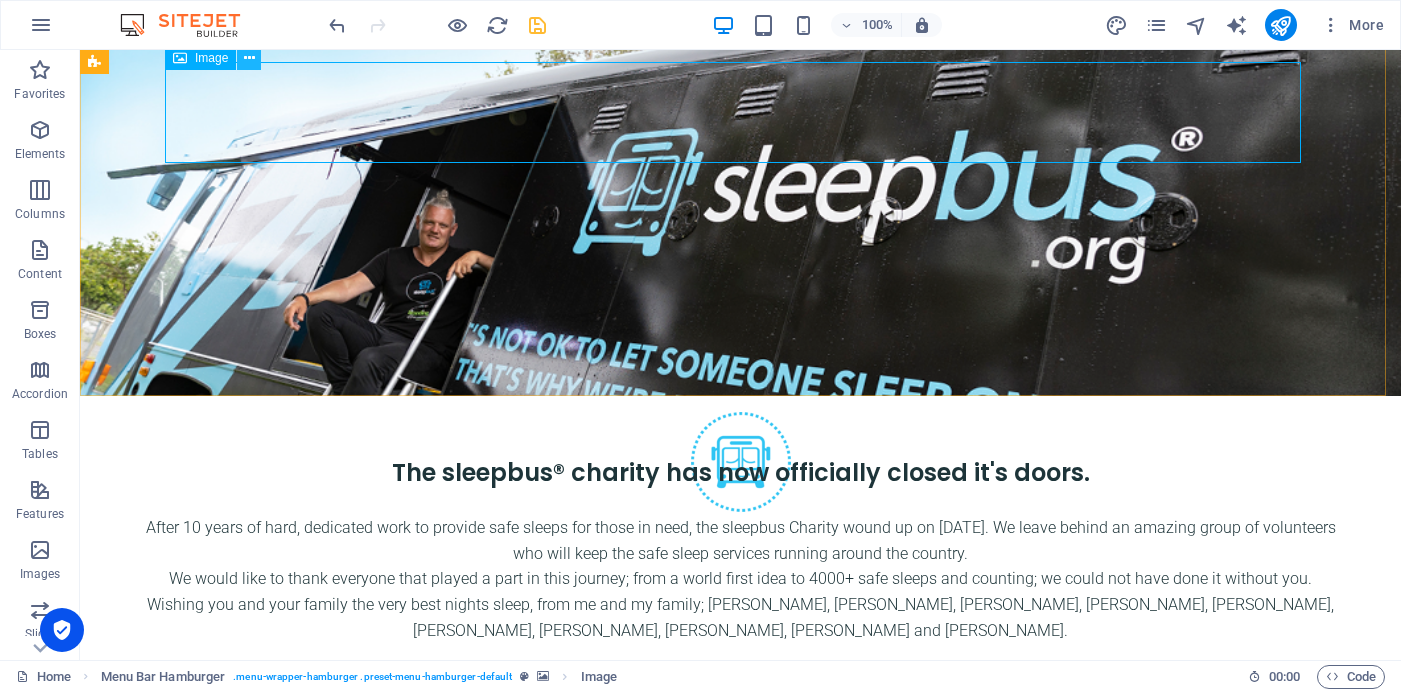 click at bounding box center (249, 58) 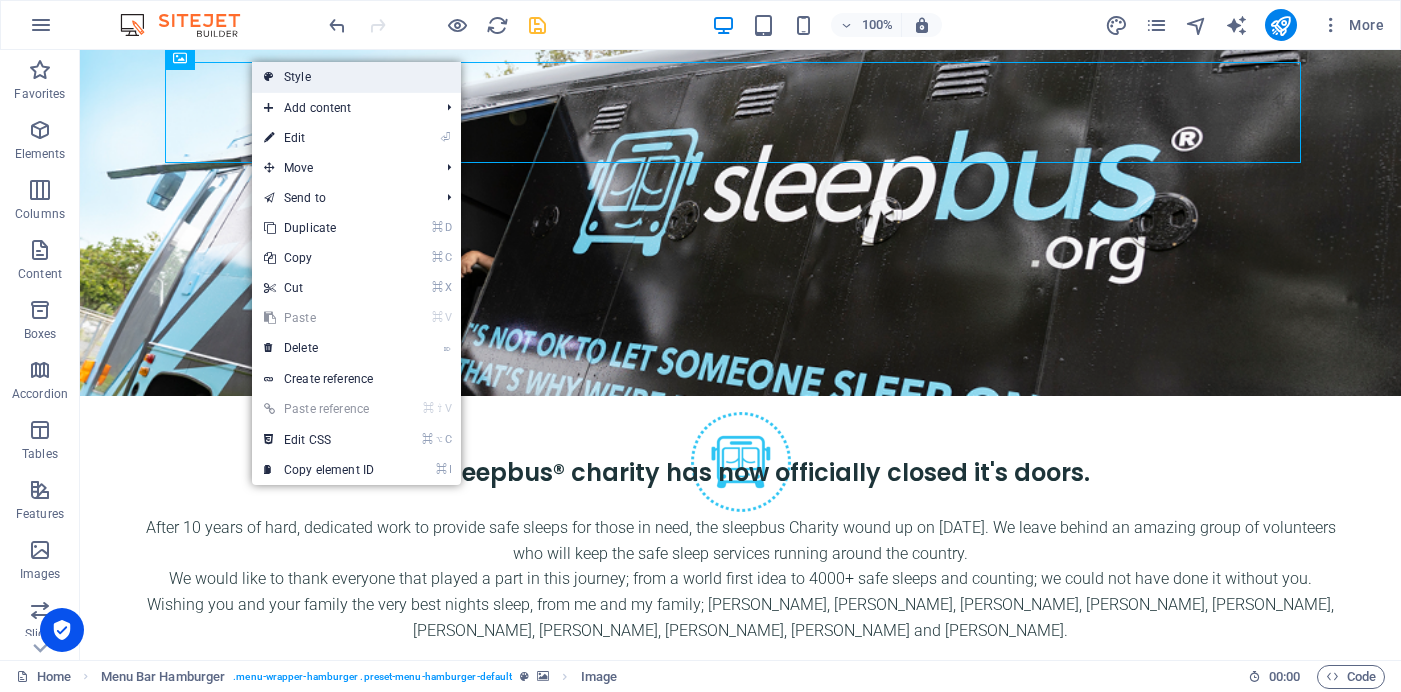 click on "Style" at bounding box center (356, 77) 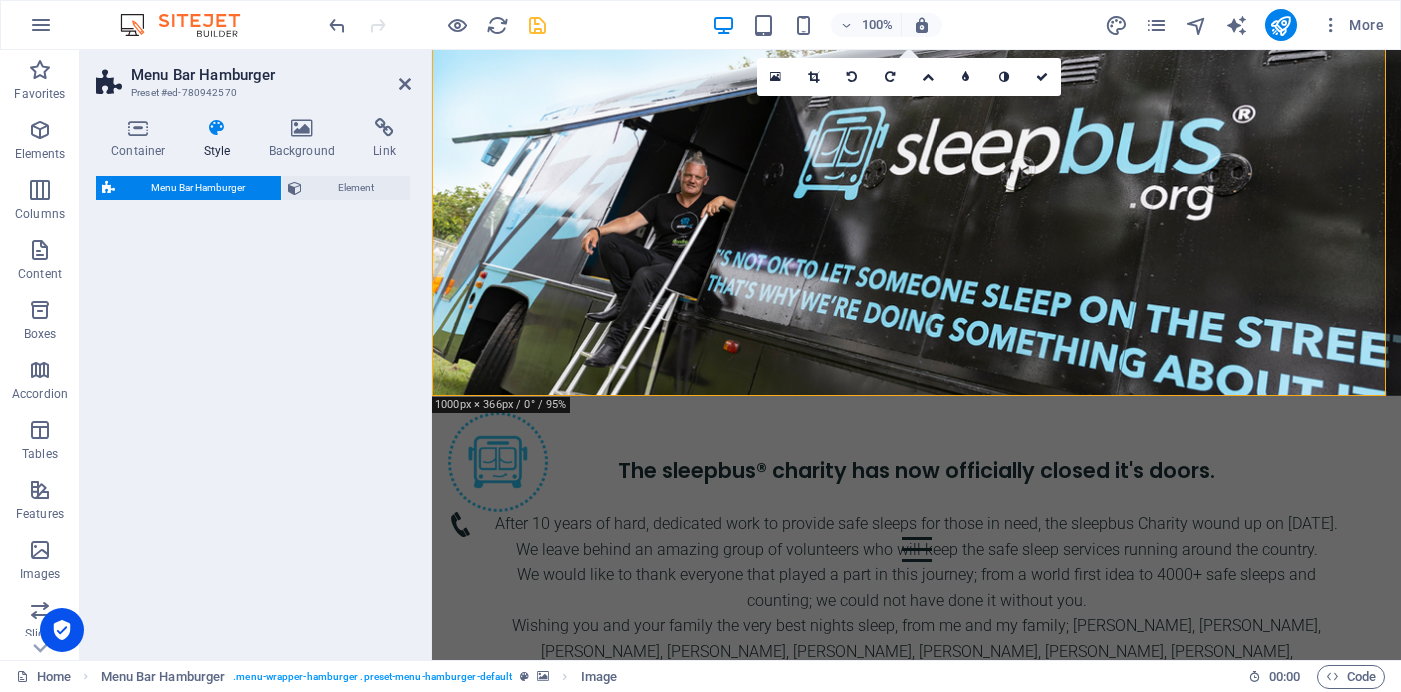 select on "rem" 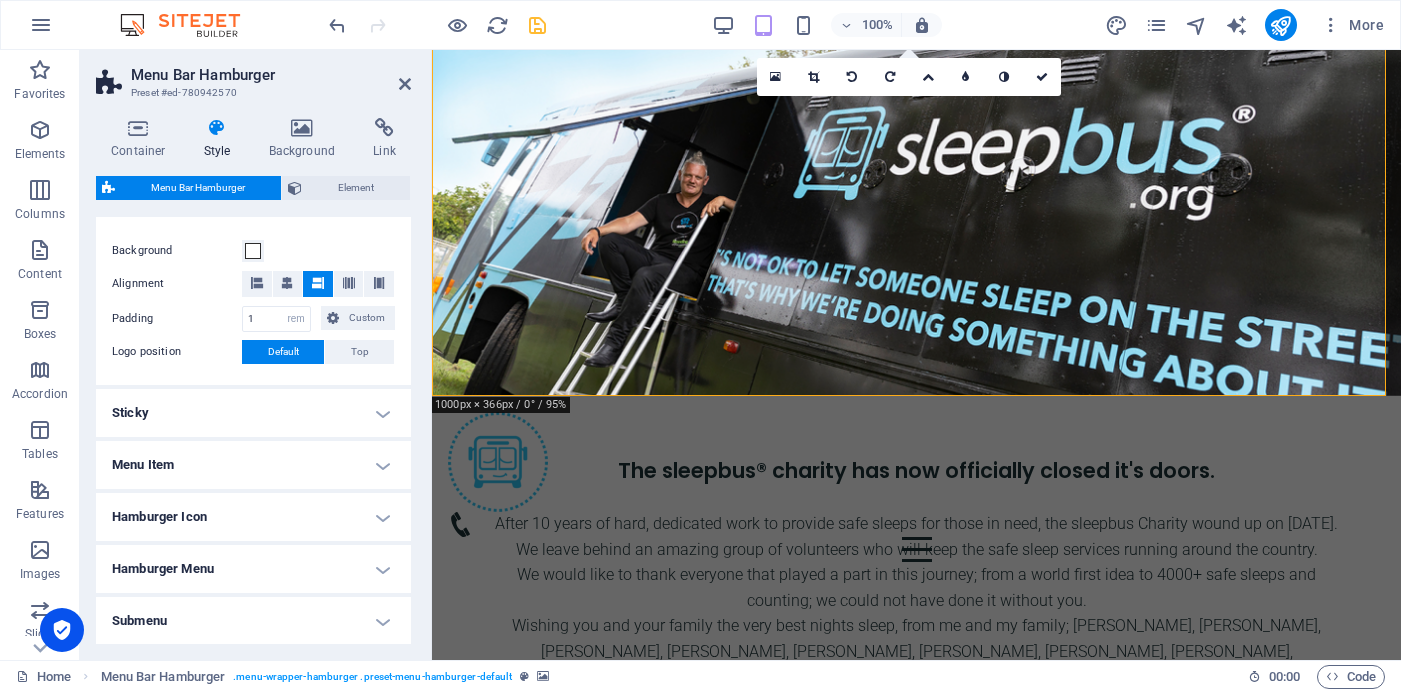 scroll, scrollTop: 32, scrollLeft: 0, axis: vertical 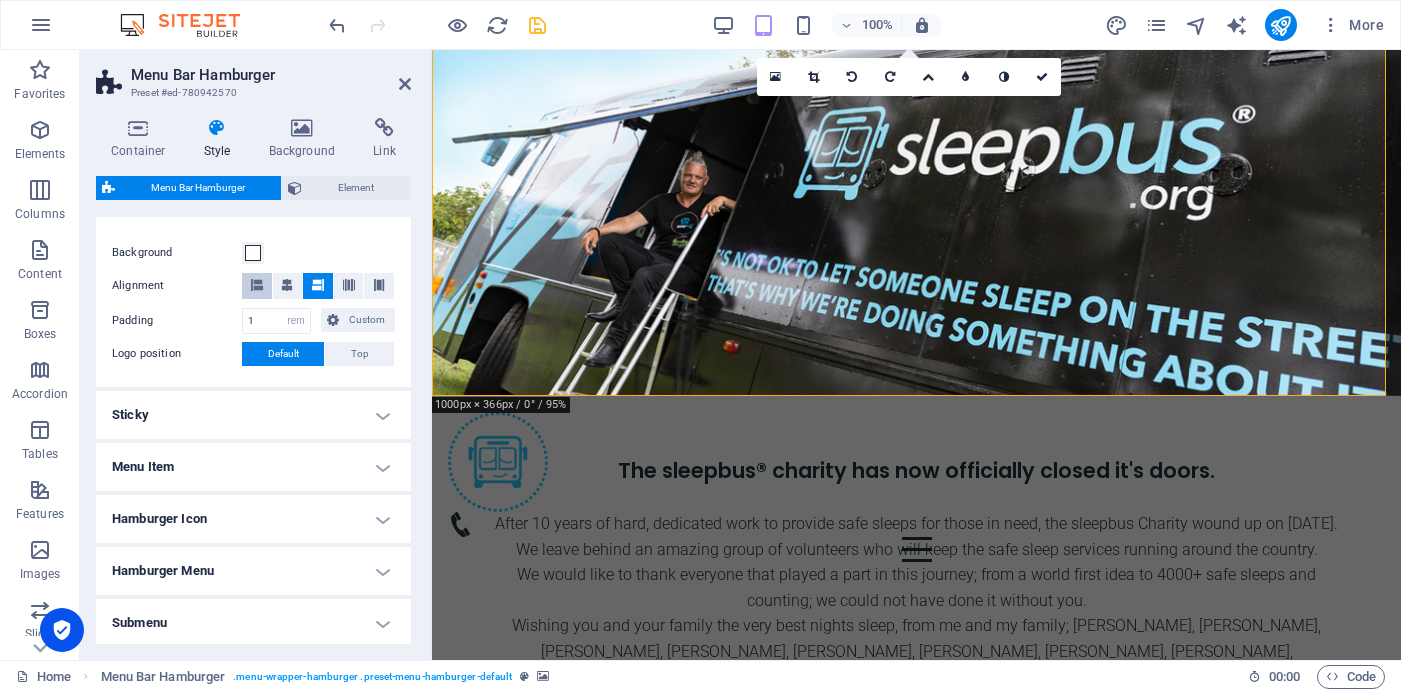 click at bounding box center (257, 285) 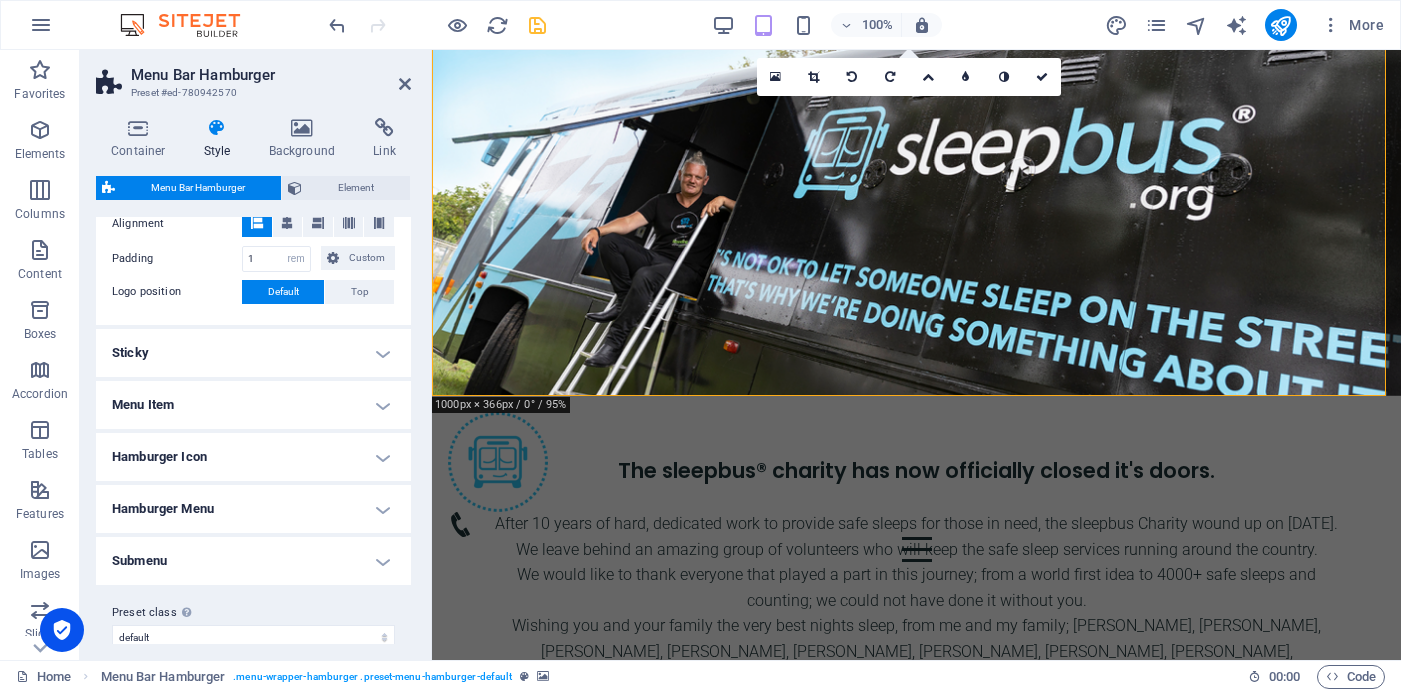 scroll, scrollTop: 114, scrollLeft: 0, axis: vertical 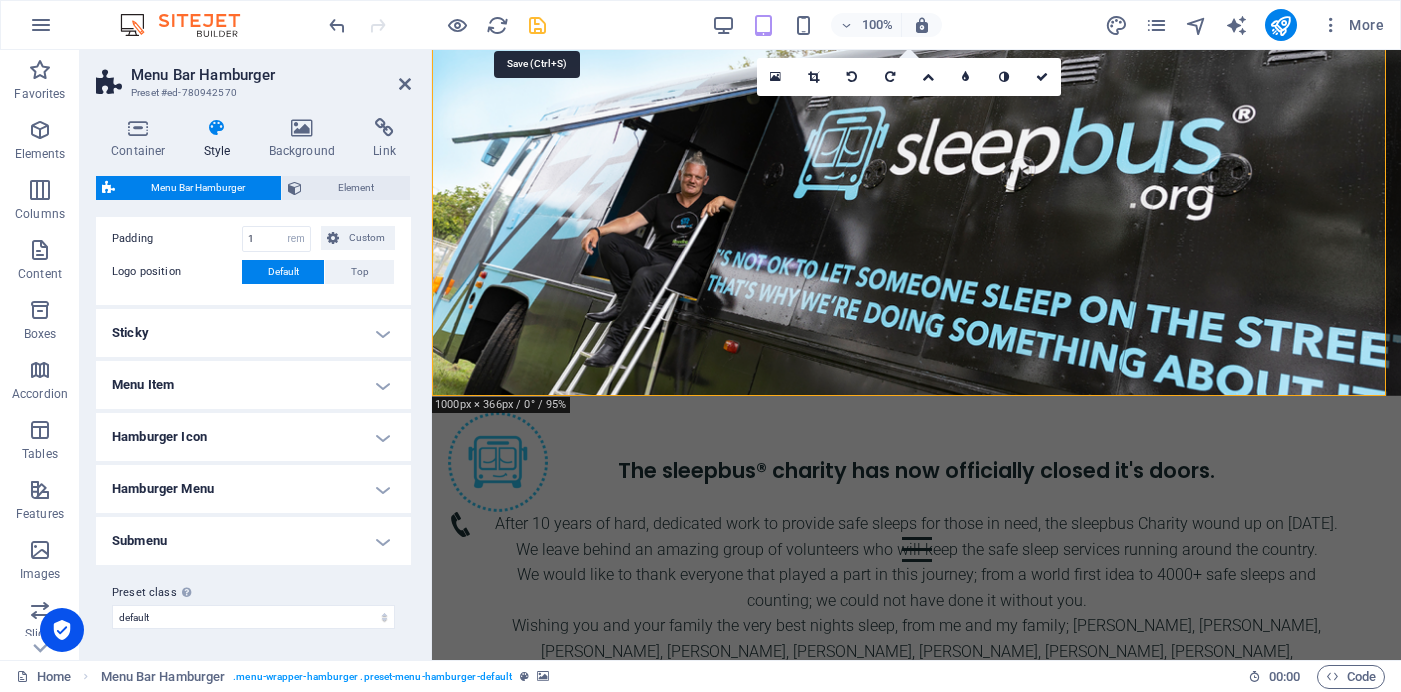 click at bounding box center [537, 25] 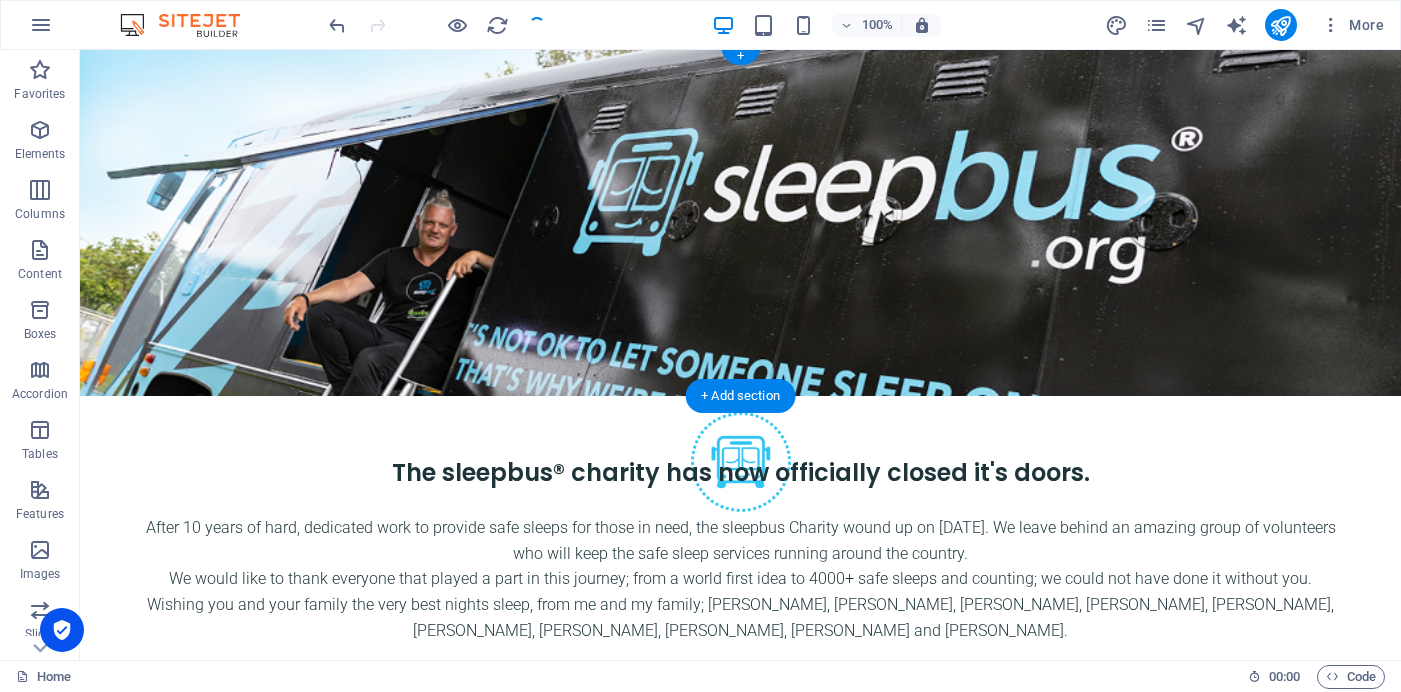 drag, startPoint x: 1072, startPoint y: 279, endPoint x: 1064, endPoint y: 288, distance: 12.0415945 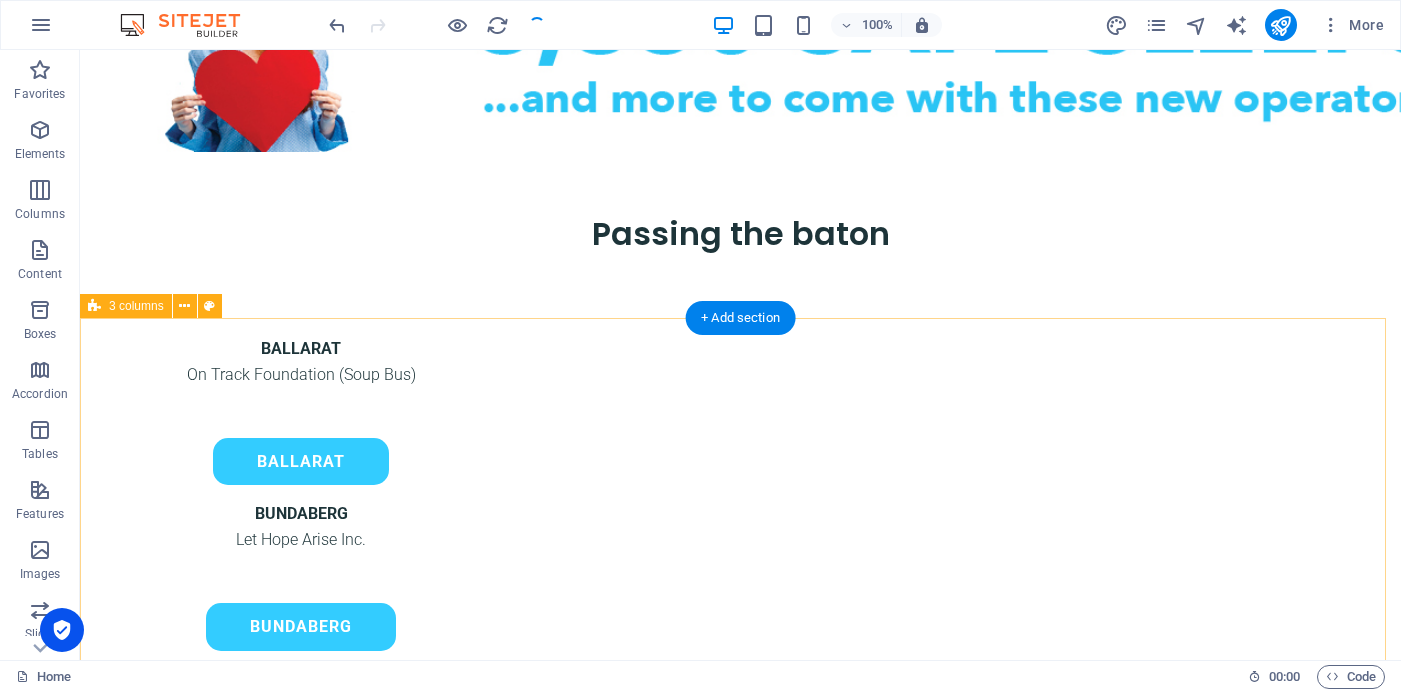 scroll, scrollTop: 1026, scrollLeft: 0, axis: vertical 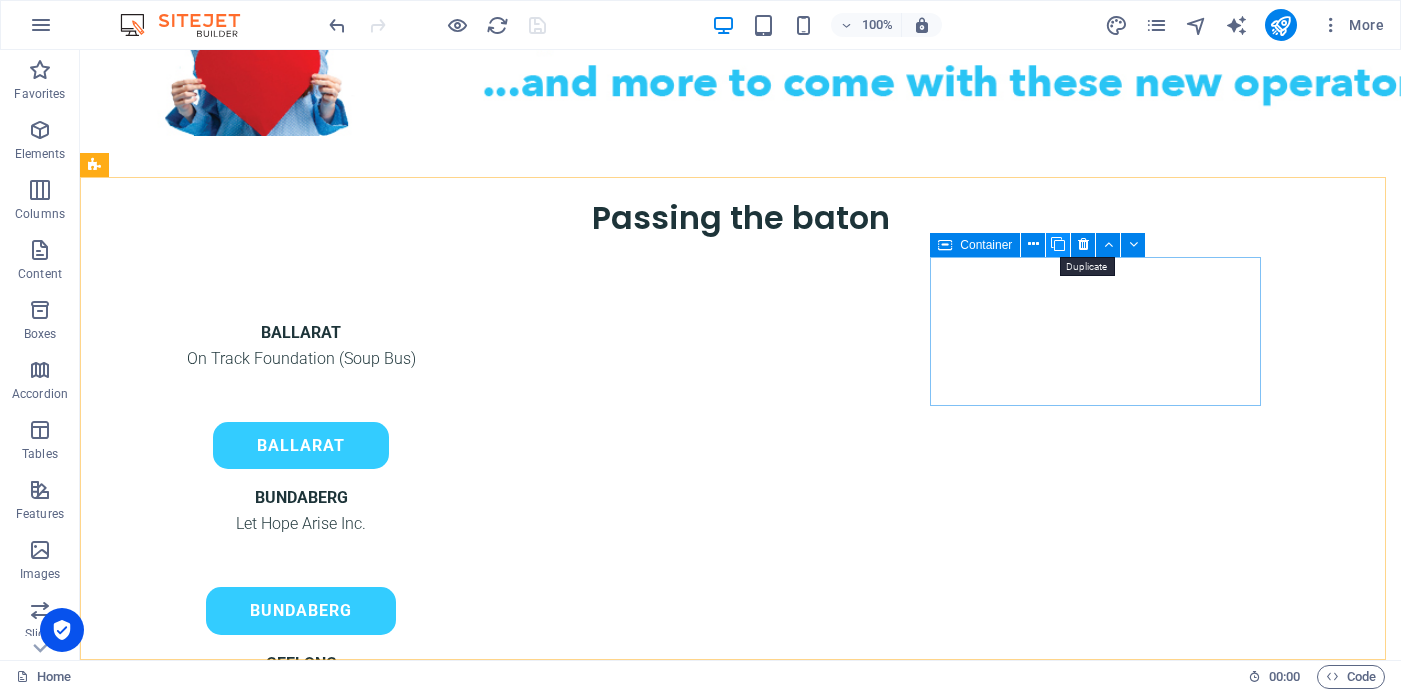 click at bounding box center [1058, 244] 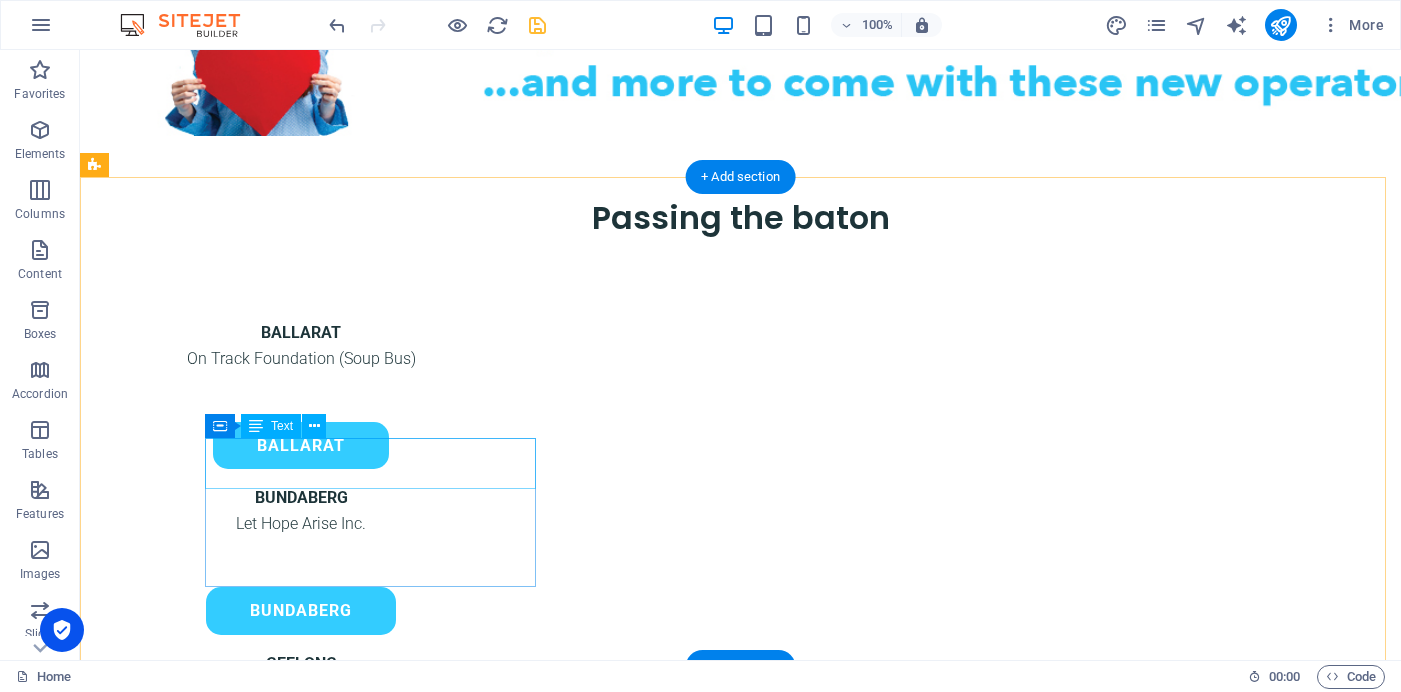click on "GEELONG Let Hope Arise Inc." at bounding box center [301, 841] 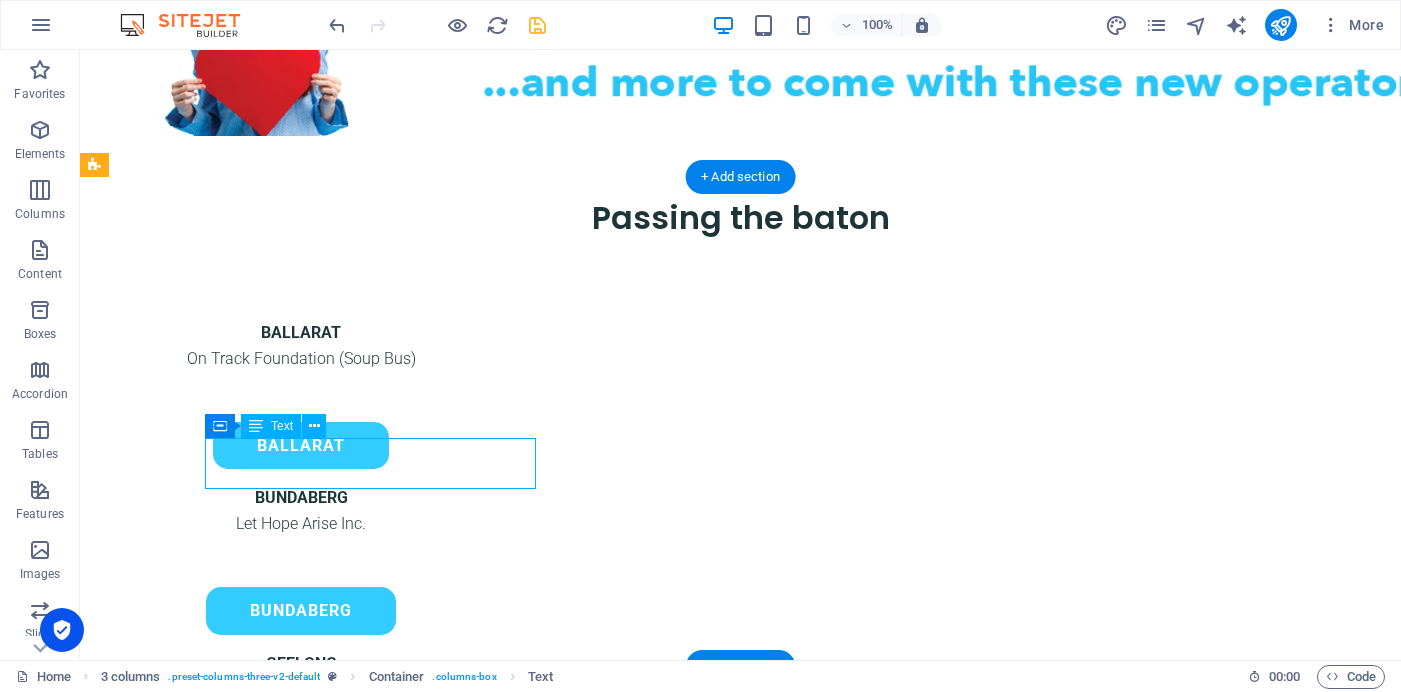 click on "GEELONG Let Hope Arise Inc." at bounding box center (301, 841) 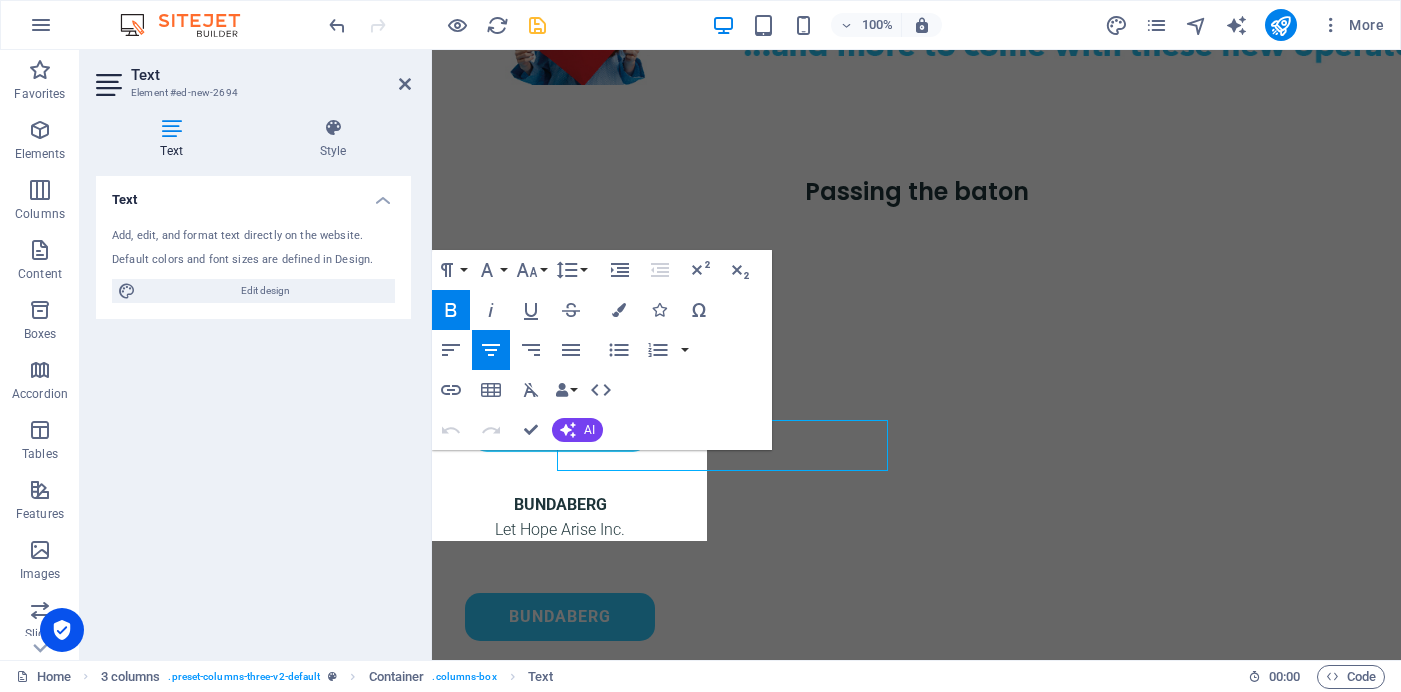 scroll, scrollTop: 1045, scrollLeft: 0, axis: vertical 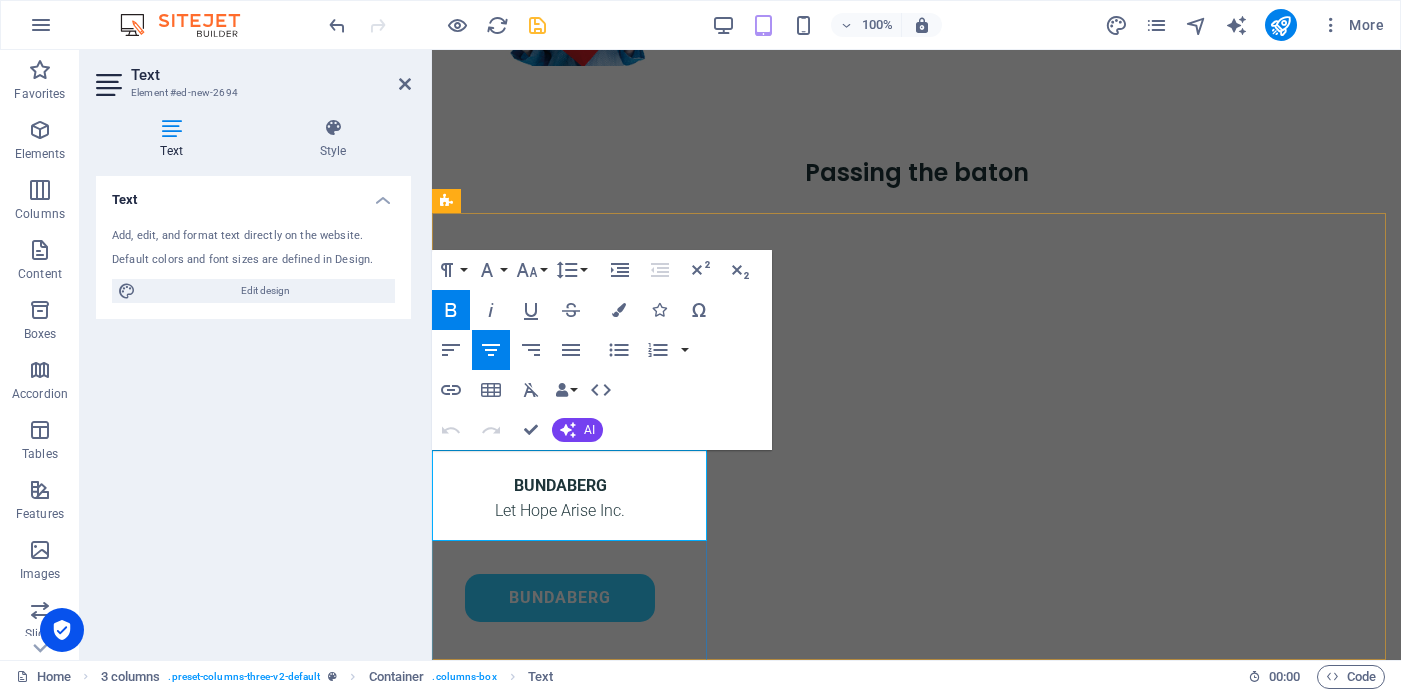 drag, startPoint x: 594, startPoint y: 481, endPoint x: 538, endPoint y: 480, distance: 56.008926 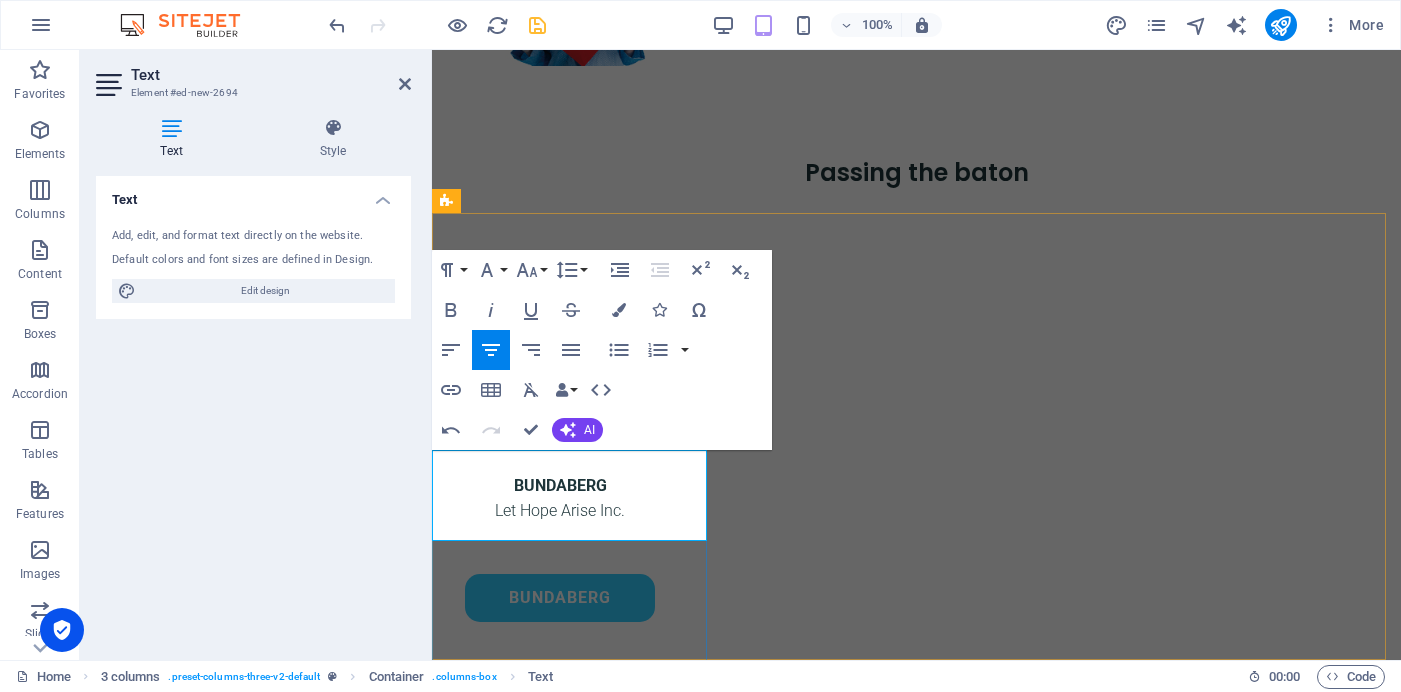 drag, startPoint x: 613, startPoint y: 482, endPoint x: 524, endPoint y: 481, distance: 89.005615 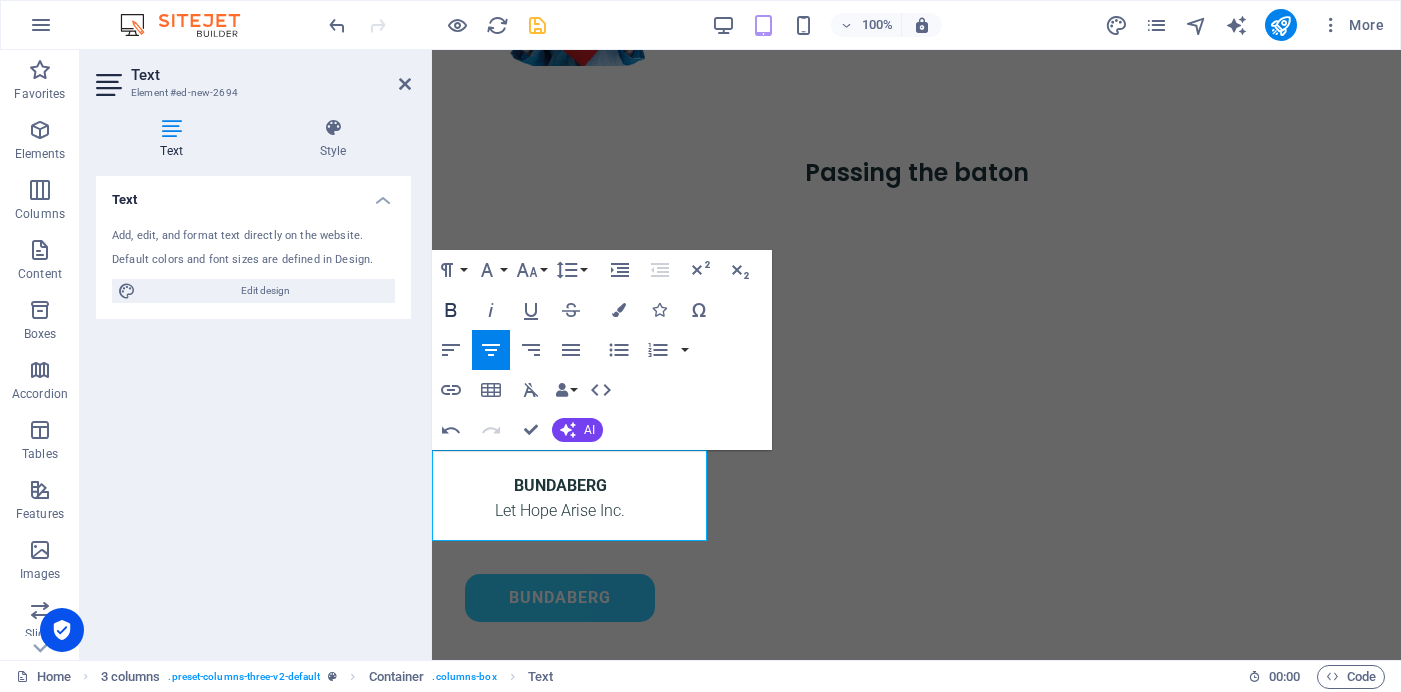 drag, startPoint x: 454, startPoint y: 309, endPoint x: 459, endPoint y: 320, distance: 12.083046 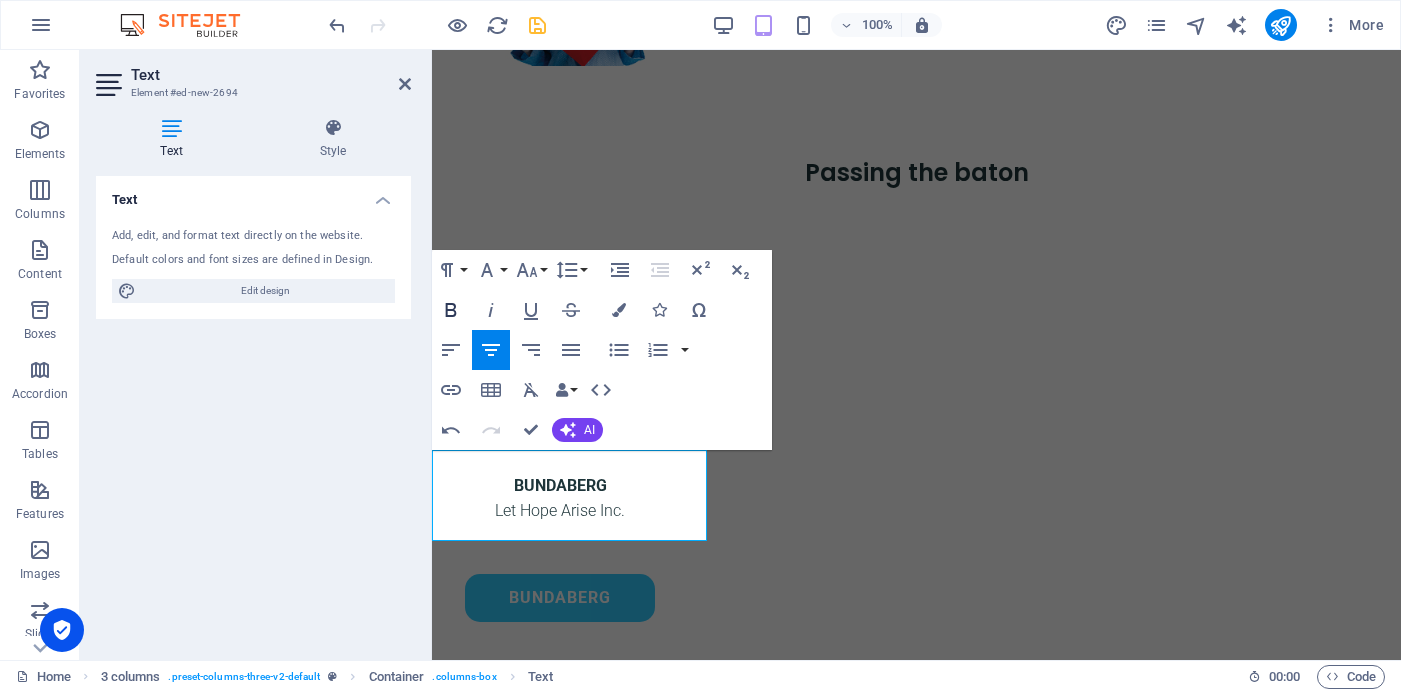 click 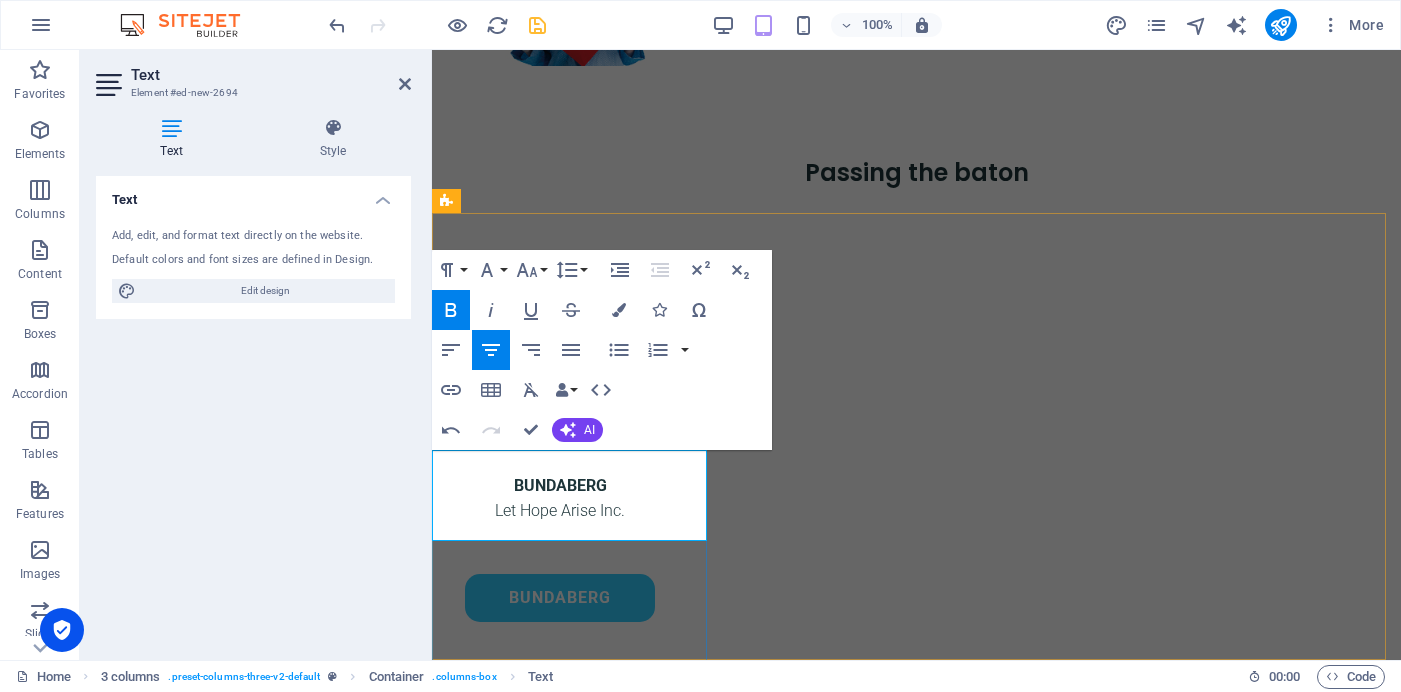click on "Let Hope Arise Inc." at bounding box center [560, 890] 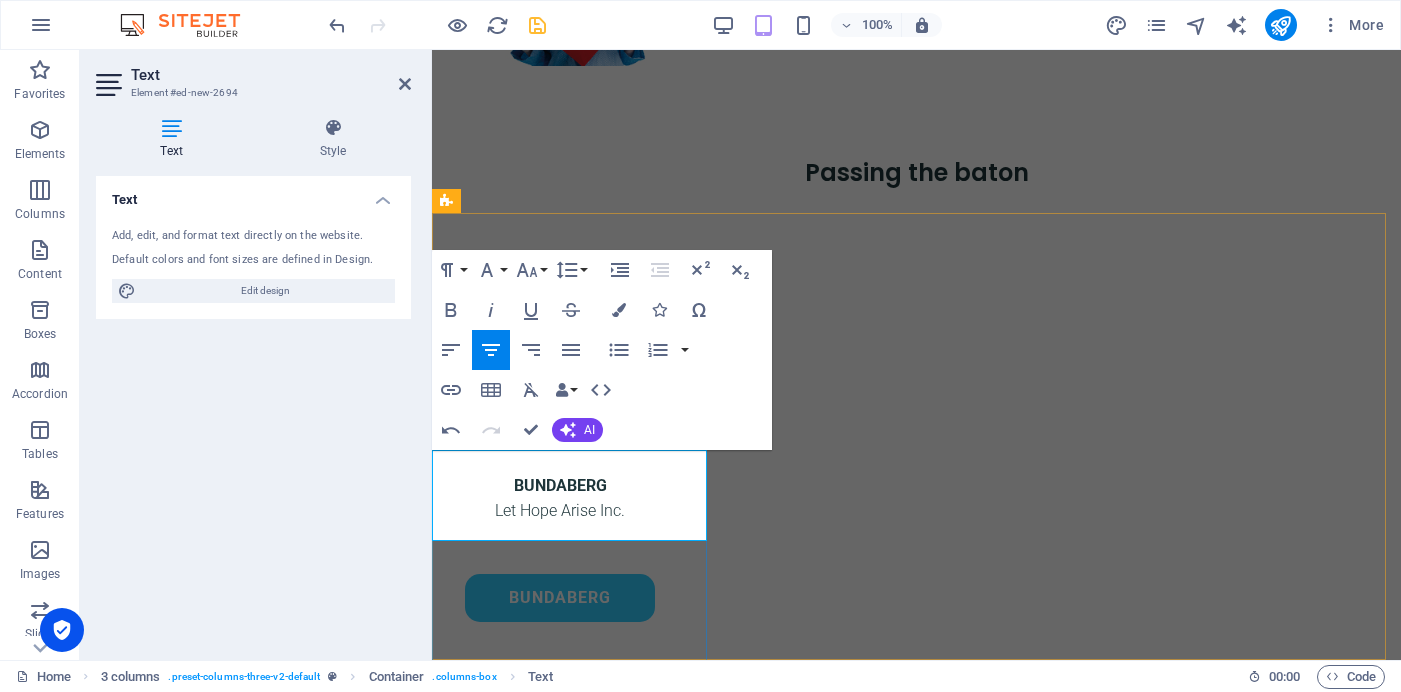 drag, startPoint x: 601, startPoint y: 509, endPoint x: 632, endPoint y: 508, distance: 31.016125 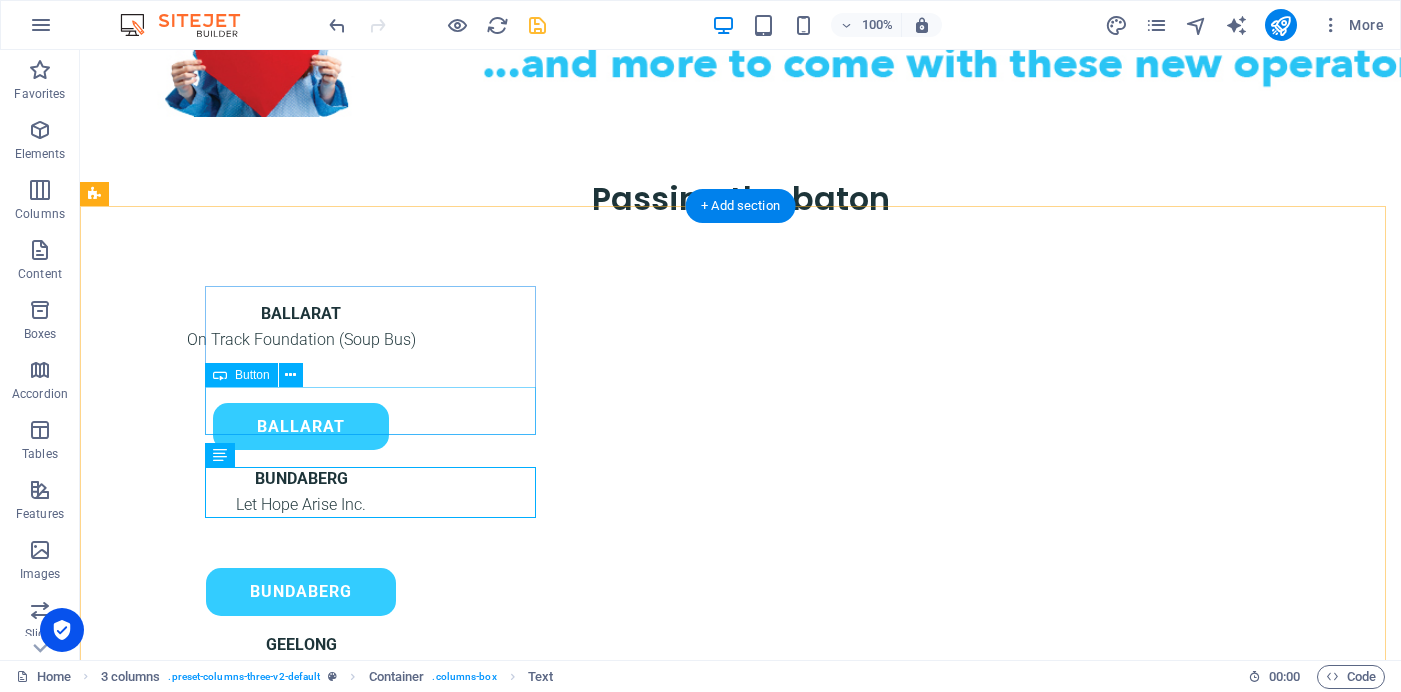scroll, scrollTop: 997, scrollLeft: 0, axis: vertical 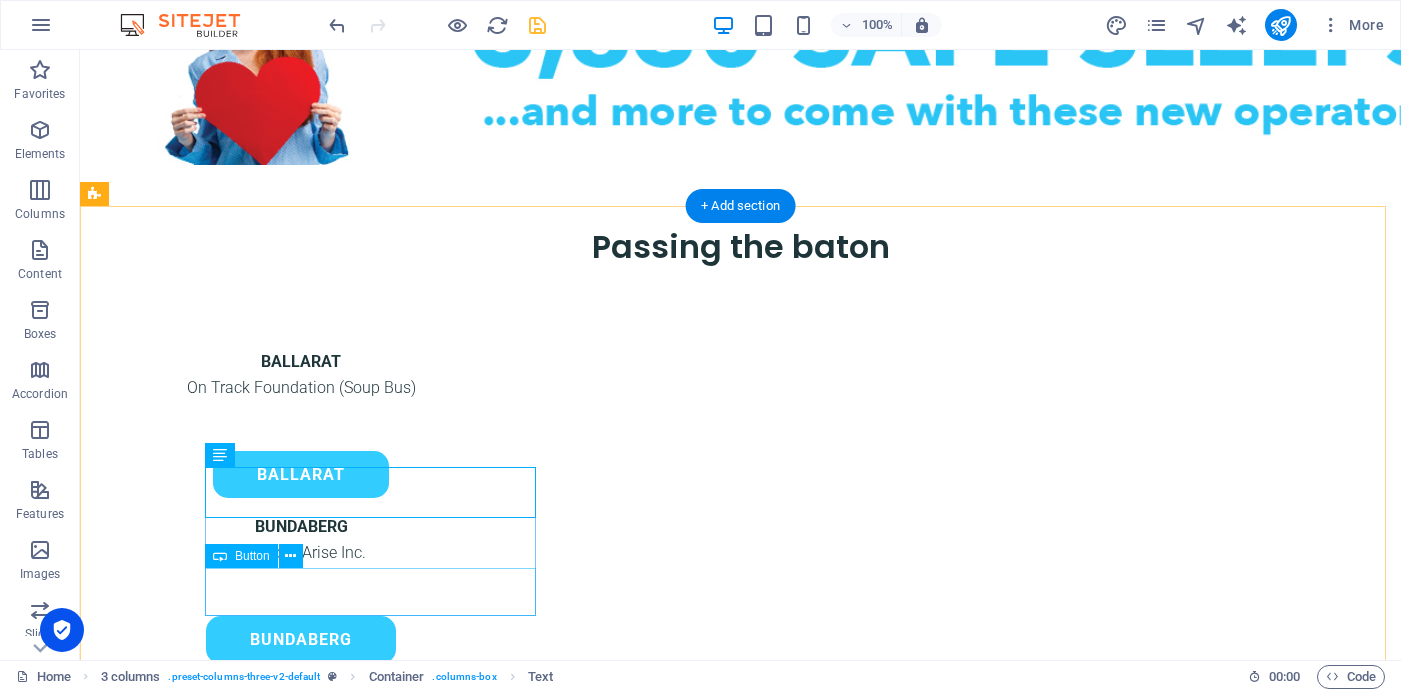 click on "GEELONG" at bounding box center [301, 970] 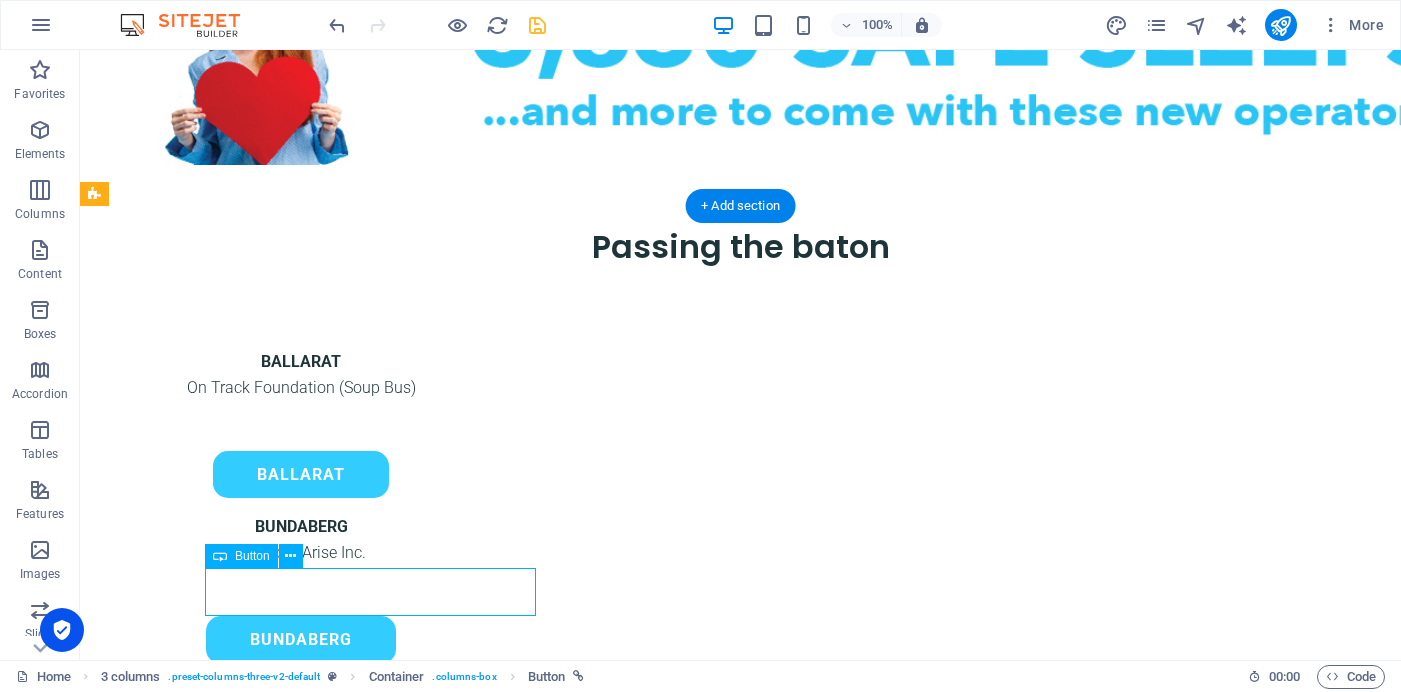 click on "GEELONG" at bounding box center [301, 970] 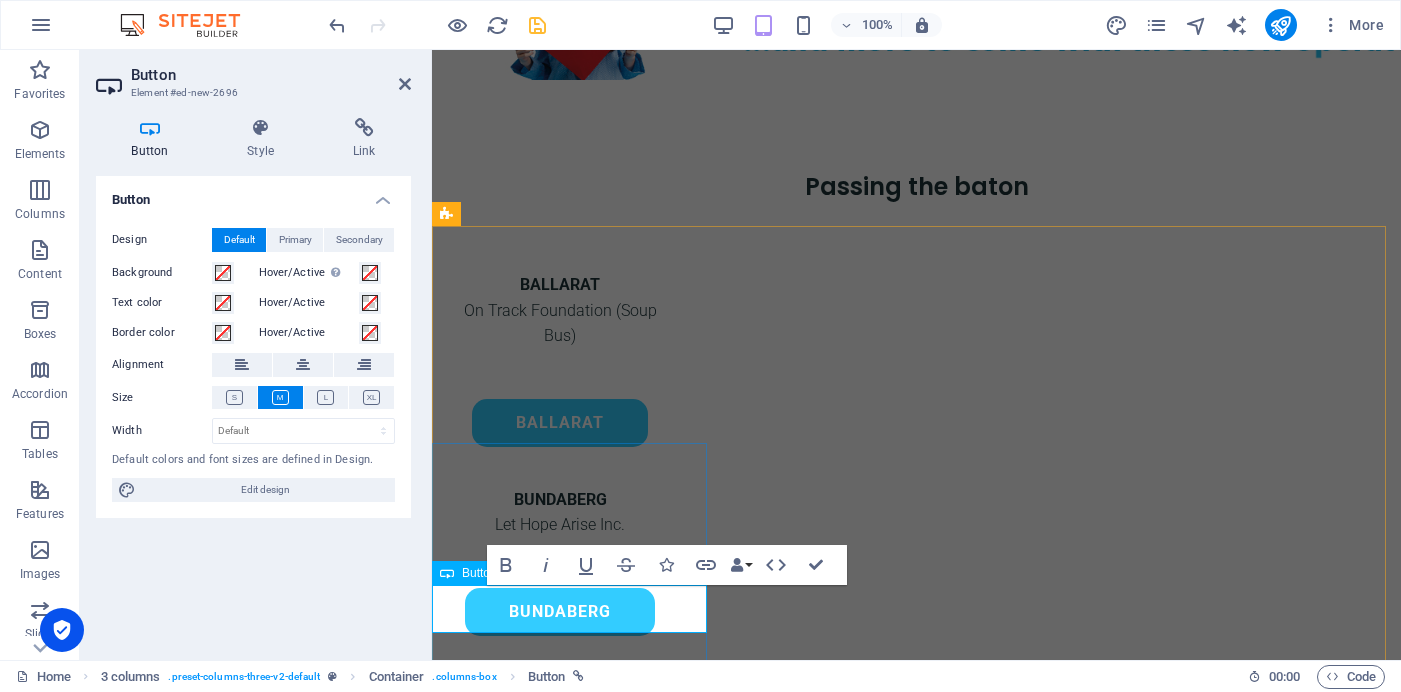 type 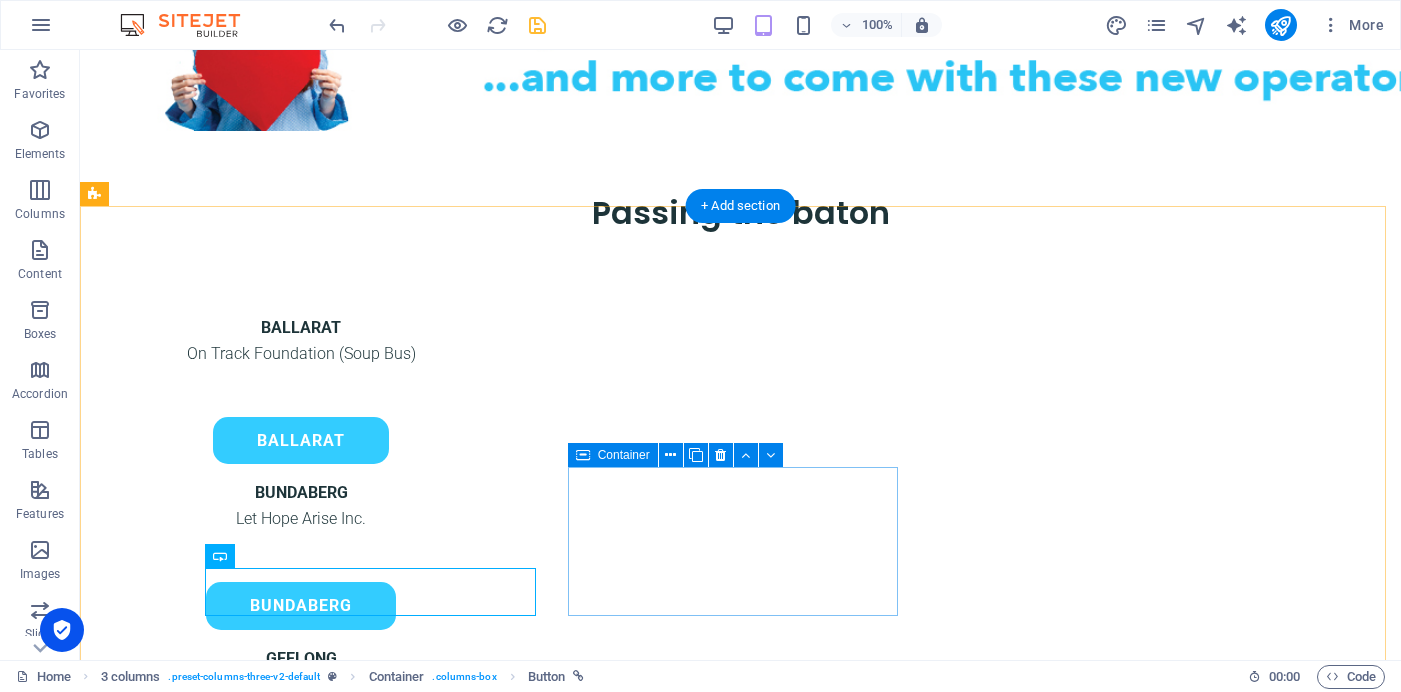 scroll, scrollTop: 997, scrollLeft: 0, axis: vertical 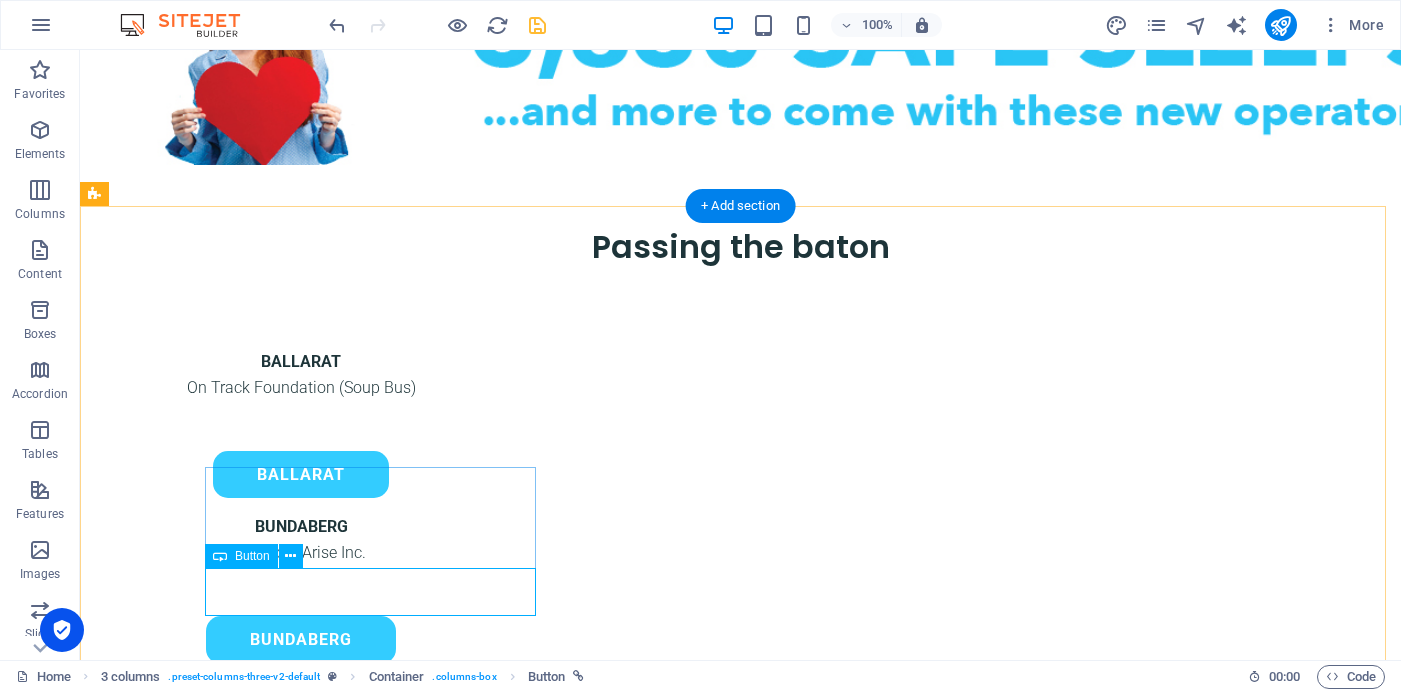 click on "HERVEY BAY" at bounding box center (301, 970) 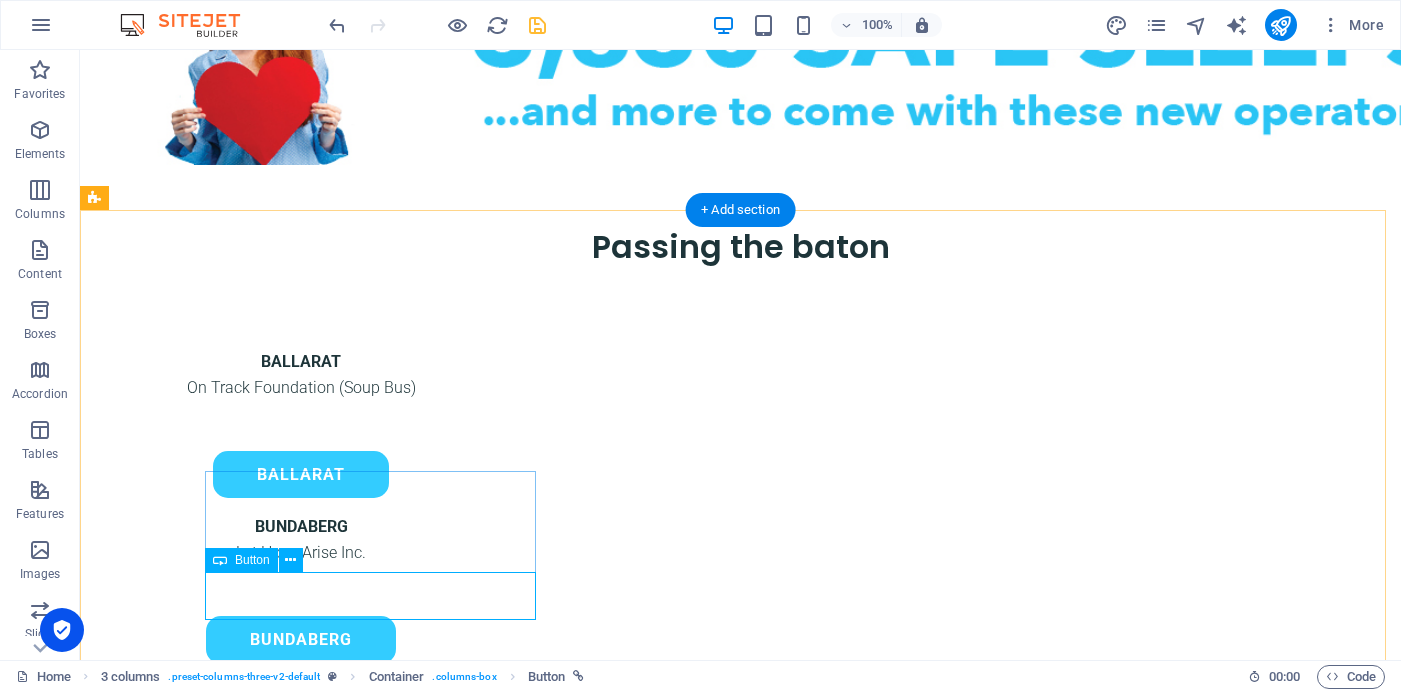 scroll, scrollTop: 991, scrollLeft: 0, axis: vertical 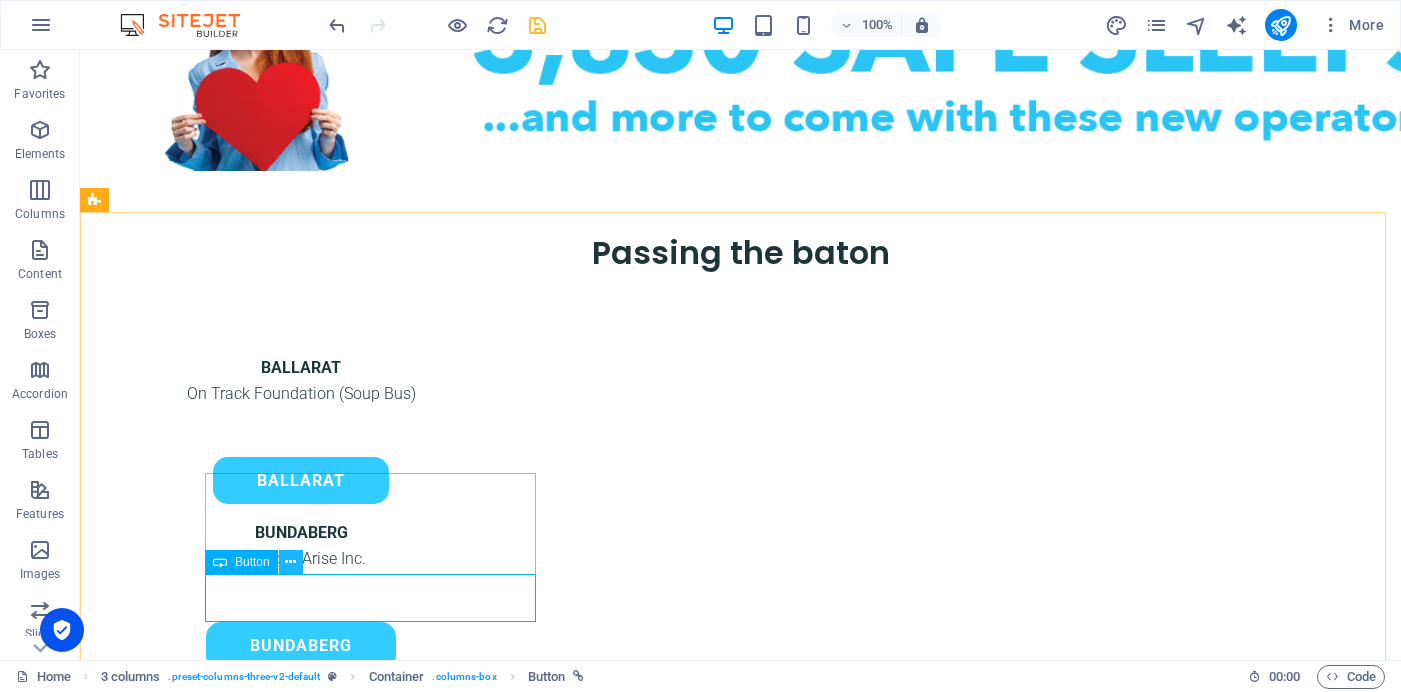 click at bounding box center [290, 562] 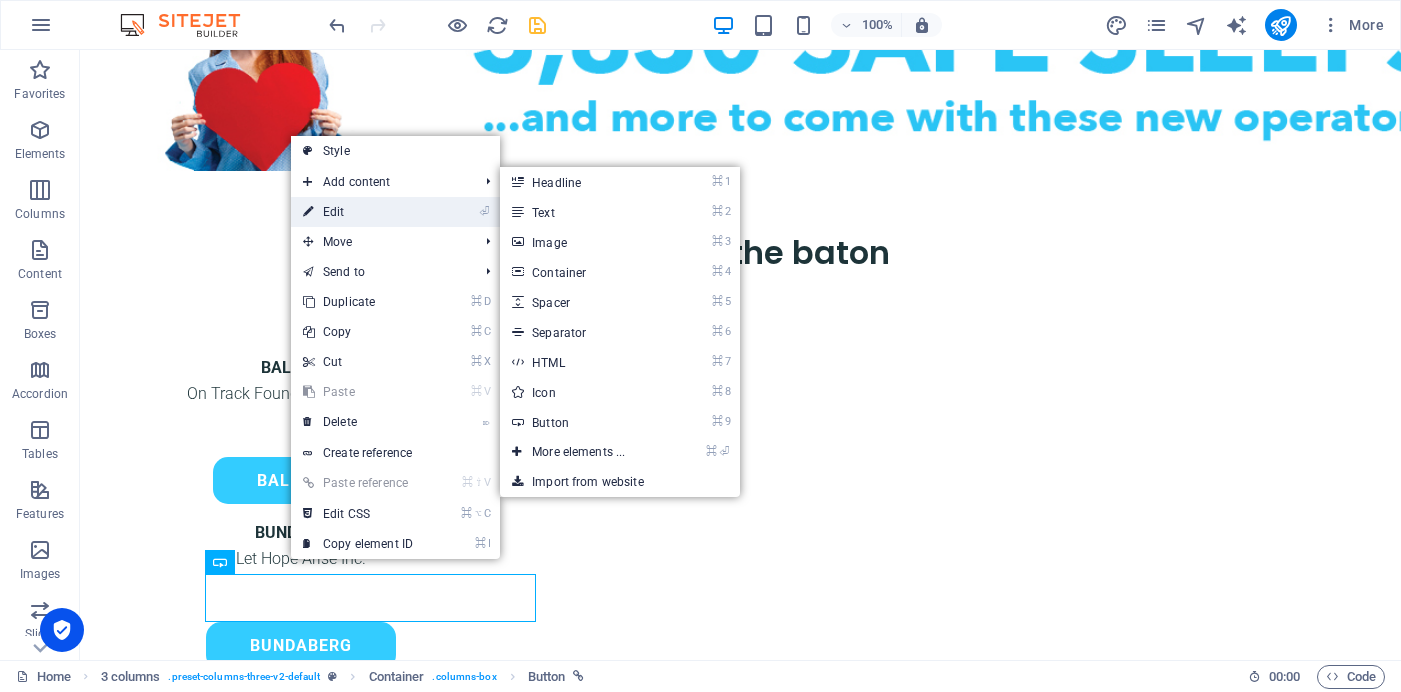click on "⏎  Edit" at bounding box center [358, 212] 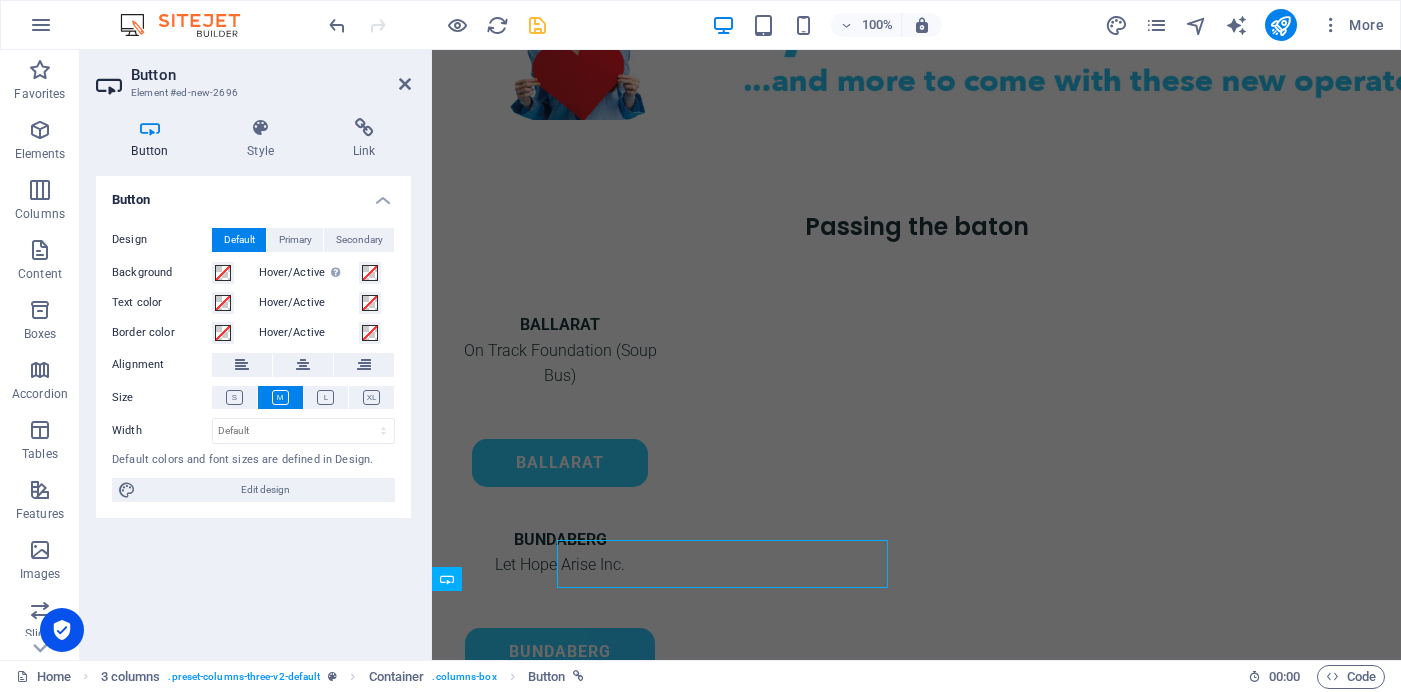 scroll, scrollTop: 1025, scrollLeft: 0, axis: vertical 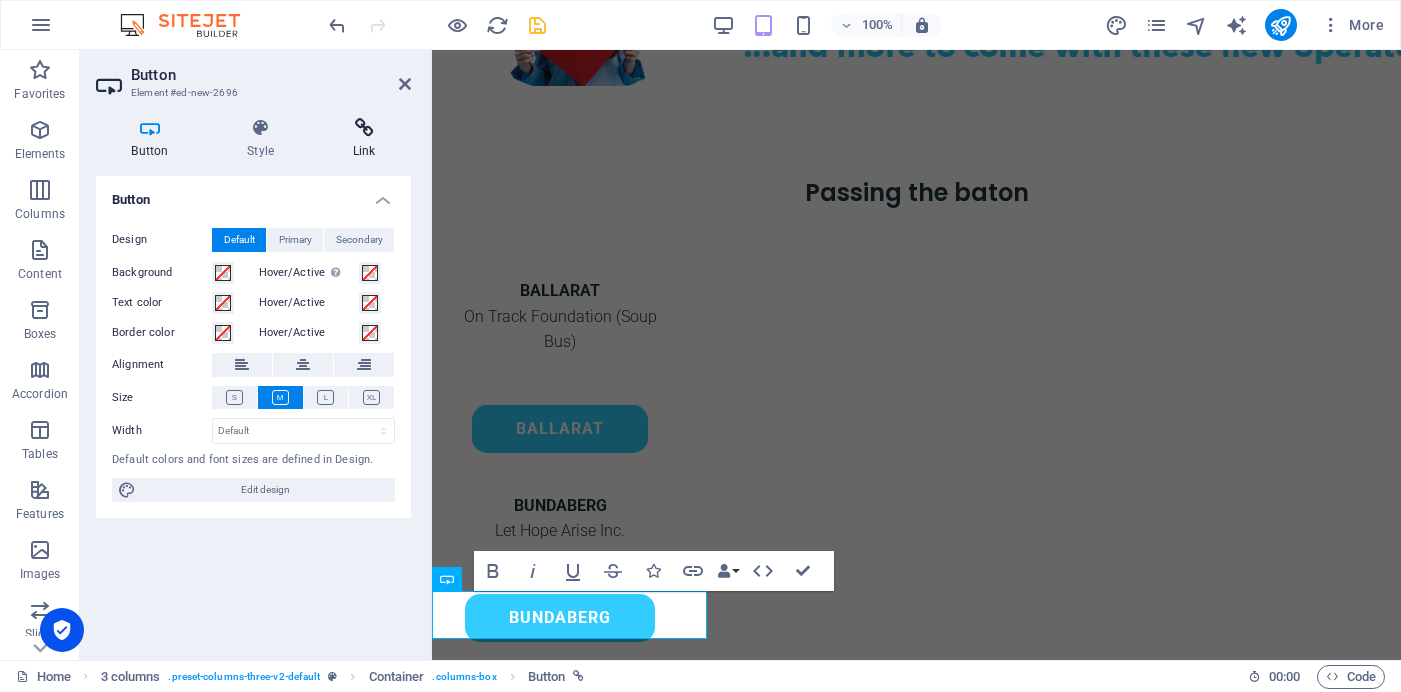 click at bounding box center [364, 128] 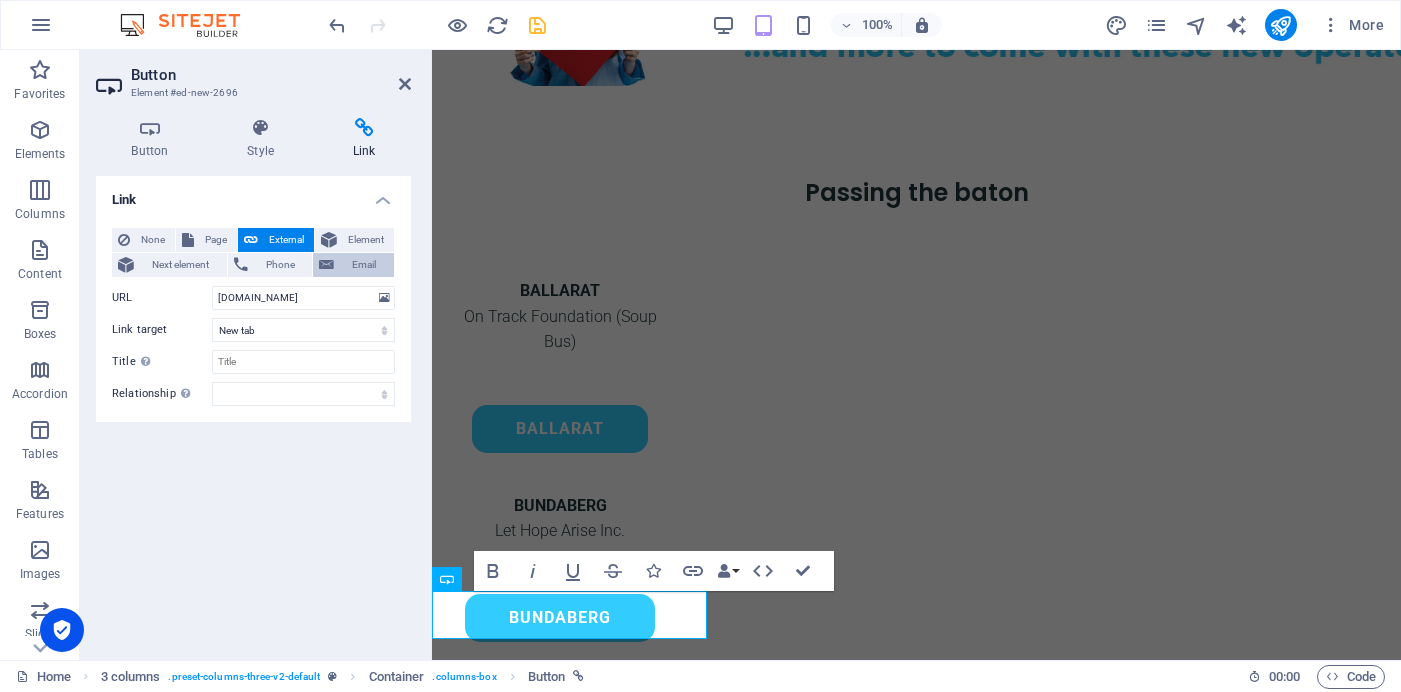click on "Email" at bounding box center [364, 265] 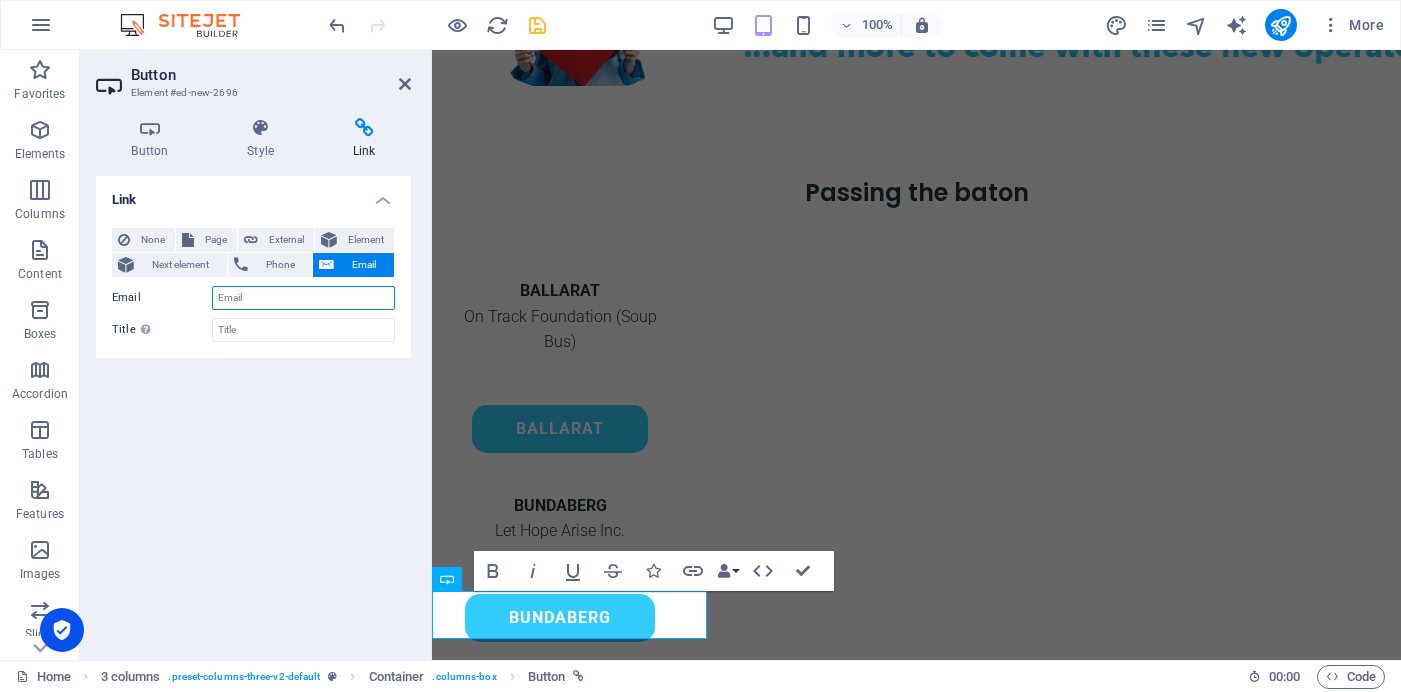 paste on "[EMAIL_ADDRESS][DOMAIN_NAME]" 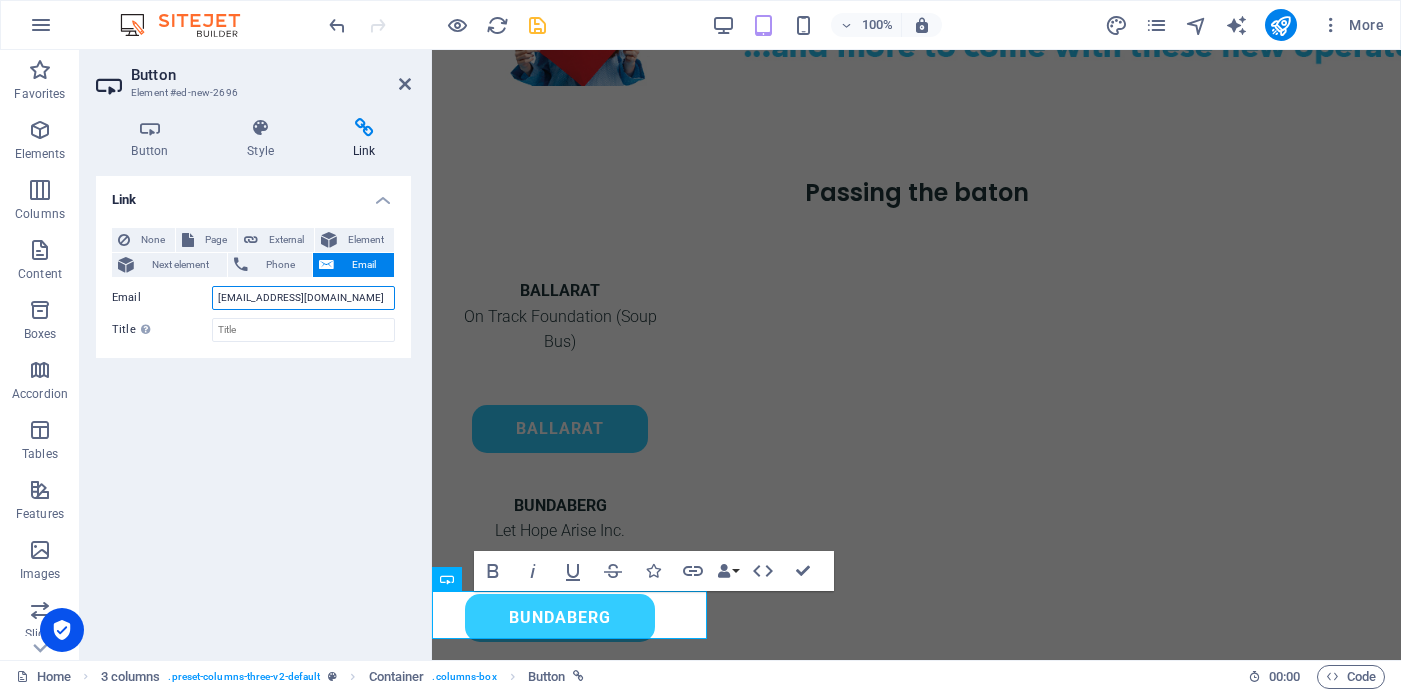 type on "[EMAIL_ADDRESS][DOMAIN_NAME]" 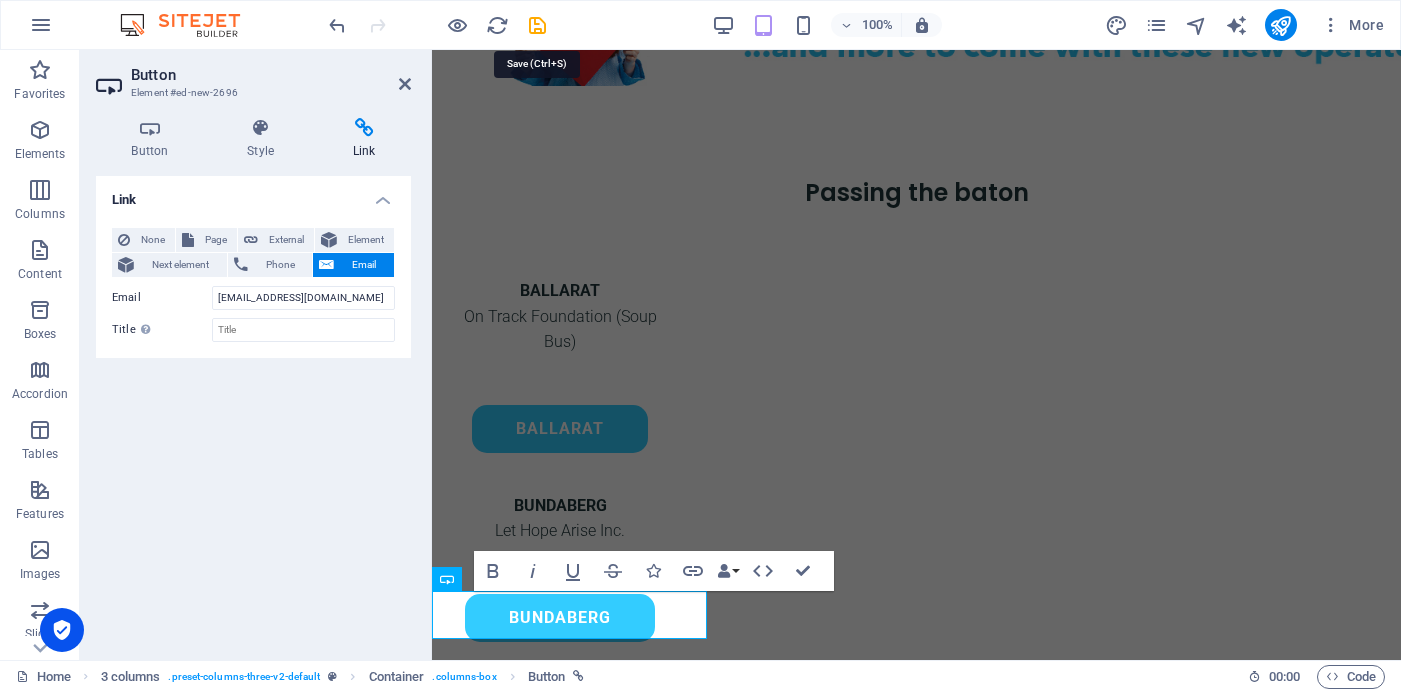 click at bounding box center [537, 25] 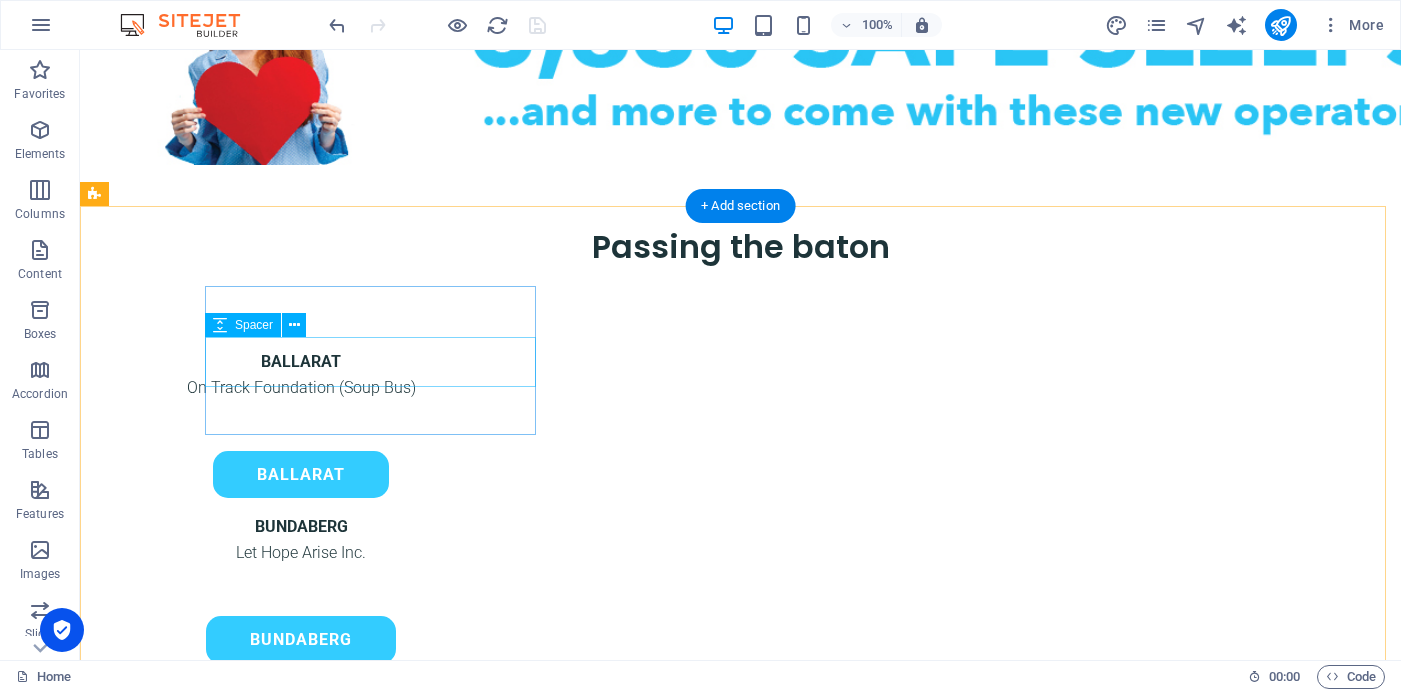 click at bounding box center (301, 426) 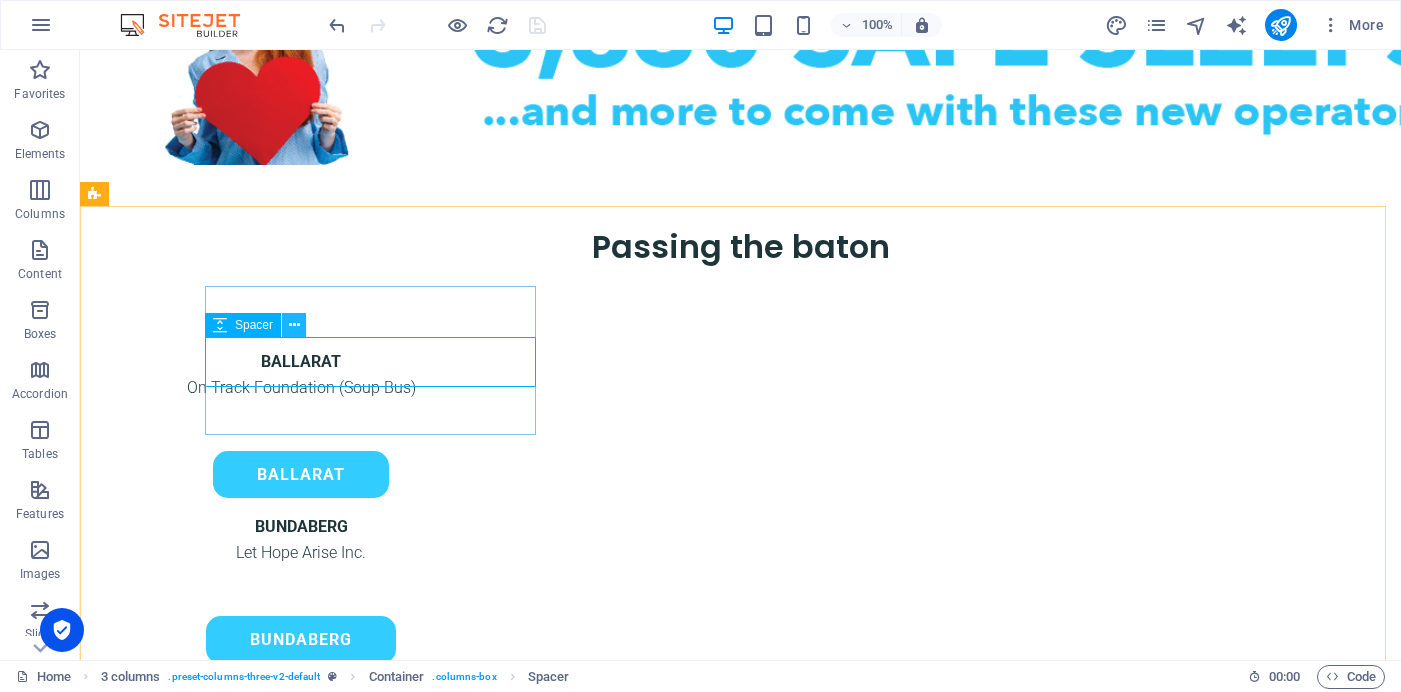 click at bounding box center [294, 325] 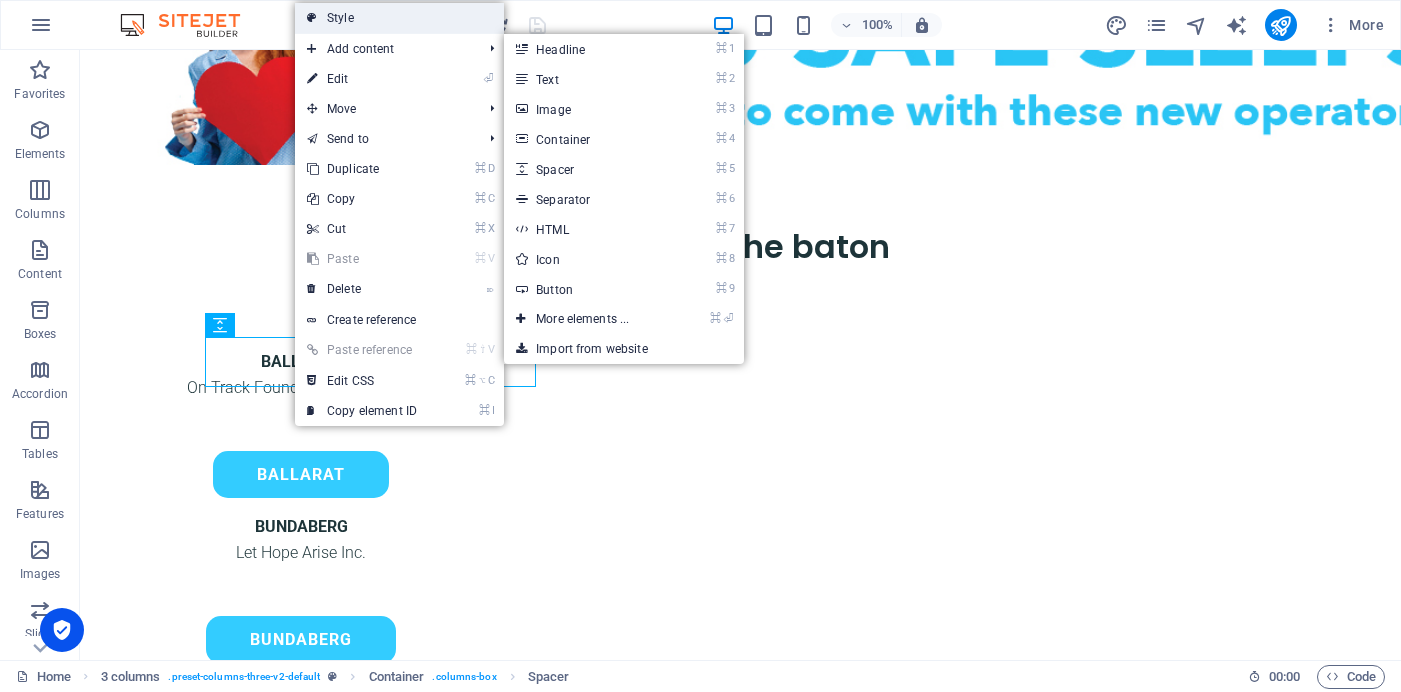 click on "Style" at bounding box center (399, 18) 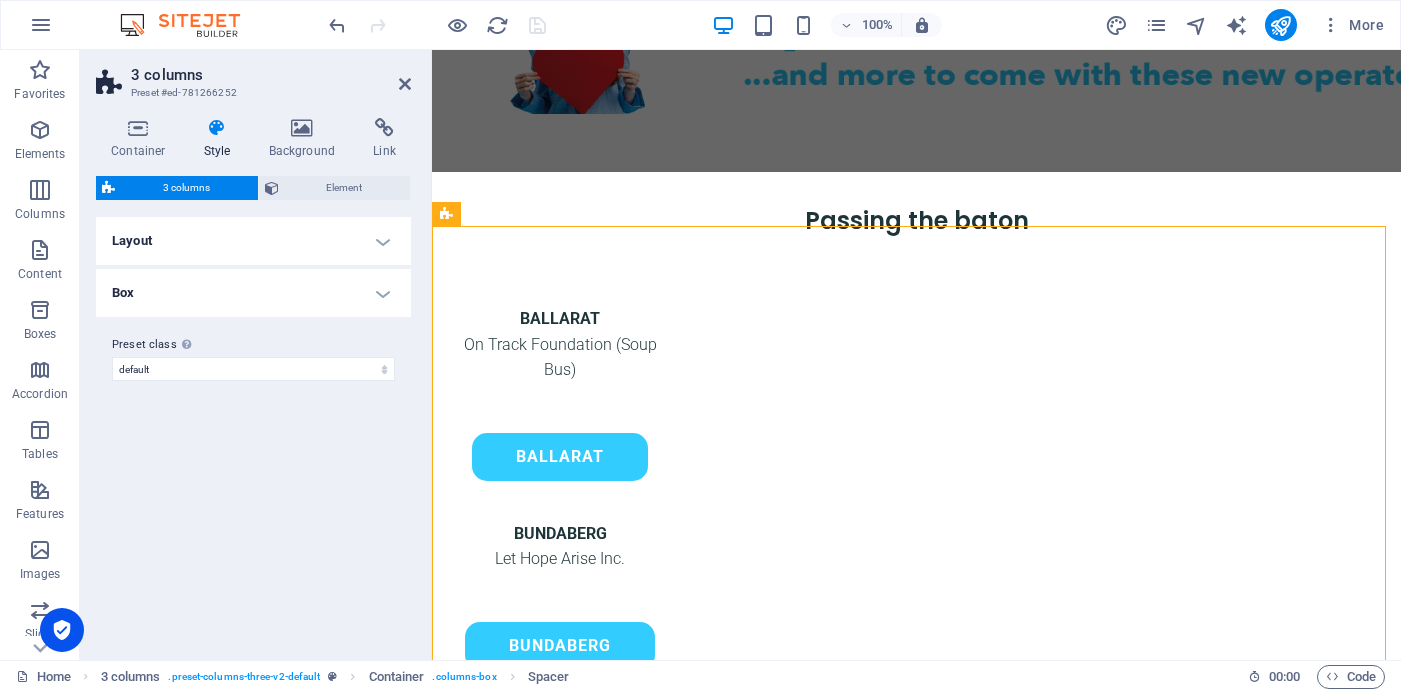 scroll, scrollTop: 1031, scrollLeft: 0, axis: vertical 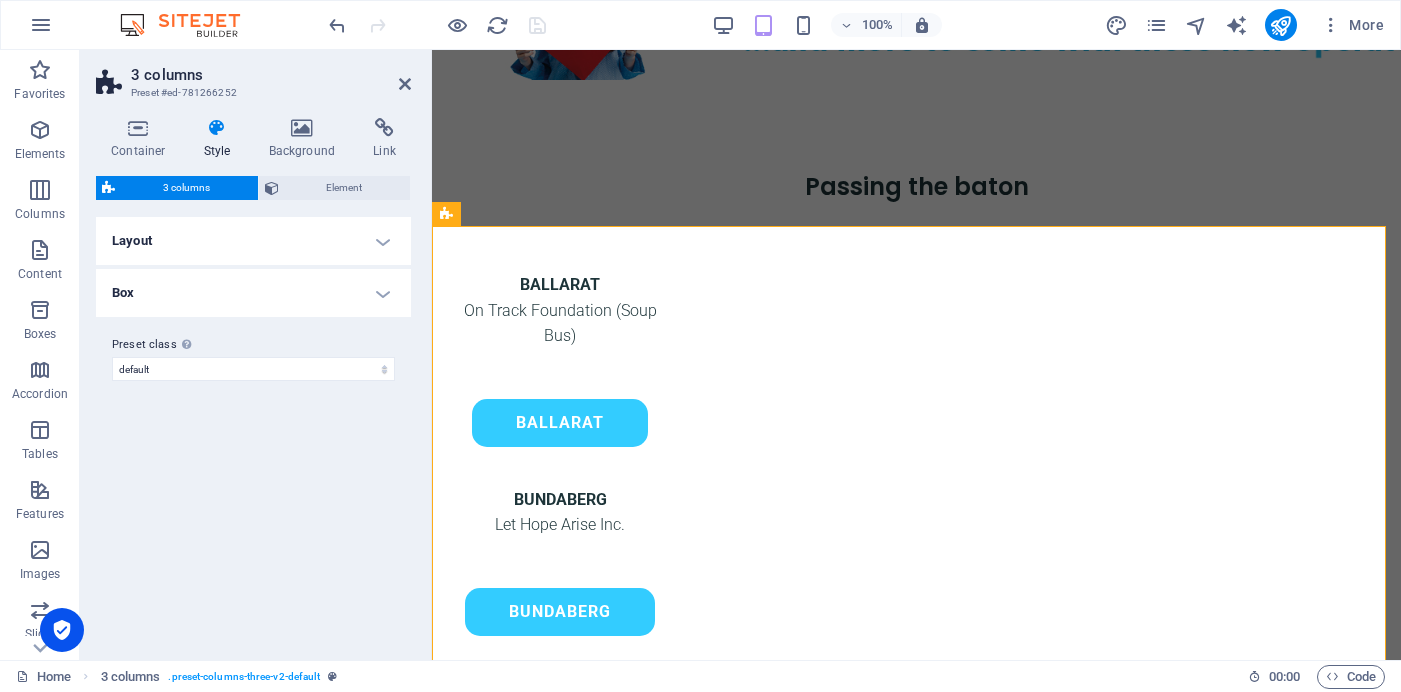 click on "Layout" at bounding box center (253, 241) 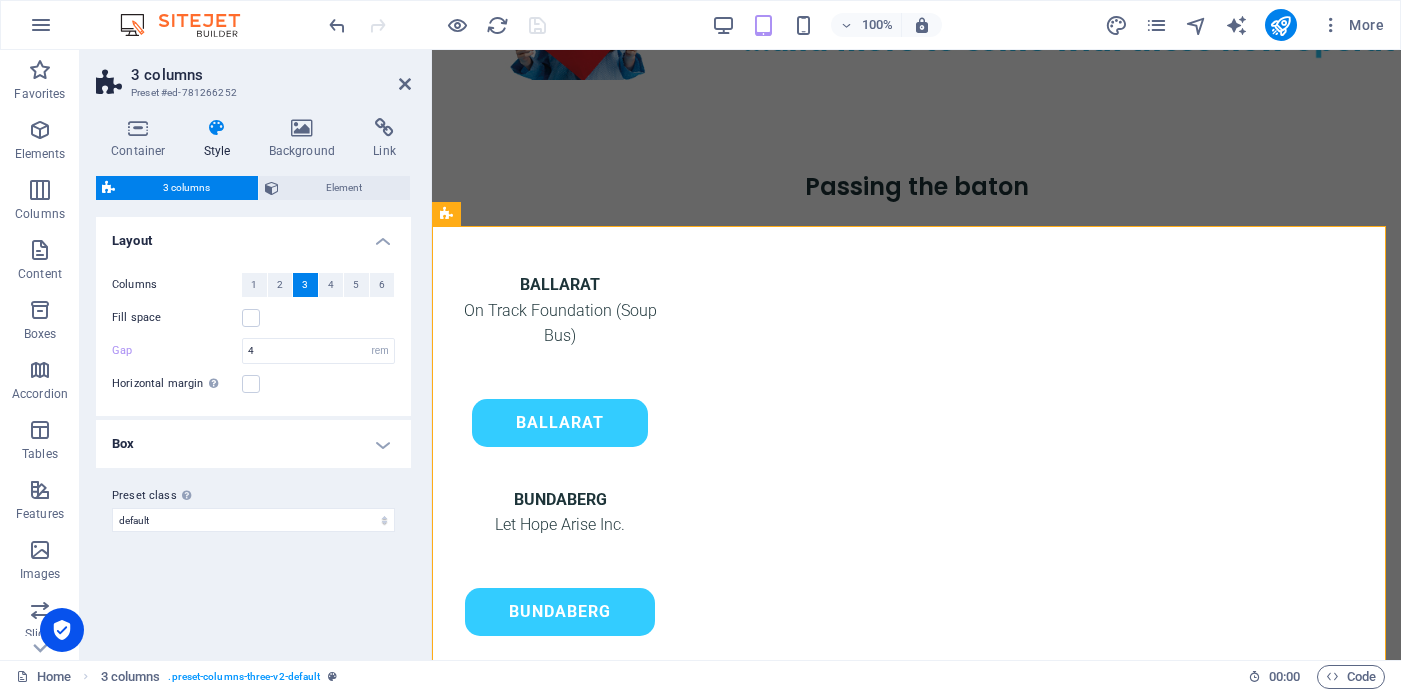 click on "Box" at bounding box center [253, 444] 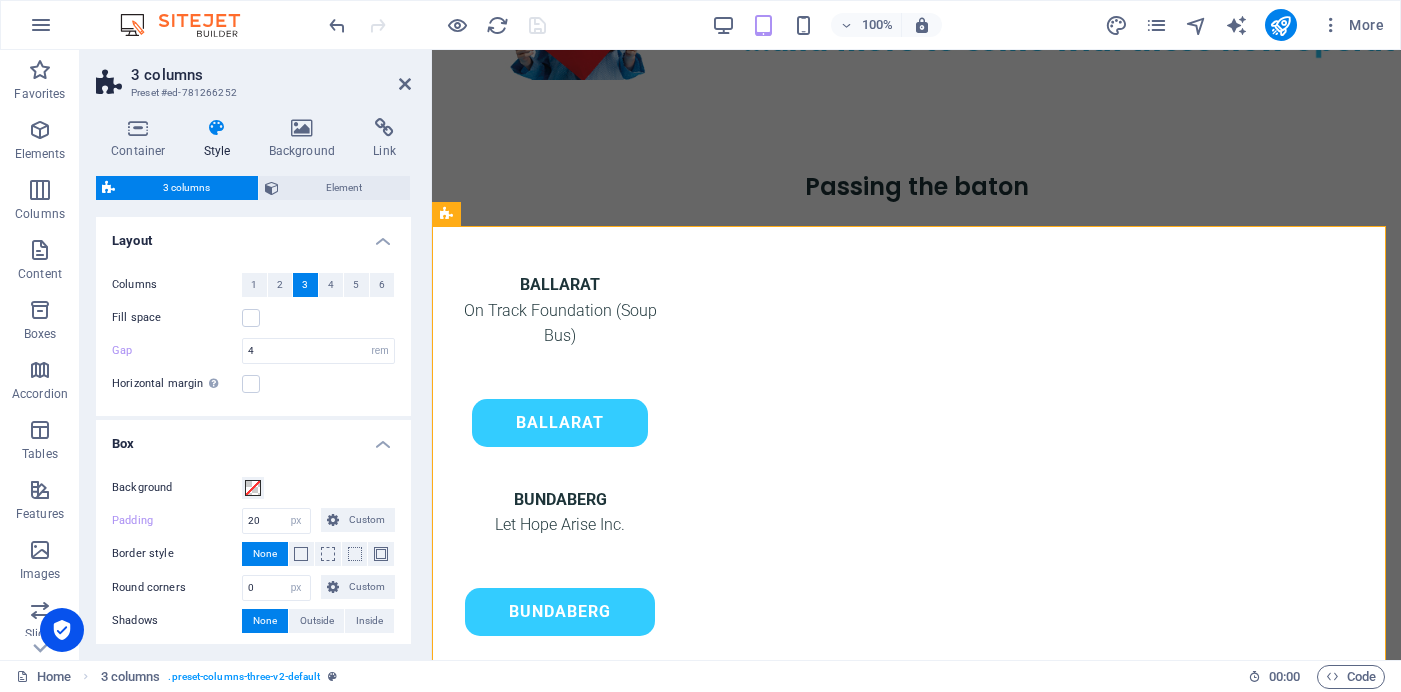 click on "Box" at bounding box center [253, 438] 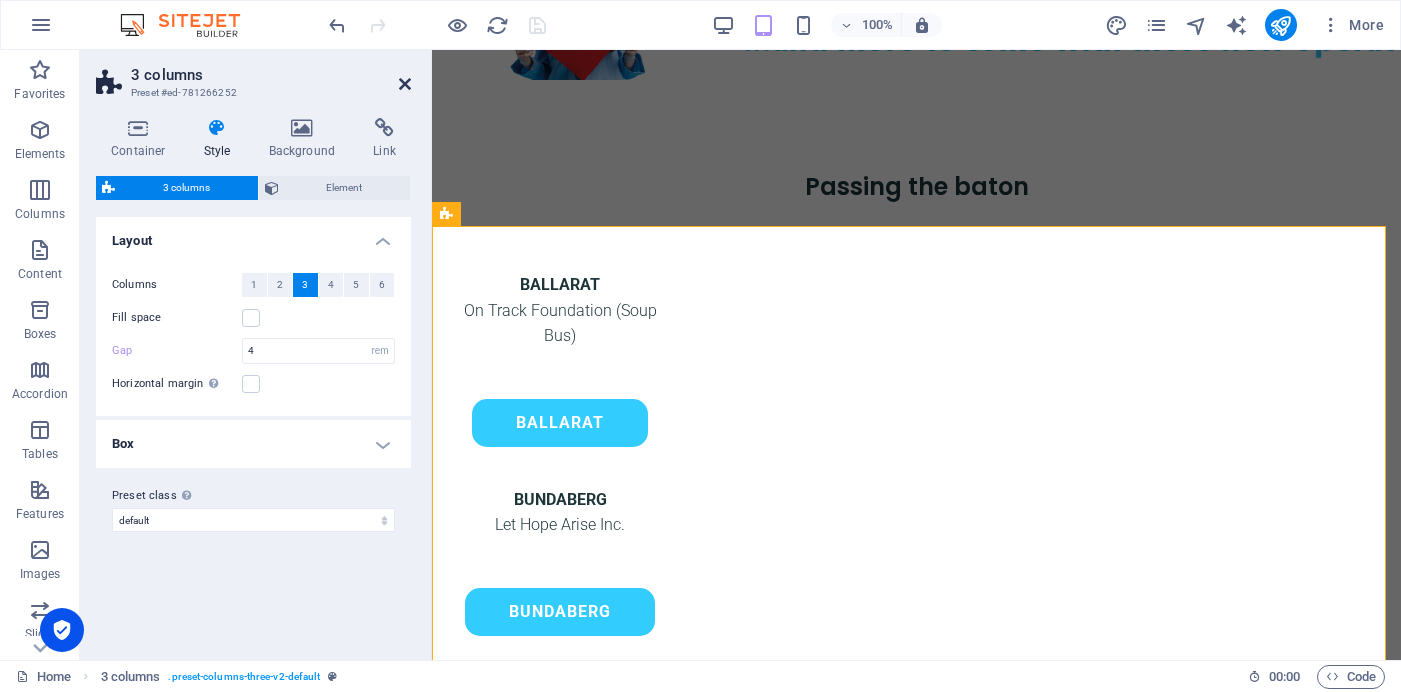 click at bounding box center (405, 84) 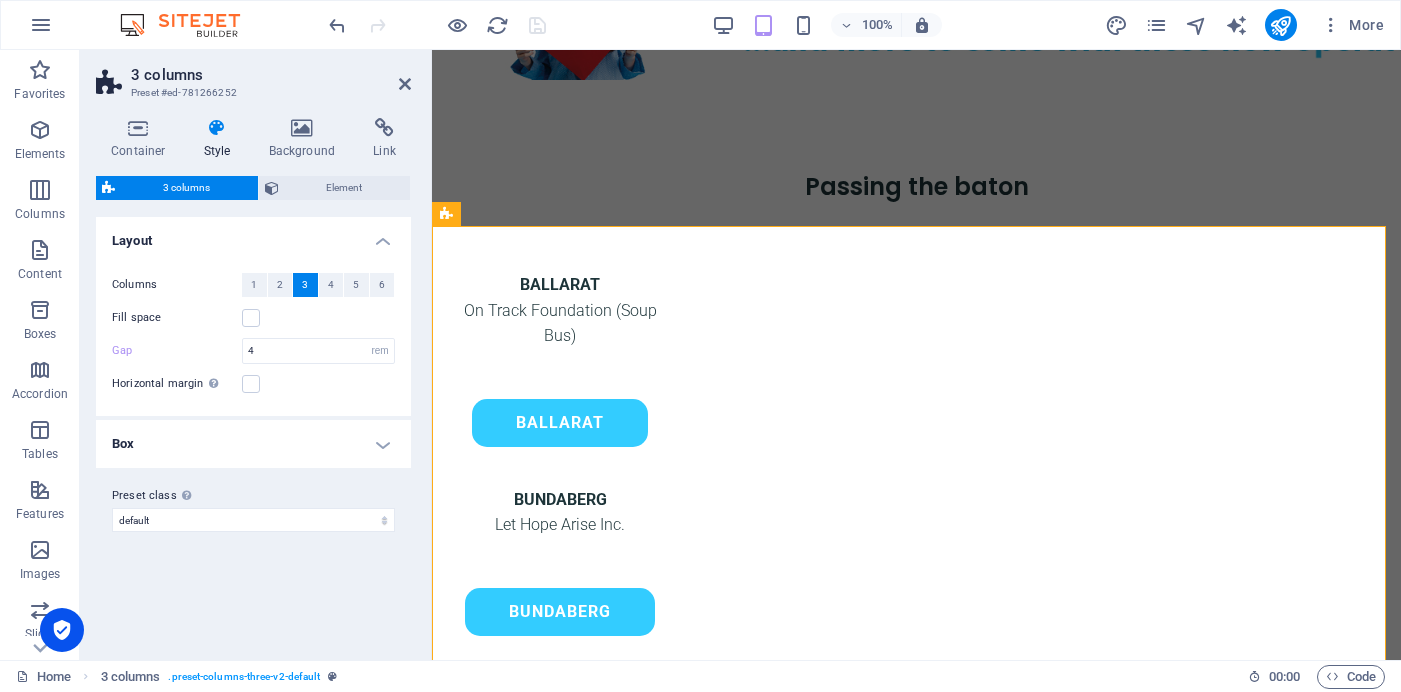 scroll, scrollTop: 997, scrollLeft: 0, axis: vertical 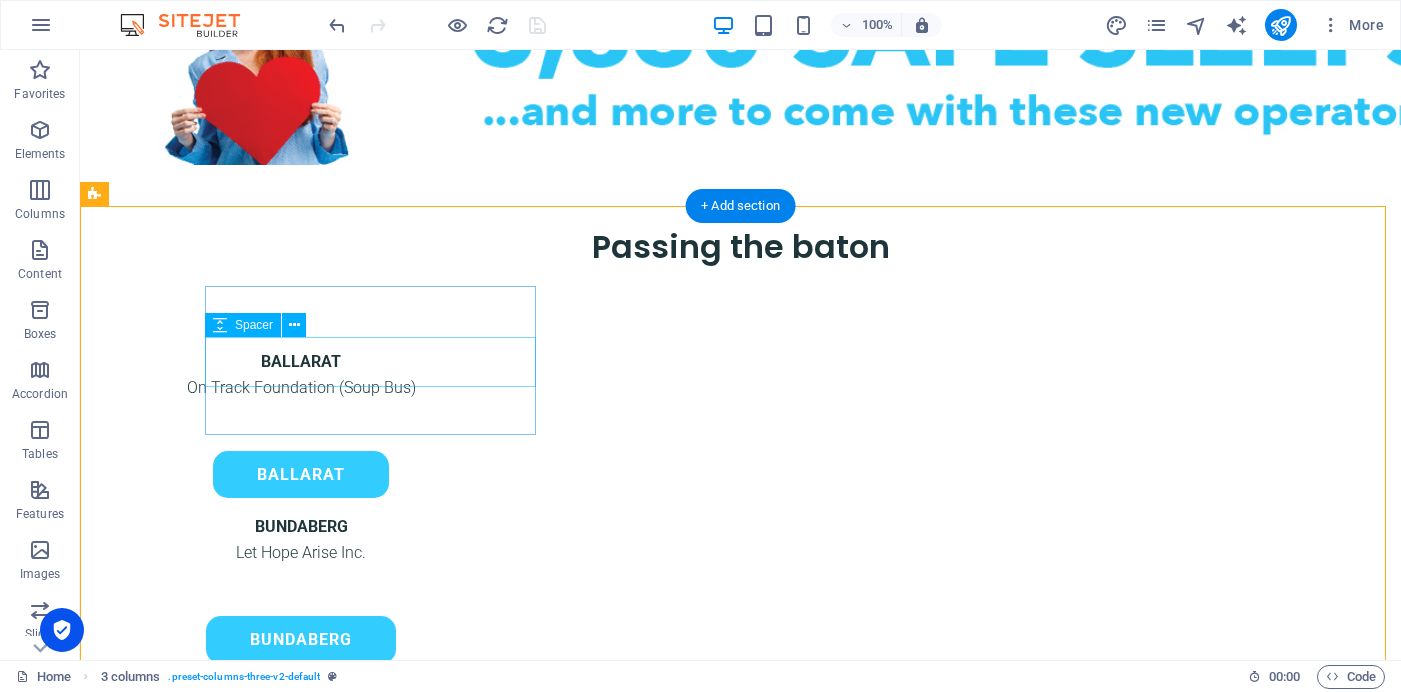 click at bounding box center [301, 426] 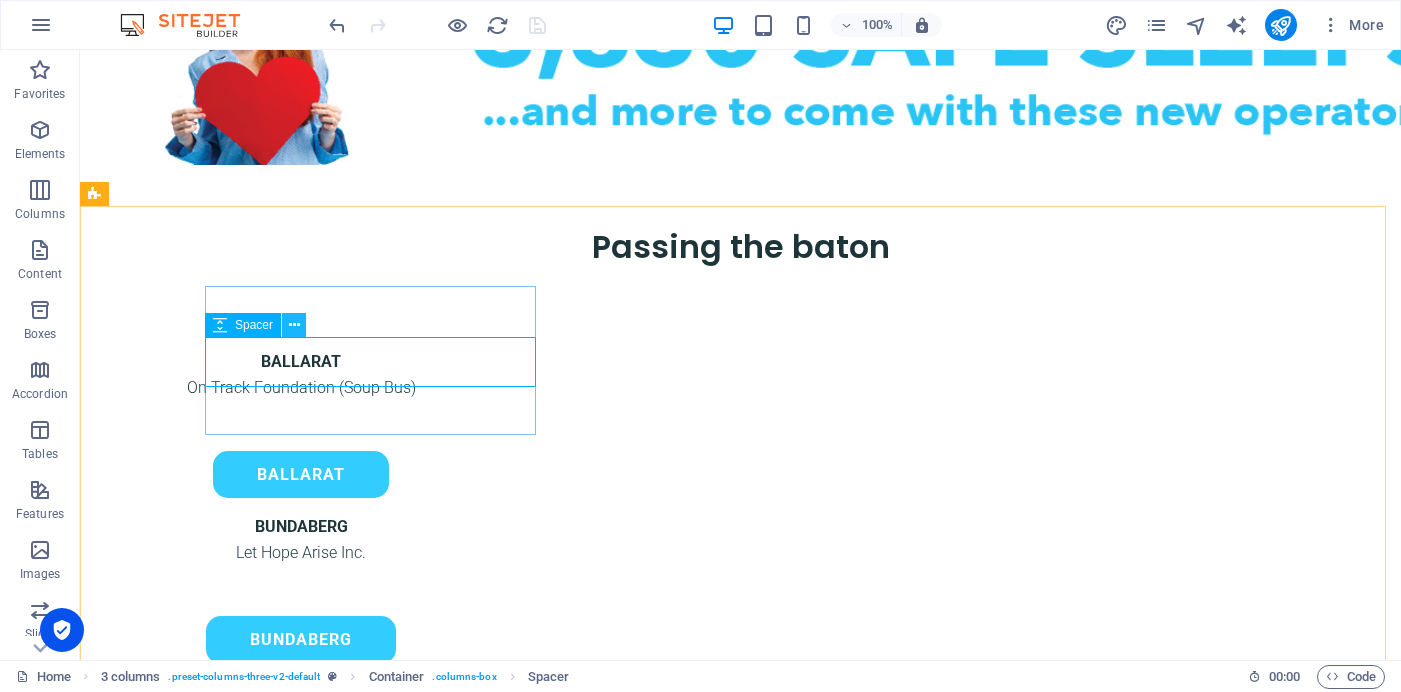 click at bounding box center [294, 325] 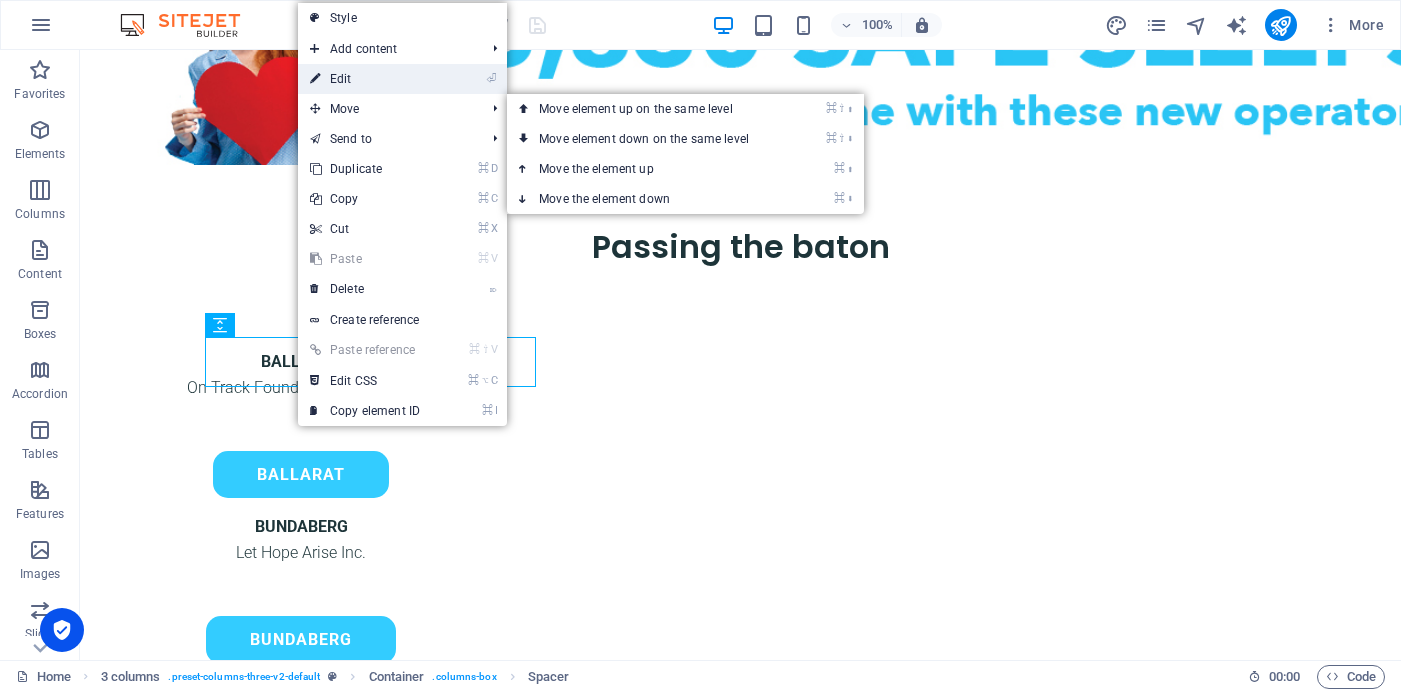 click on "⏎  Edit" at bounding box center [365, 79] 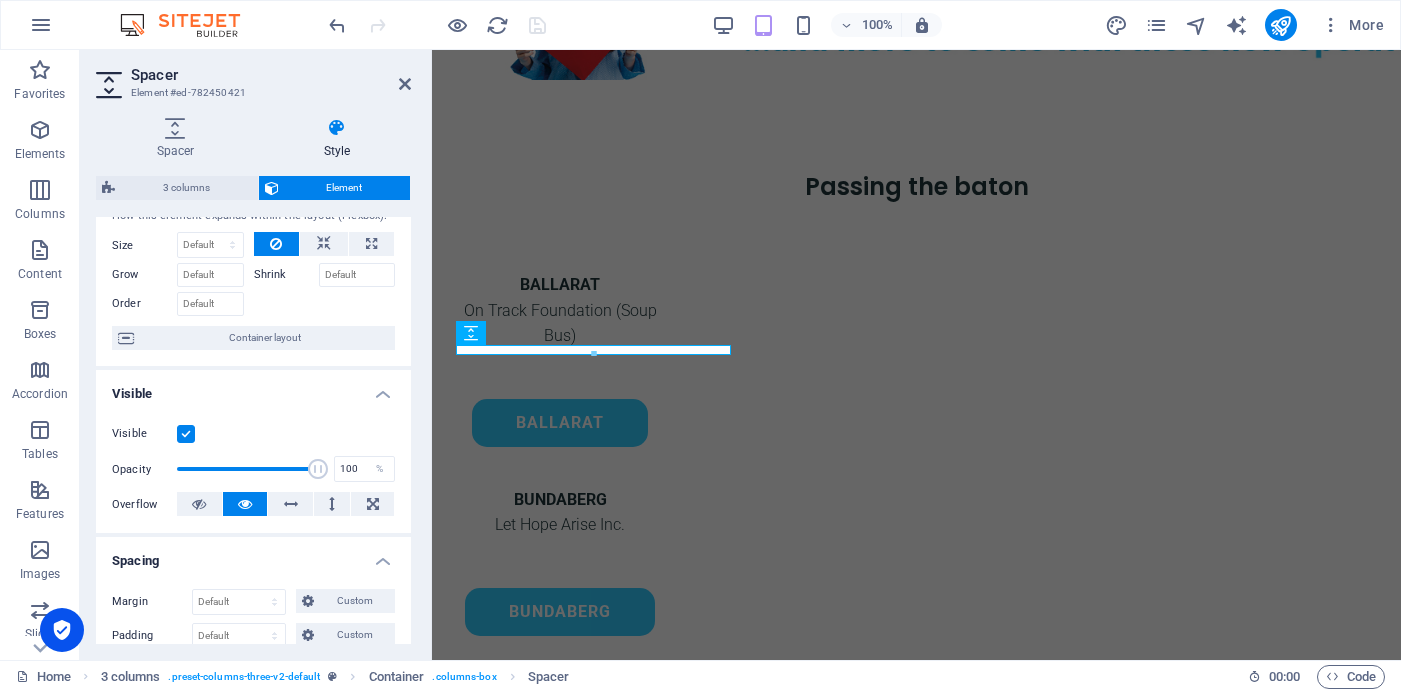 scroll, scrollTop: 0, scrollLeft: 0, axis: both 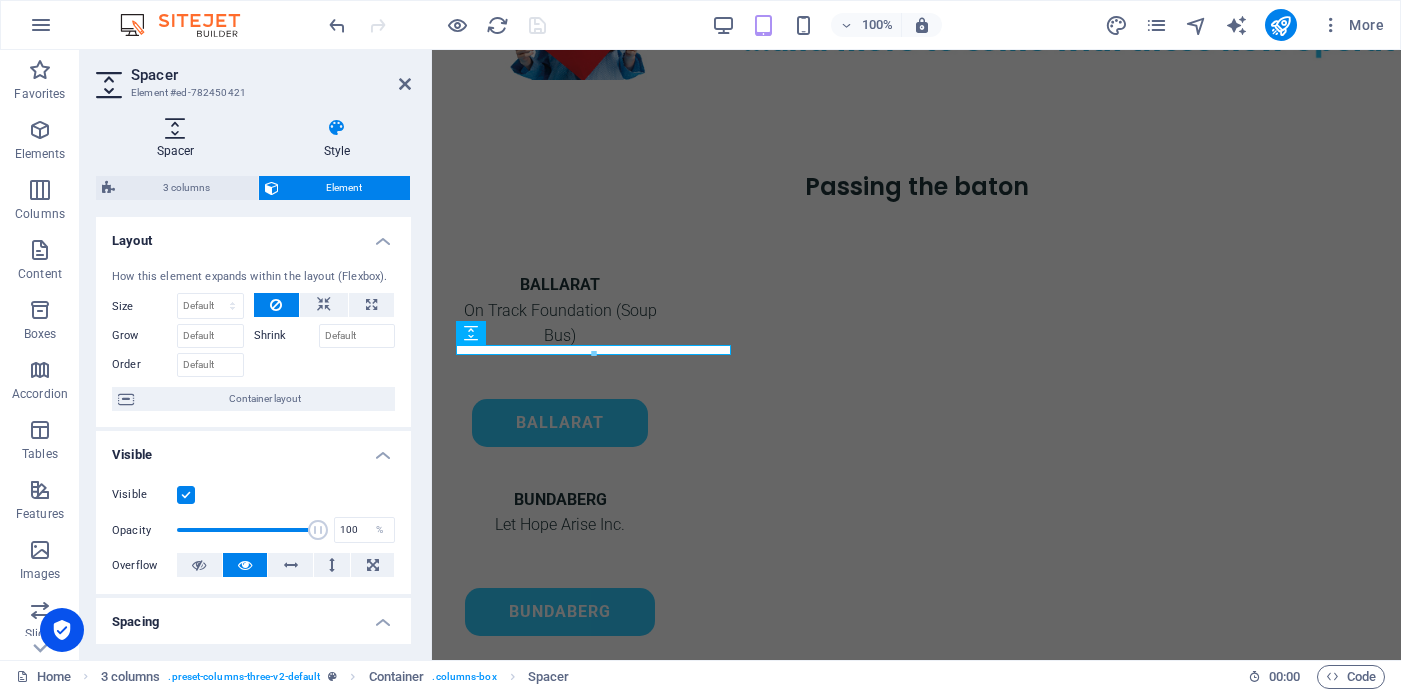 click on "Spacer" at bounding box center [179, 139] 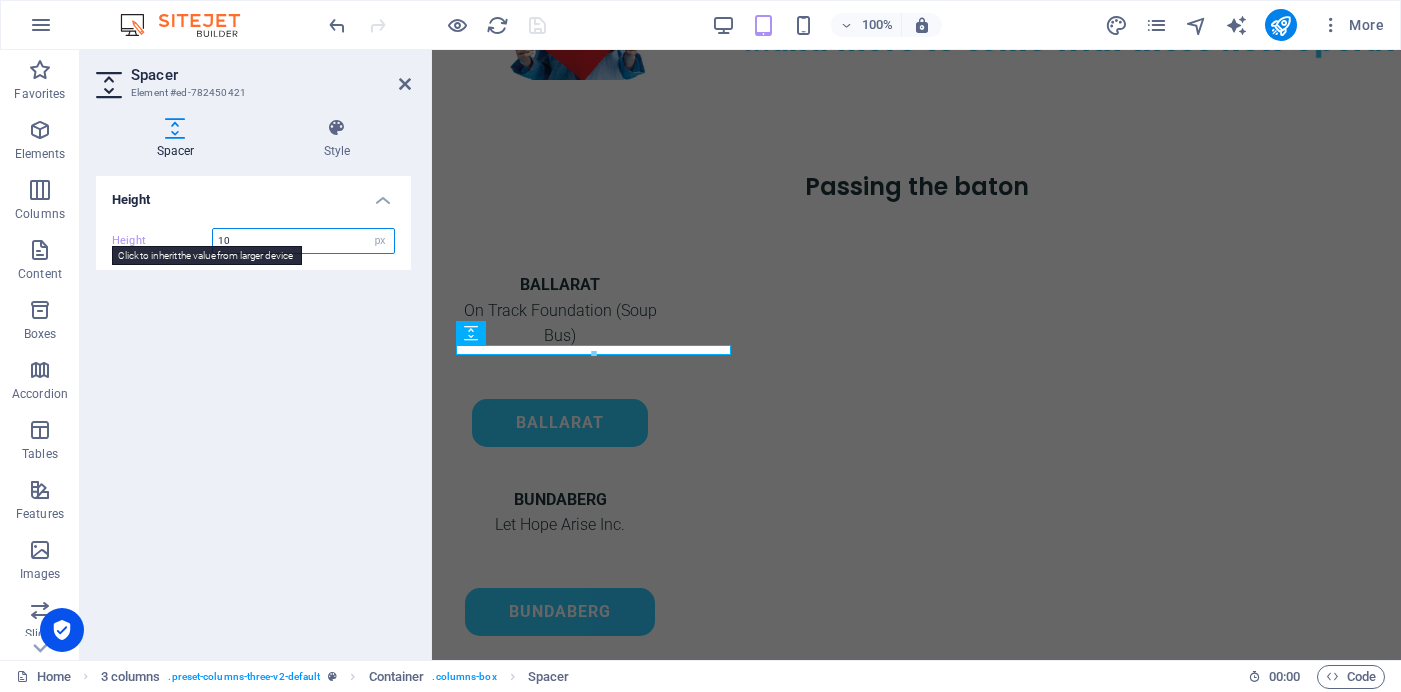 drag, startPoint x: 236, startPoint y: 243, endPoint x: 186, endPoint y: 243, distance: 50 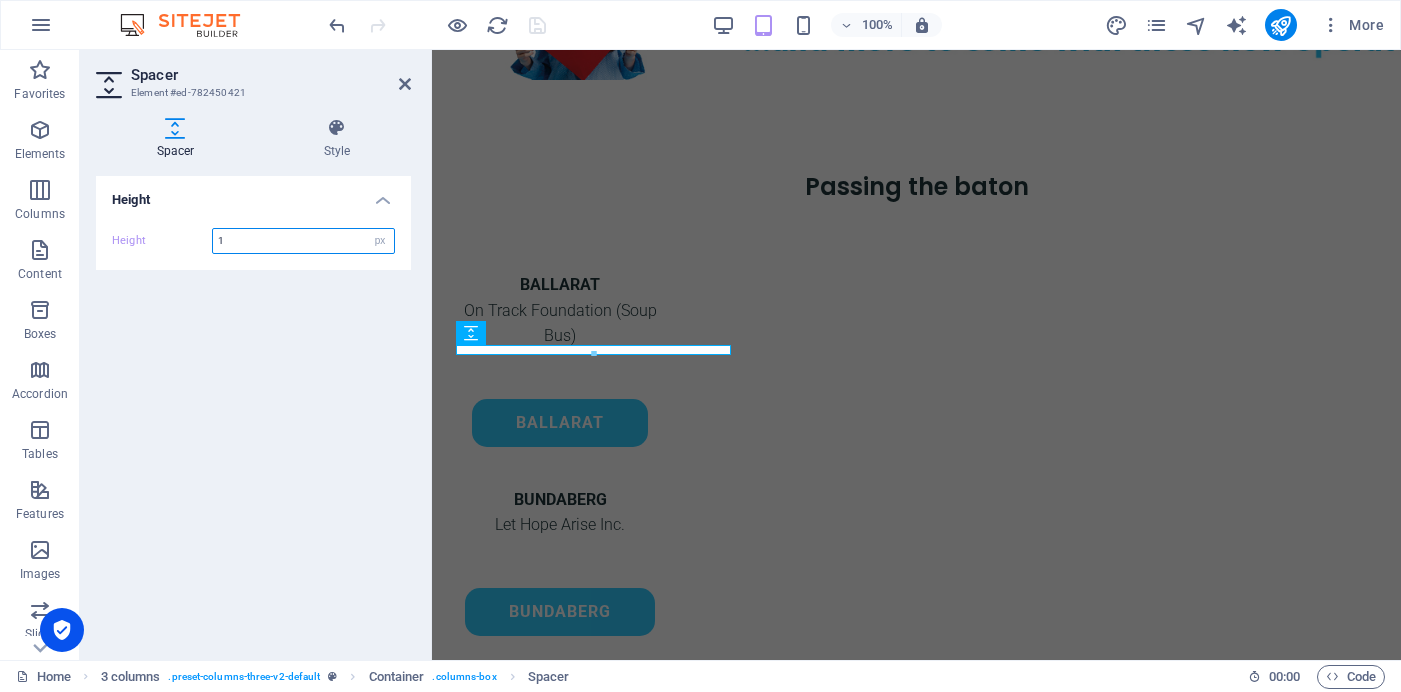 type on "1" 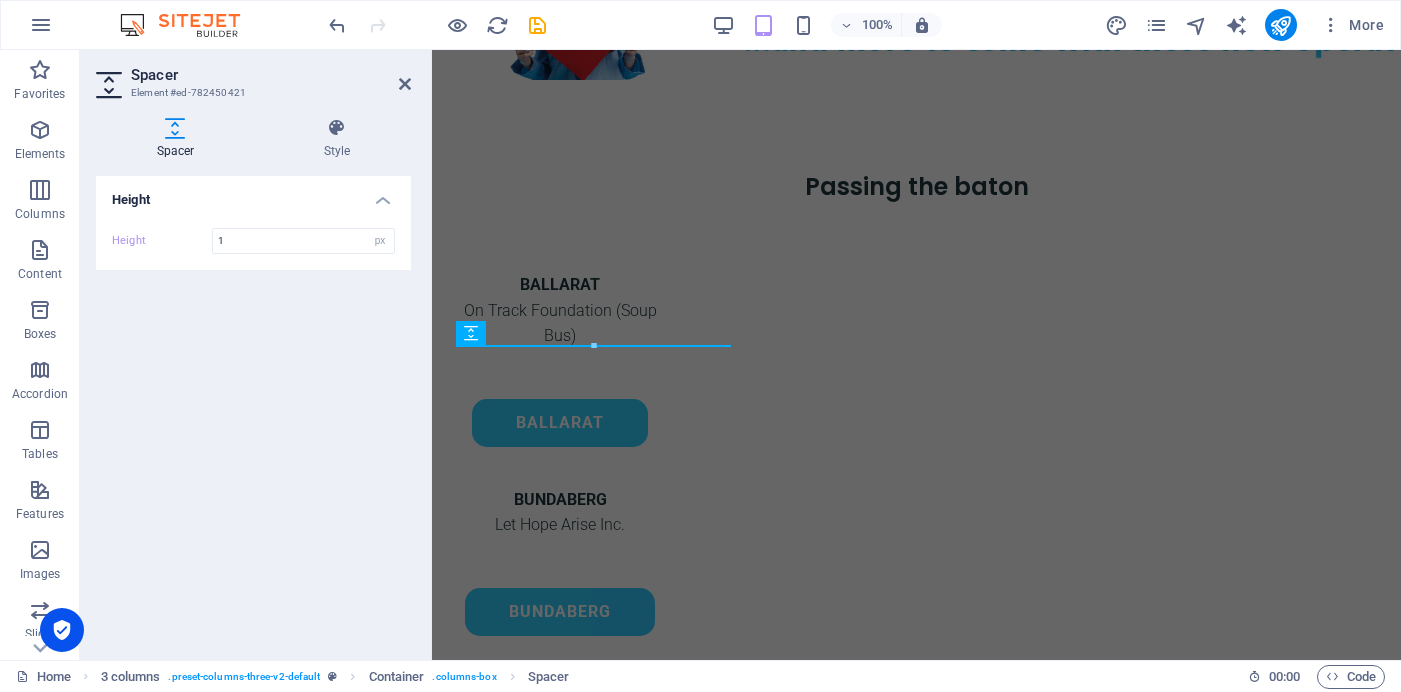 drag, startPoint x: 234, startPoint y: 289, endPoint x: 307, endPoint y: 278, distance: 73.82411 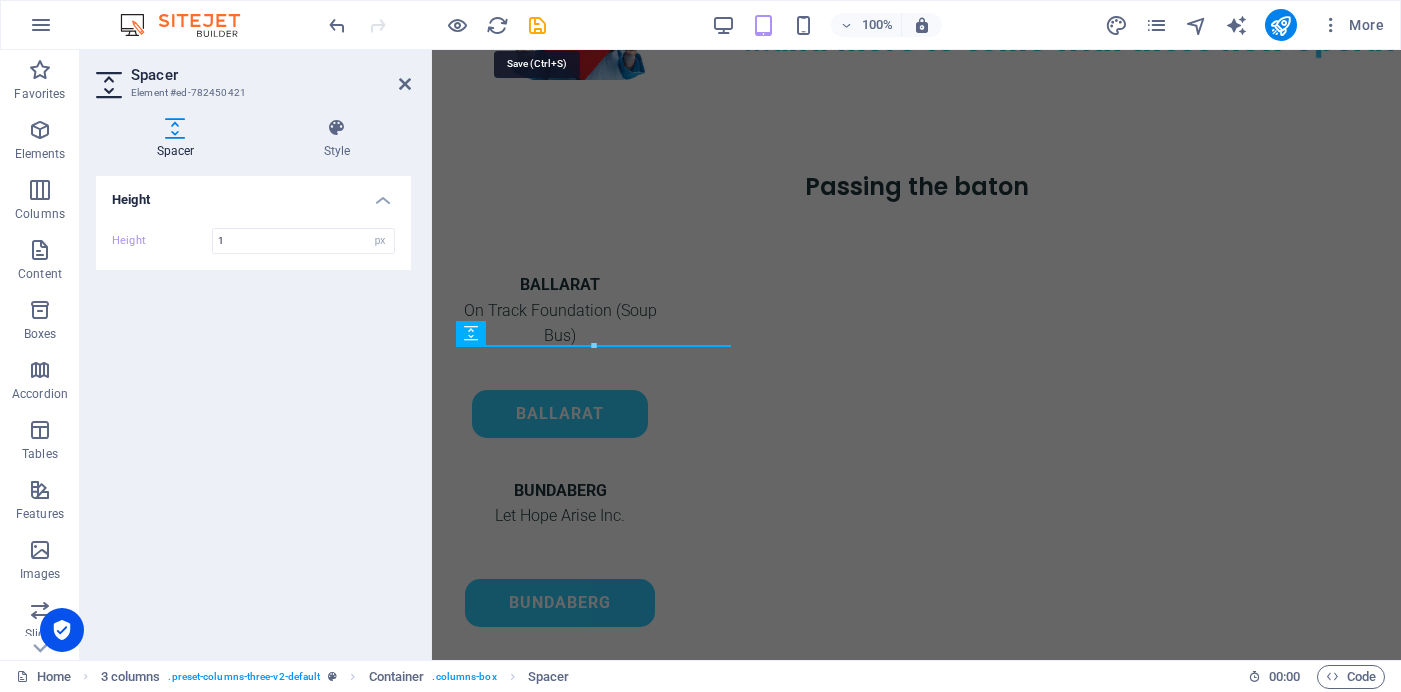 click at bounding box center (537, 25) 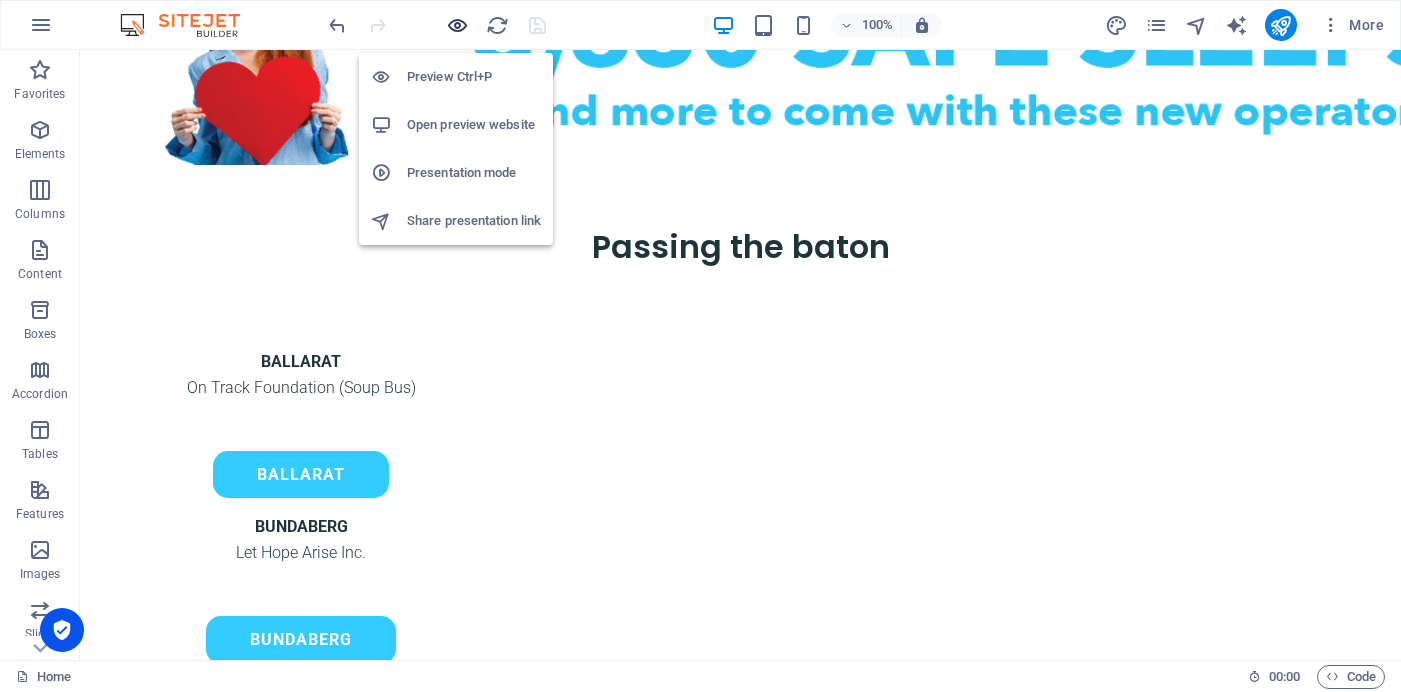 click at bounding box center (457, 25) 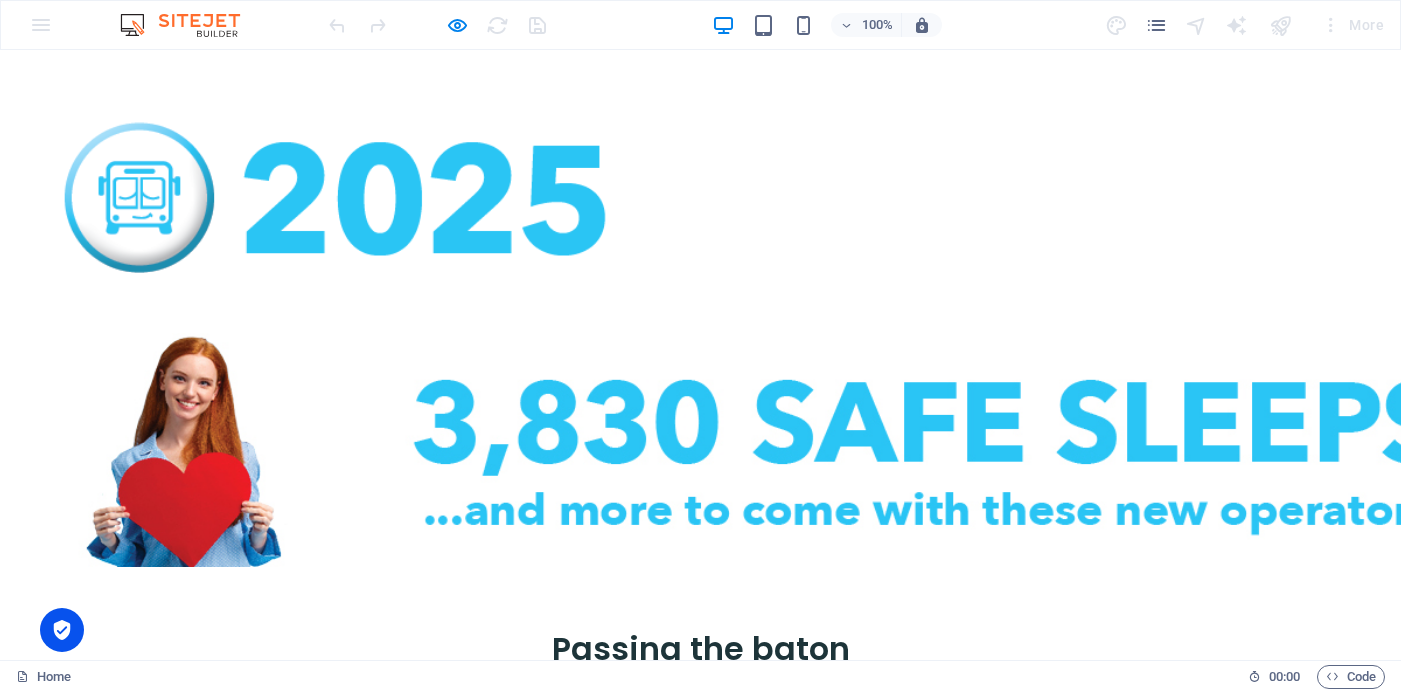 scroll, scrollTop: 613, scrollLeft: 0, axis: vertical 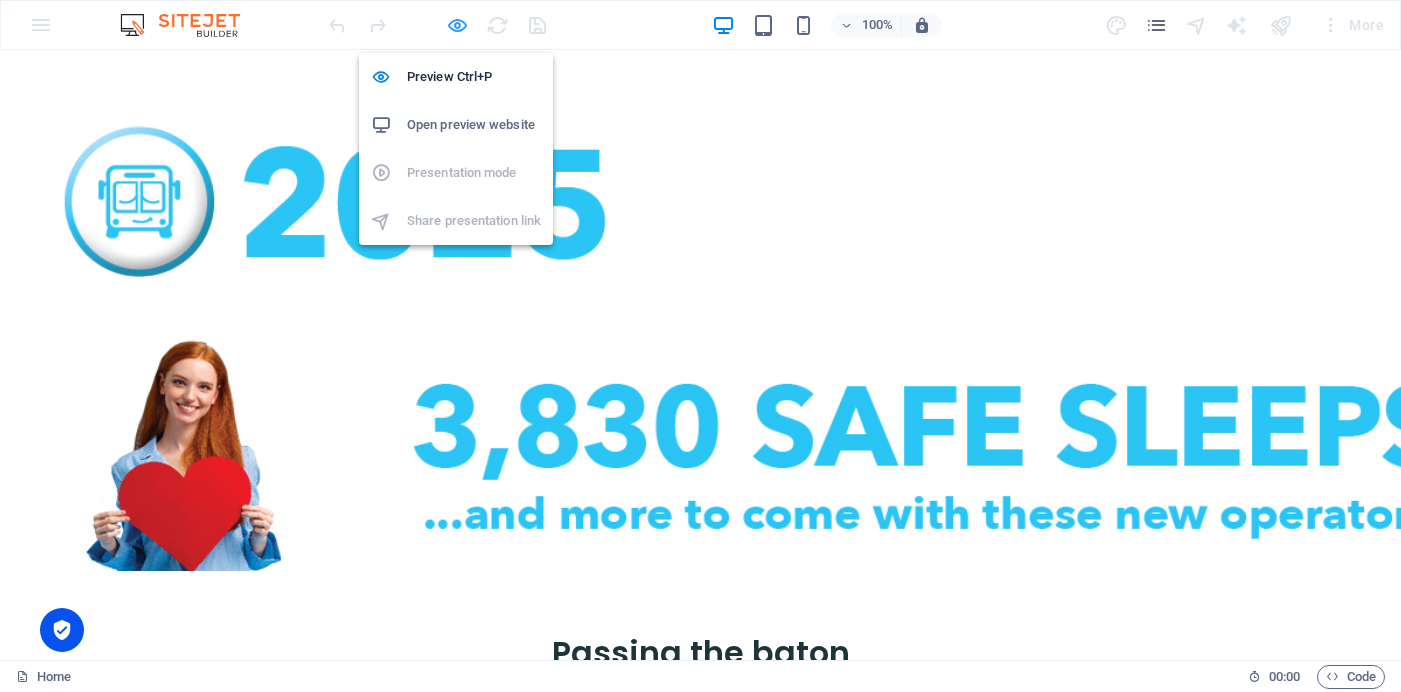 click at bounding box center [457, 25] 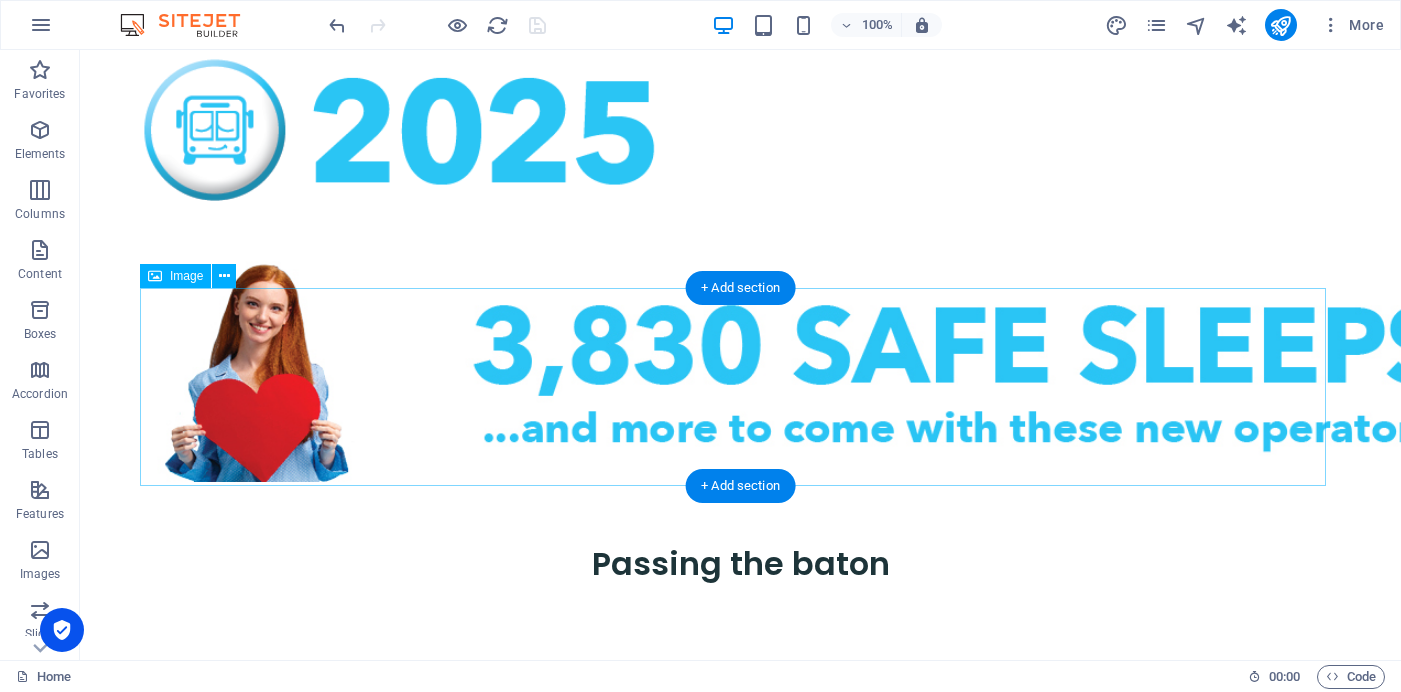 scroll, scrollTop: 1034, scrollLeft: 0, axis: vertical 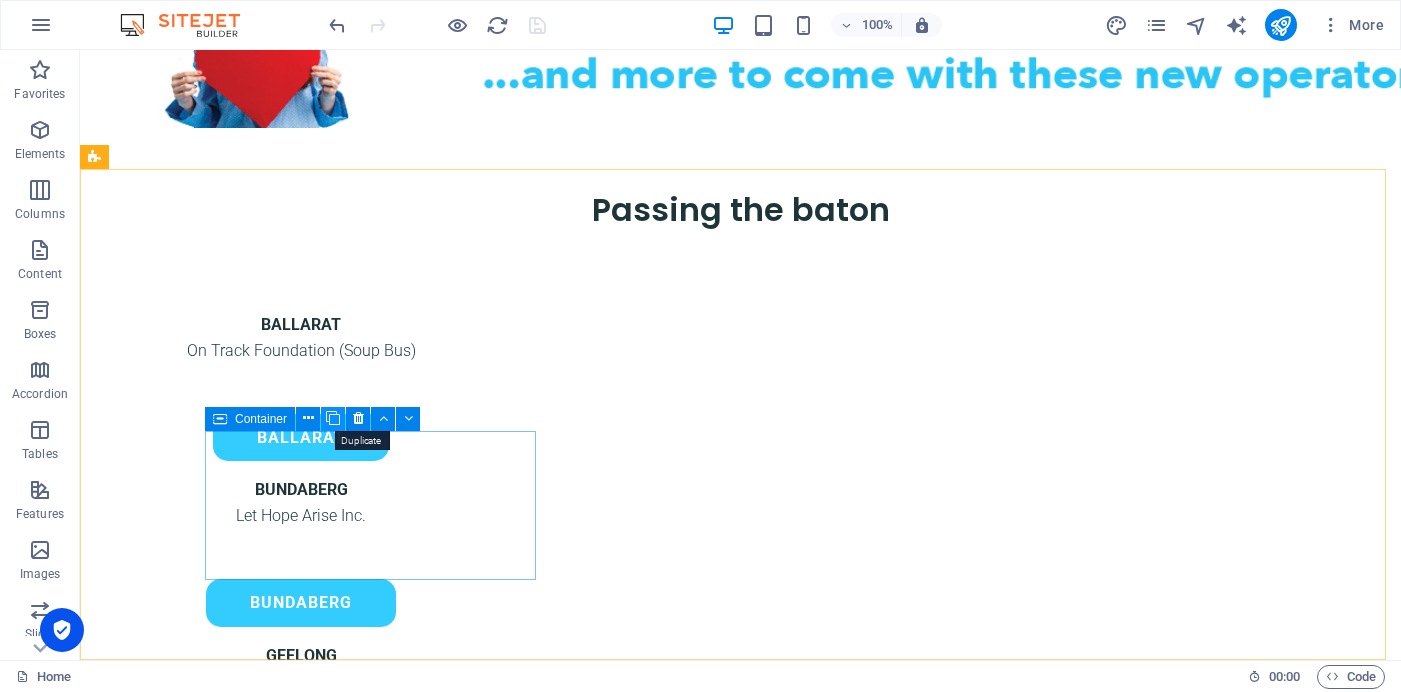 click at bounding box center [333, 418] 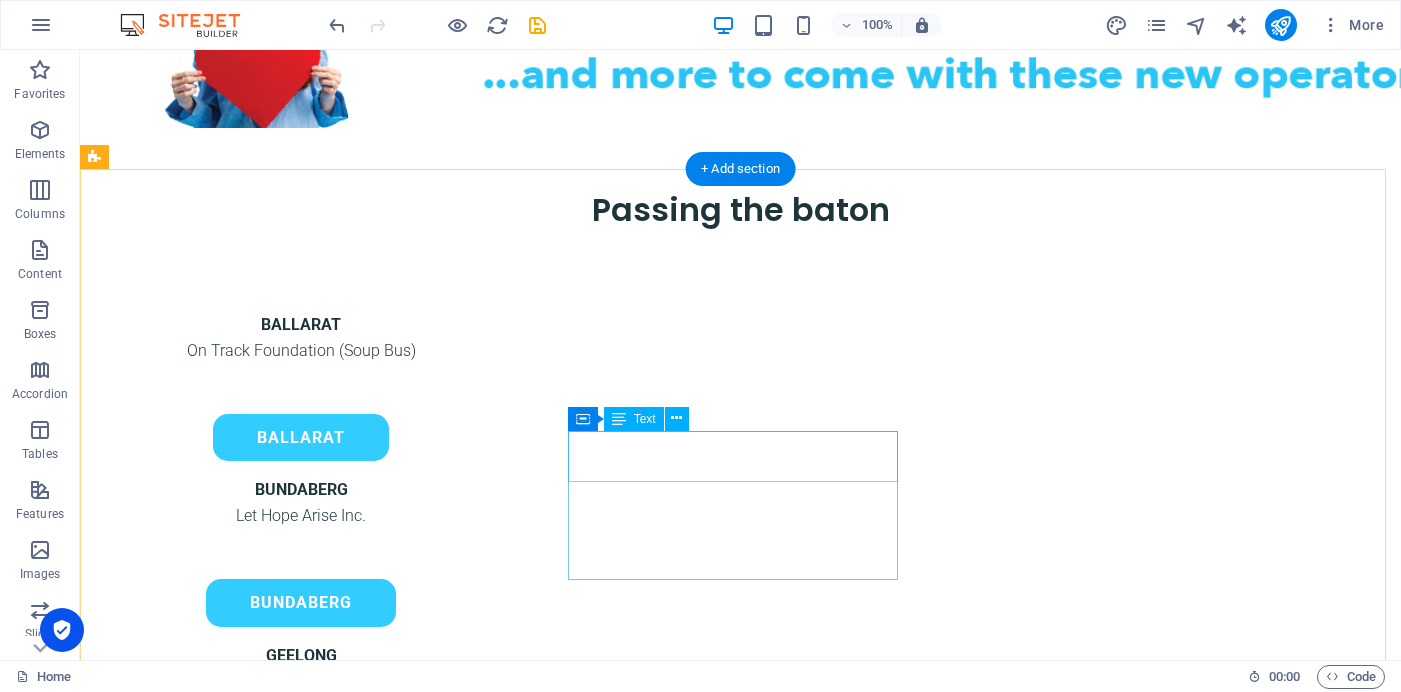click on "HERVEY BAY Rotary Club [GEOGRAPHIC_DATA]" at bounding box center (301, 998) 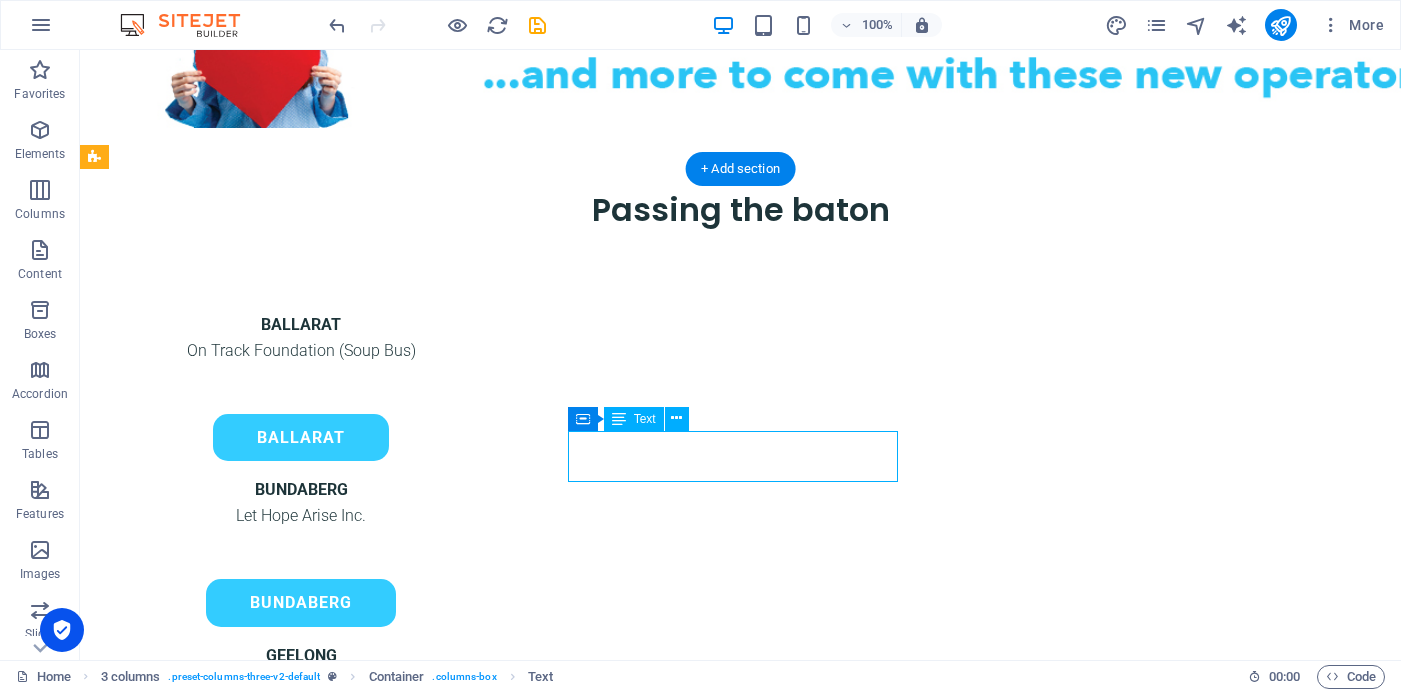 click on "HERVEY BAY Rotary Club [GEOGRAPHIC_DATA]" at bounding box center [301, 998] 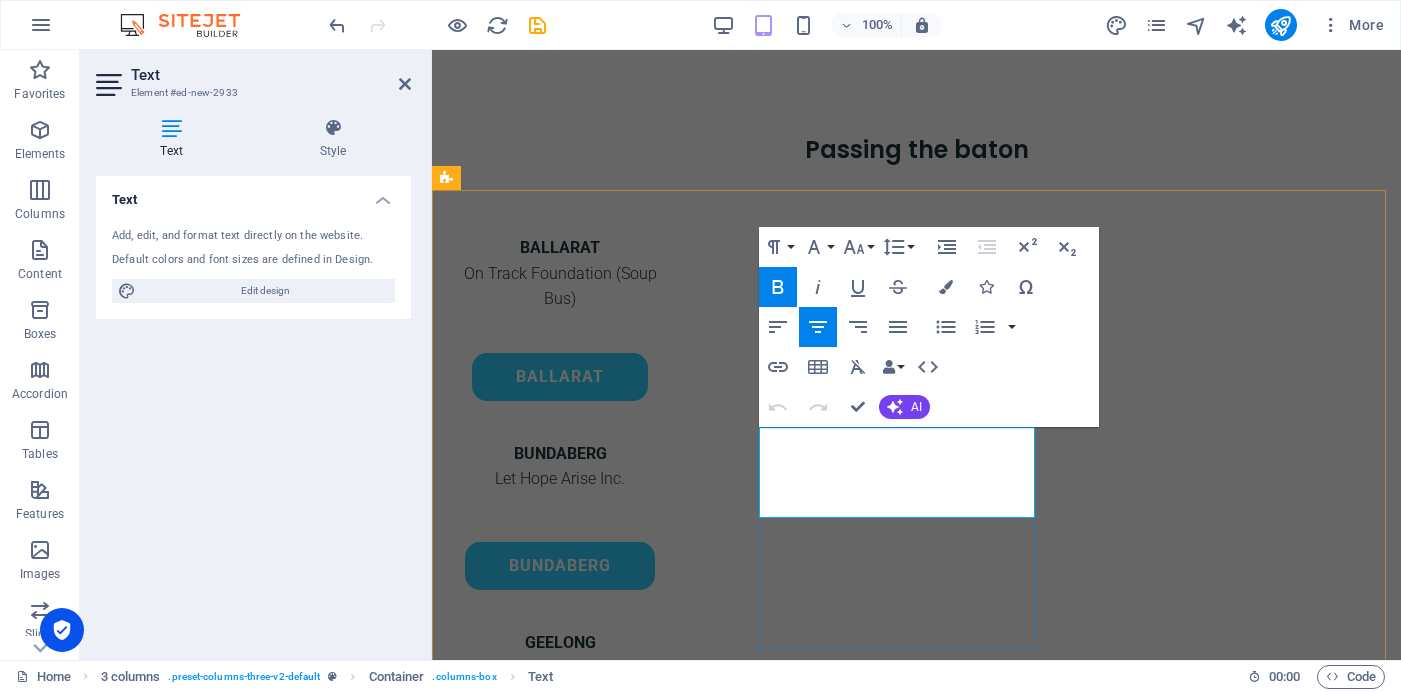drag, startPoint x: 939, startPoint y: 459, endPoint x: 846, endPoint y: 458, distance: 93.00538 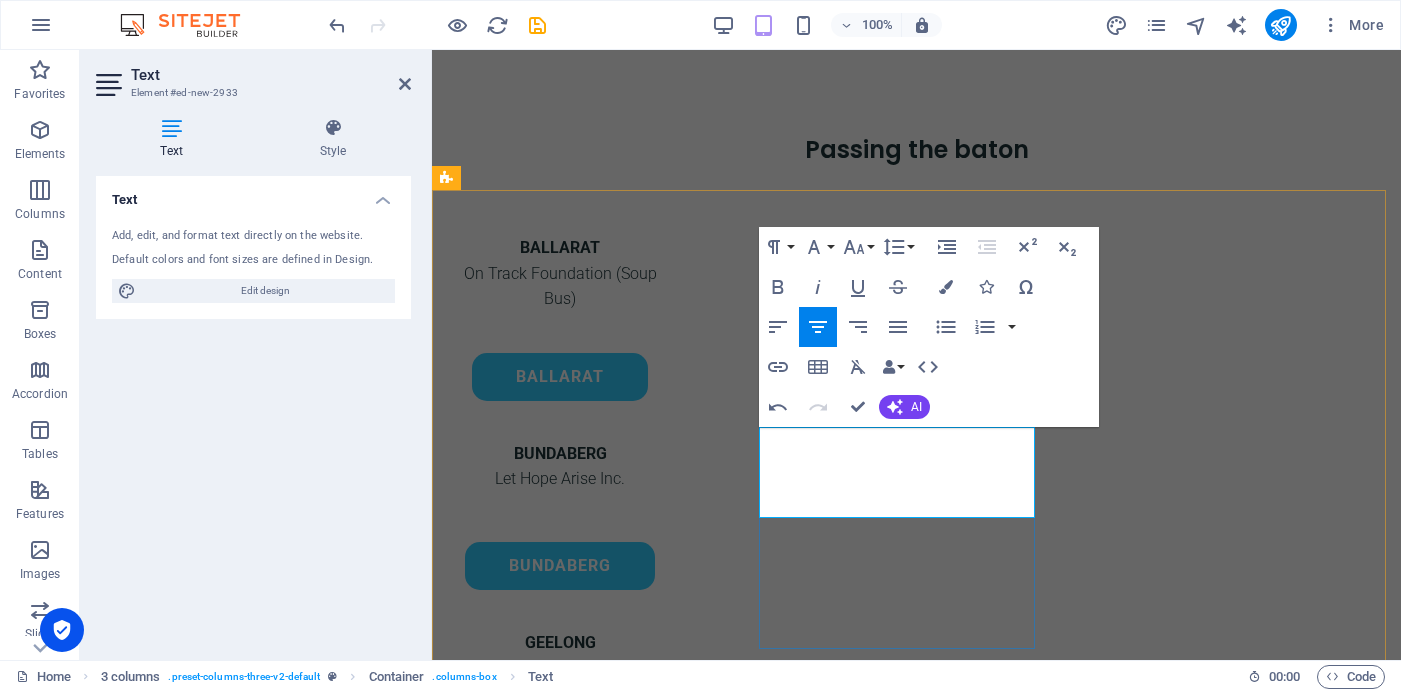 drag, startPoint x: 925, startPoint y: 458, endPoint x: 875, endPoint y: 457, distance: 50.01 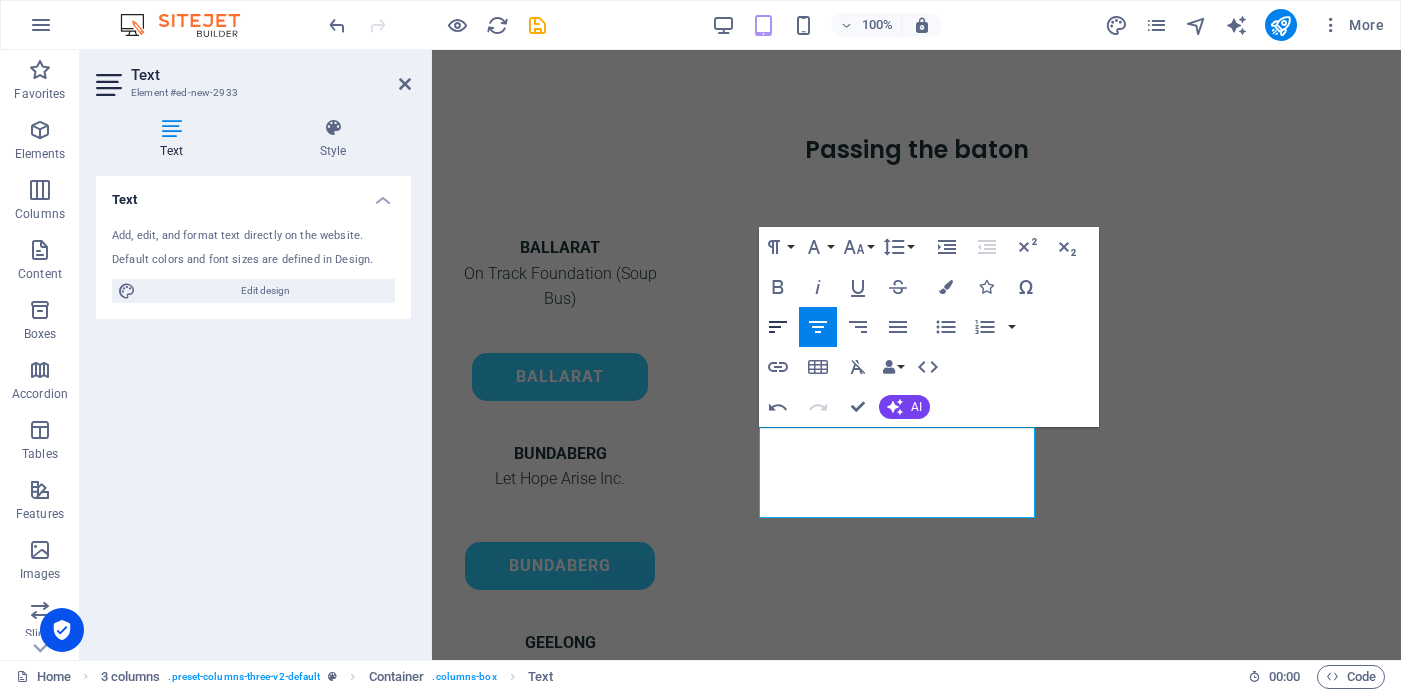 drag, startPoint x: 773, startPoint y: 290, endPoint x: 794, endPoint y: 339, distance: 53.310413 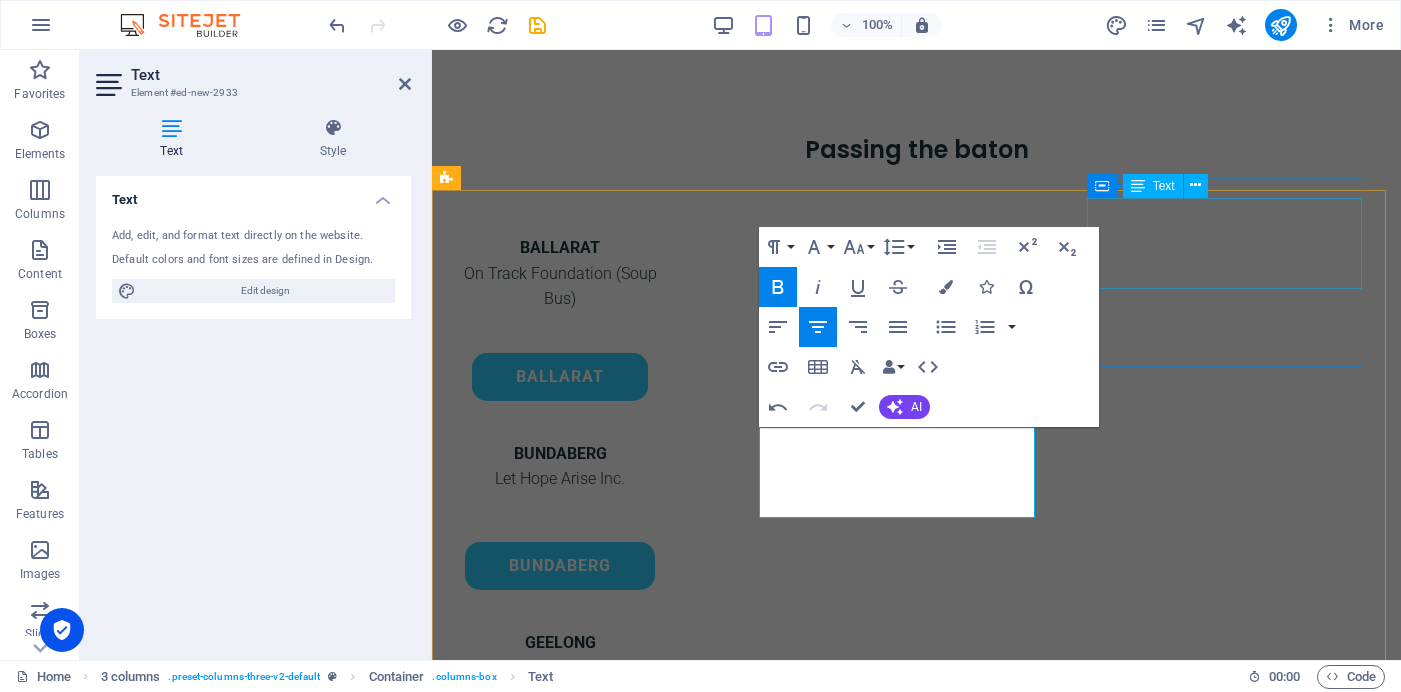 scroll, scrollTop: 1055, scrollLeft: 0, axis: vertical 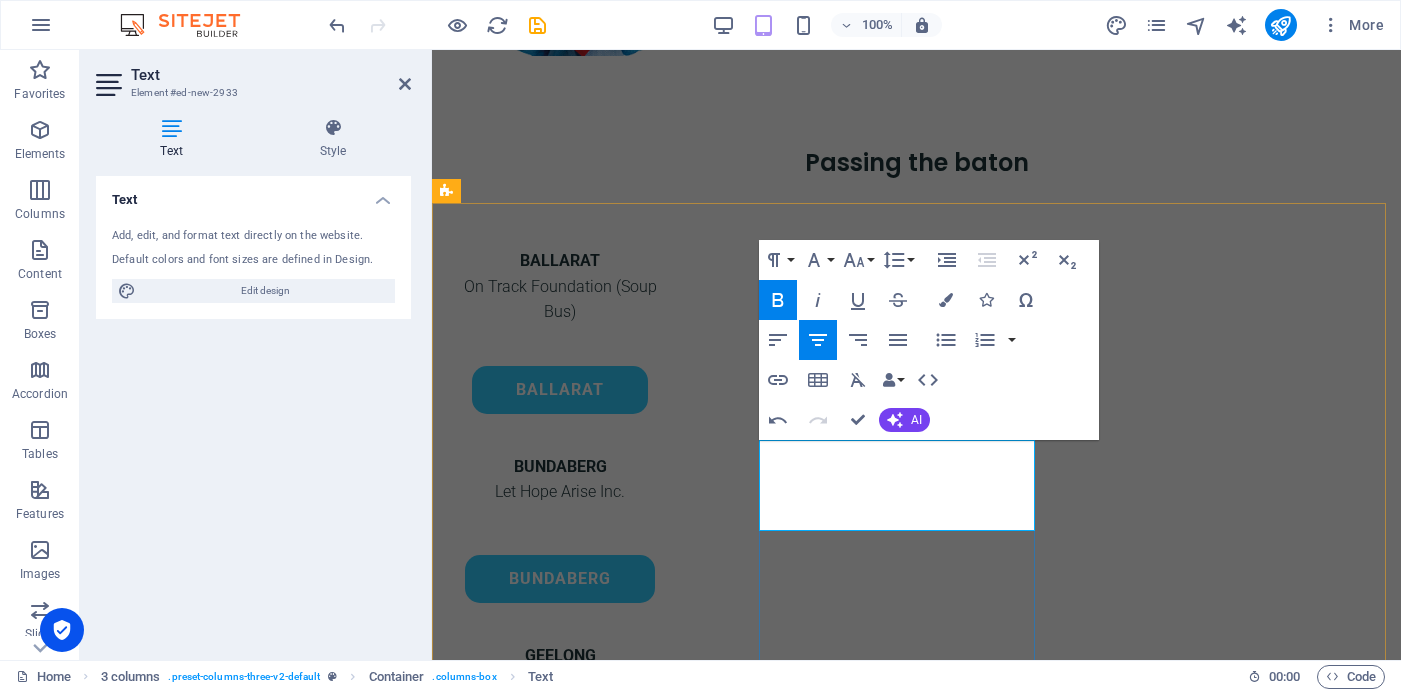 click on "Rotary Club [GEOGRAPHIC_DATA]" at bounding box center (560, 1097) 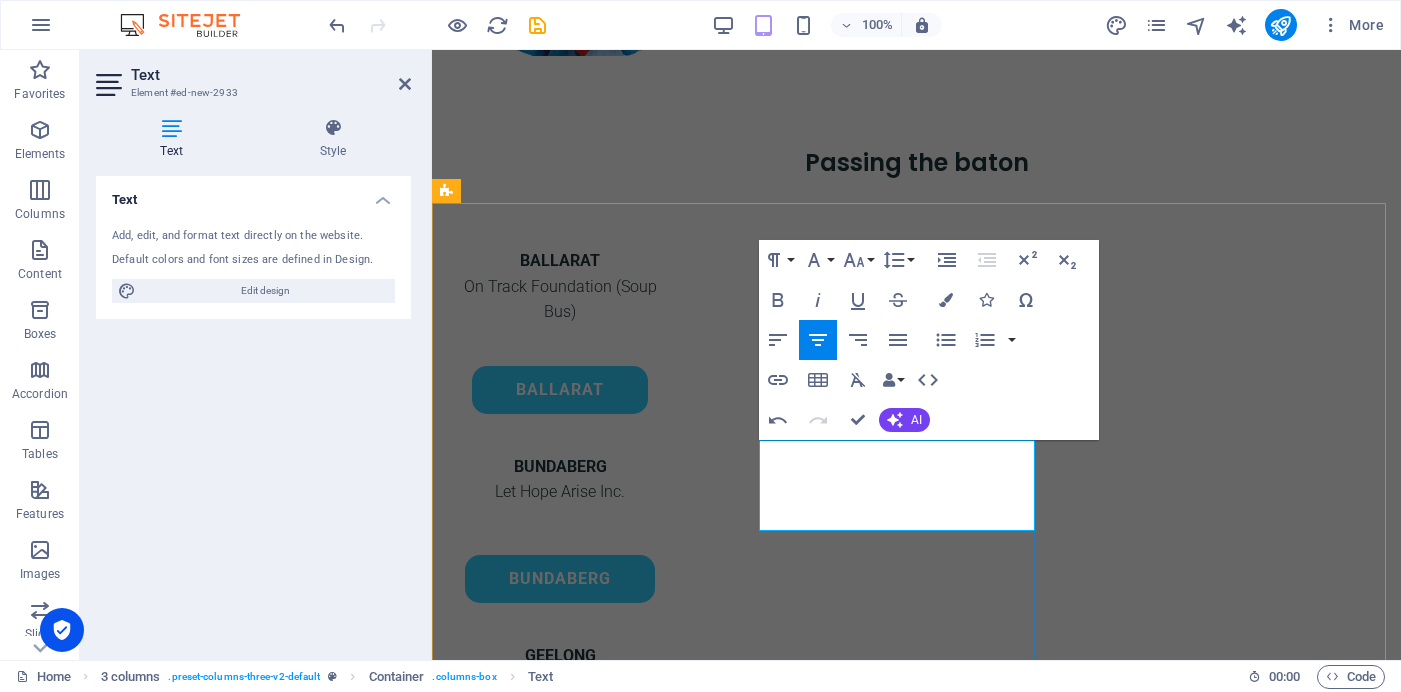 drag, startPoint x: 992, startPoint y: 501, endPoint x: 802, endPoint y: 500, distance: 190.00262 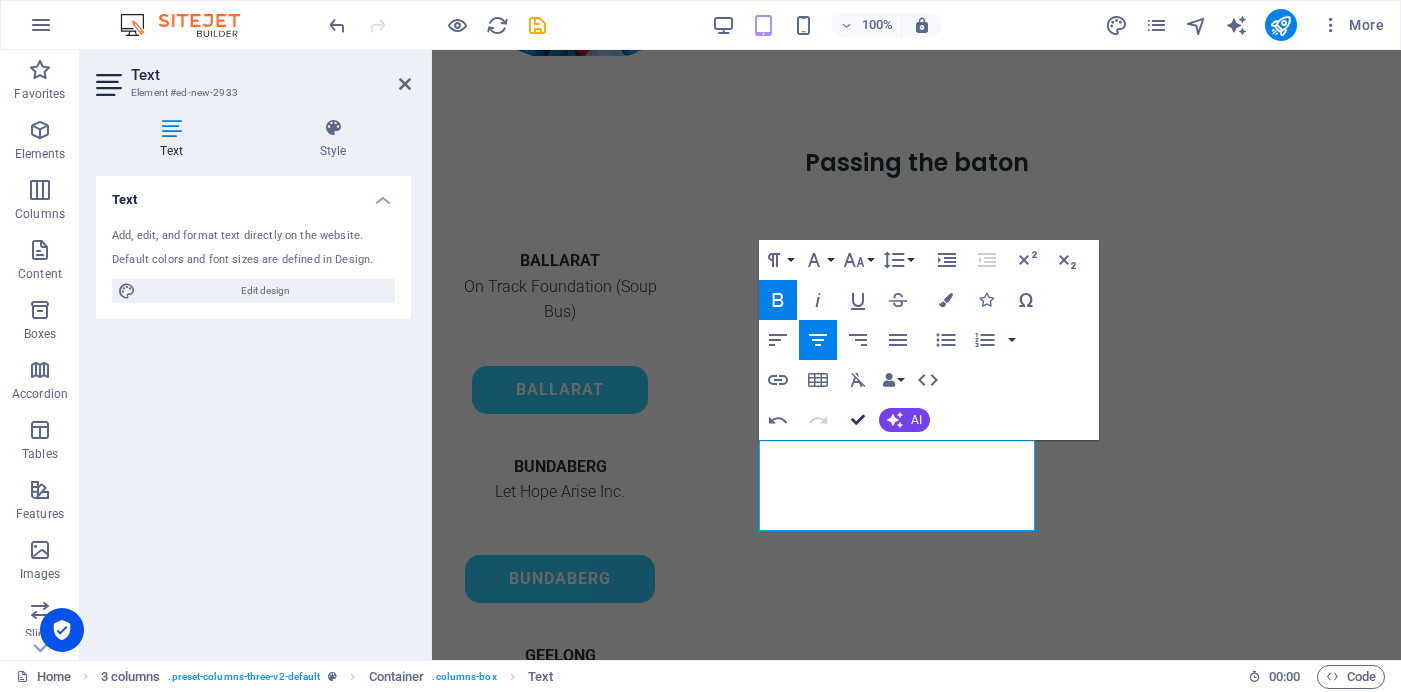 scroll, scrollTop: 1114, scrollLeft: 0, axis: vertical 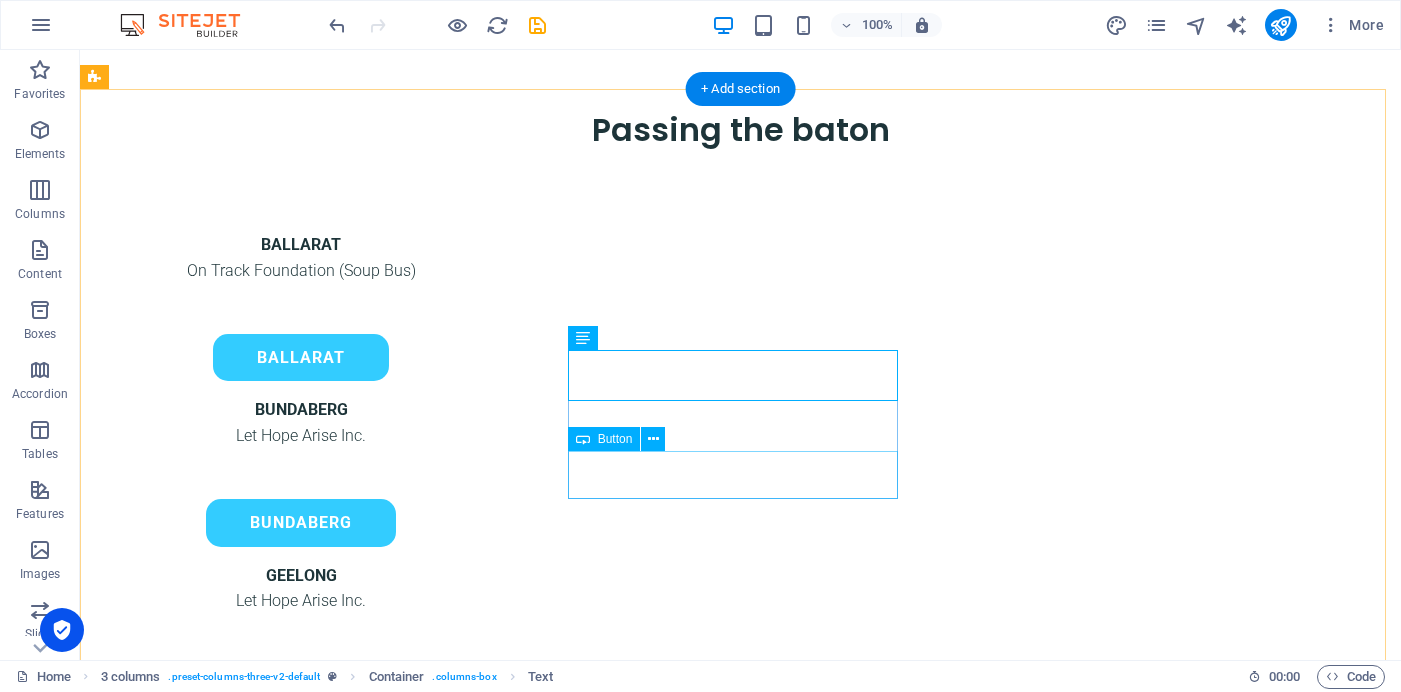 click on "HERVEY BAY" at bounding box center [301, 1018] 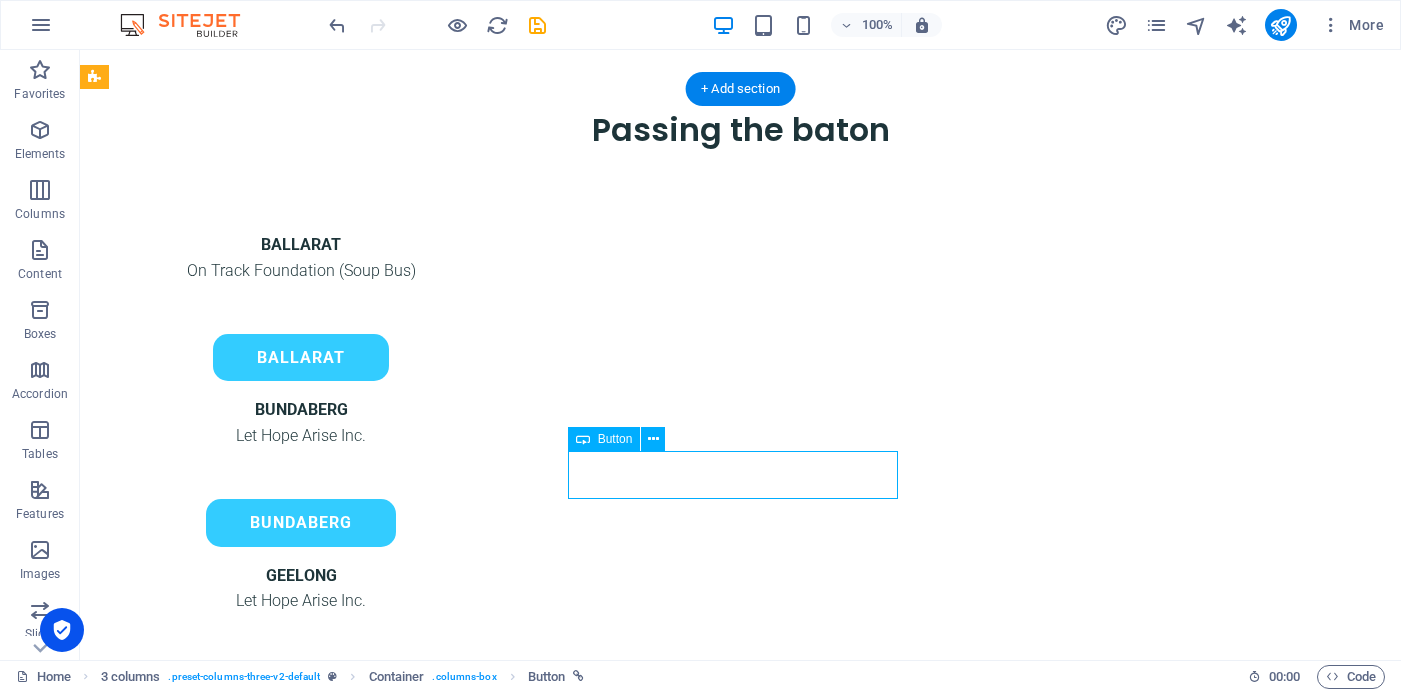 click on "HERVEY BAY" at bounding box center (301, 1018) 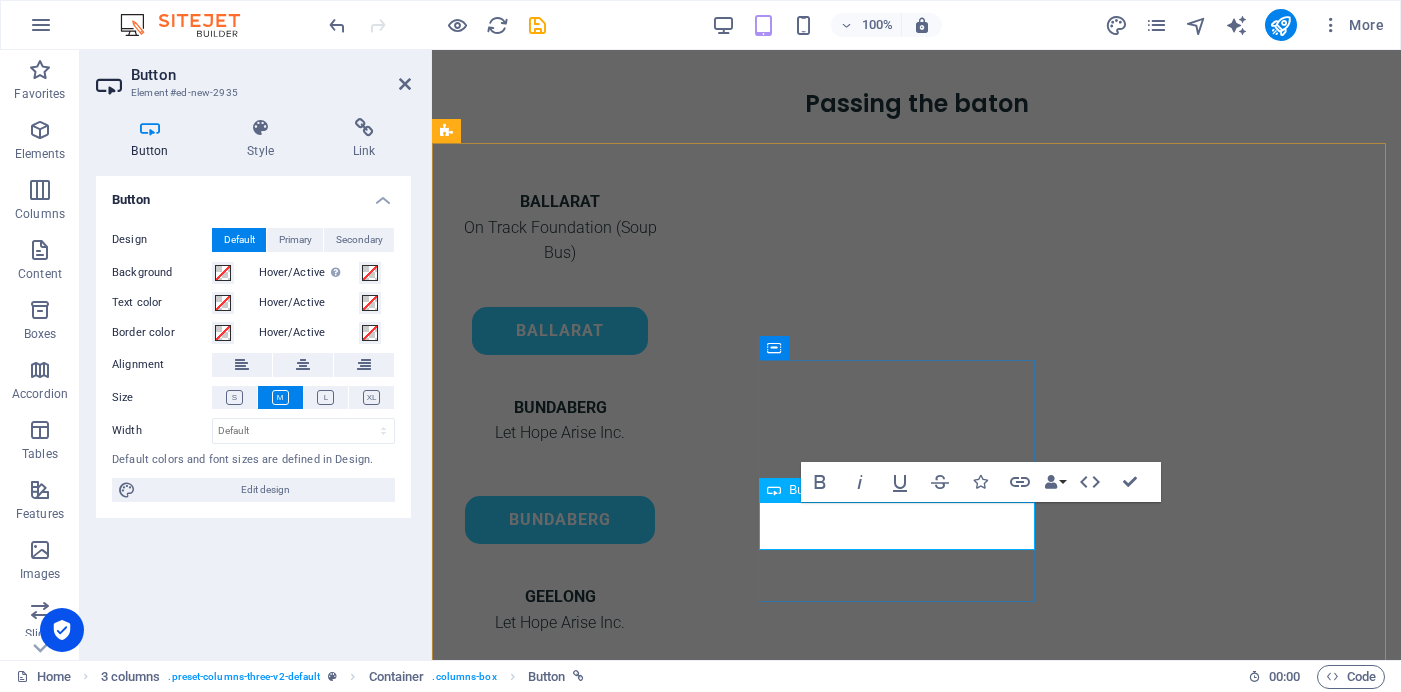 click on "HERVEY BAY" at bounding box center [560, 1113] 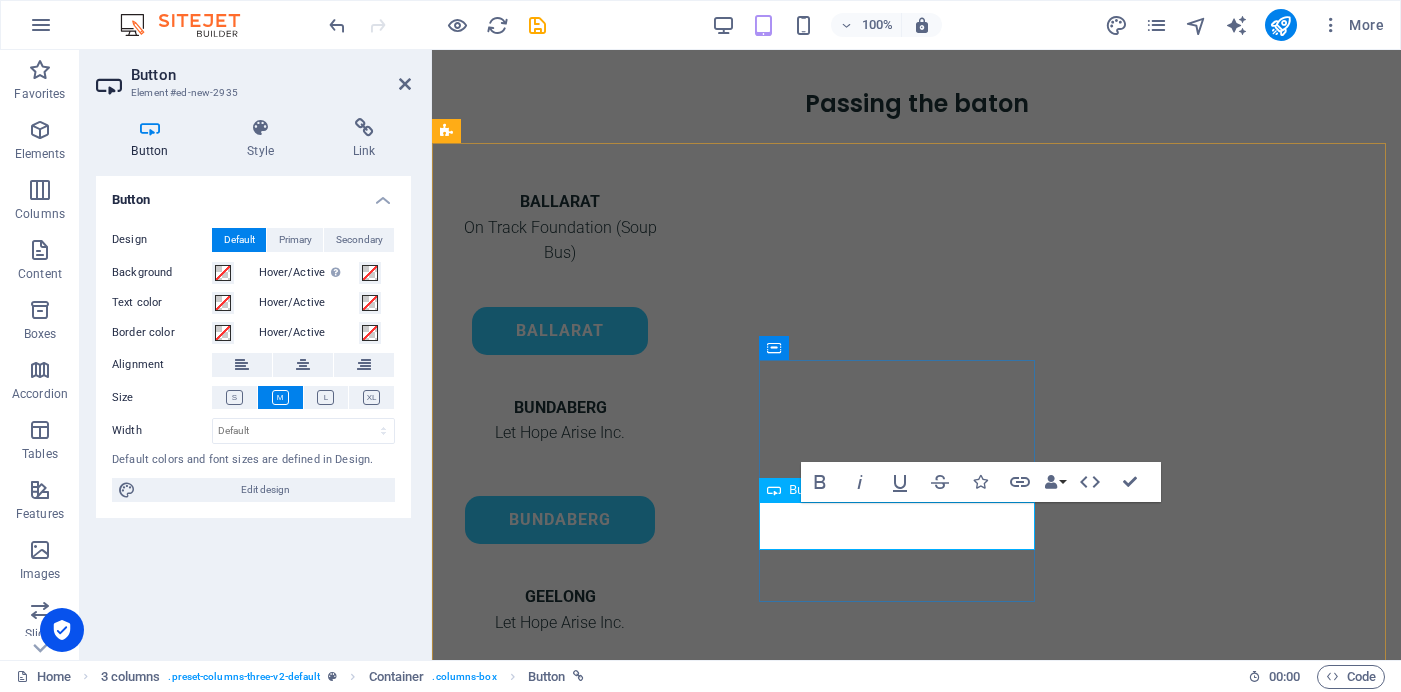 click on "HERVEY BAY" at bounding box center [560, 1113] 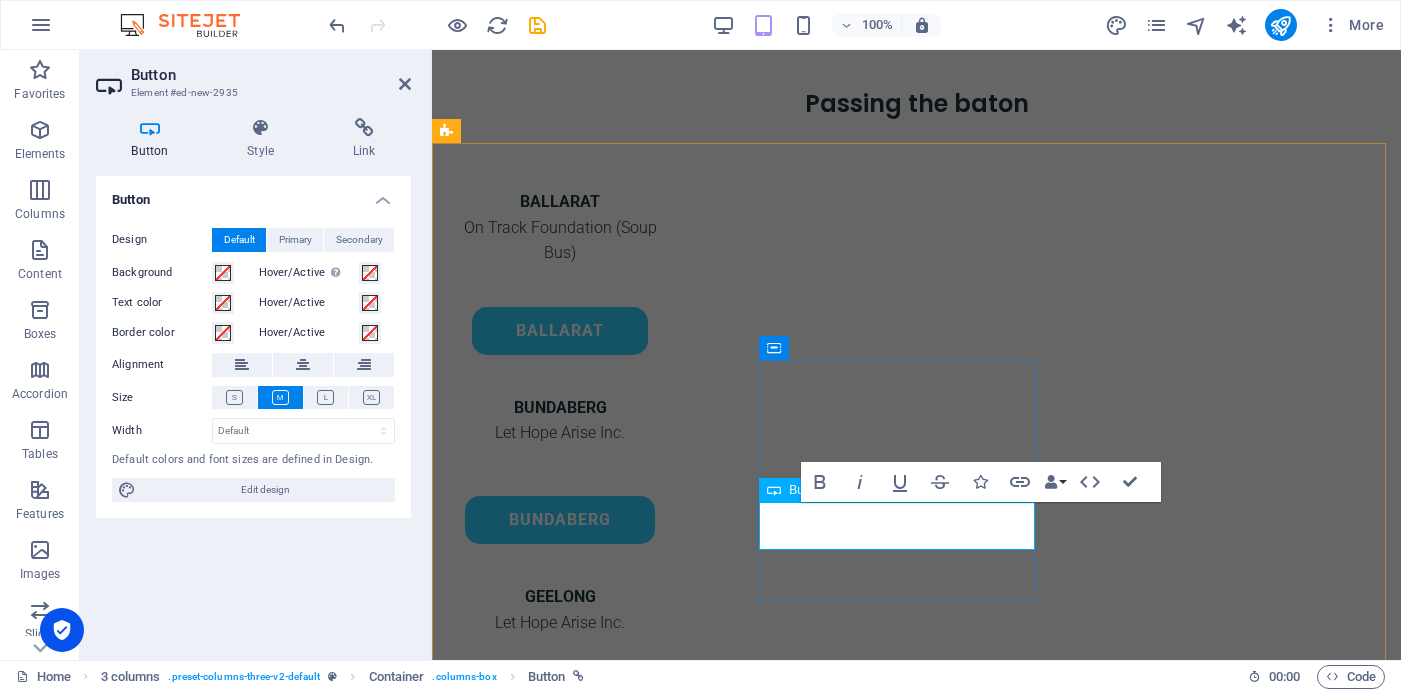 drag, startPoint x: 942, startPoint y: 522, endPoint x: 845, endPoint y: 522, distance: 97 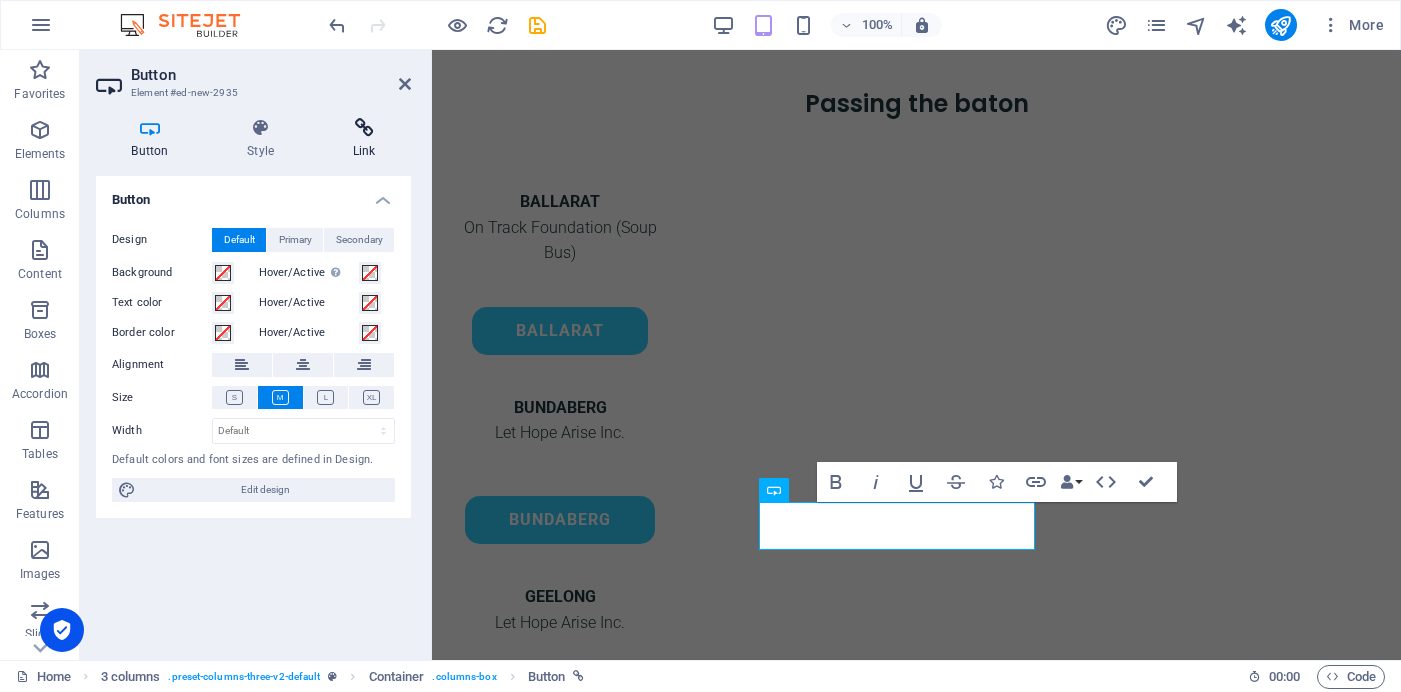 click on "Link" at bounding box center (364, 139) 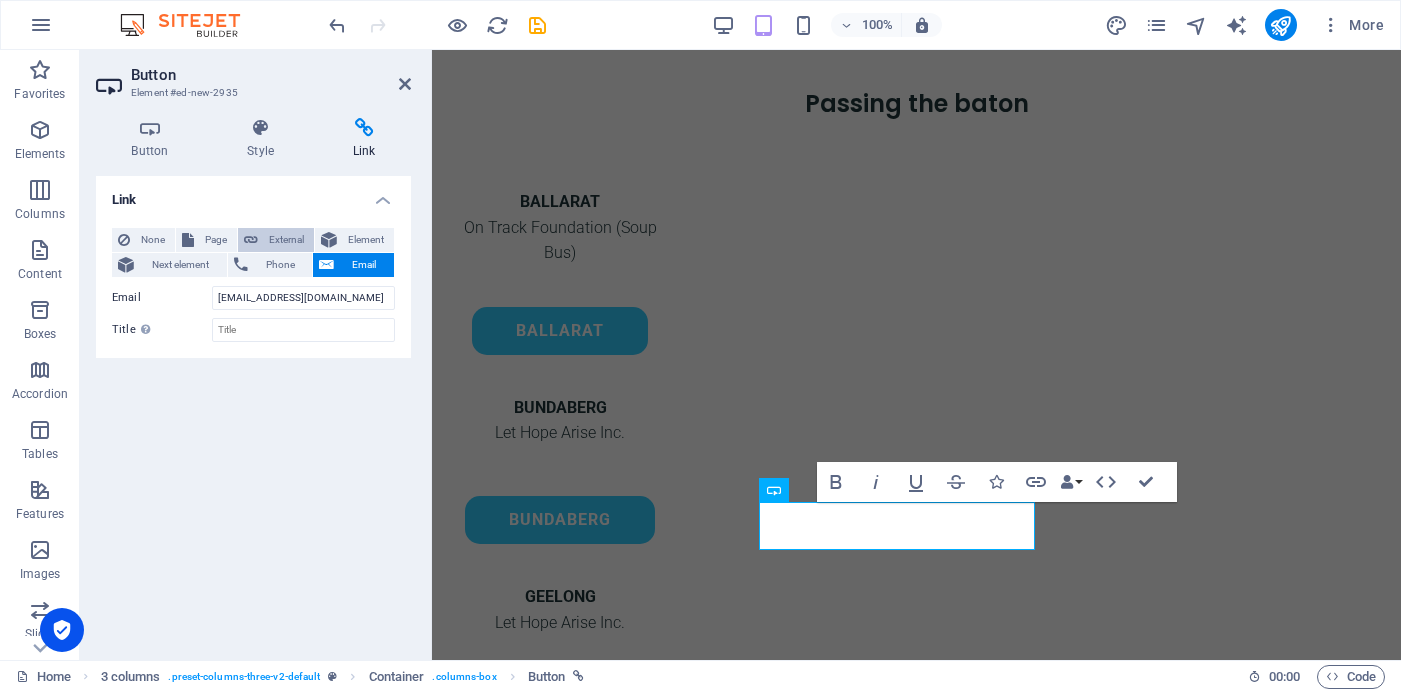 drag, startPoint x: 280, startPoint y: 237, endPoint x: 309, endPoint y: 243, distance: 29.614185 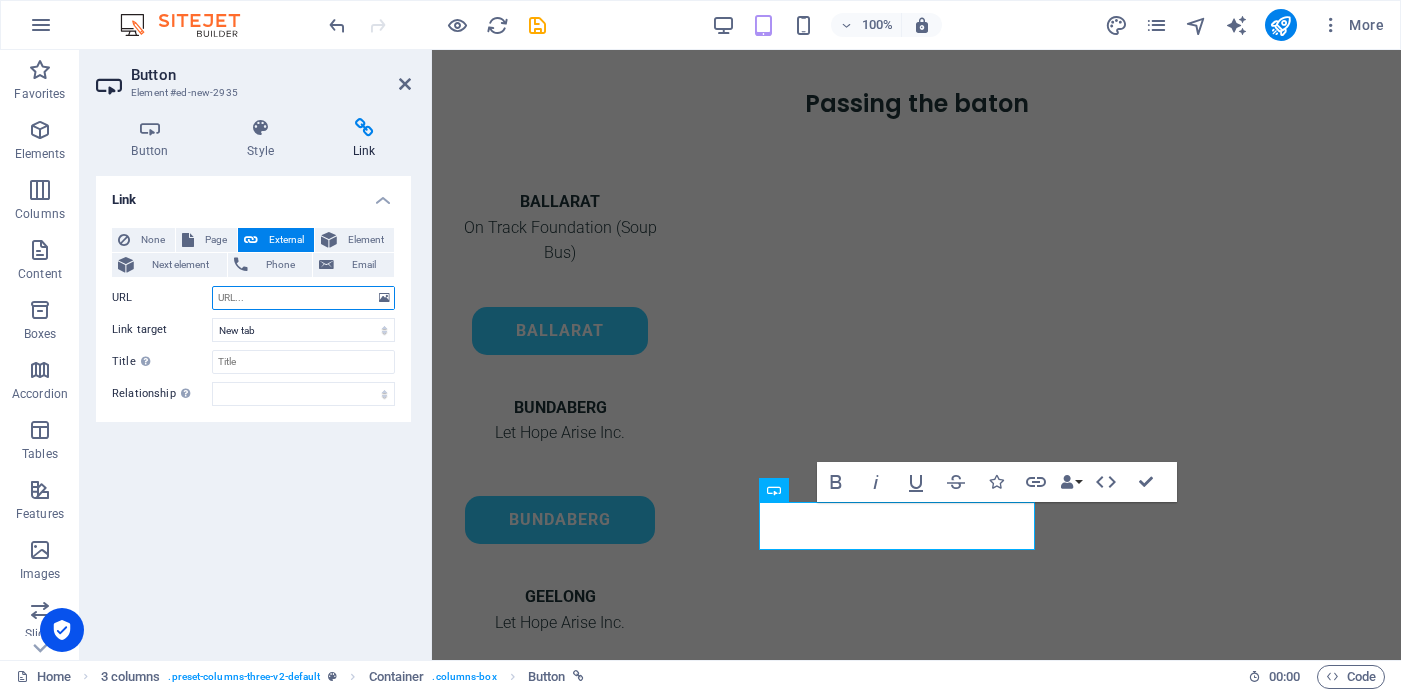 click on "URL" at bounding box center (303, 298) 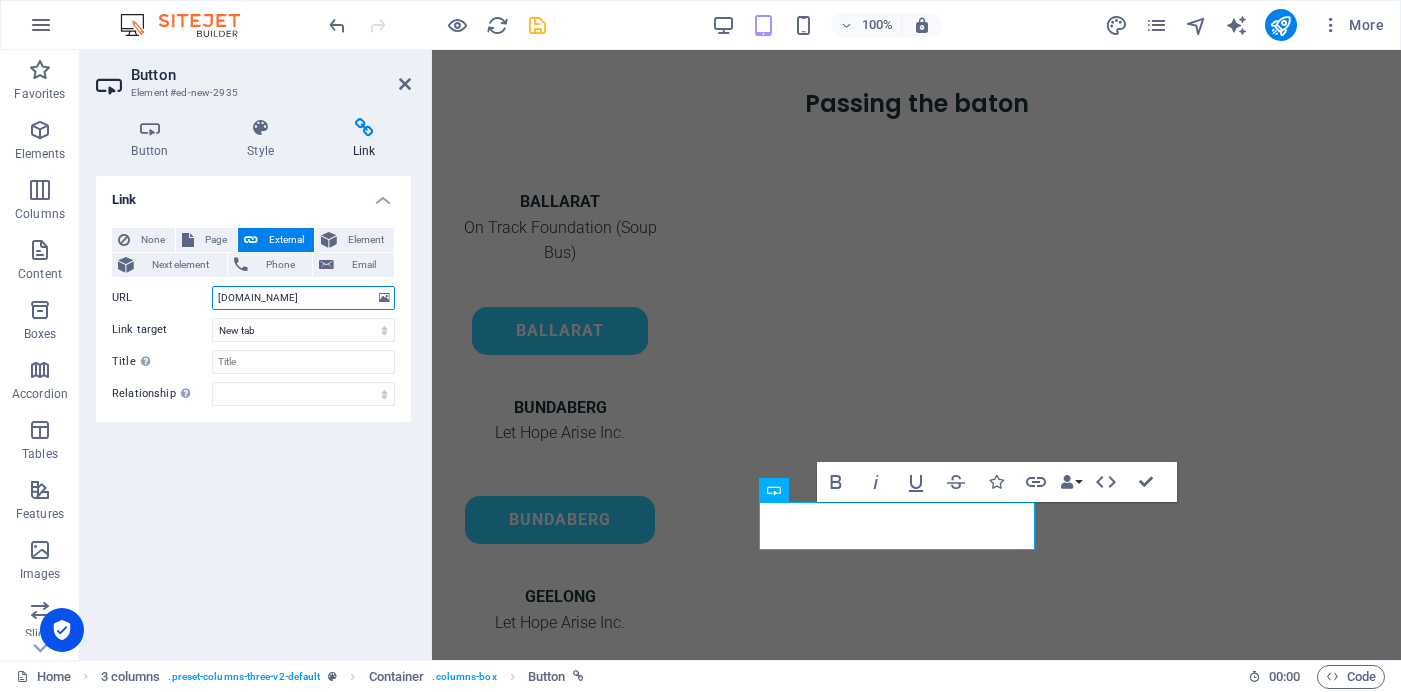 type on "[DOMAIN_NAME]" 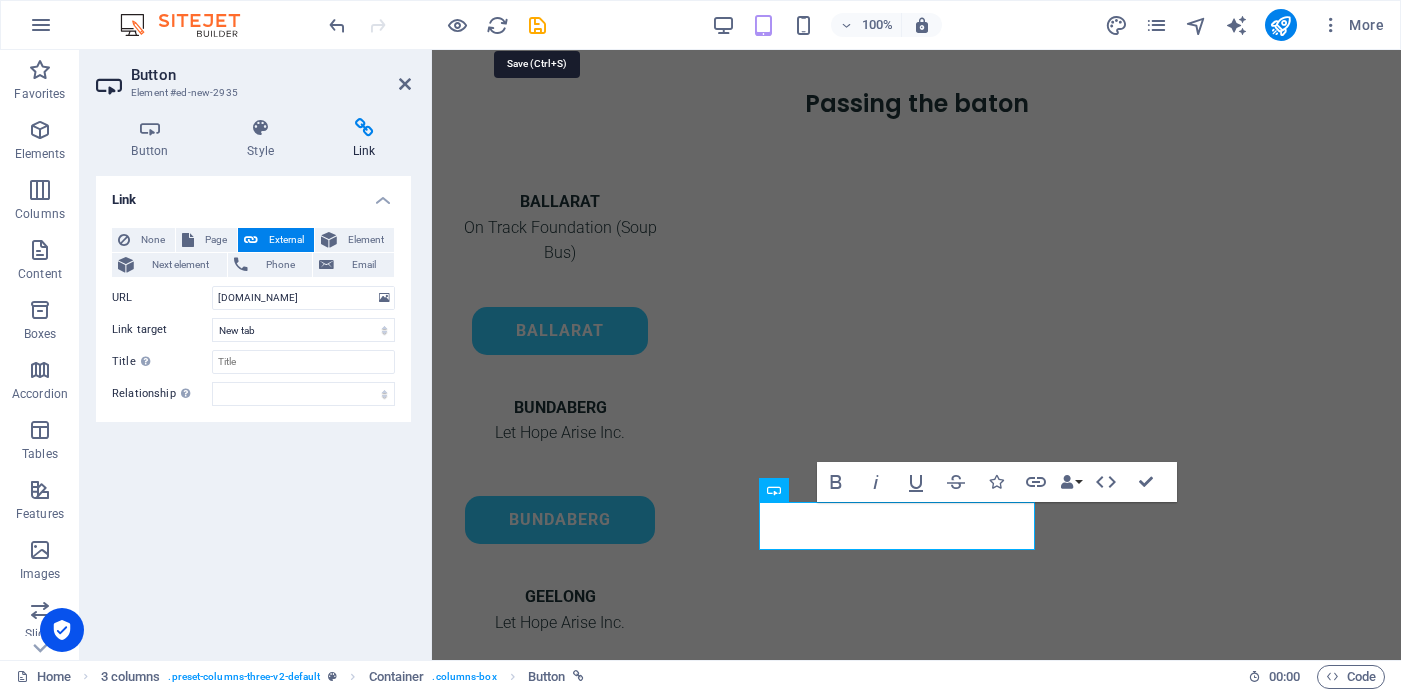 click at bounding box center (537, 25) 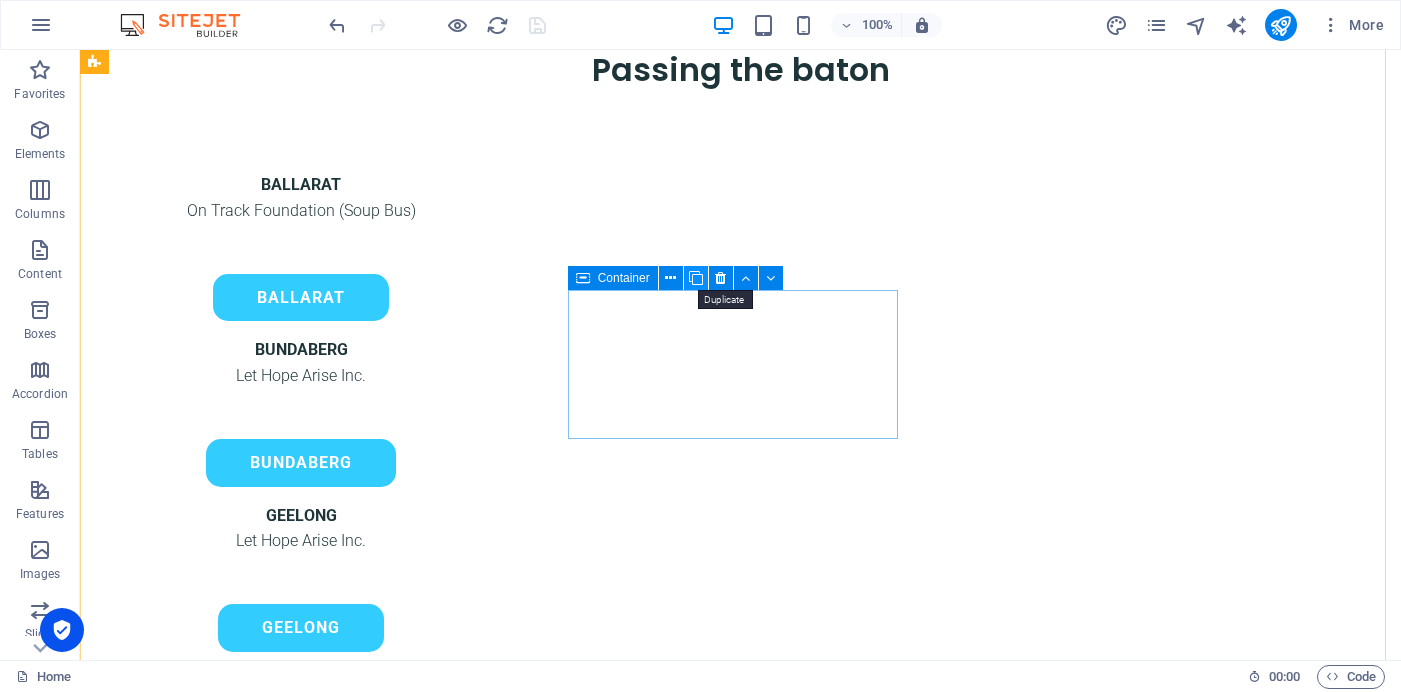 click at bounding box center [696, 278] 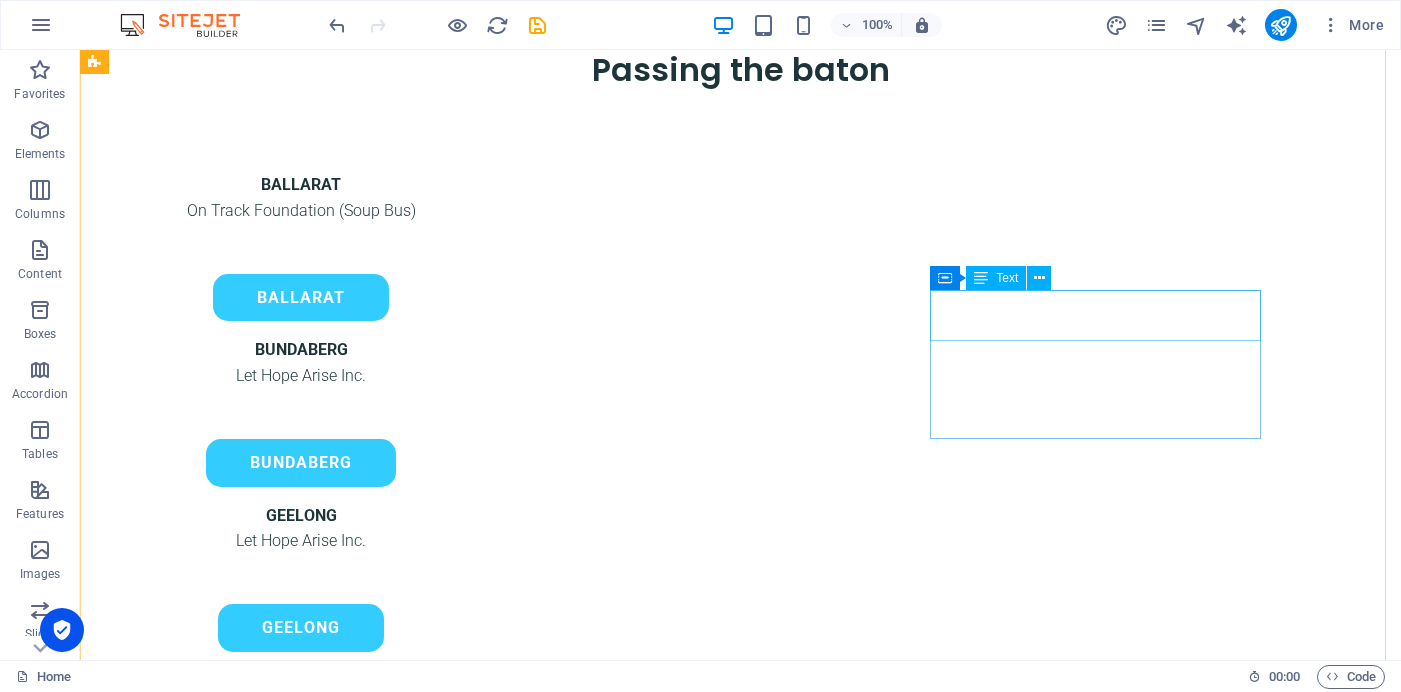 click on "MACKAY #1 Chances House Mackay" at bounding box center (301, 1023) 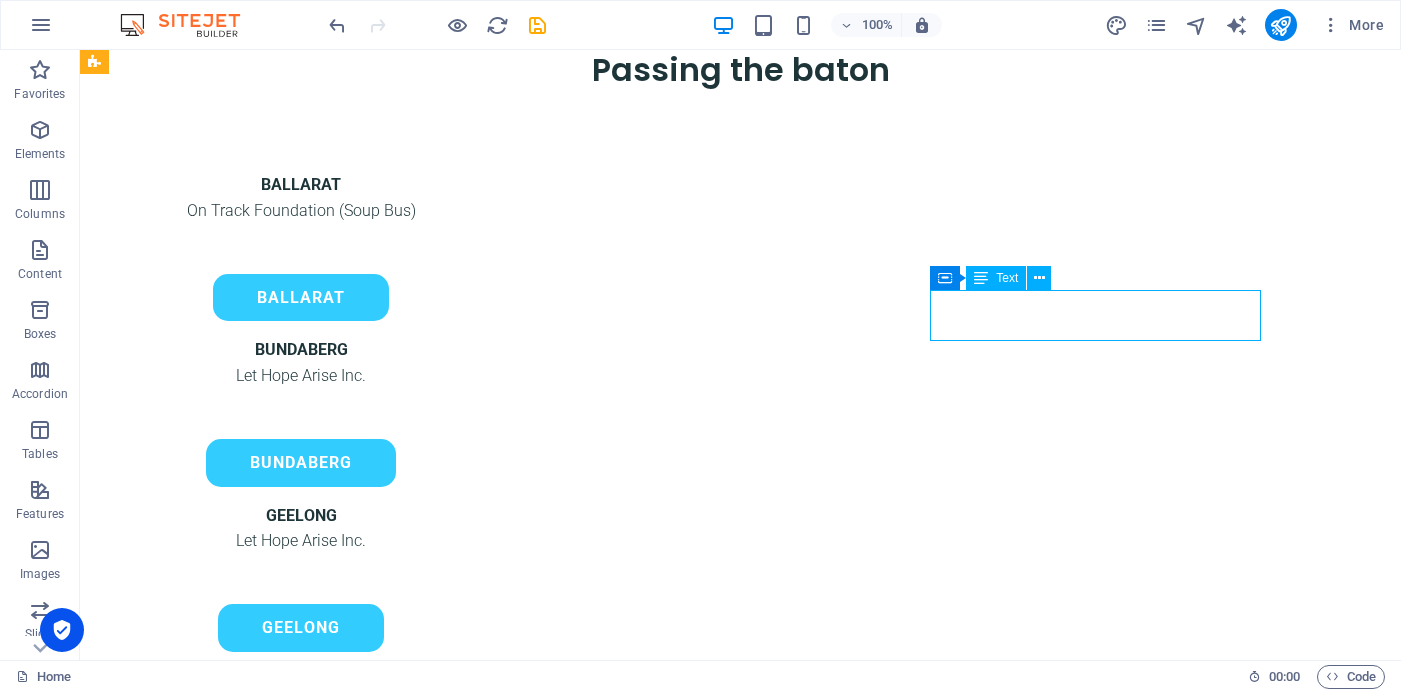 click on "MACKAY #1 Chances House Mackay" at bounding box center (301, 1023) 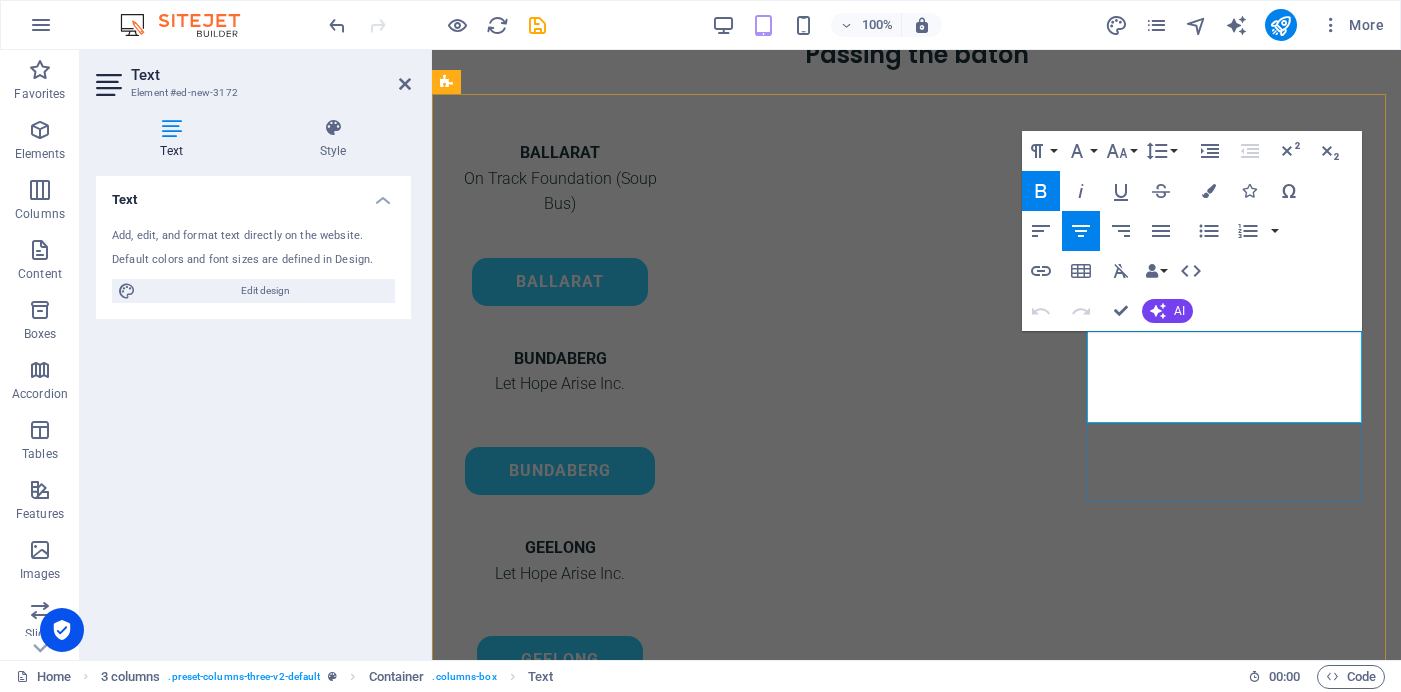 click on "MACKAY #1" at bounding box center (560, 1141) 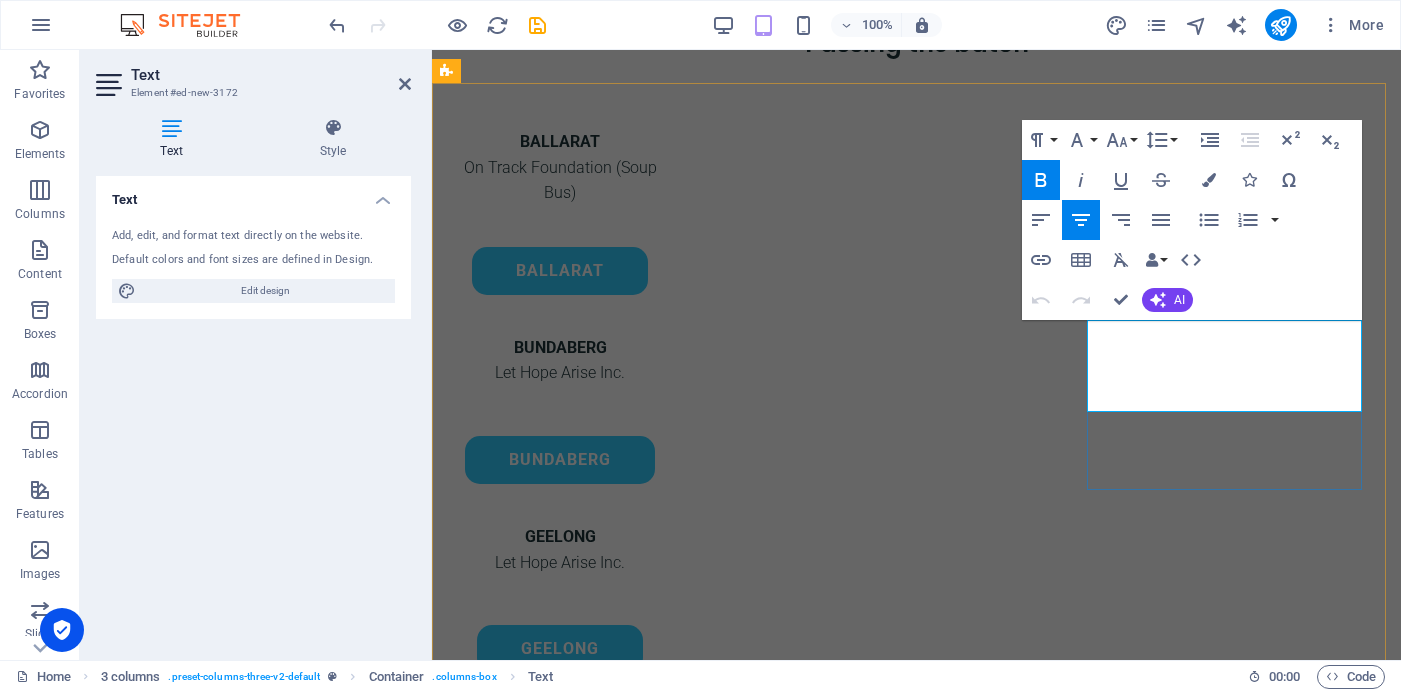 type 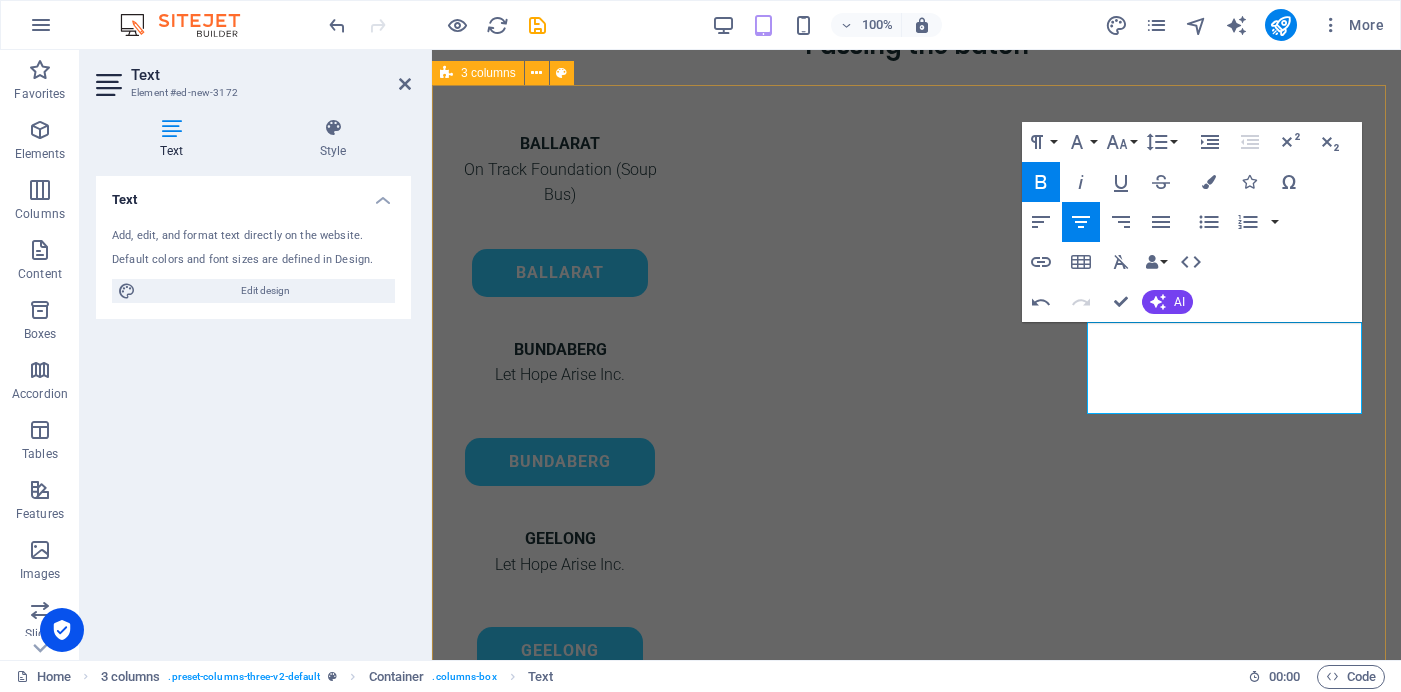 click on "BALLARAT On Track Foundation (Soup Bus) BALLARAT BUNDABERG Let Hope Arise Inc. BuNDABERG GEELONG Let Hope Arise Inc. GEELONG HERVEY BAY Rotary Club [GEOGRAPHIC_DATA] [GEOGRAPHIC_DATA] MACKAY #1 Chances House [PERSON_NAME] [PERSON_NAME] [PERSON_NAME] #2 Chances House [PERSON_NAME] [PERSON_NAME] Drop content here or  Add elements  Paste clipboard Drop content here or  Add elements  Paste clipboard" at bounding box center (916, 945) 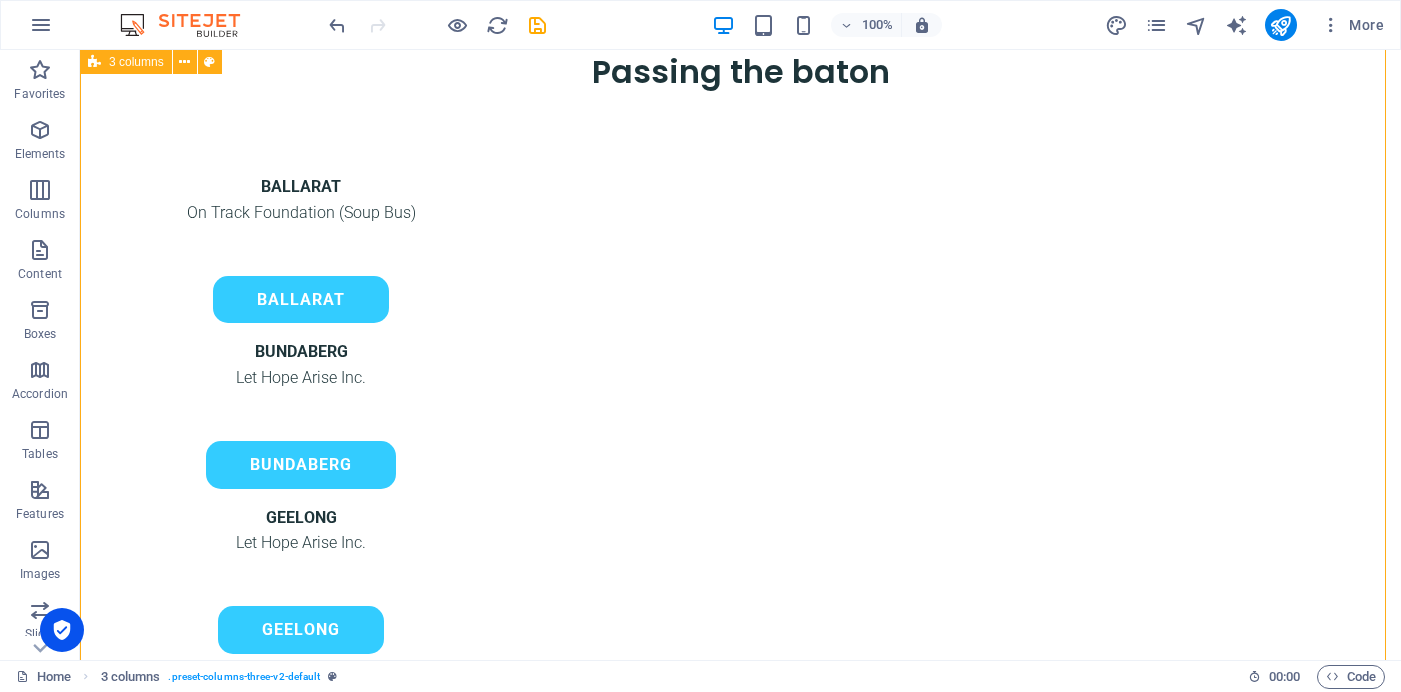 scroll, scrollTop: 1208, scrollLeft: 0, axis: vertical 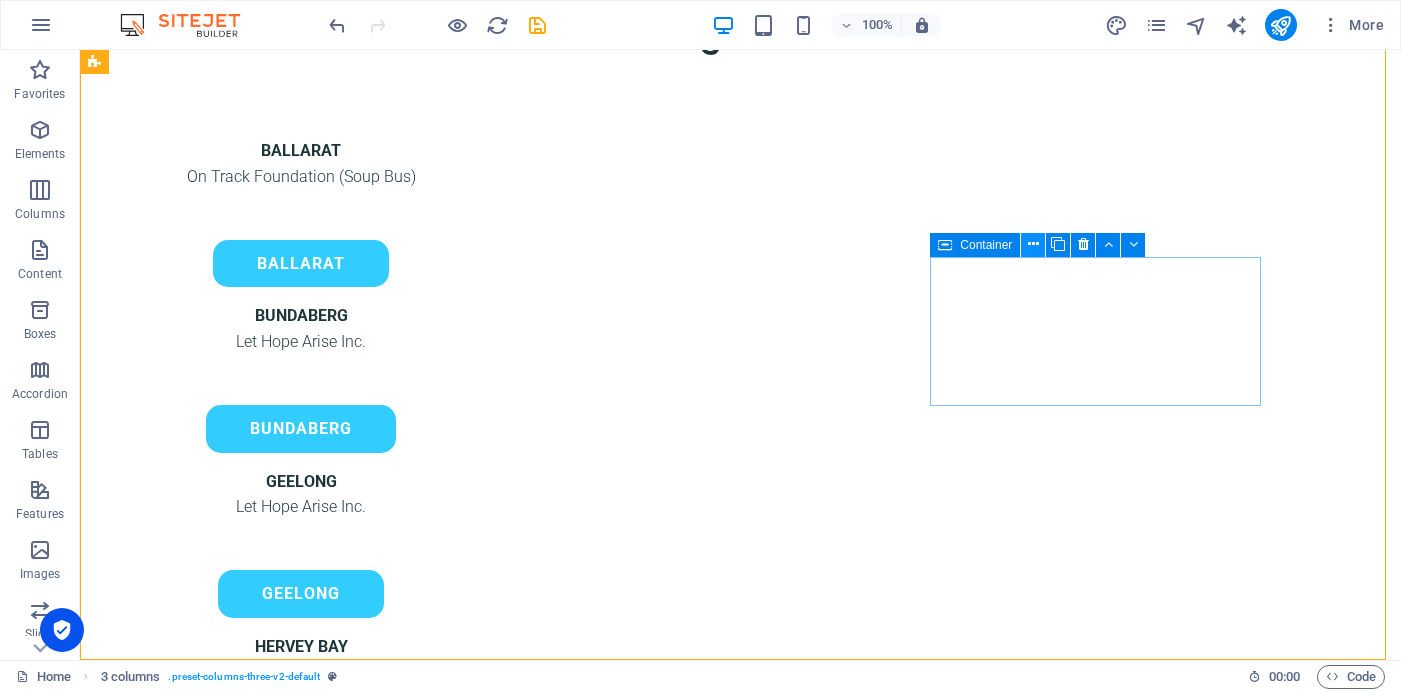 click at bounding box center [1033, 244] 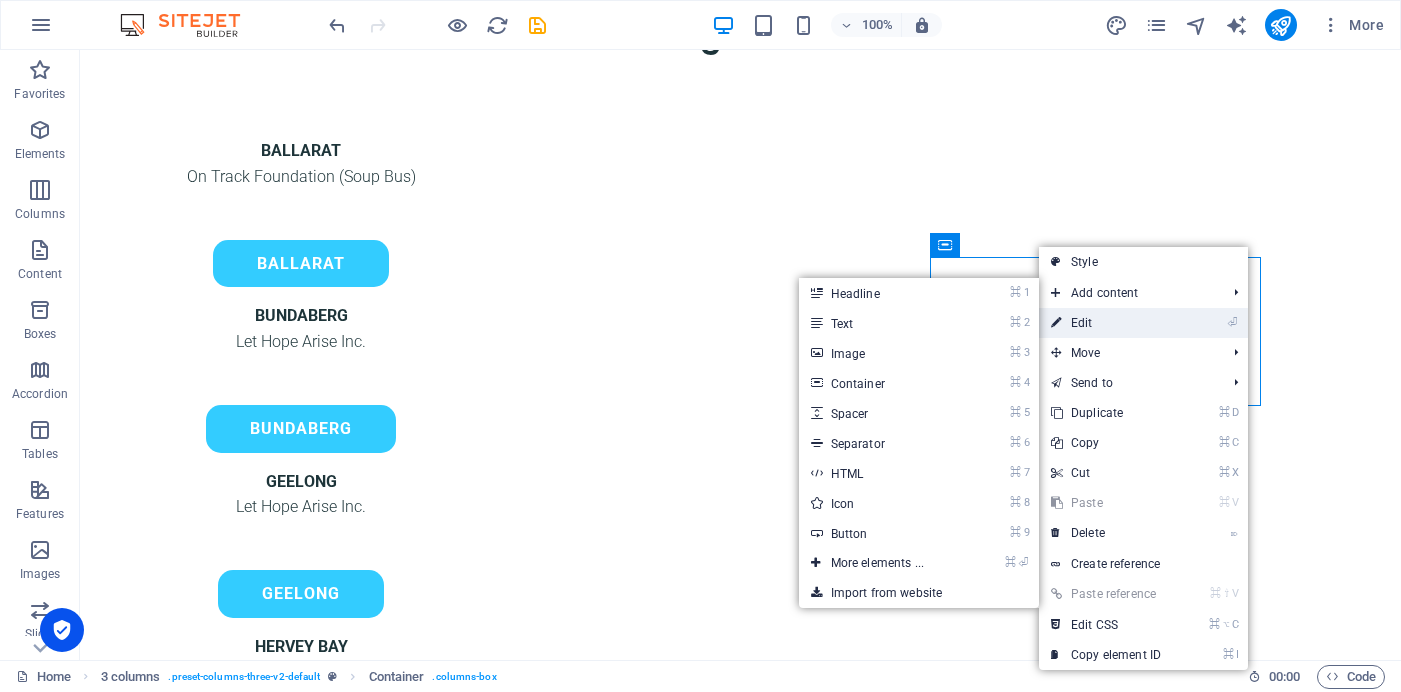 click on "⏎  Edit" at bounding box center (1106, 323) 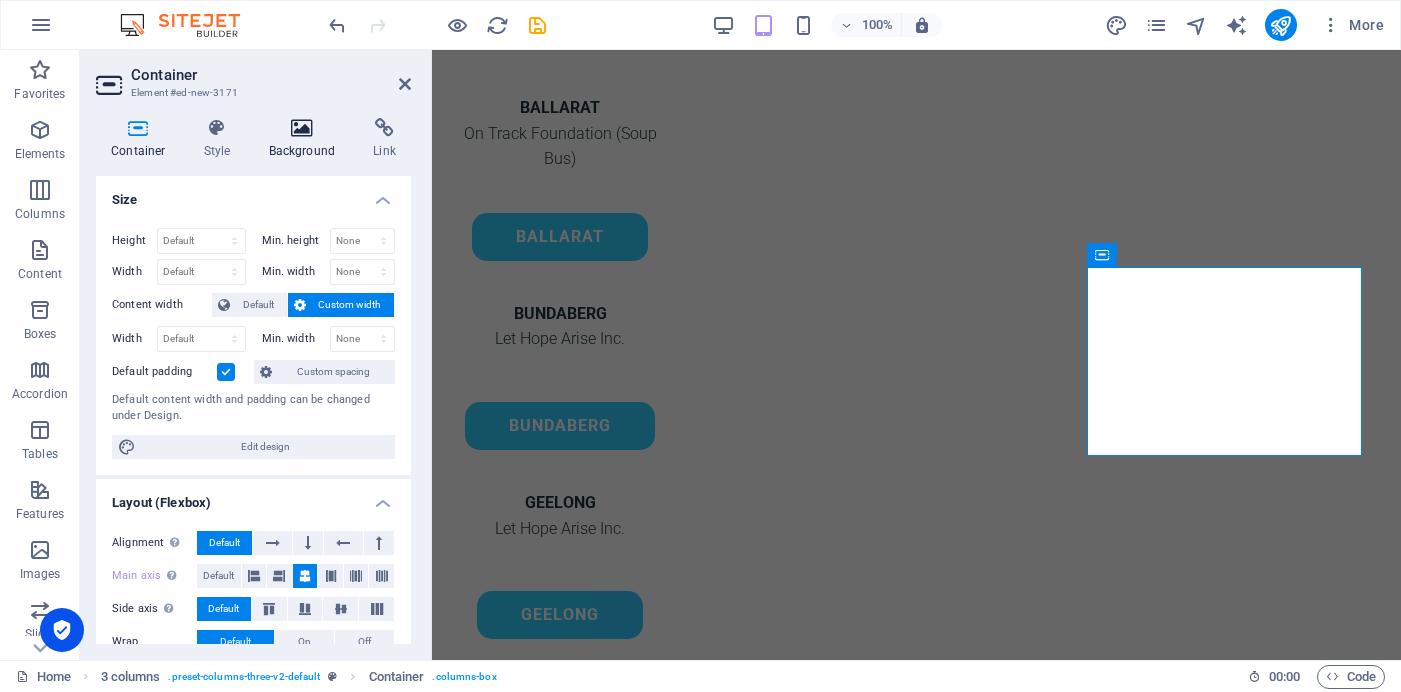 click at bounding box center (302, 128) 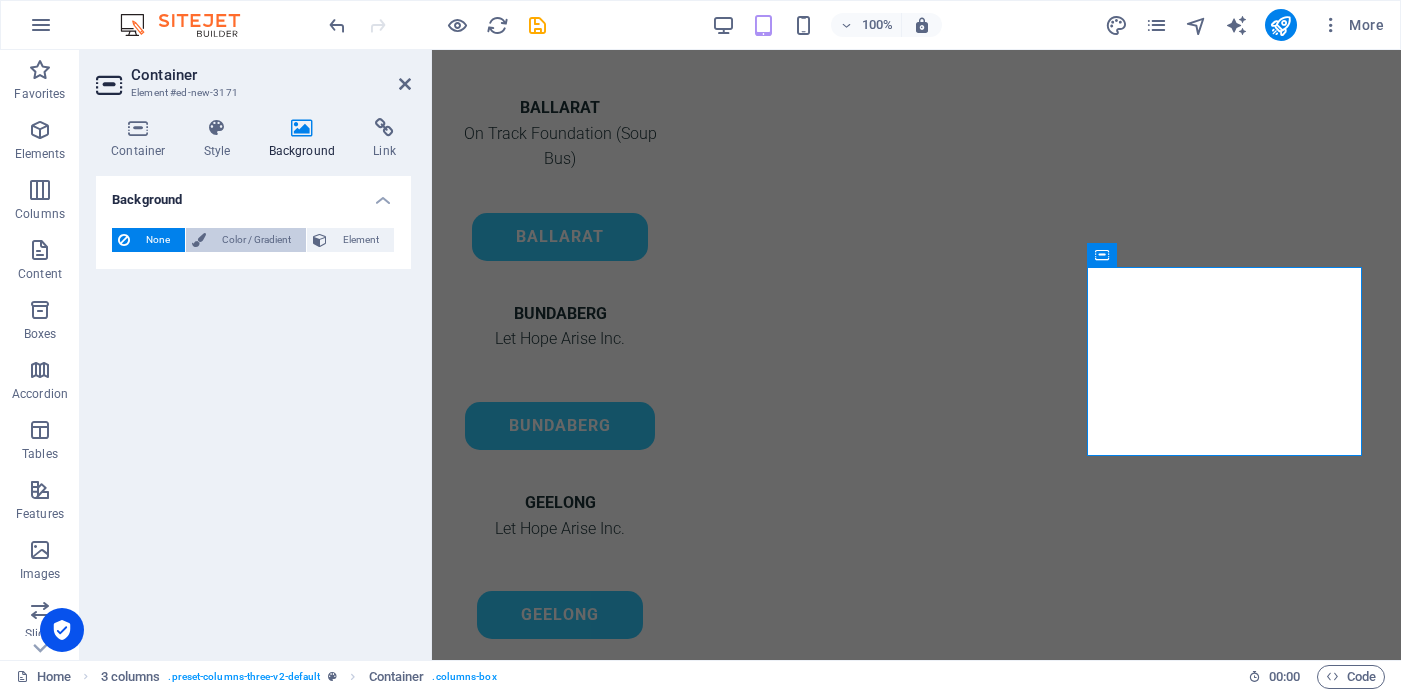 click on "Color / Gradient" at bounding box center [256, 240] 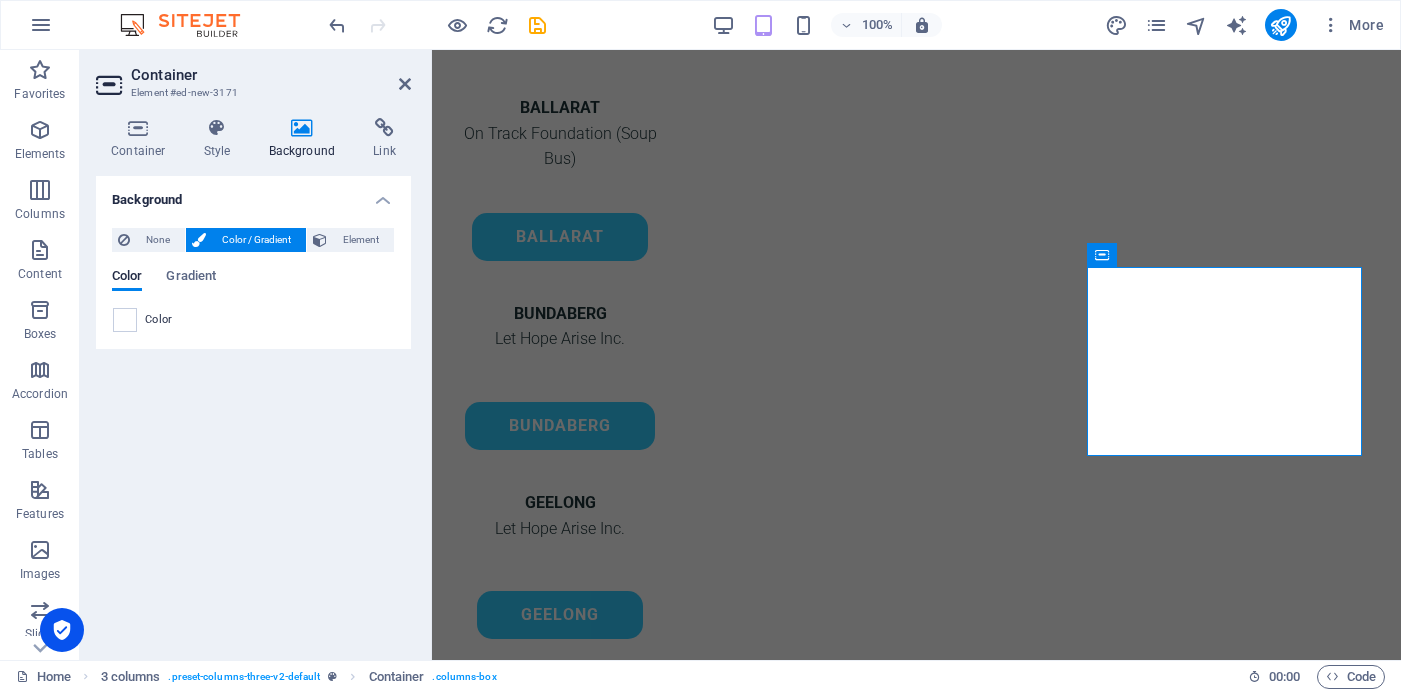 click at bounding box center [125, 320] 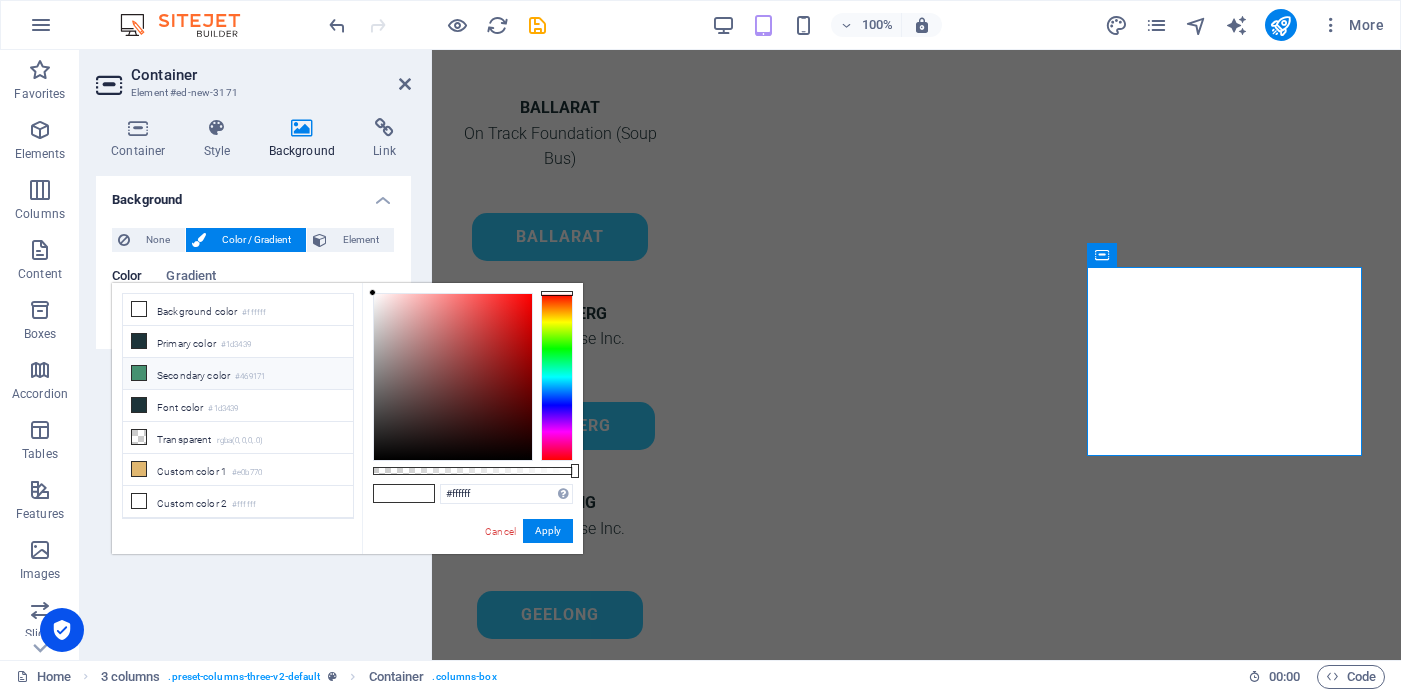 click on "Secondary color
#469171" at bounding box center [238, 374] 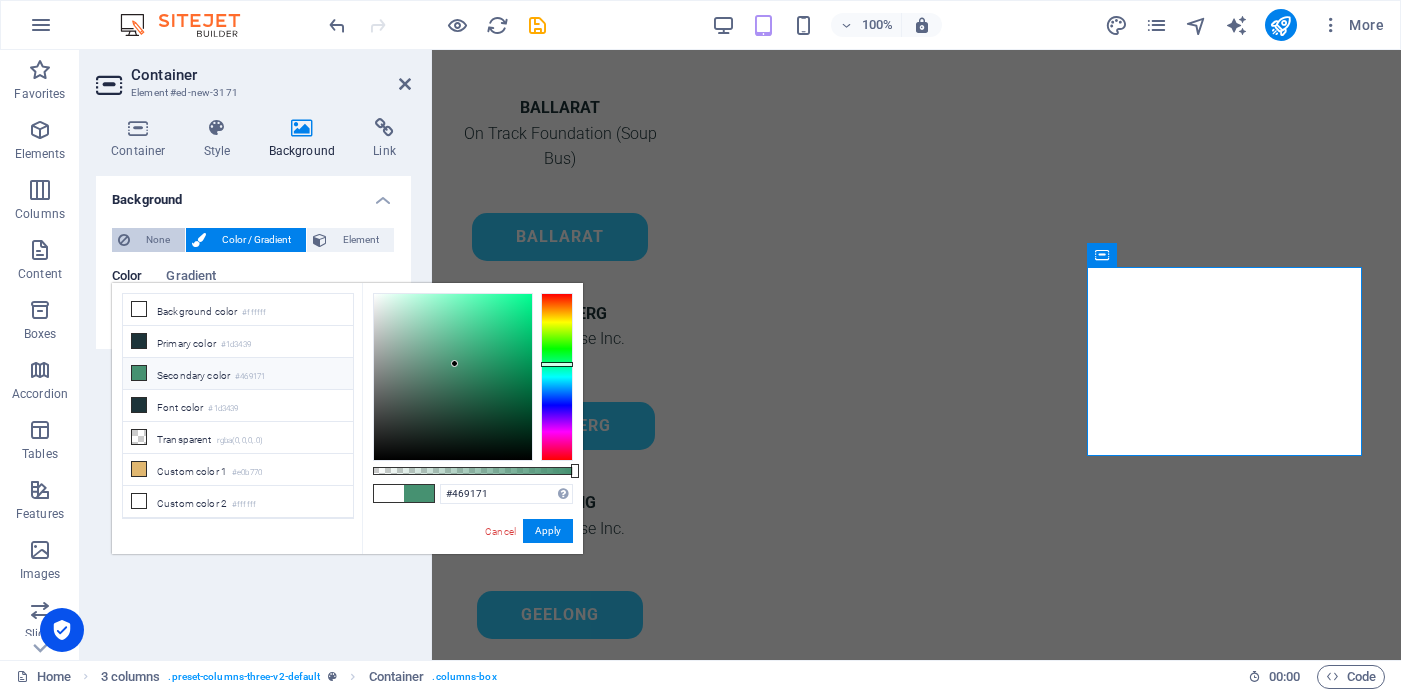 click on "None" at bounding box center [157, 240] 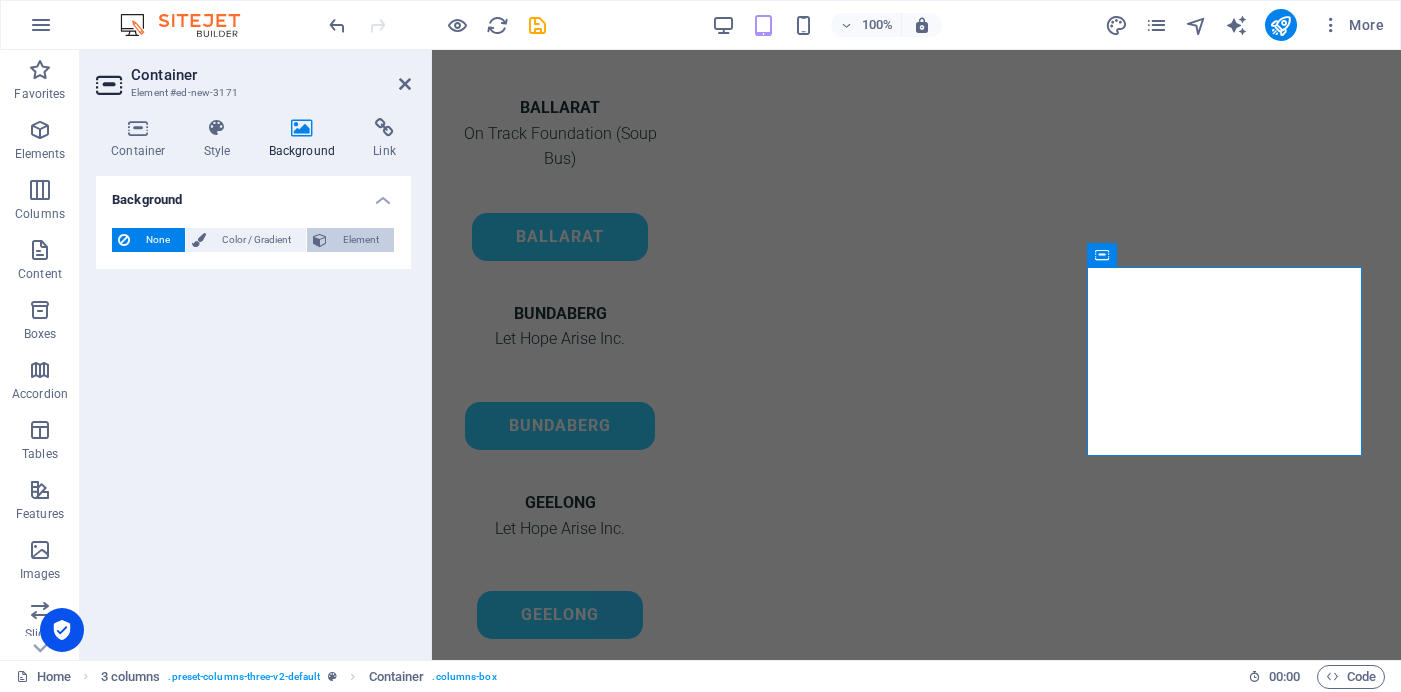 click at bounding box center [320, 240] 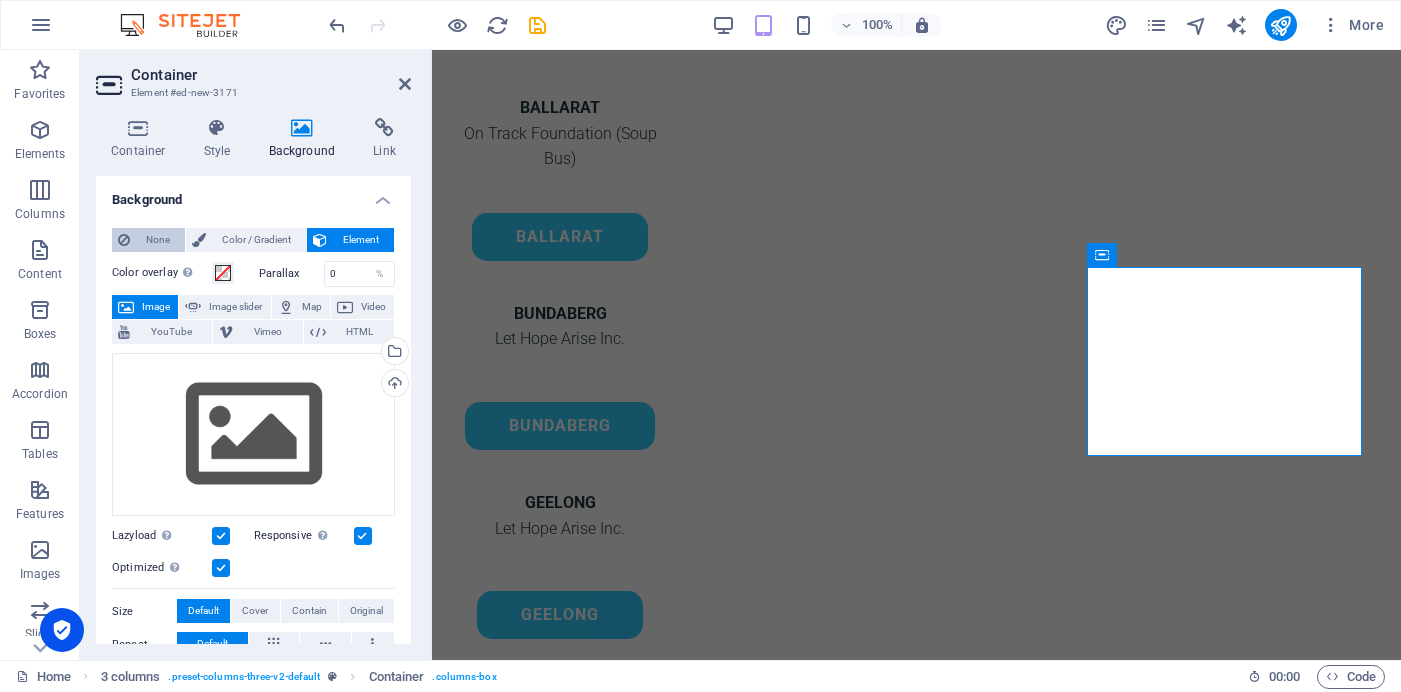 click on "None" at bounding box center (157, 240) 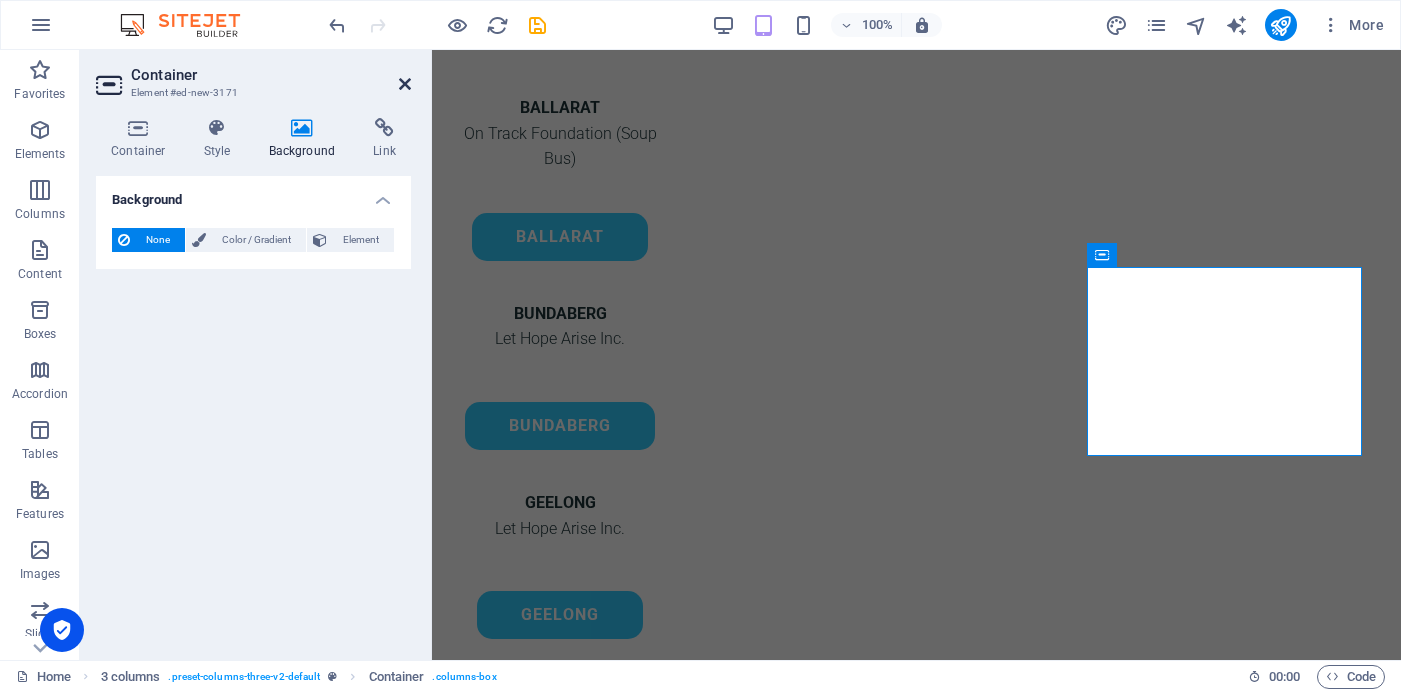click at bounding box center [405, 84] 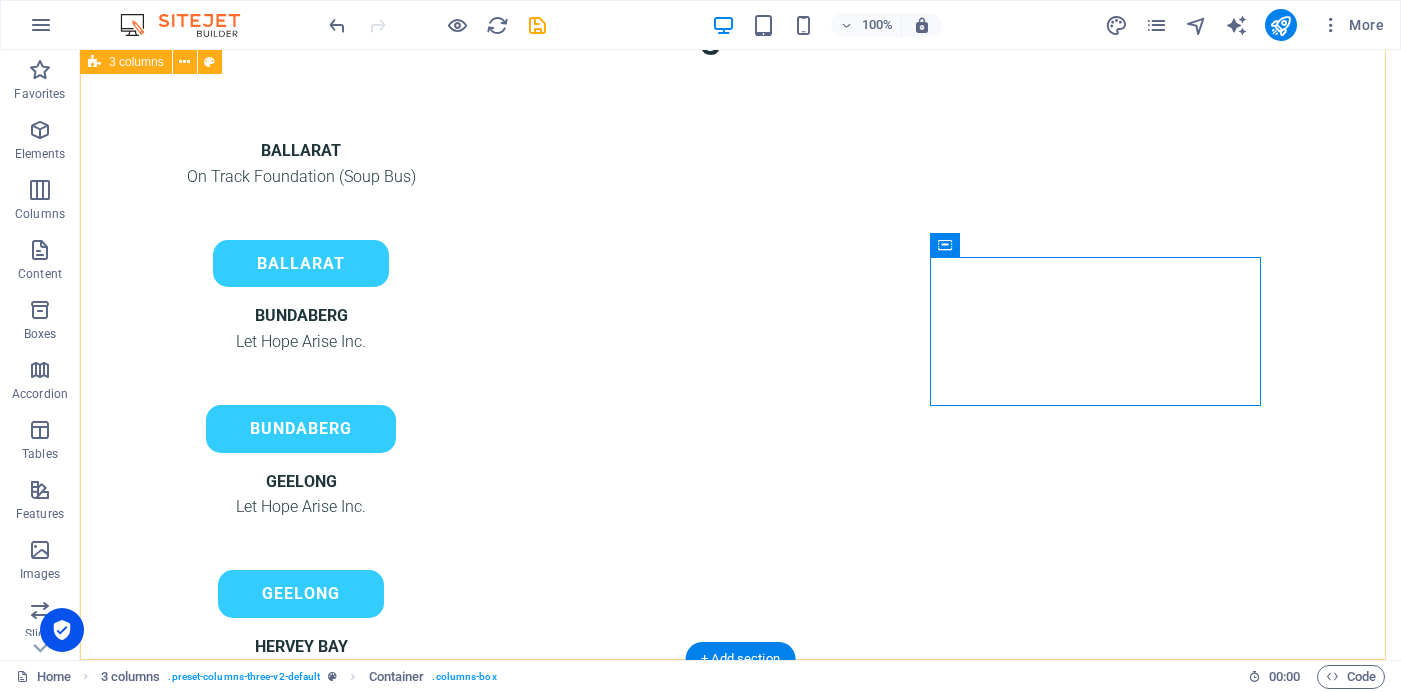 click on "BALLARAT On Track Foundation (Soup Bus) BALLARAT BUNDABERG Let Hope Arise Inc. BuNDABERG GEELONG Let Hope Arise Inc. GEELONG HERVEY BAY Rotary Club [GEOGRAPHIC_DATA] [GEOGRAPHIC_DATA] MACKAY #1 Chances House [PERSON_NAME] [PERSON_NAME] [PERSON_NAME] #2 Chances House [PERSON_NAME] [PERSON_NAME] Drop content here or  Add elements  Paste clipboard Drop content here or  Add elements  Paste clipboard" at bounding box center [740, 783] 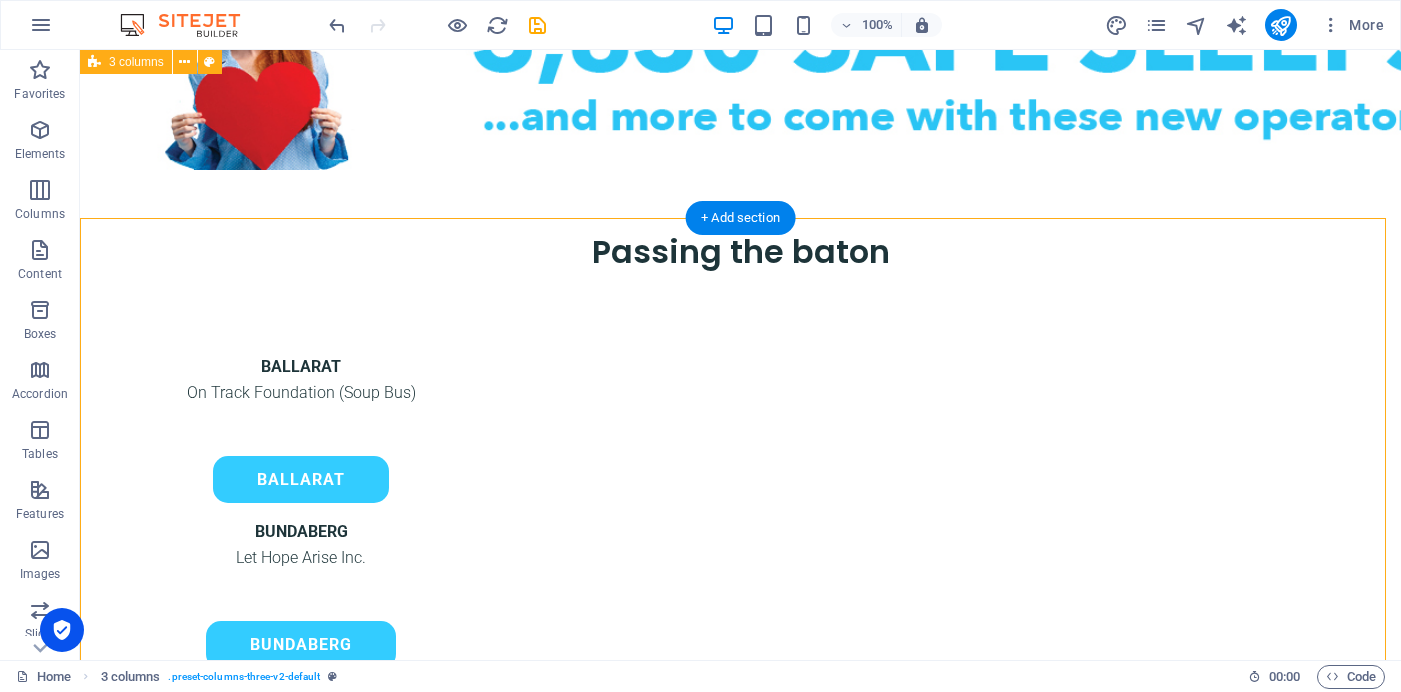 scroll, scrollTop: 985, scrollLeft: 0, axis: vertical 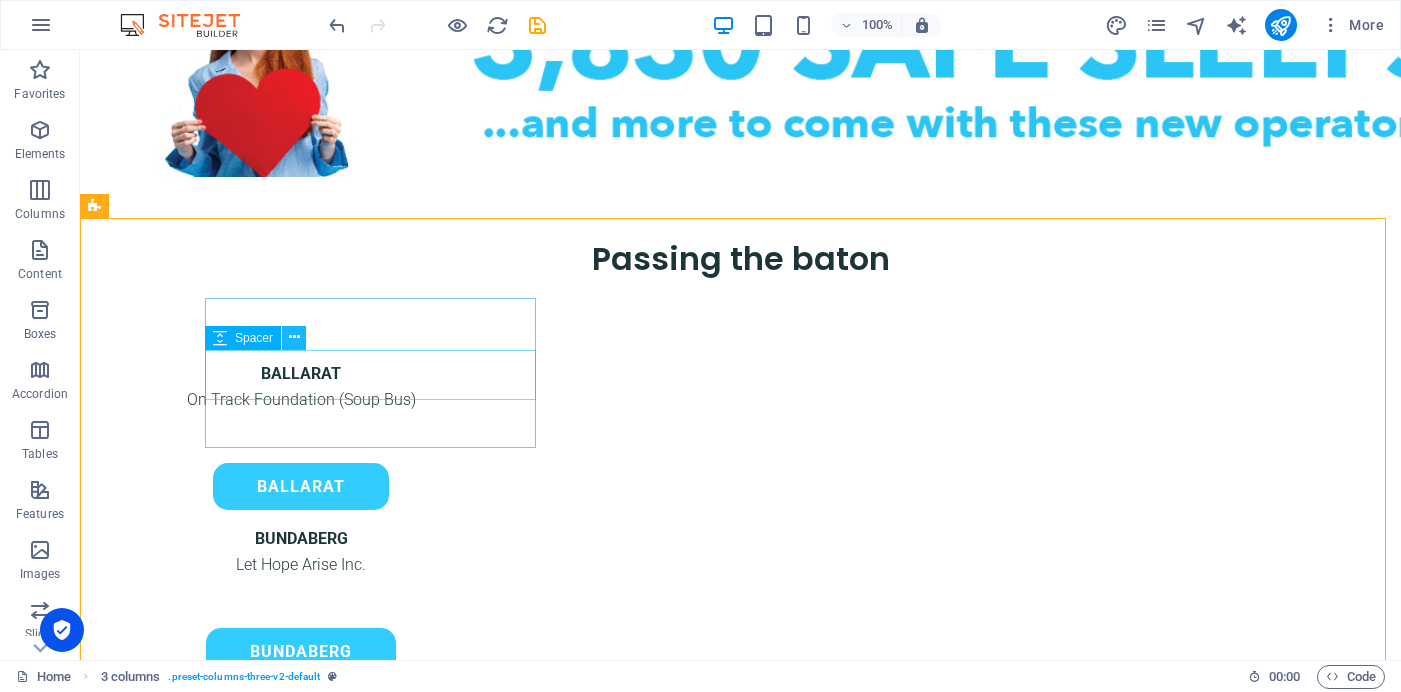 click at bounding box center (294, 337) 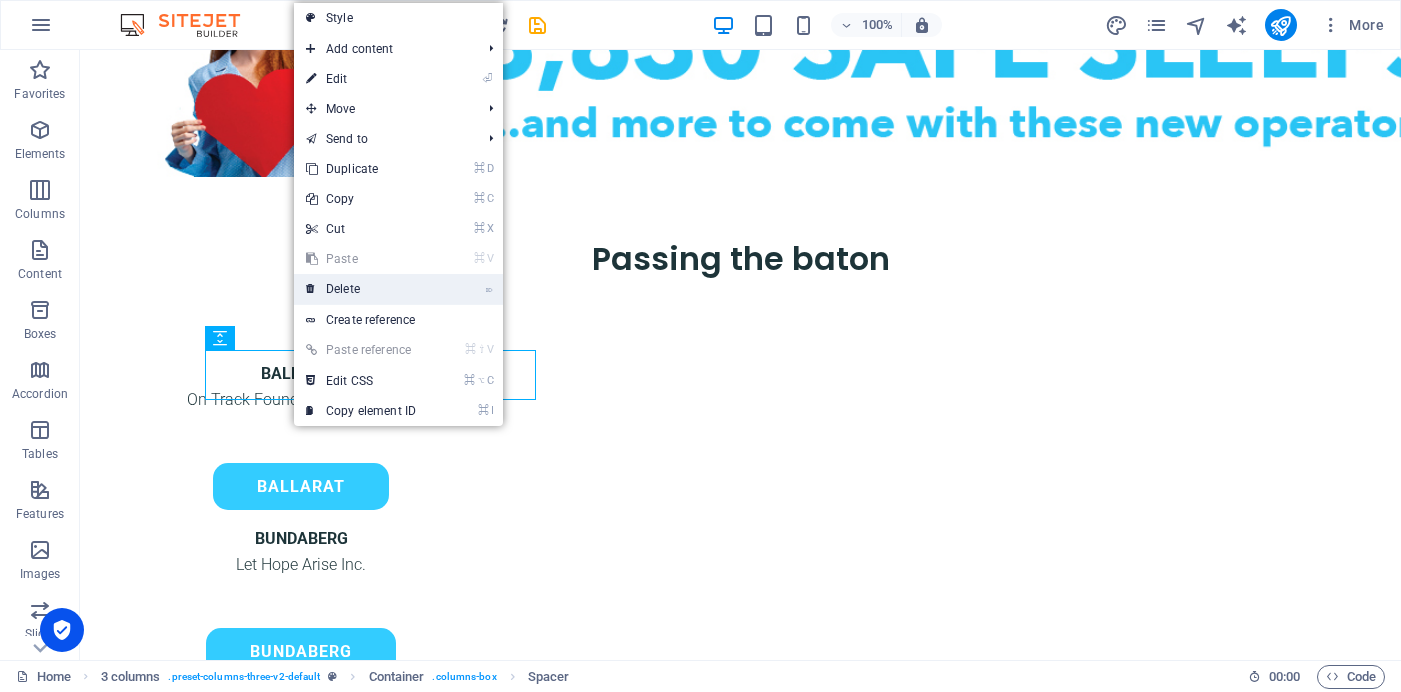 click on "⌦  Delete" at bounding box center (361, 289) 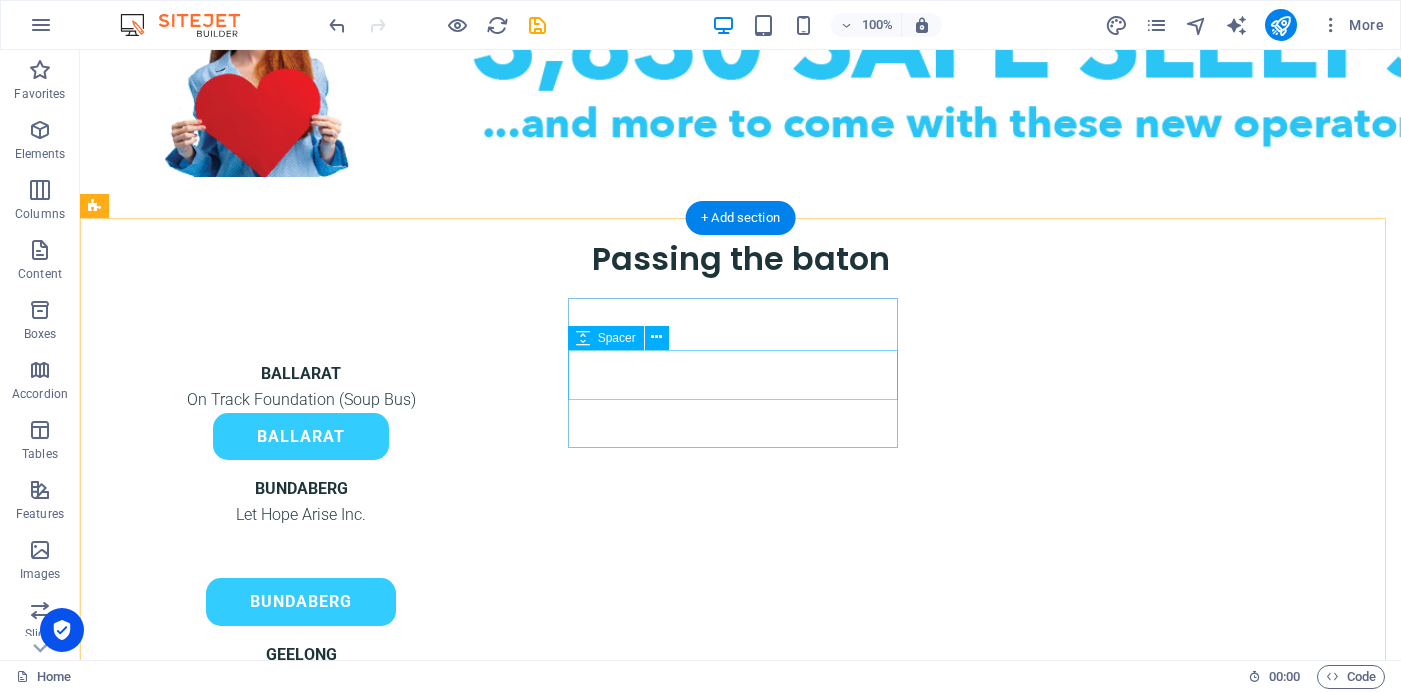click at bounding box center (301, 553) 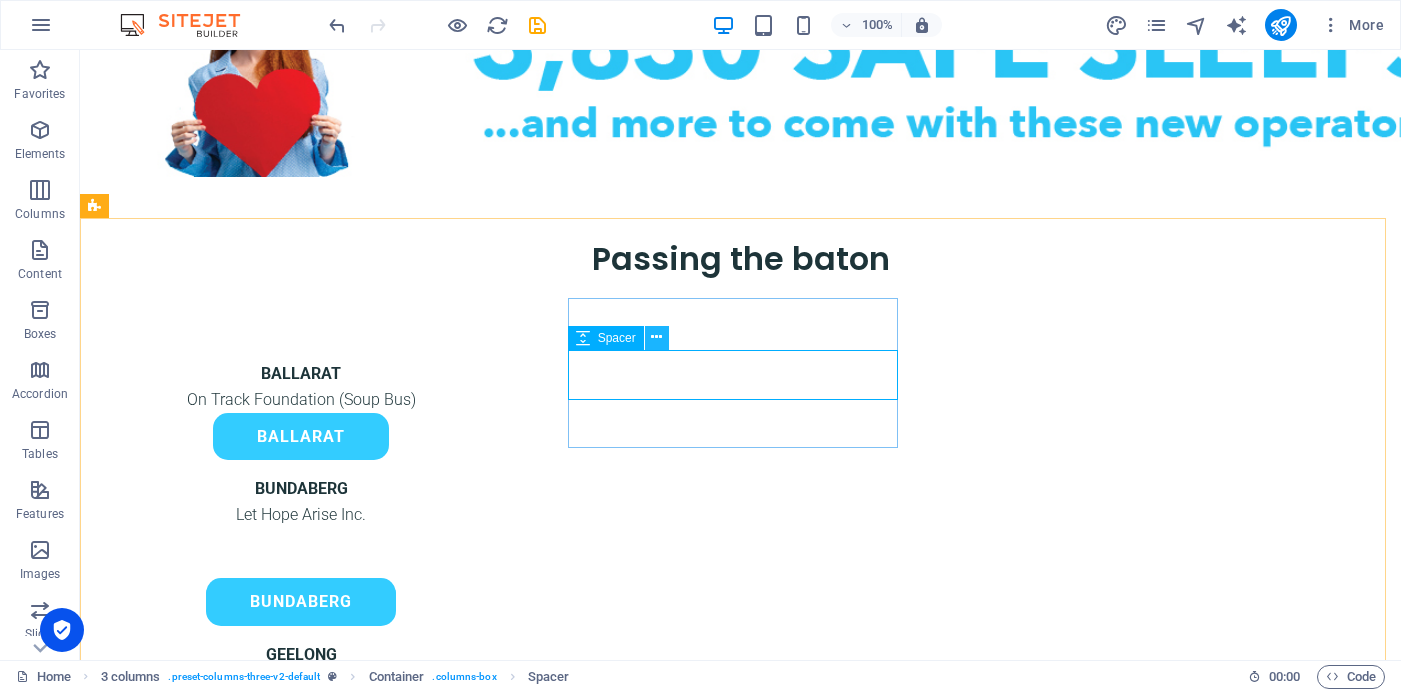 click at bounding box center (656, 337) 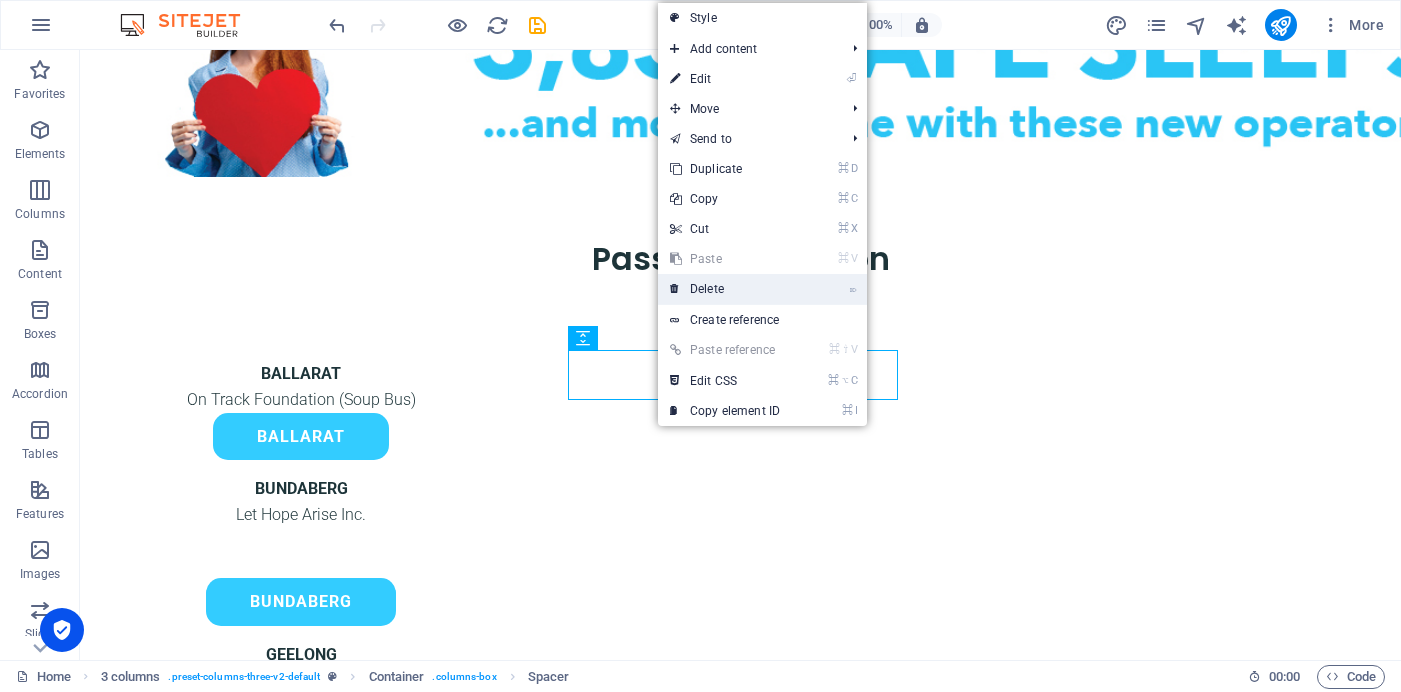 click on "⌦  Delete" at bounding box center [725, 289] 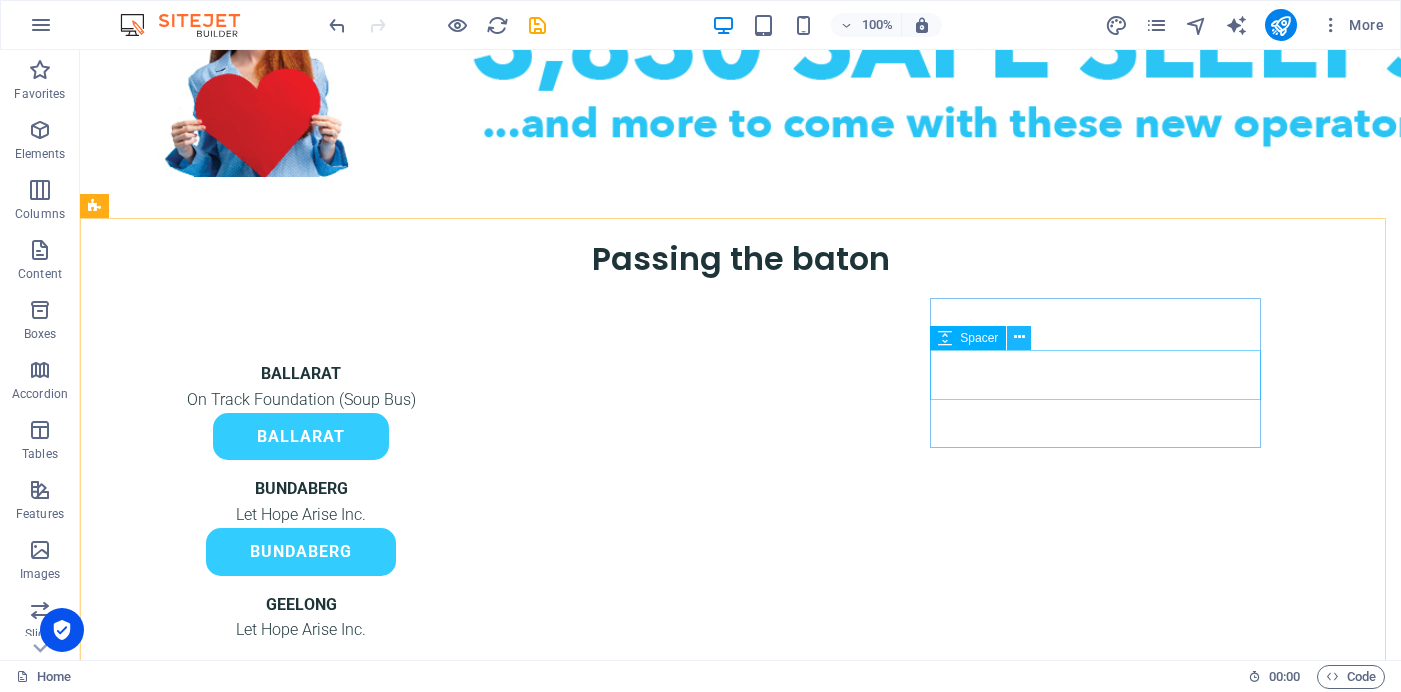 click at bounding box center (1019, 337) 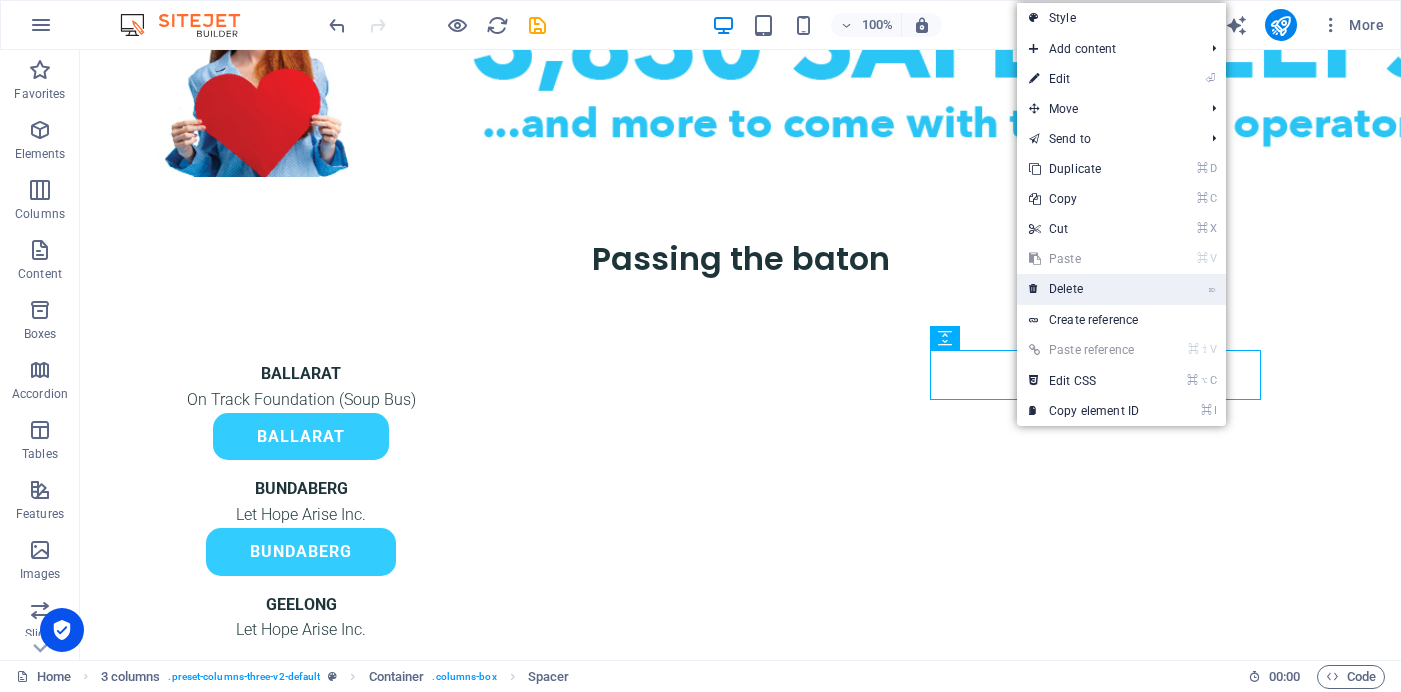 click on "⌦  Delete" at bounding box center [1084, 289] 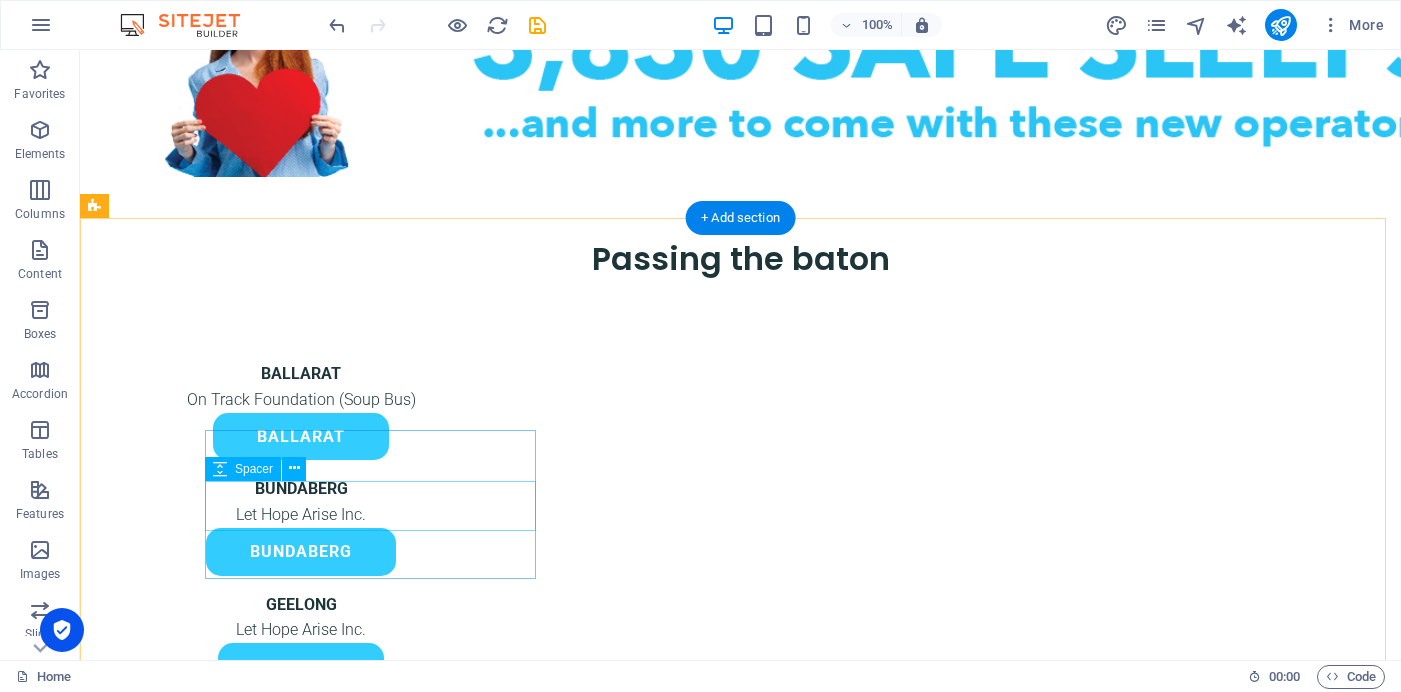 click at bounding box center (301, 783) 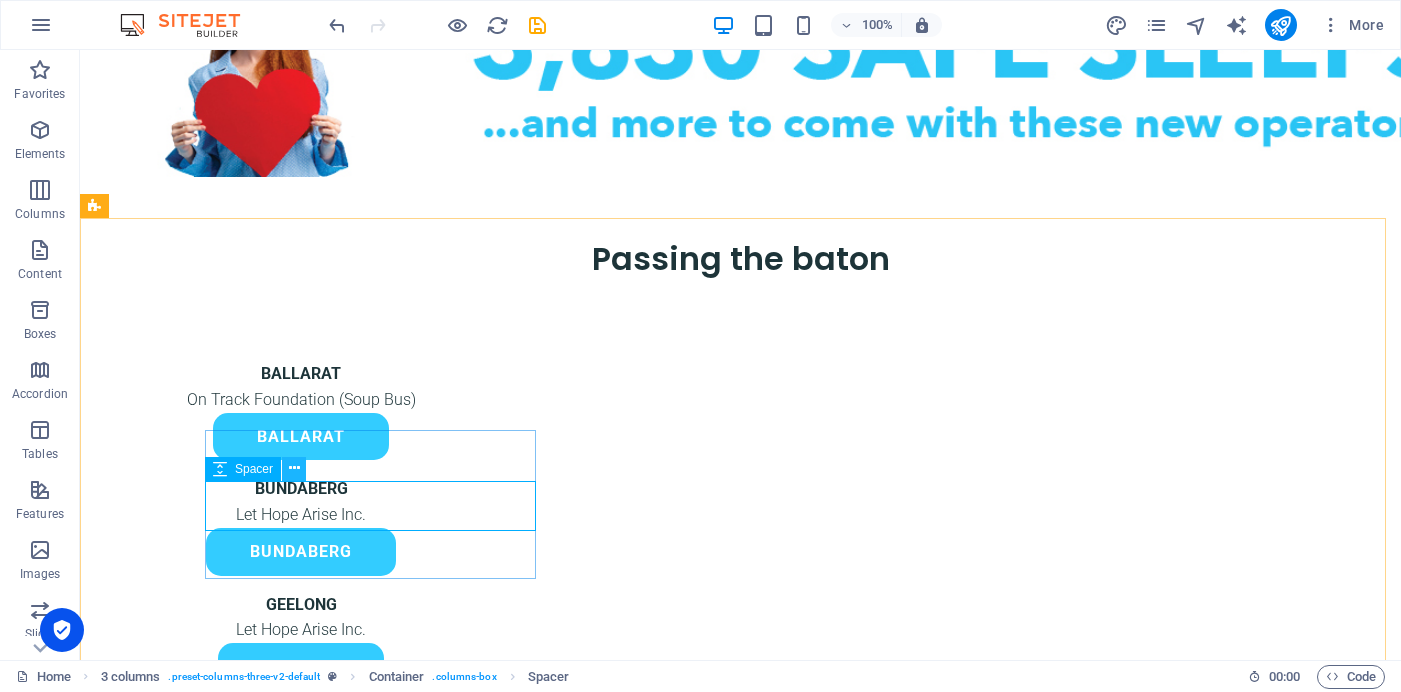 click at bounding box center [294, 469] 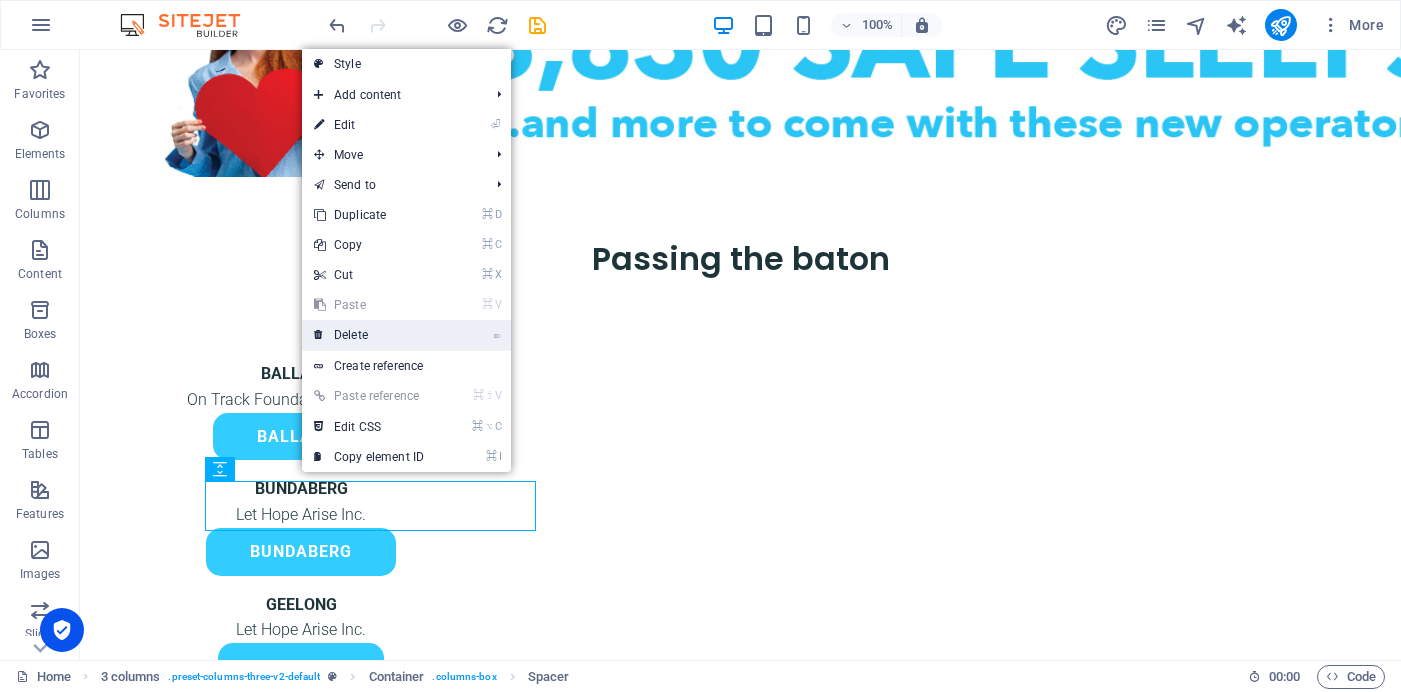click on "⌦  Delete" at bounding box center [369, 335] 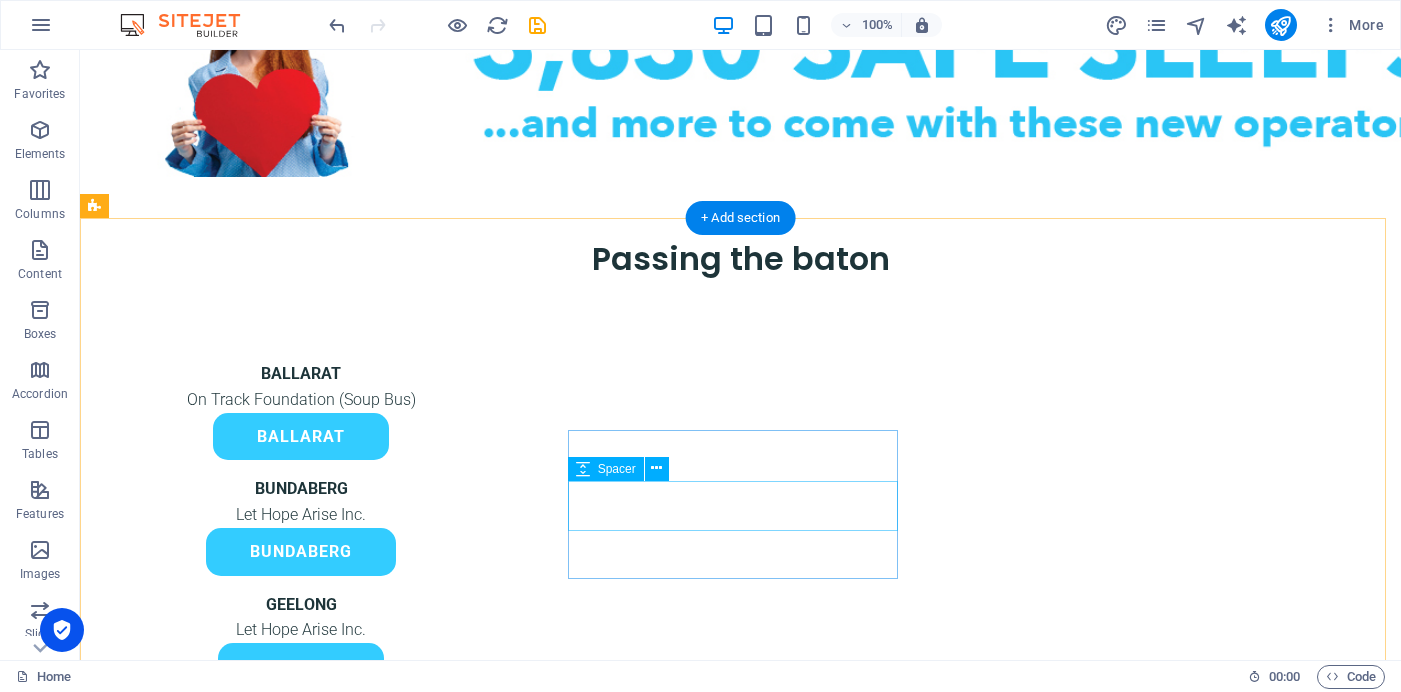 click at bounding box center [301, 898] 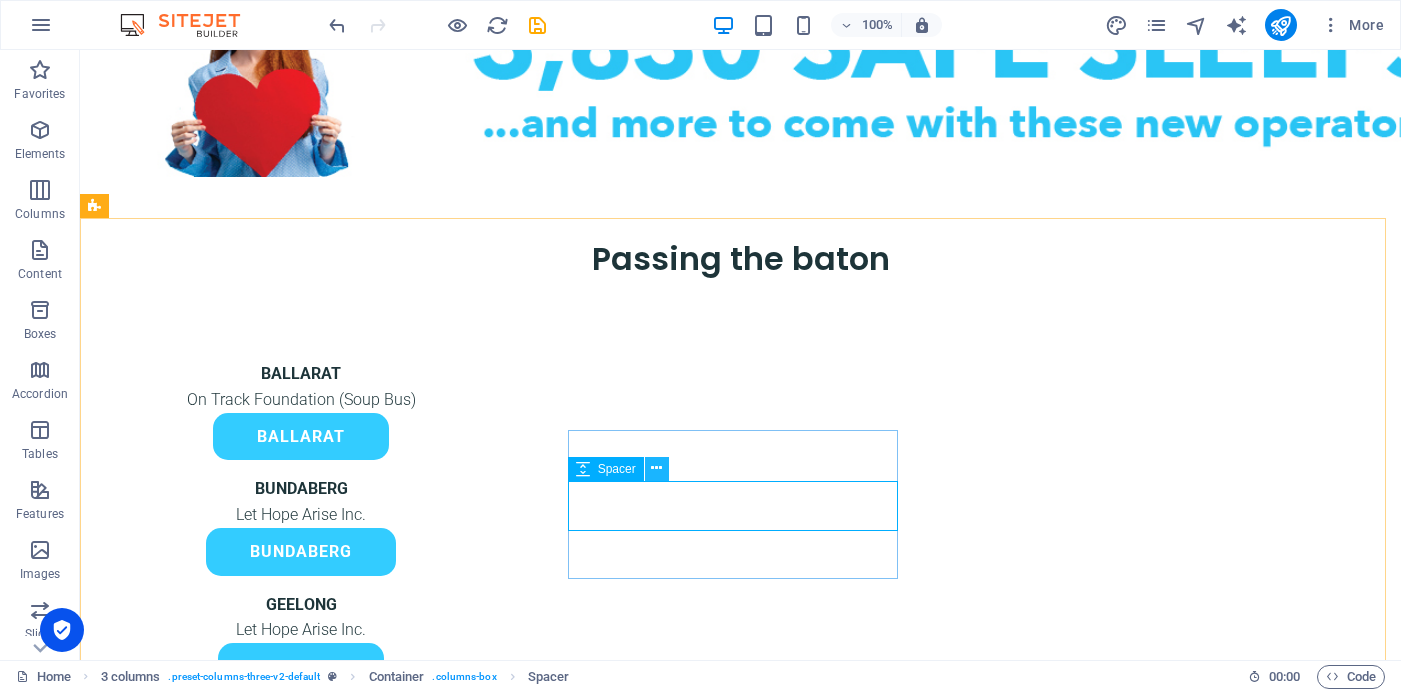 click at bounding box center [656, 468] 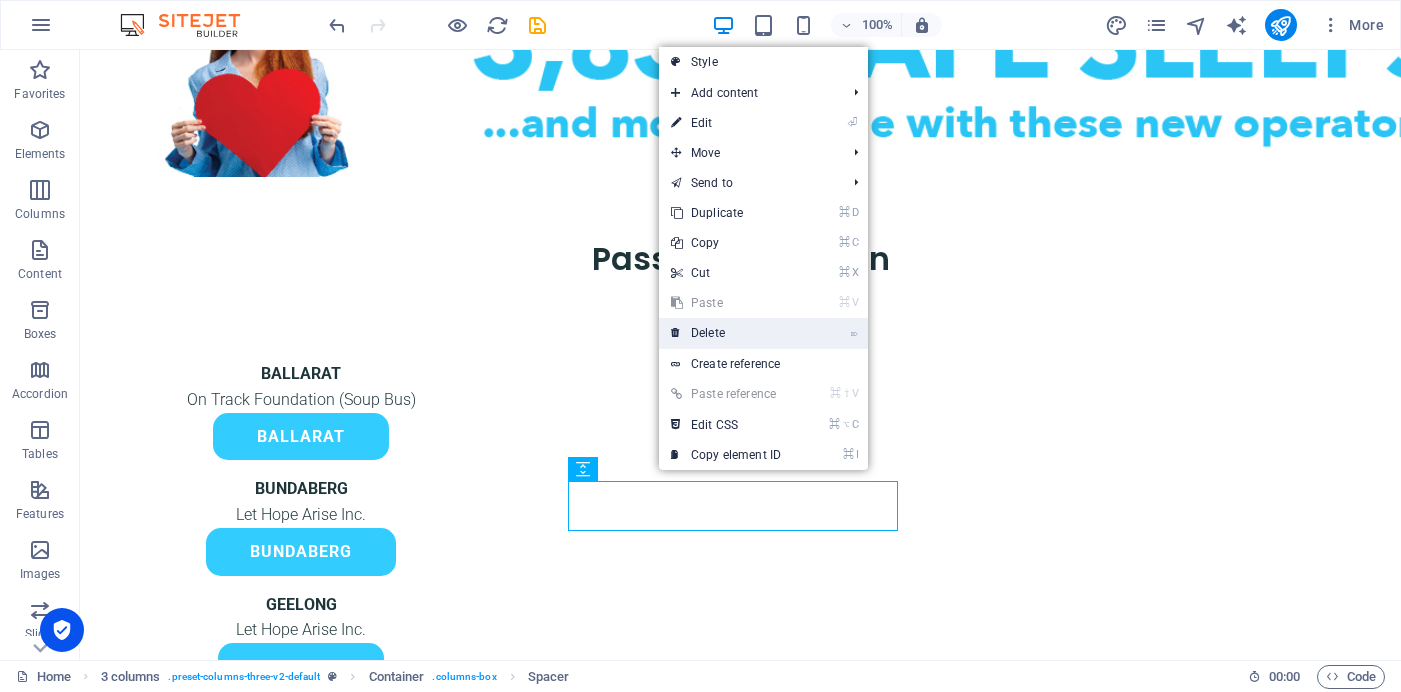 click on "⌦  Delete" at bounding box center [726, 333] 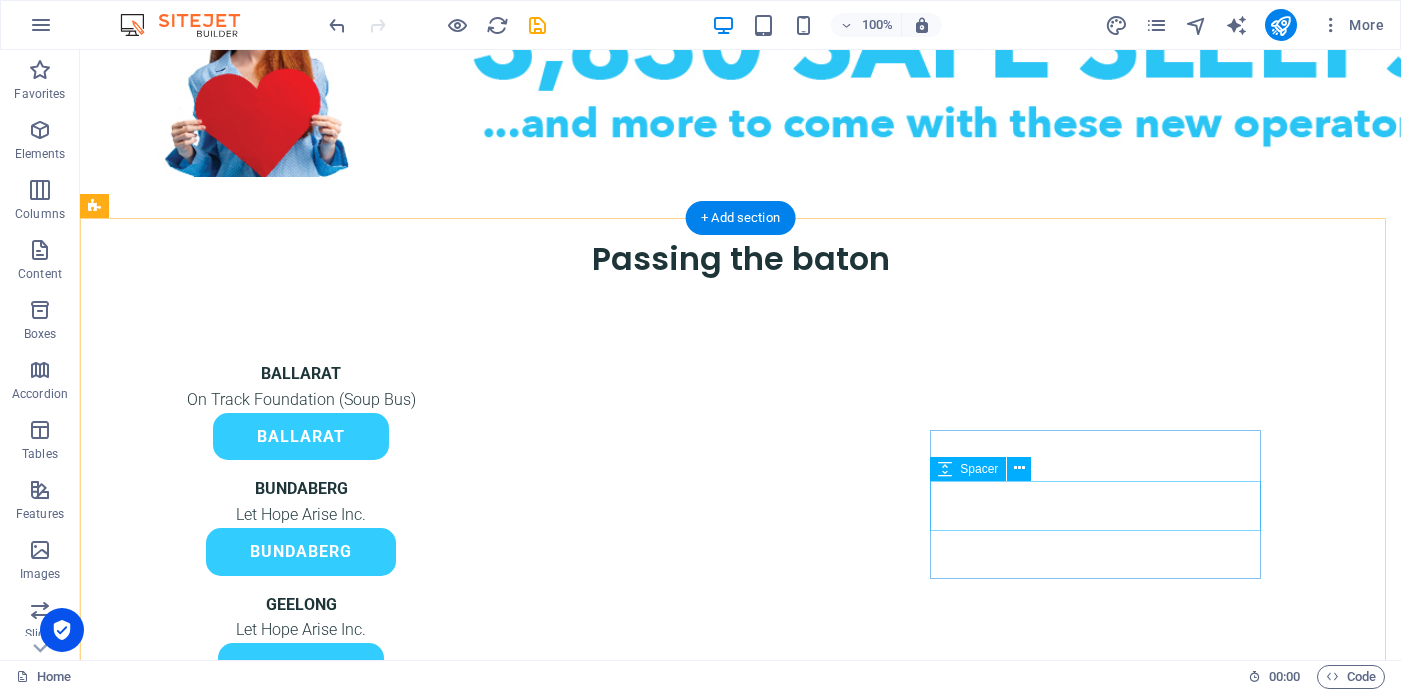 click at bounding box center (301, 1013) 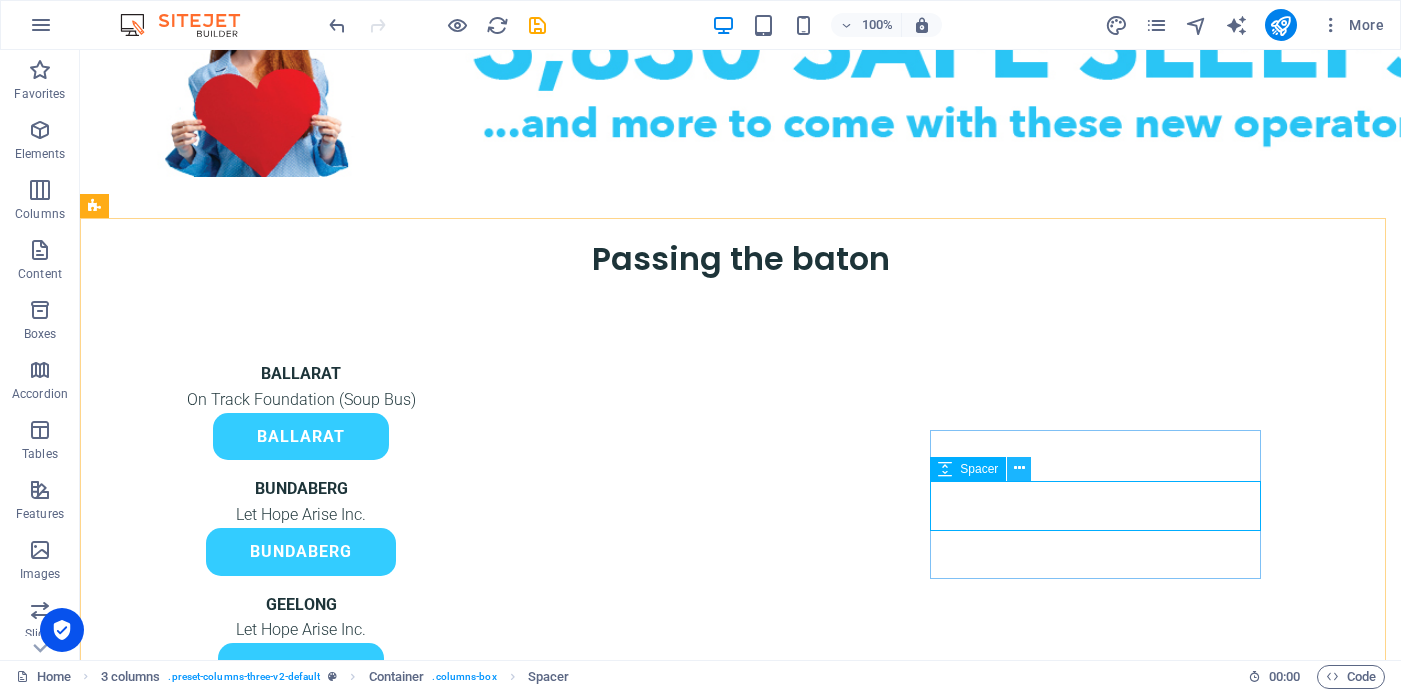 click at bounding box center (1019, 468) 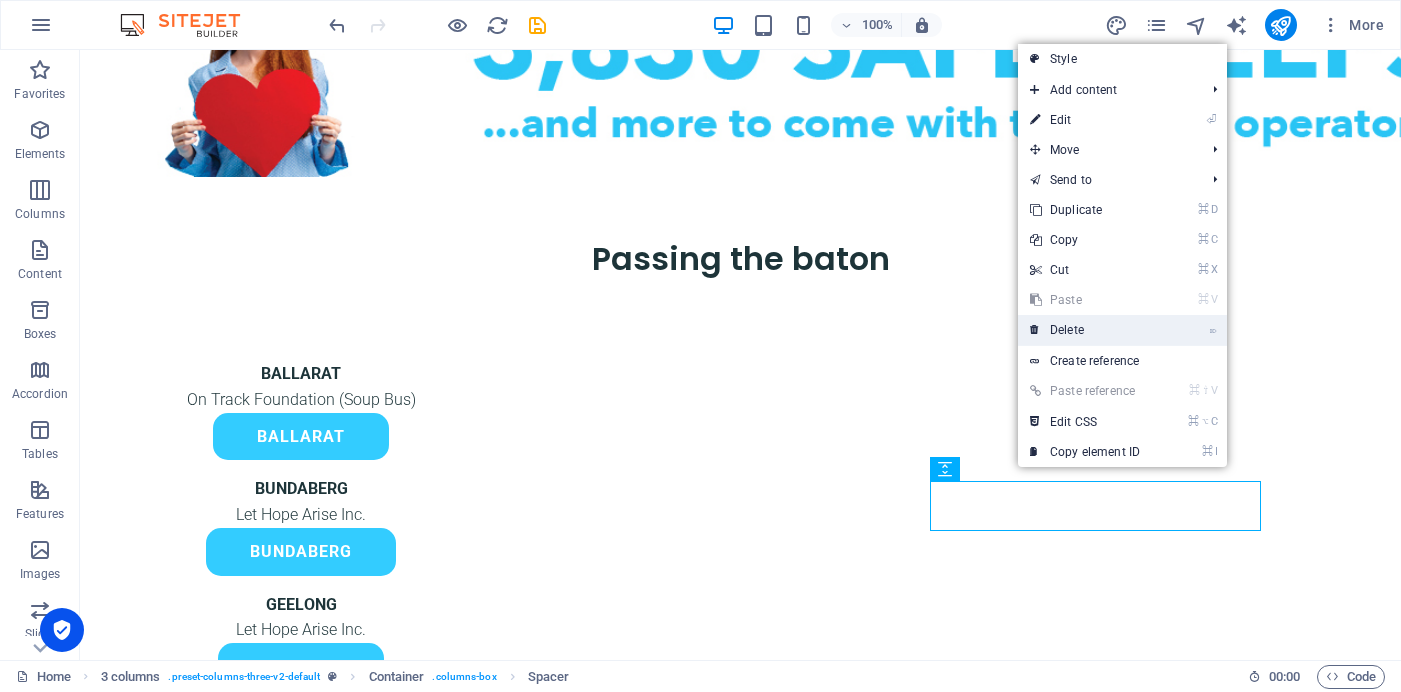 click on "⌦  Delete" at bounding box center (1085, 330) 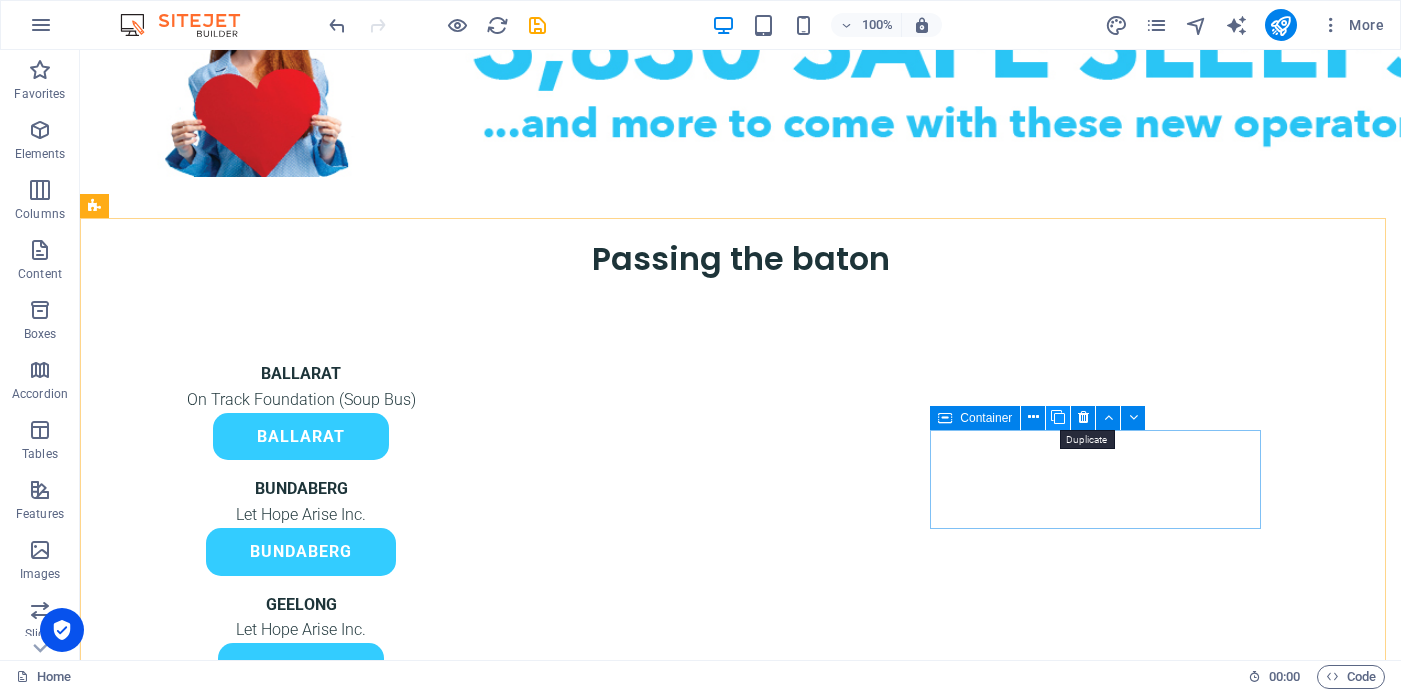 click at bounding box center [1058, 417] 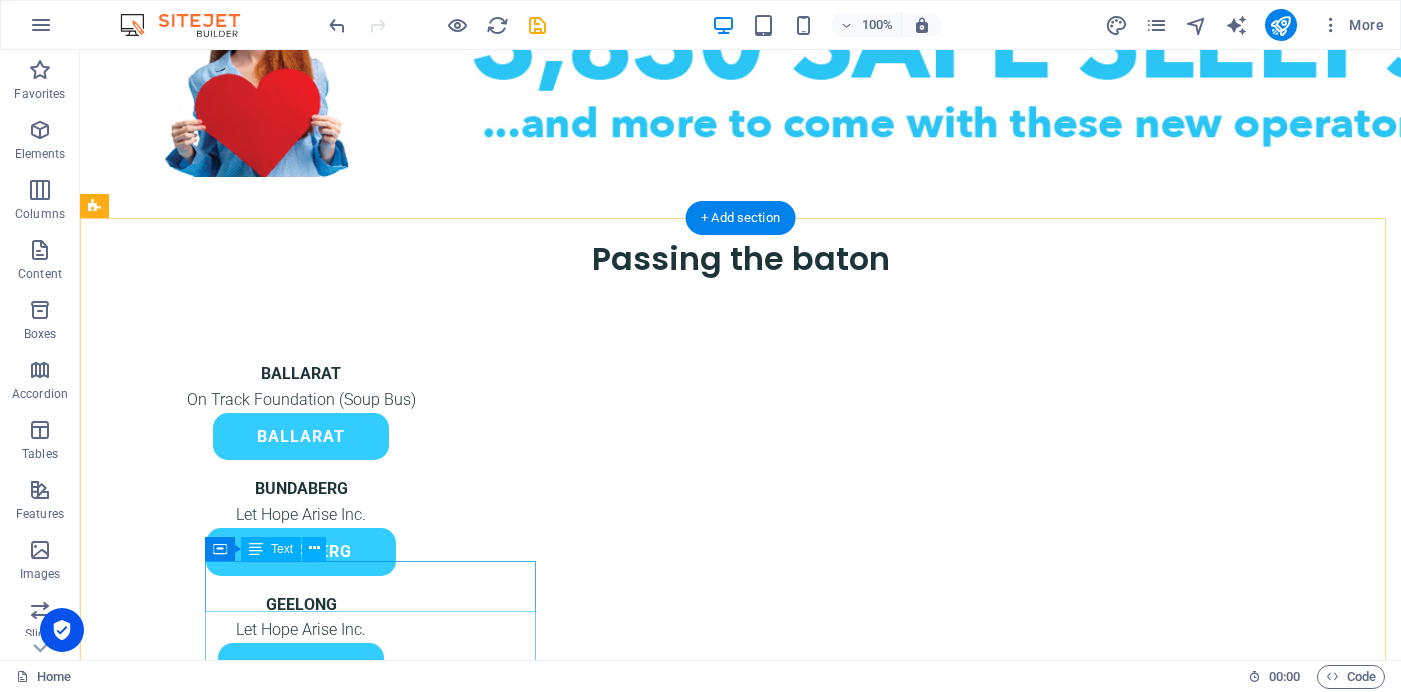 click on "MACKAY #2 Chances House Mackay" at bounding box center (301, 1077) 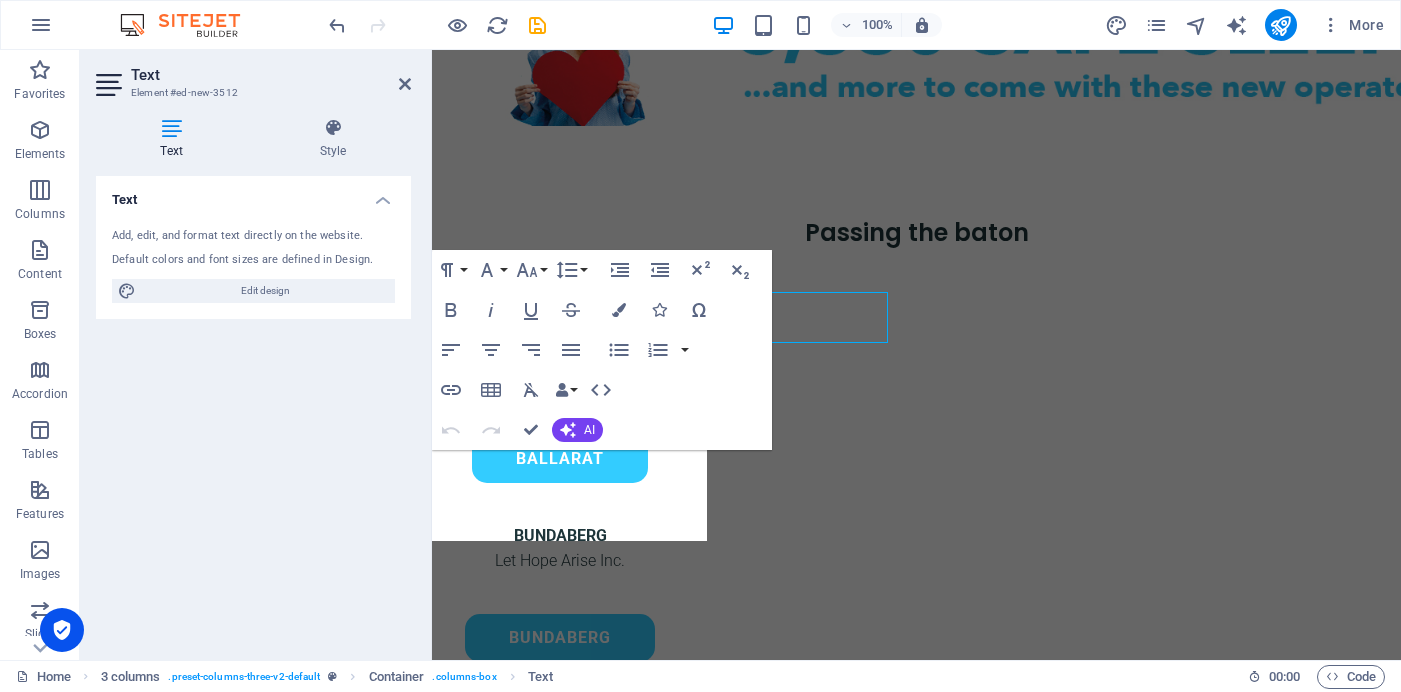 scroll, scrollTop: 1254, scrollLeft: 0, axis: vertical 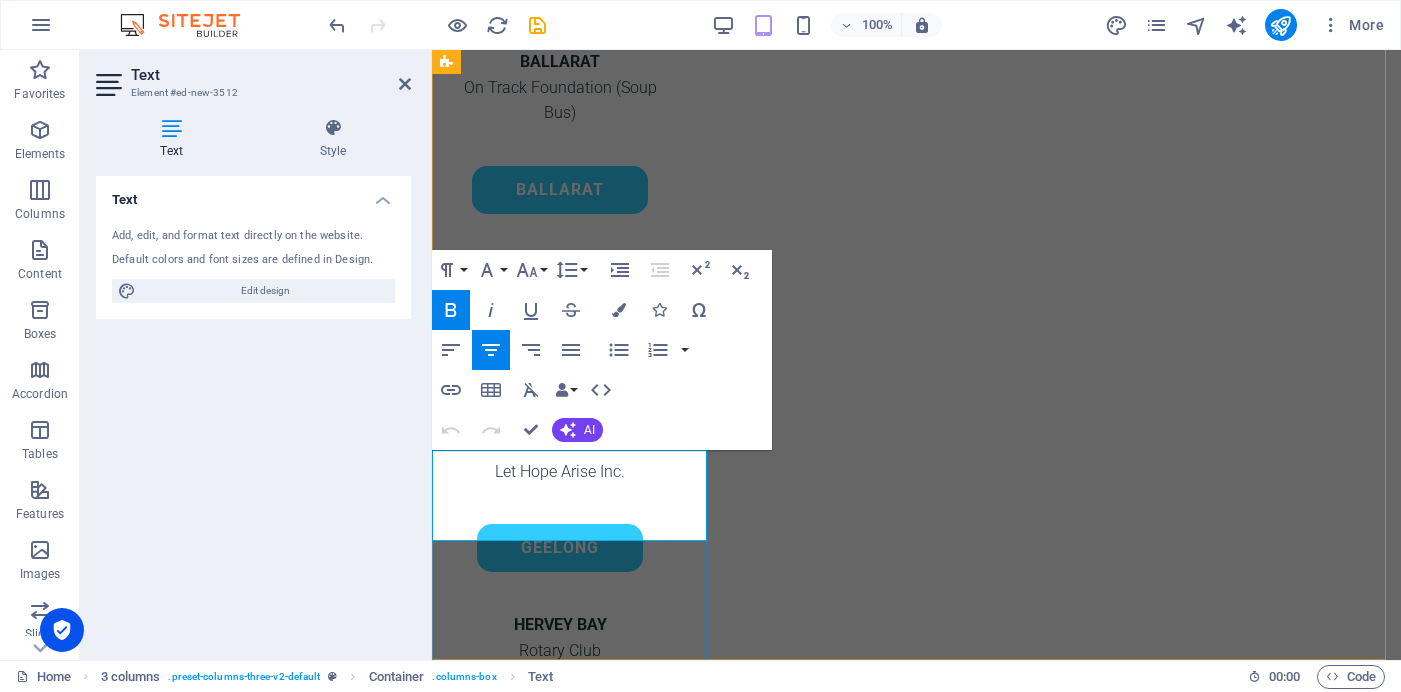 click on "MACKAY #2" at bounding box center (560, 1187) 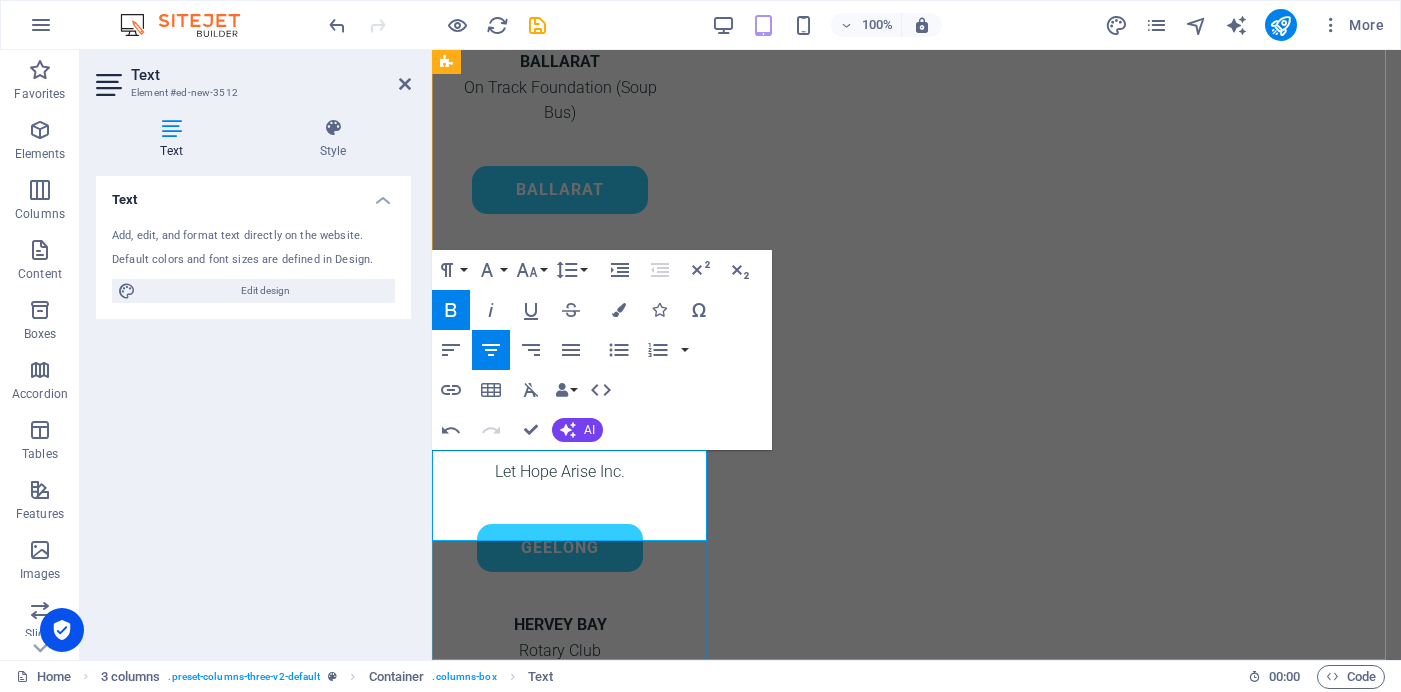 click on "MACKAY/SARINA #2" at bounding box center (560, 1188) 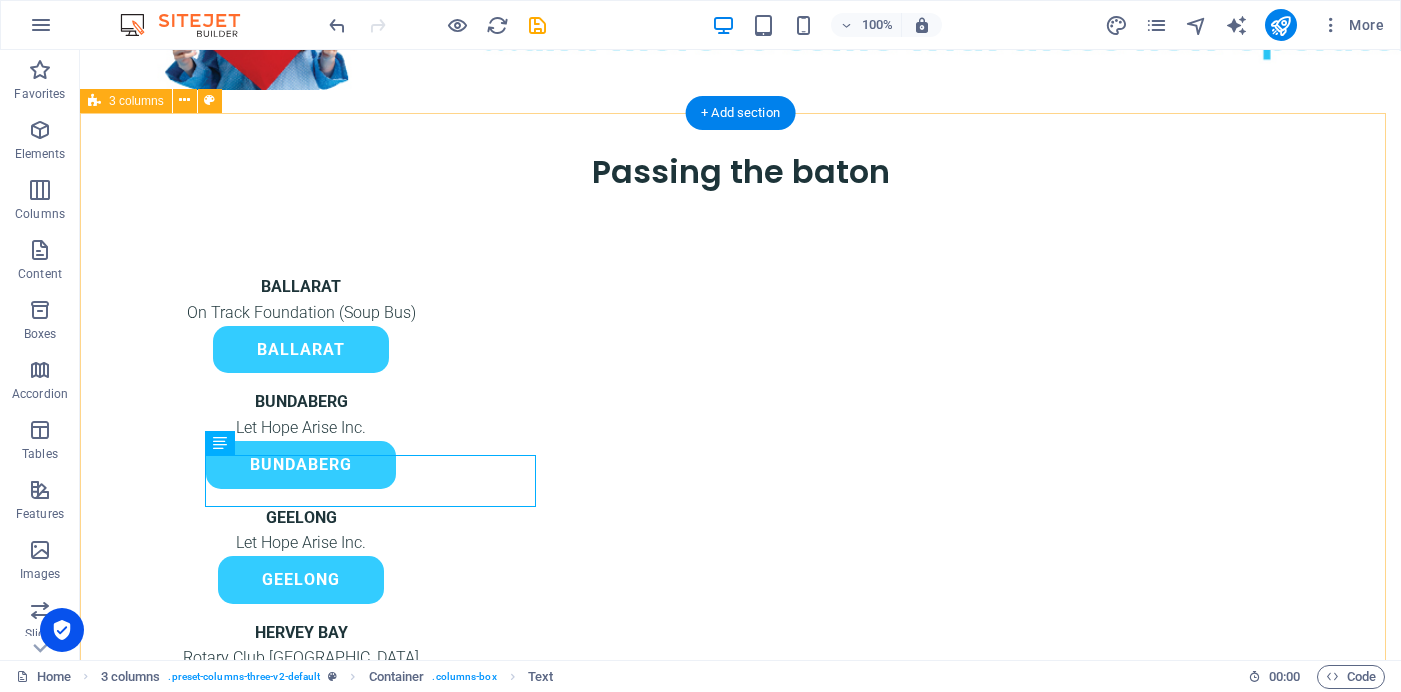 scroll, scrollTop: 1070, scrollLeft: 0, axis: vertical 